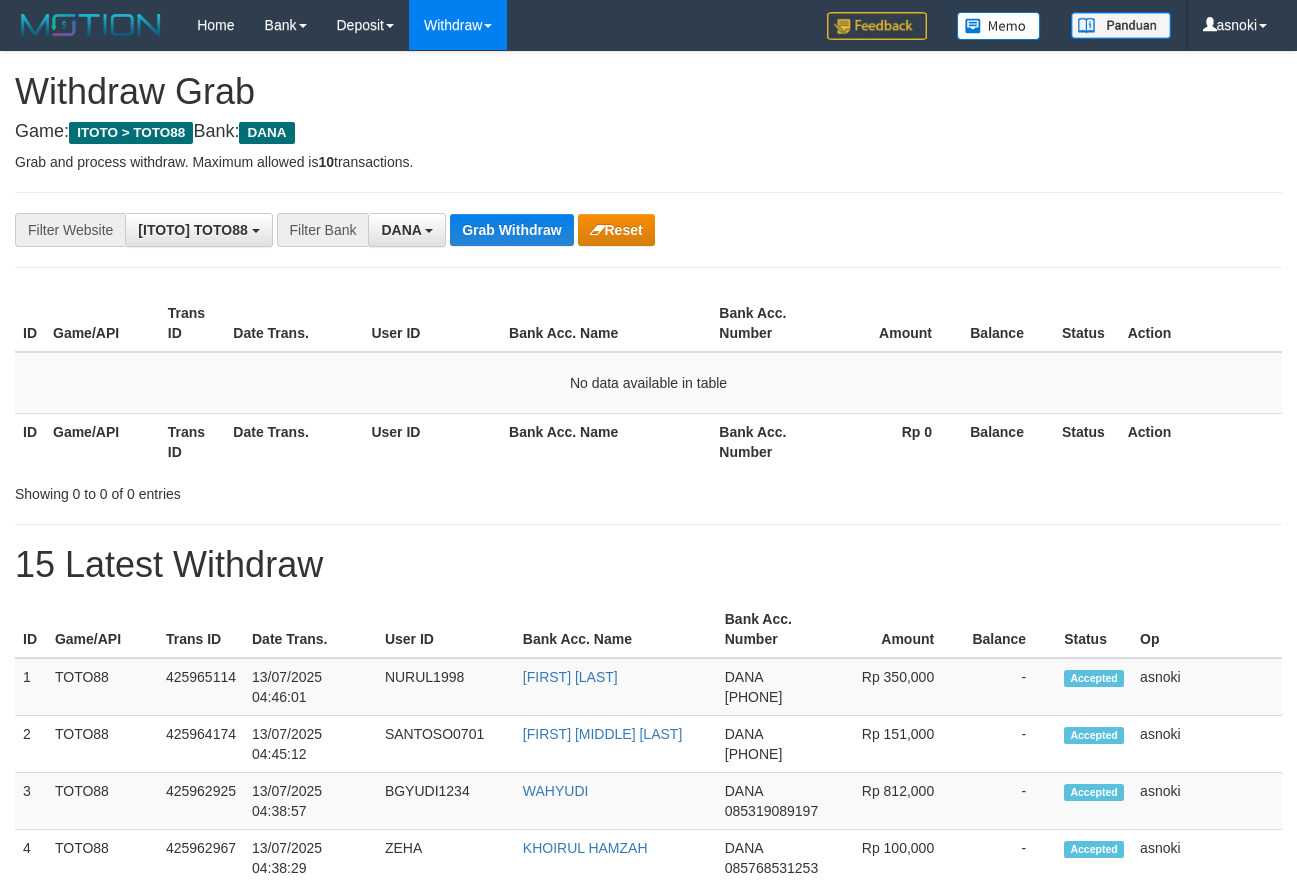 scroll, scrollTop: 0, scrollLeft: 0, axis: both 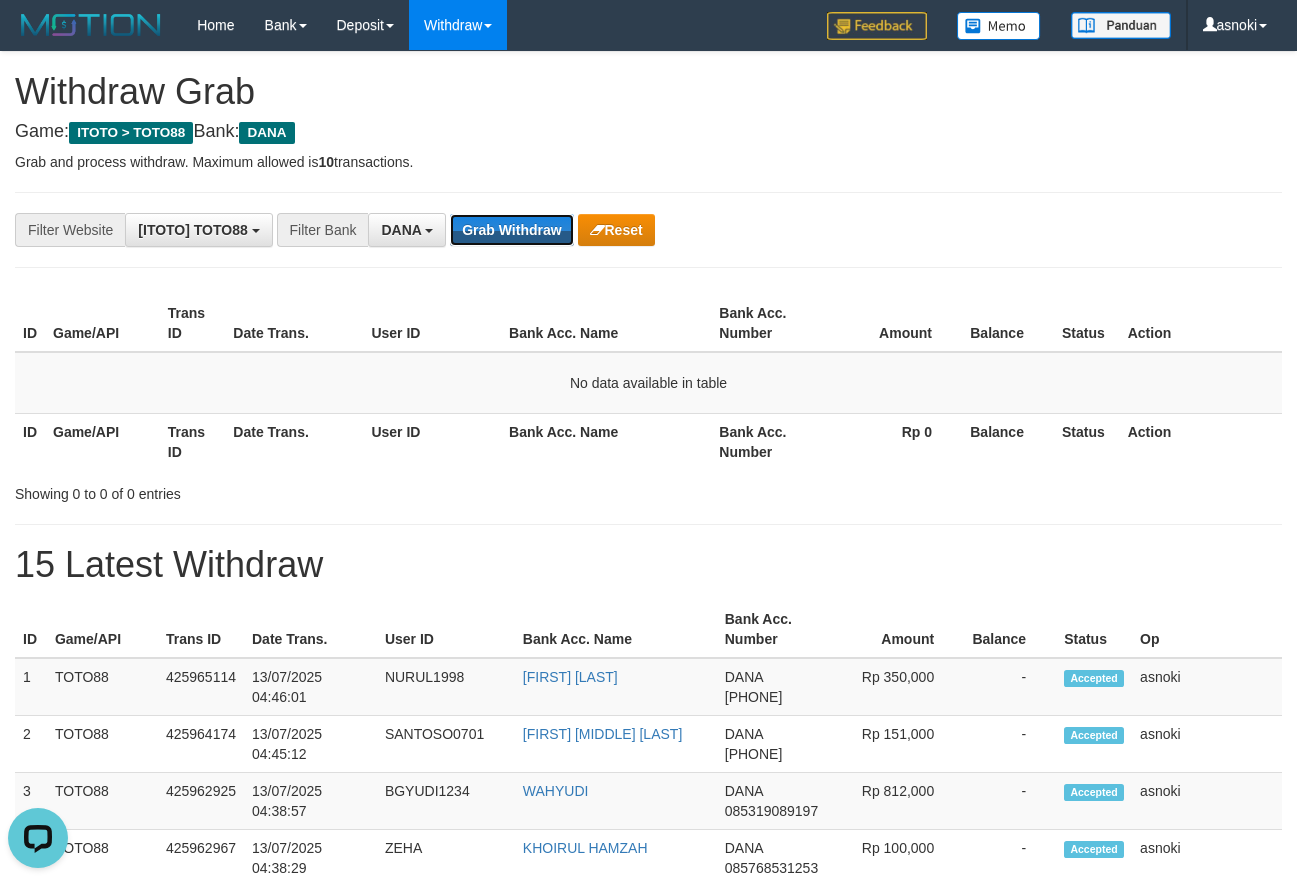 click on "Grab Withdraw" at bounding box center [511, 230] 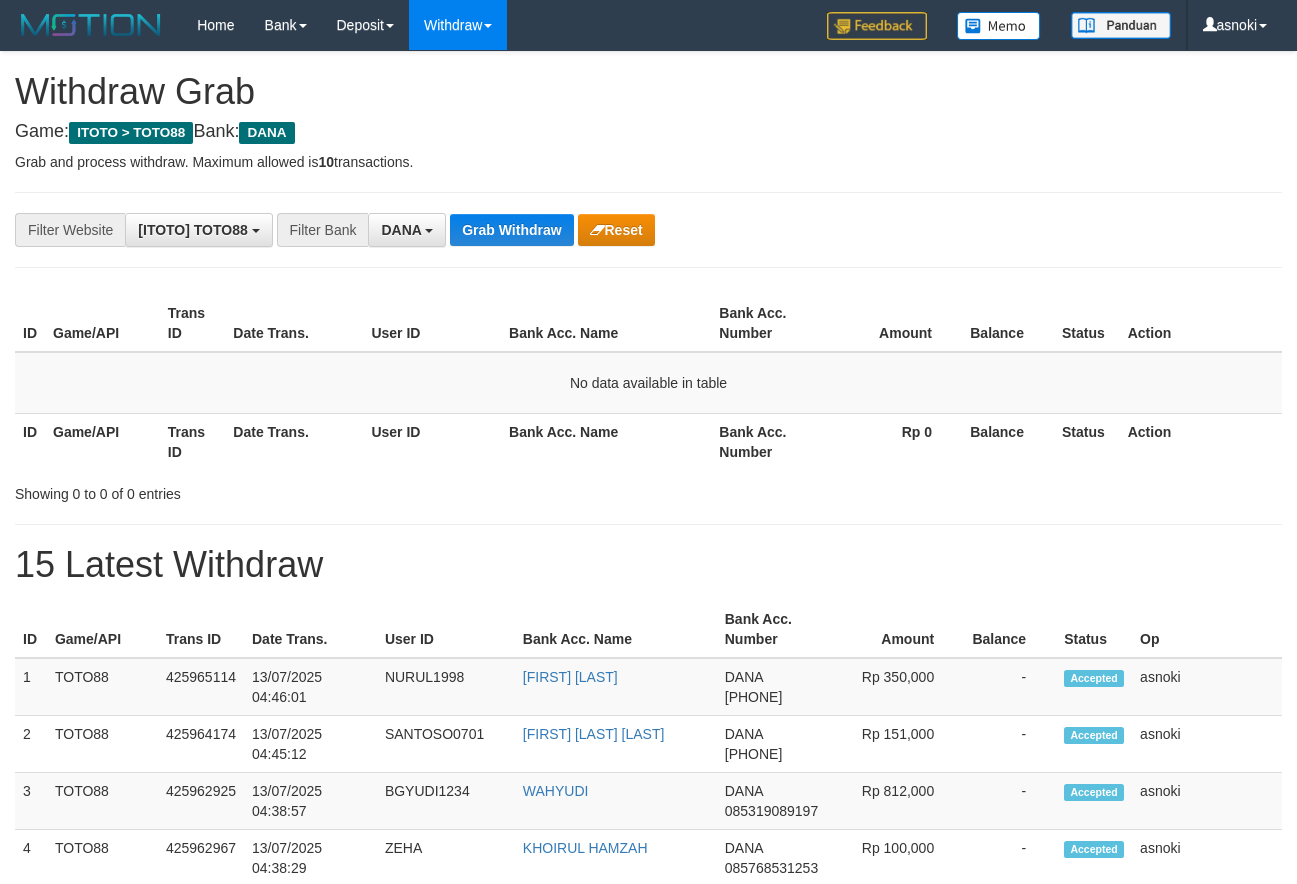 scroll, scrollTop: 0, scrollLeft: 0, axis: both 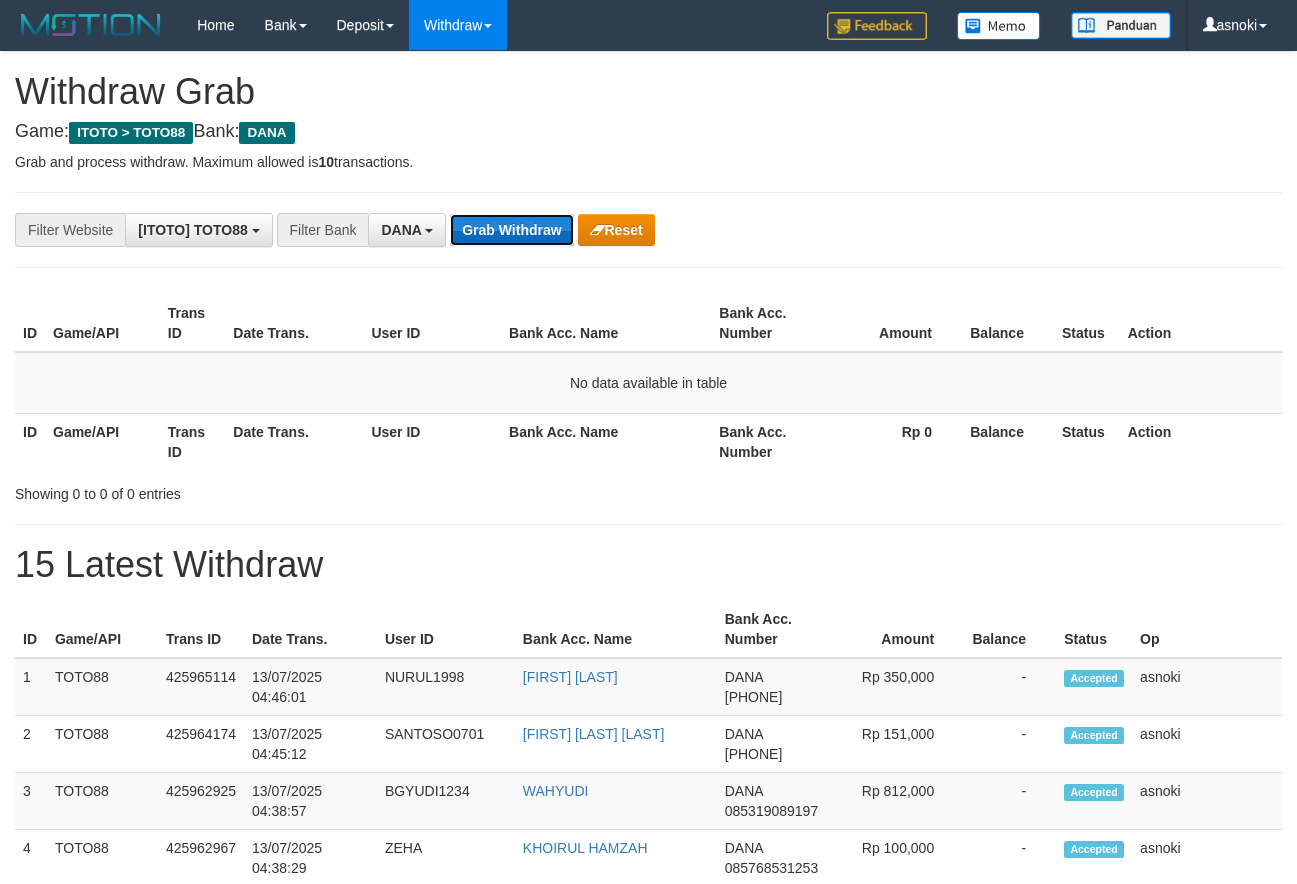 click on "Grab Withdraw" at bounding box center [511, 230] 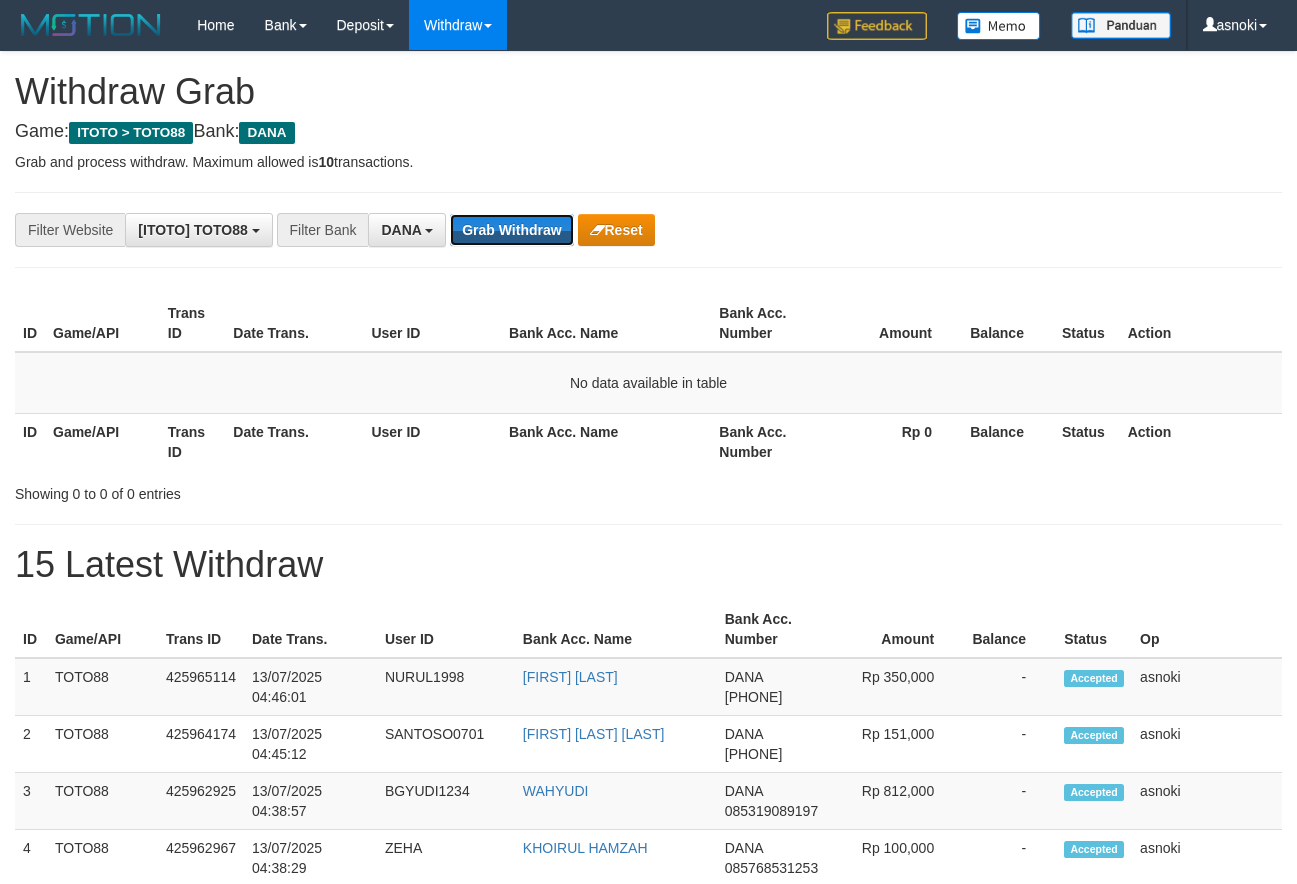 scroll, scrollTop: 0, scrollLeft: 0, axis: both 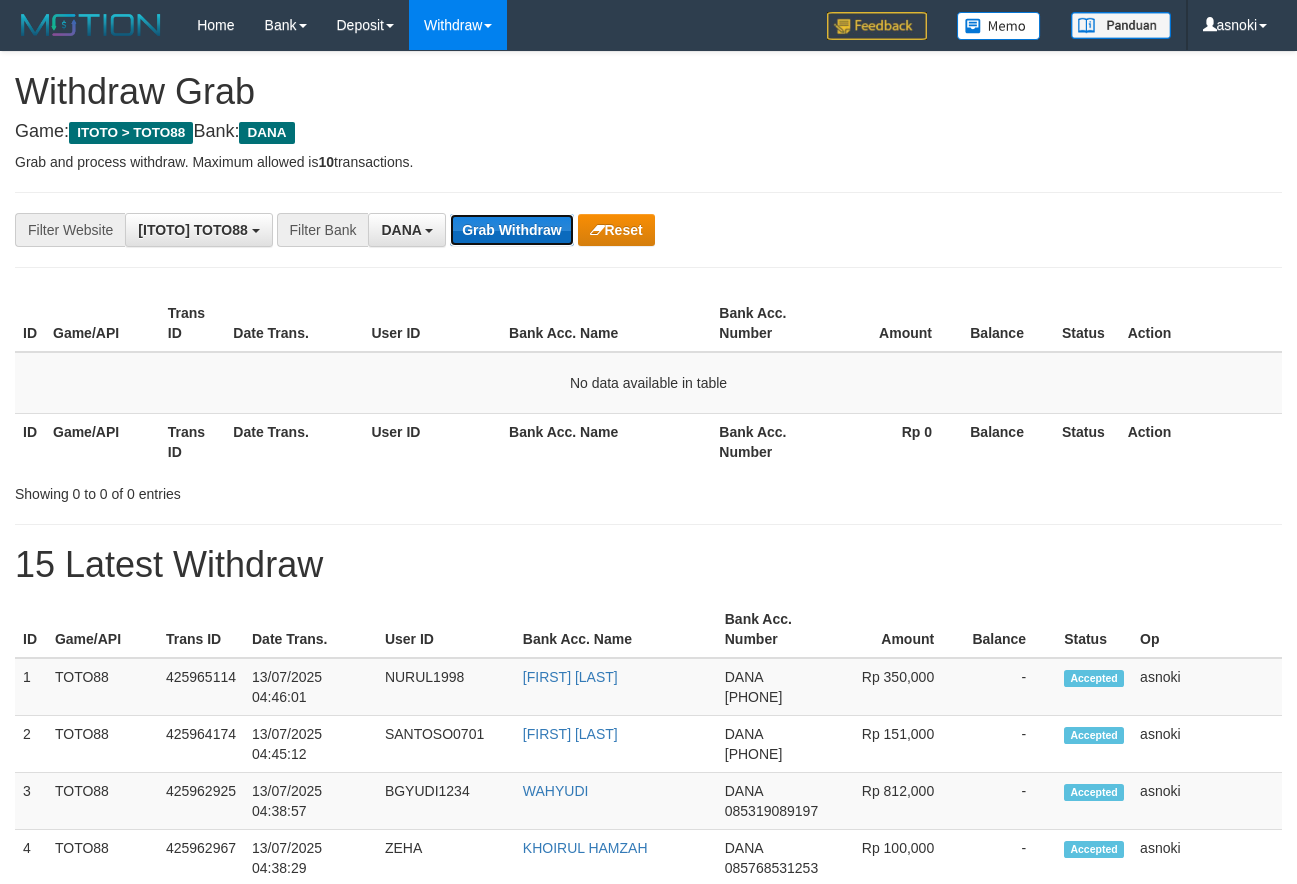 click on "Grab Withdraw" at bounding box center (511, 230) 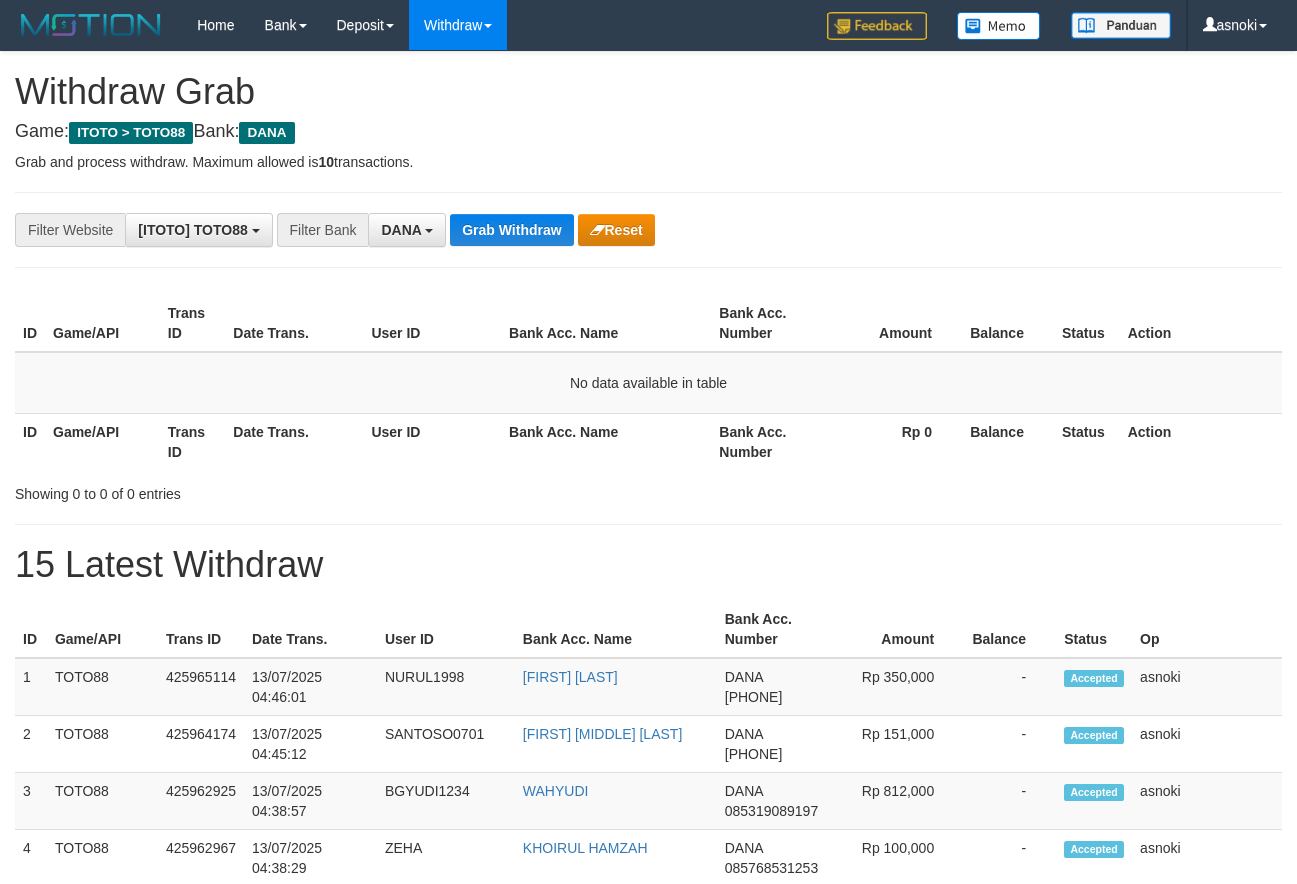 scroll, scrollTop: 0, scrollLeft: 0, axis: both 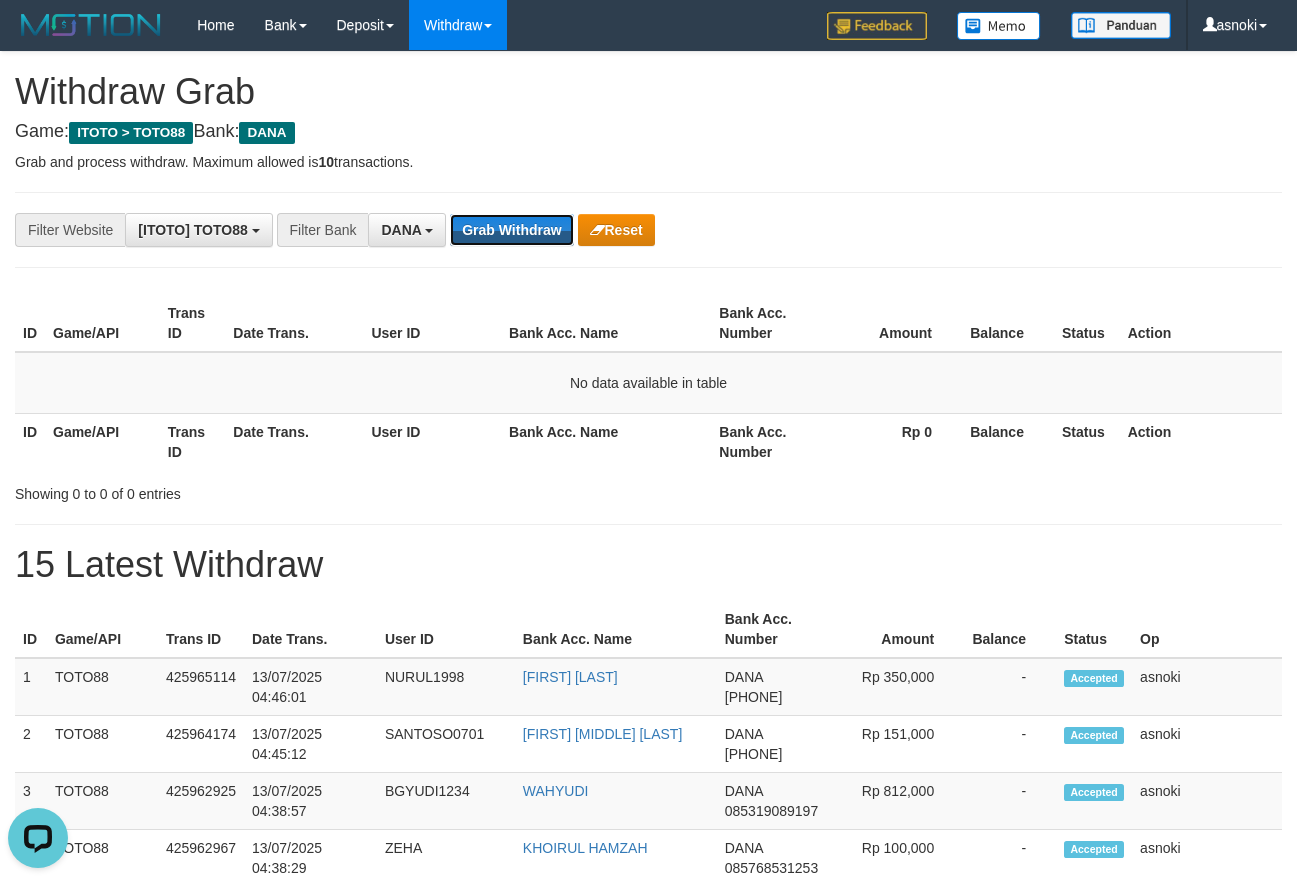 click on "Grab Withdraw" at bounding box center (511, 230) 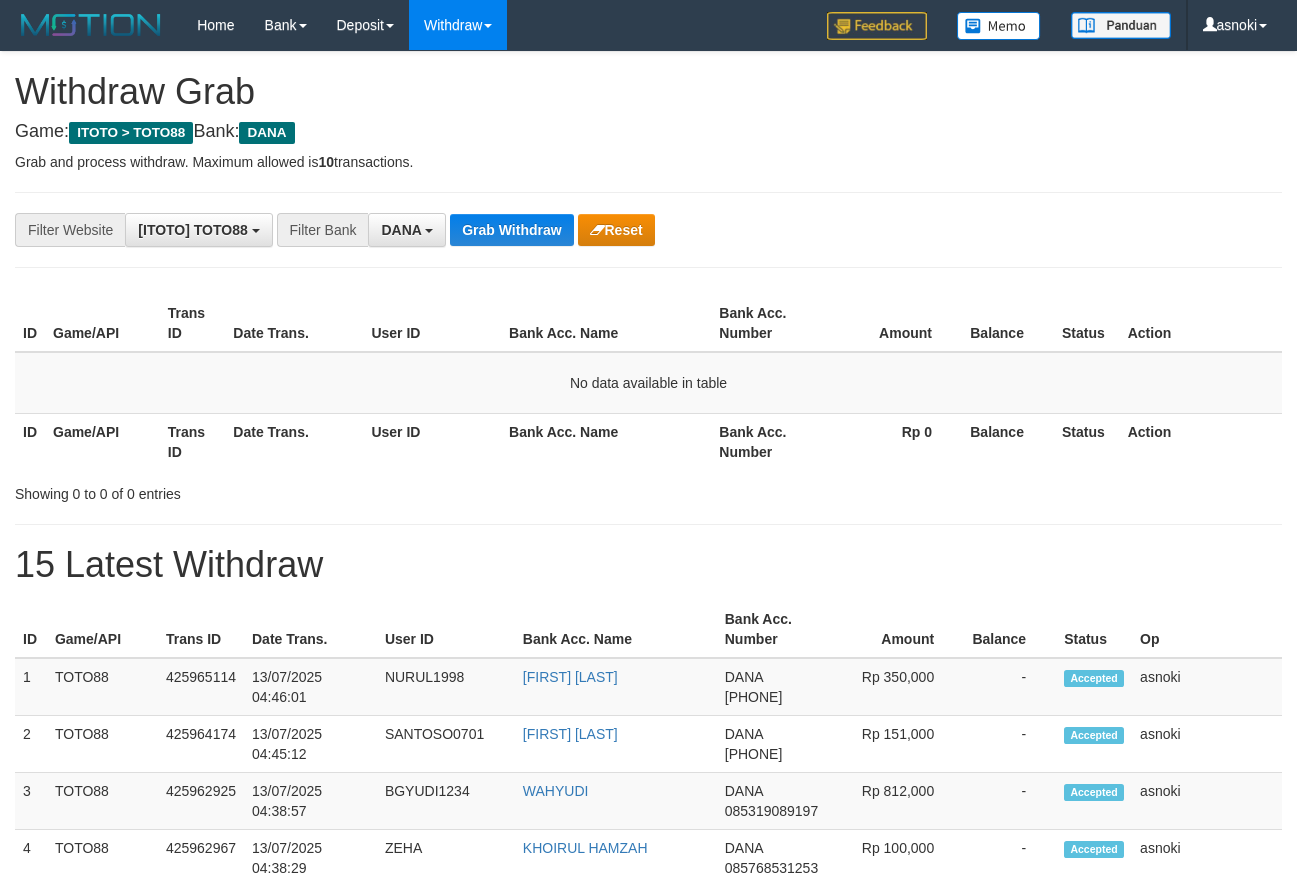 scroll, scrollTop: 0, scrollLeft: 0, axis: both 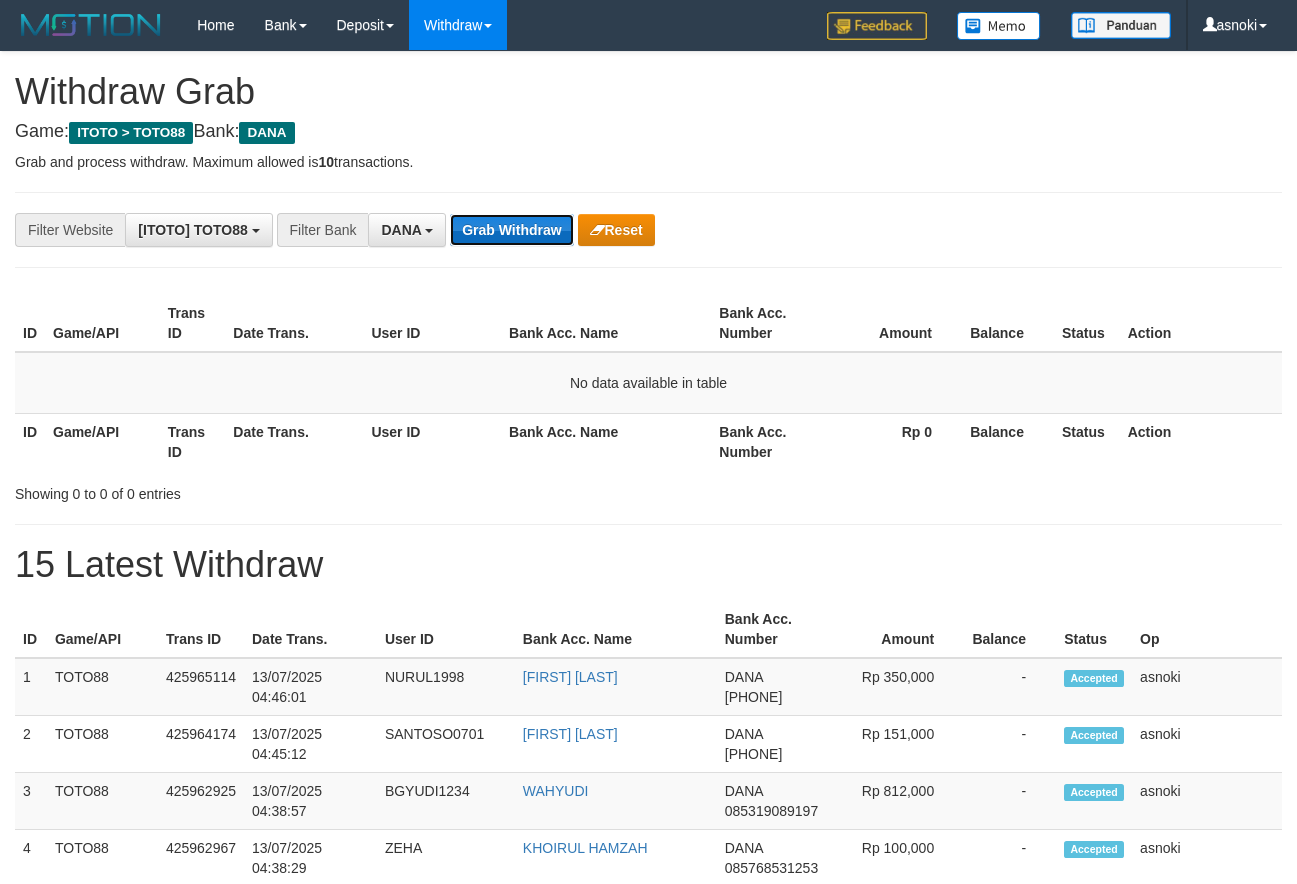 click on "Grab Withdraw" at bounding box center (511, 230) 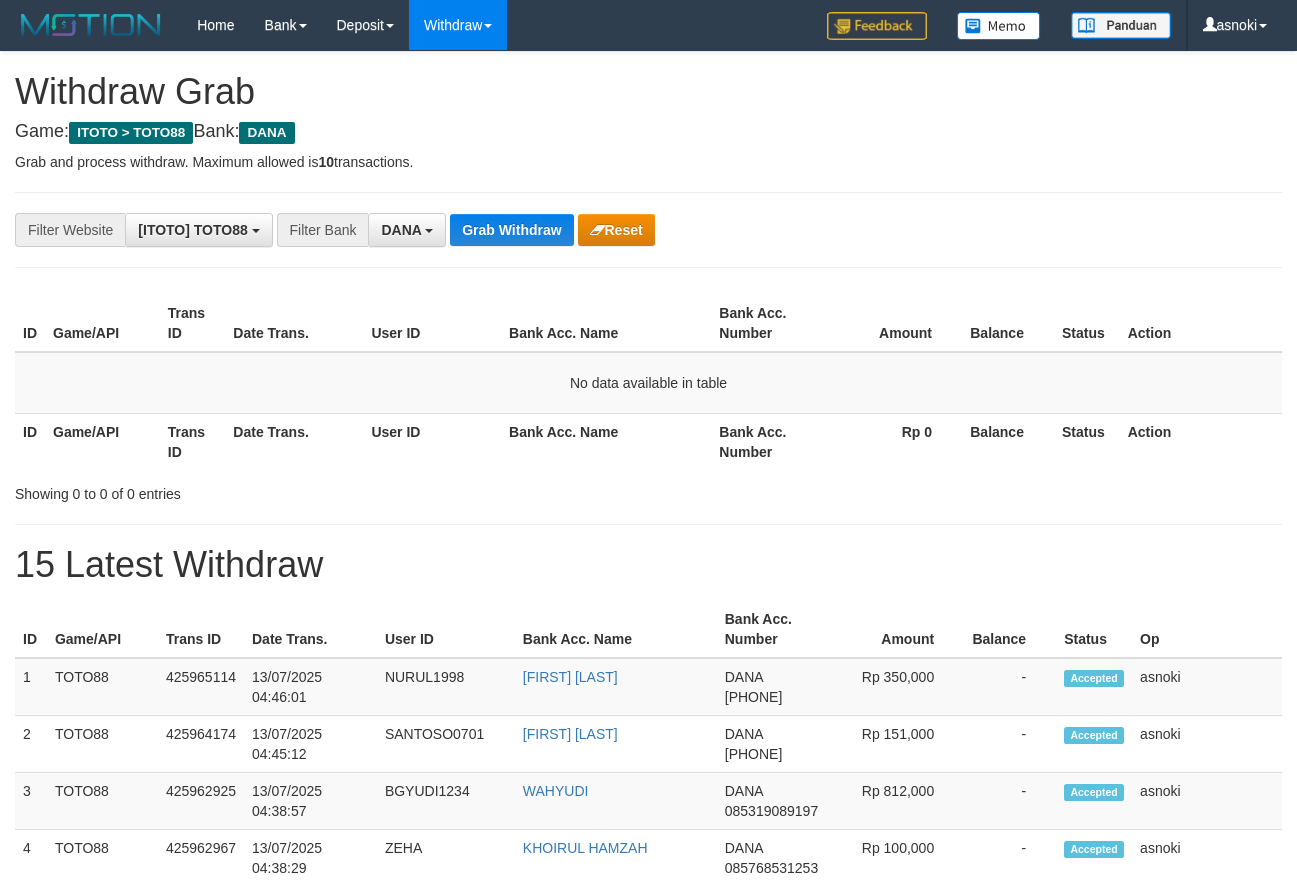 scroll, scrollTop: 0, scrollLeft: 0, axis: both 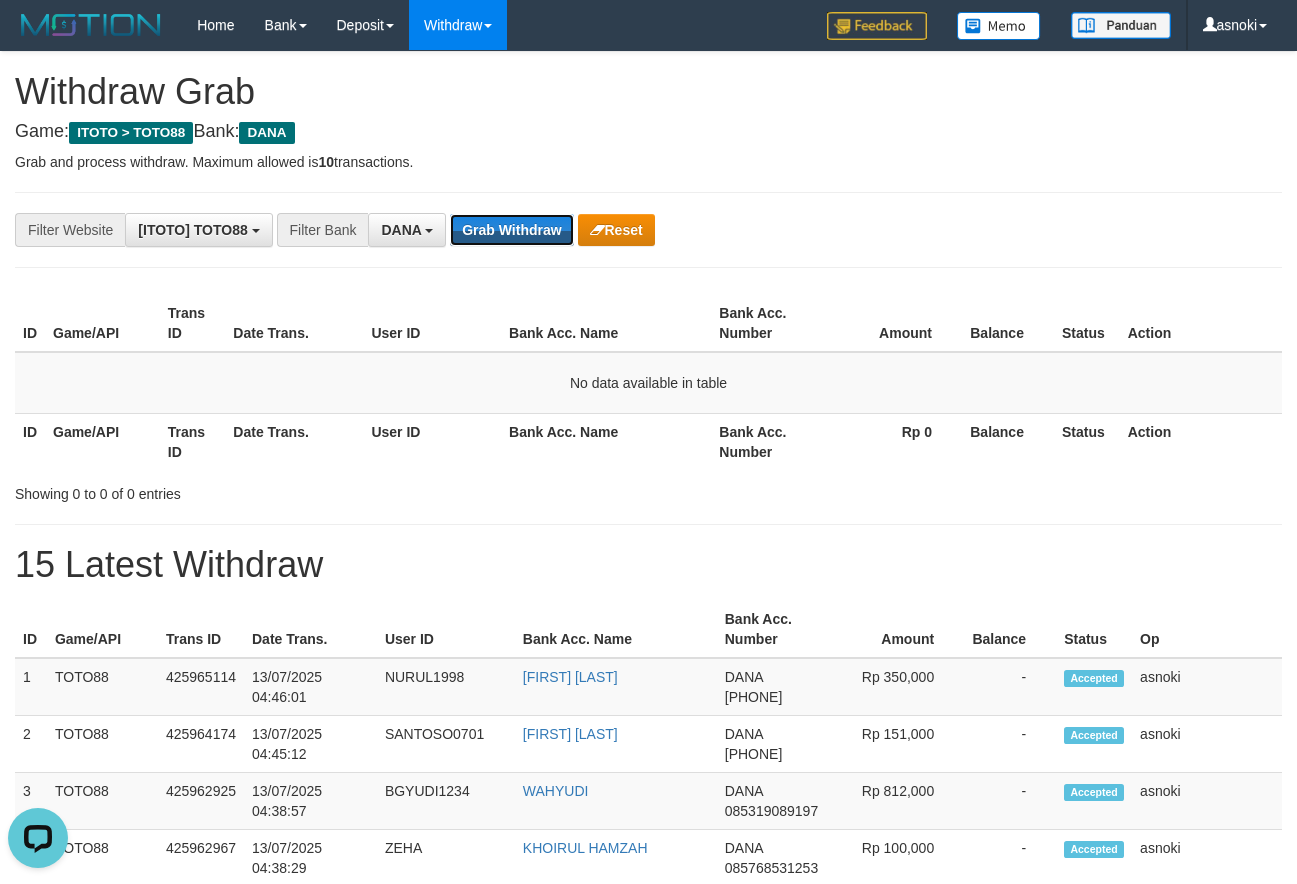 click on "Grab Withdraw" at bounding box center [511, 230] 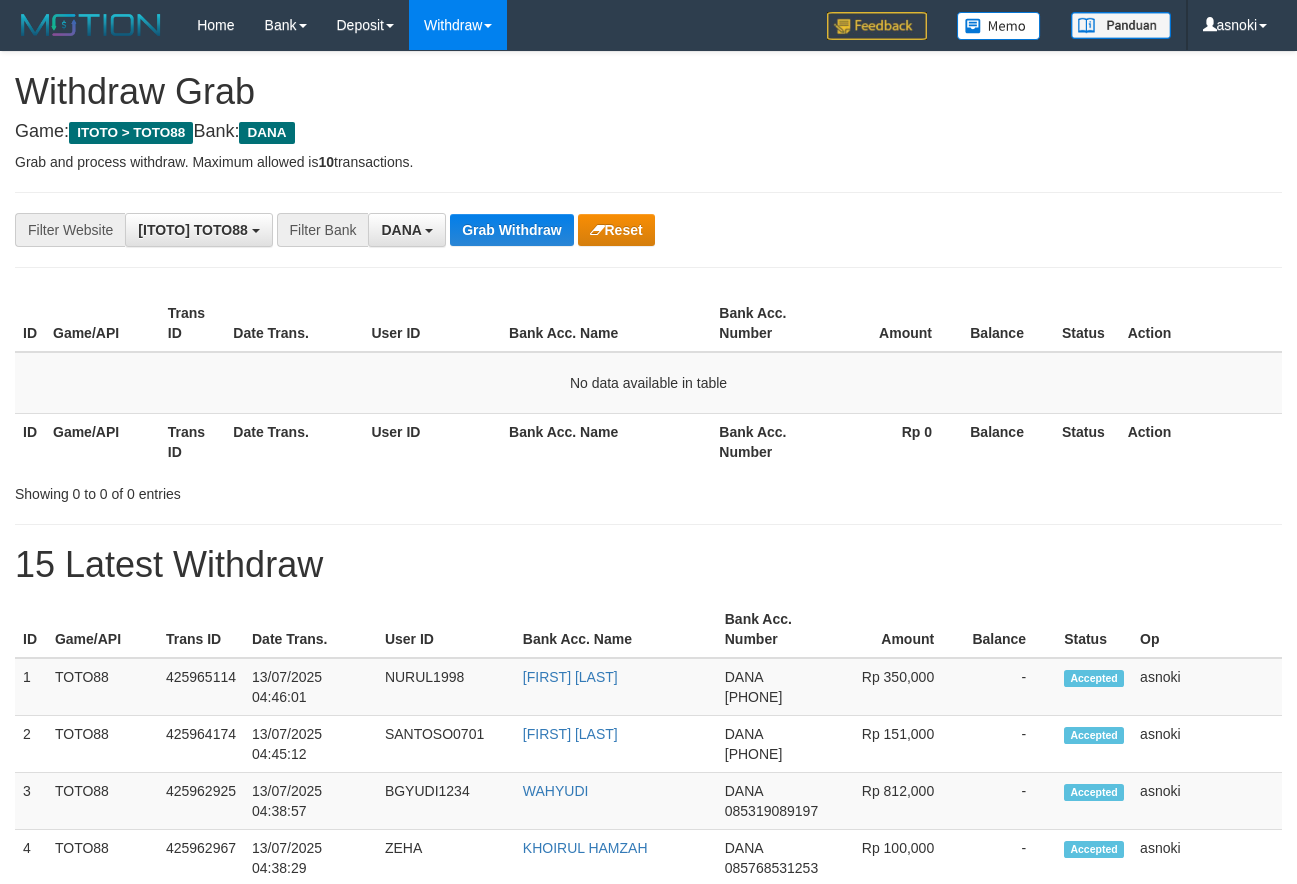 scroll, scrollTop: 0, scrollLeft: 0, axis: both 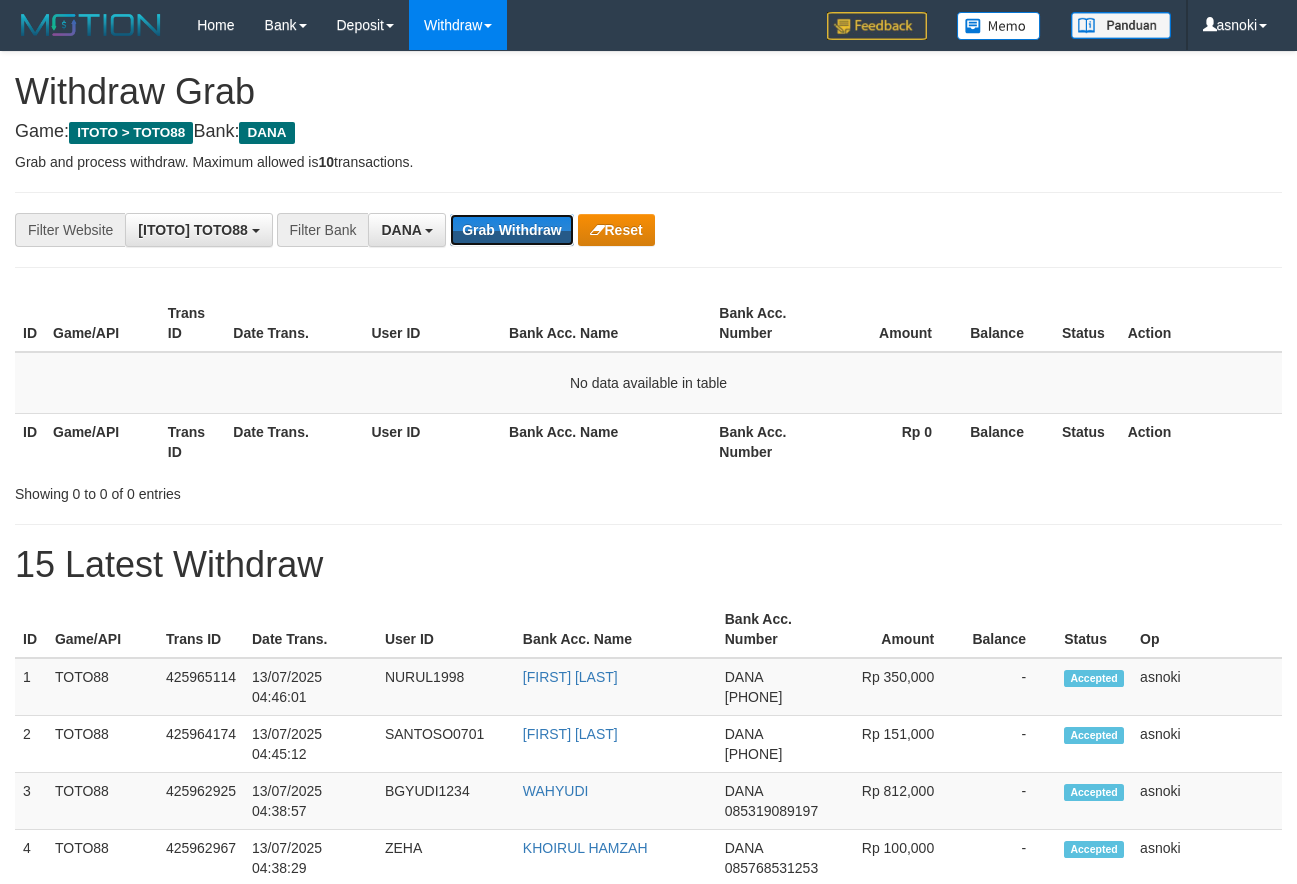 click on "Grab Withdraw" at bounding box center (511, 230) 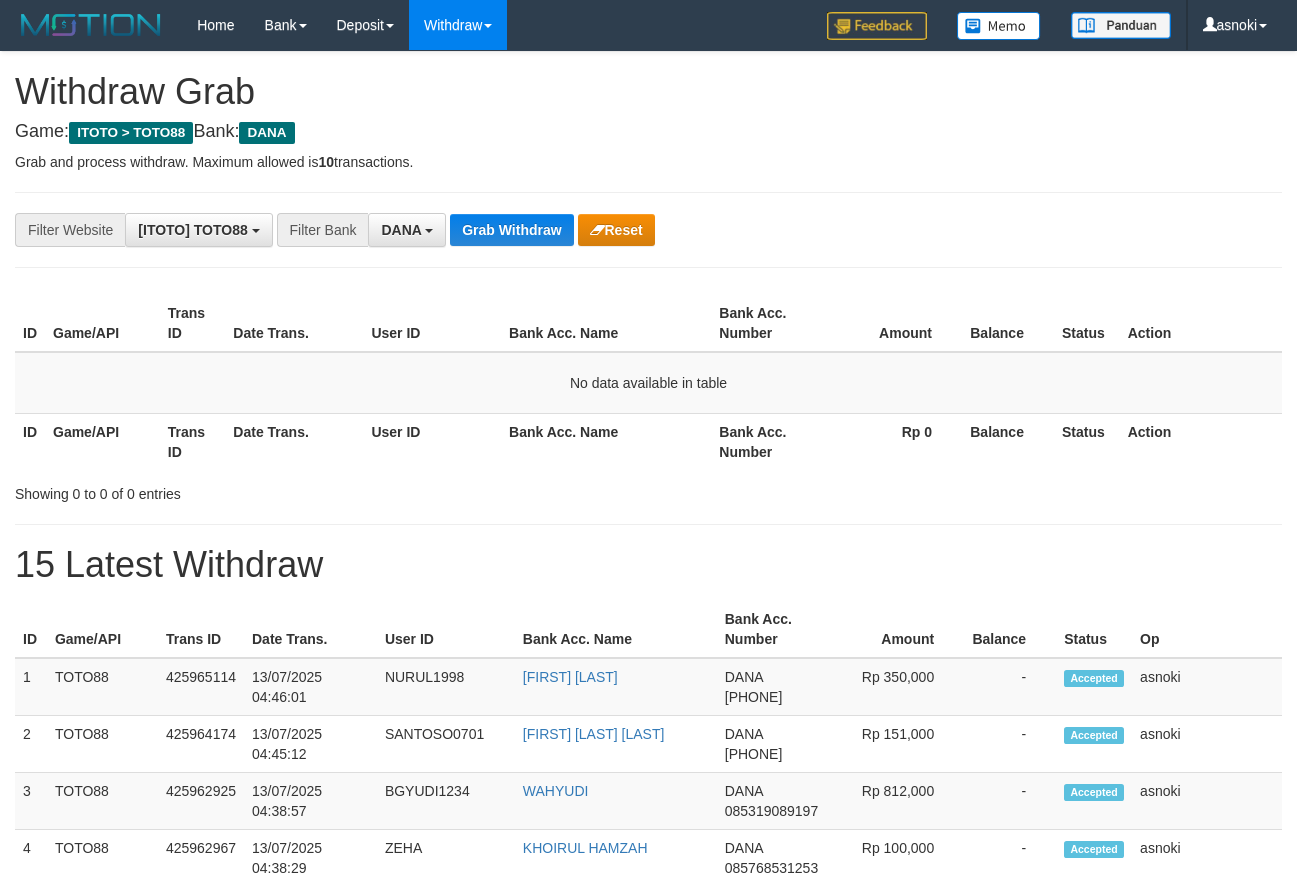 scroll, scrollTop: 0, scrollLeft: 0, axis: both 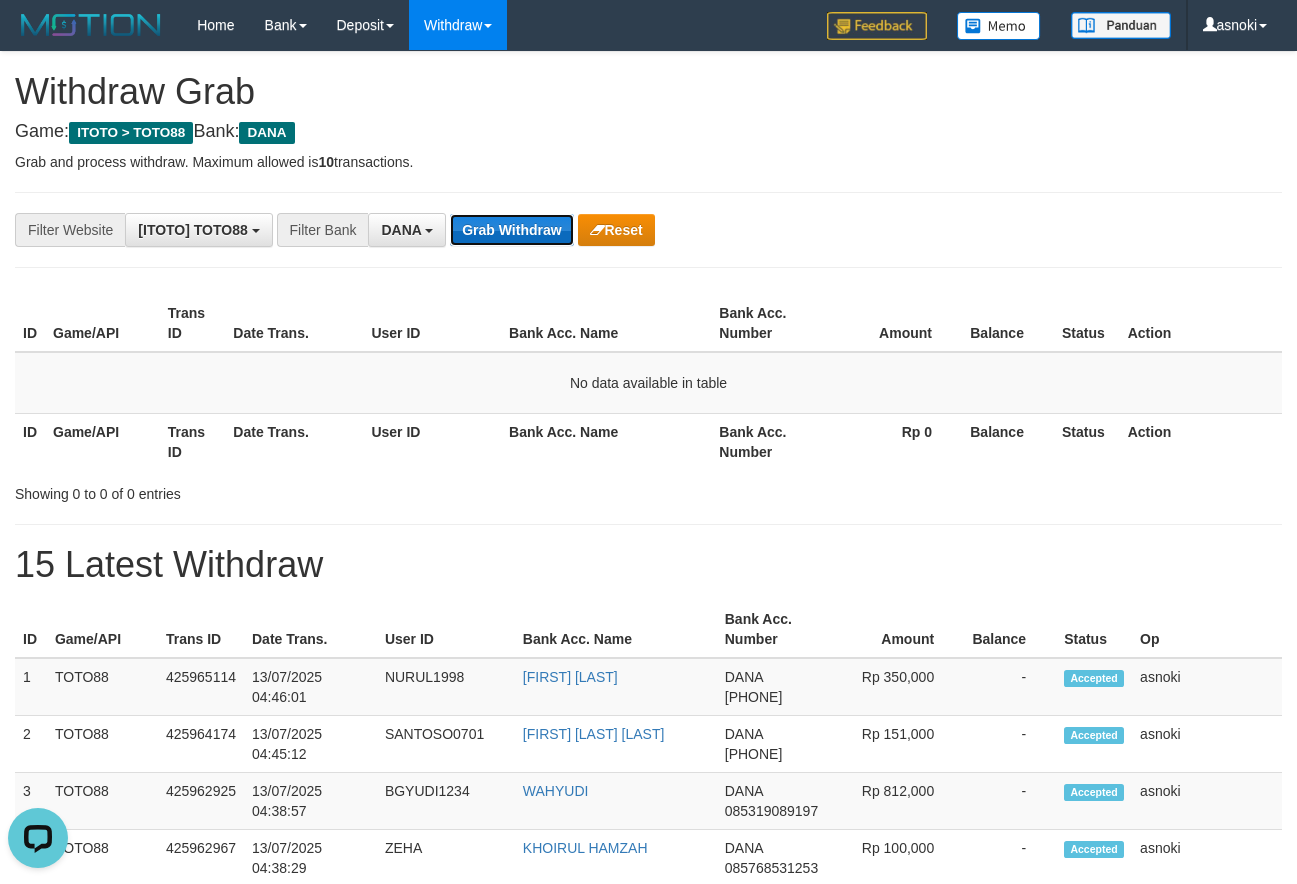 click on "Grab Withdraw" at bounding box center [511, 230] 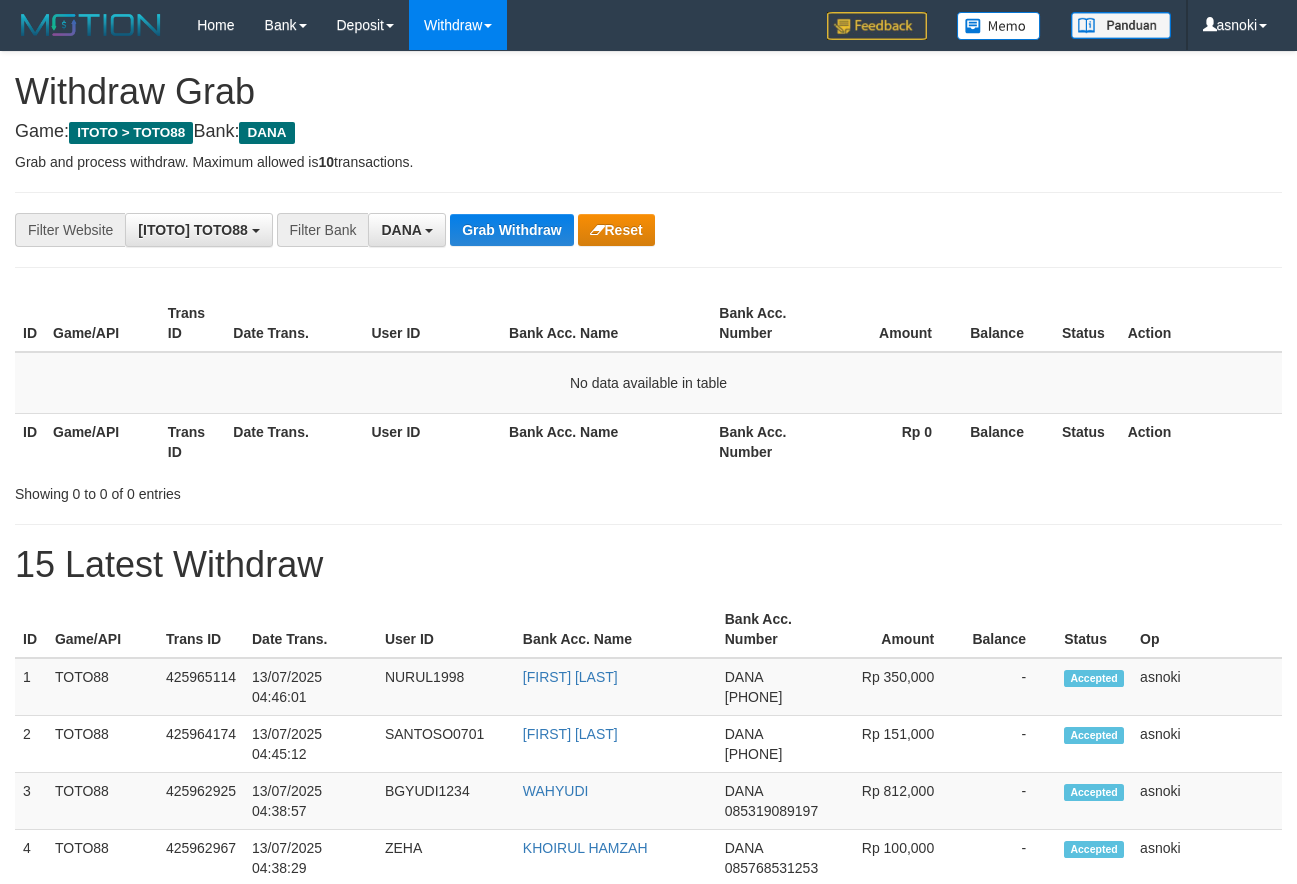 scroll, scrollTop: 0, scrollLeft: 0, axis: both 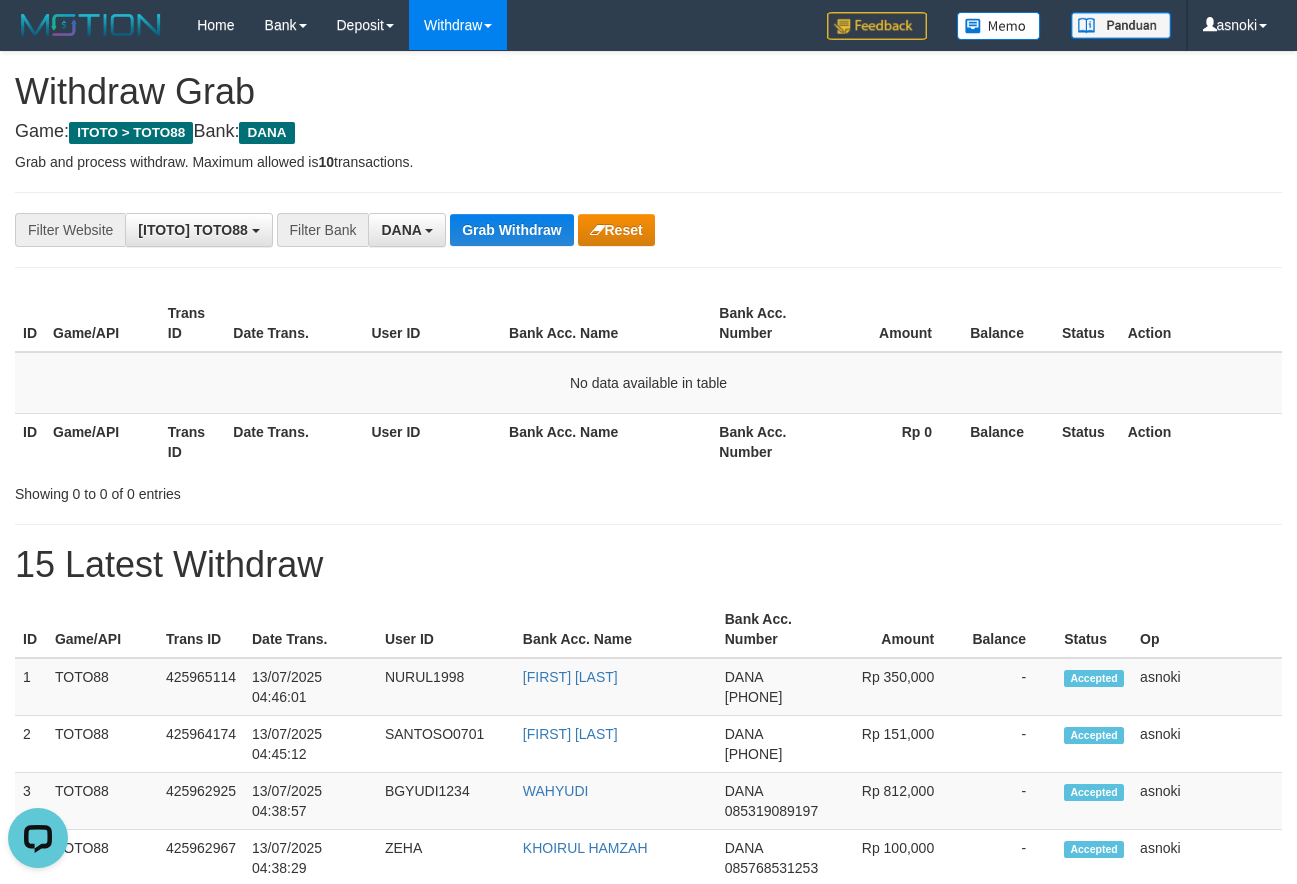 click on "**********" at bounding box center [648, 1113] 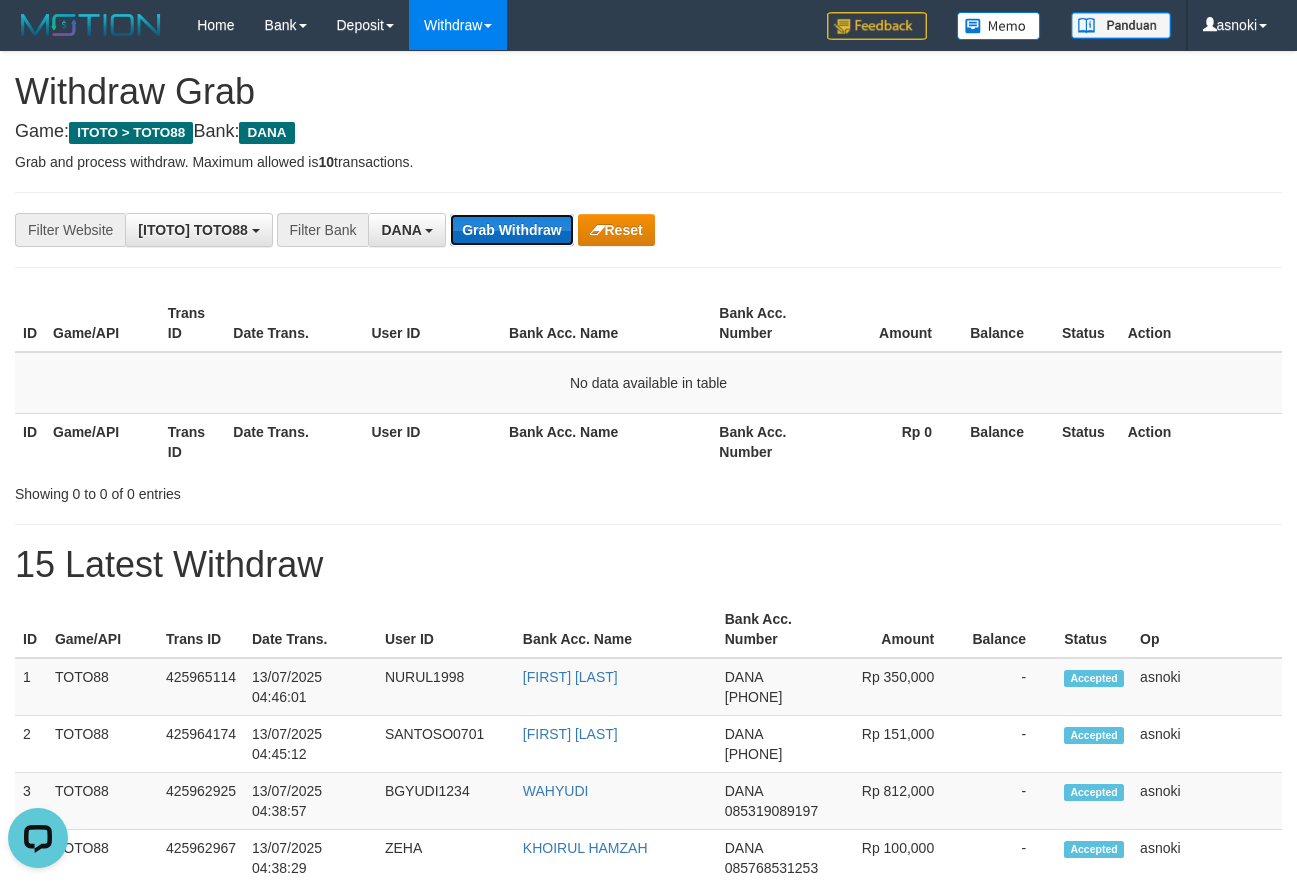 click on "Grab Withdraw" at bounding box center (511, 230) 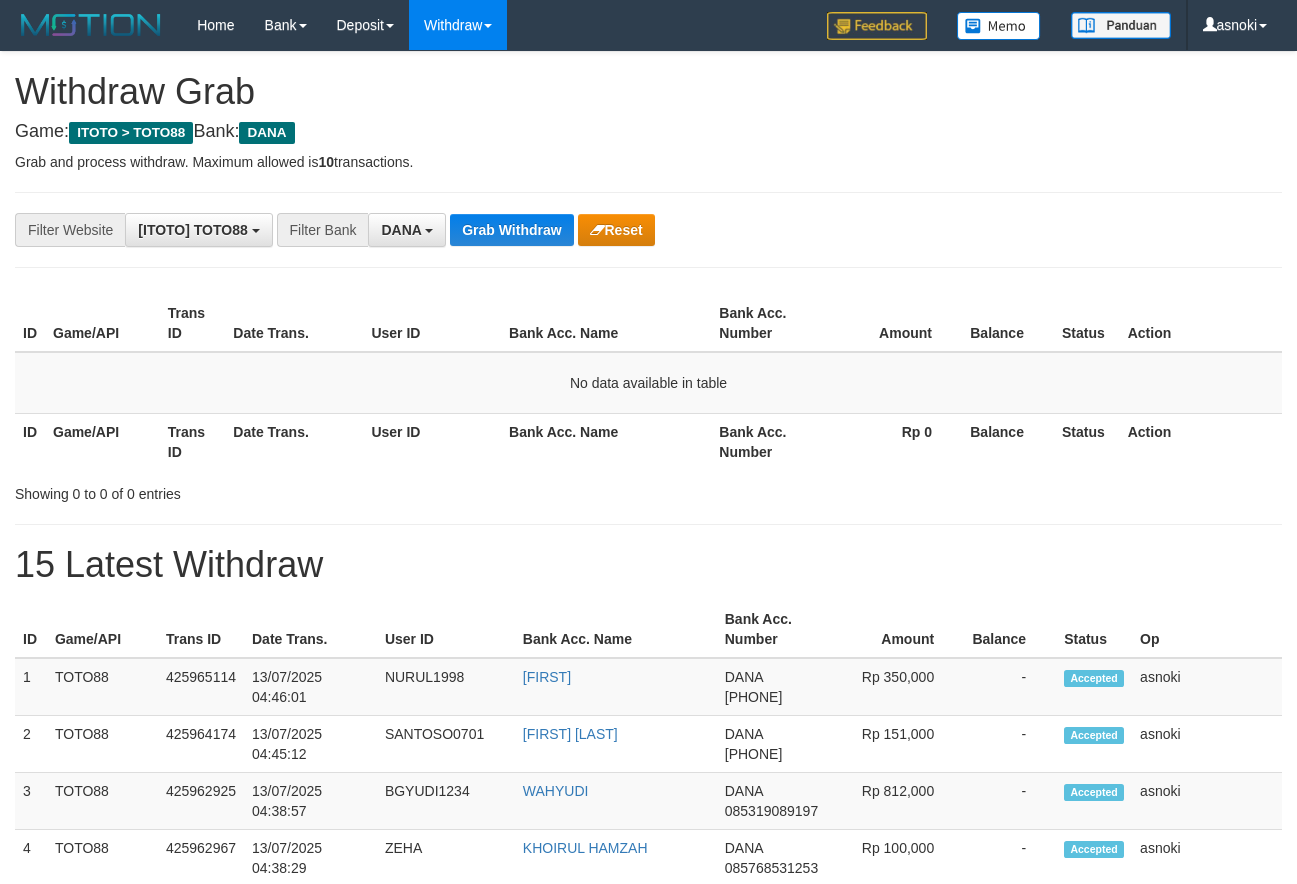 scroll, scrollTop: 0, scrollLeft: 0, axis: both 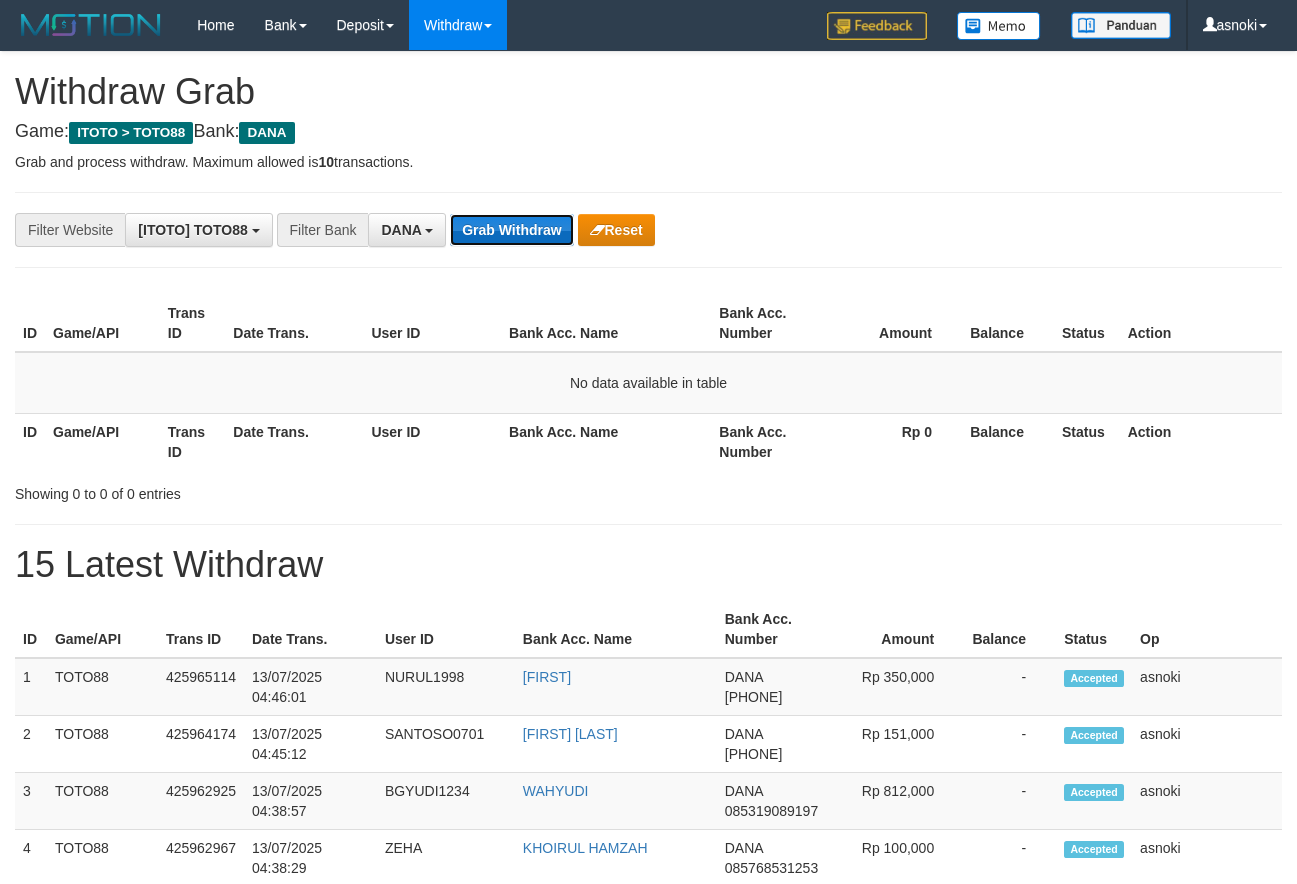 click on "Grab Withdraw" at bounding box center [511, 230] 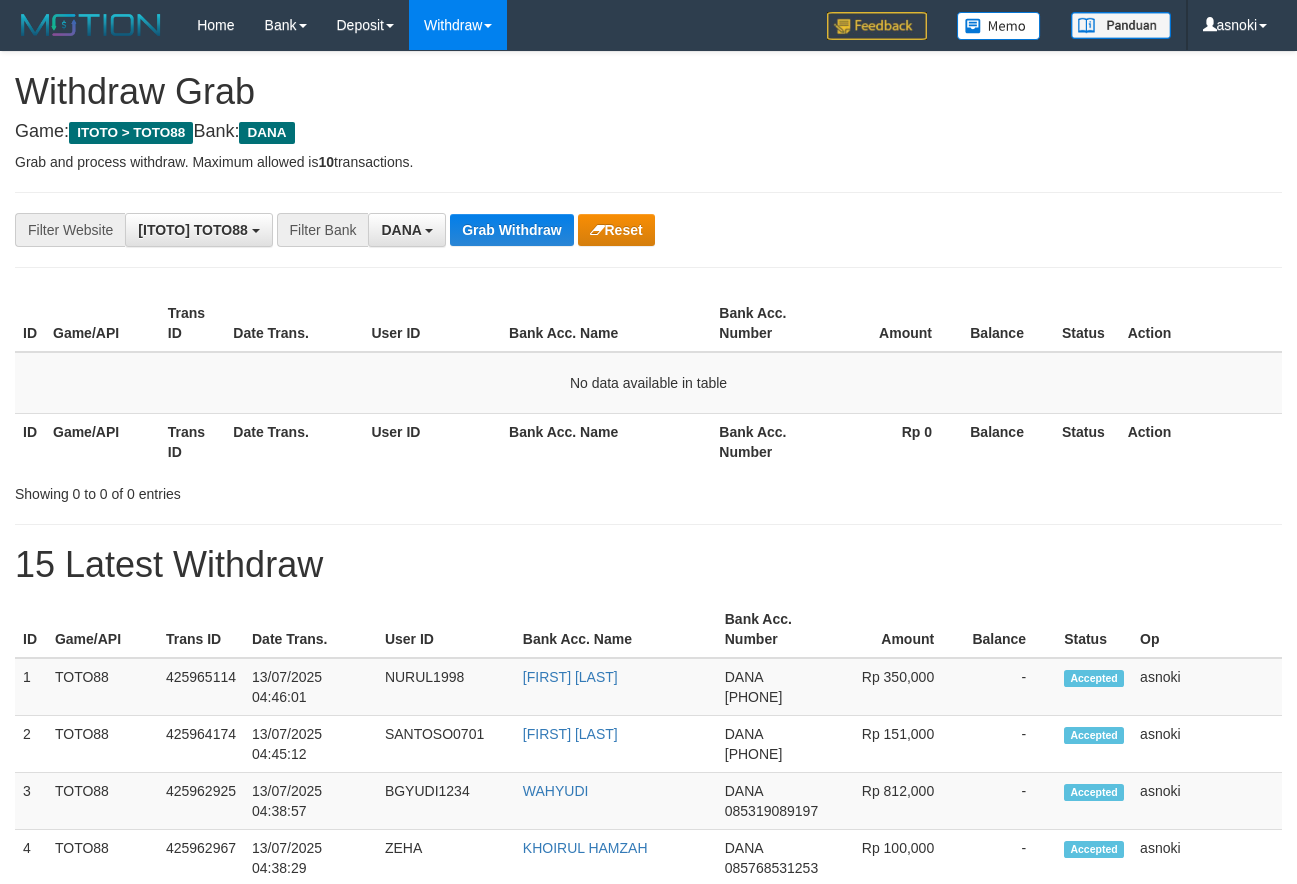 scroll, scrollTop: 0, scrollLeft: 0, axis: both 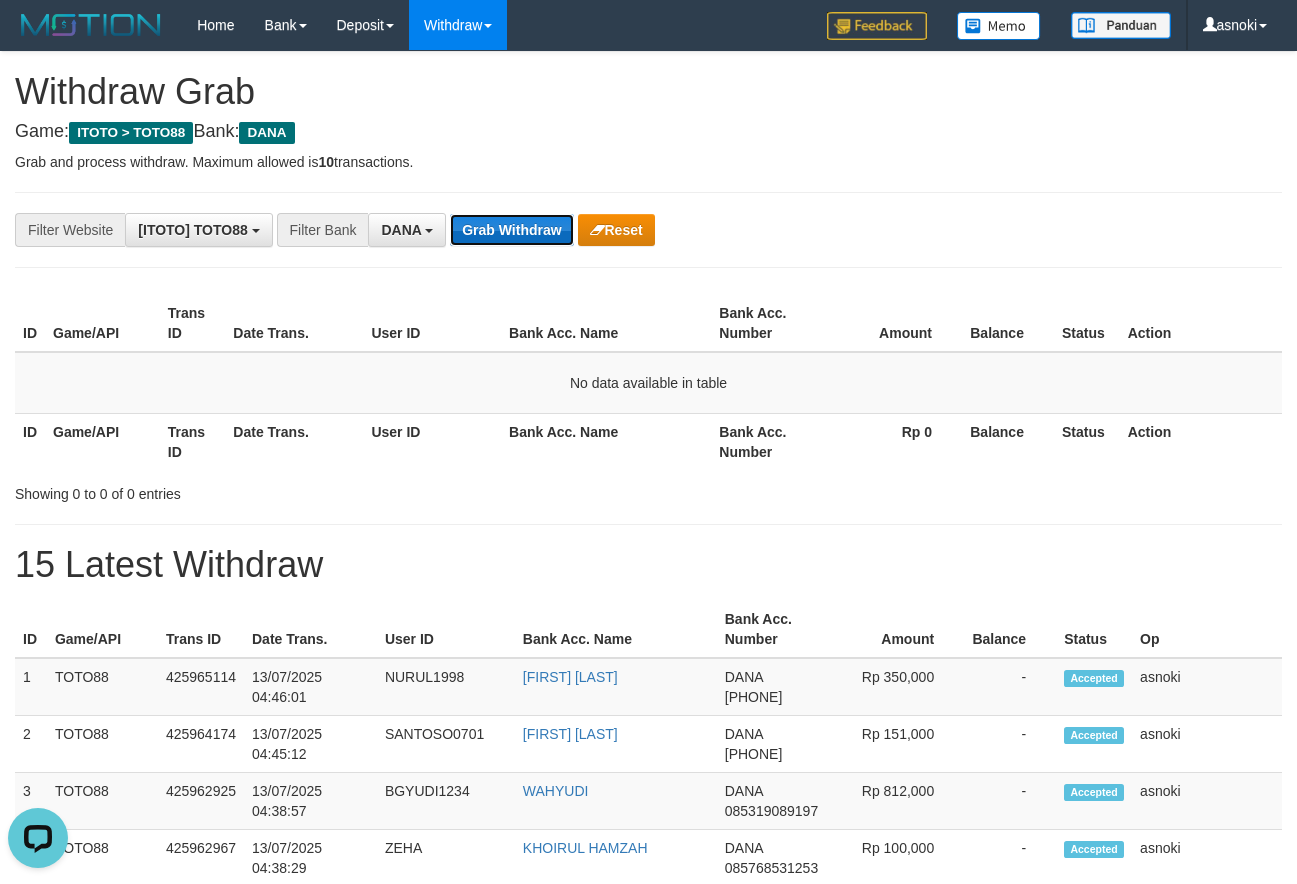 click on "Grab Withdraw" at bounding box center (511, 230) 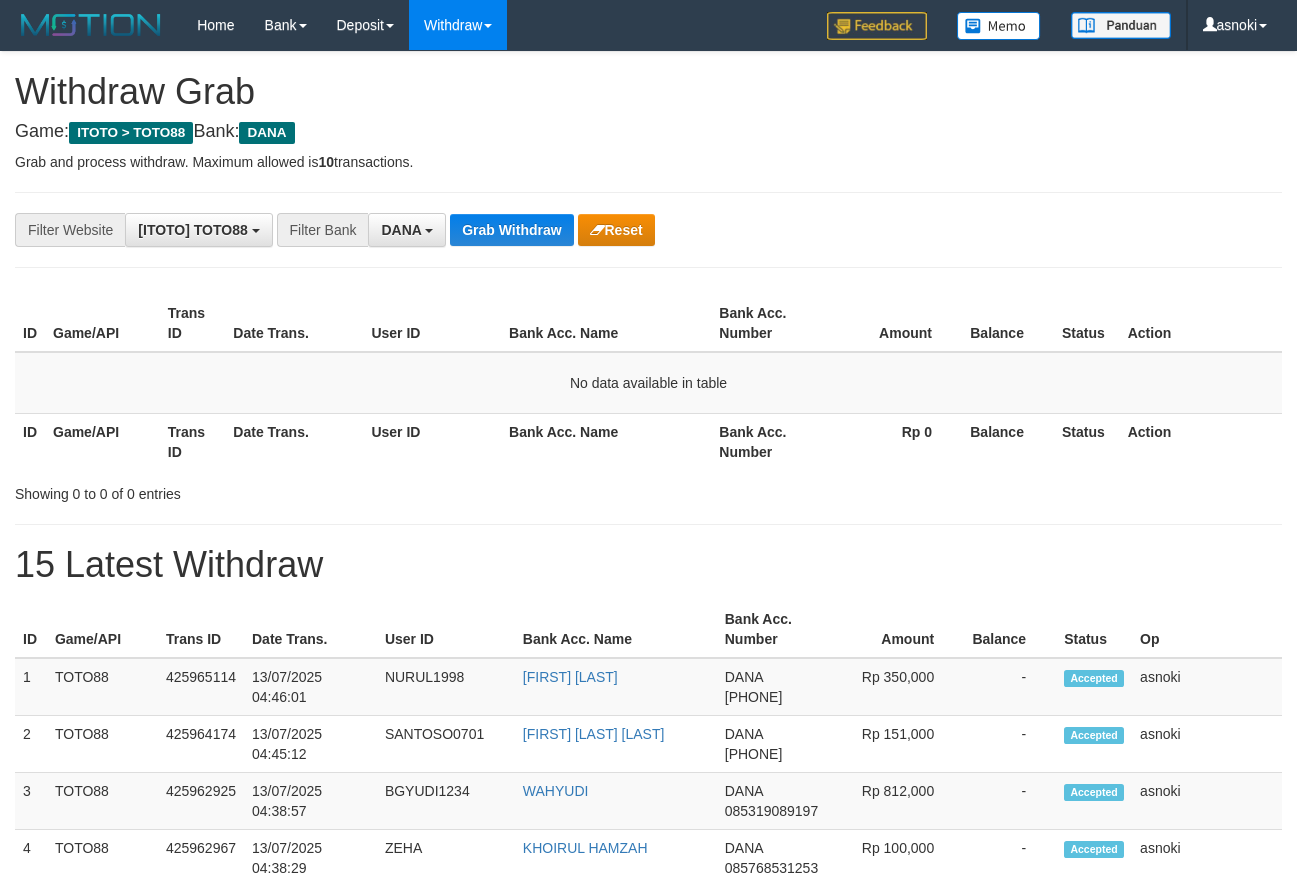 scroll, scrollTop: 0, scrollLeft: 0, axis: both 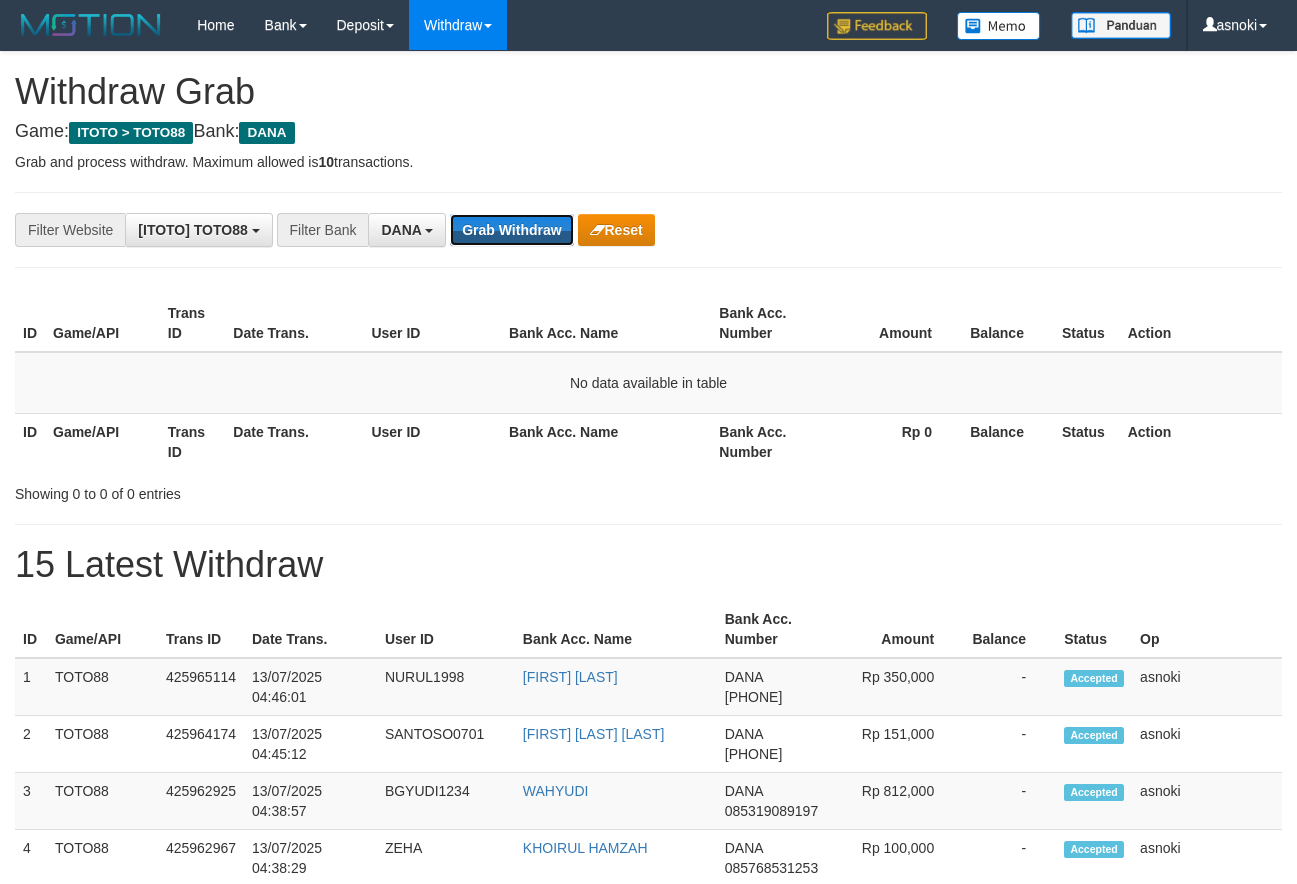 click on "Grab Withdraw" at bounding box center [511, 230] 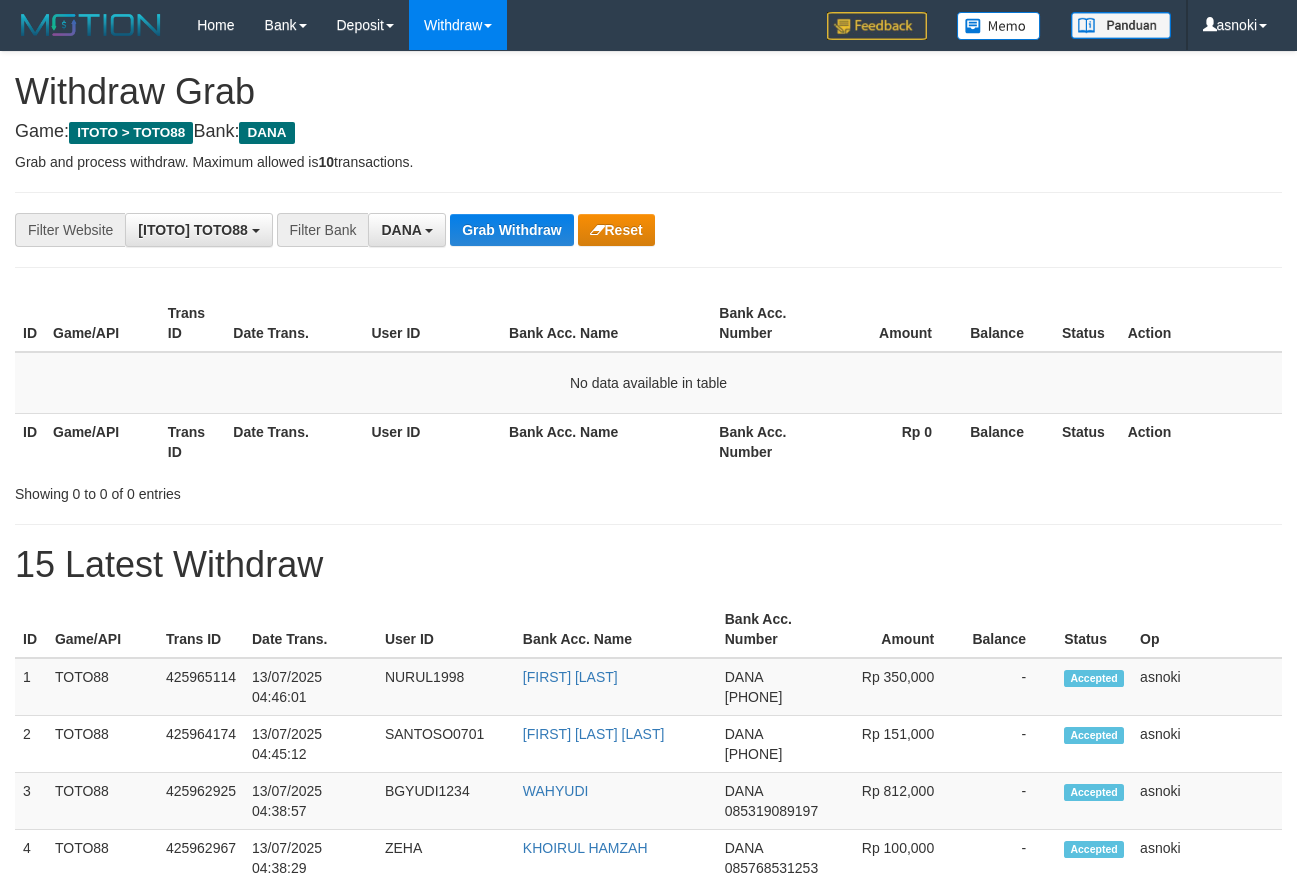 scroll, scrollTop: 0, scrollLeft: 0, axis: both 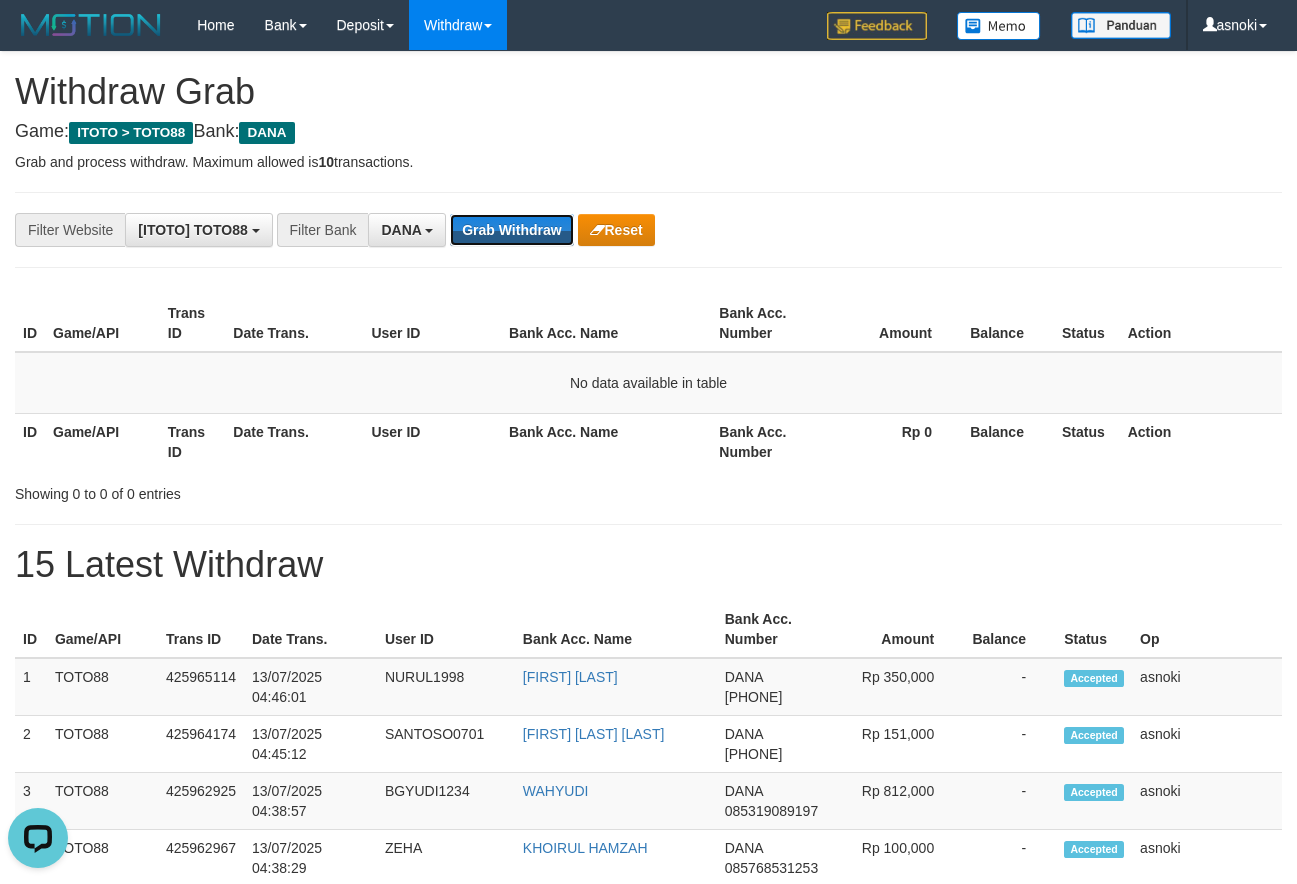 click on "Grab Withdraw" at bounding box center (511, 230) 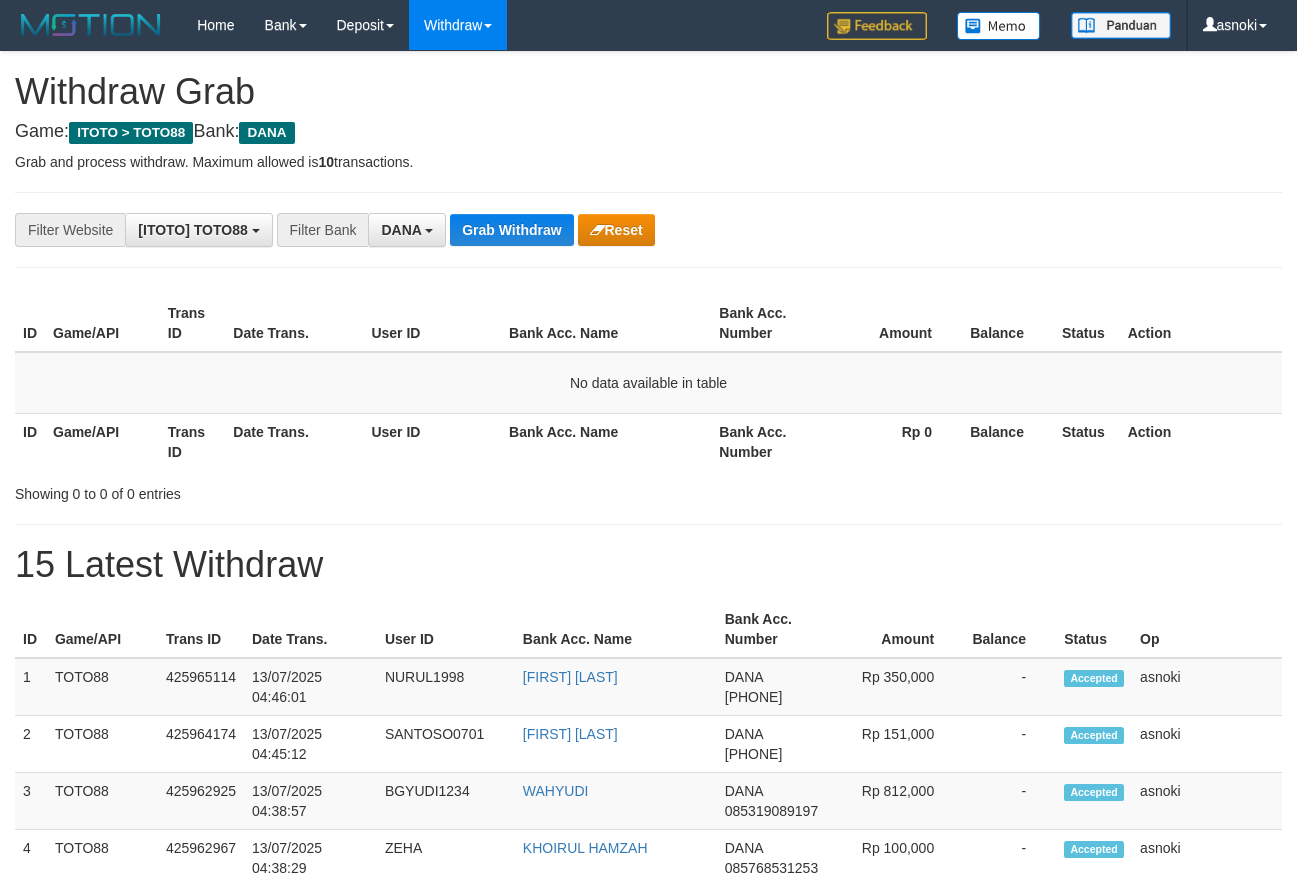 scroll, scrollTop: 0, scrollLeft: 0, axis: both 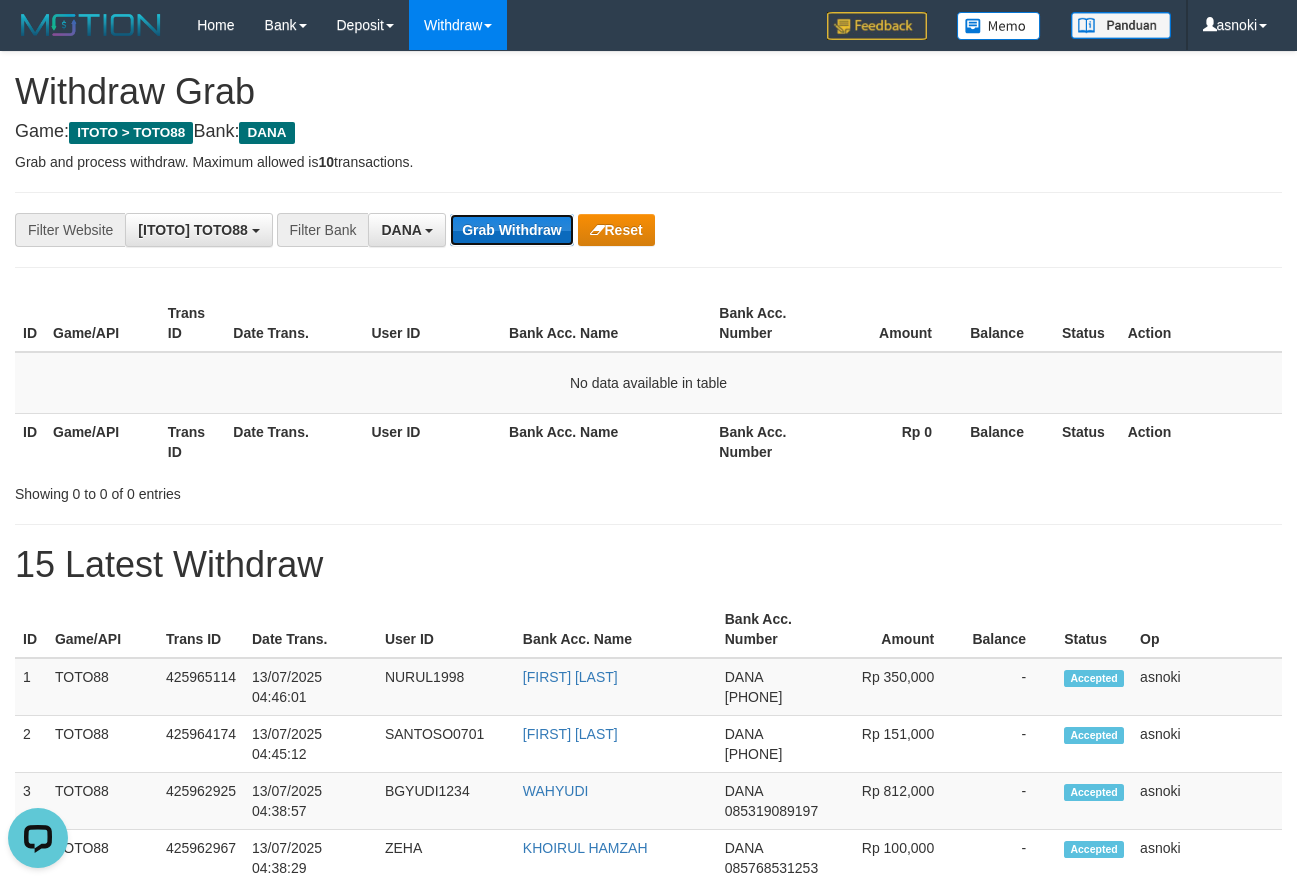 click on "Grab Withdraw" at bounding box center (511, 230) 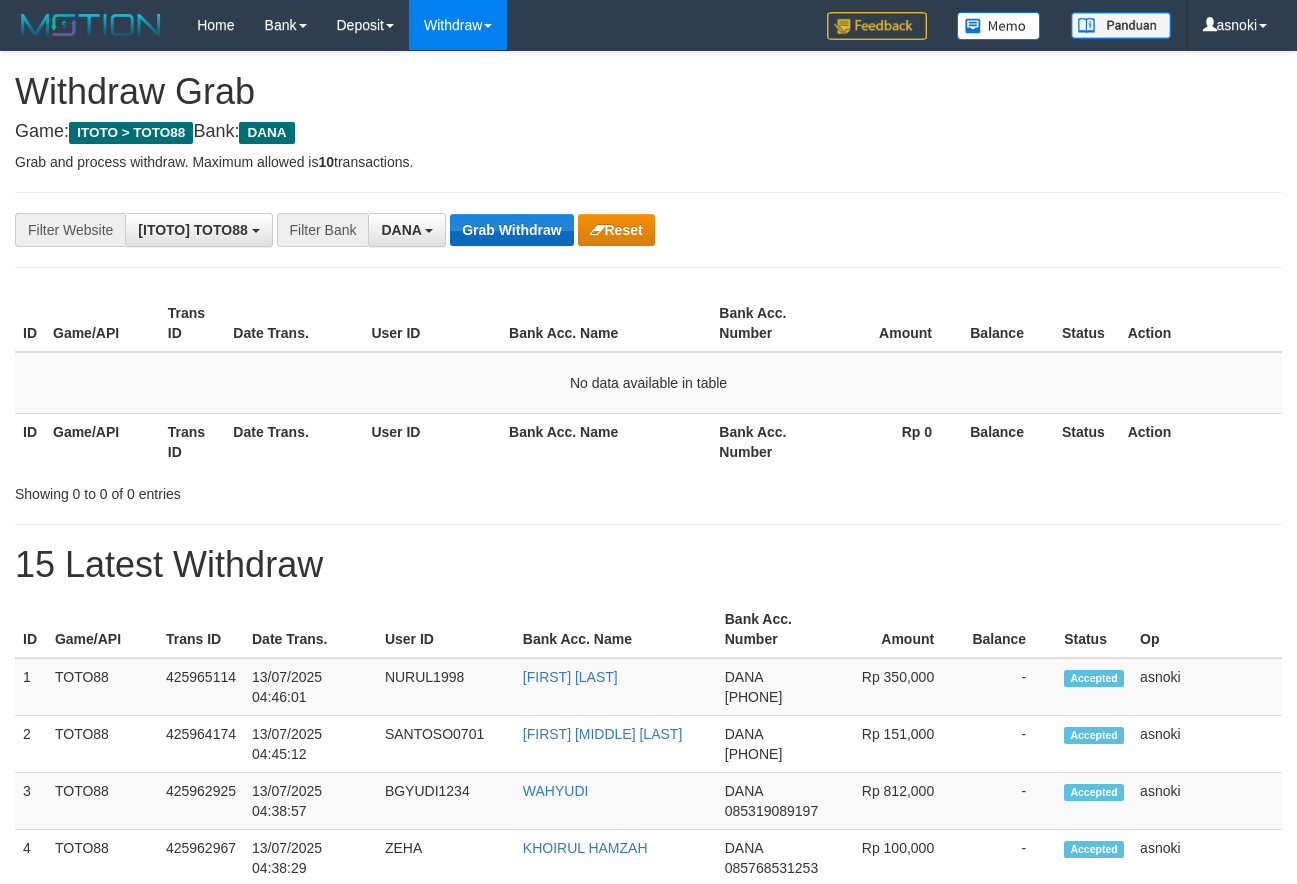 scroll, scrollTop: 0, scrollLeft: 0, axis: both 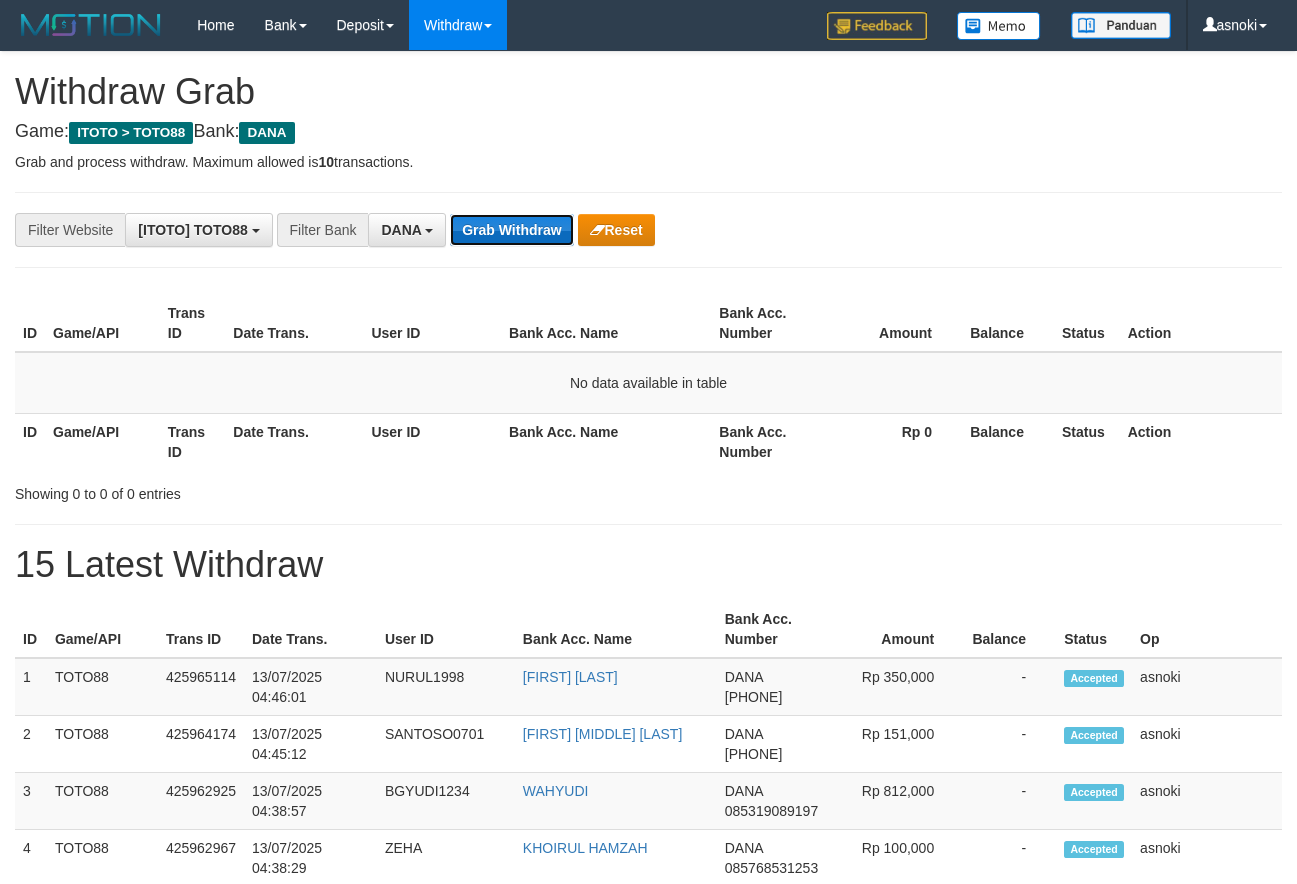 click on "Grab Withdraw" at bounding box center (511, 230) 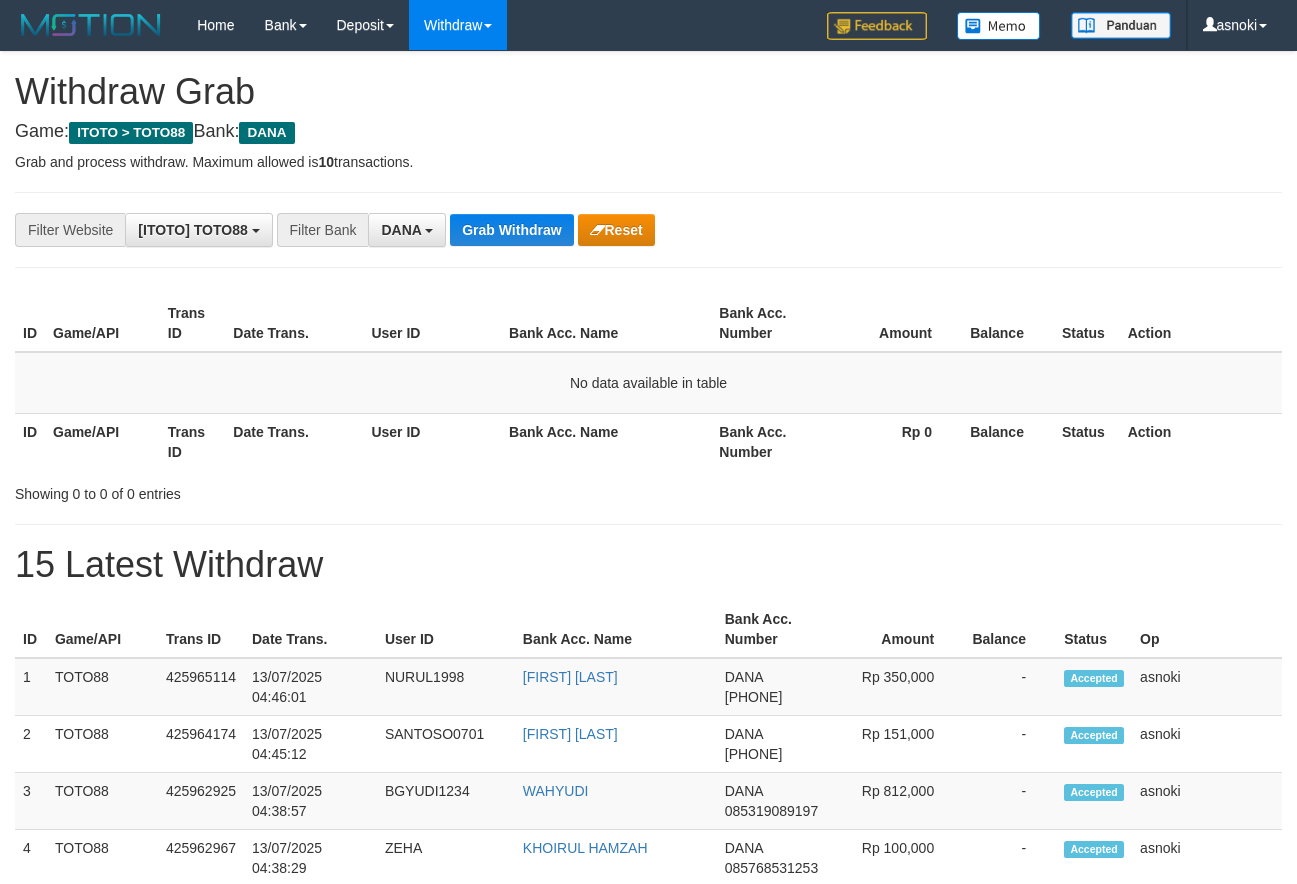 scroll, scrollTop: 0, scrollLeft: 0, axis: both 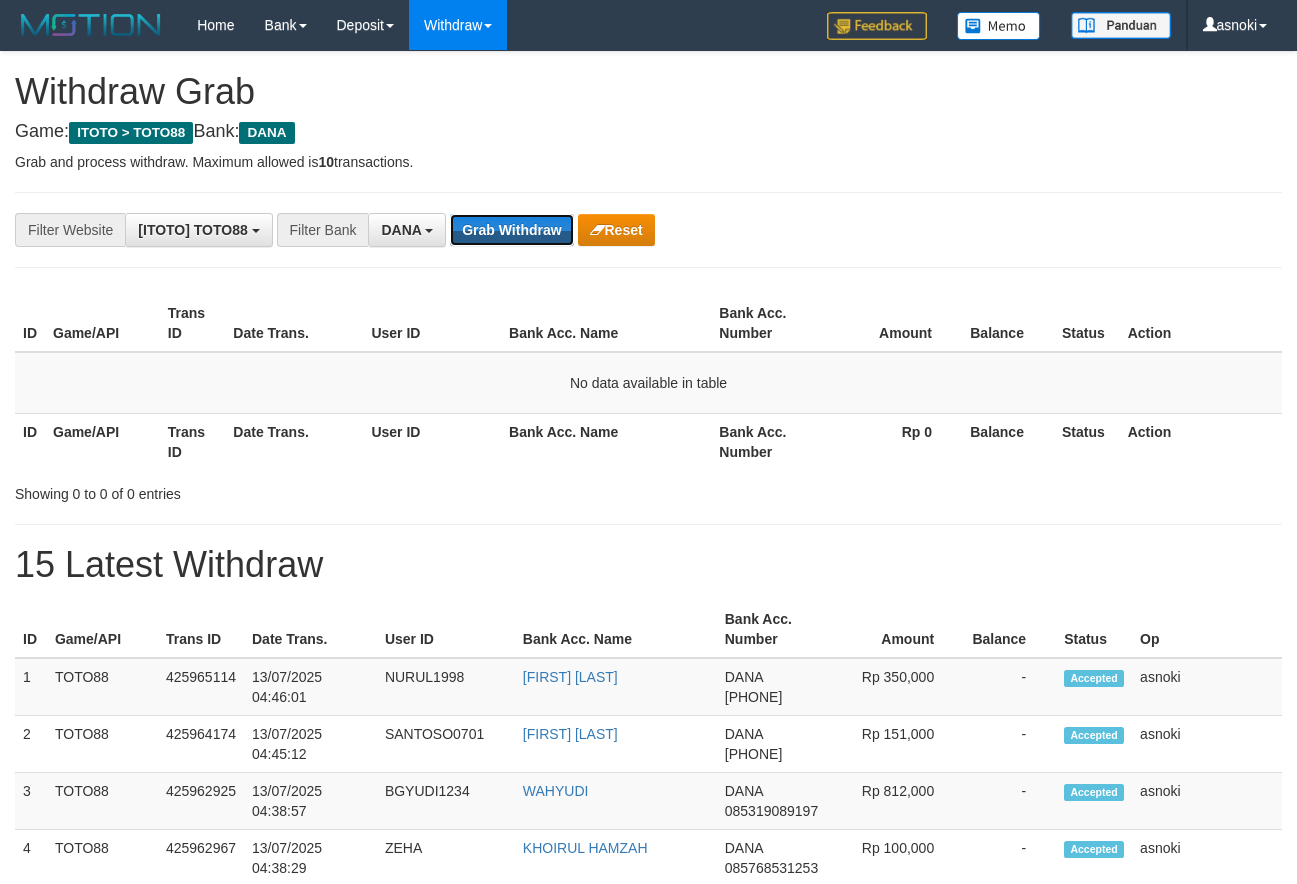 click on "Grab Withdraw" at bounding box center (511, 230) 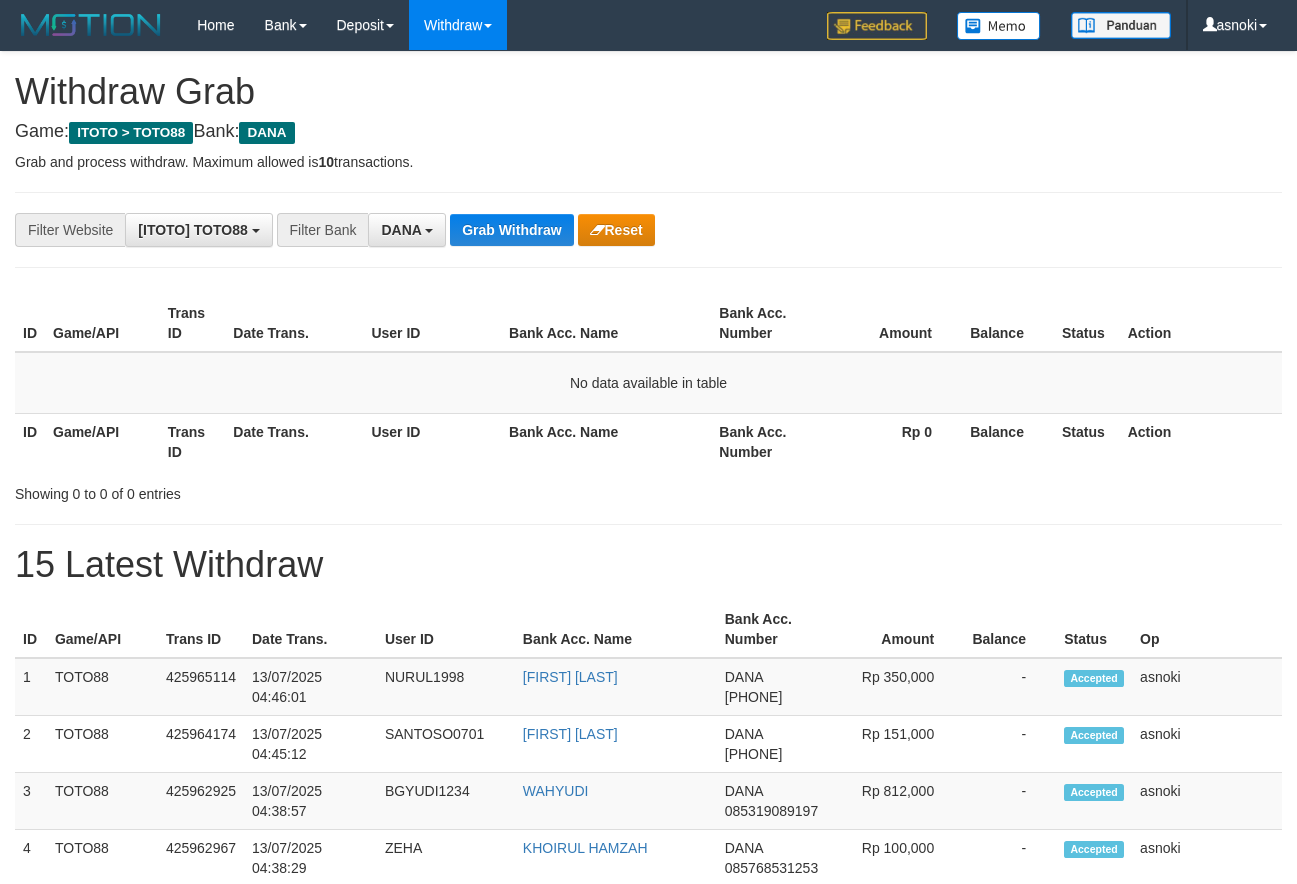 scroll, scrollTop: 0, scrollLeft: 0, axis: both 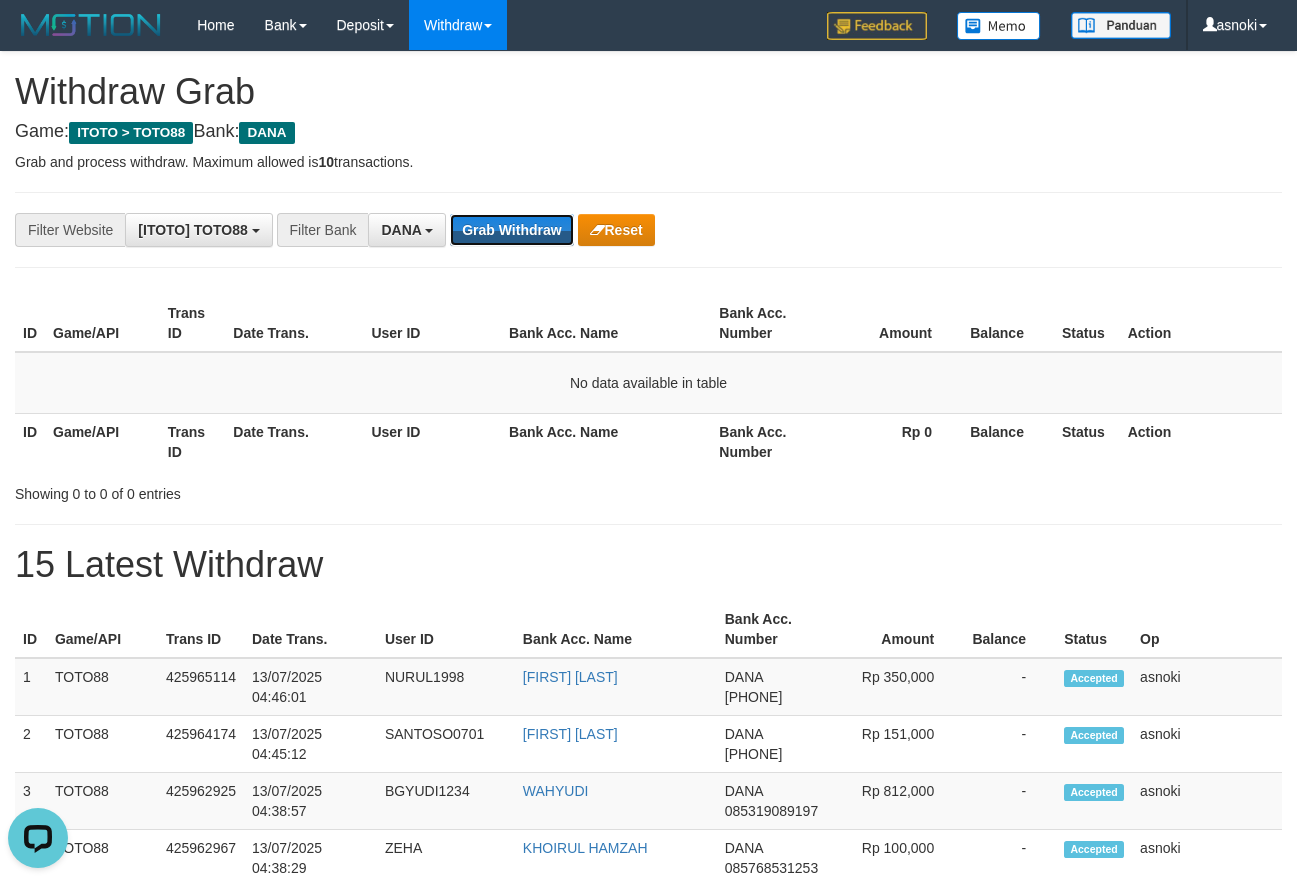click on "Grab Withdraw" at bounding box center (511, 230) 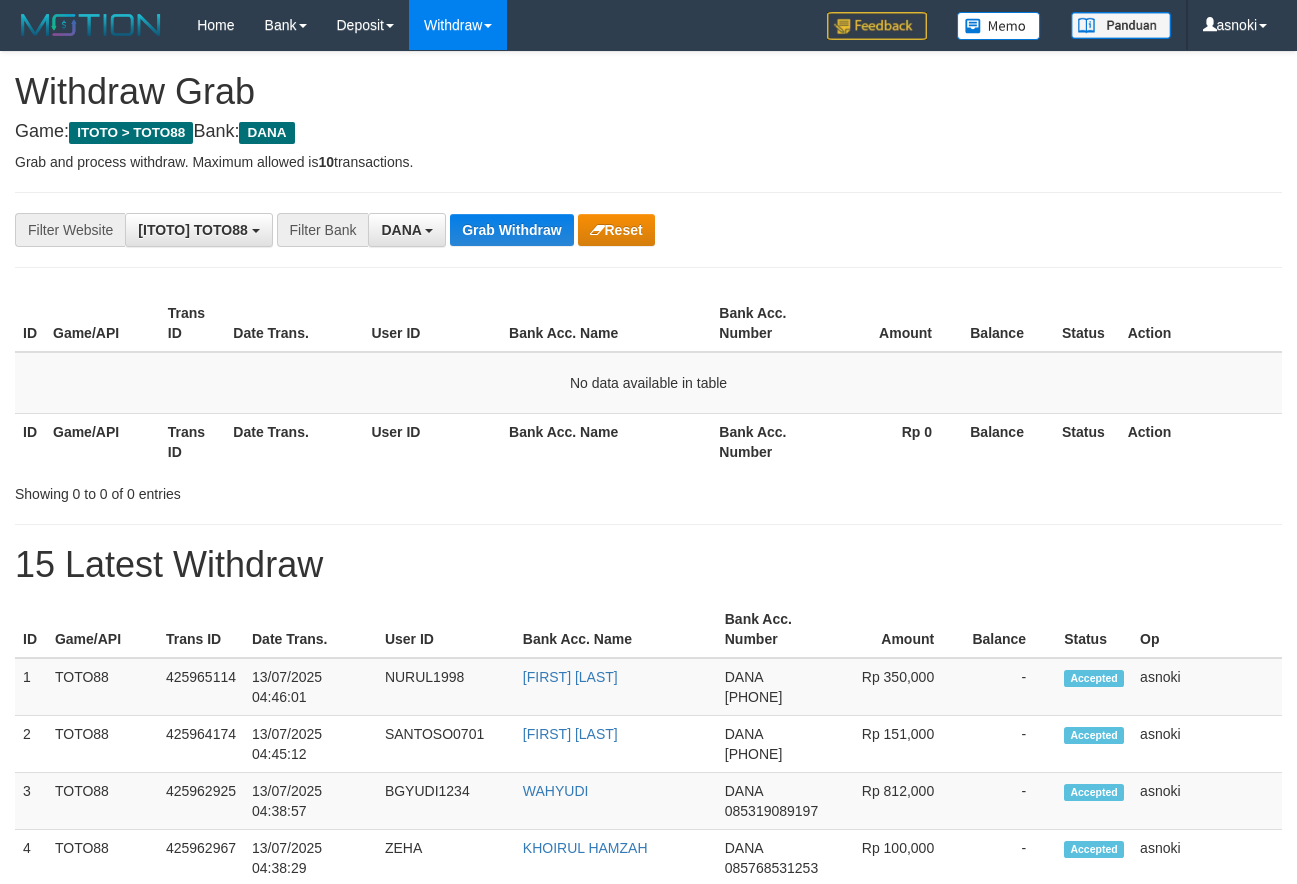 scroll, scrollTop: 0, scrollLeft: 0, axis: both 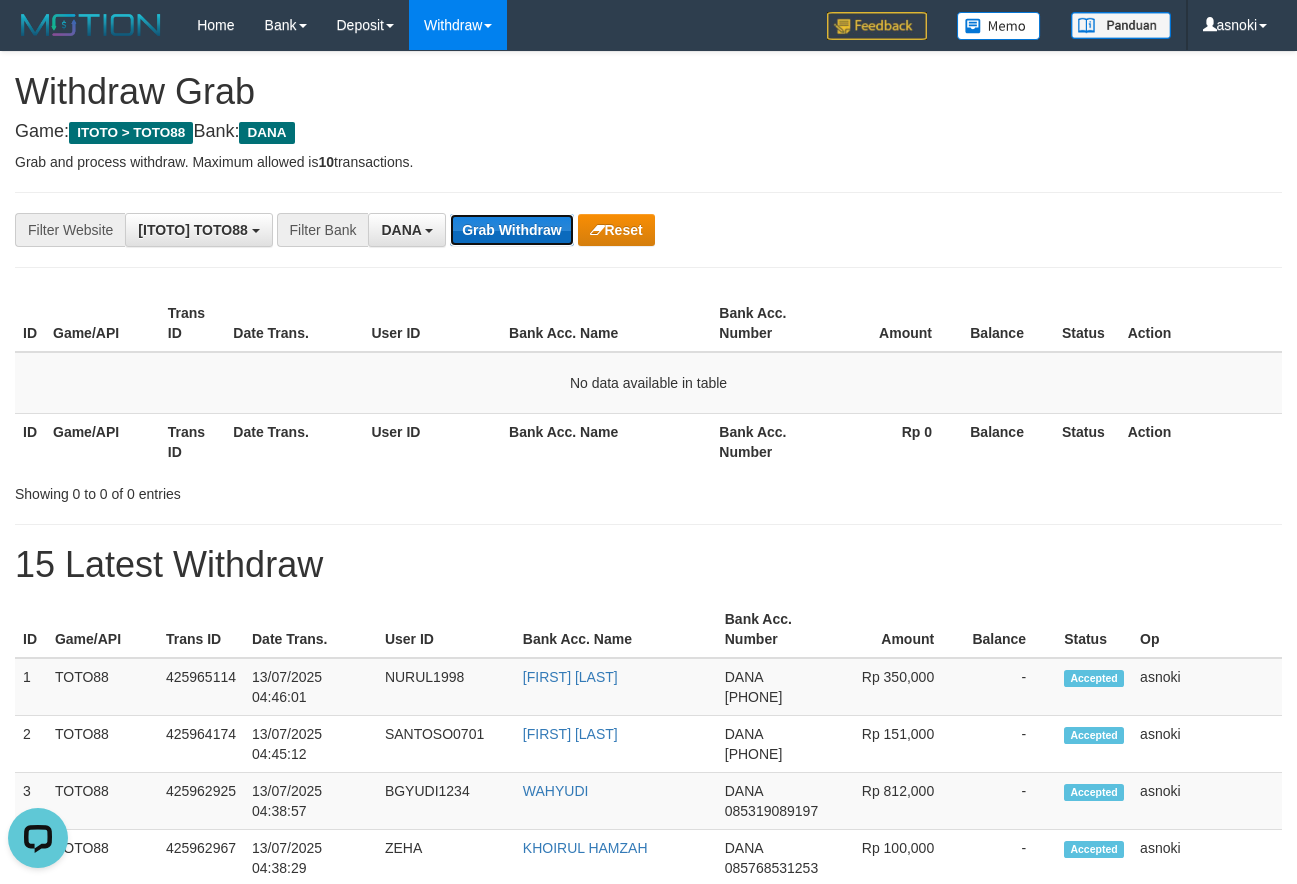 click on "Grab Withdraw" at bounding box center [511, 230] 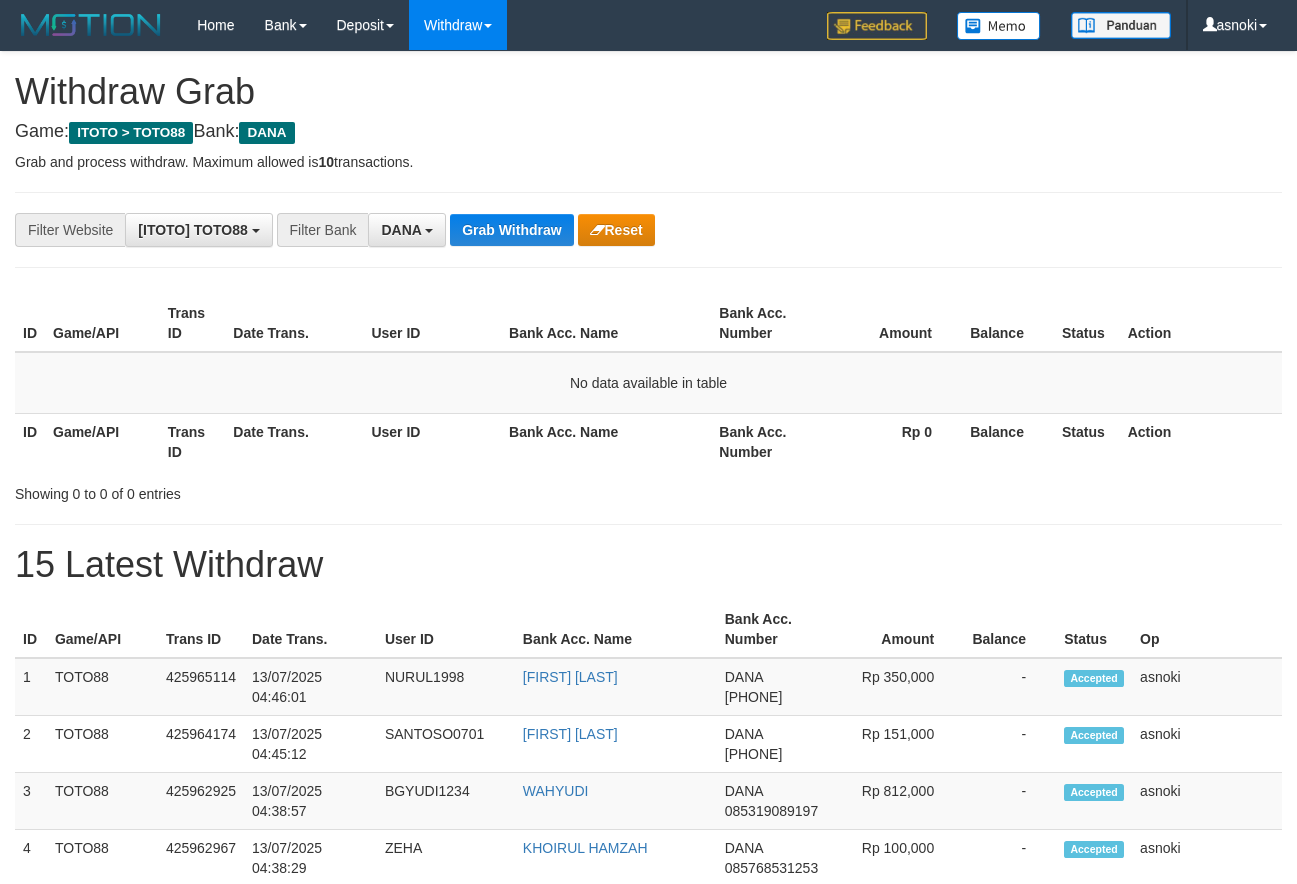 scroll, scrollTop: 0, scrollLeft: 0, axis: both 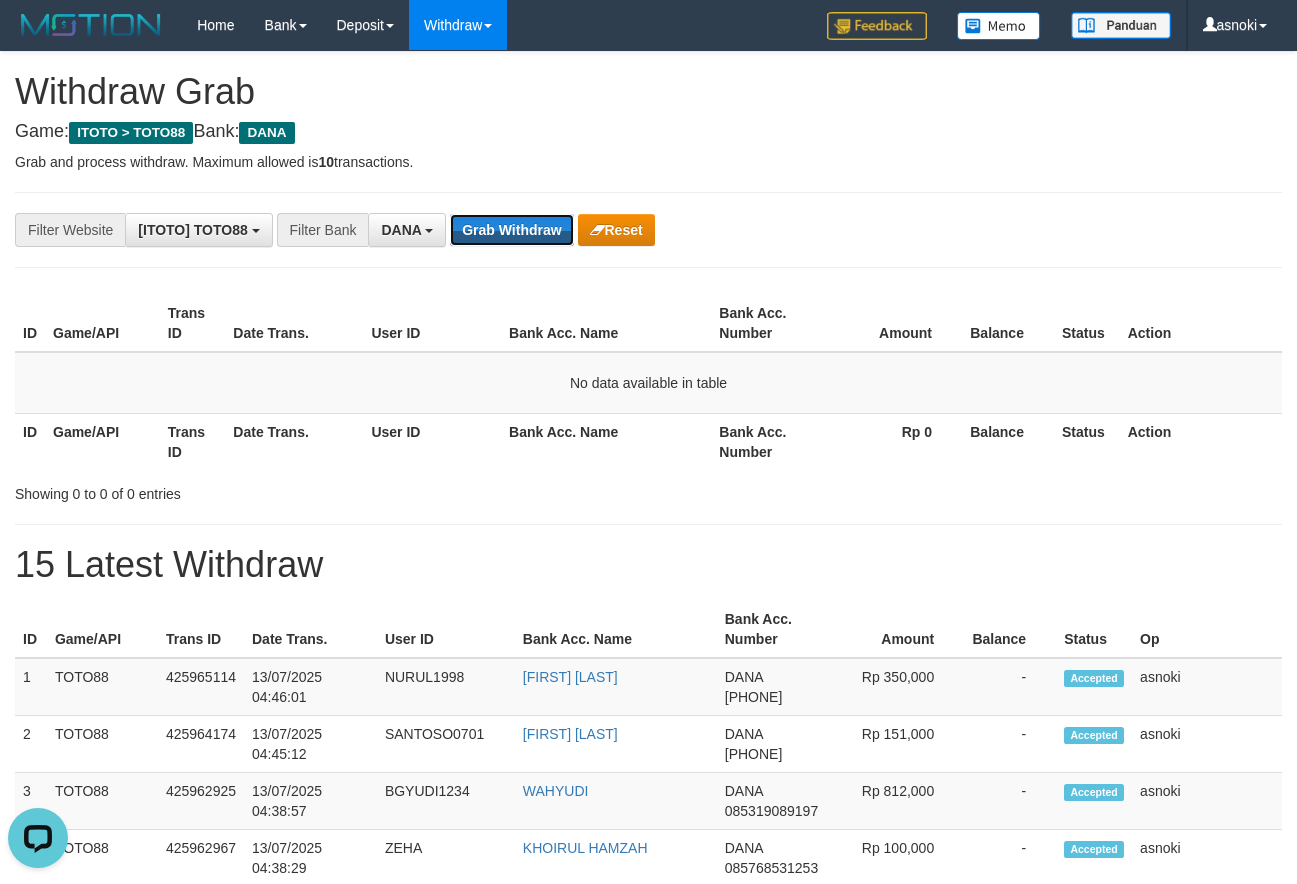 click on "Grab Withdraw" at bounding box center [511, 230] 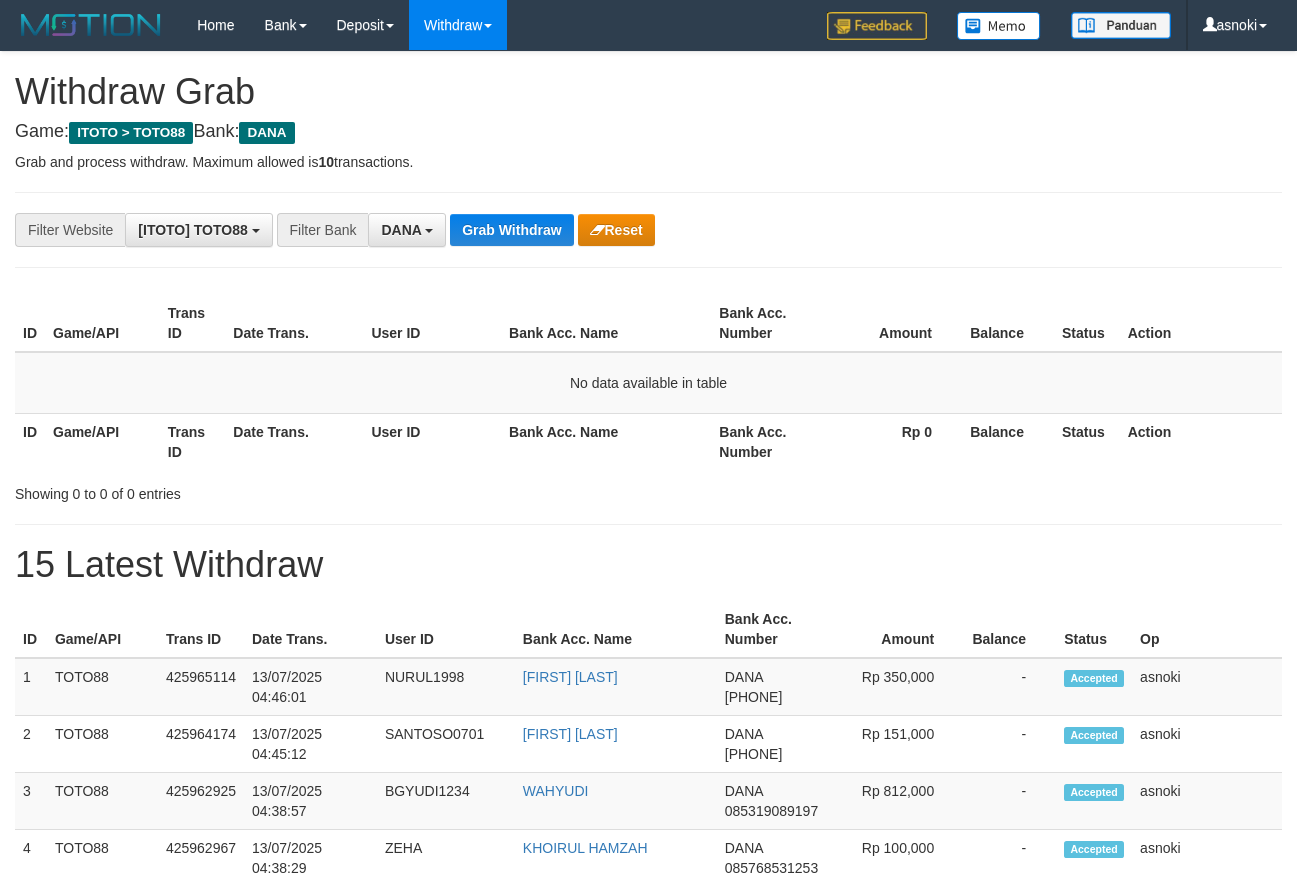 scroll, scrollTop: 0, scrollLeft: 0, axis: both 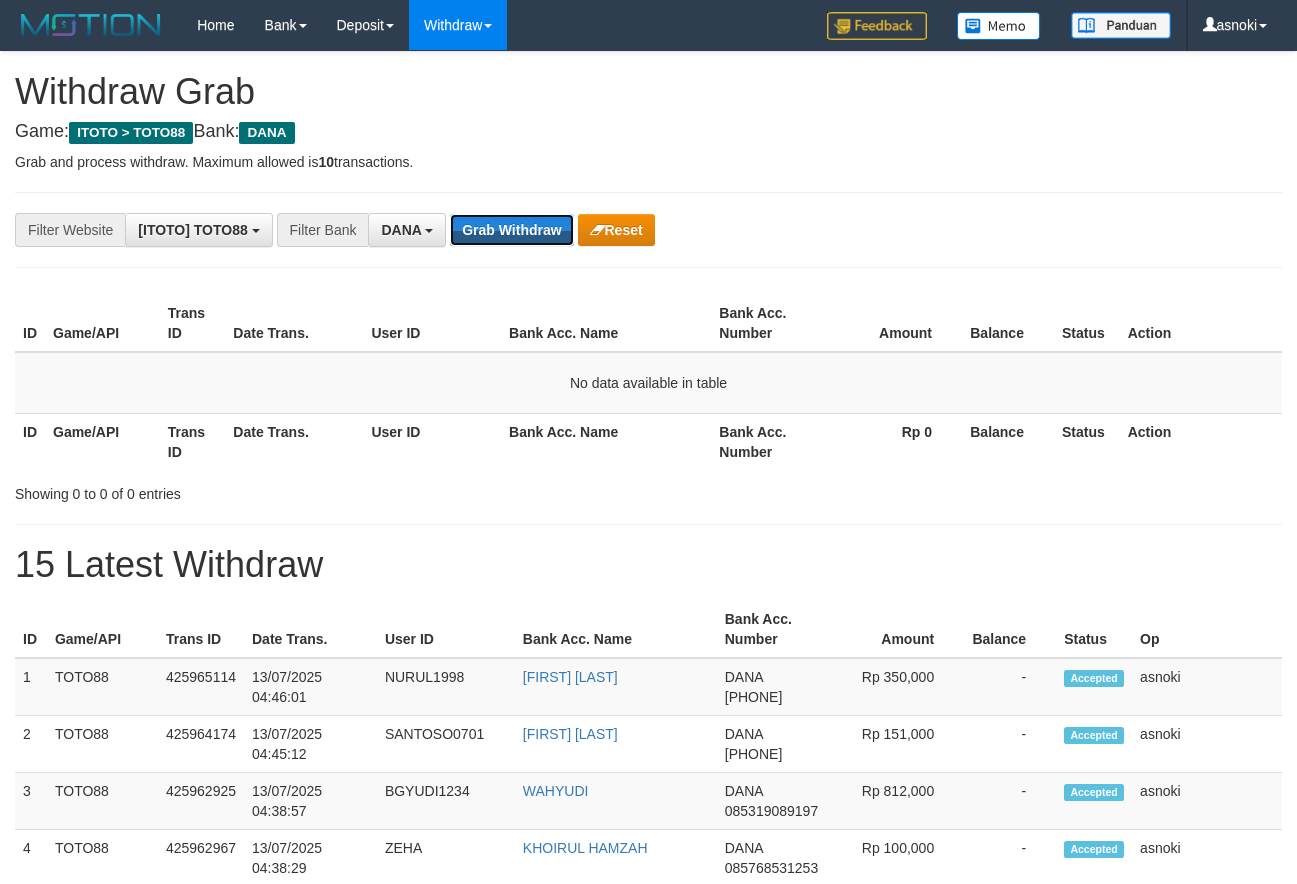 click on "Grab Withdraw" at bounding box center [511, 230] 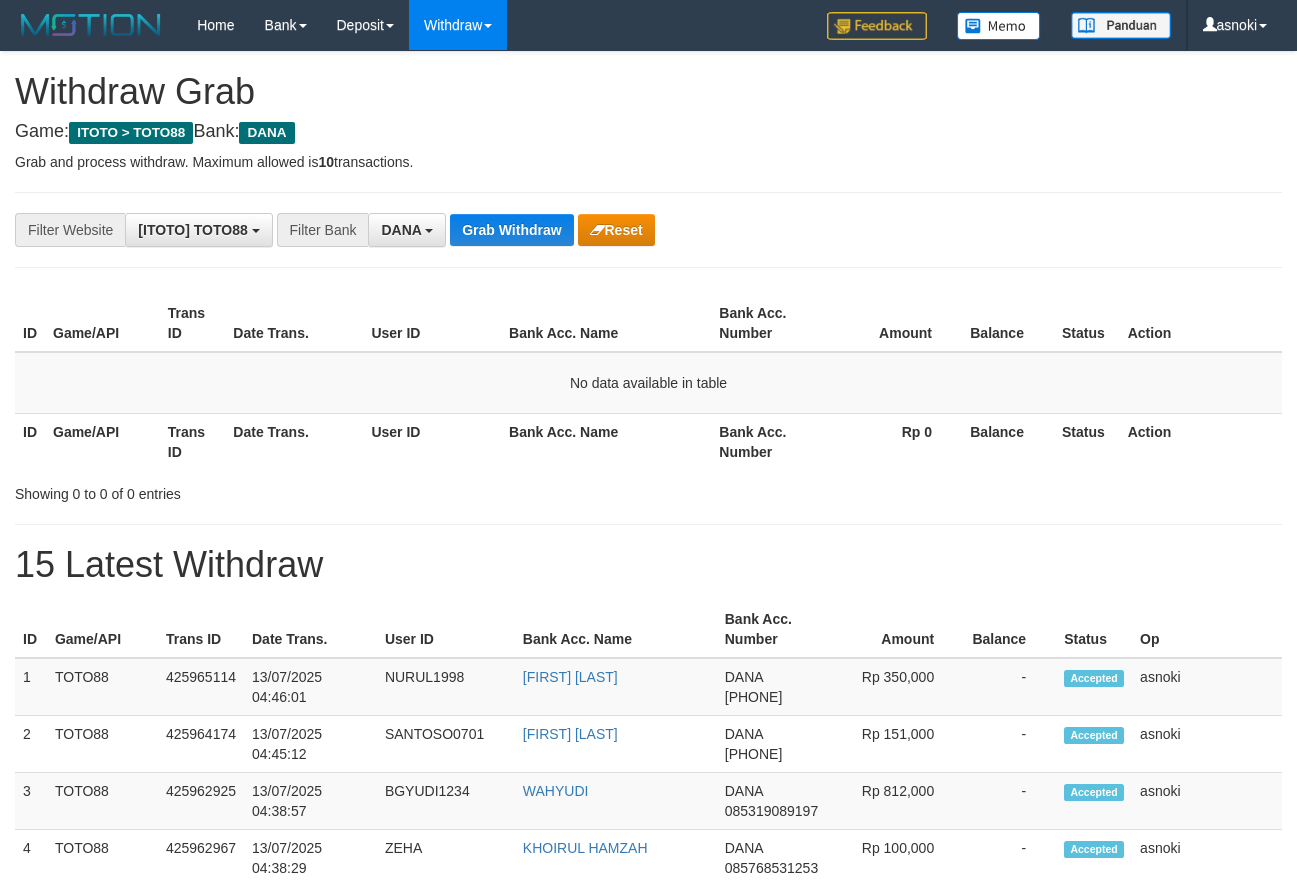 scroll, scrollTop: 0, scrollLeft: 0, axis: both 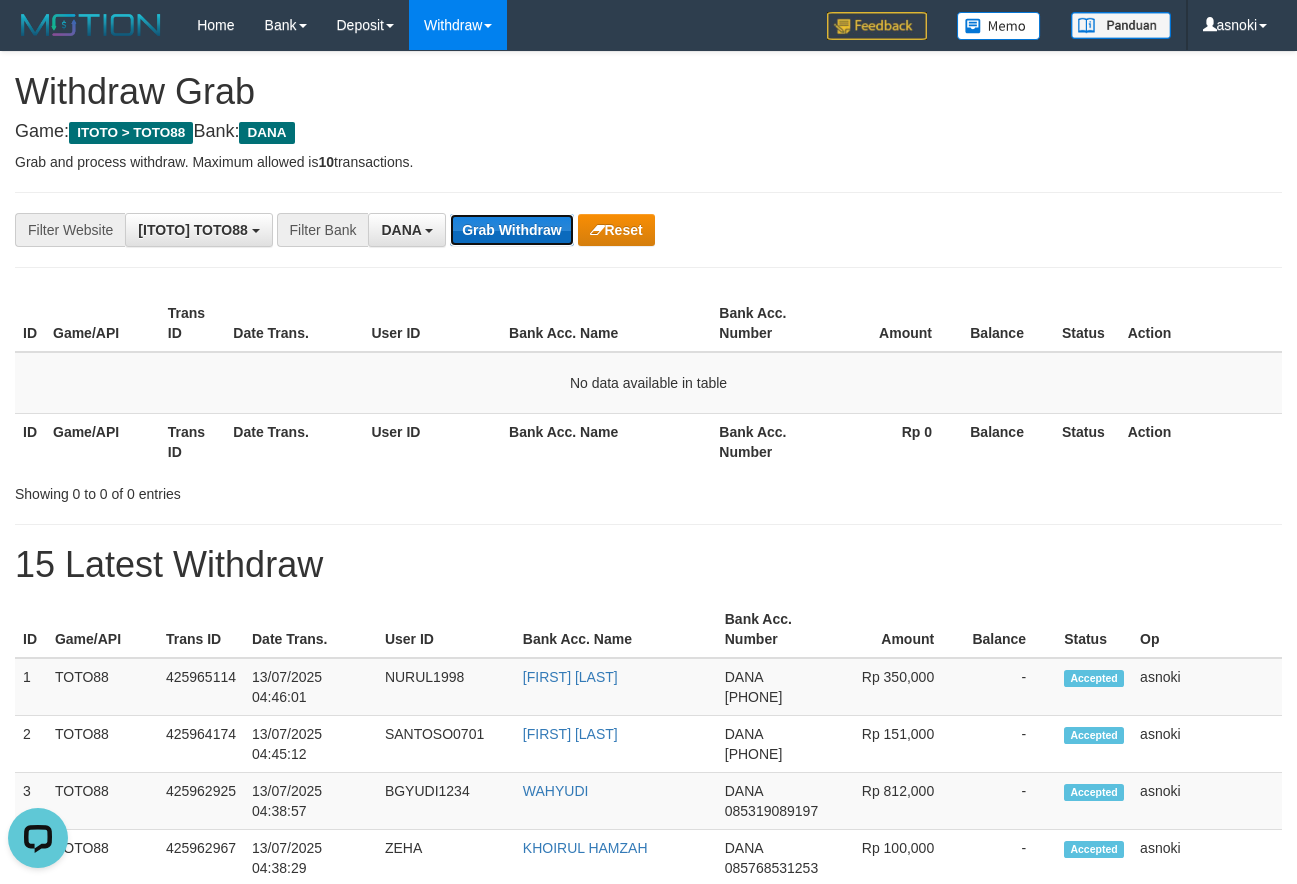 click on "Grab Withdraw" at bounding box center [511, 230] 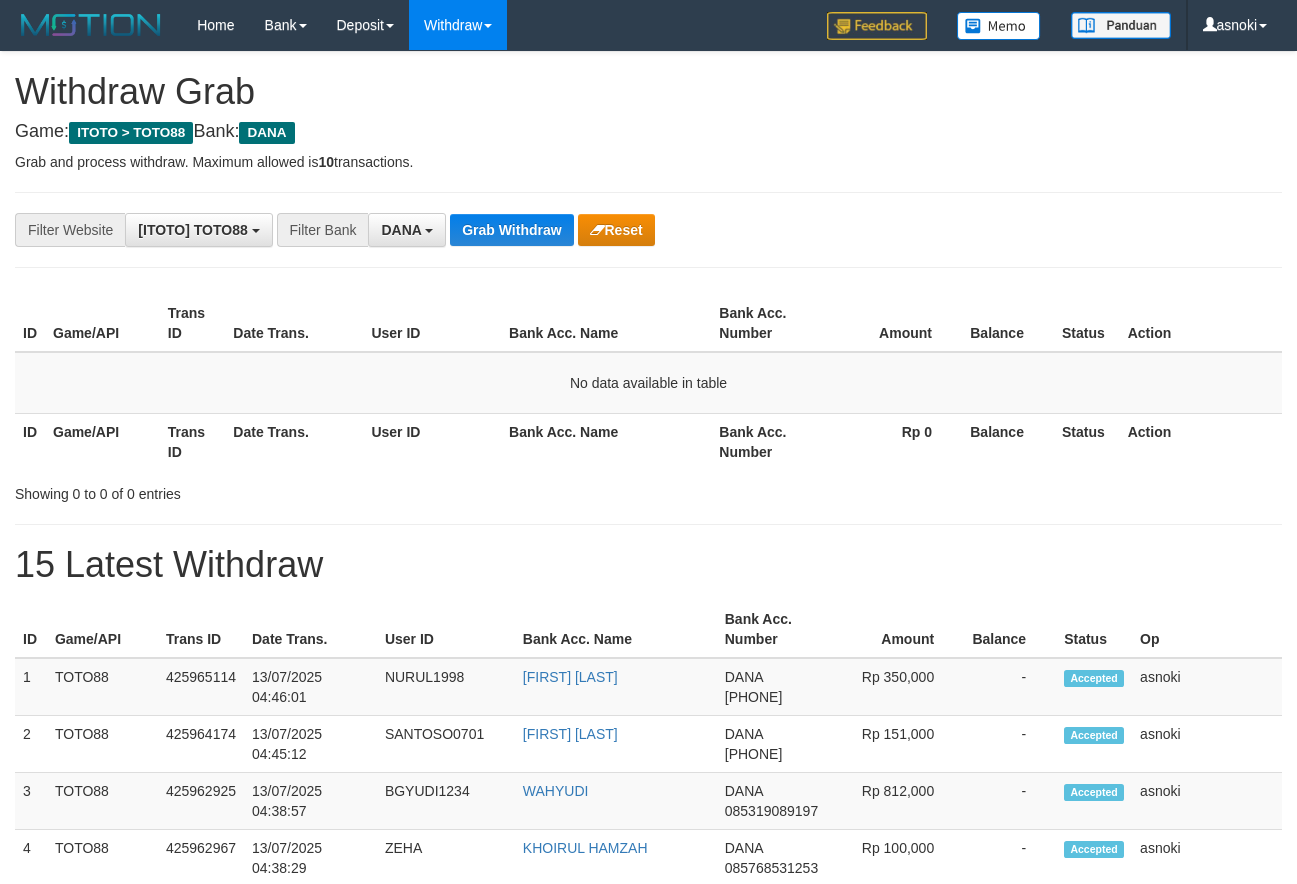 scroll, scrollTop: 0, scrollLeft: 0, axis: both 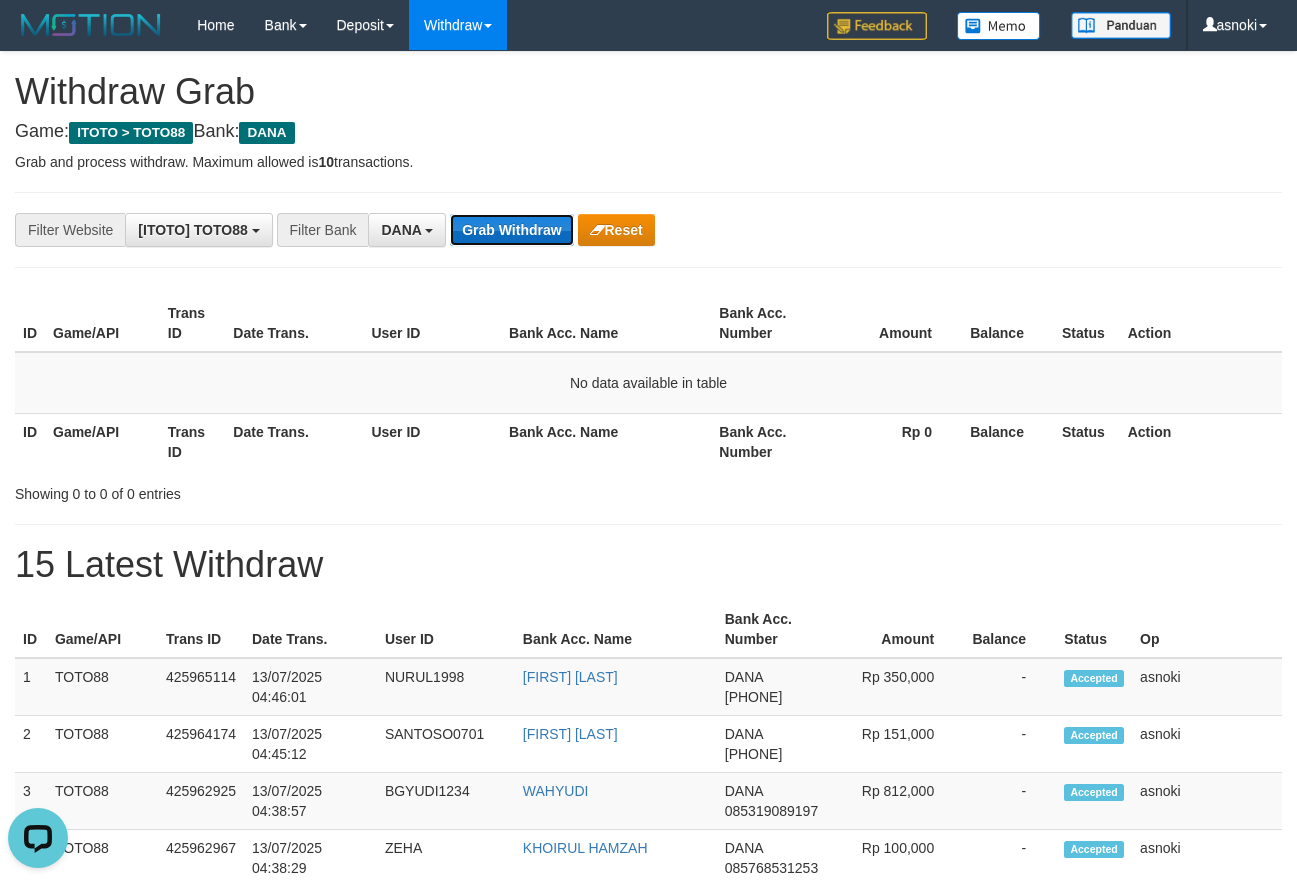 click on "Grab Withdraw" at bounding box center (511, 230) 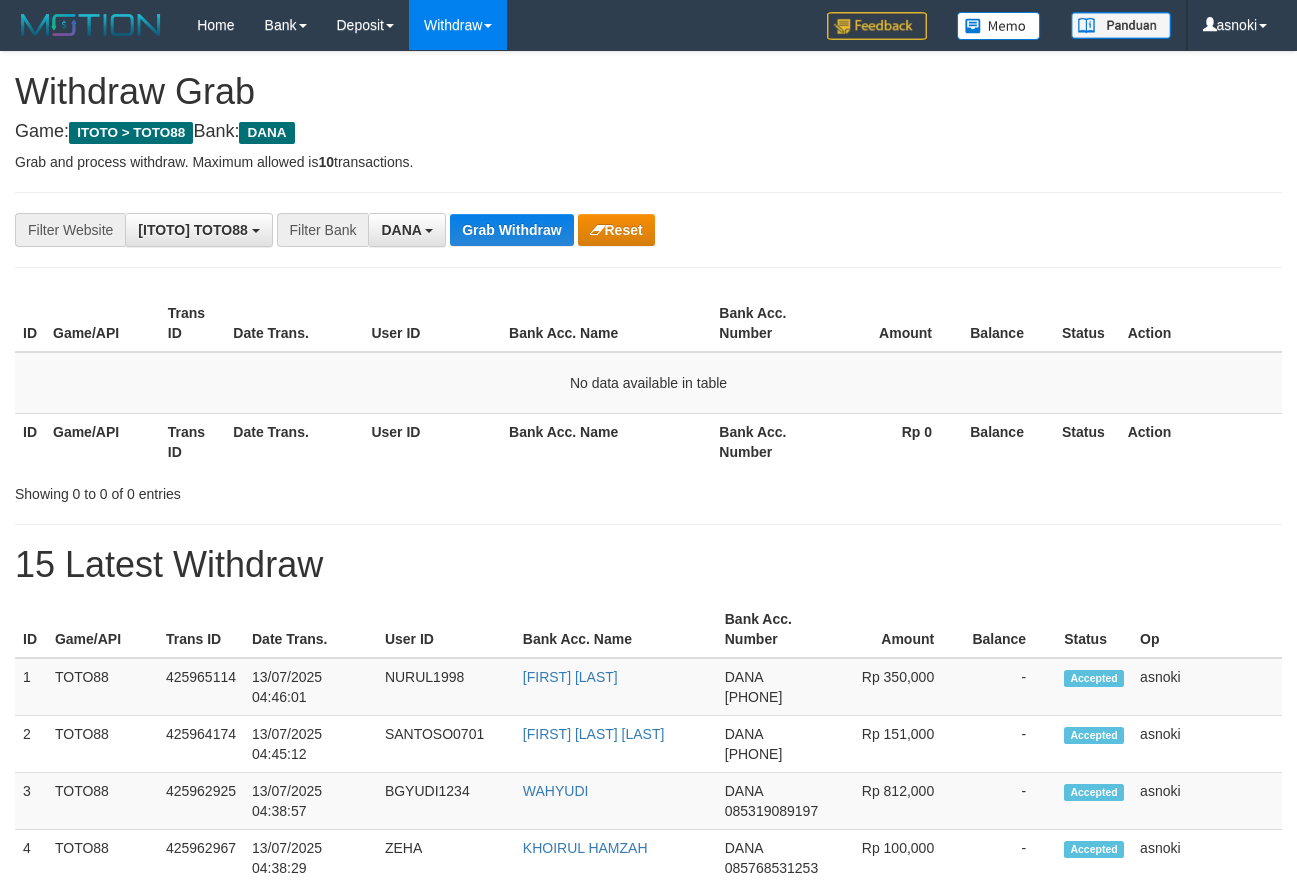 scroll, scrollTop: 0, scrollLeft: 0, axis: both 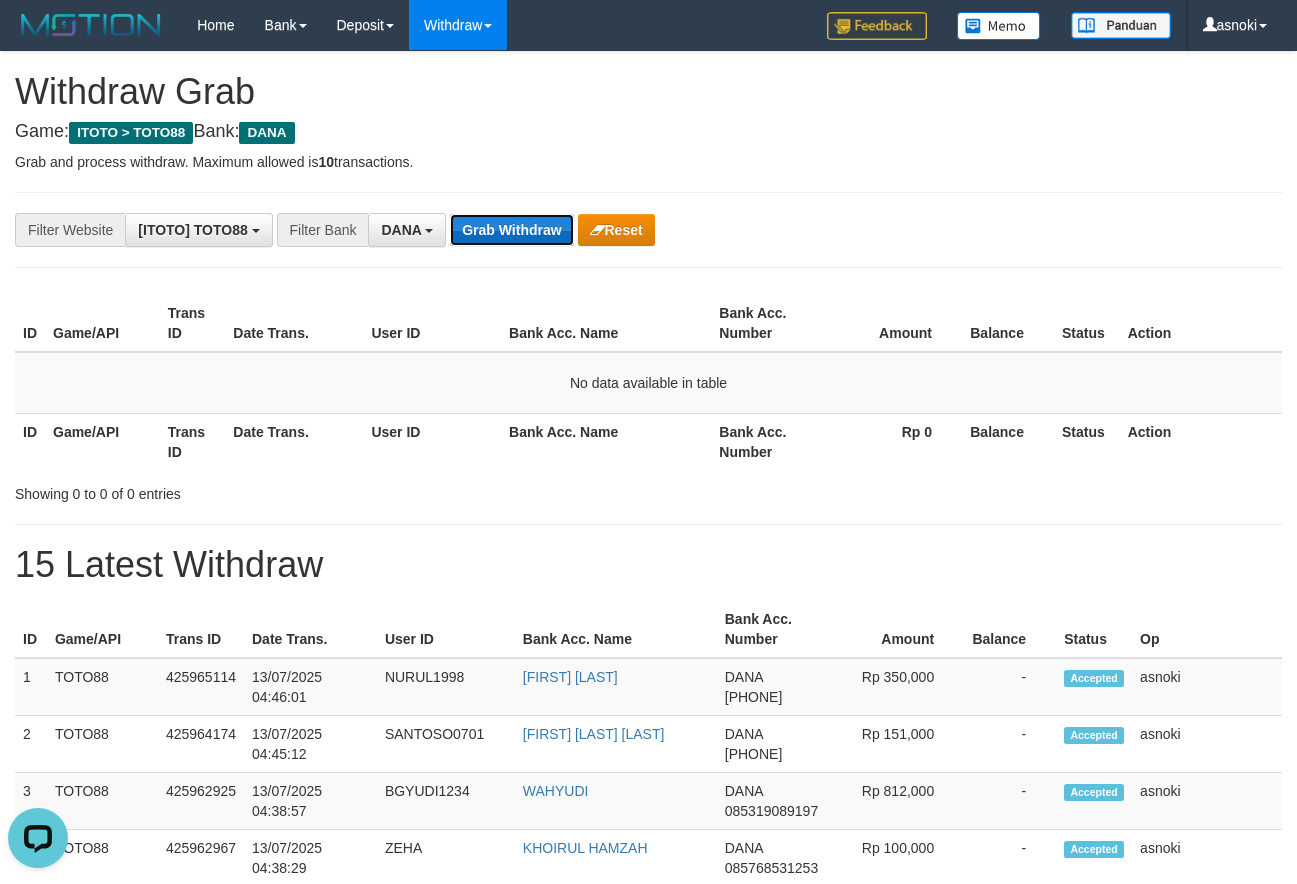 click on "Grab Withdraw" at bounding box center (511, 230) 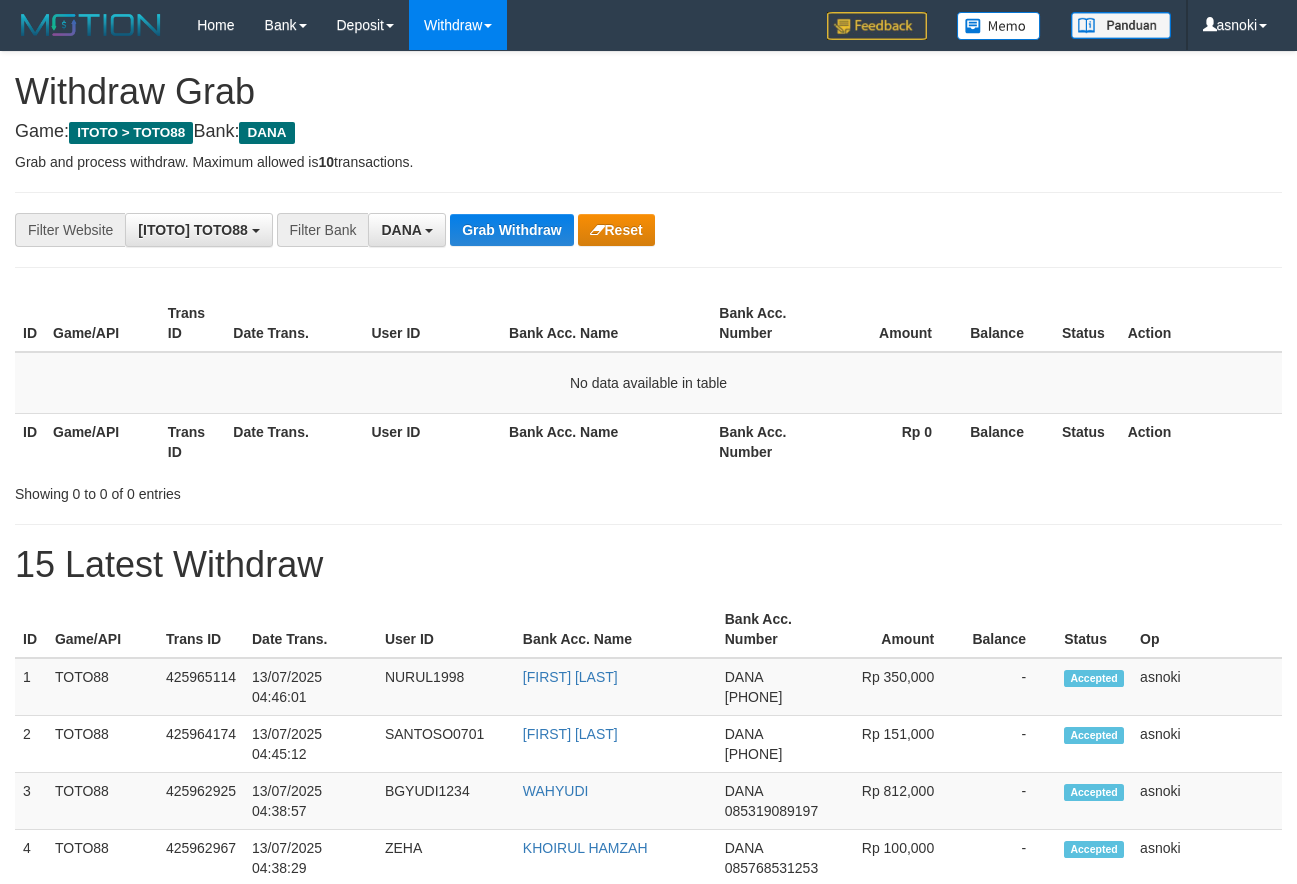 scroll, scrollTop: 0, scrollLeft: 0, axis: both 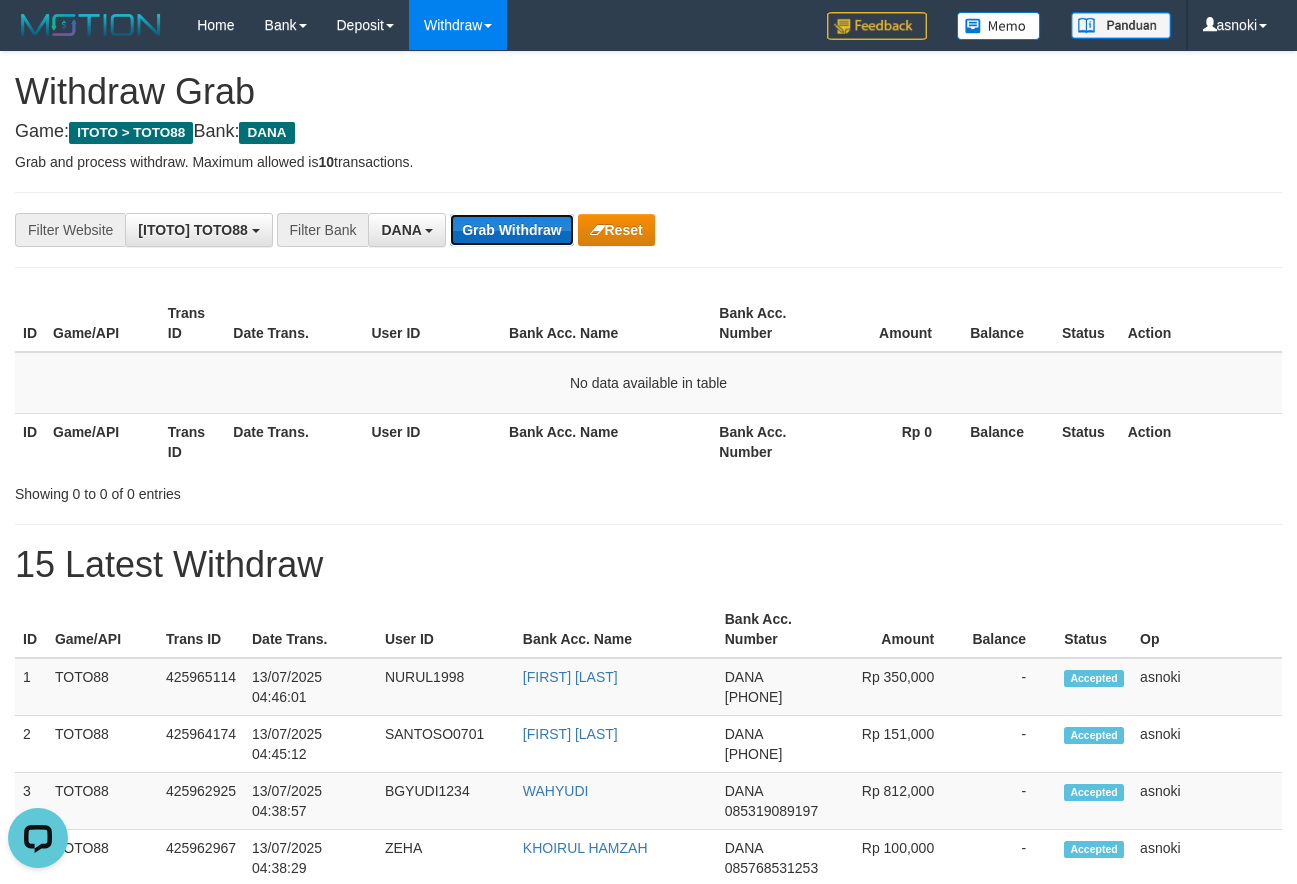 click on "Grab Withdraw" at bounding box center [511, 230] 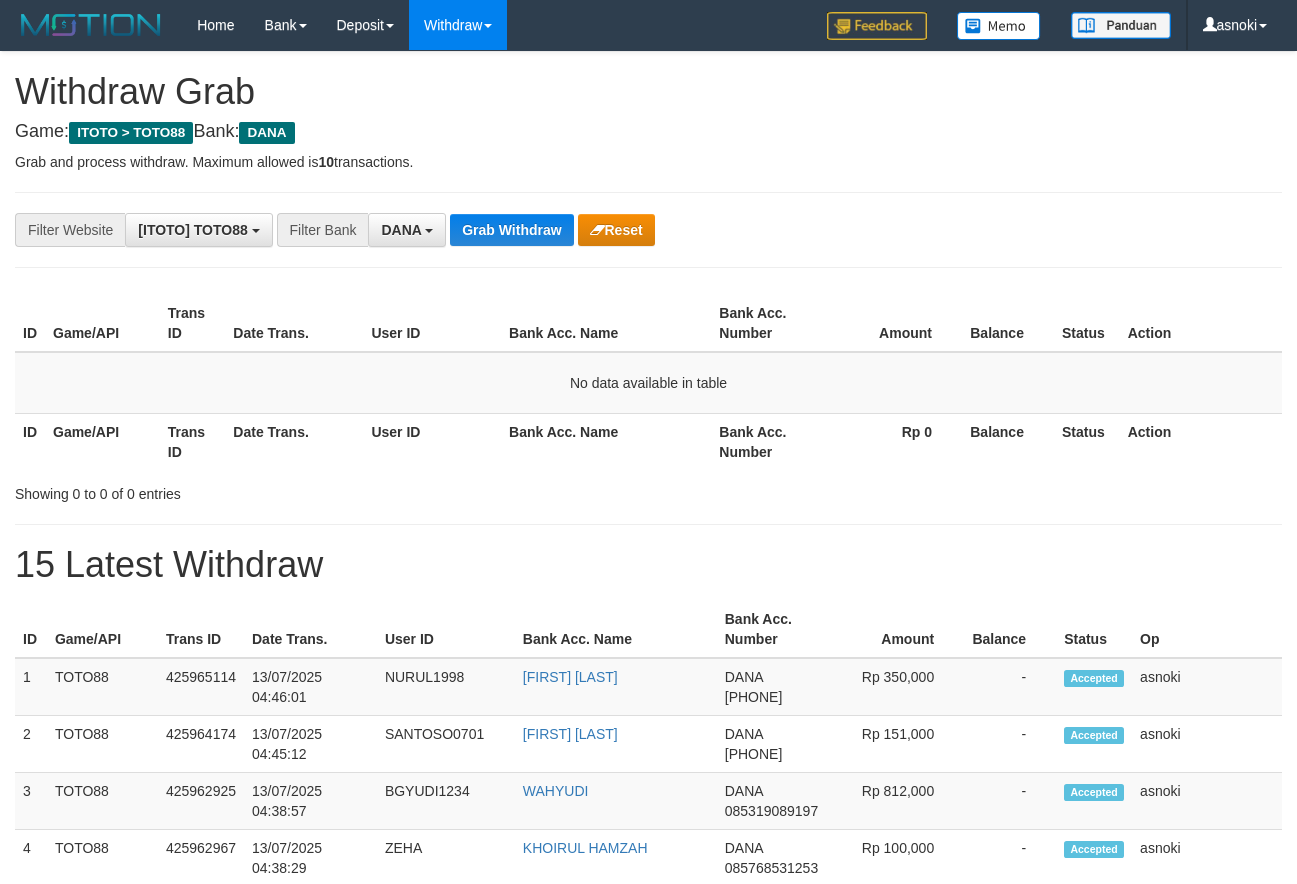 scroll, scrollTop: 0, scrollLeft: 0, axis: both 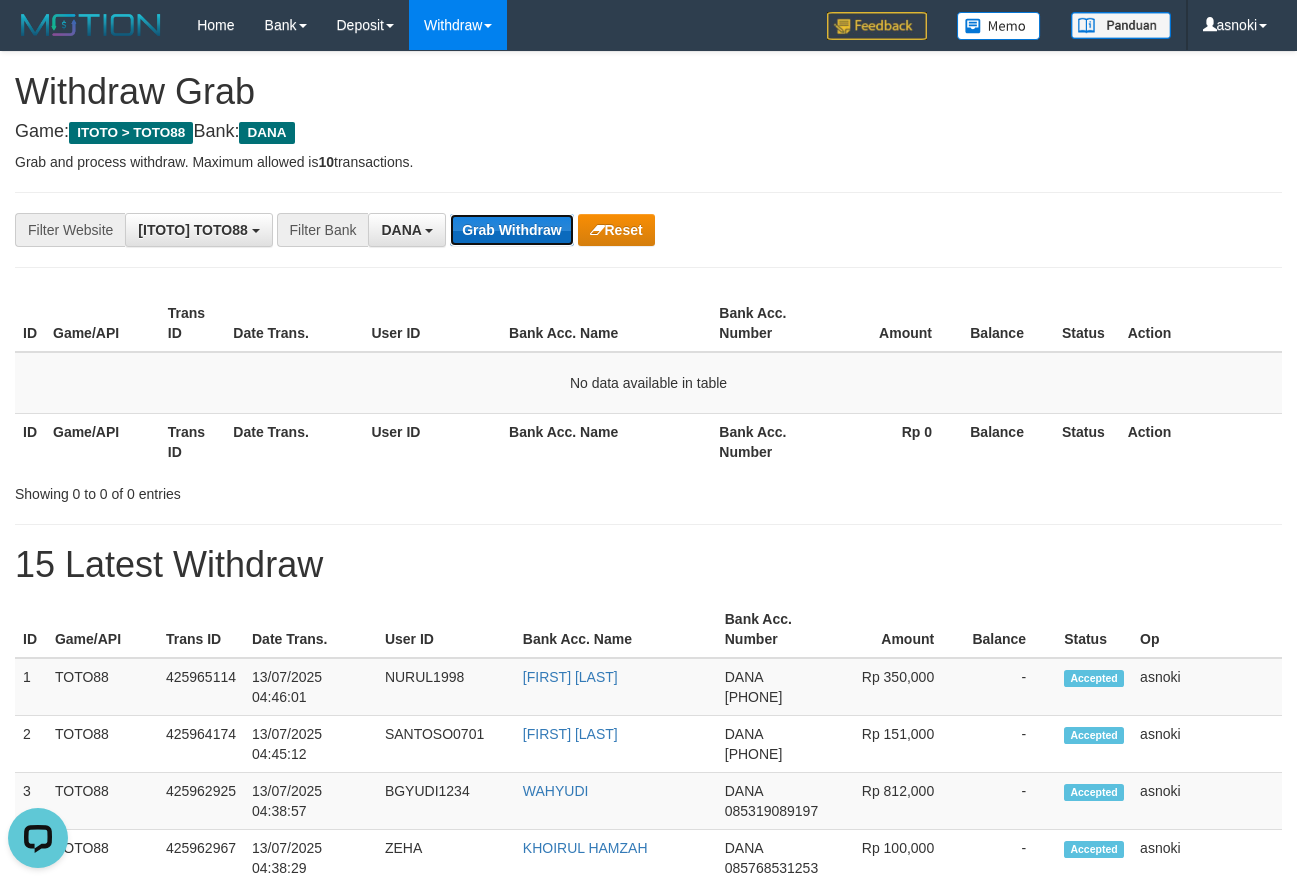 click on "Grab Withdraw" at bounding box center (511, 230) 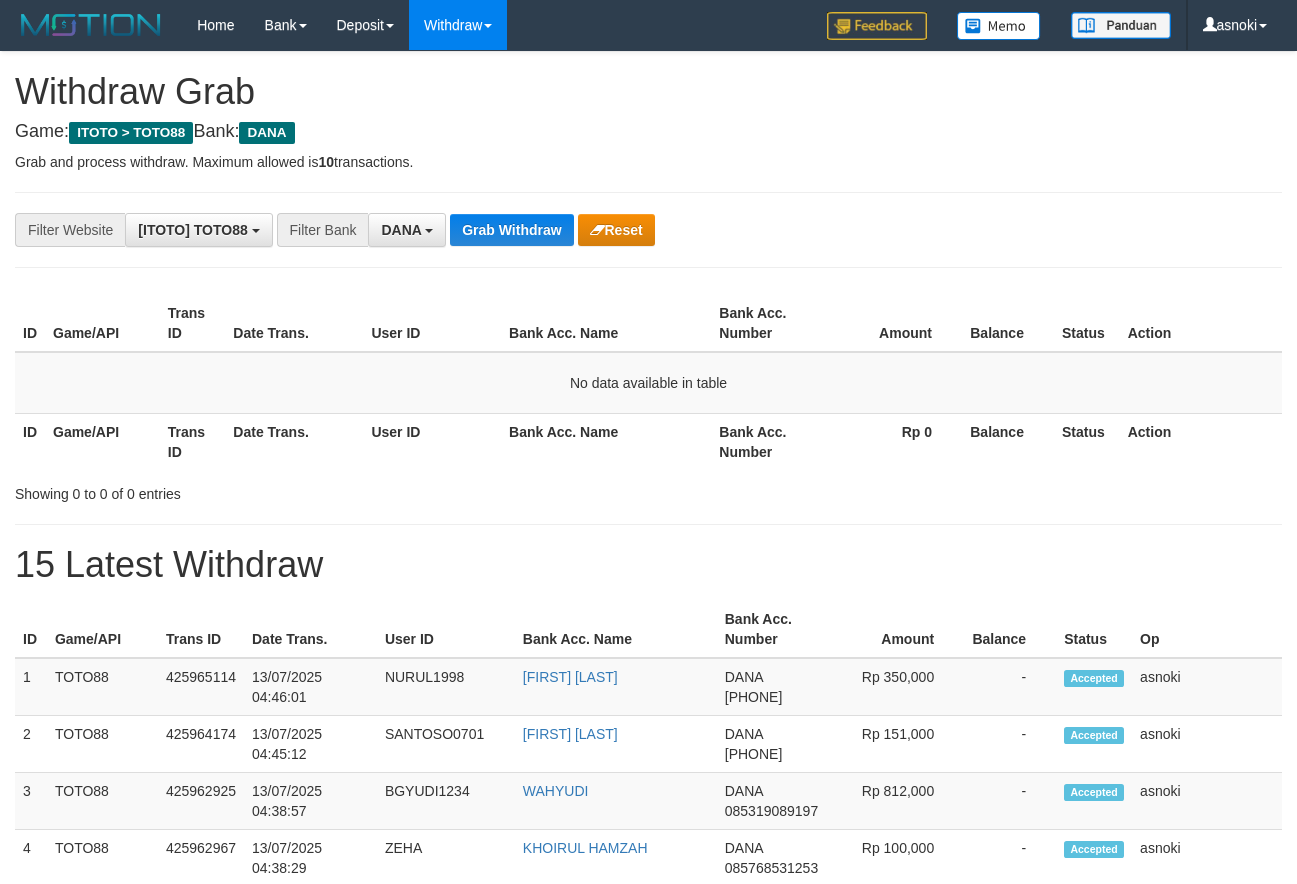 scroll, scrollTop: 0, scrollLeft: 0, axis: both 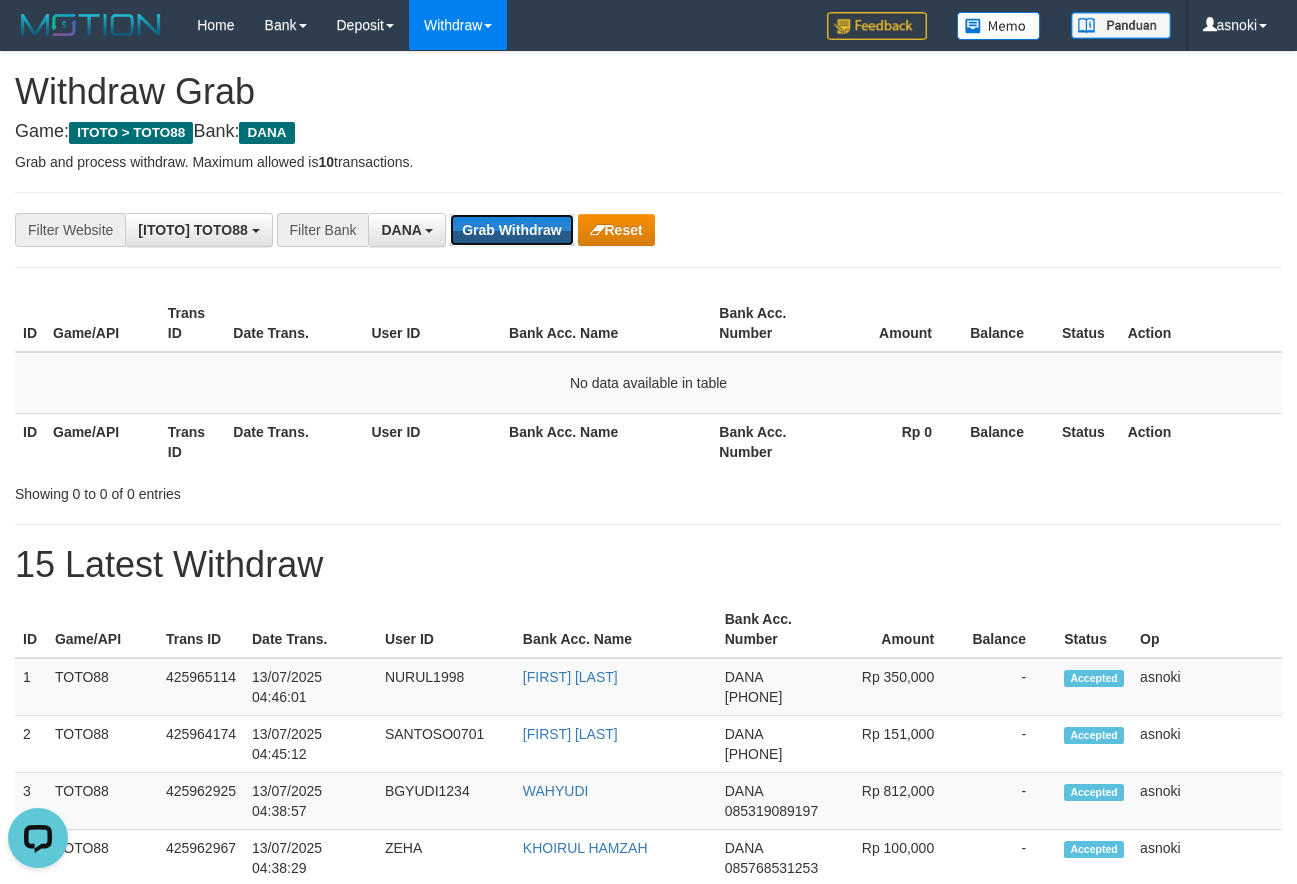 click on "Grab Withdraw" at bounding box center (511, 230) 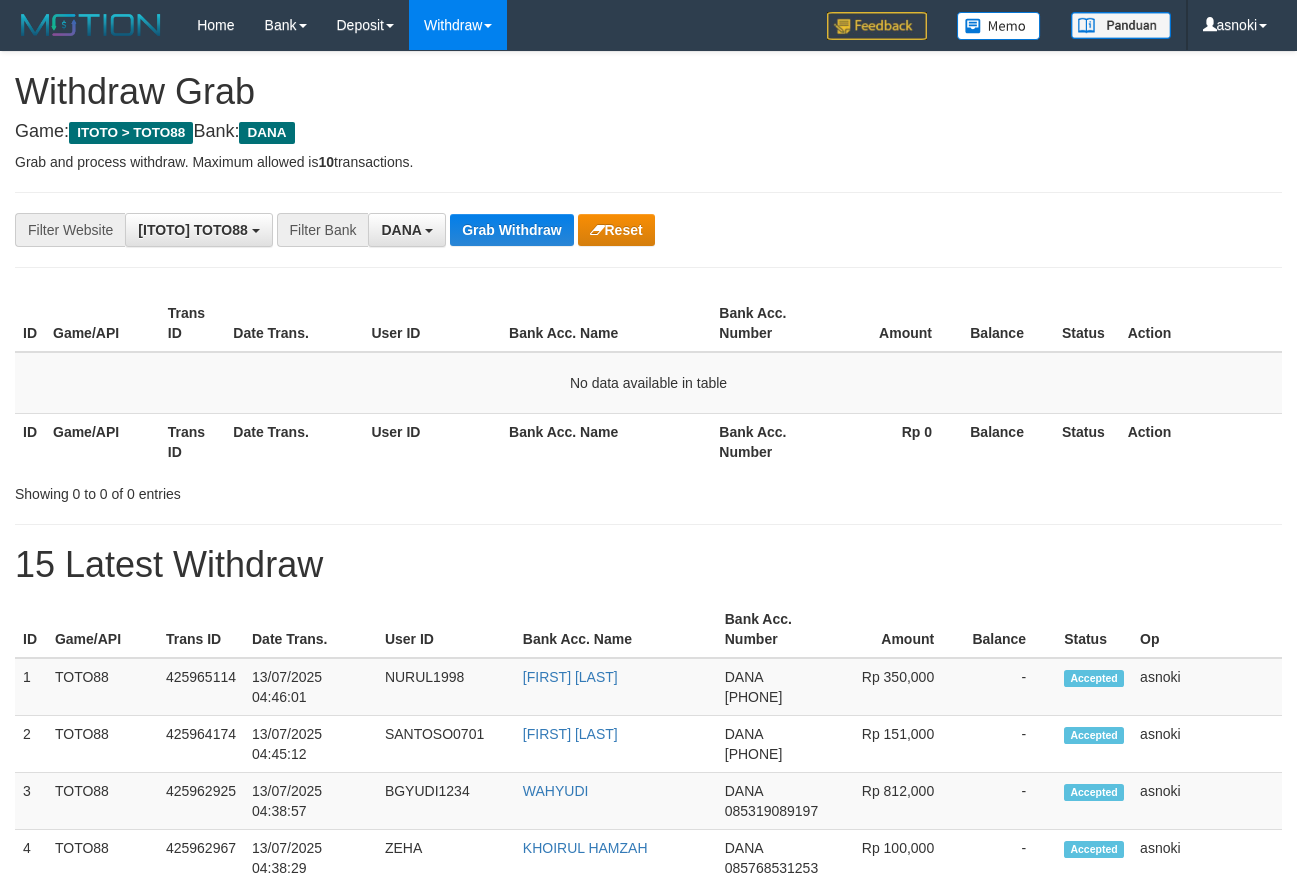 scroll, scrollTop: 0, scrollLeft: 0, axis: both 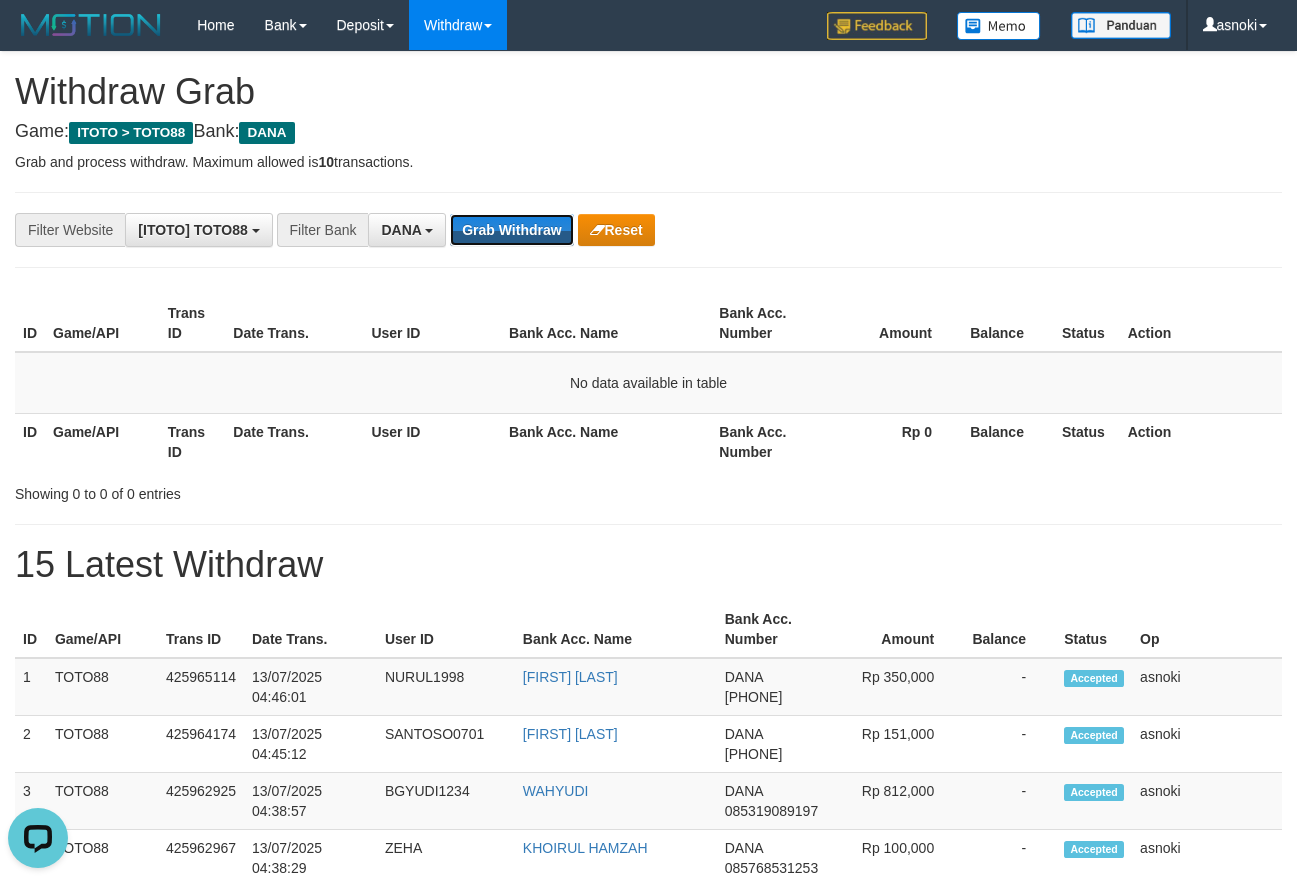 click on "Grab Withdraw" at bounding box center (511, 230) 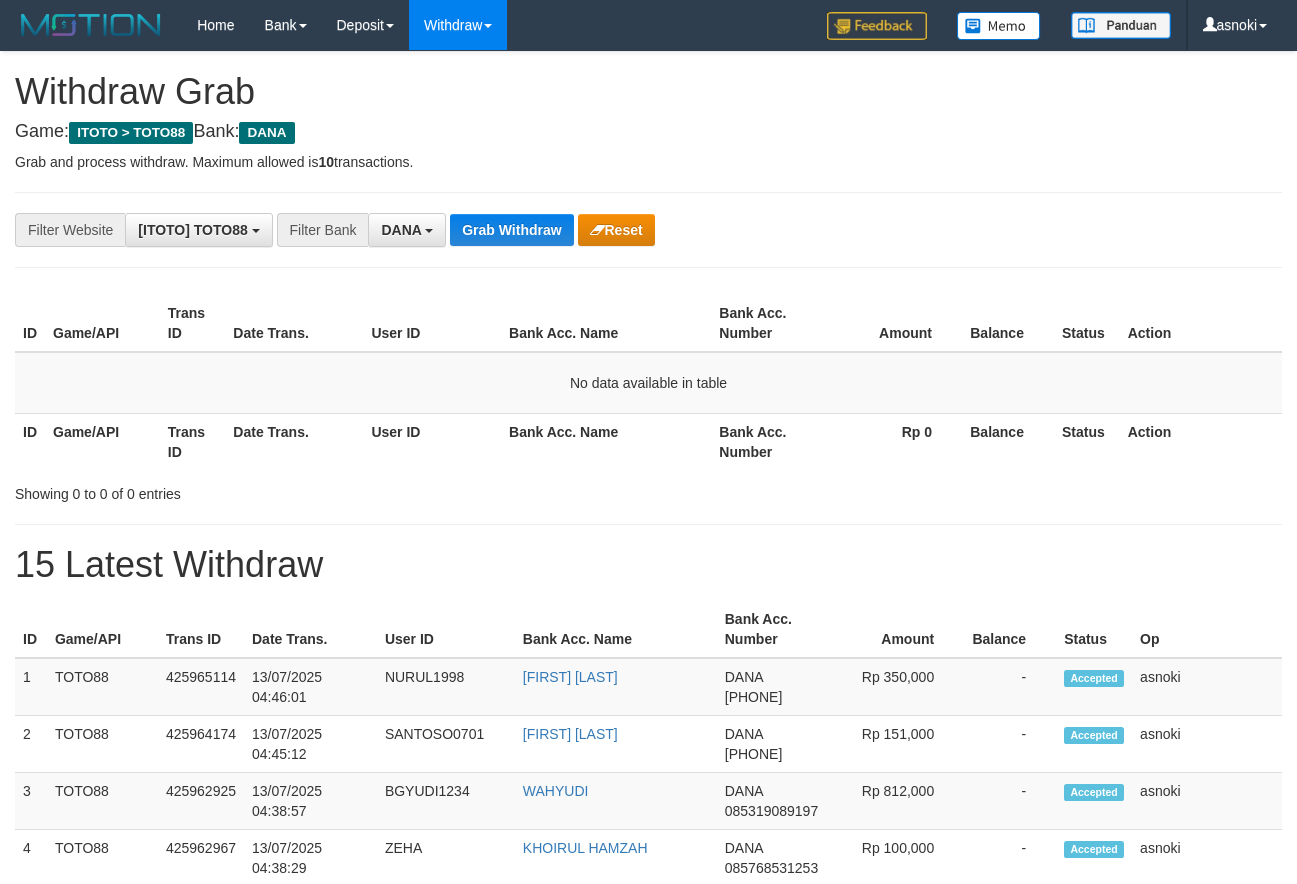 scroll, scrollTop: 0, scrollLeft: 0, axis: both 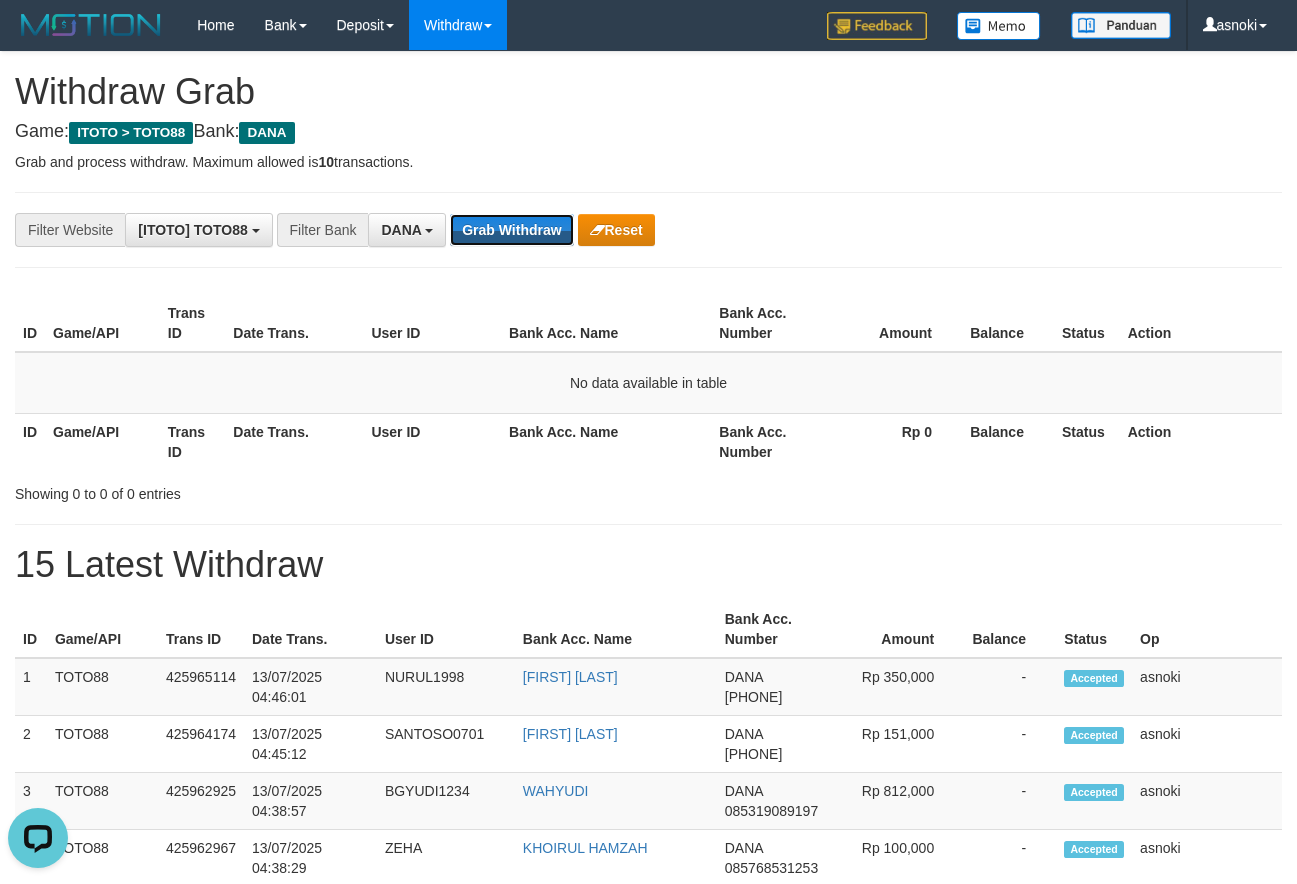 click on "Grab Withdraw" at bounding box center (511, 230) 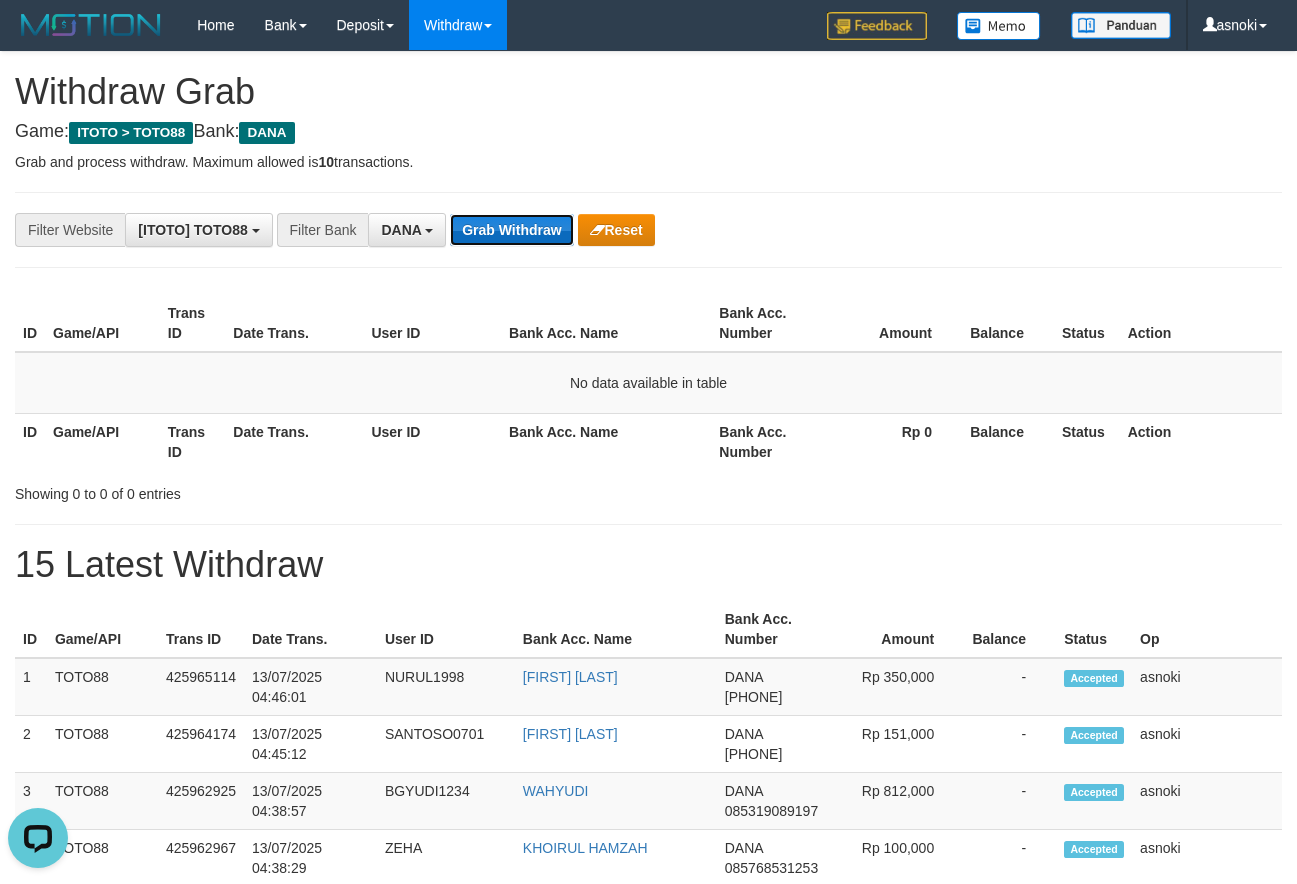 click on "Grab Withdraw" at bounding box center (511, 230) 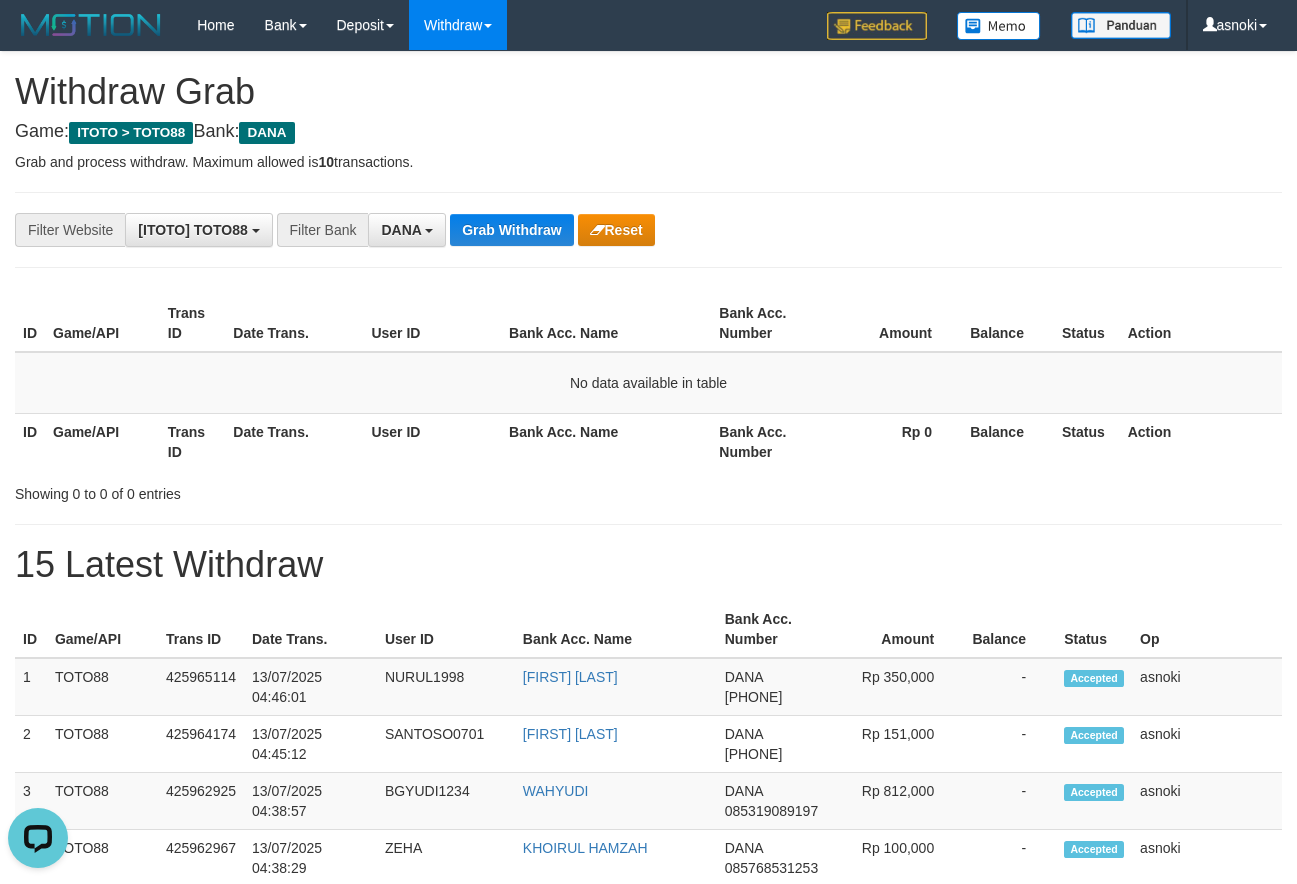 click on "Withdraw Grab" at bounding box center (648, 92) 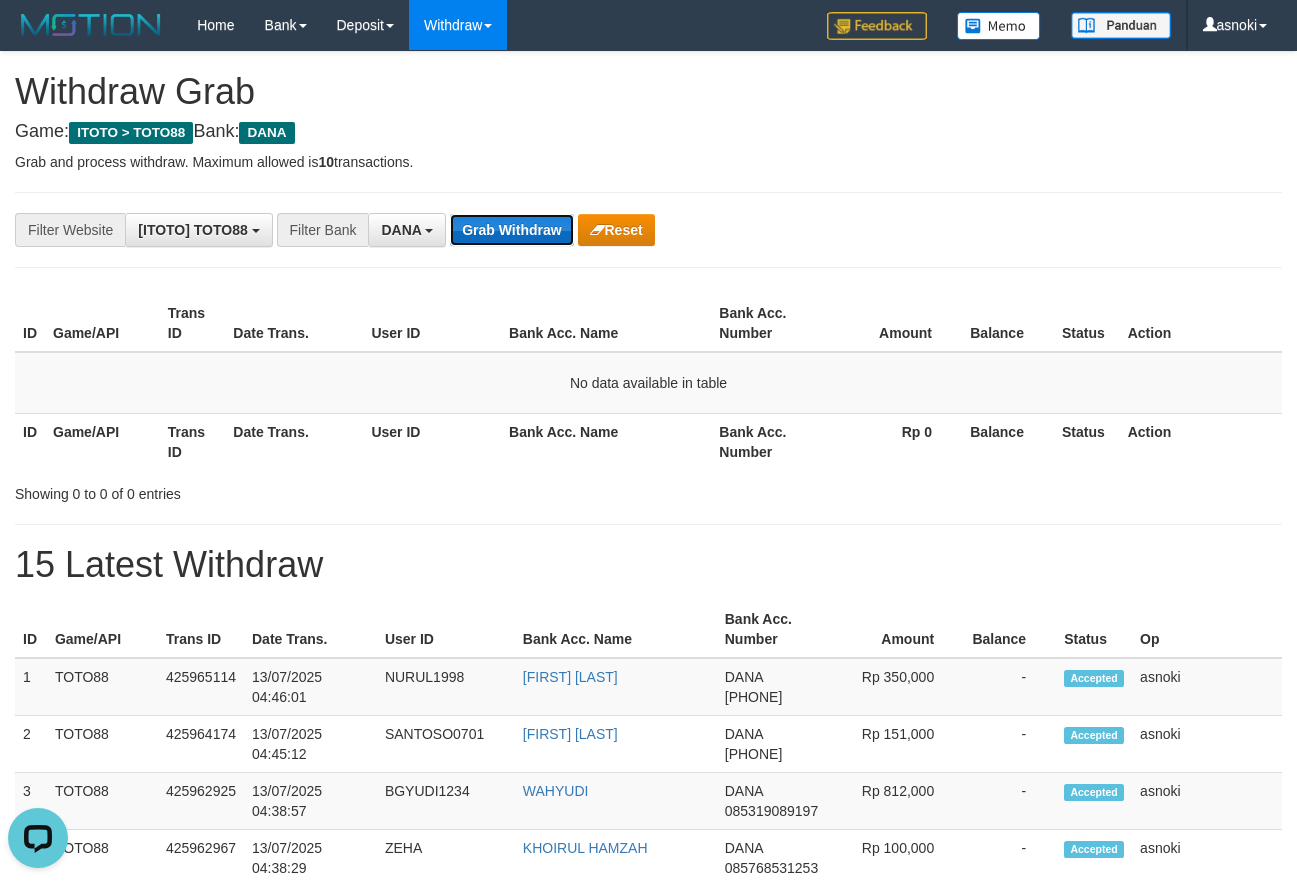 click on "Grab Withdraw" at bounding box center [511, 230] 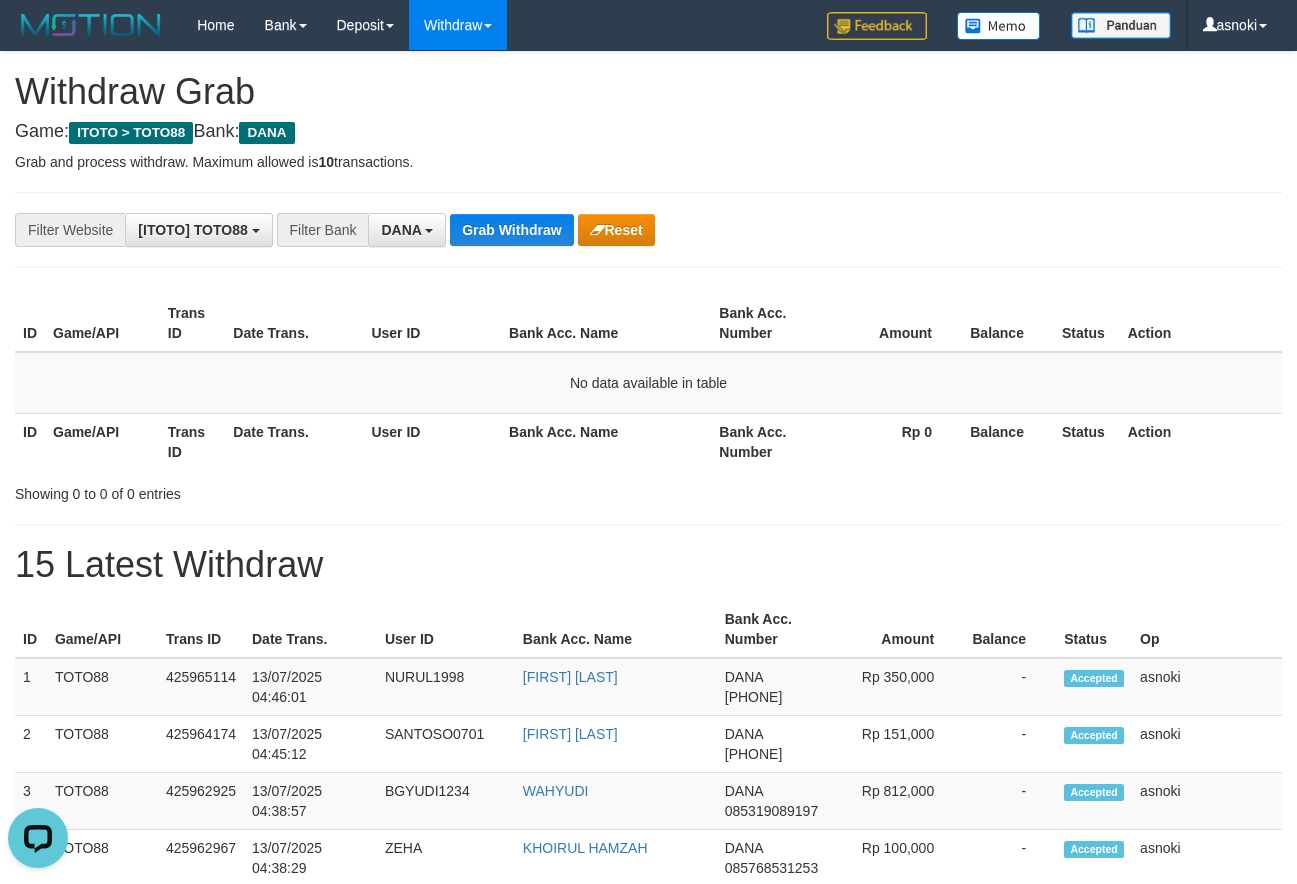 click on "**********" at bounding box center (648, 1113) 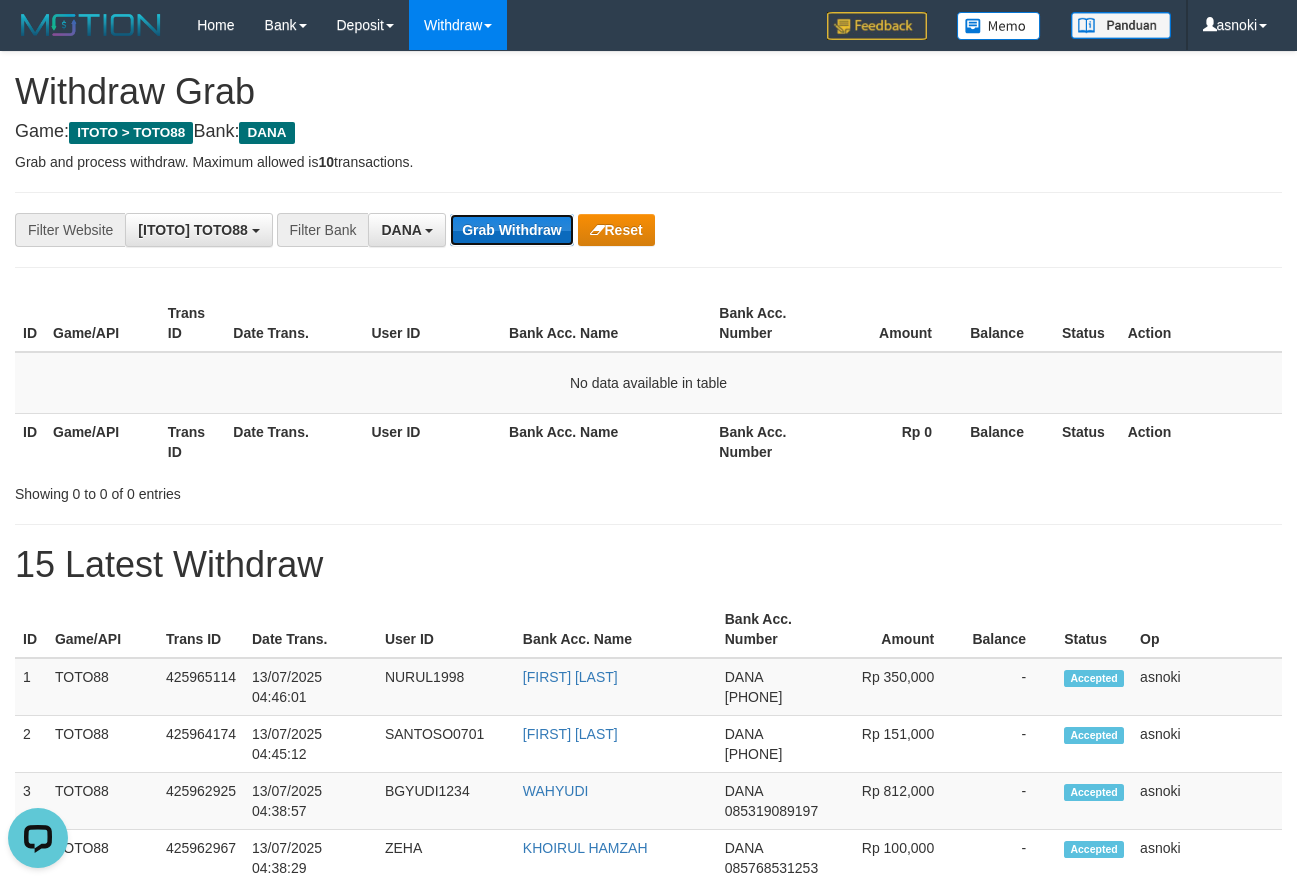 click on "Grab Withdraw" at bounding box center [511, 230] 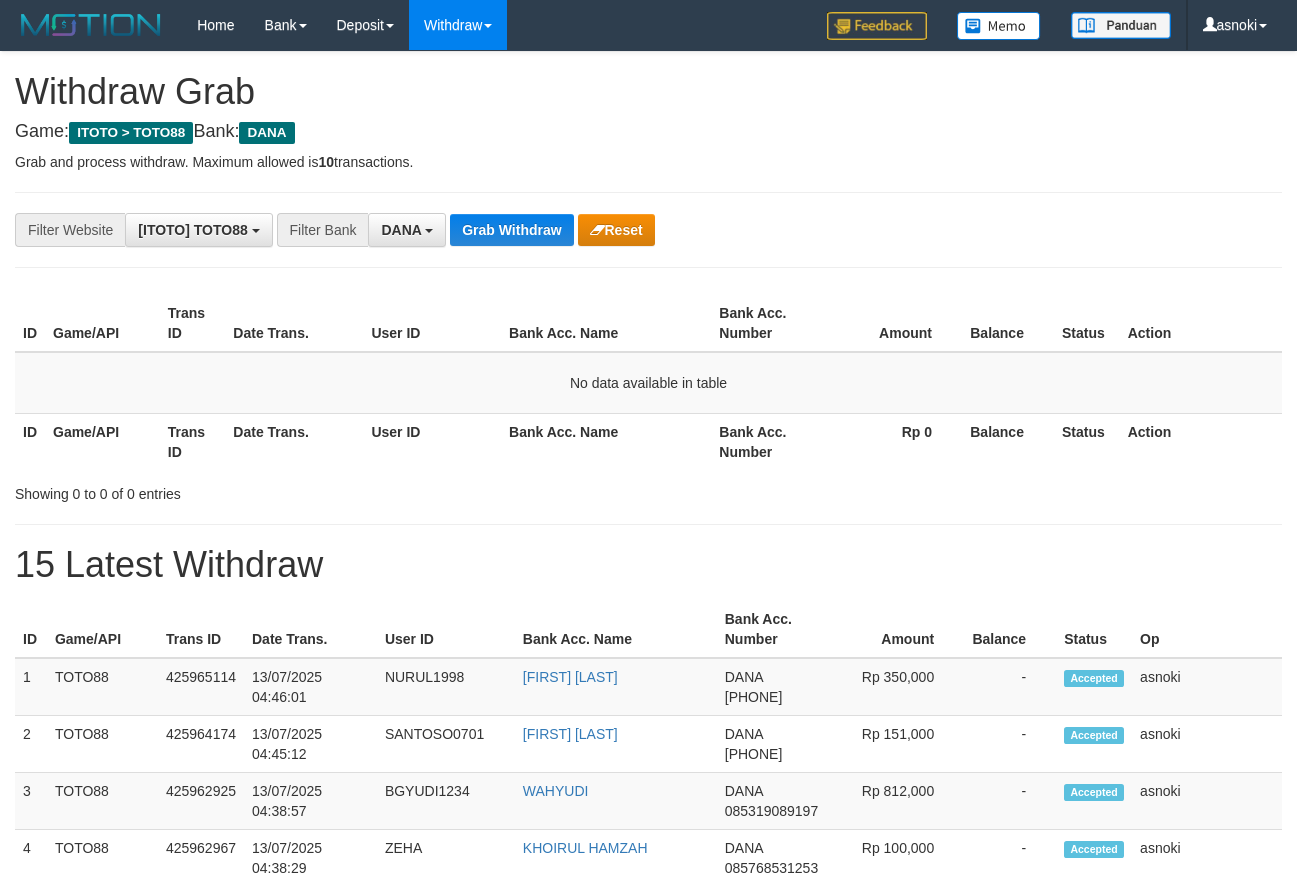 scroll, scrollTop: 0, scrollLeft: 0, axis: both 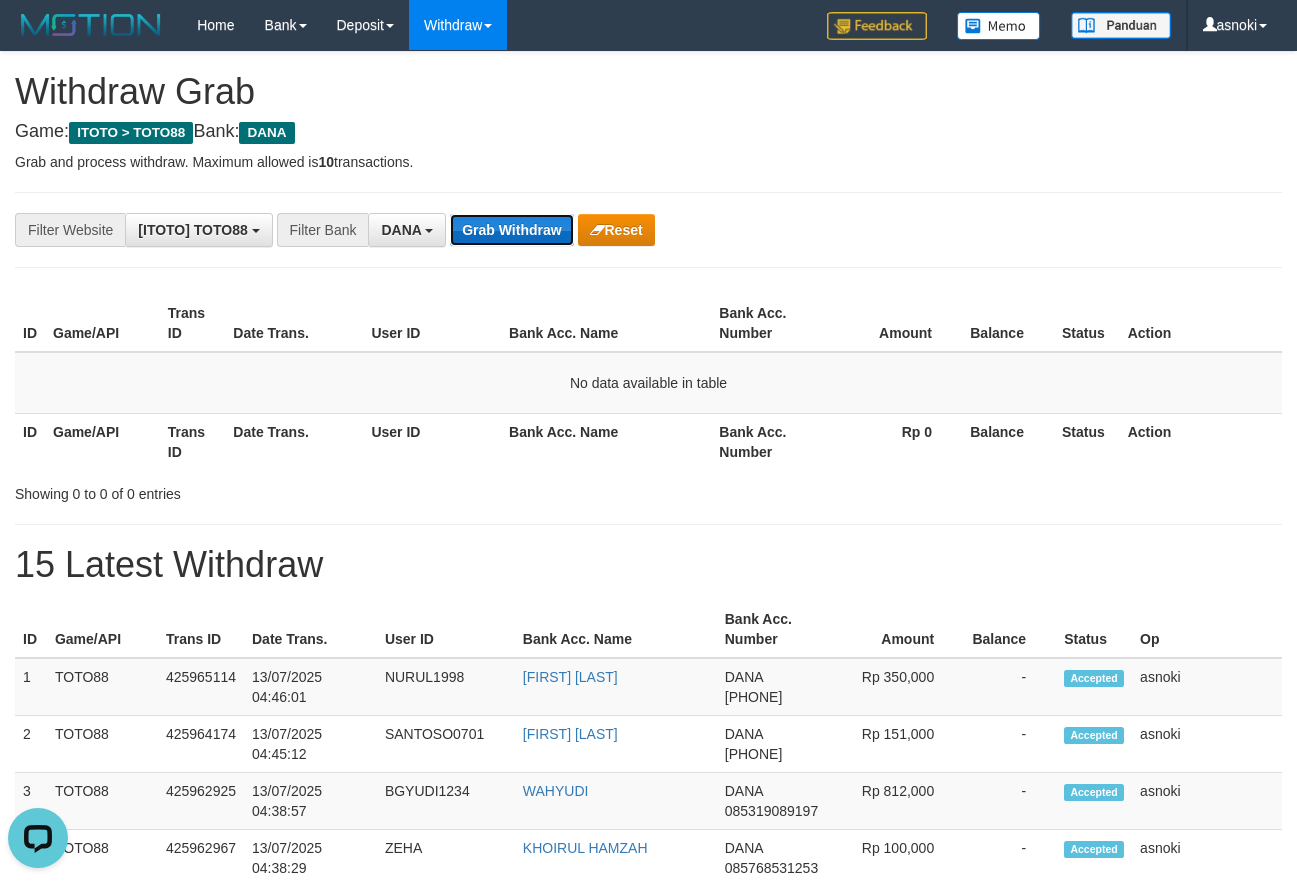 click on "Grab Withdraw" at bounding box center (511, 230) 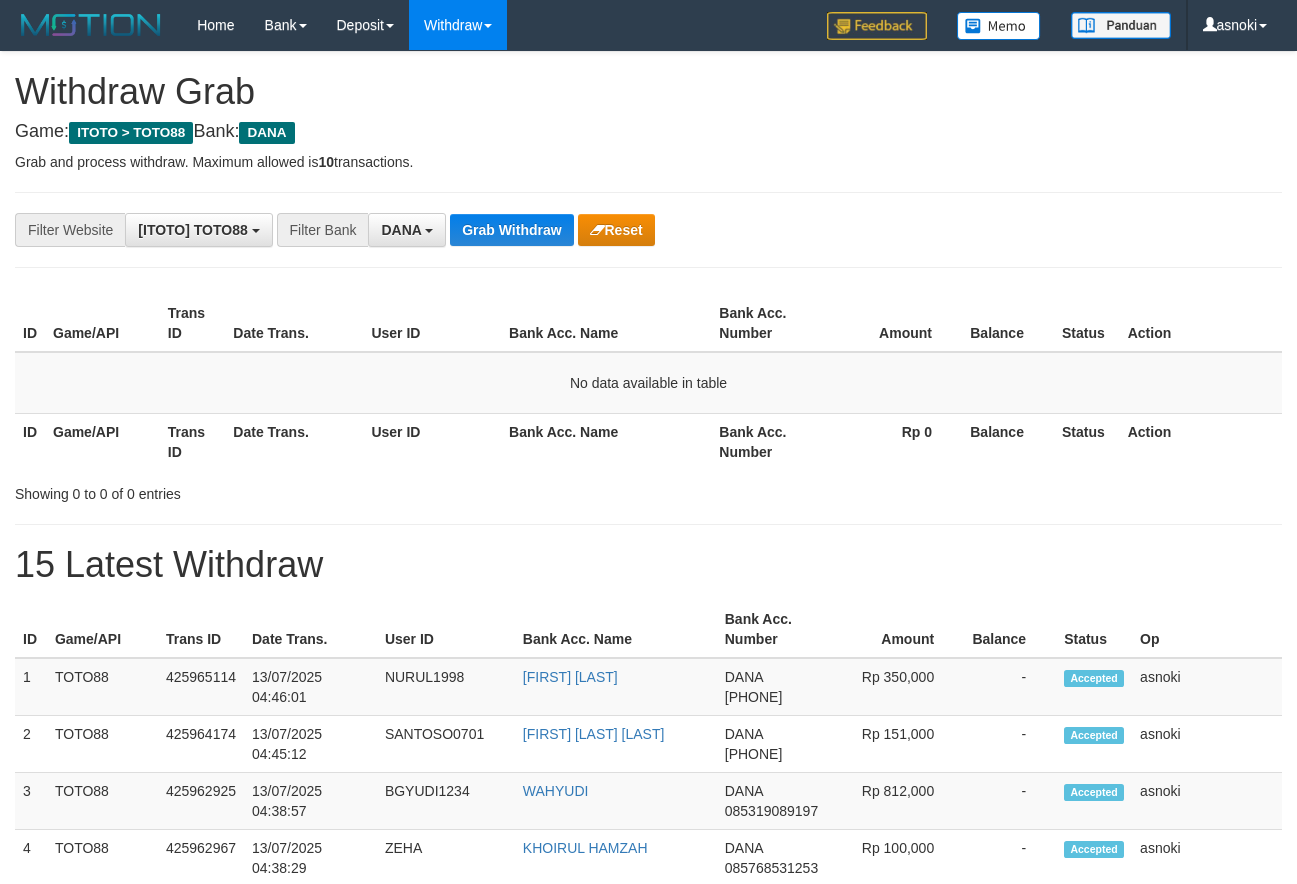 scroll, scrollTop: 0, scrollLeft: 0, axis: both 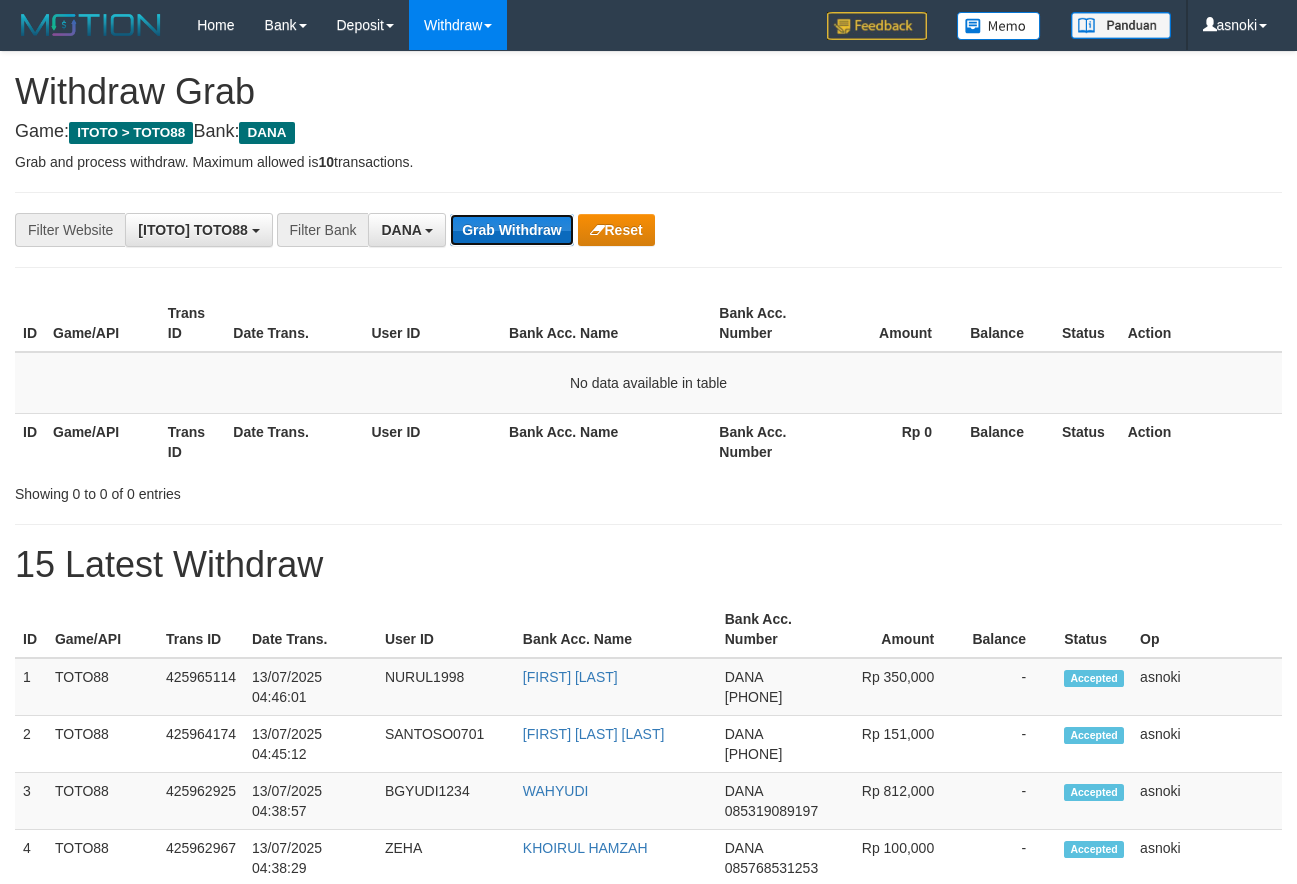 click on "Grab Withdraw" at bounding box center (511, 230) 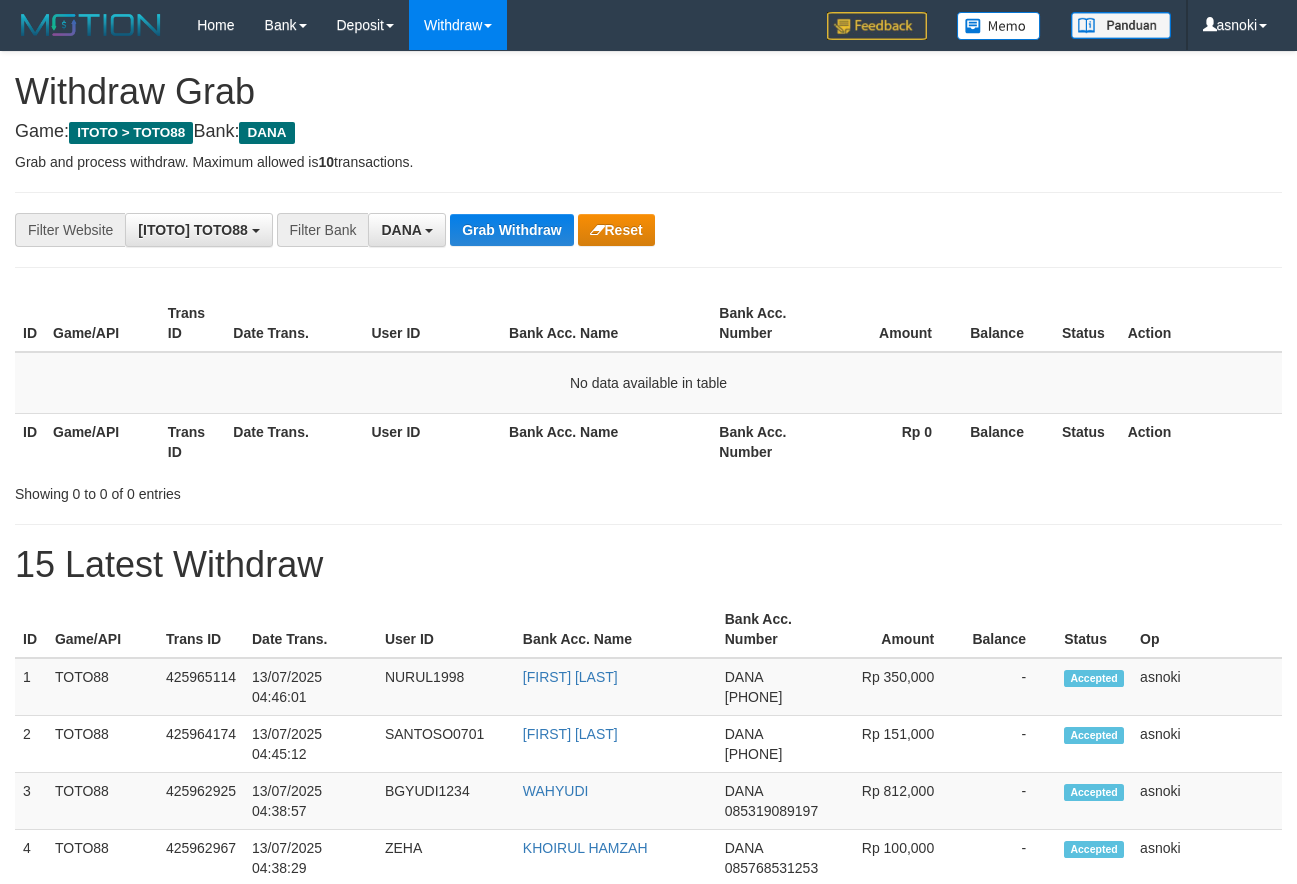 scroll, scrollTop: 0, scrollLeft: 0, axis: both 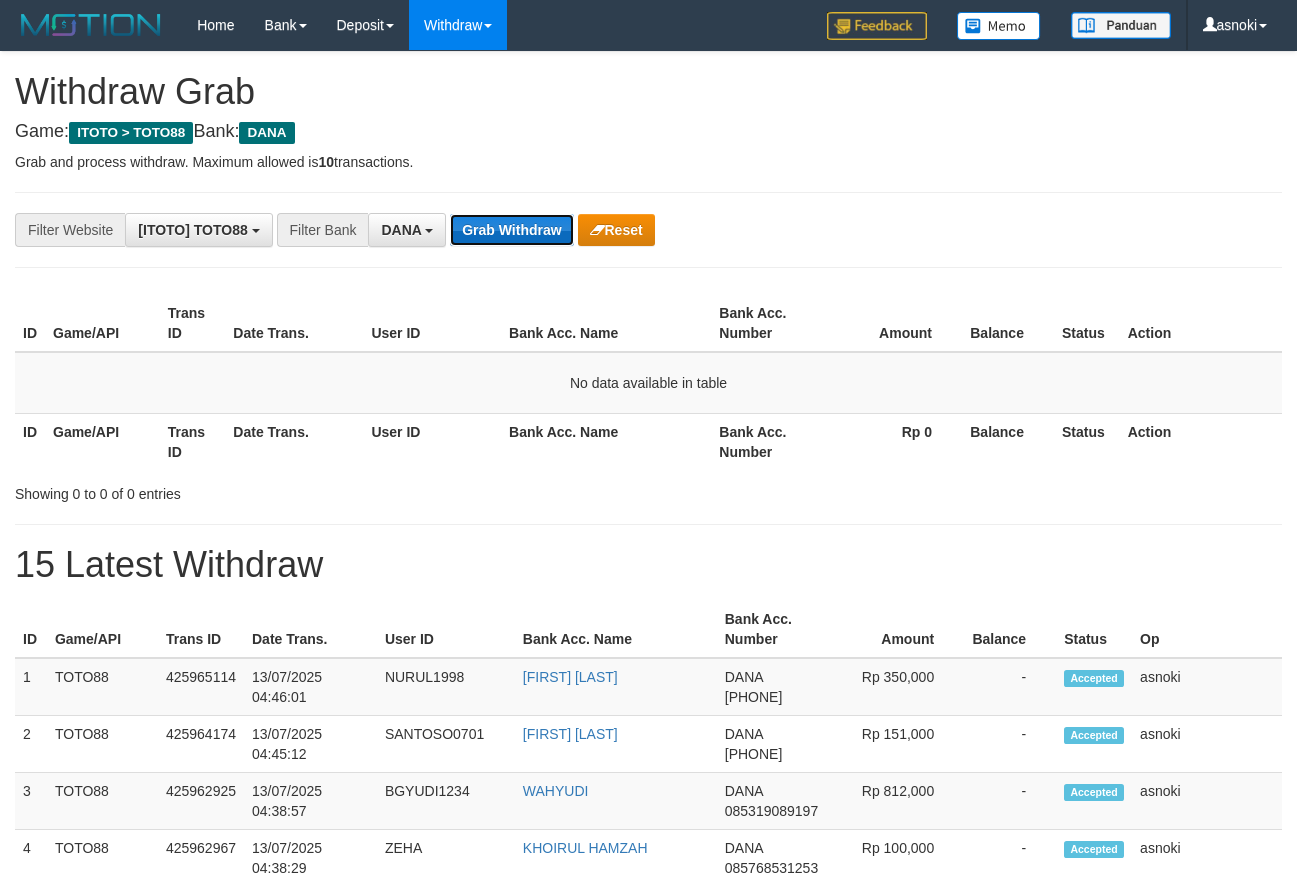 click on "Grab Withdraw" at bounding box center (511, 230) 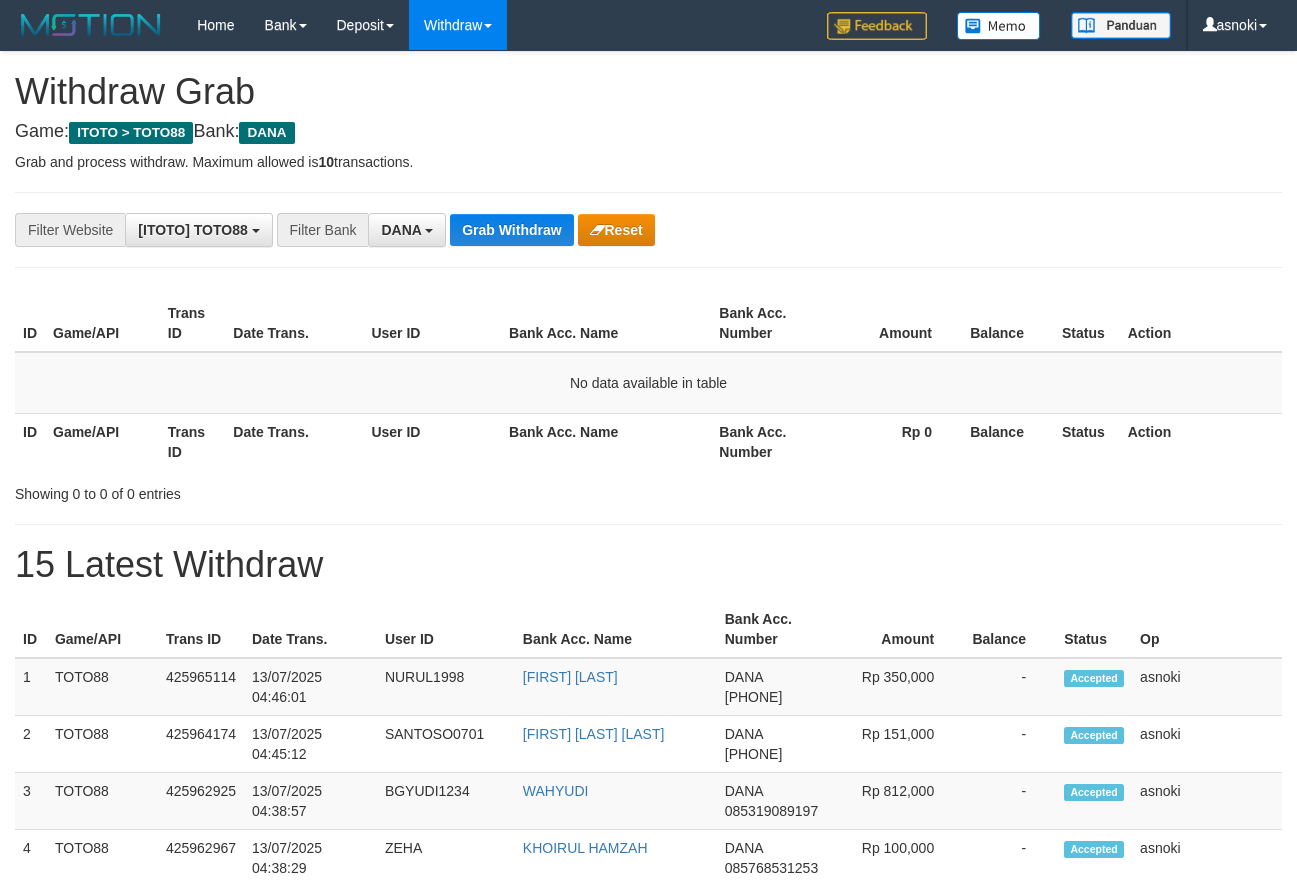 scroll, scrollTop: 0, scrollLeft: 0, axis: both 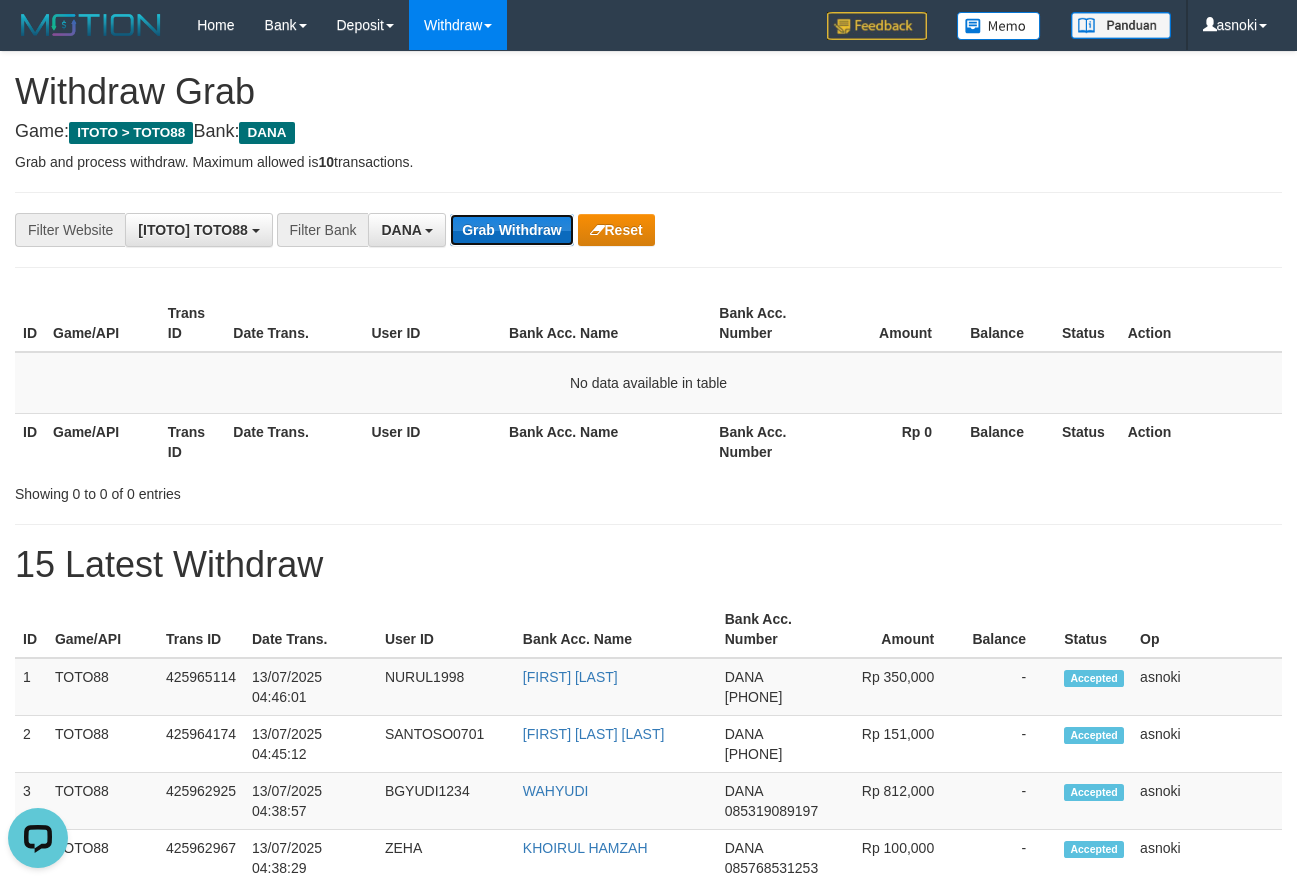 click on "Grab Withdraw" at bounding box center (511, 230) 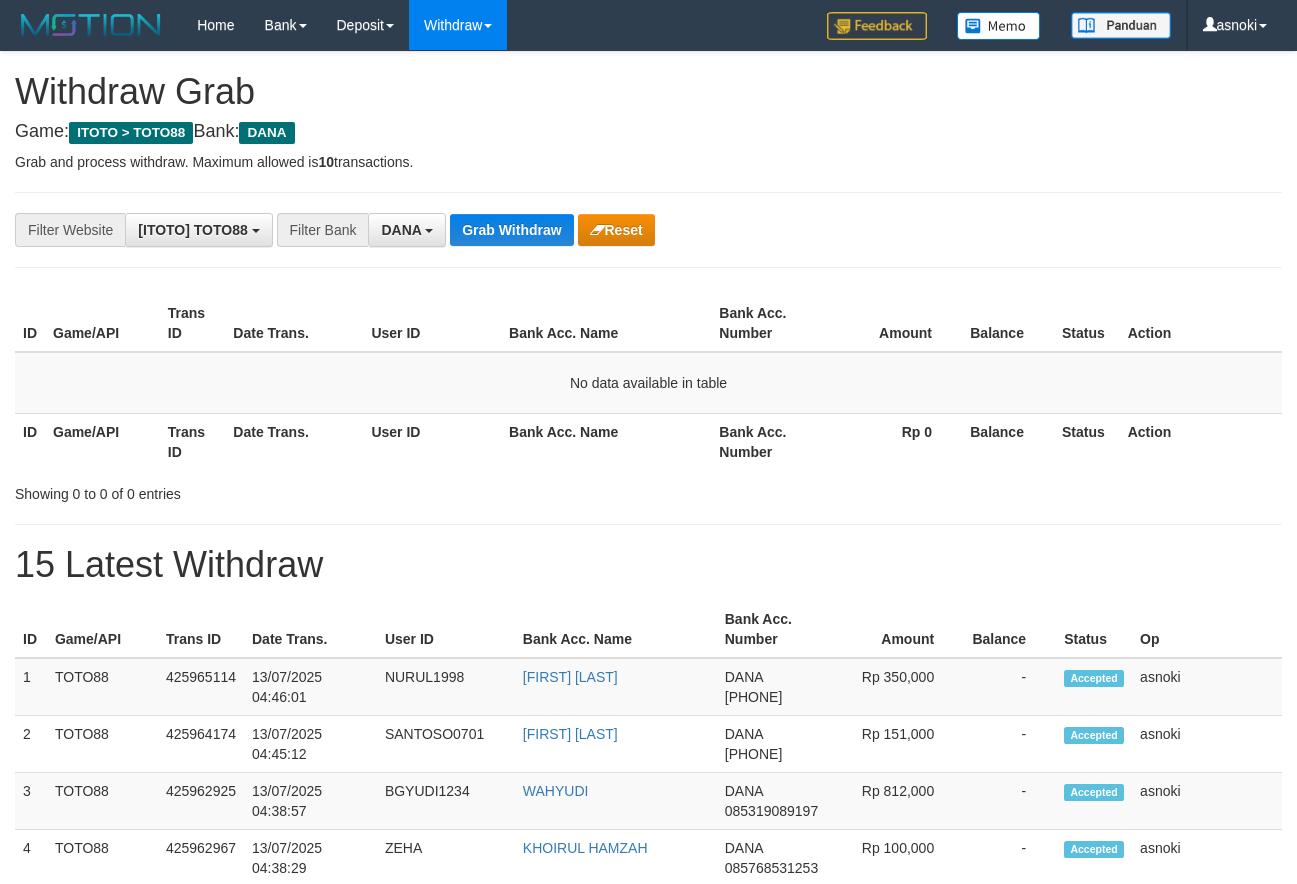 scroll, scrollTop: 0, scrollLeft: 0, axis: both 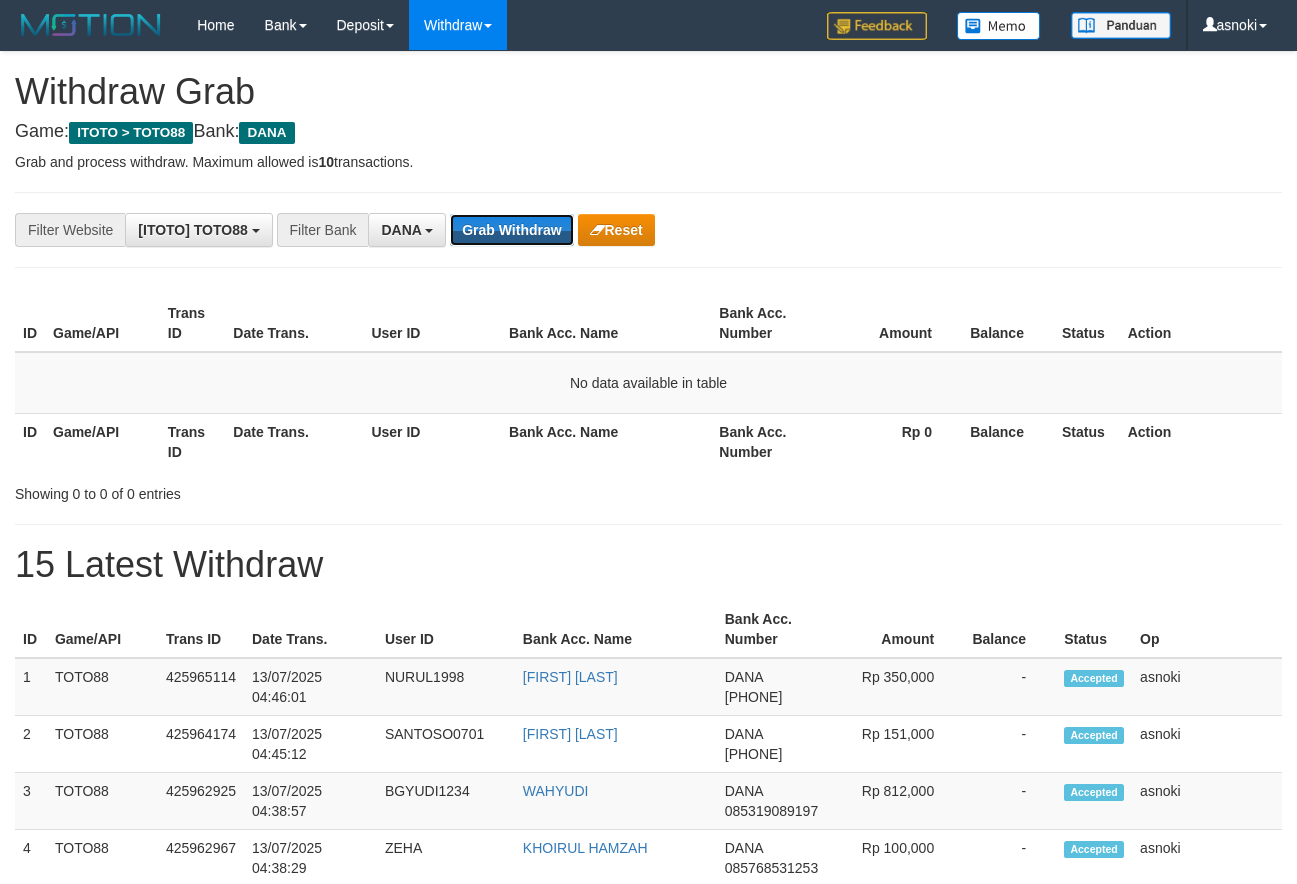 click on "Grab Withdraw" at bounding box center (511, 230) 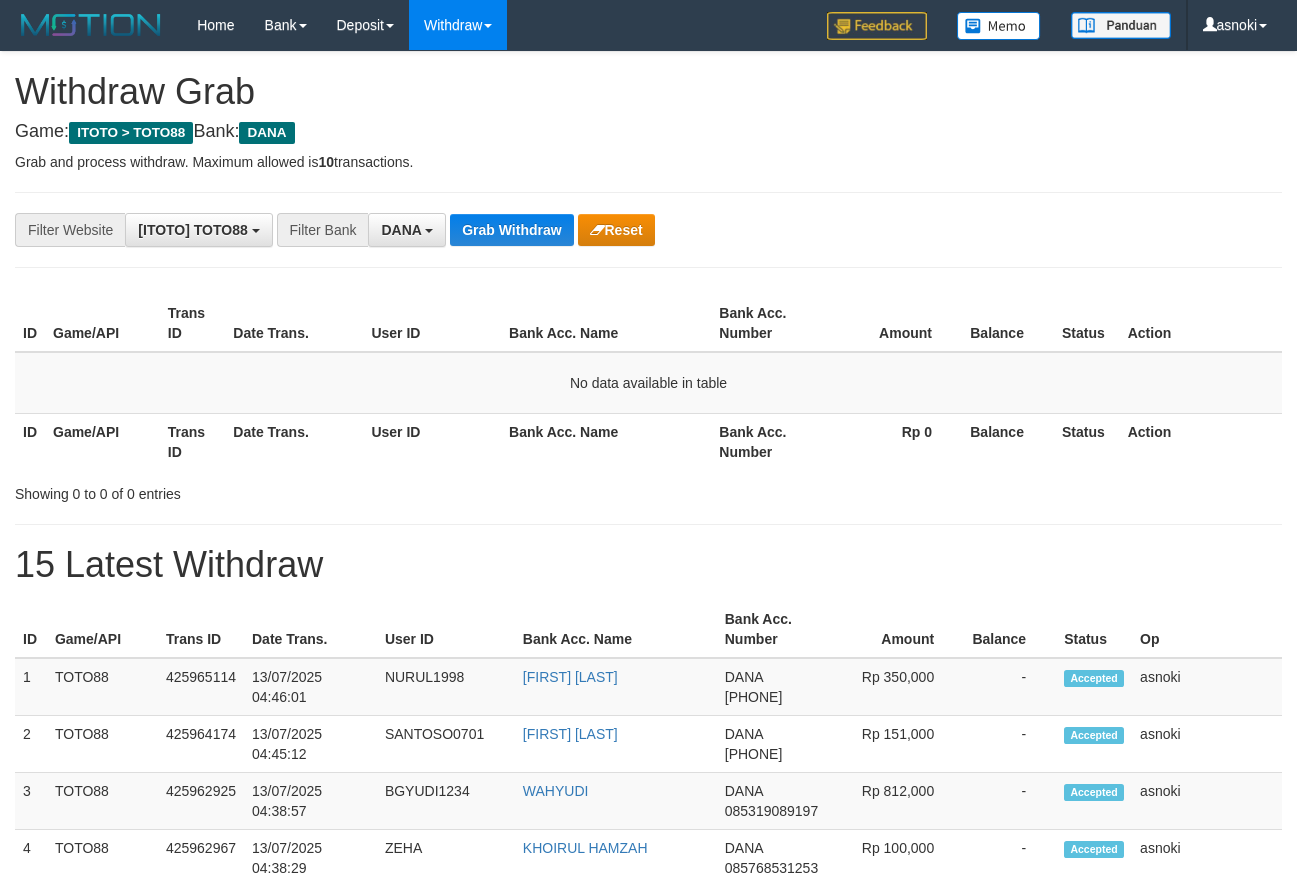 scroll, scrollTop: 0, scrollLeft: 0, axis: both 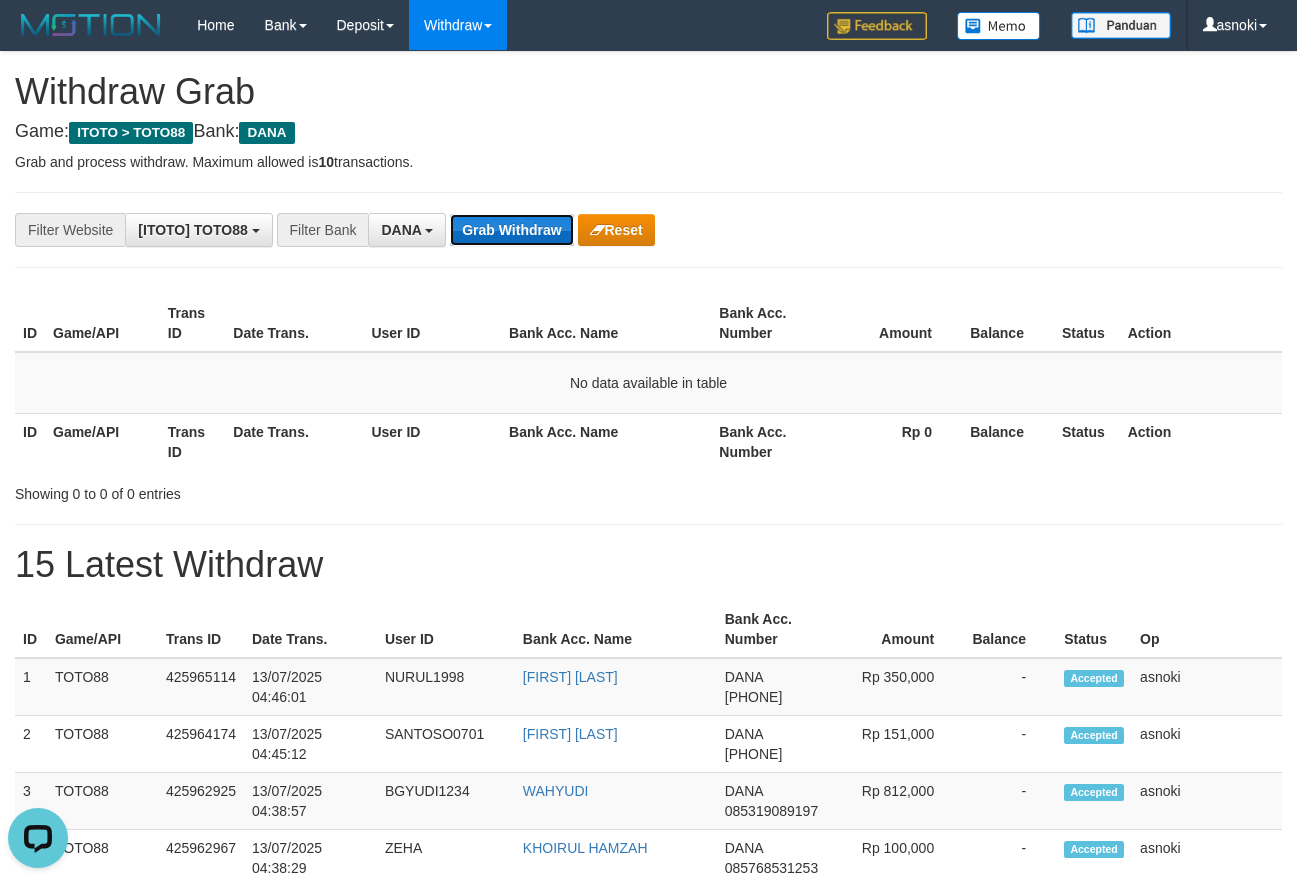 click on "Grab Withdraw" at bounding box center [511, 230] 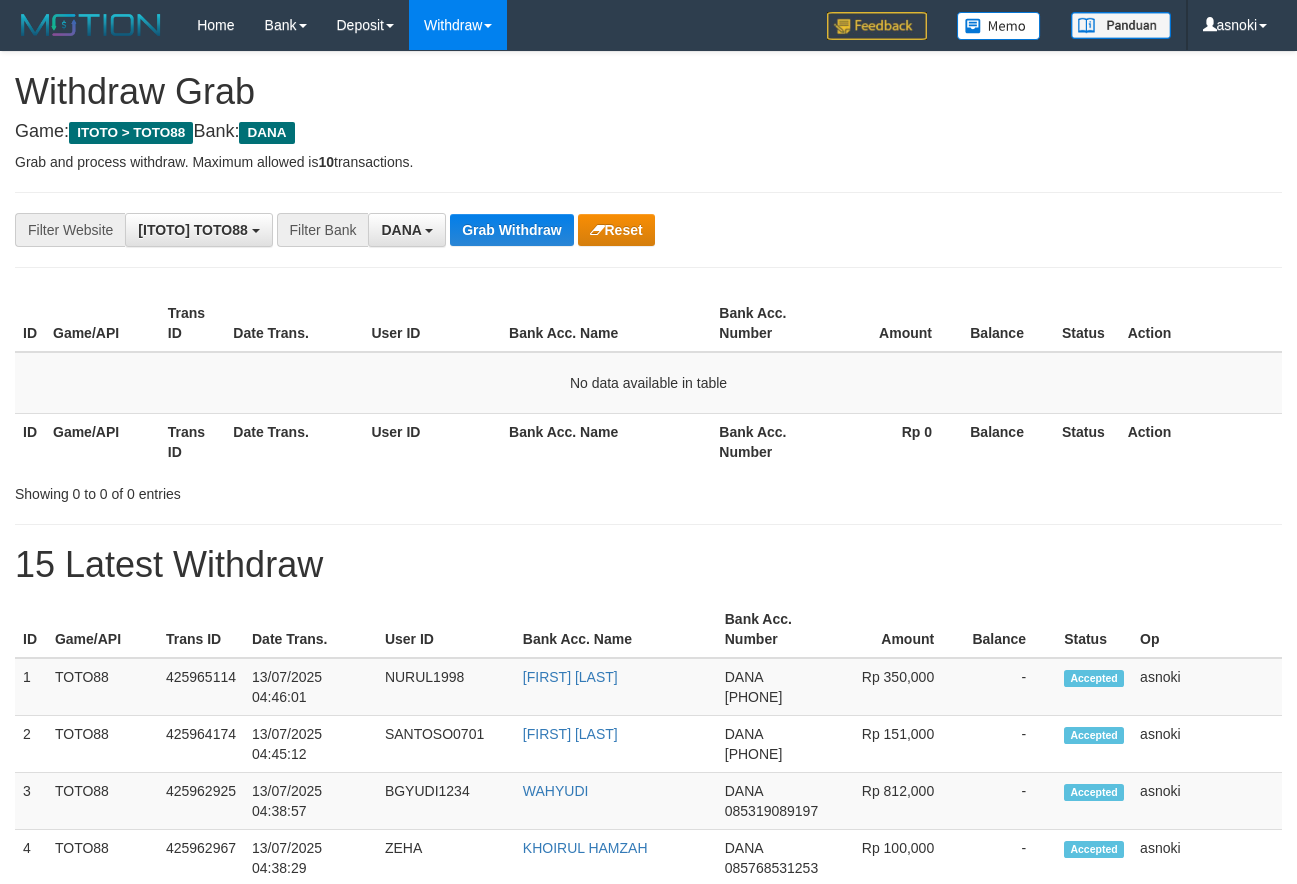 scroll, scrollTop: 0, scrollLeft: 0, axis: both 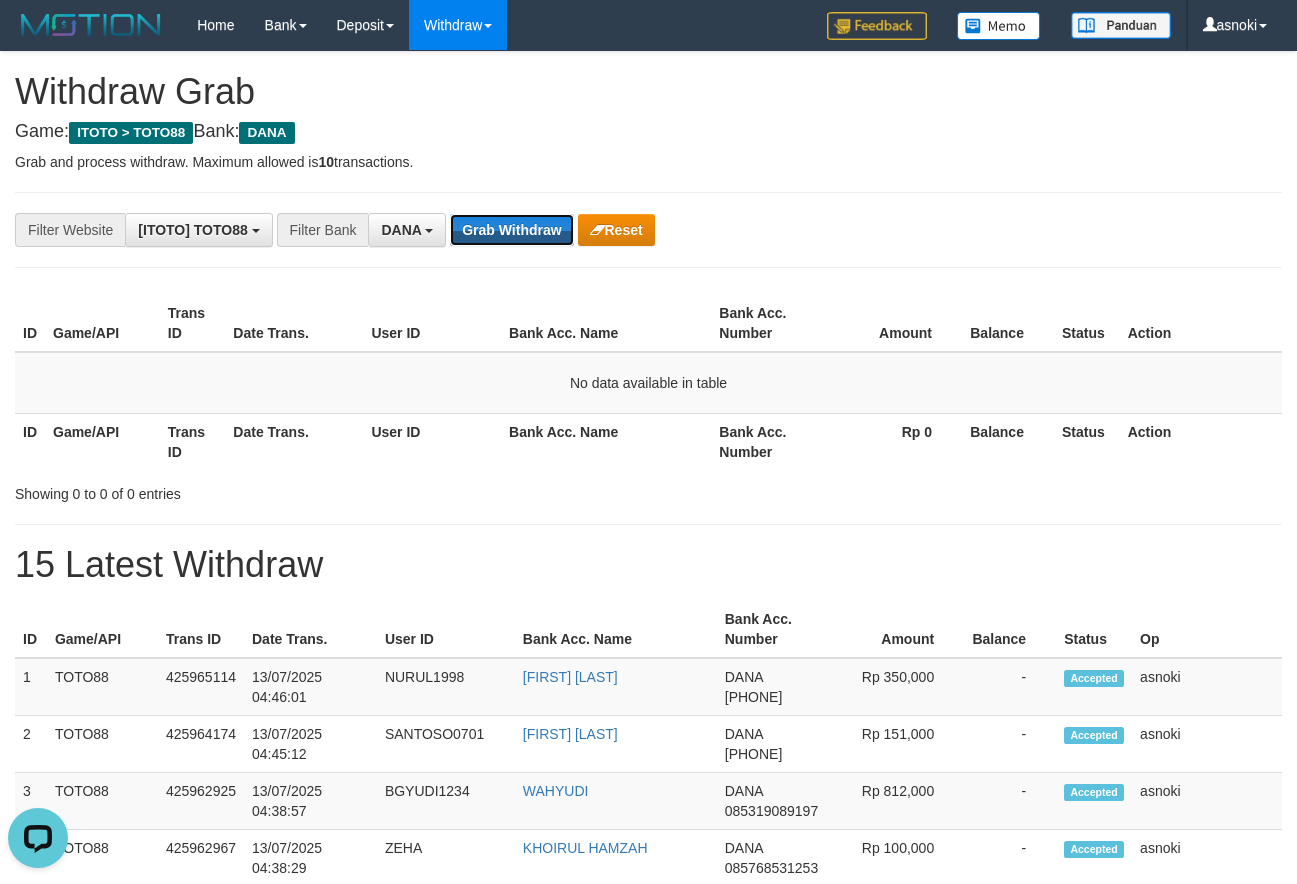 click on "Grab Withdraw" at bounding box center (511, 230) 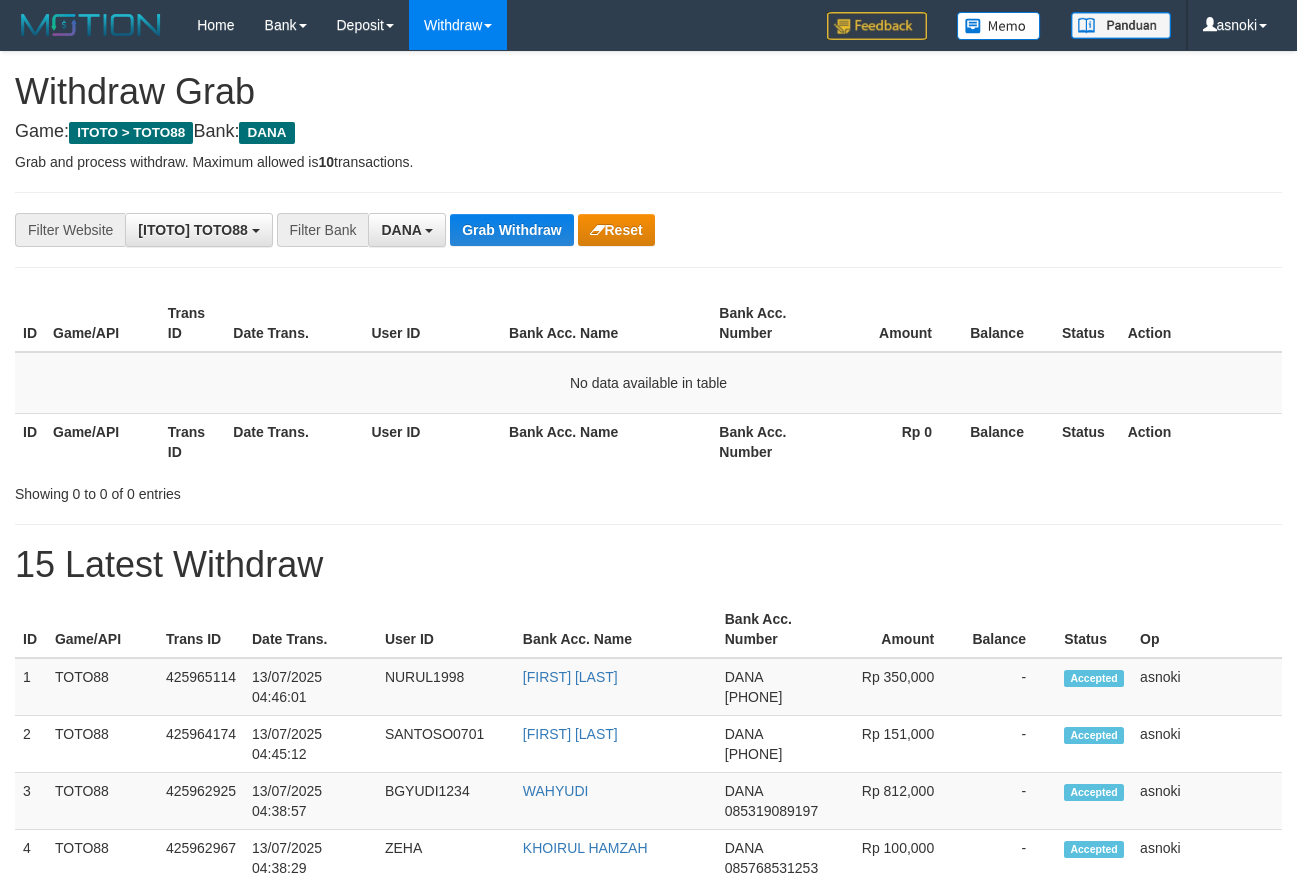 scroll, scrollTop: 0, scrollLeft: 0, axis: both 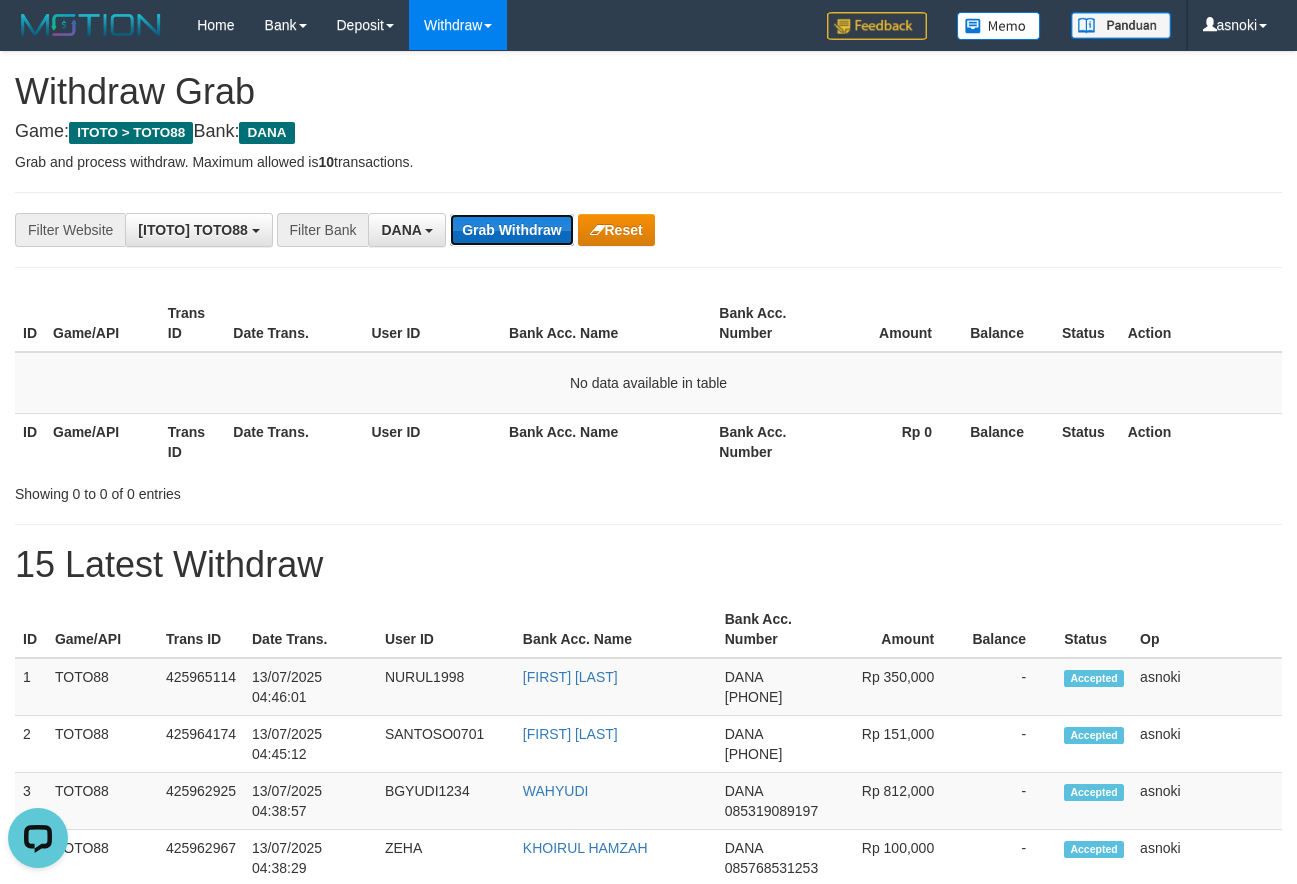 click on "Grab Withdraw" at bounding box center [511, 230] 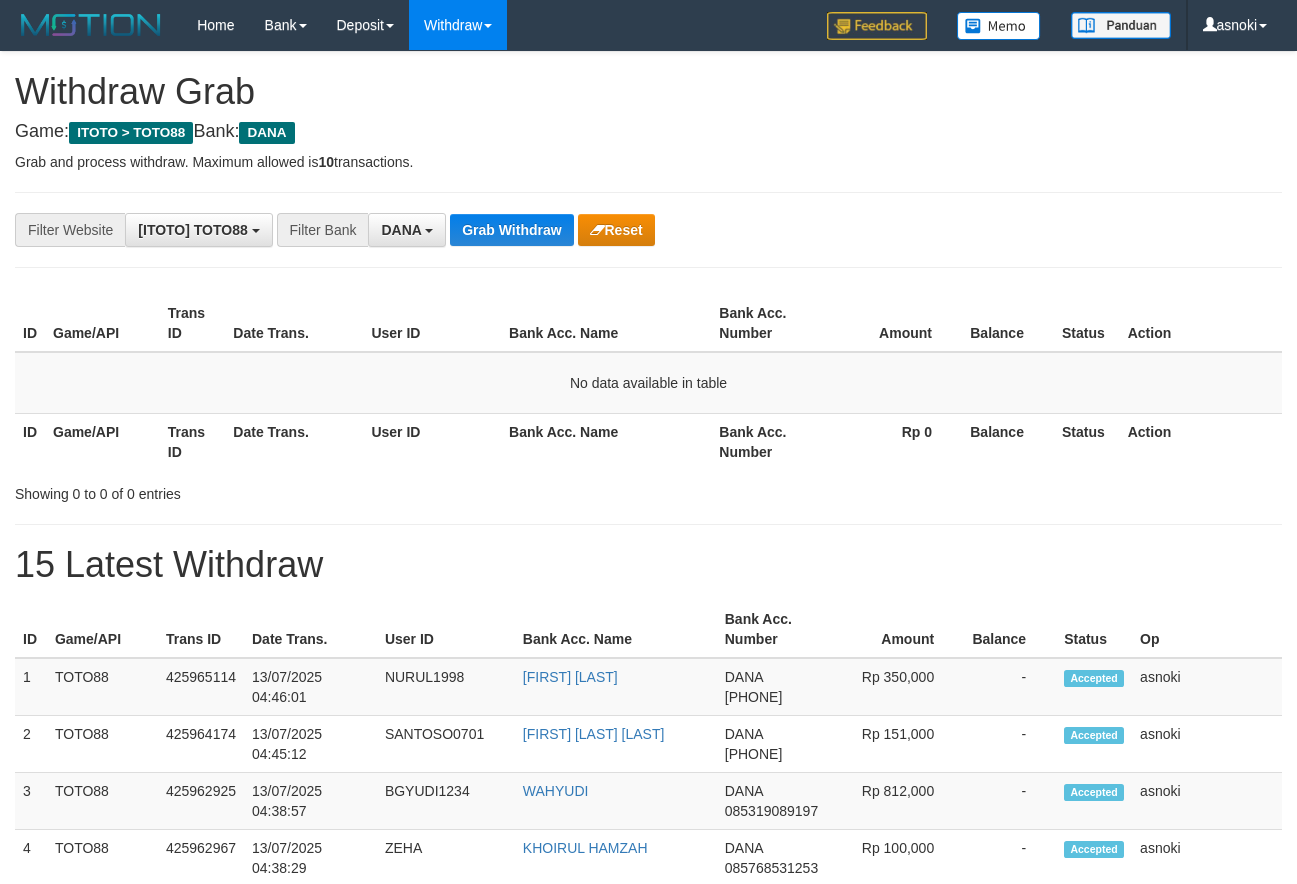 scroll, scrollTop: 0, scrollLeft: 0, axis: both 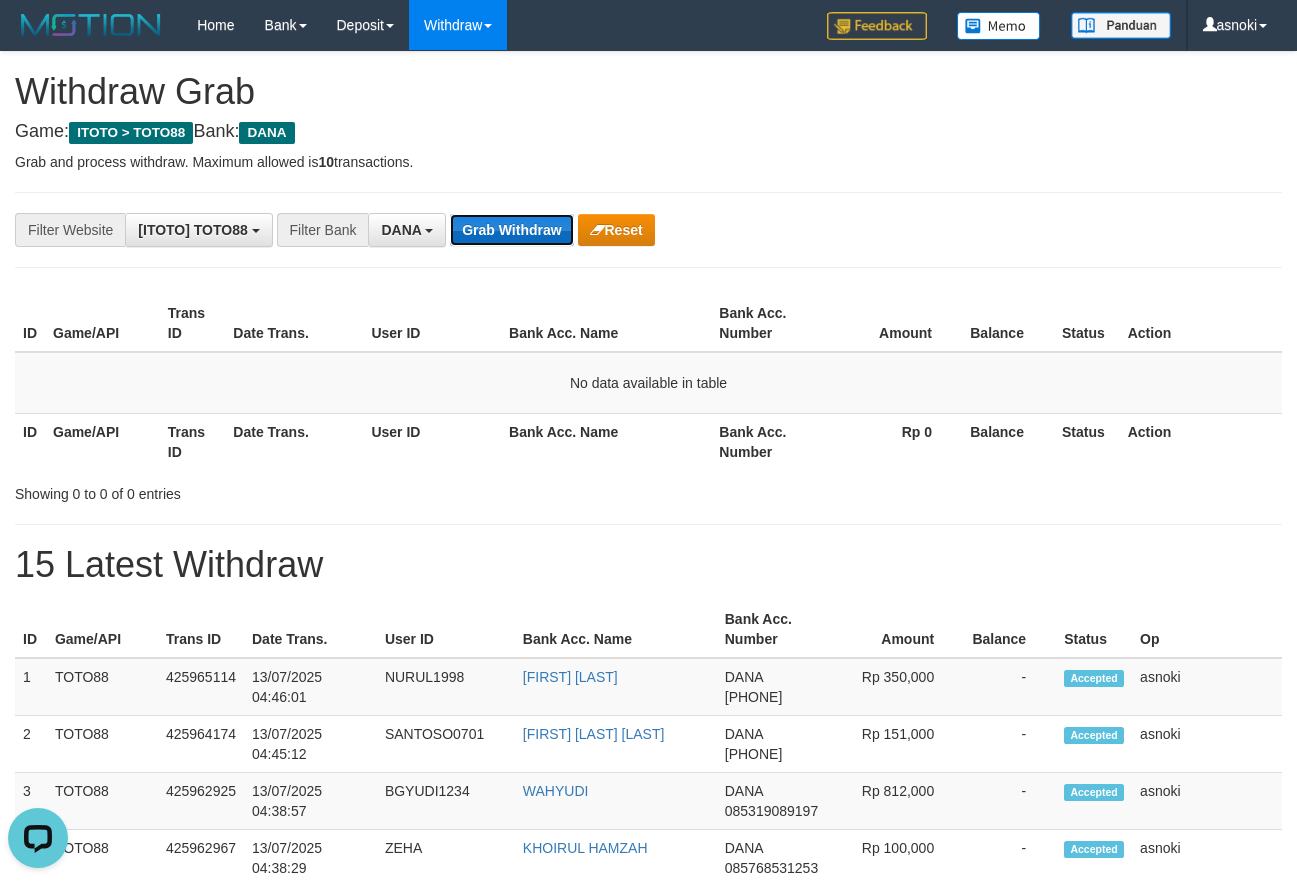 click on "Grab Withdraw" at bounding box center (511, 230) 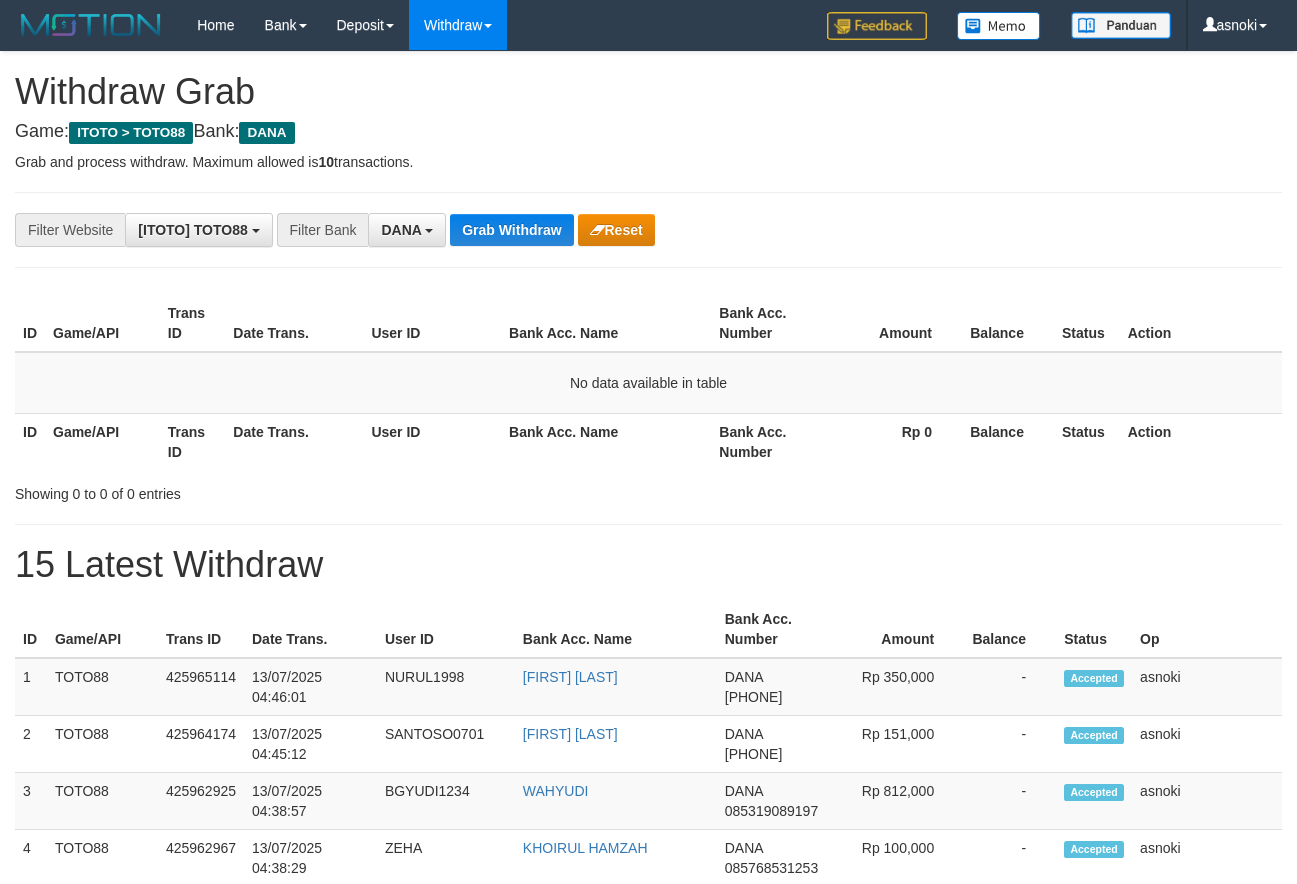 scroll, scrollTop: 0, scrollLeft: 0, axis: both 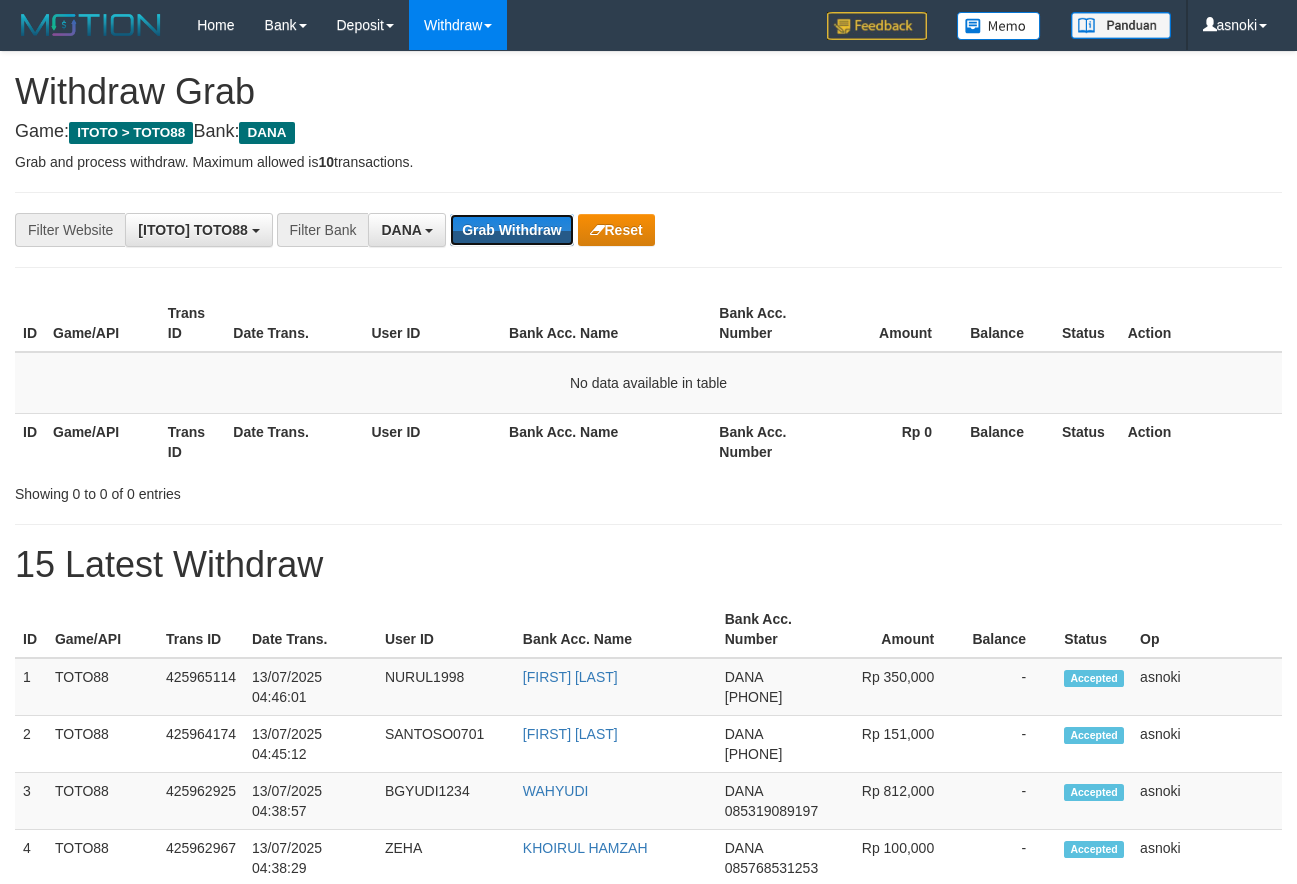 click on "Grab Withdraw" at bounding box center (511, 230) 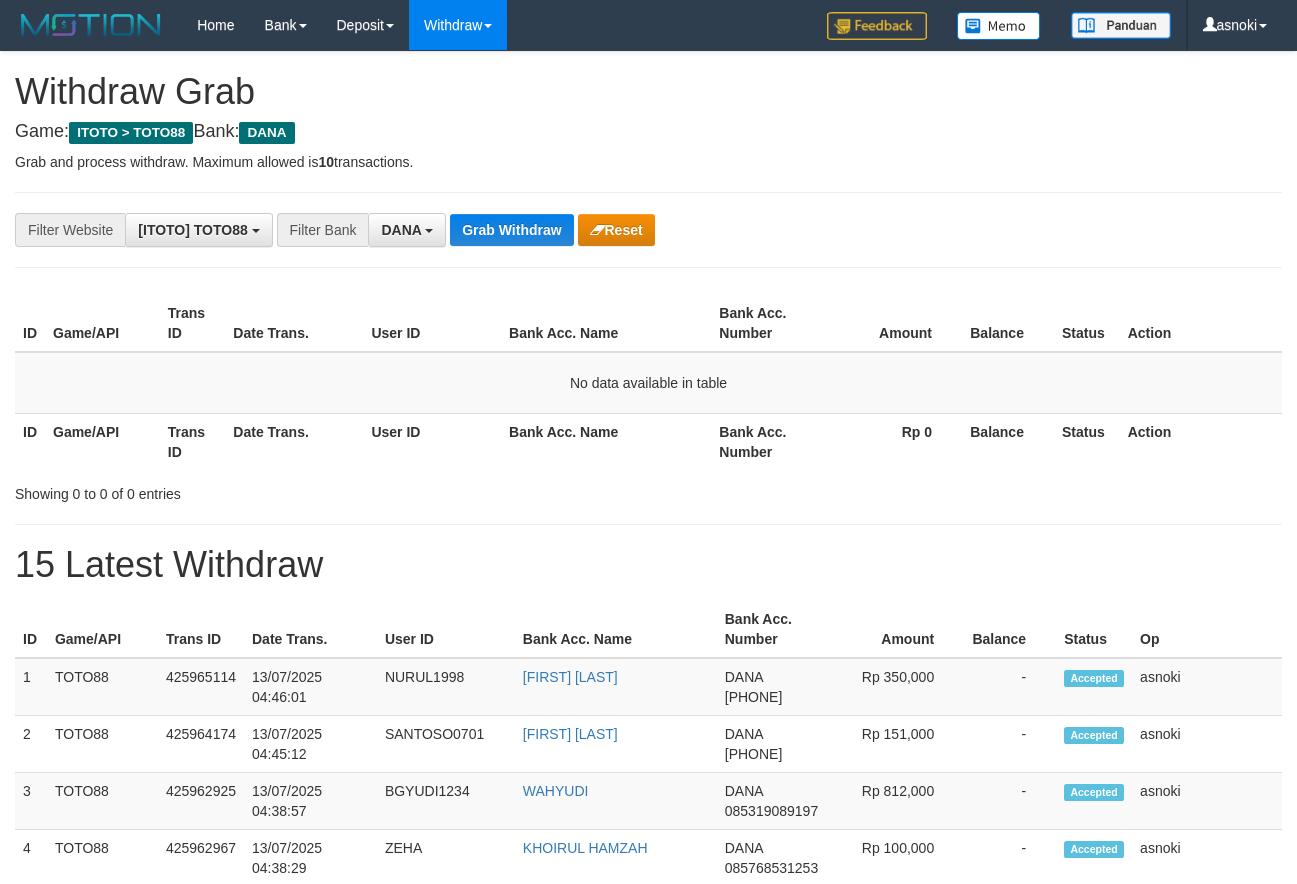 scroll, scrollTop: 0, scrollLeft: 0, axis: both 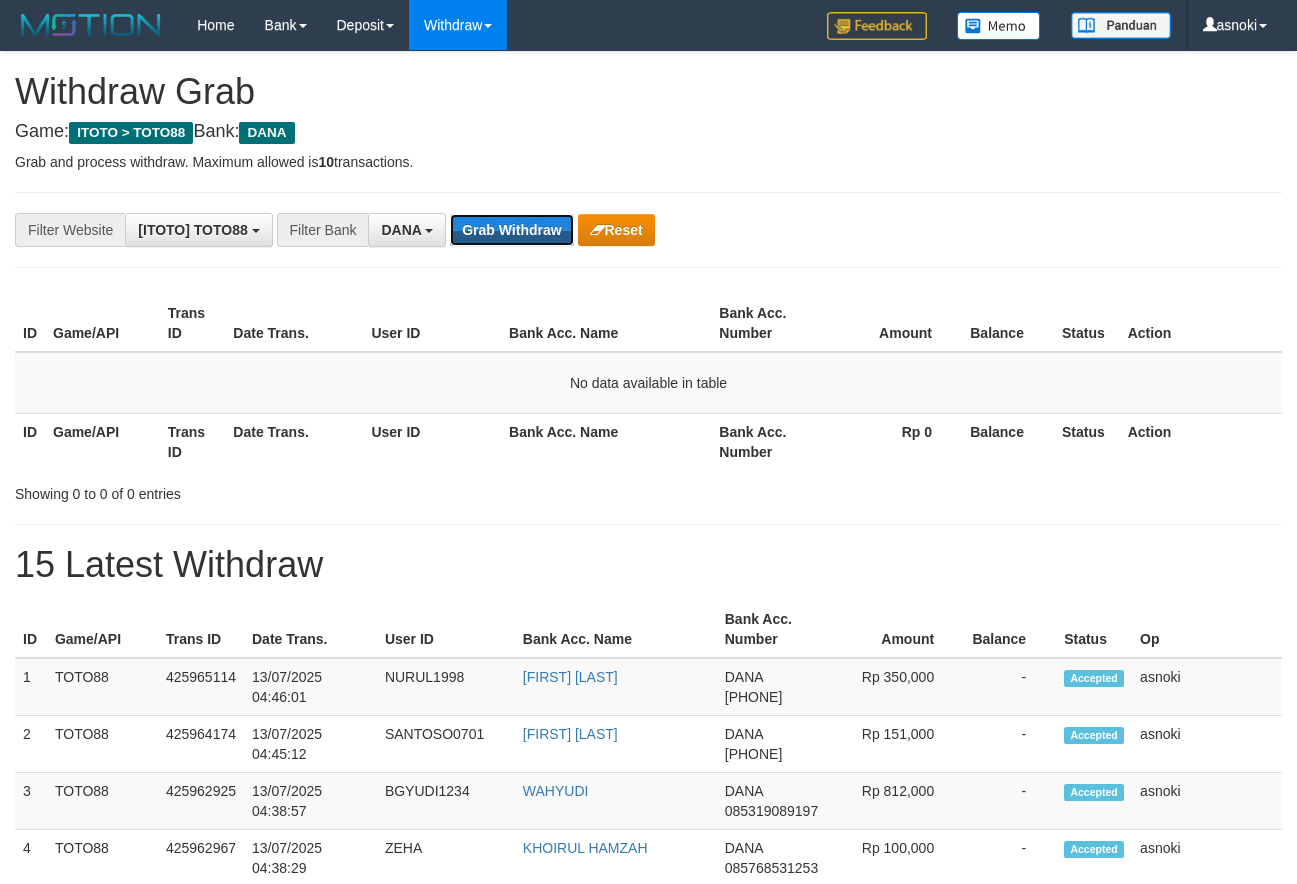 click on "Grab Withdraw" at bounding box center [511, 230] 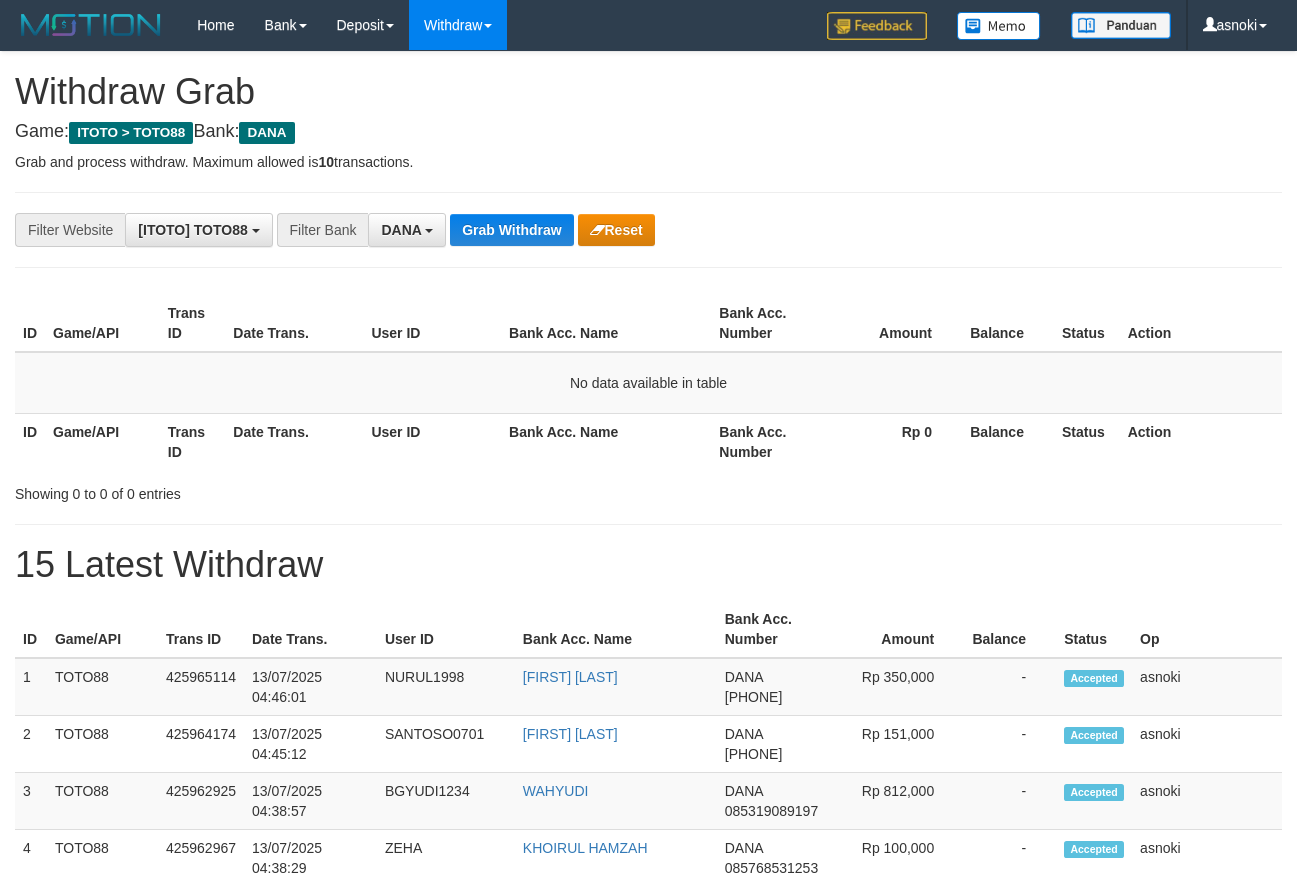 scroll, scrollTop: 0, scrollLeft: 0, axis: both 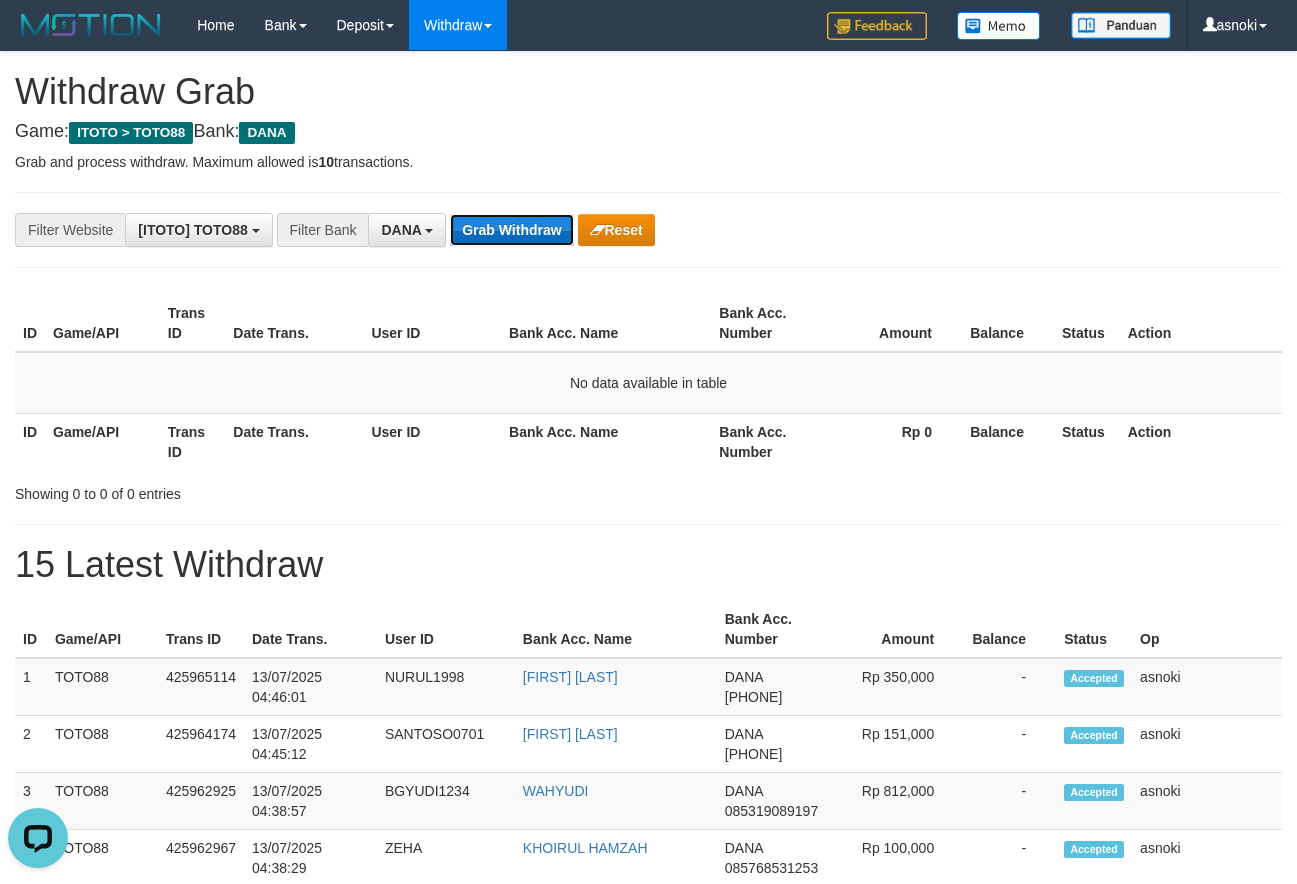 click on "Grab Withdraw" at bounding box center [511, 230] 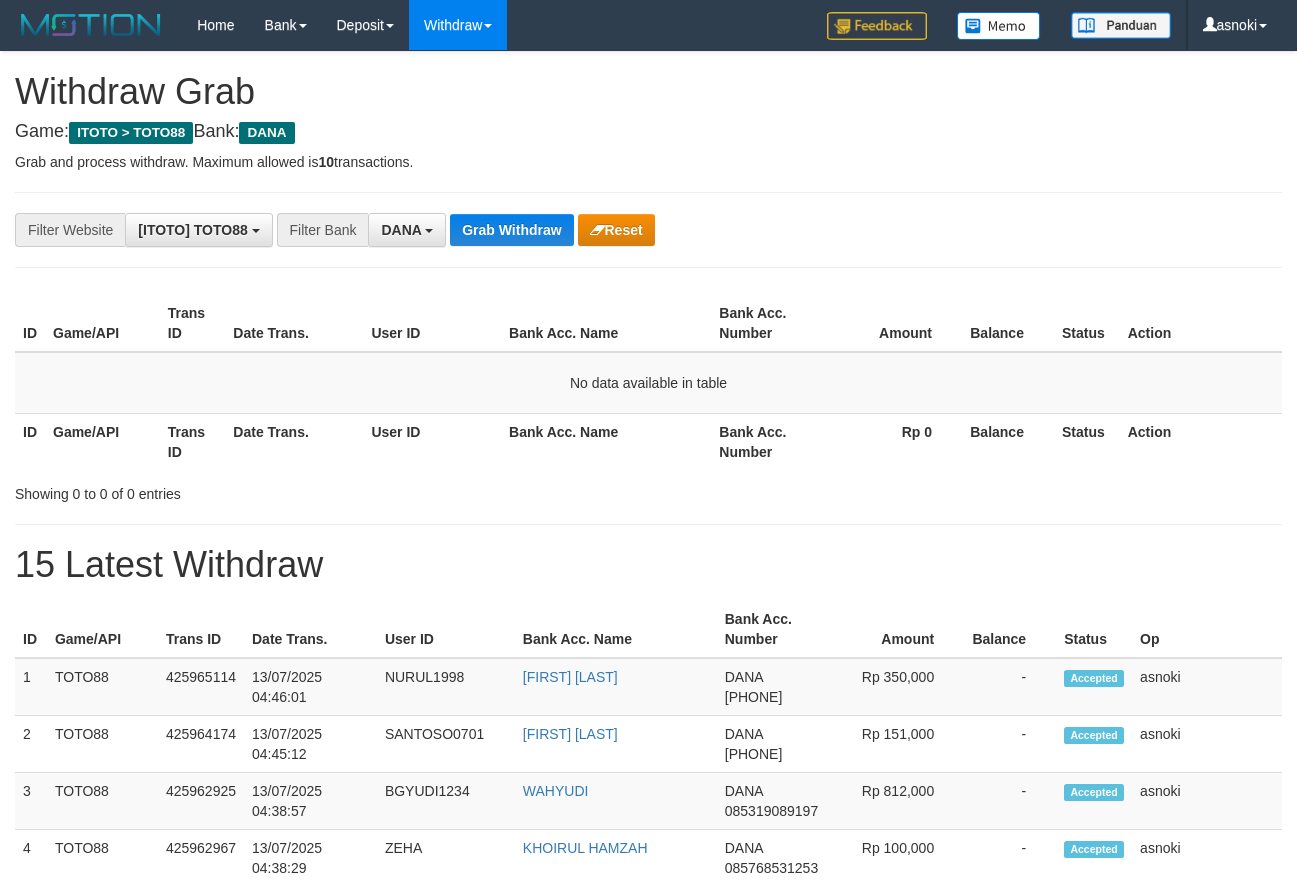 scroll, scrollTop: 0, scrollLeft: 0, axis: both 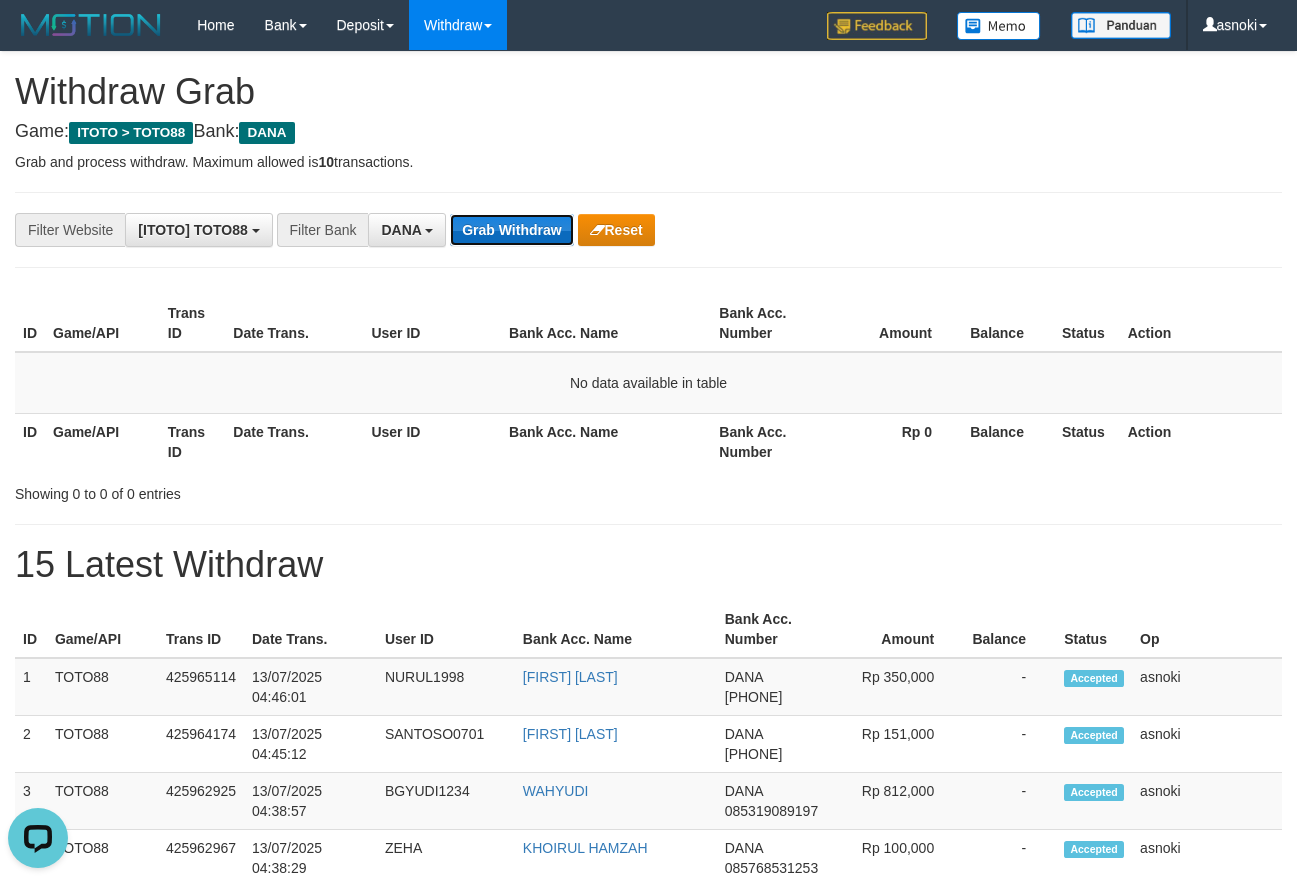 click on "Grab Withdraw" at bounding box center (511, 230) 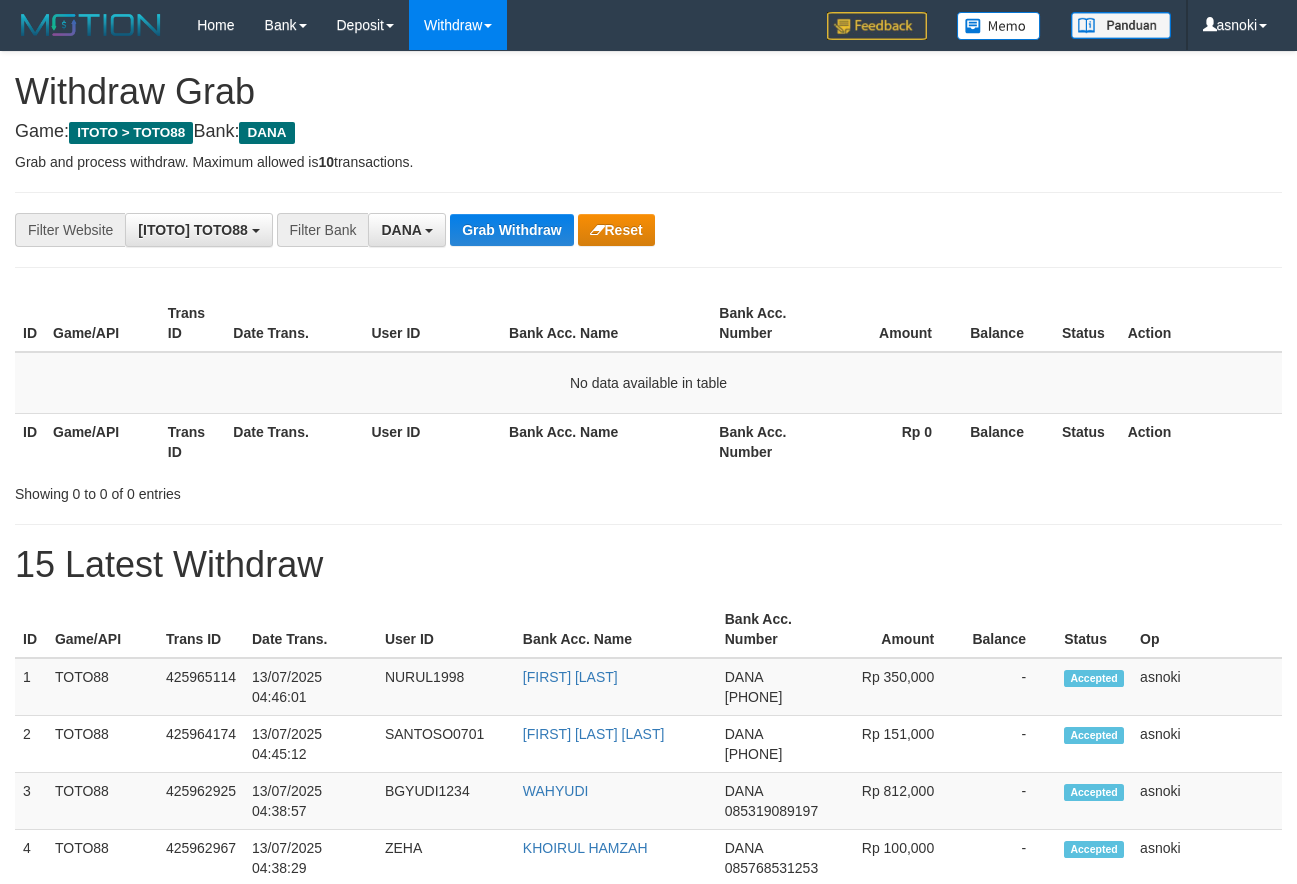scroll, scrollTop: 0, scrollLeft: 0, axis: both 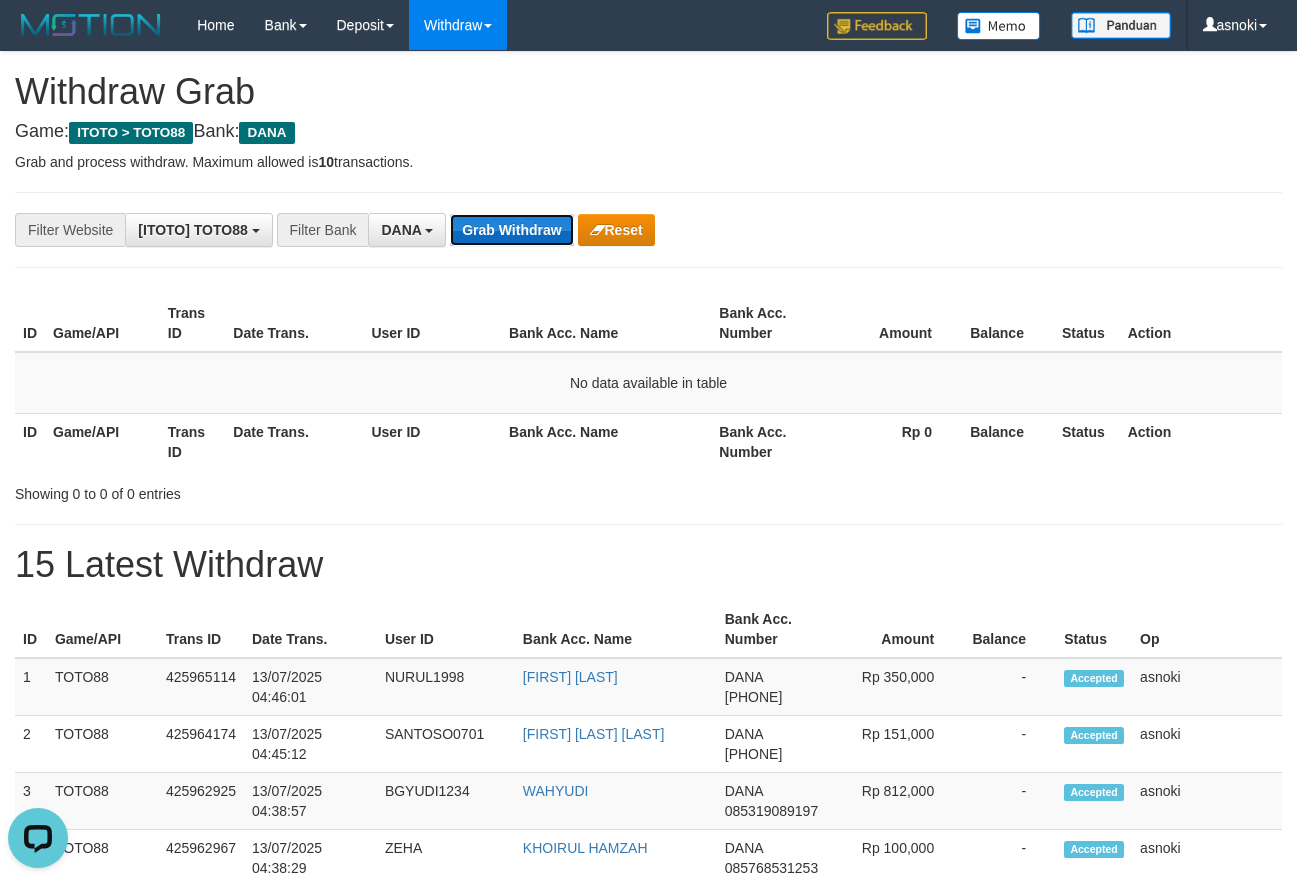 click on "Grab Withdraw" at bounding box center [511, 230] 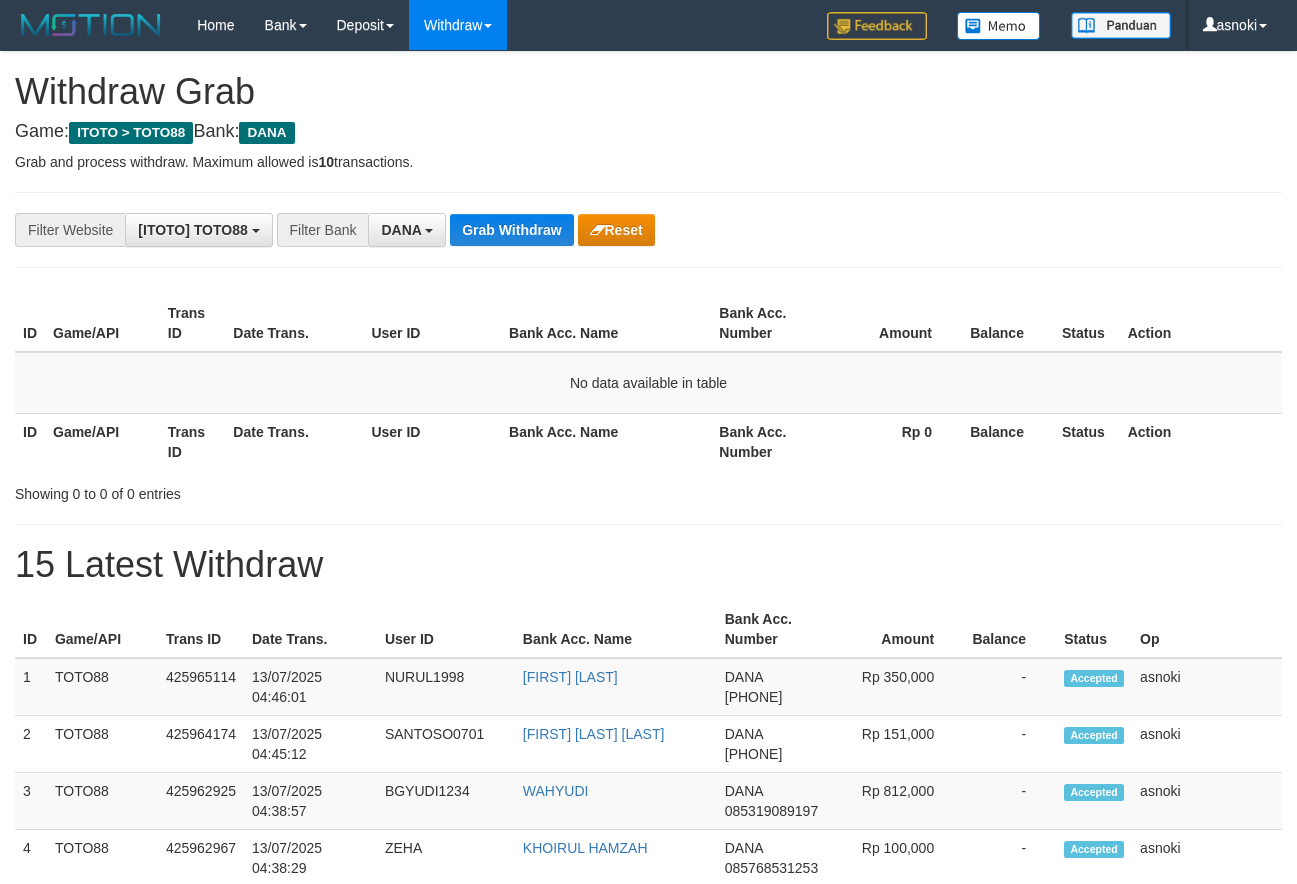 scroll, scrollTop: 0, scrollLeft: 0, axis: both 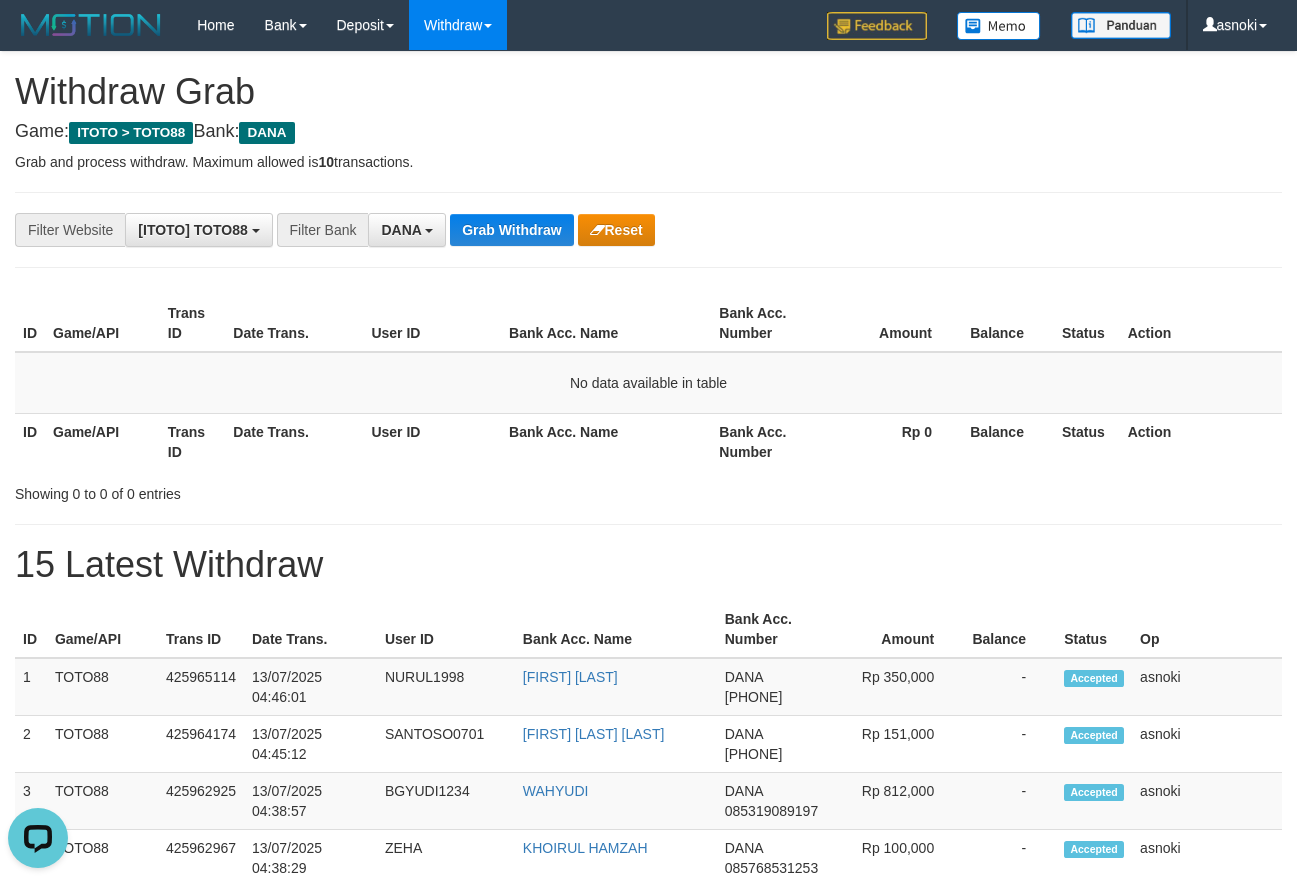click on "**********" at bounding box center [540, 230] 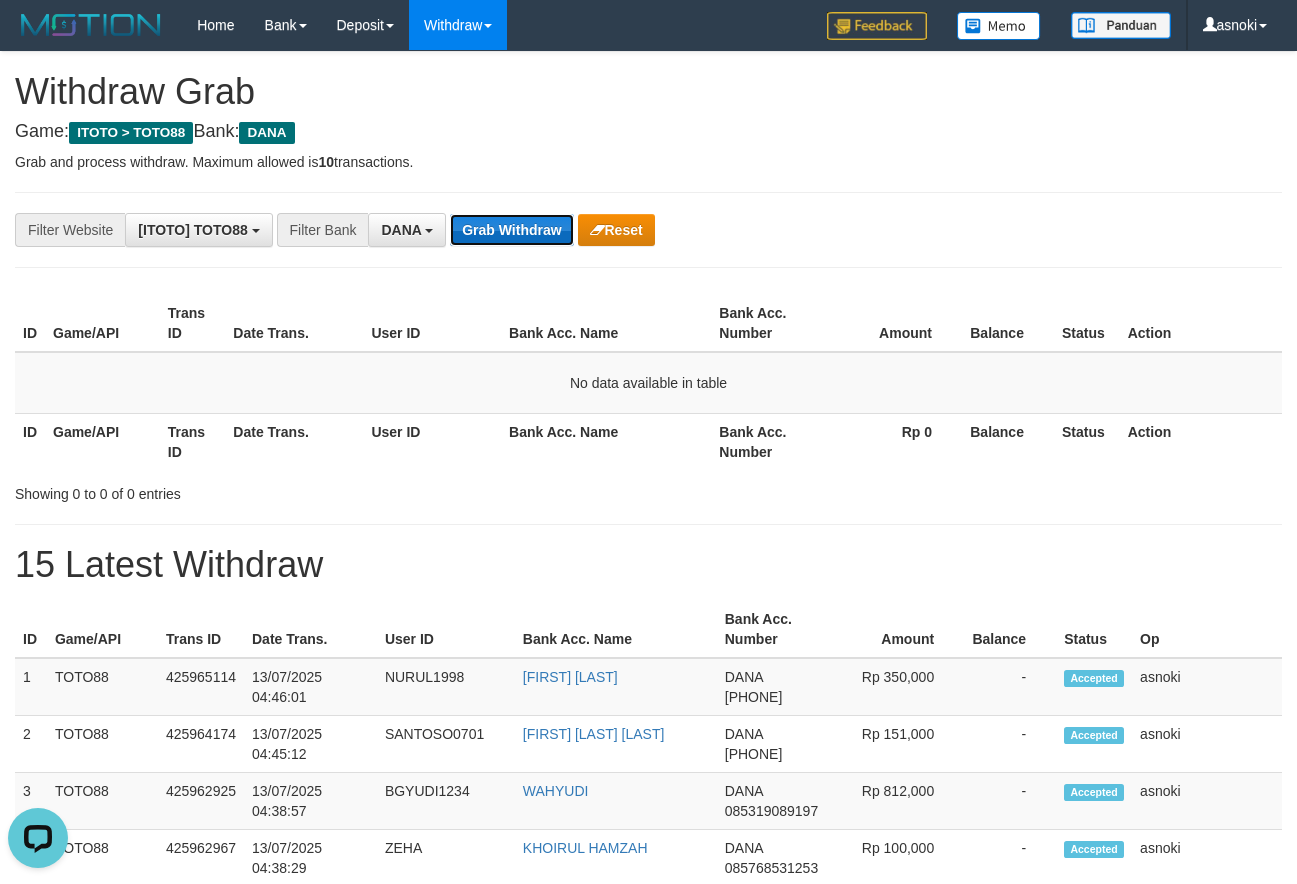 click on "Grab Withdraw" at bounding box center (511, 230) 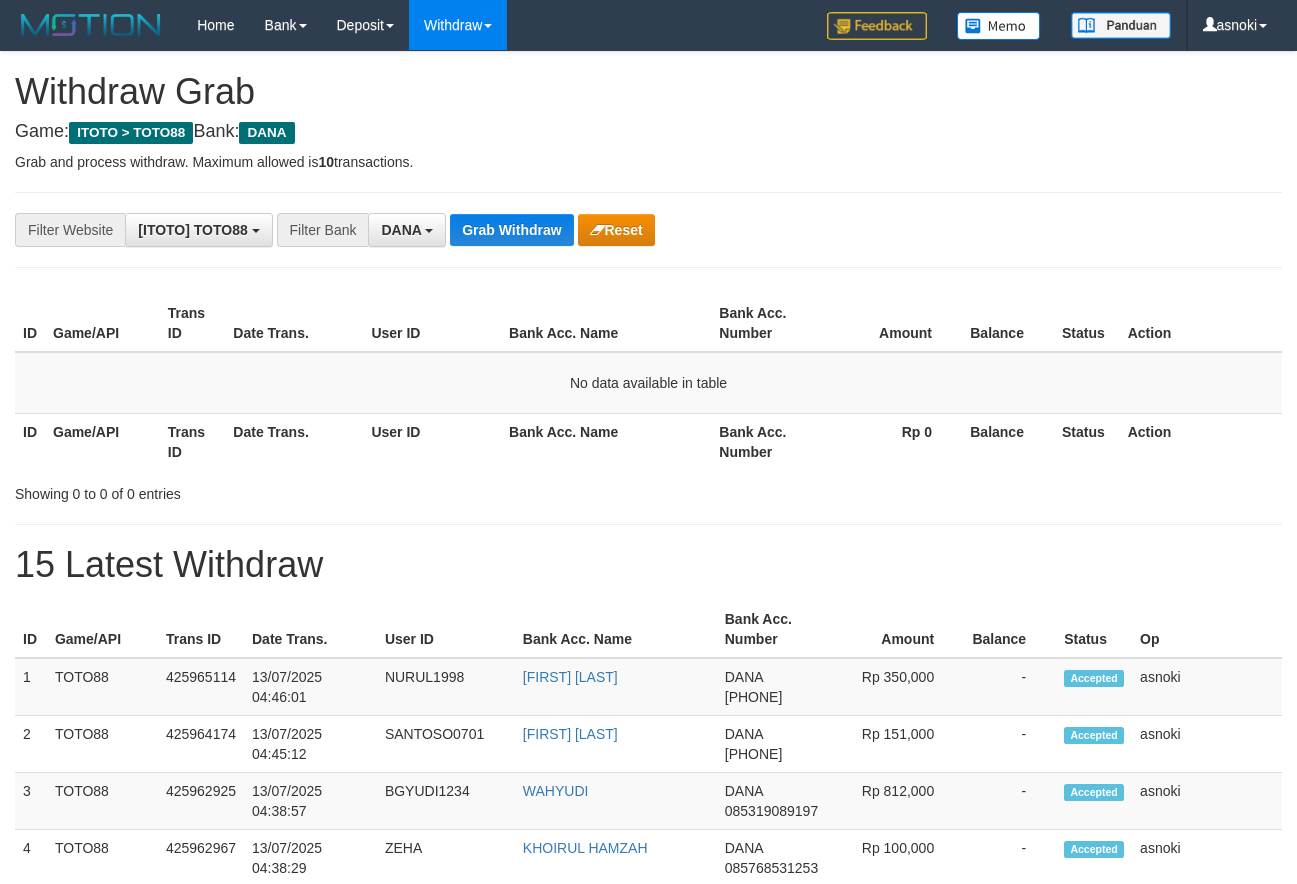 scroll, scrollTop: 0, scrollLeft: 0, axis: both 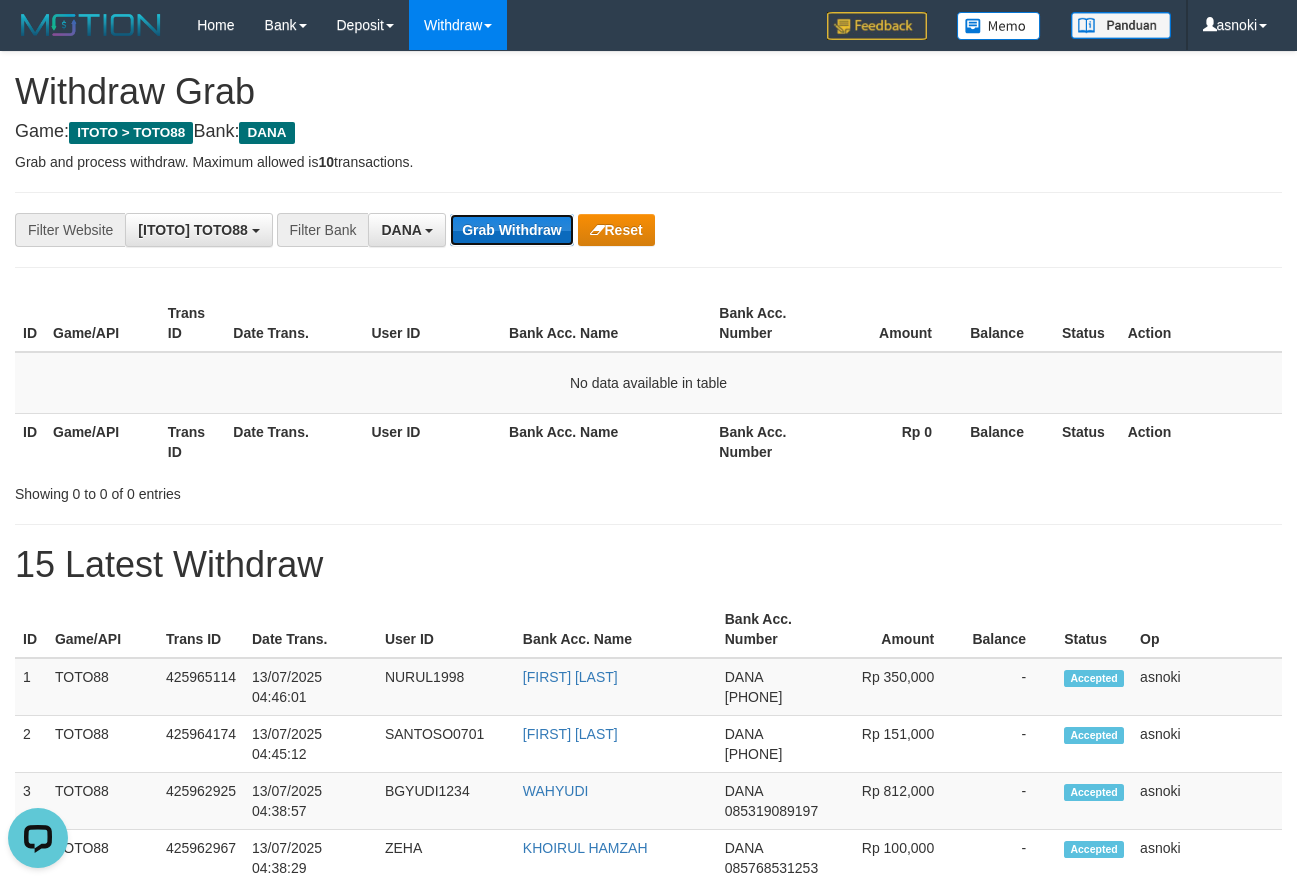 click on "Grab Withdraw" at bounding box center (511, 230) 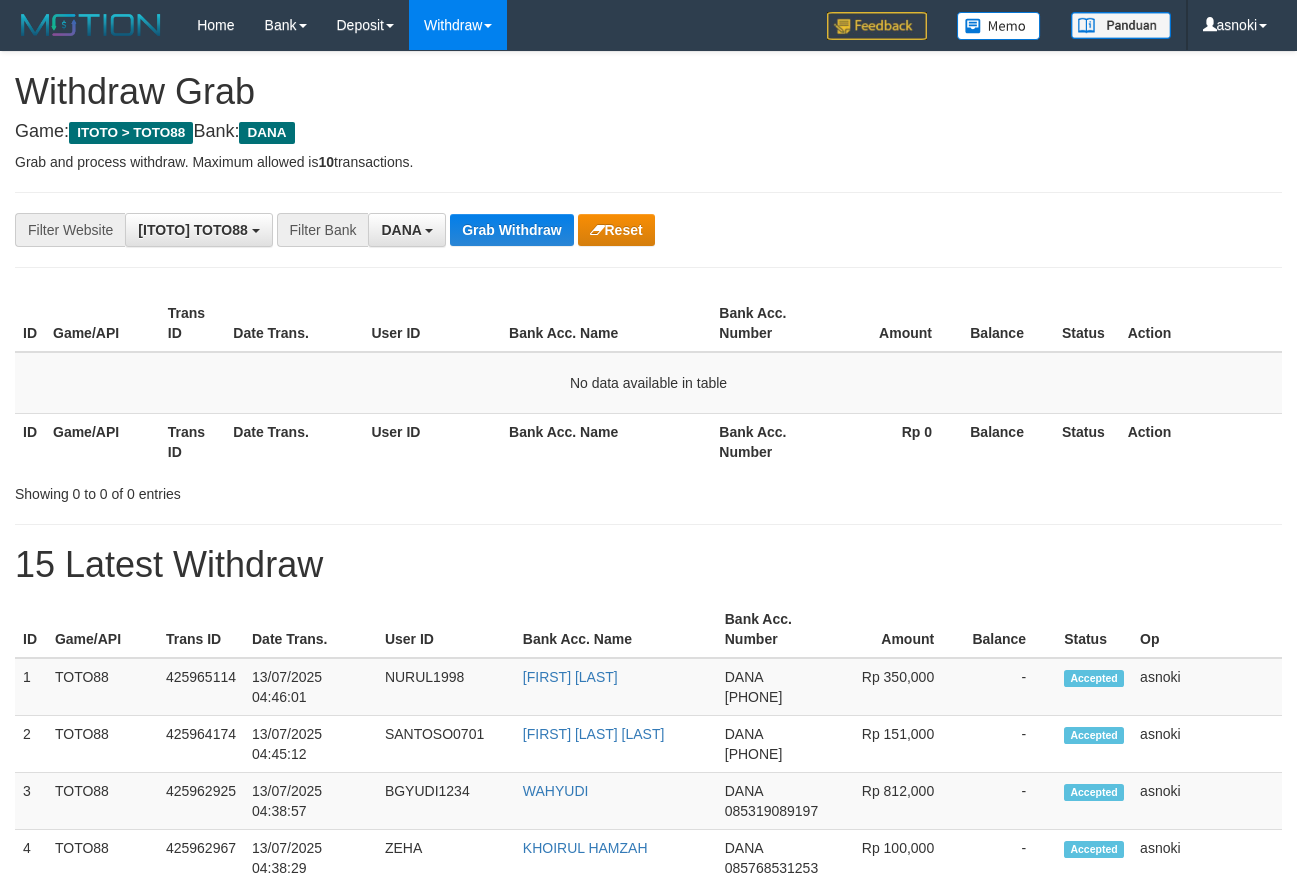 scroll, scrollTop: 0, scrollLeft: 0, axis: both 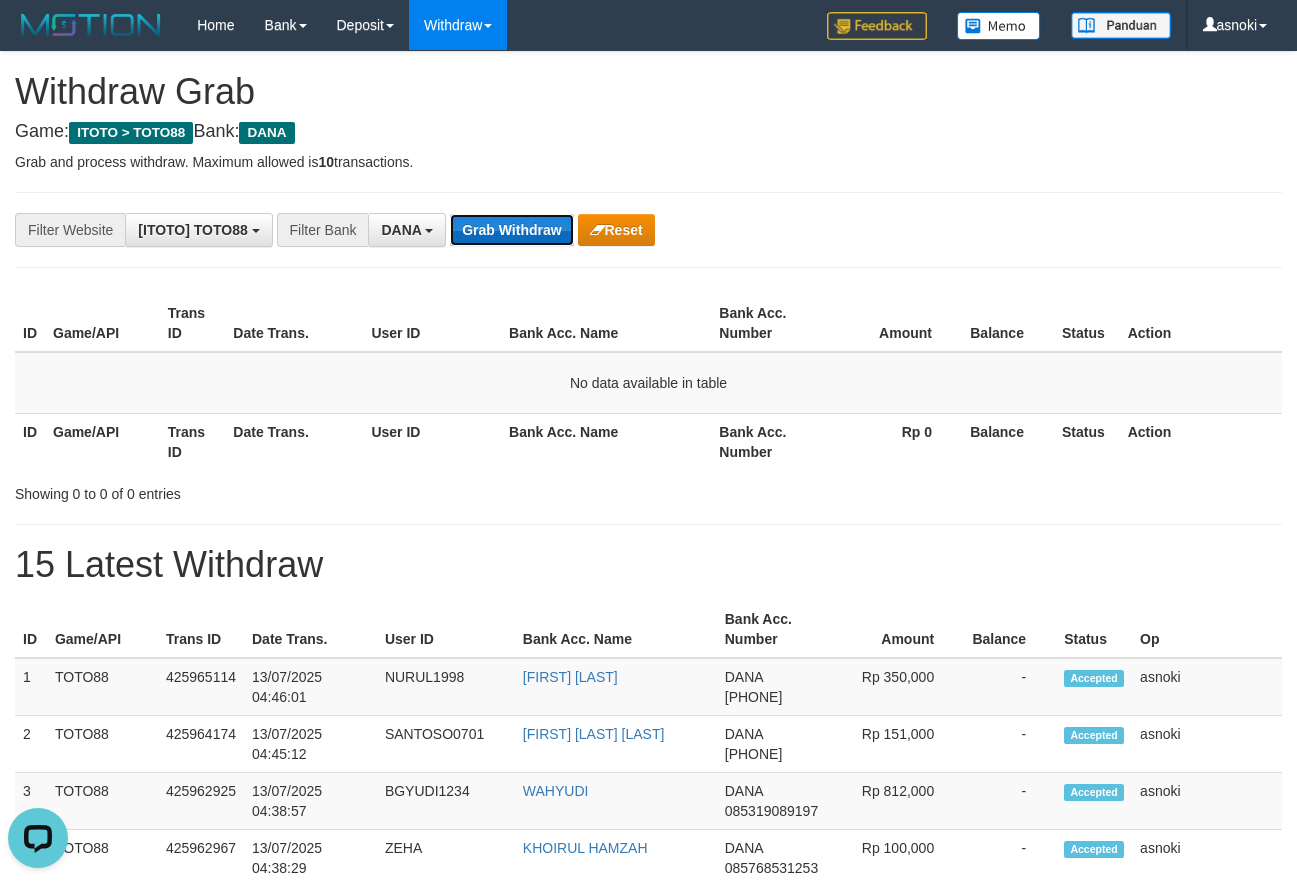 click on "Grab Withdraw" at bounding box center [511, 230] 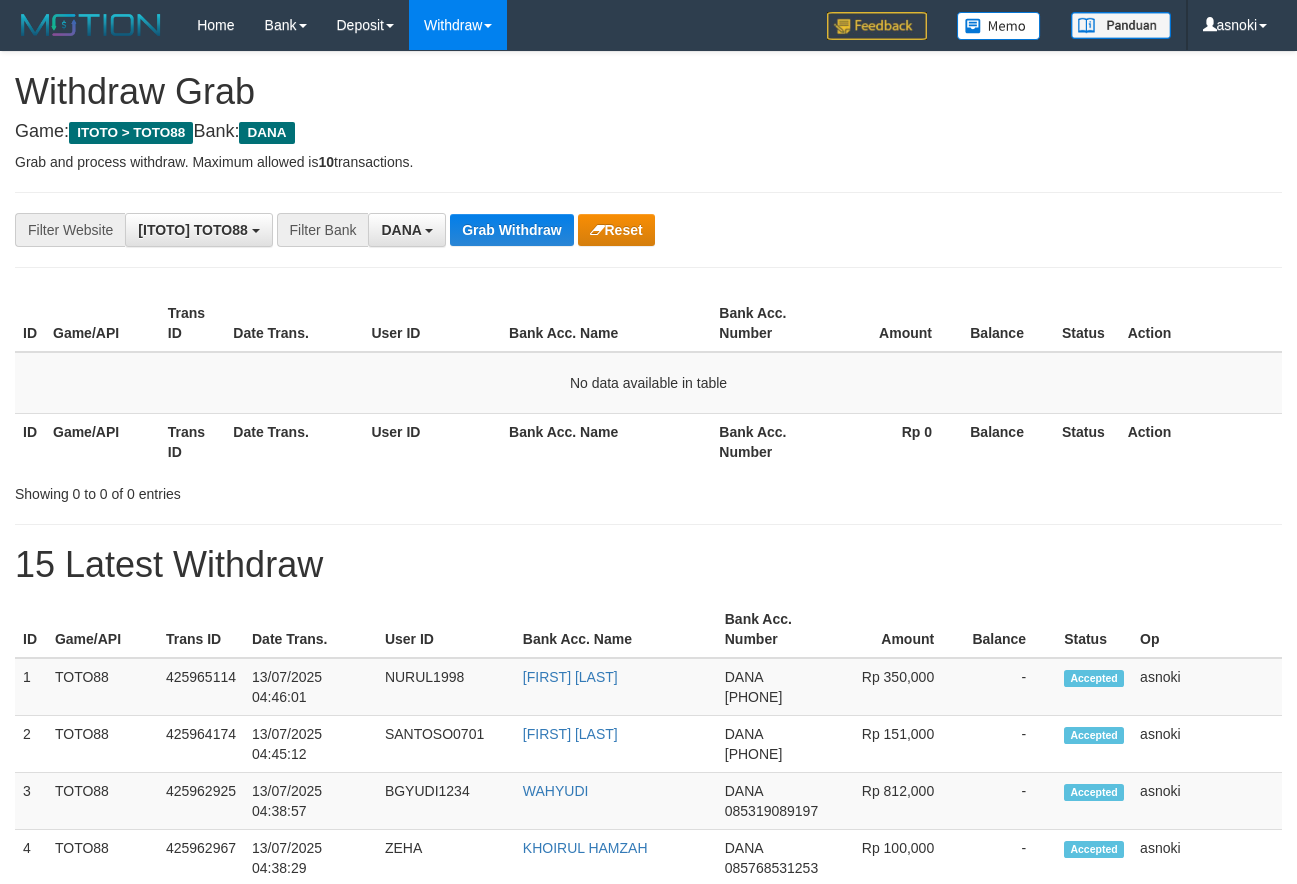 scroll, scrollTop: 0, scrollLeft: 0, axis: both 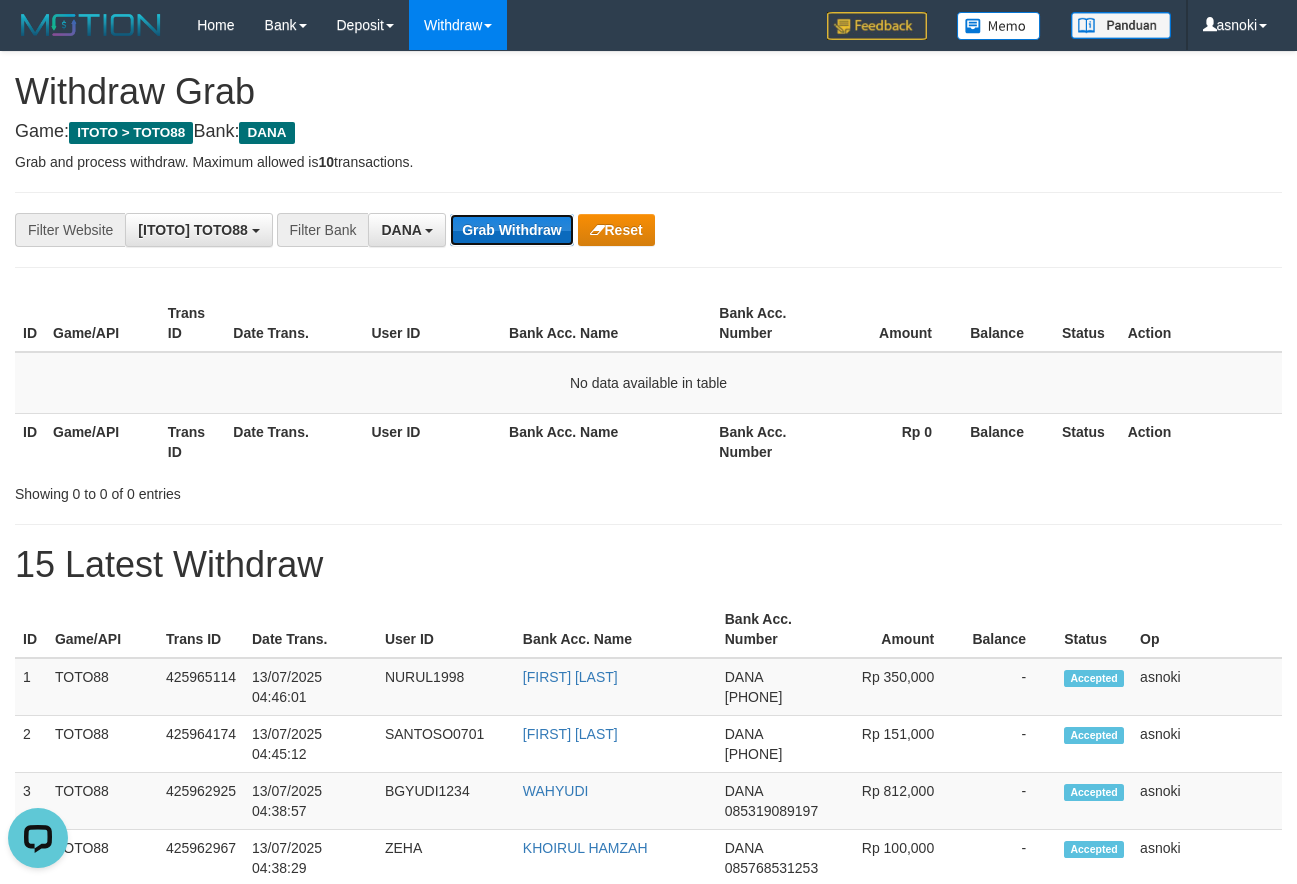 click on "Grab Withdraw" at bounding box center (511, 230) 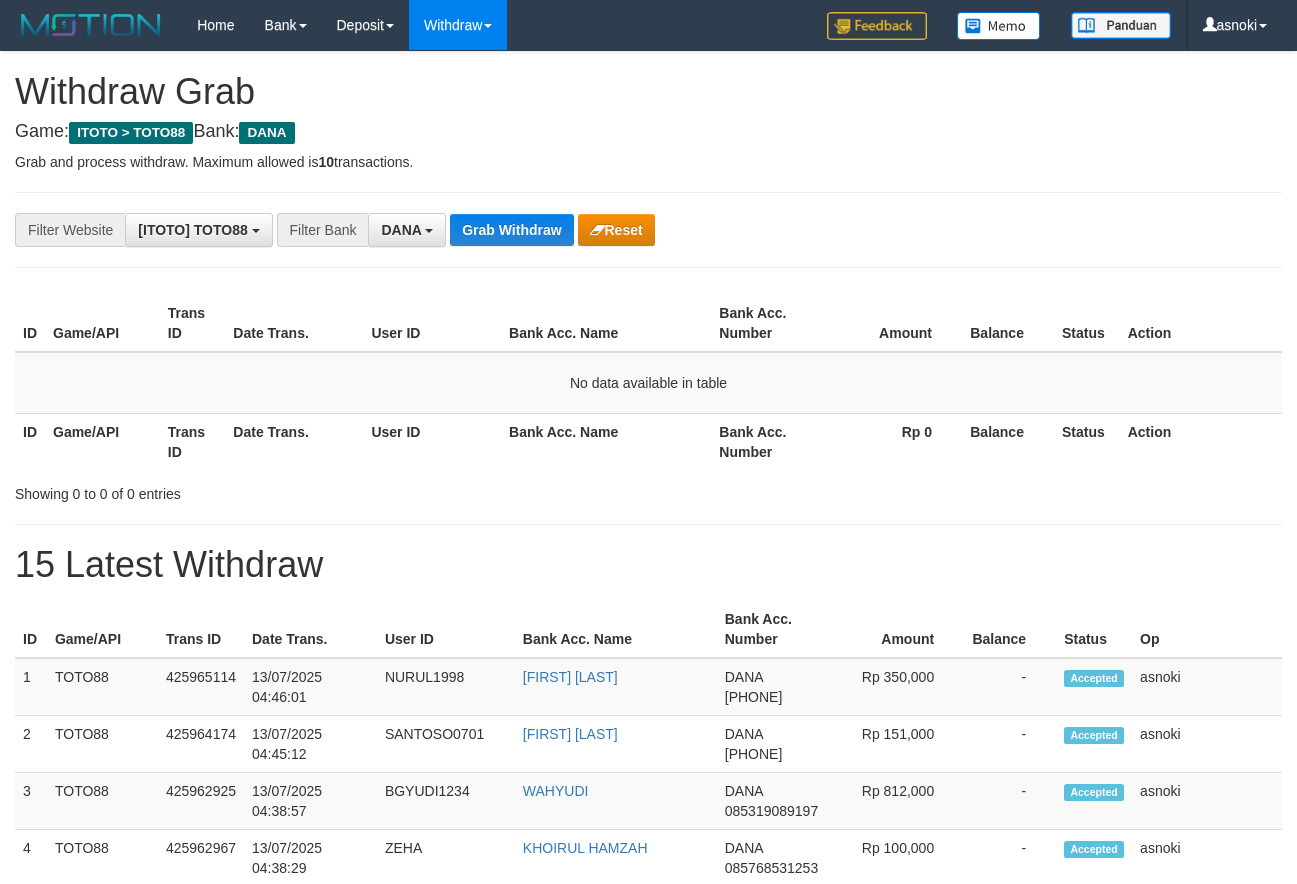 scroll, scrollTop: 0, scrollLeft: 0, axis: both 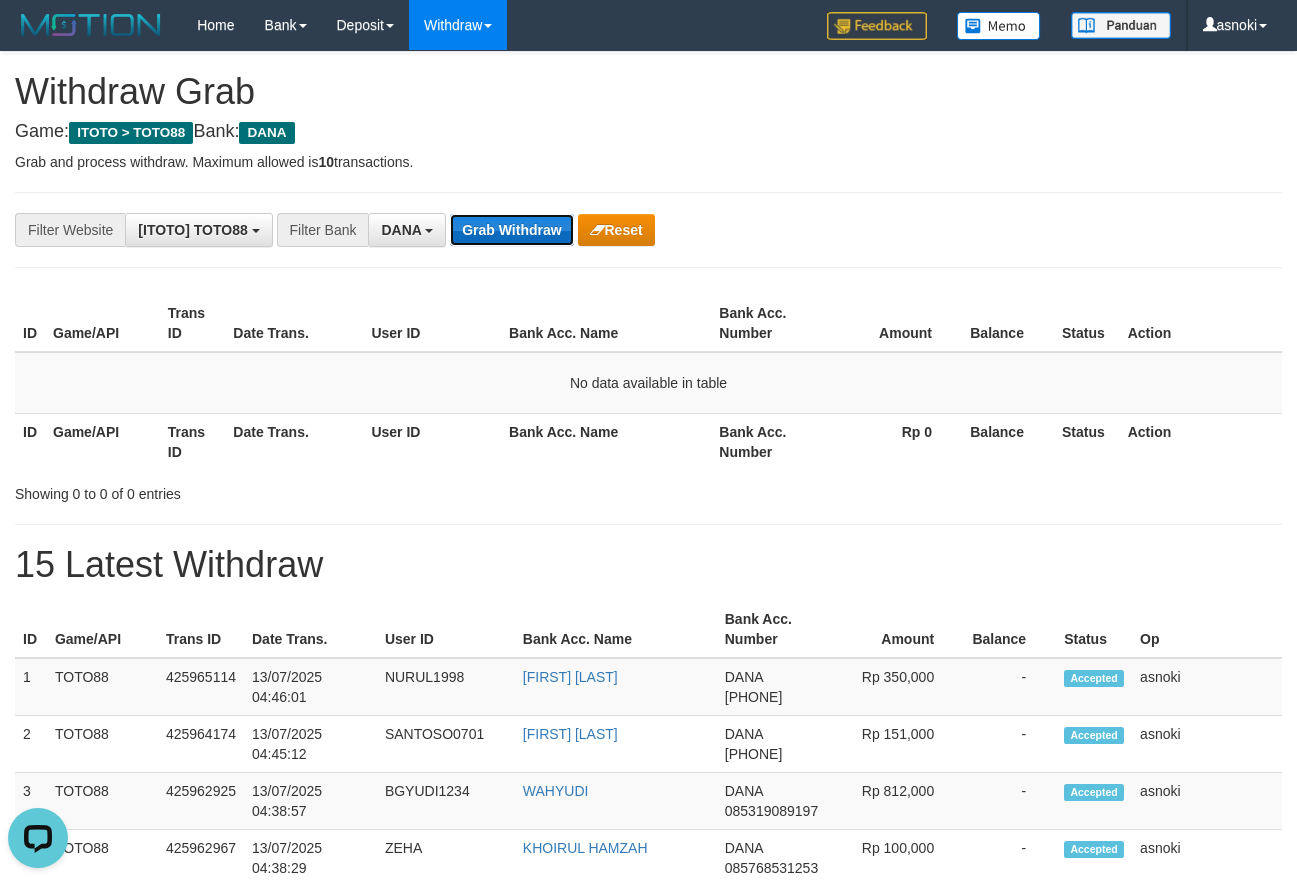 click on "Grab Withdraw" at bounding box center (511, 230) 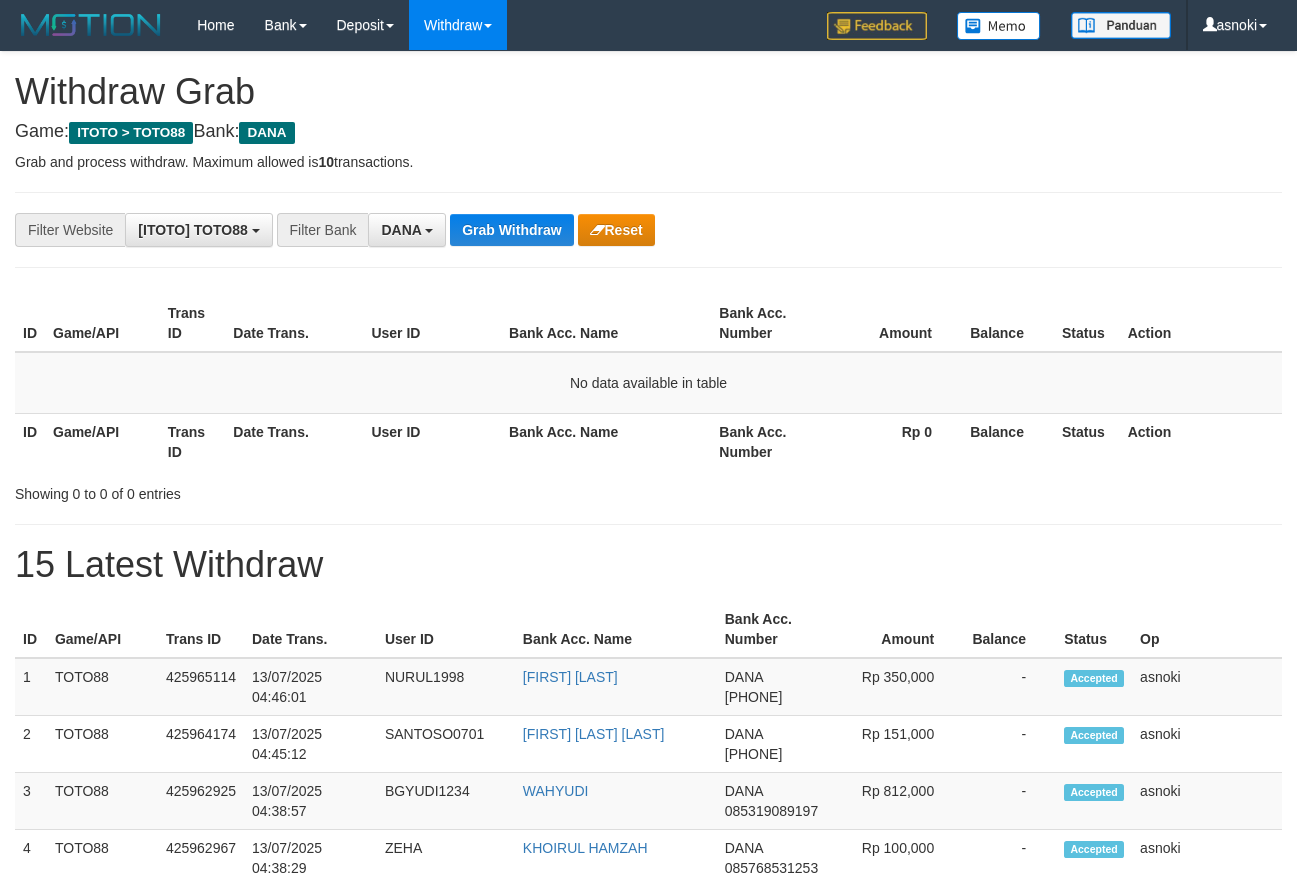 scroll, scrollTop: 0, scrollLeft: 0, axis: both 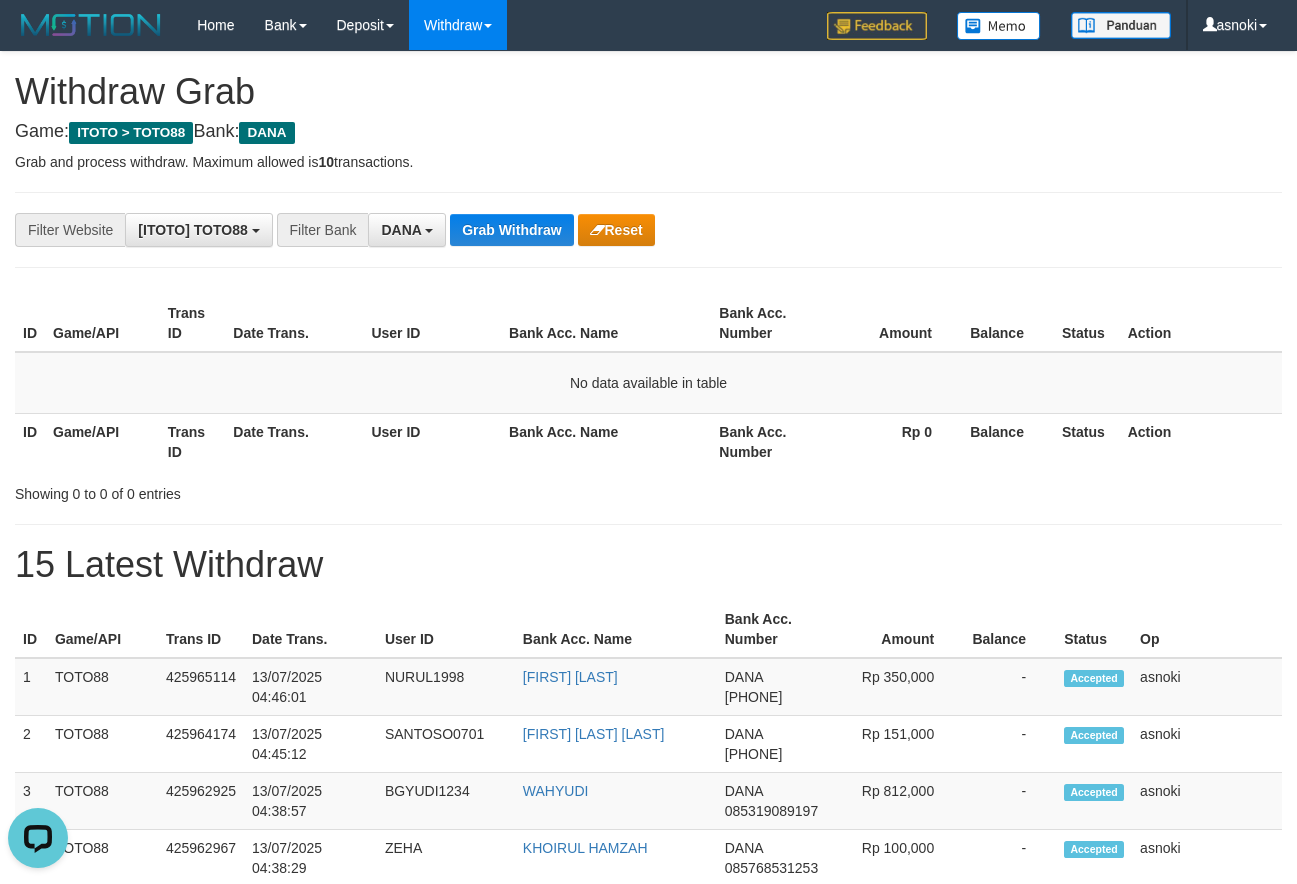 click on "**********" at bounding box center (648, 1113) 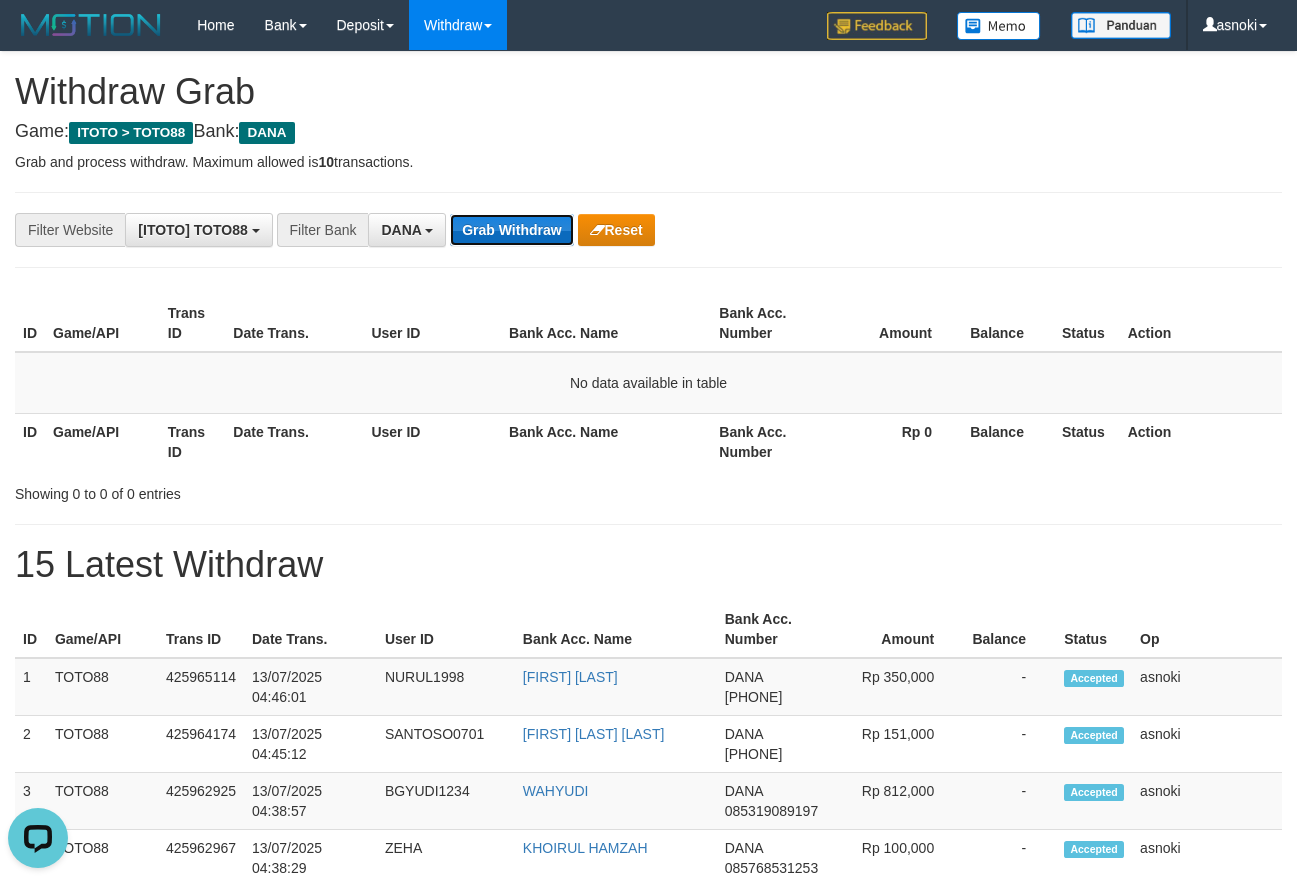 click on "Grab Withdraw" at bounding box center (511, 230) 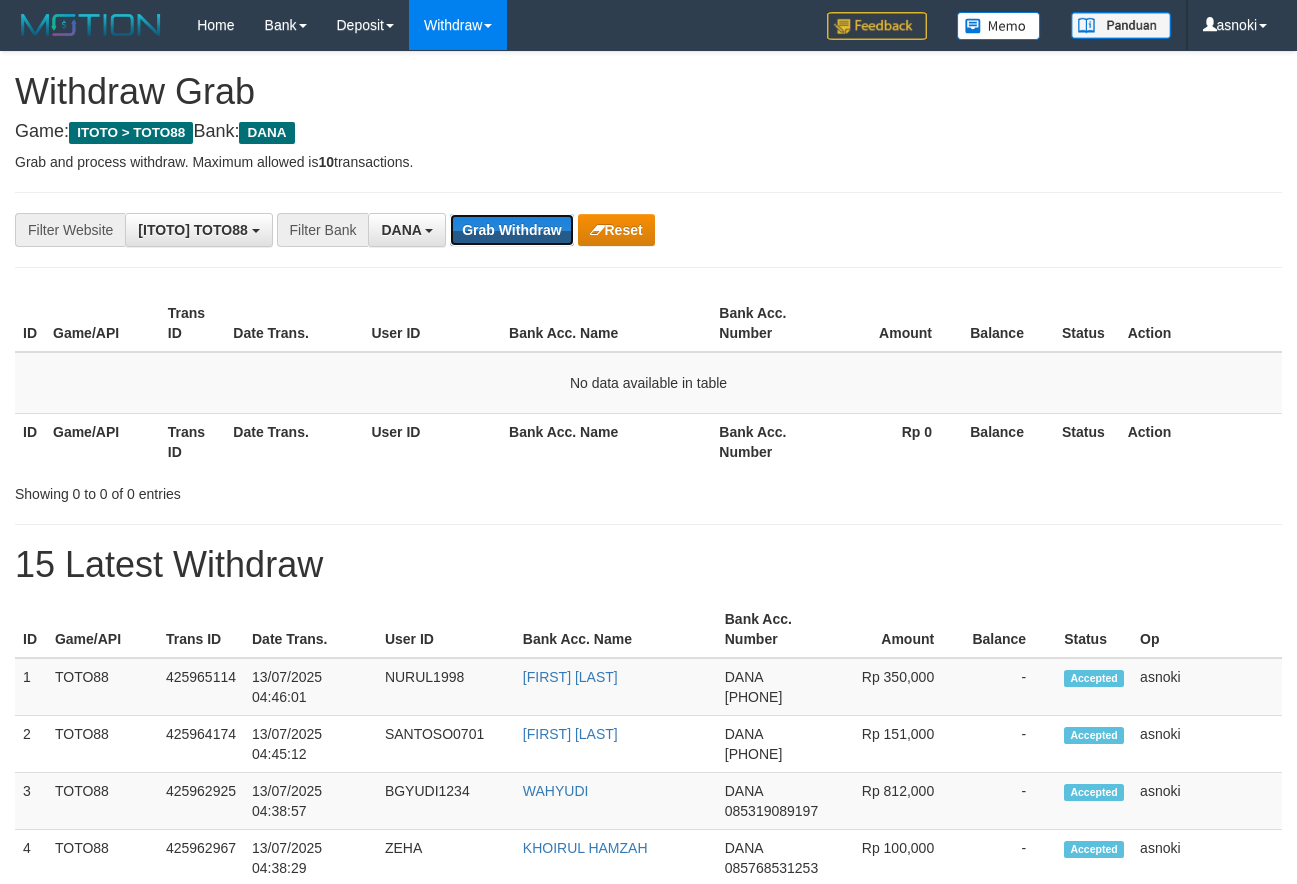 scroll, scrollTop: 0, scrollLeft: 0, axis: both 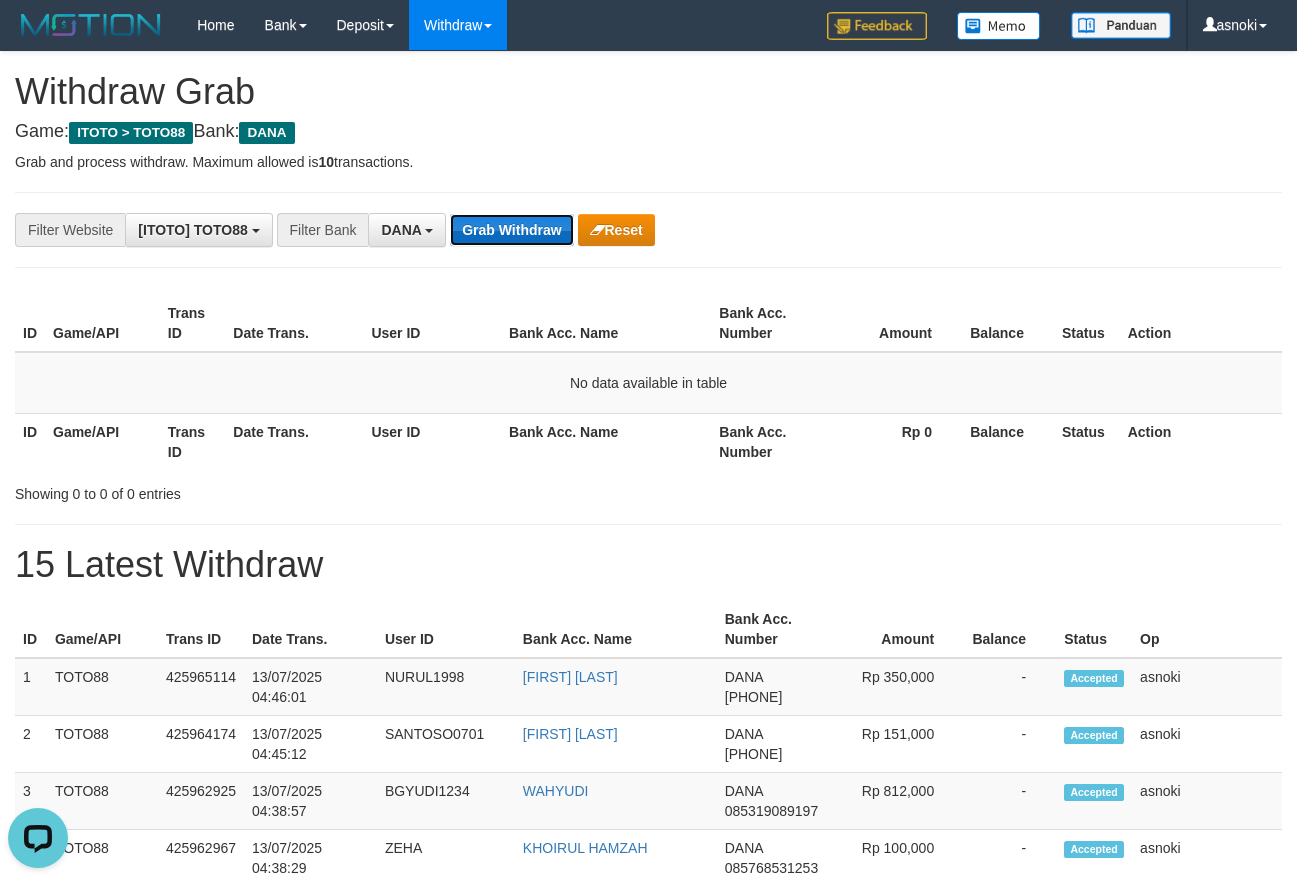 click on "Grab Withdraw" at bounding box center [511, 230] 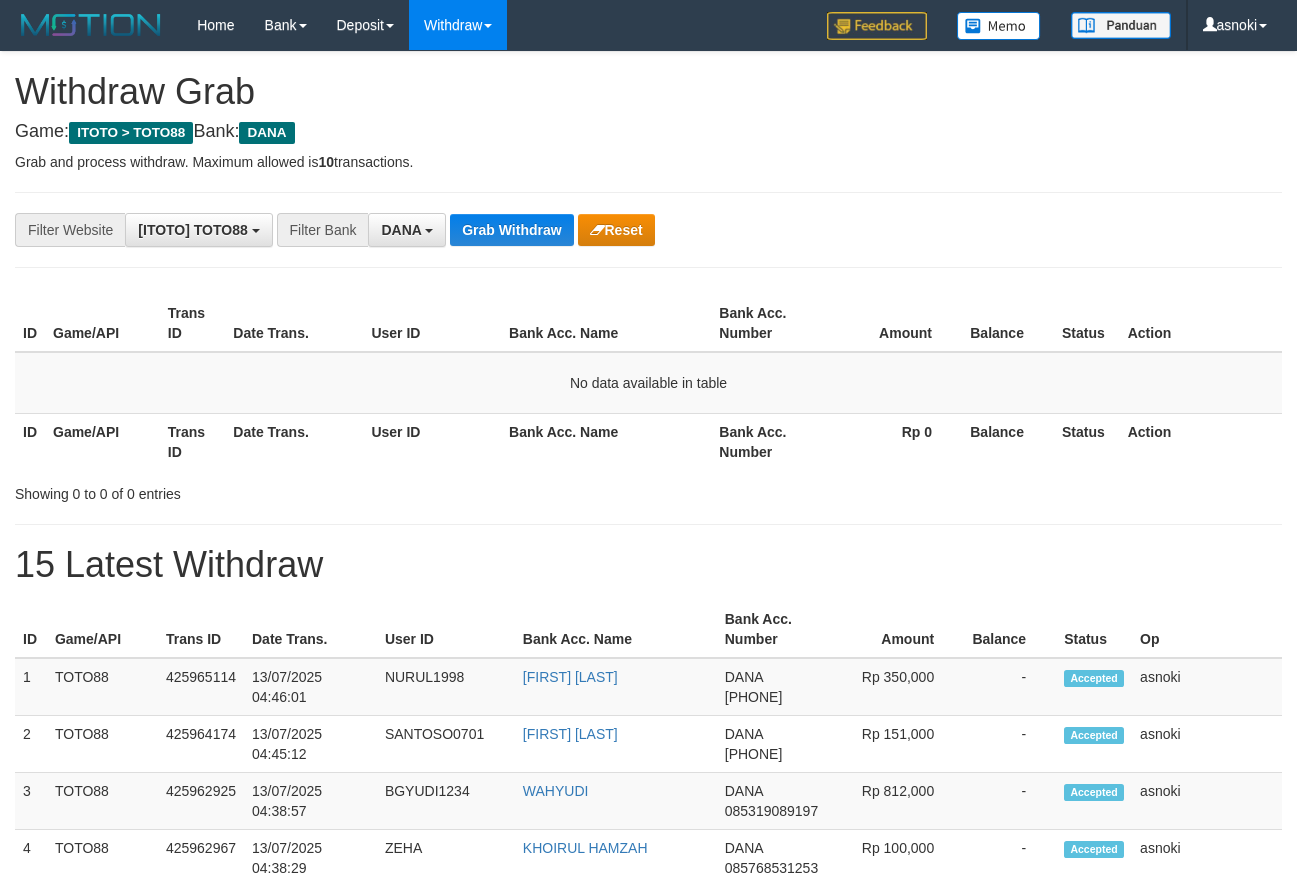 scroll, scrollTop: 0, scrollLeft: 0, axis: both 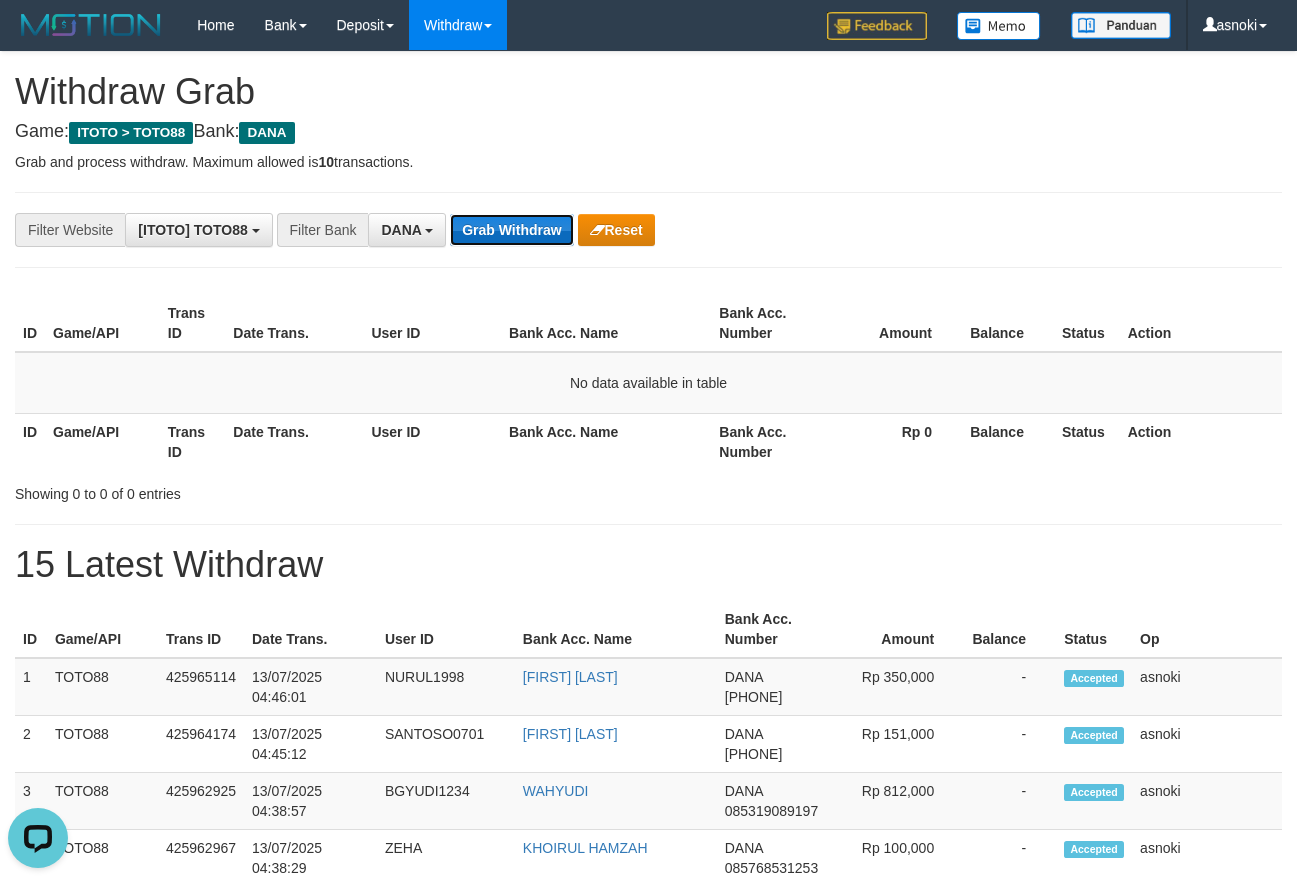 click on "Grab Withdraw" at bounding box center [511, 230] 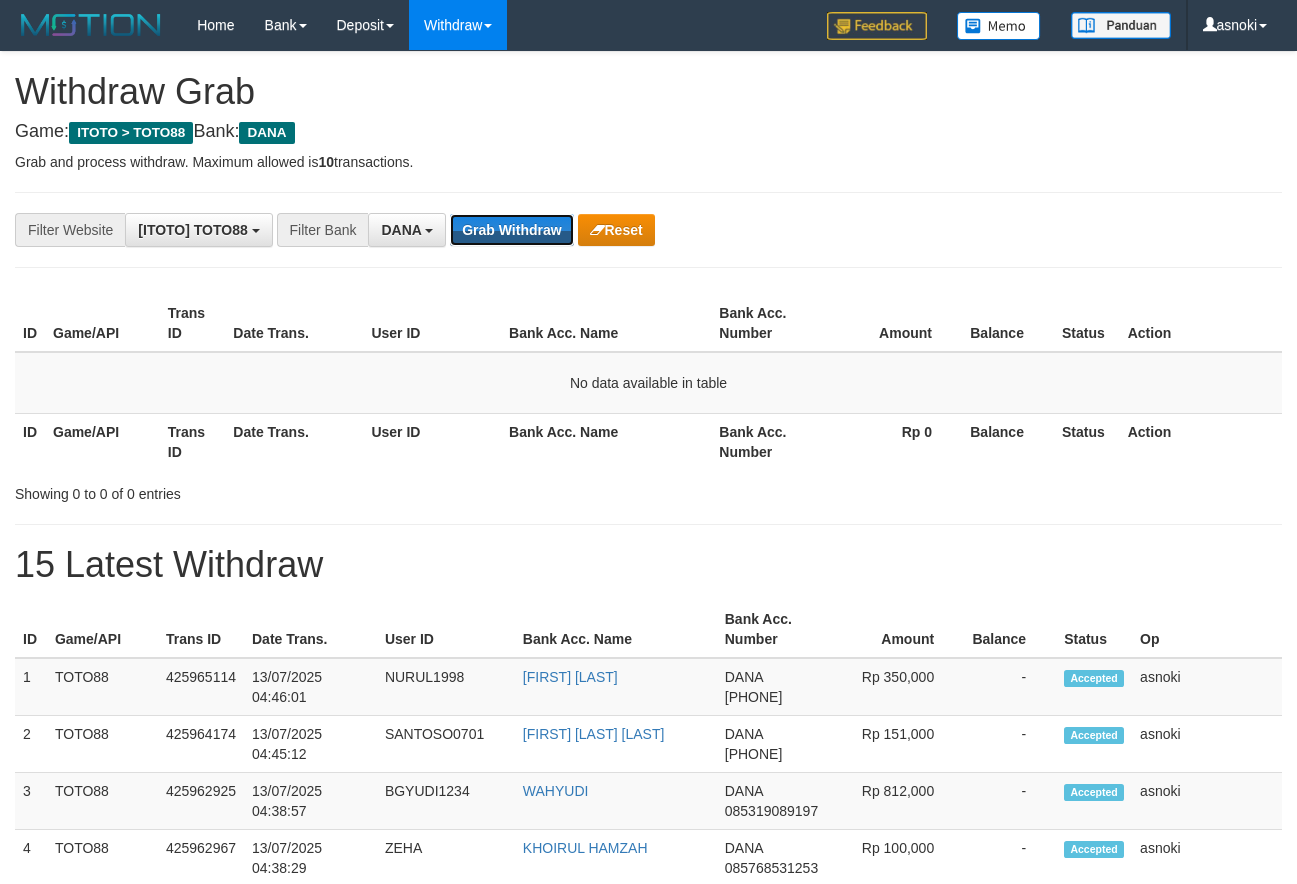 scroll, scrollTop: 0, scrollLeft: 0, axis: both 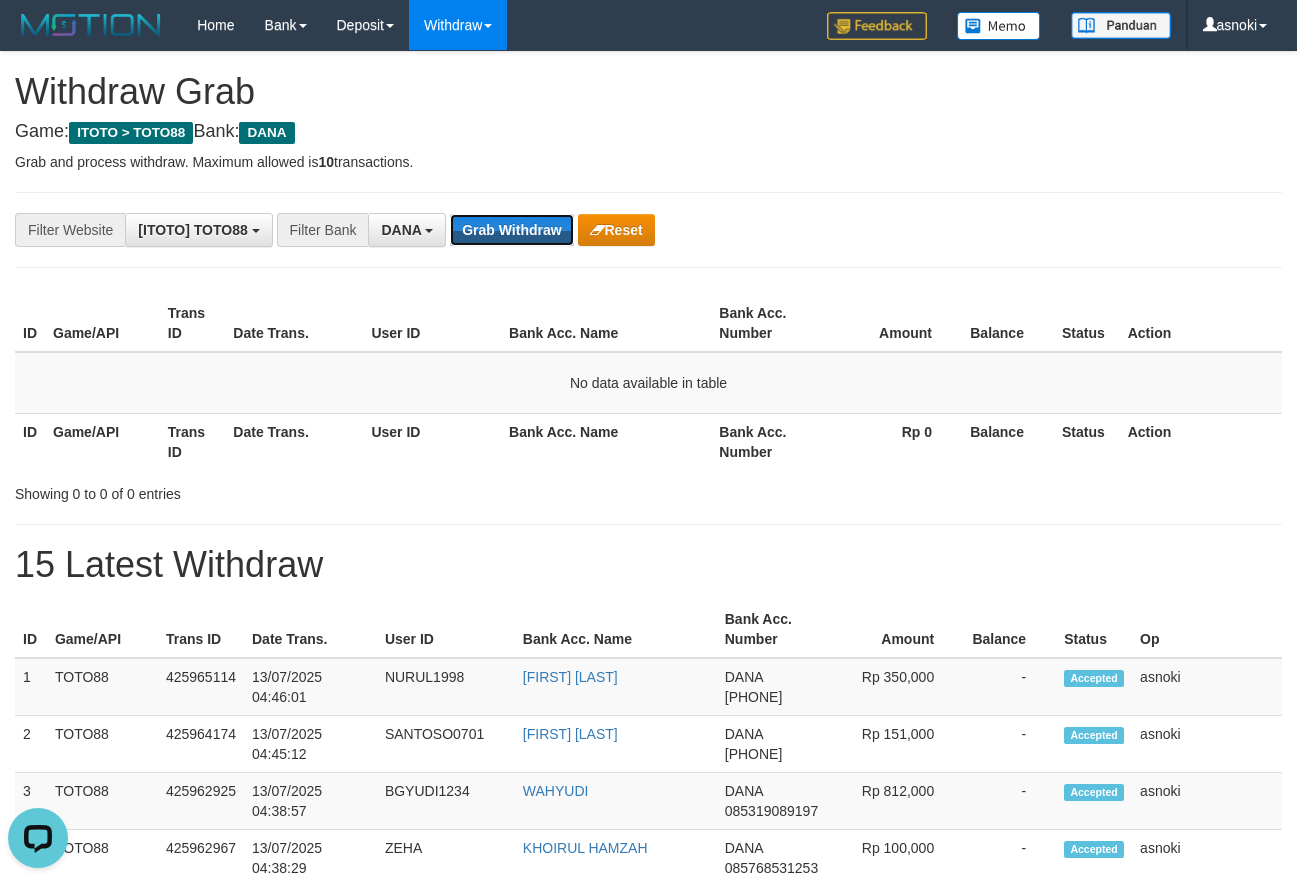 click on "Grab Withdraw" at bounding box center [511, 230] 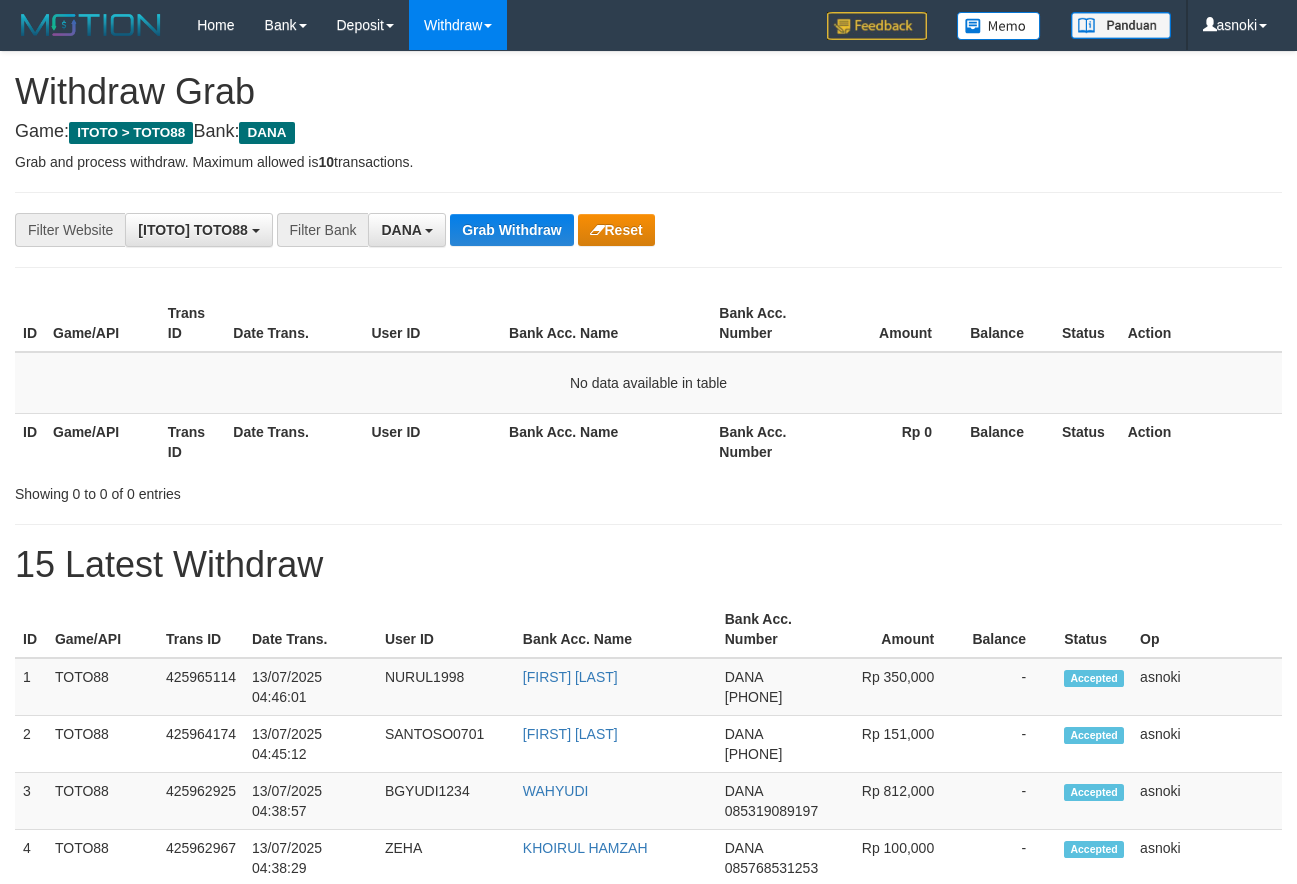 scroll, scrollTop: 0, scrollLeft: 0, axis: both 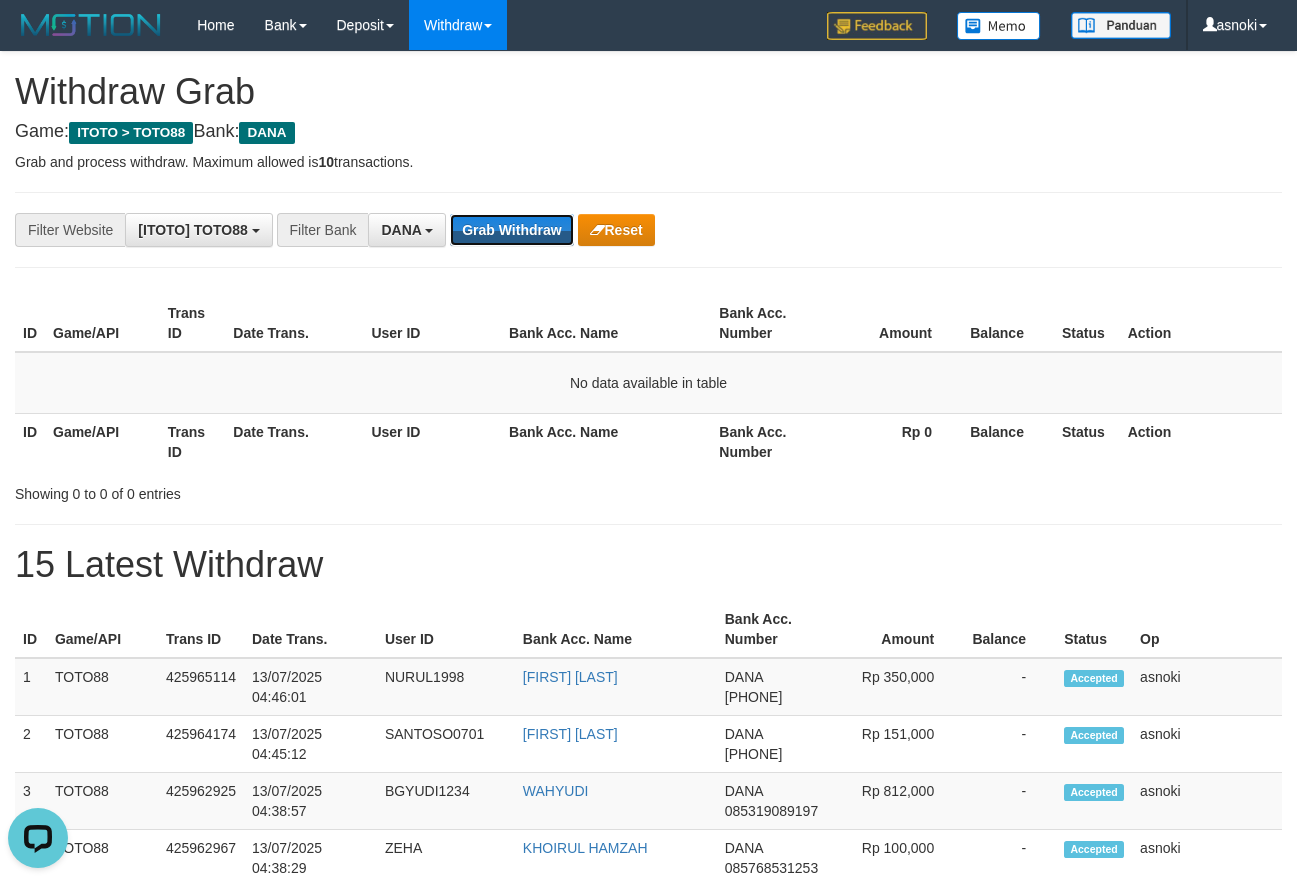 click on "Grab Withdraw" at bounding box center (511, 230) 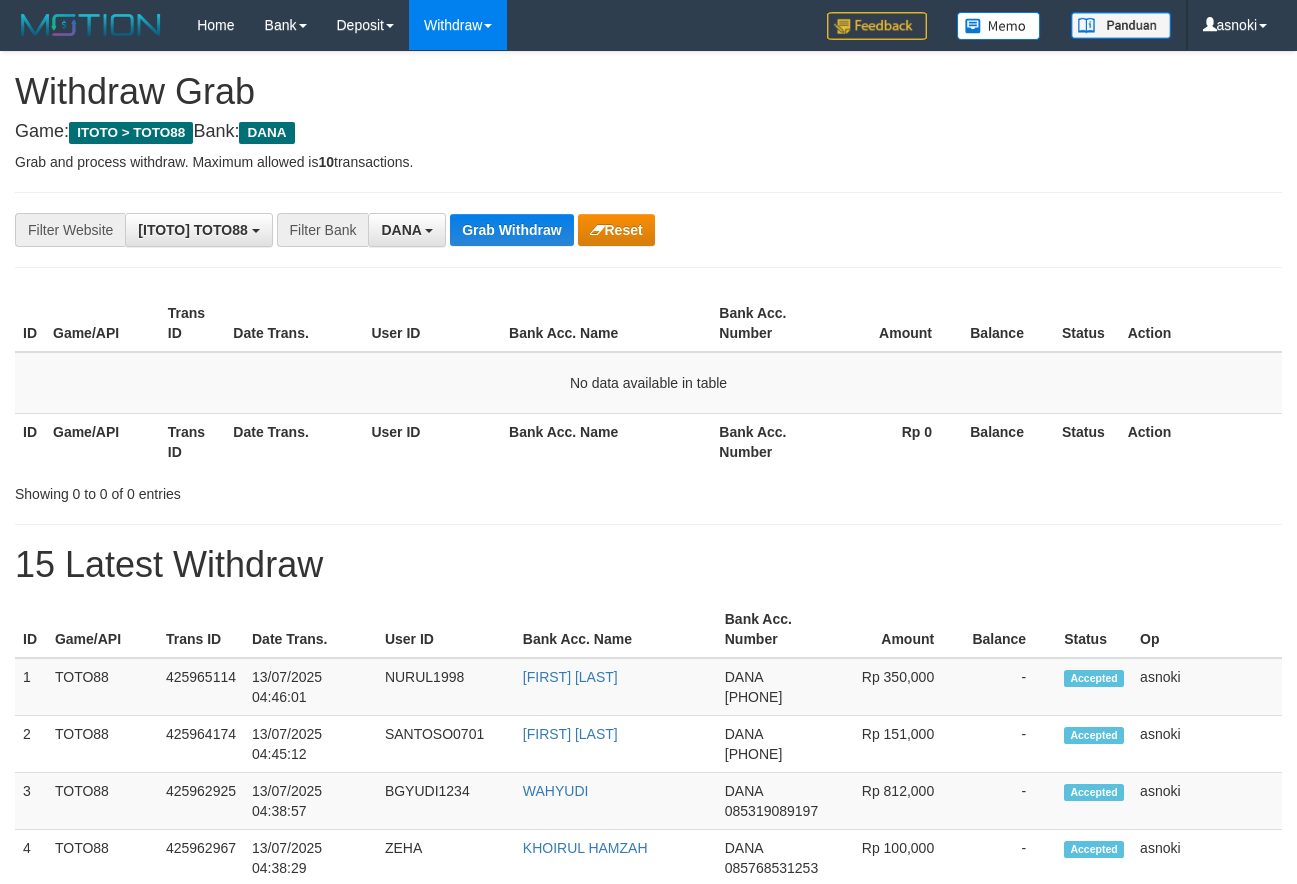 scroll, scrollTop: 0, scrollLeft: 0, axis: both 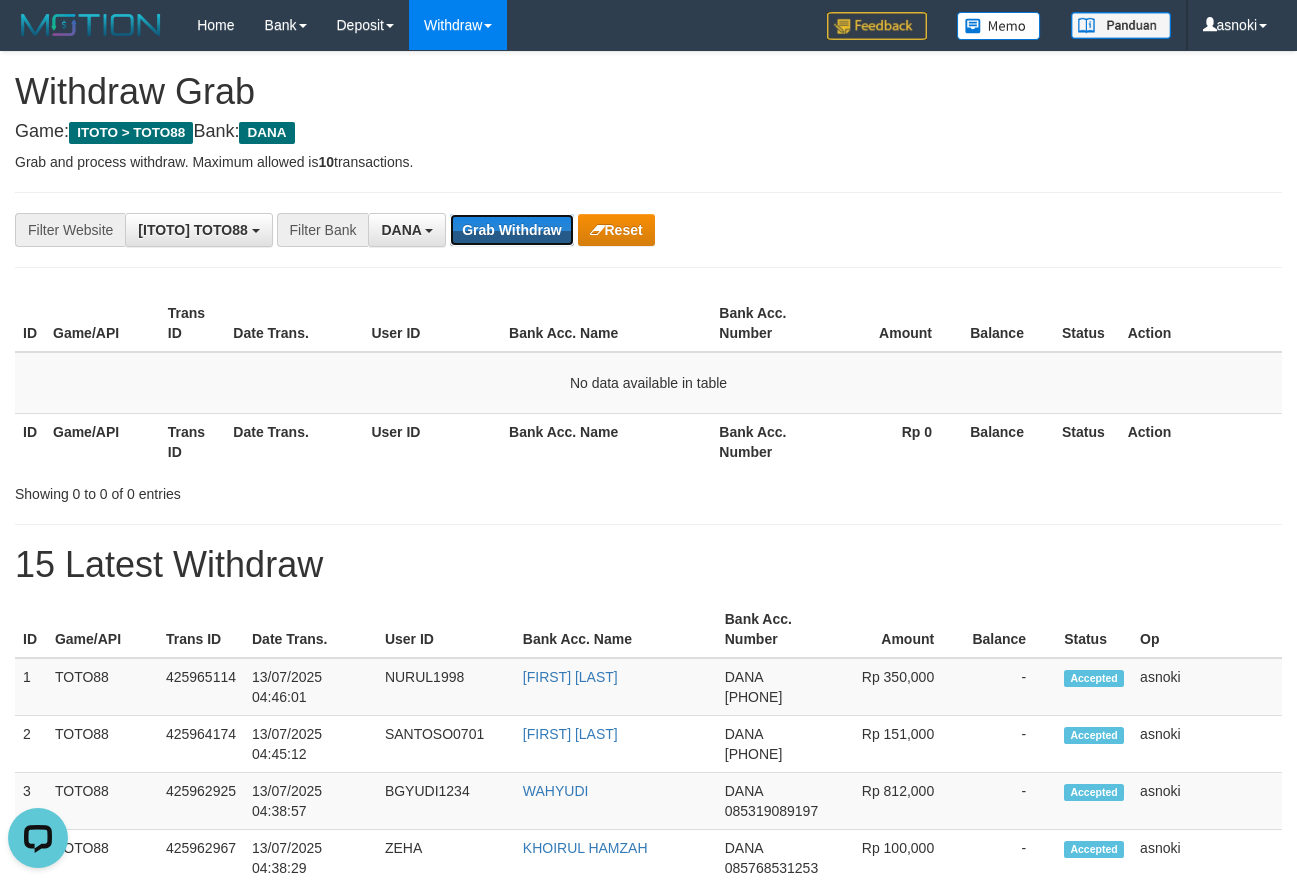 click on "Grab Withdraw" at bounding box center [511, 230] 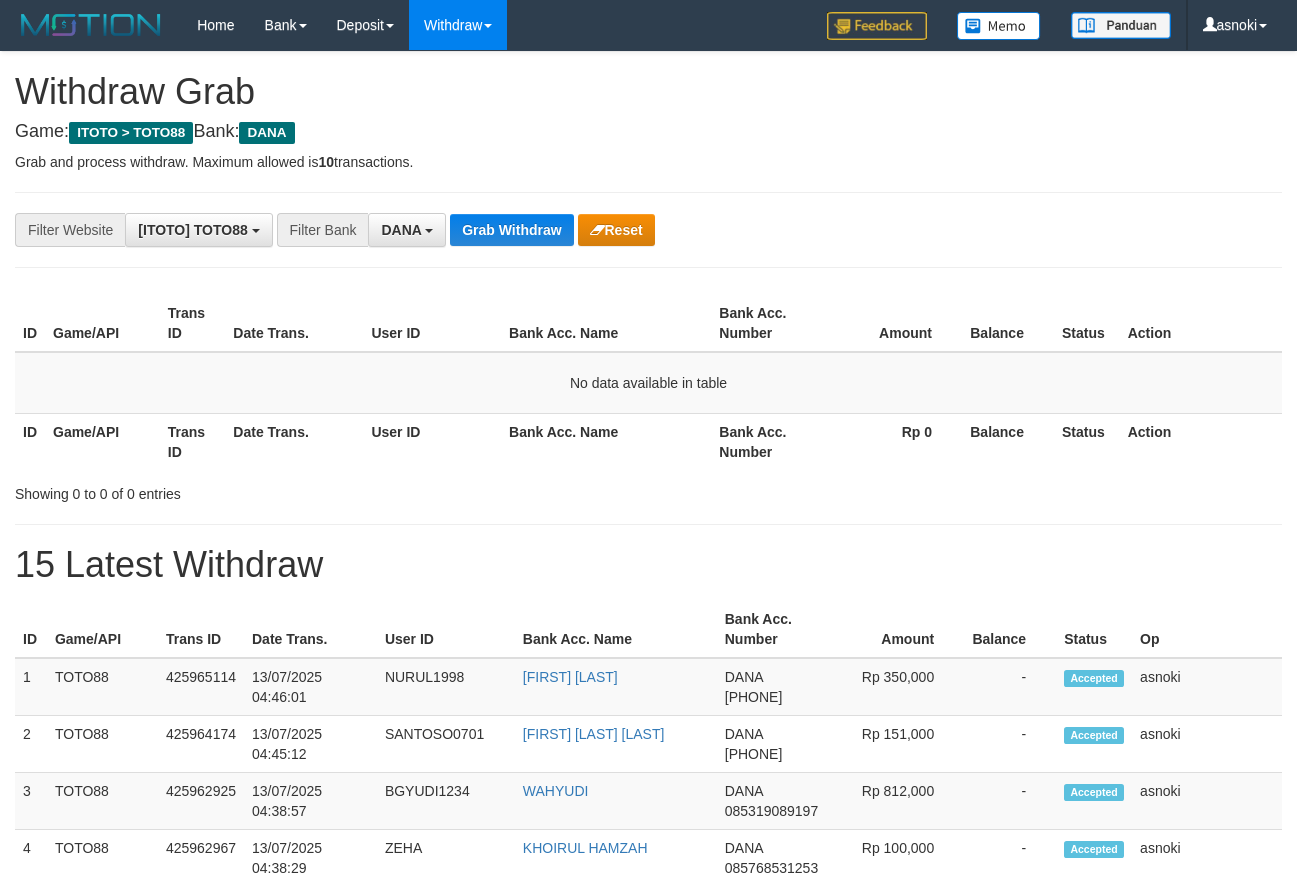 scroll, scrollTop: 0, scrollLeft: 0, axis: both 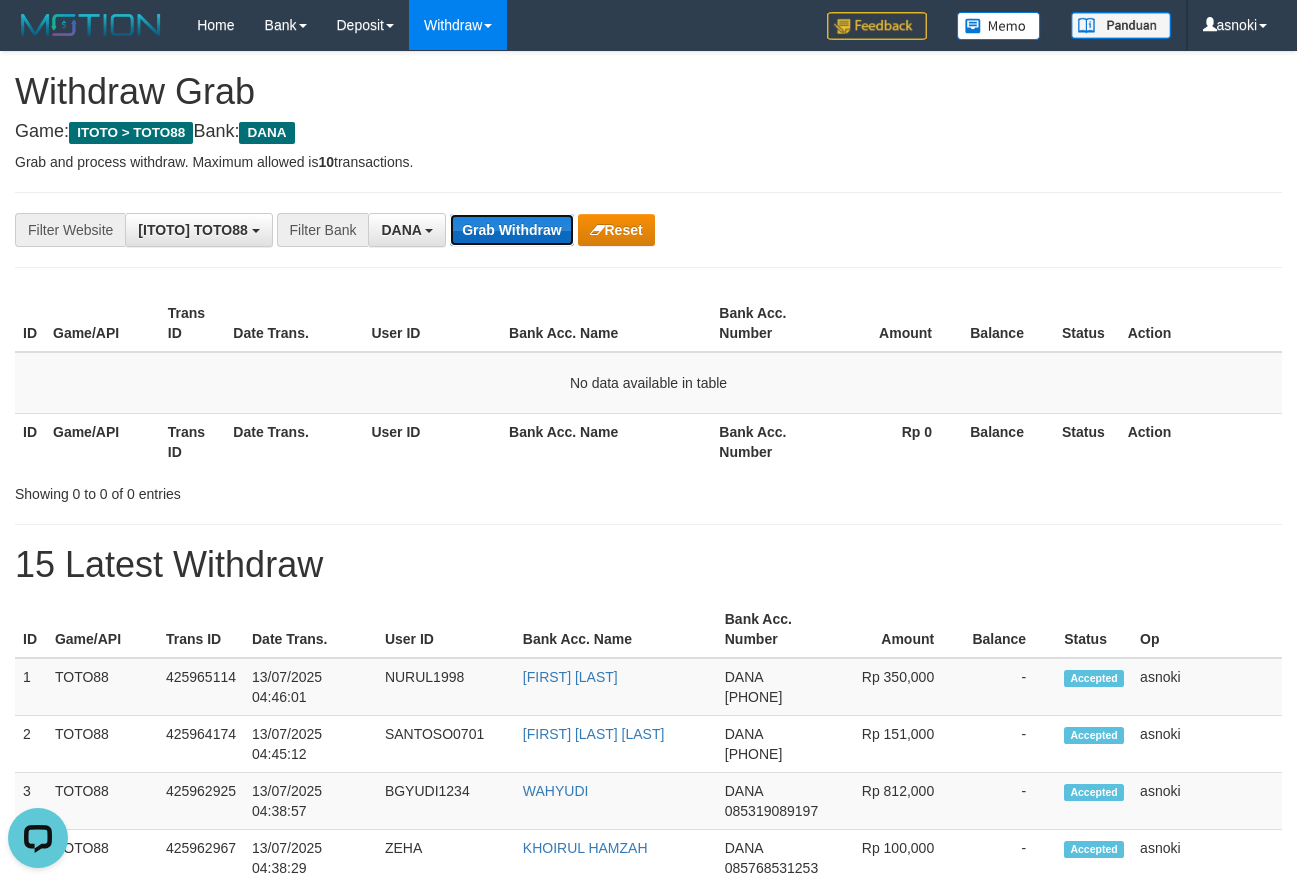 click on "Grab Withdraw" at bounding box center [511, 230] 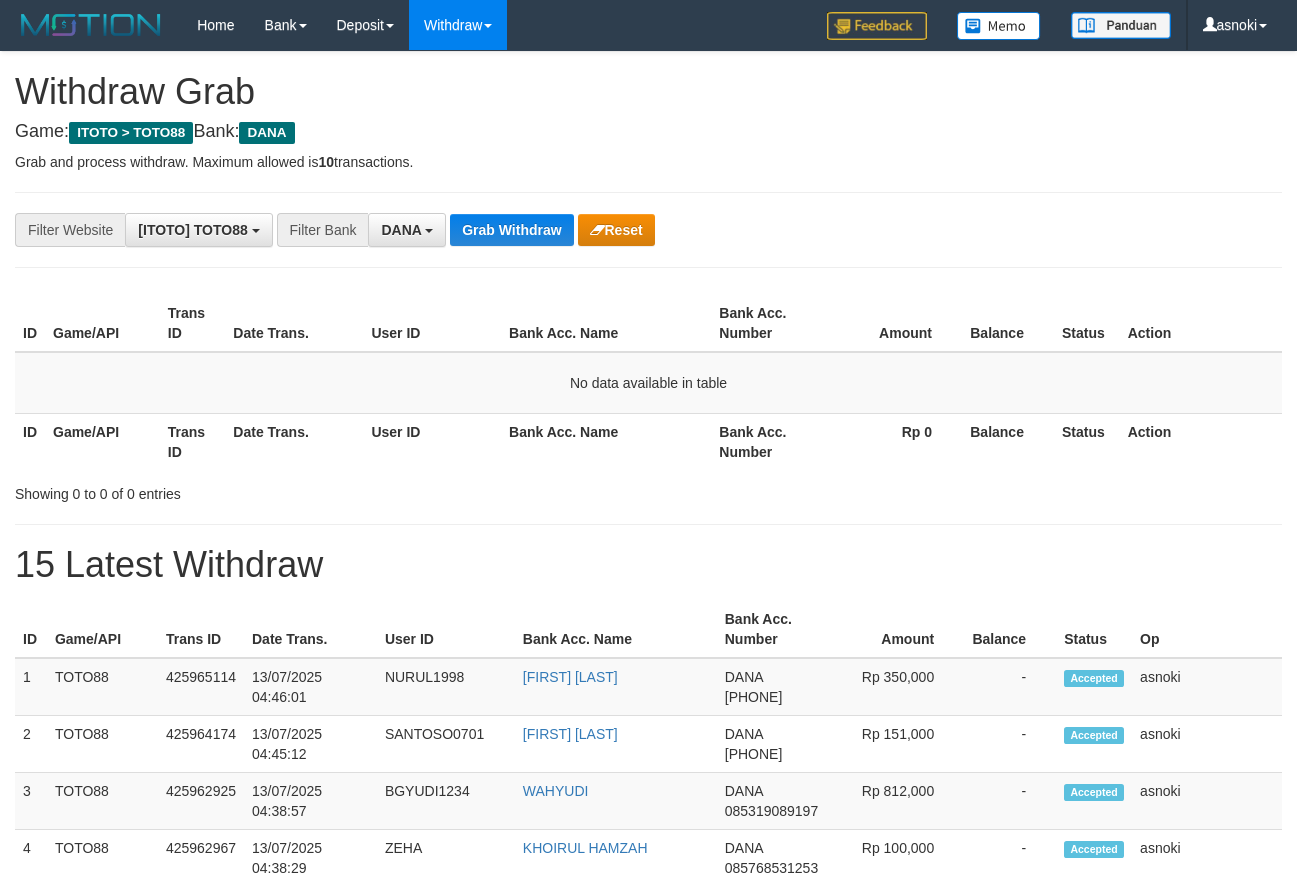 scroll, scrollTop: 0, scrollLeft: 0, axis: both 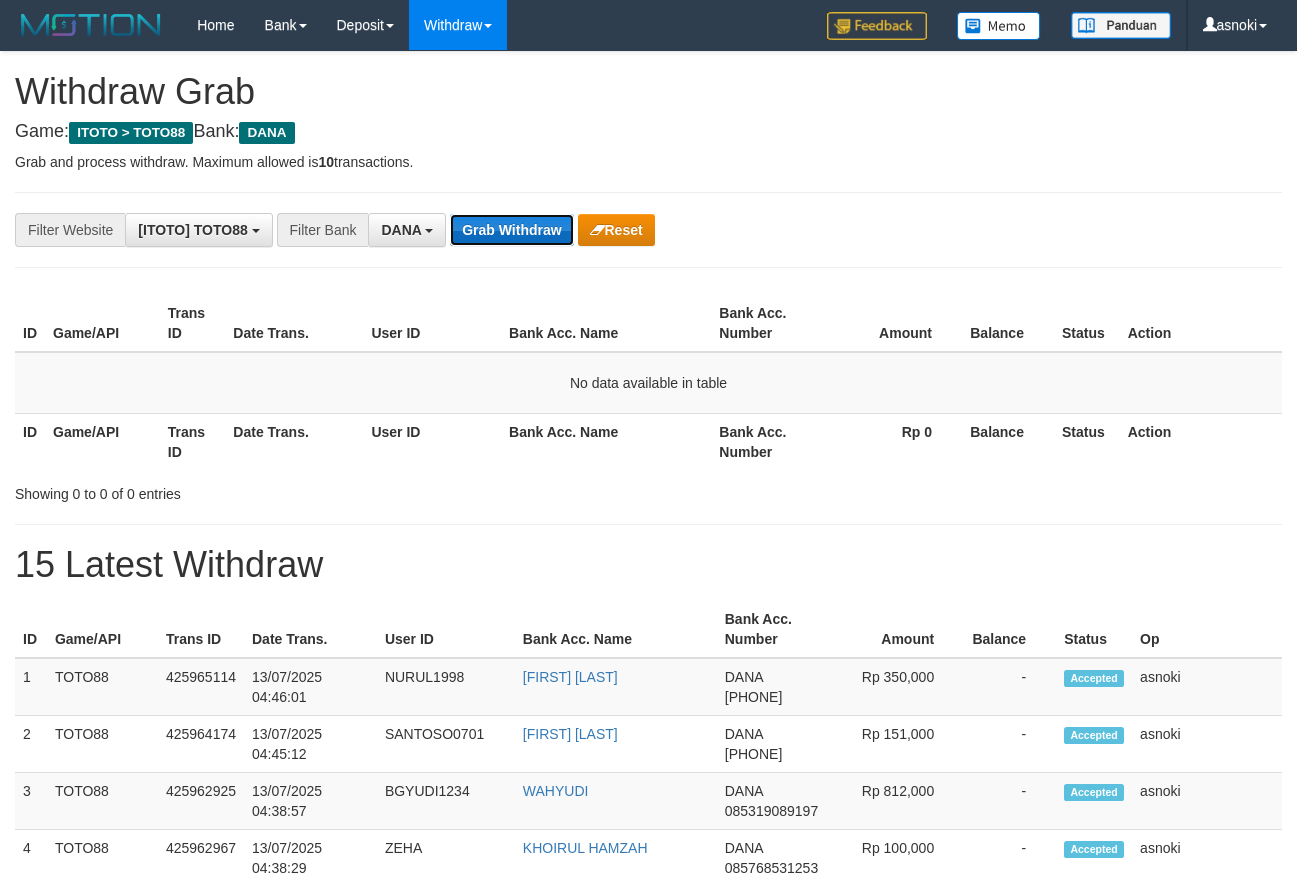 click on "Grab Withdraw" at bounding box center [511, 230] 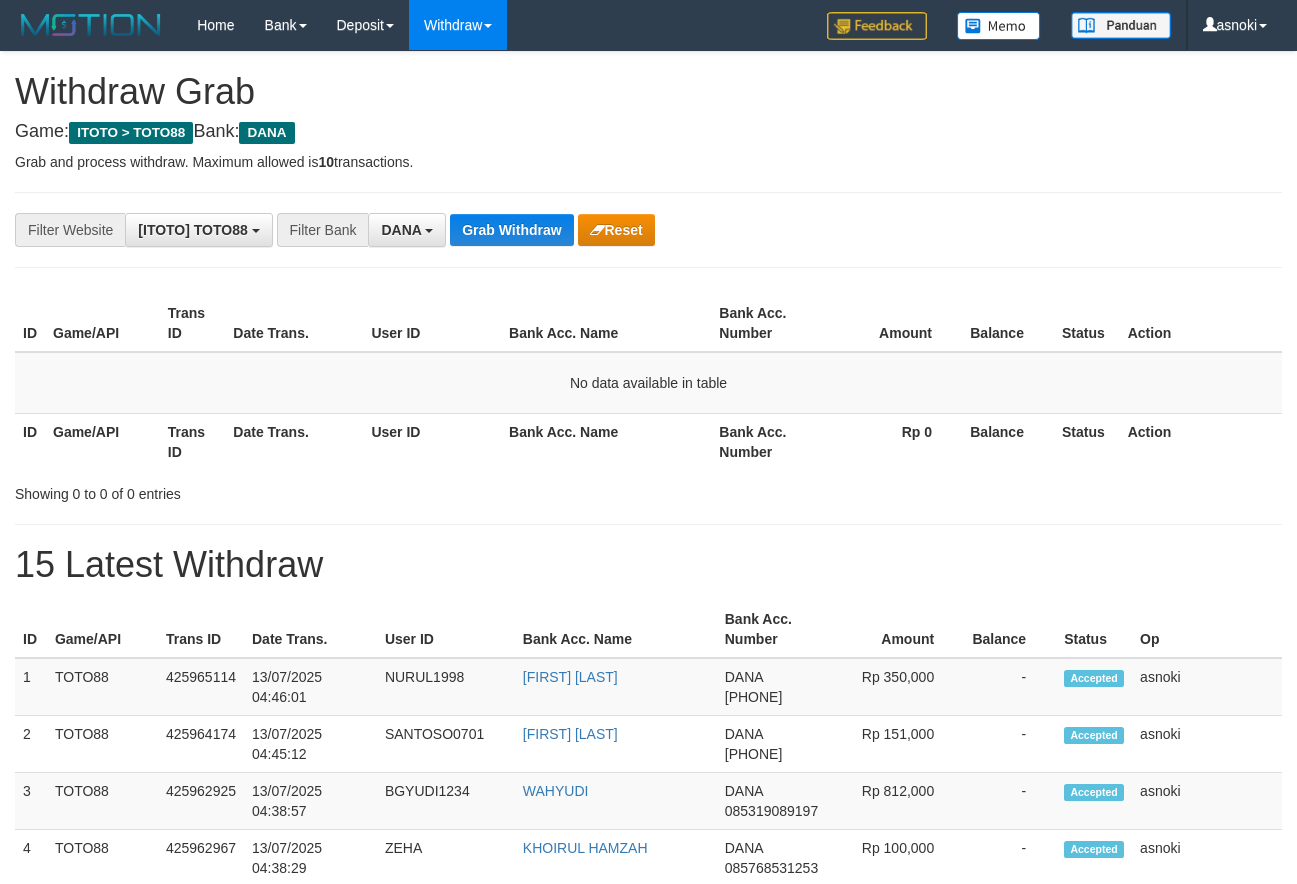 scroll, scrollTop: 0, scrollLeft: 0, axis: both 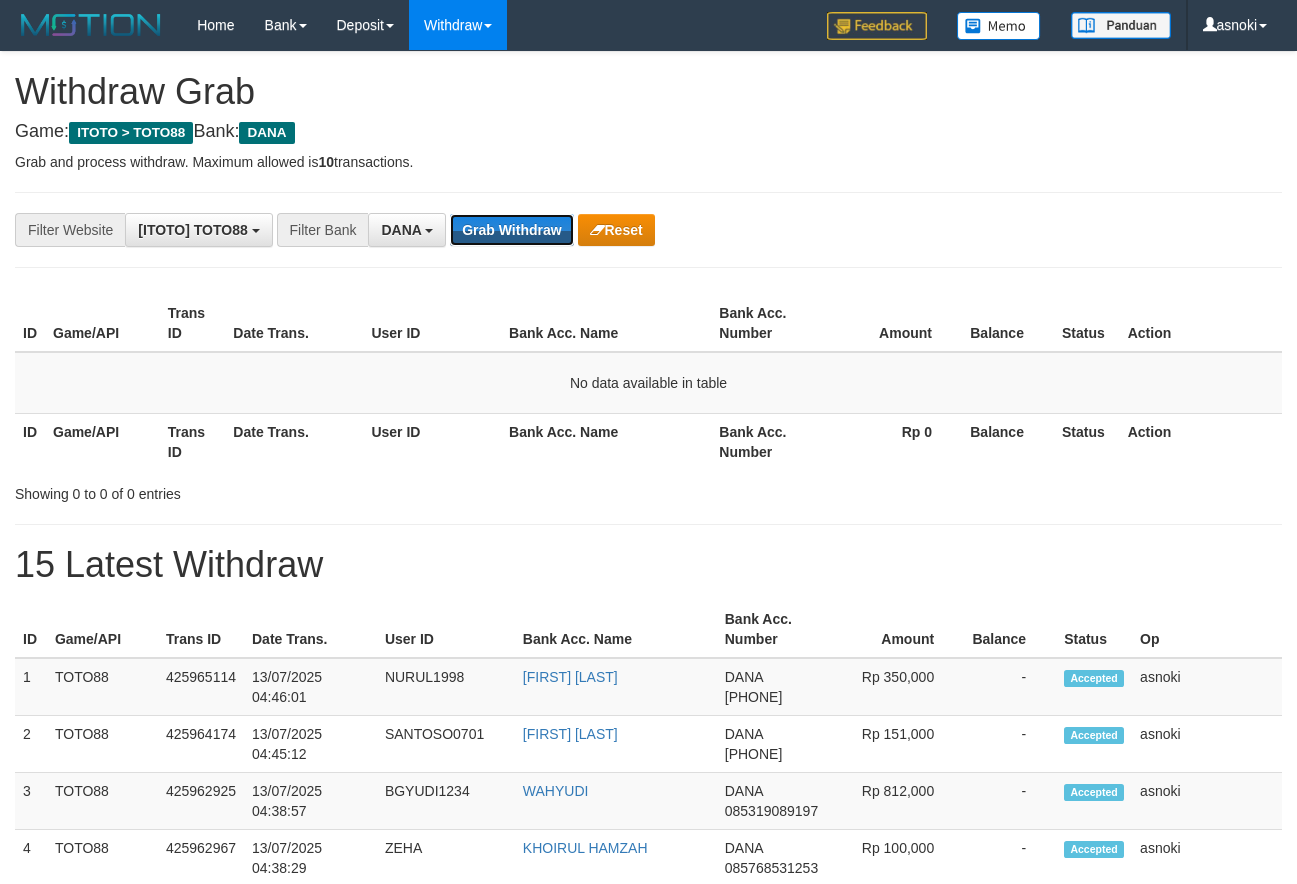 click on "Grab Withdraw" at bounding box center (511, 230) 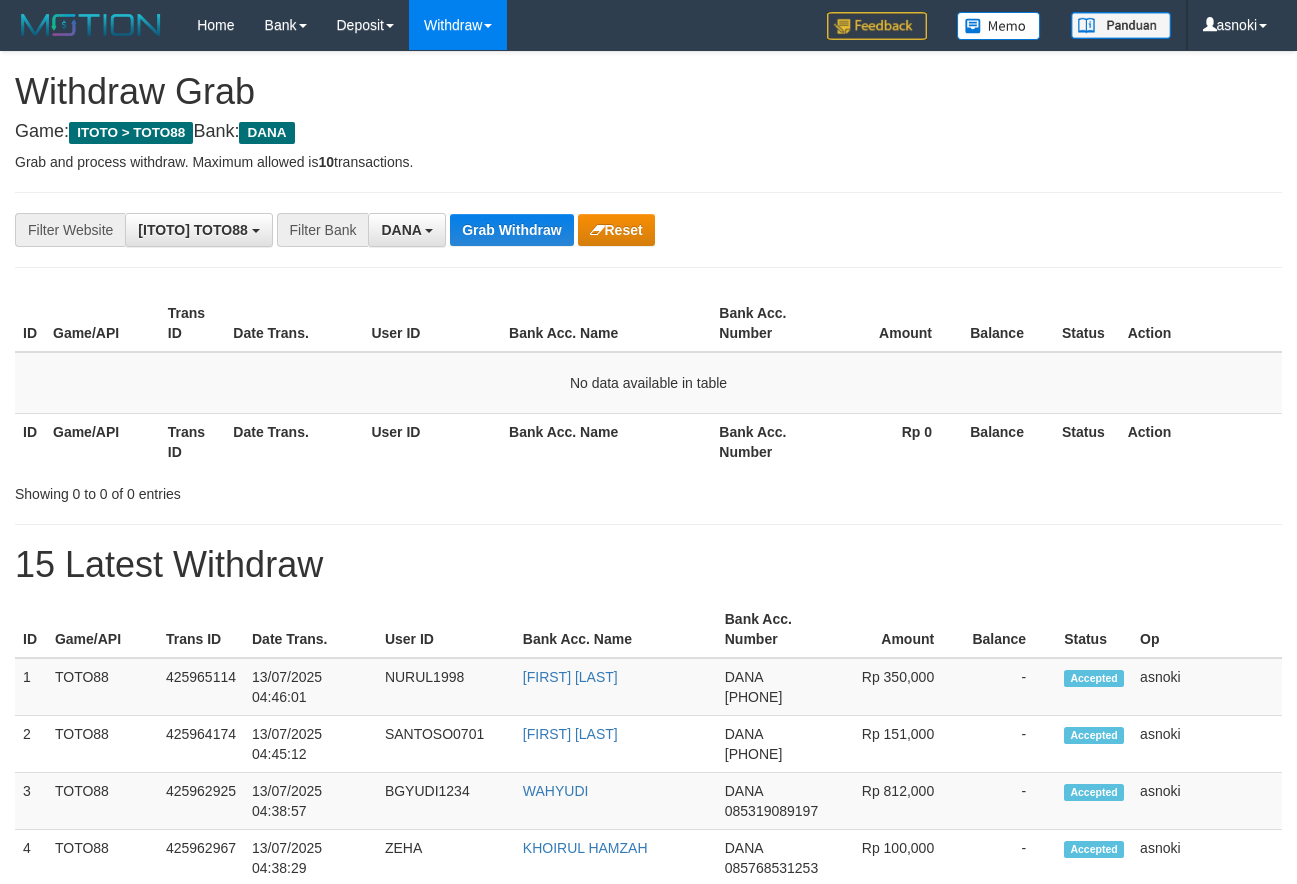 scroll, scrollTop: 0, scrollLeft: 0, axis: both 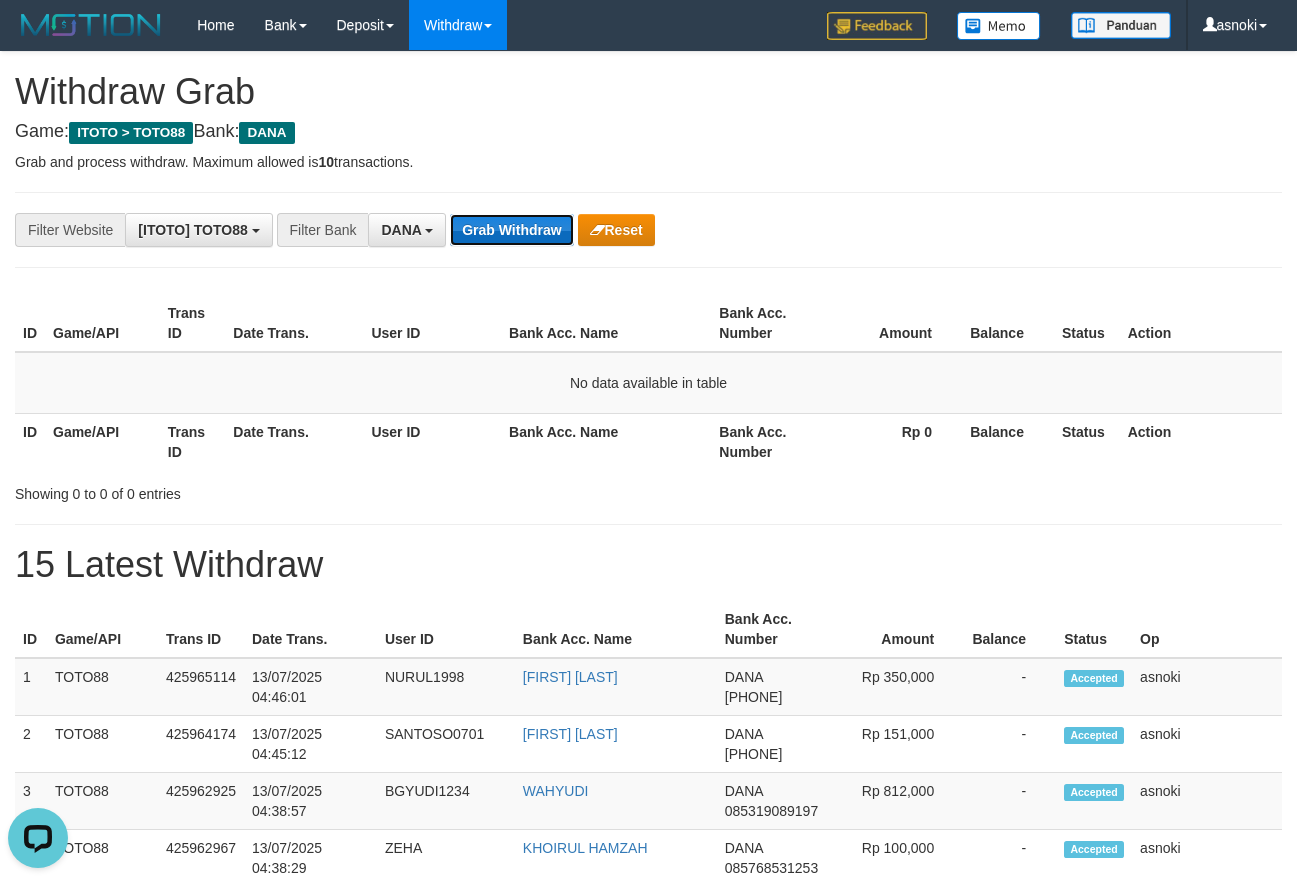 click on "Grab Withdraw" at bounding box center (511, 230) 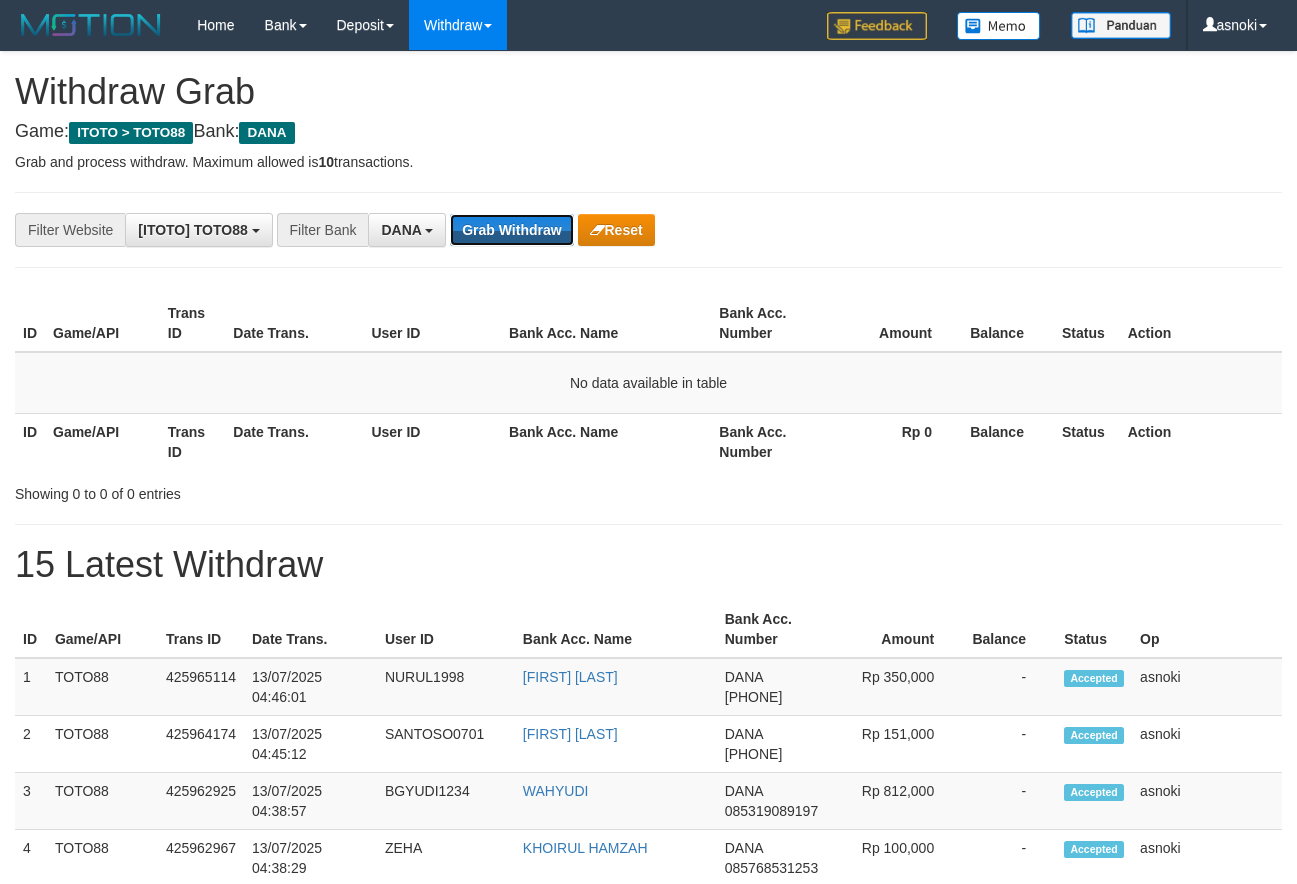 scroll, scrollTop: 0, scrollLeft: 0, axis: both 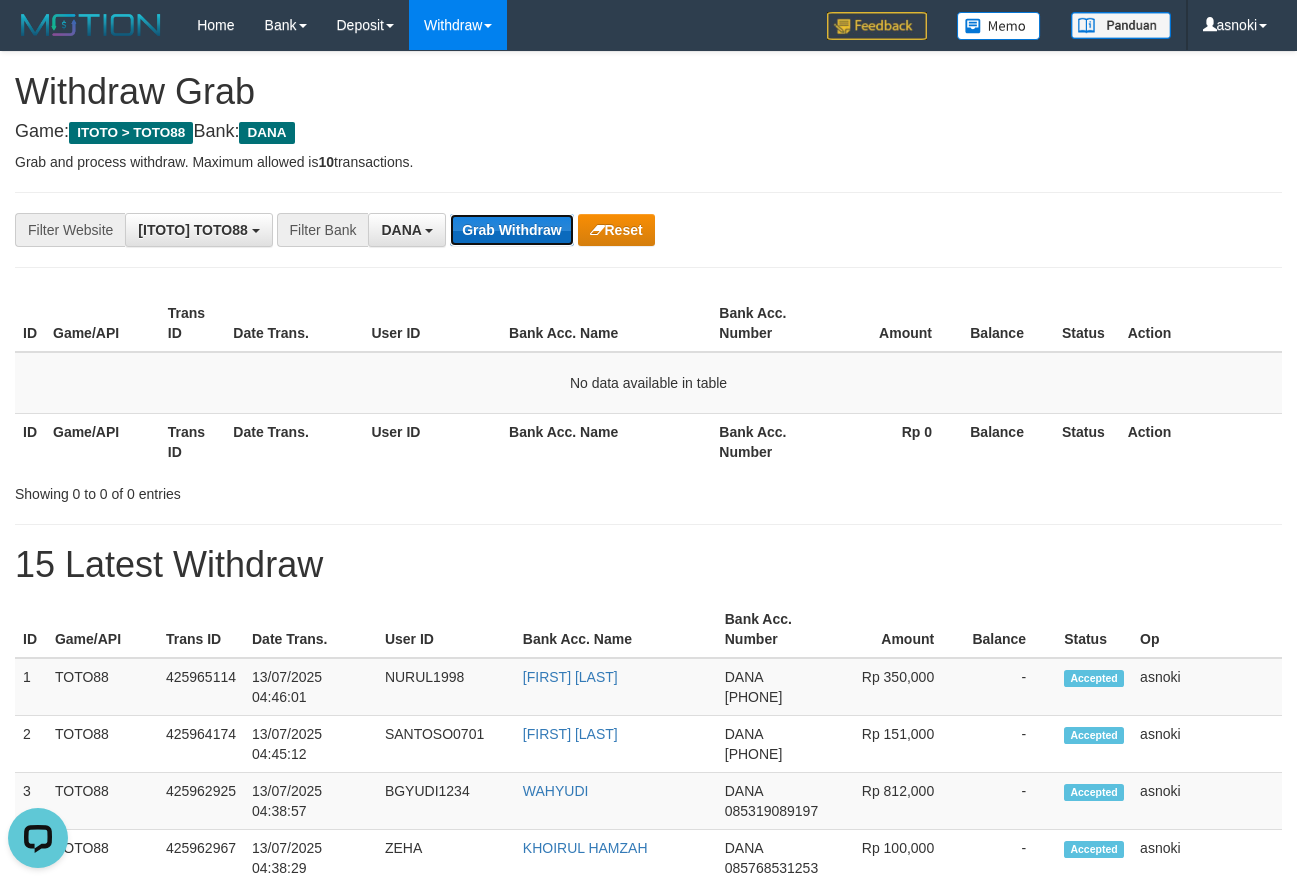 click on "Grab Withdraw" at bounding box center [511, 230] 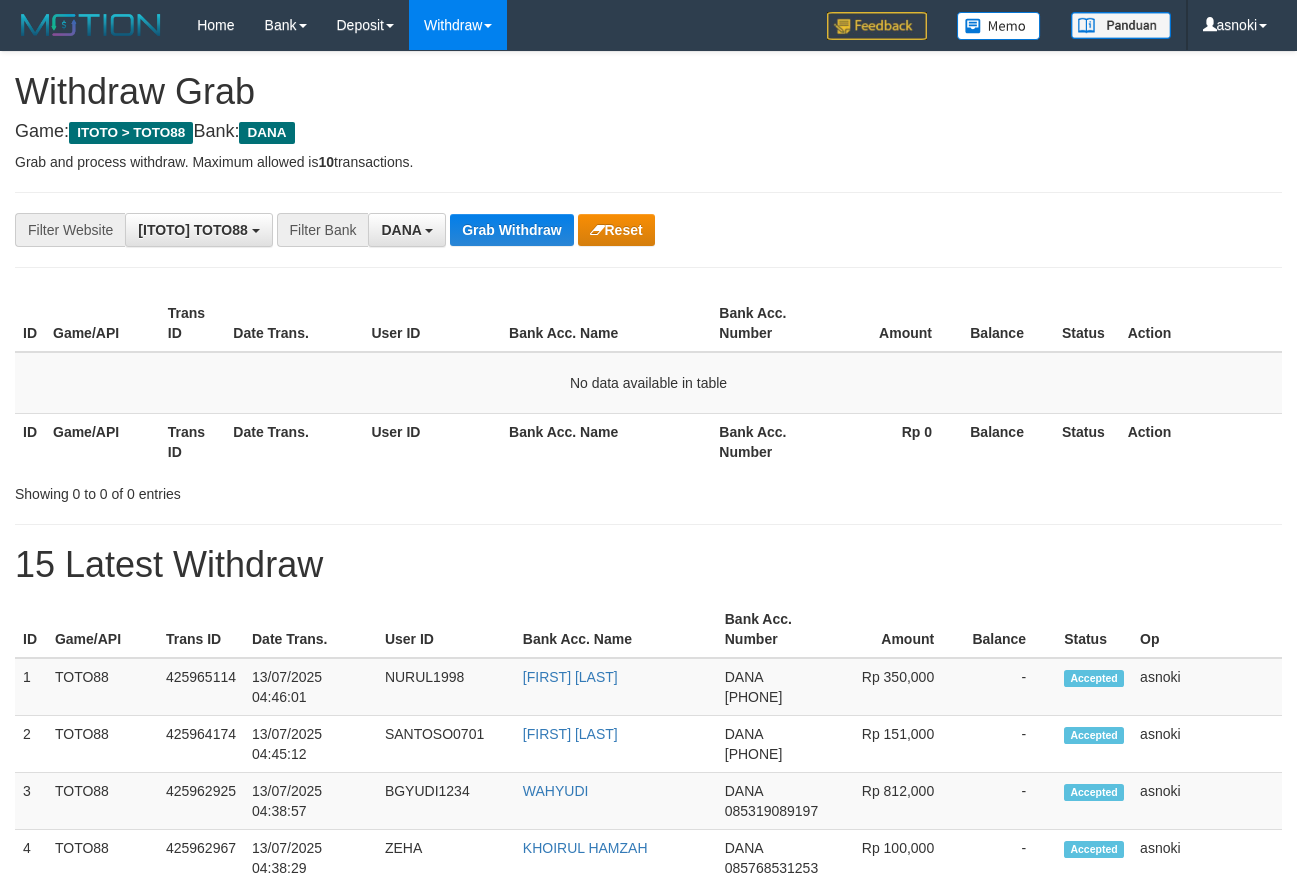 scroll, scrollTop: 0, scrollLeft: 0, axis: both 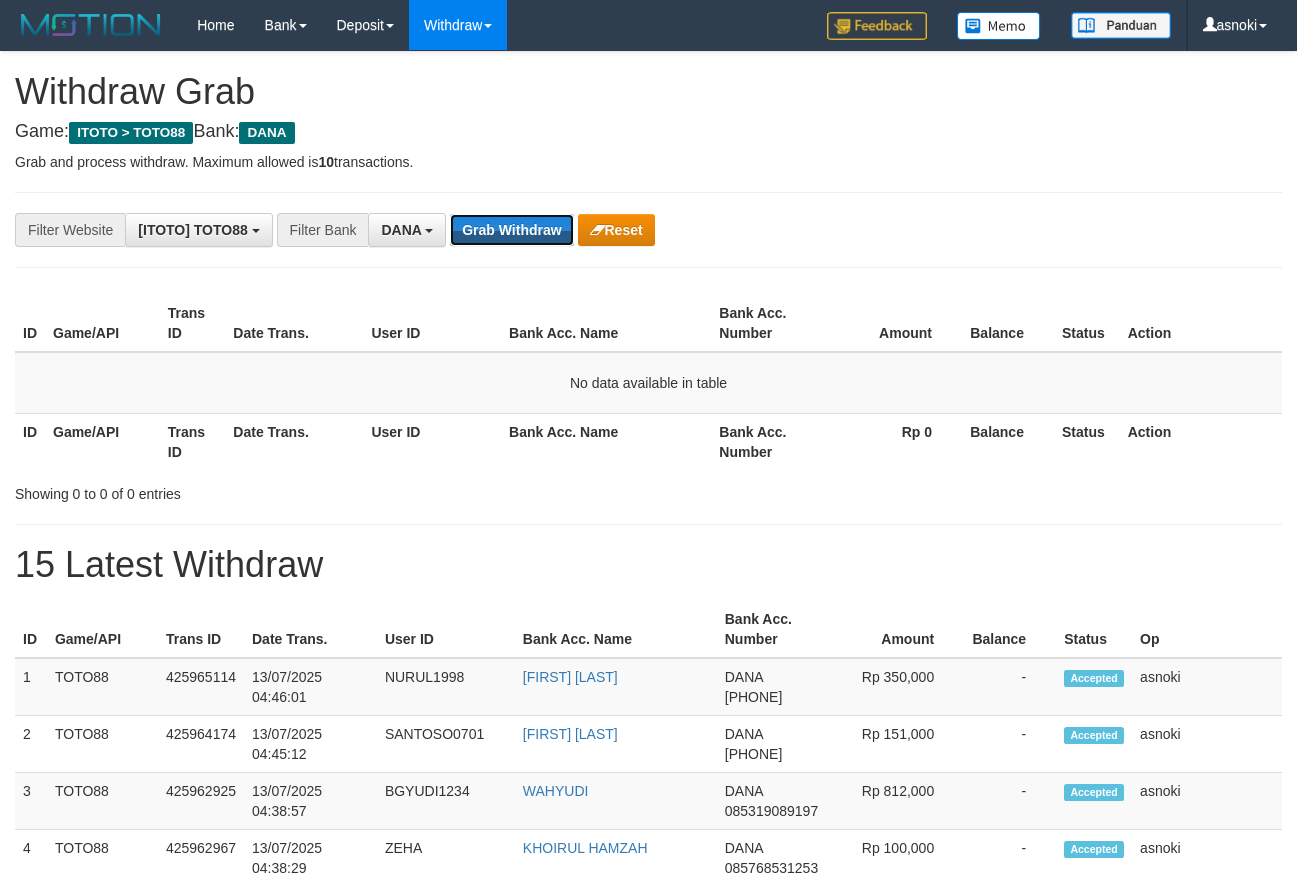 click on "Grab Withdraw" at bounding box center [511, 230] 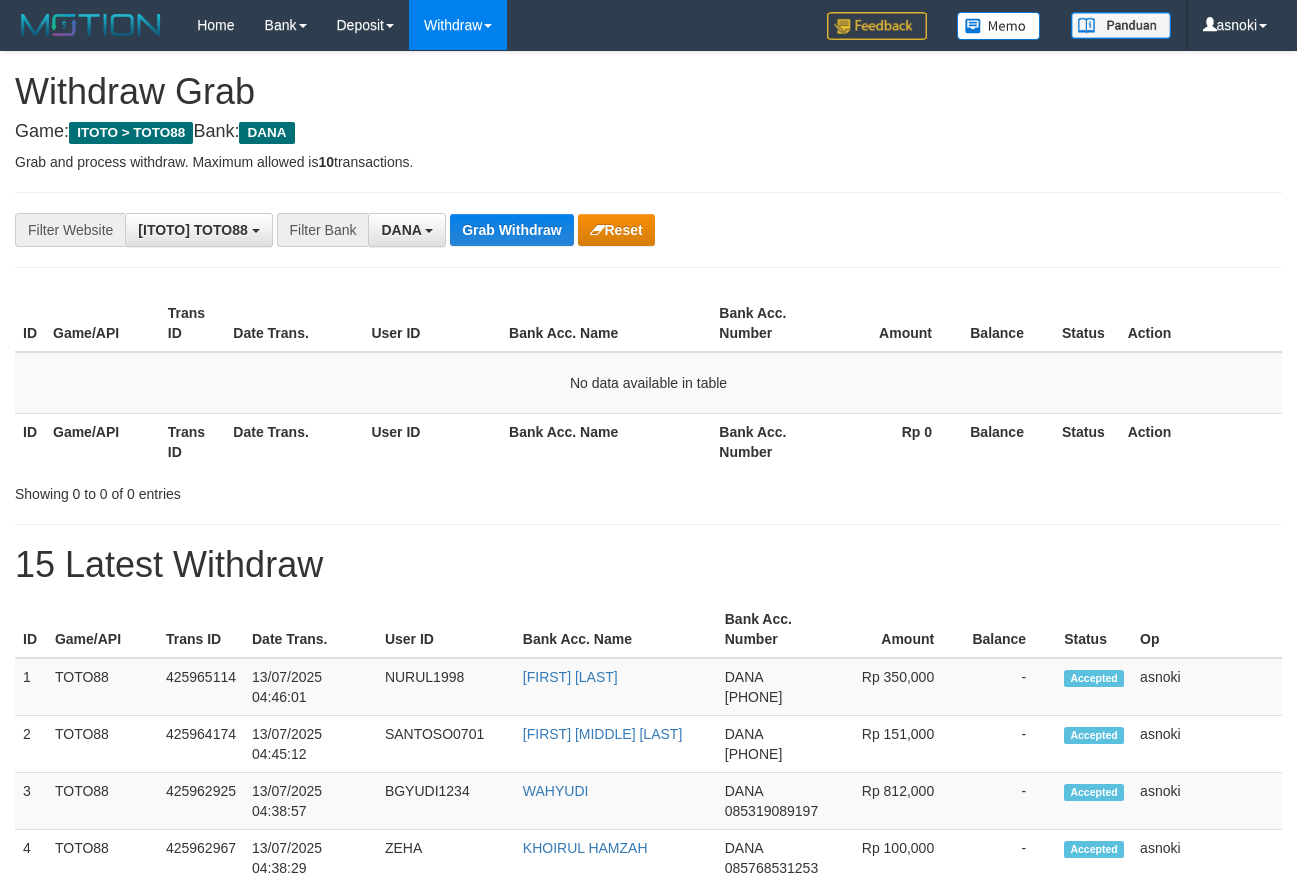 scroll, scrollTop: 0, scrollLeft: 0, axis: both 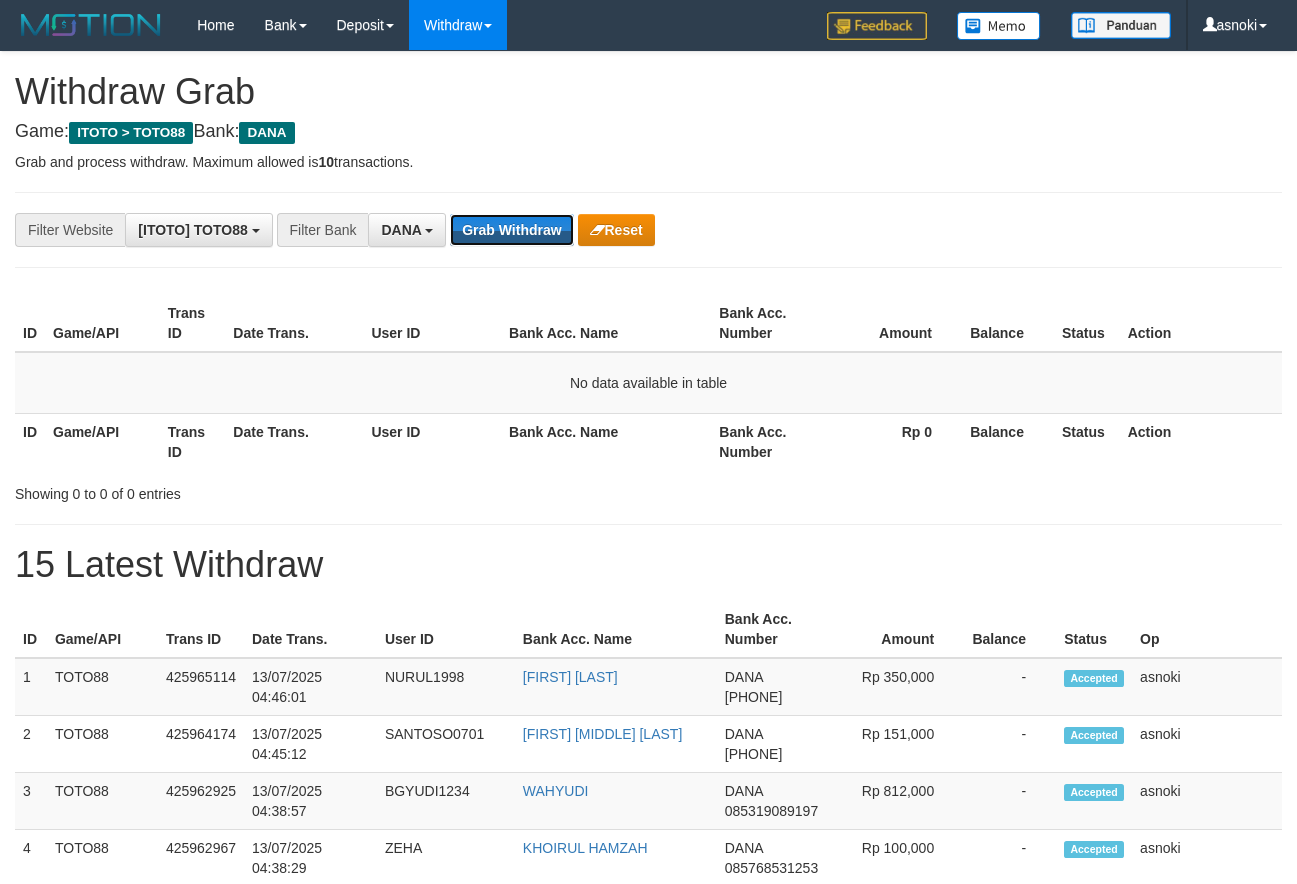 click on "Grab Withdraw" at bounding box center [511, 230] 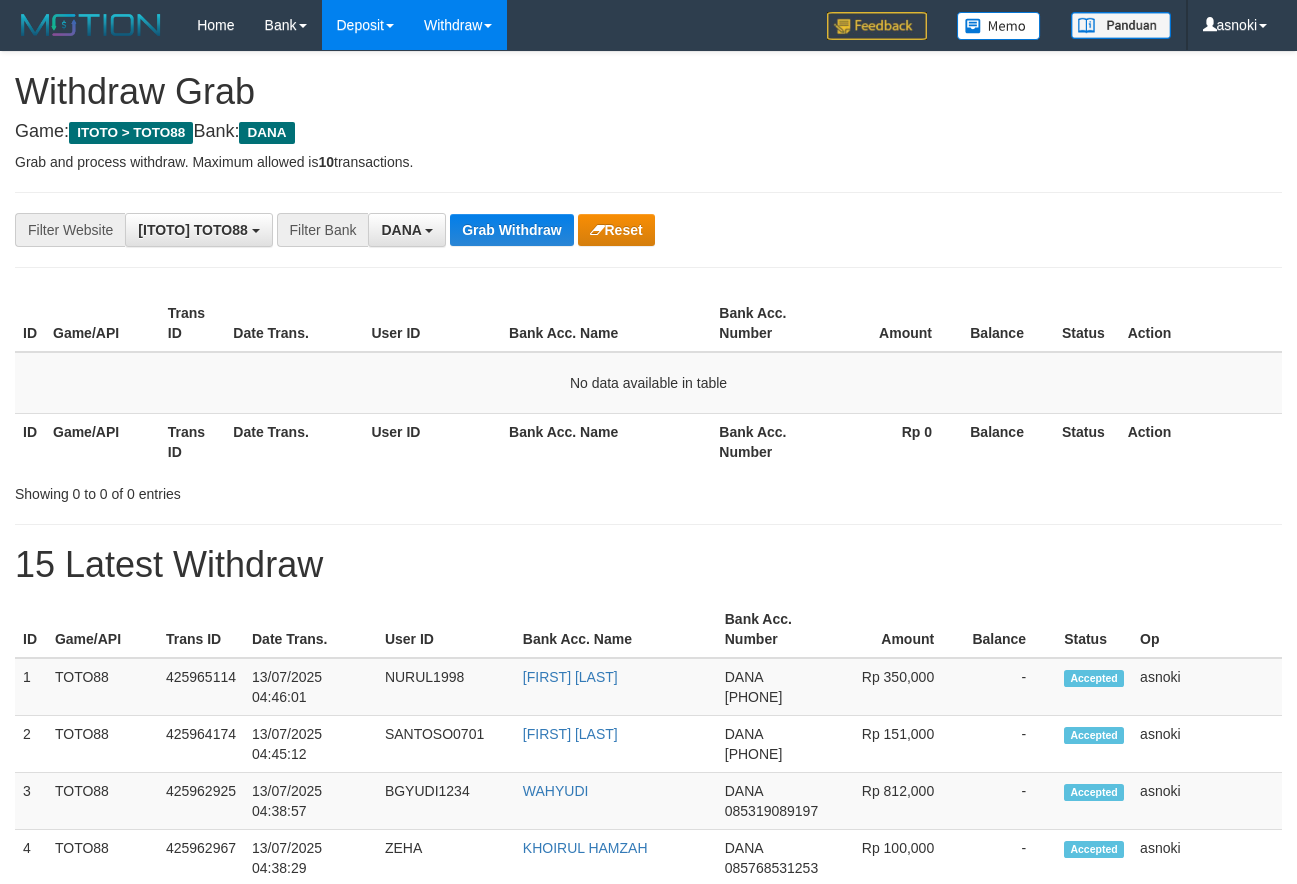 scroll, scrollTop: 0, scrollLeft: 0, axis: both 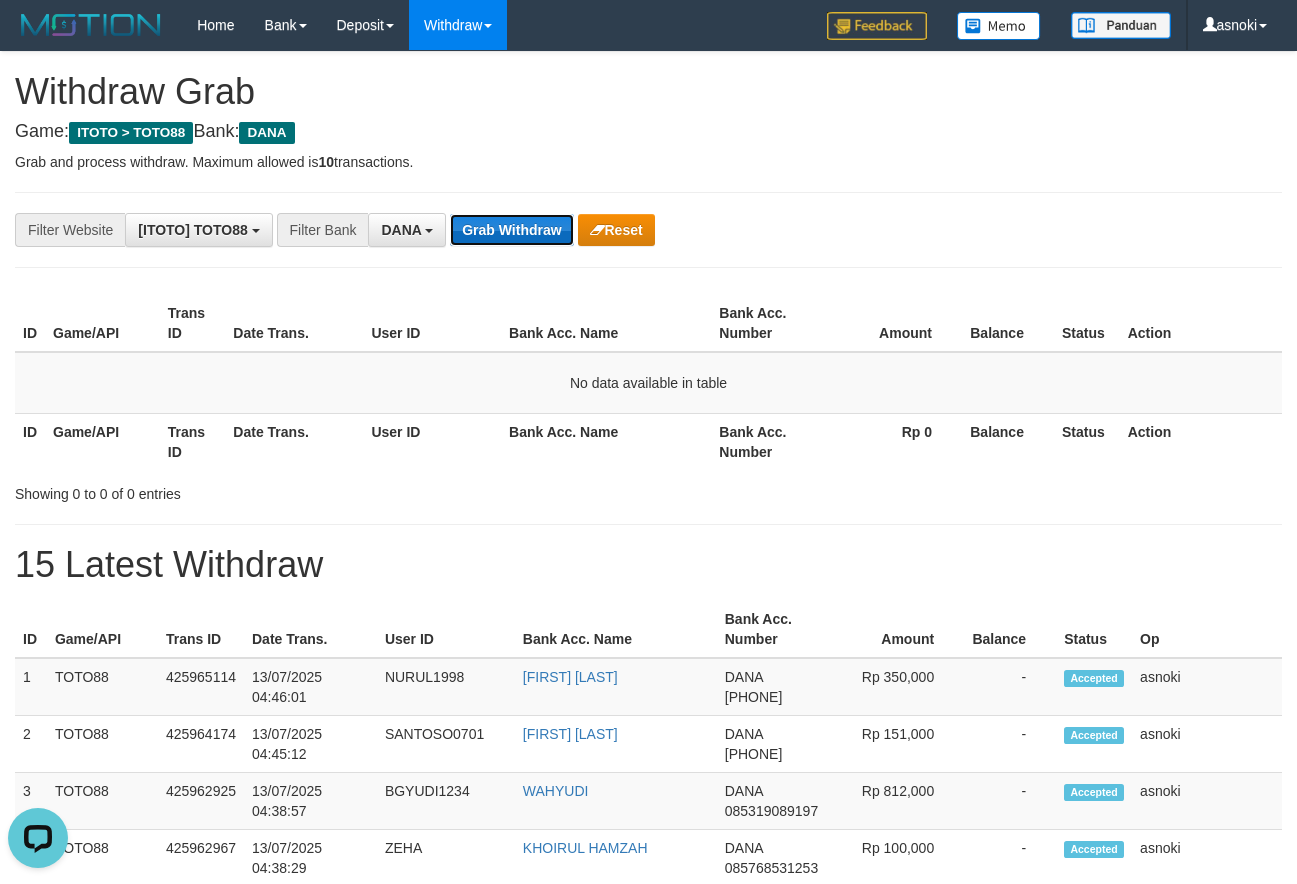 click on "Grab Withdraw" at bounding box center [511, 230] 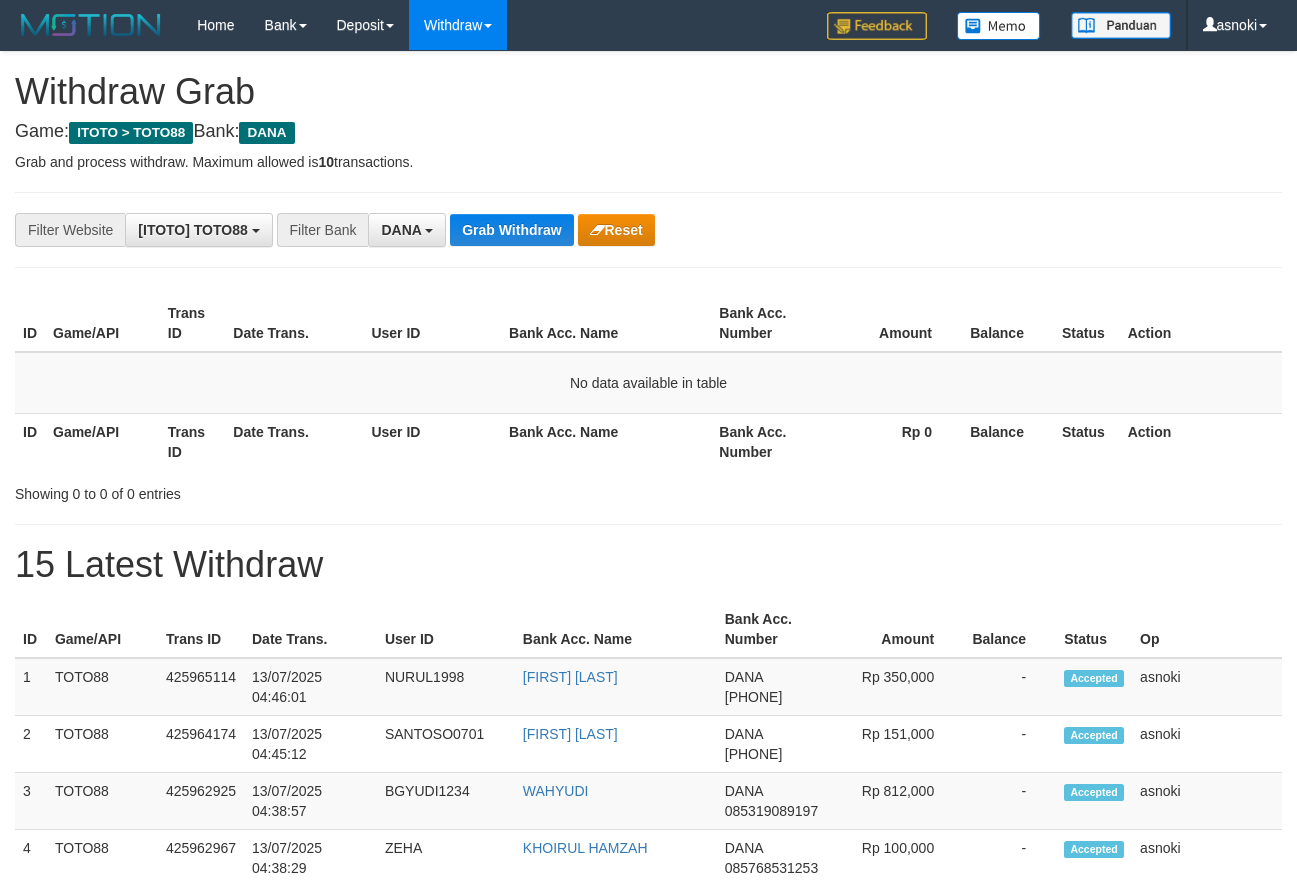 scroll, scrollTop: 0, scrollLeft: 0, axis: both 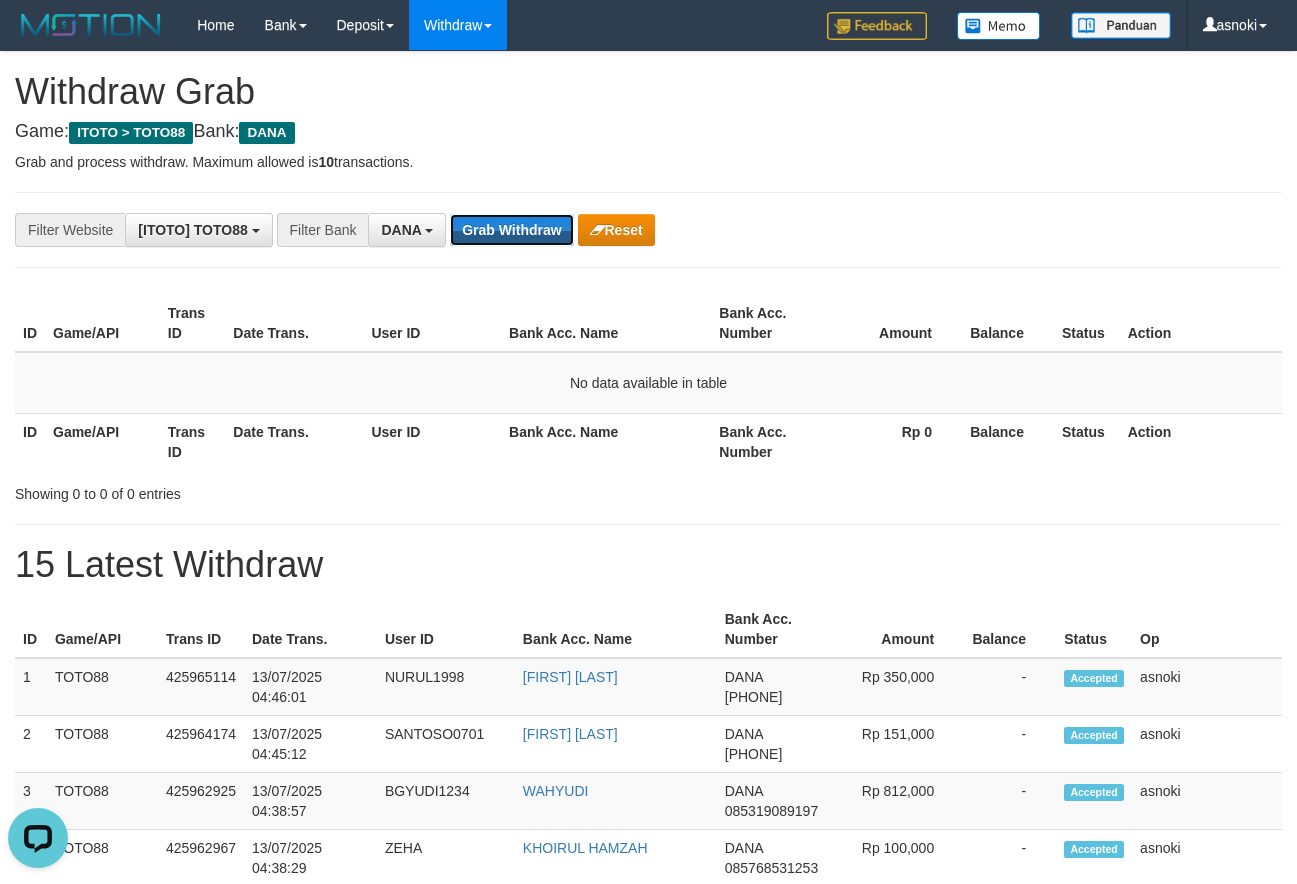 click on "Grab Withdraw" at bounding box center (511, 230) 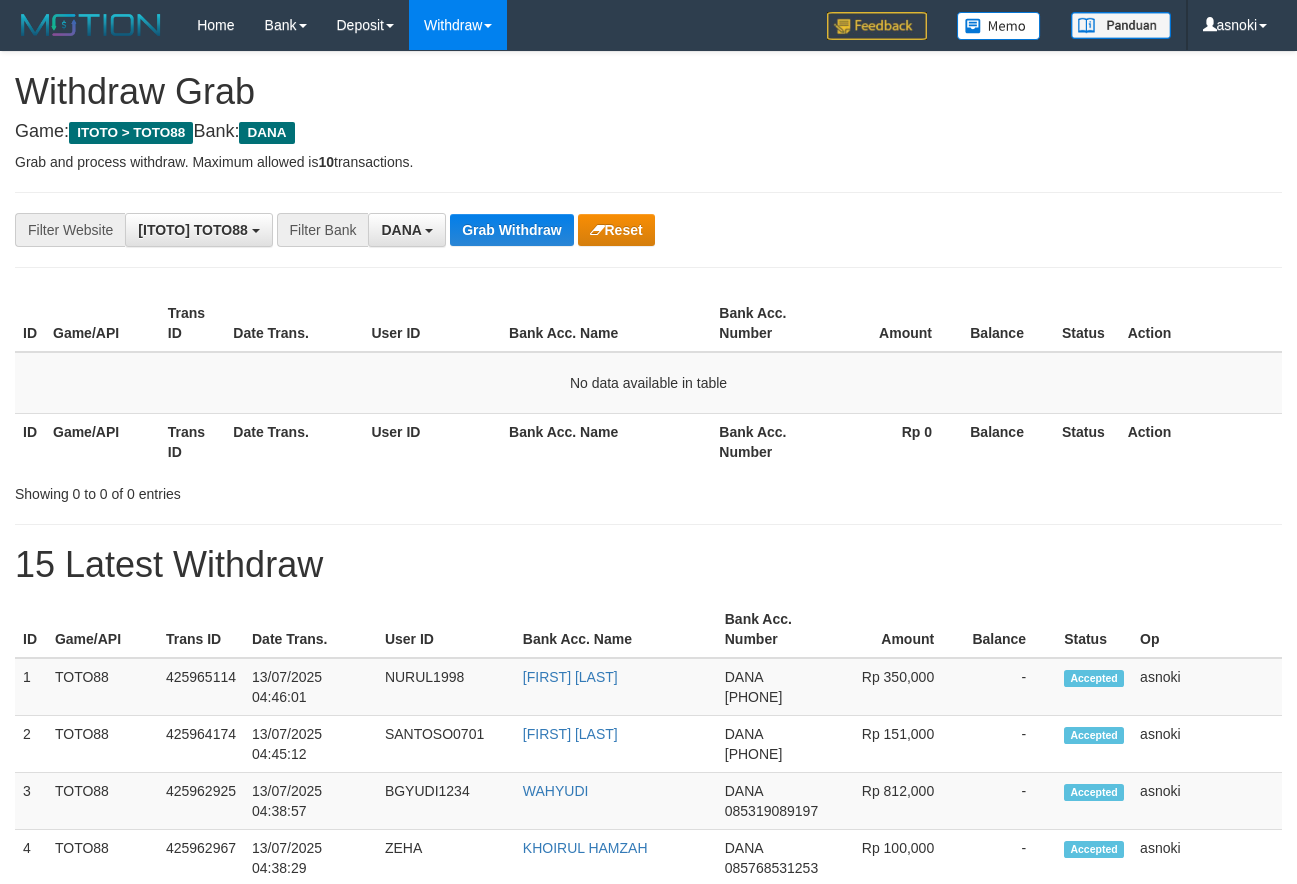 scroll, scrollTop: 0, scrollLeft: 0, axis: both 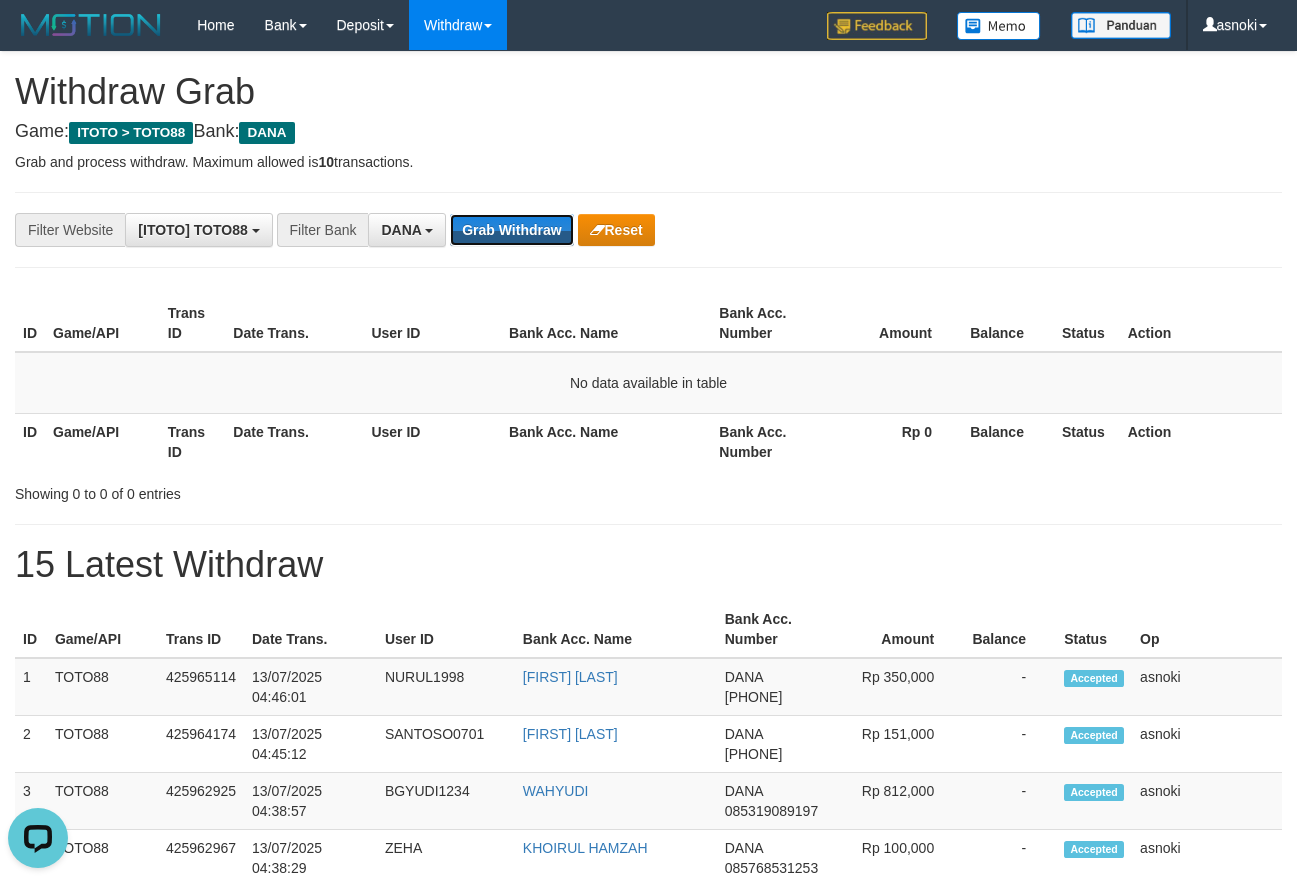 click on "Grab Withdraw" at bounding box center (511, 230) 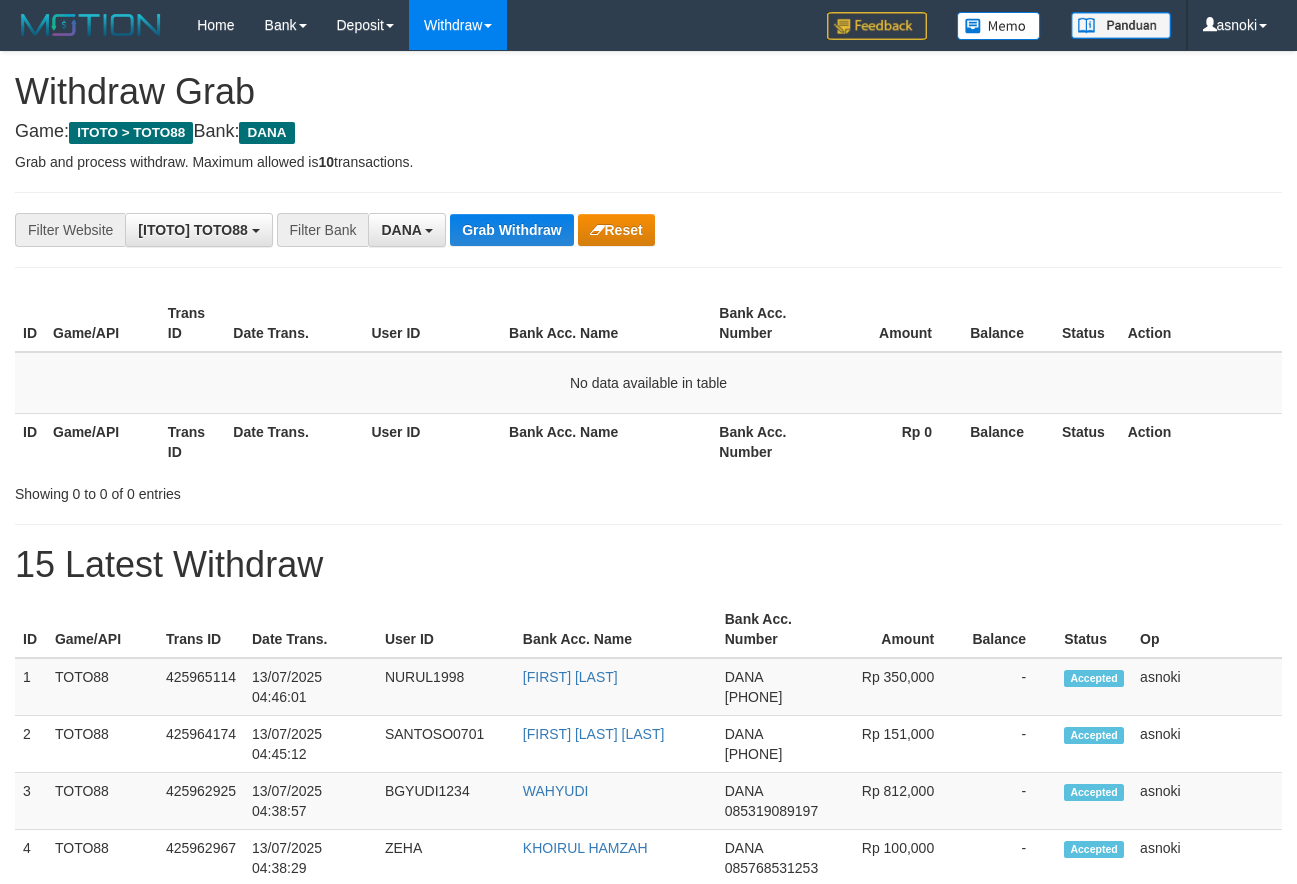 click on "Grab Withdraw" at bounding box center [511, 230] 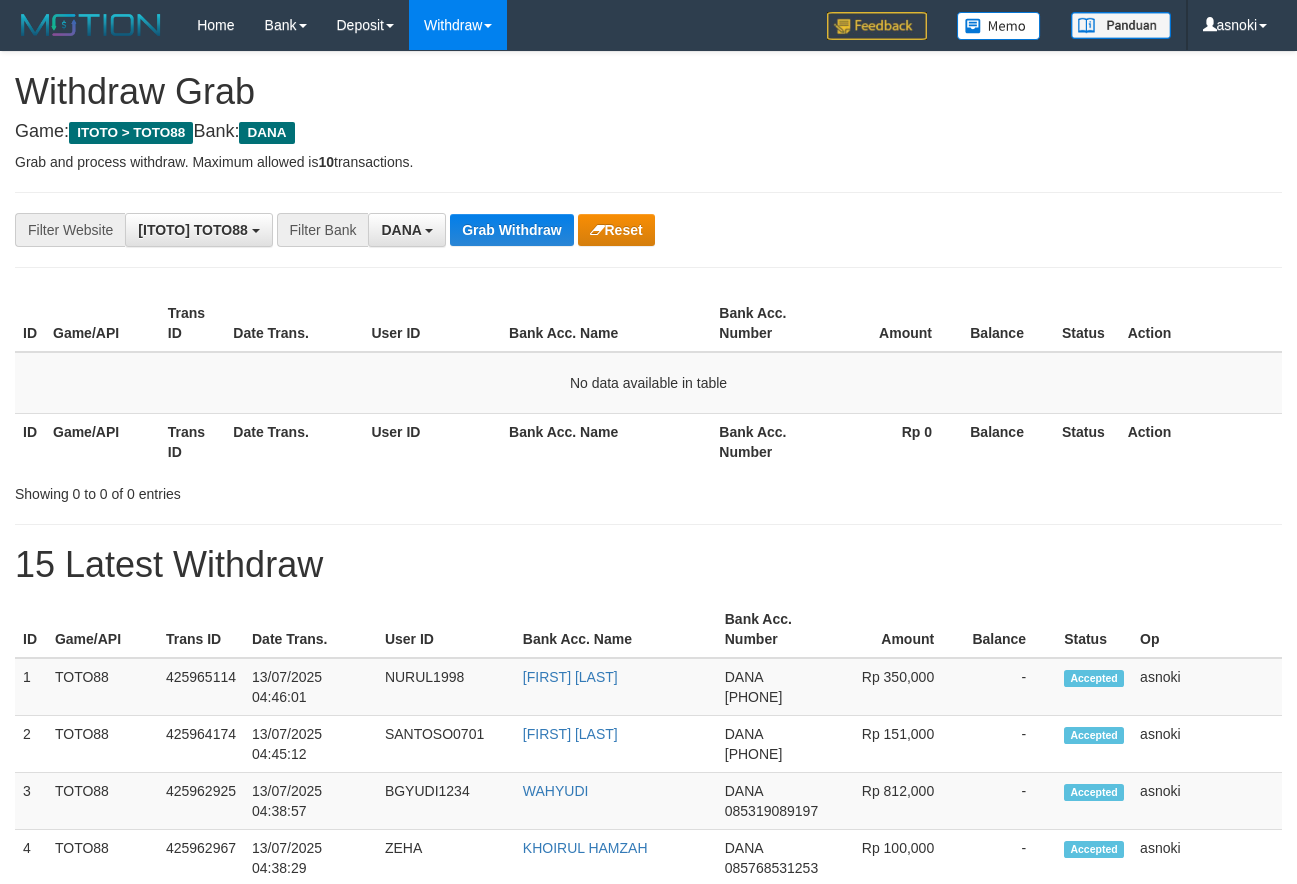 scroll, scrollTop: 0, scrollLeft: 0, axis: both 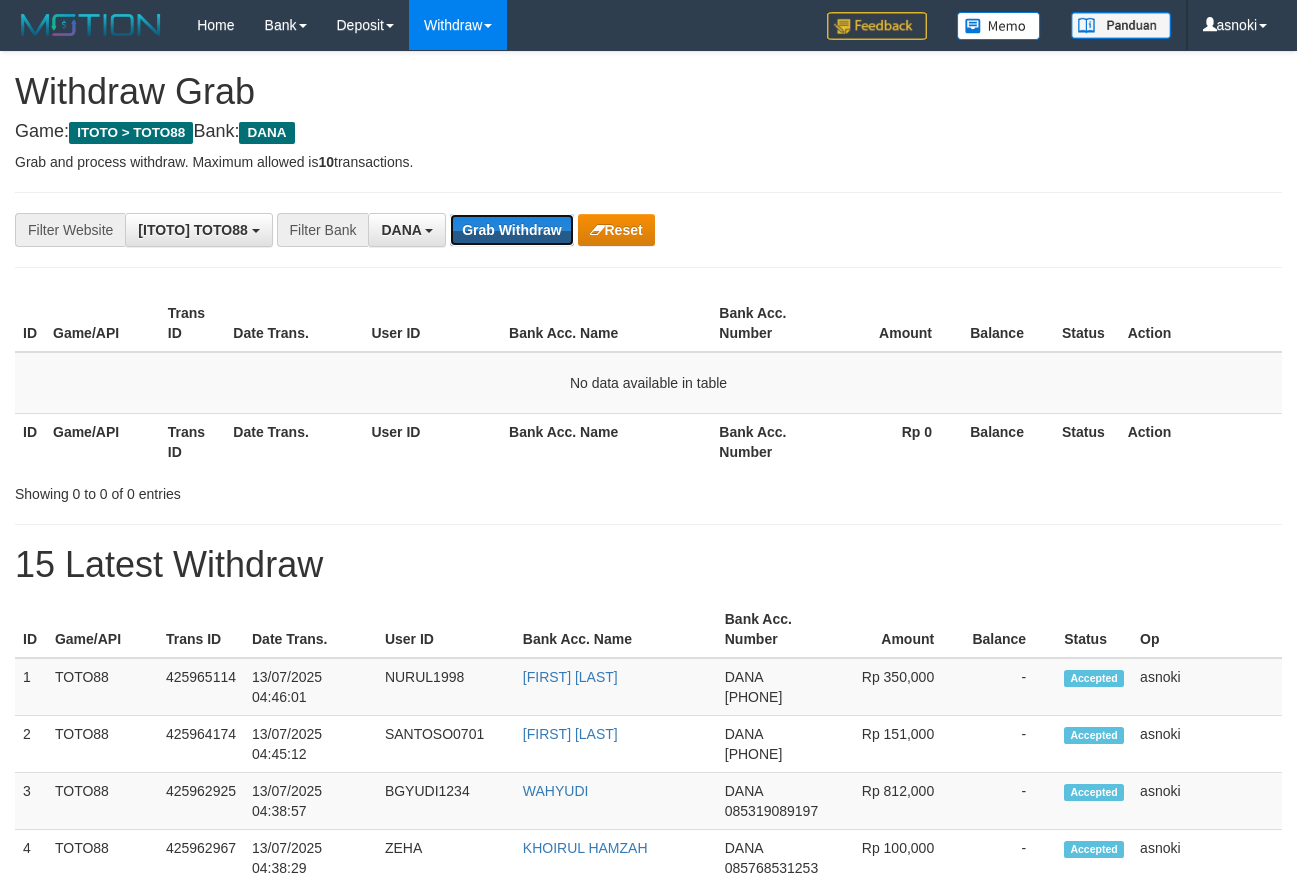 click on "Grab Withdraw" at bounding box center (511, 230) 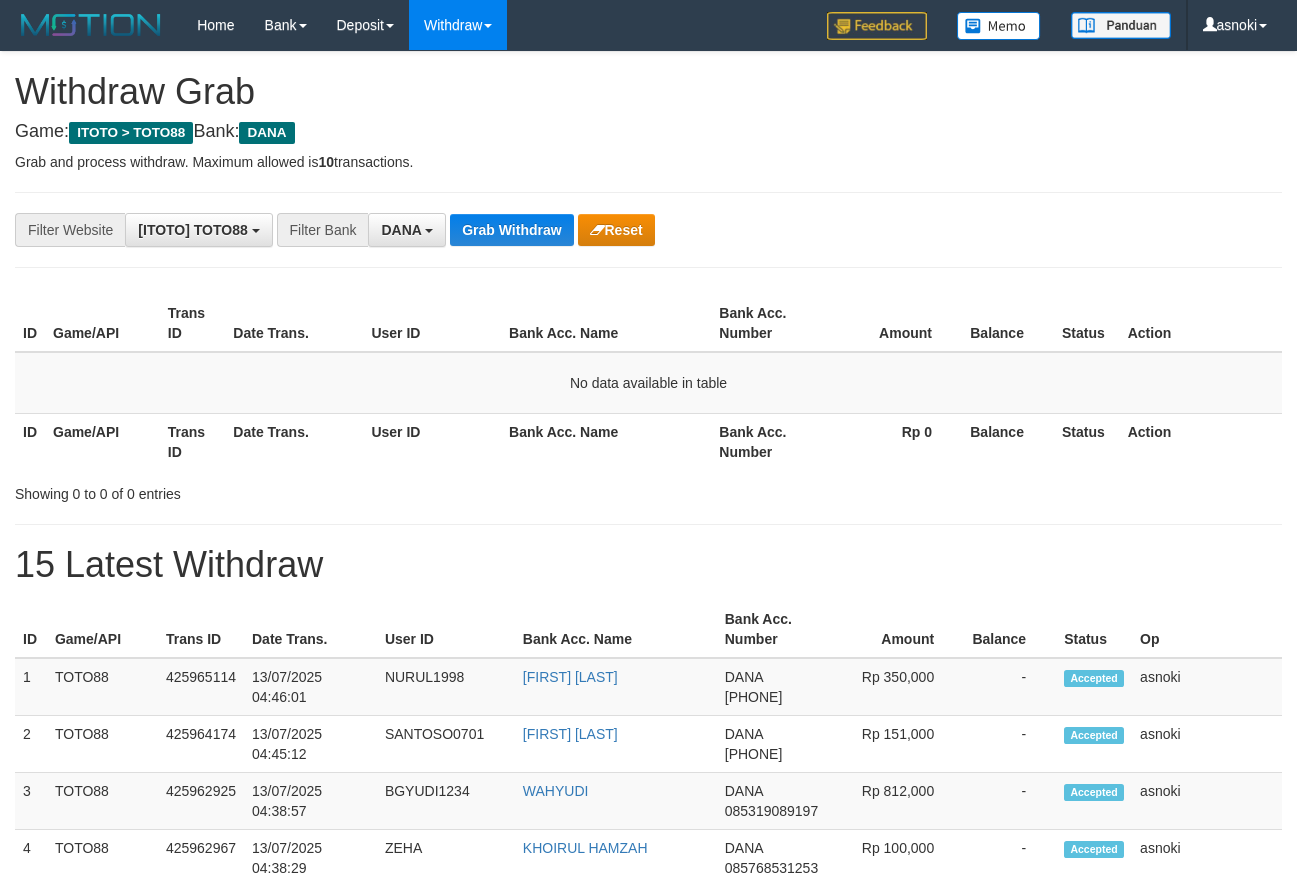 scroll, scrollTop: 0, scrollLeft: 0, axis: both 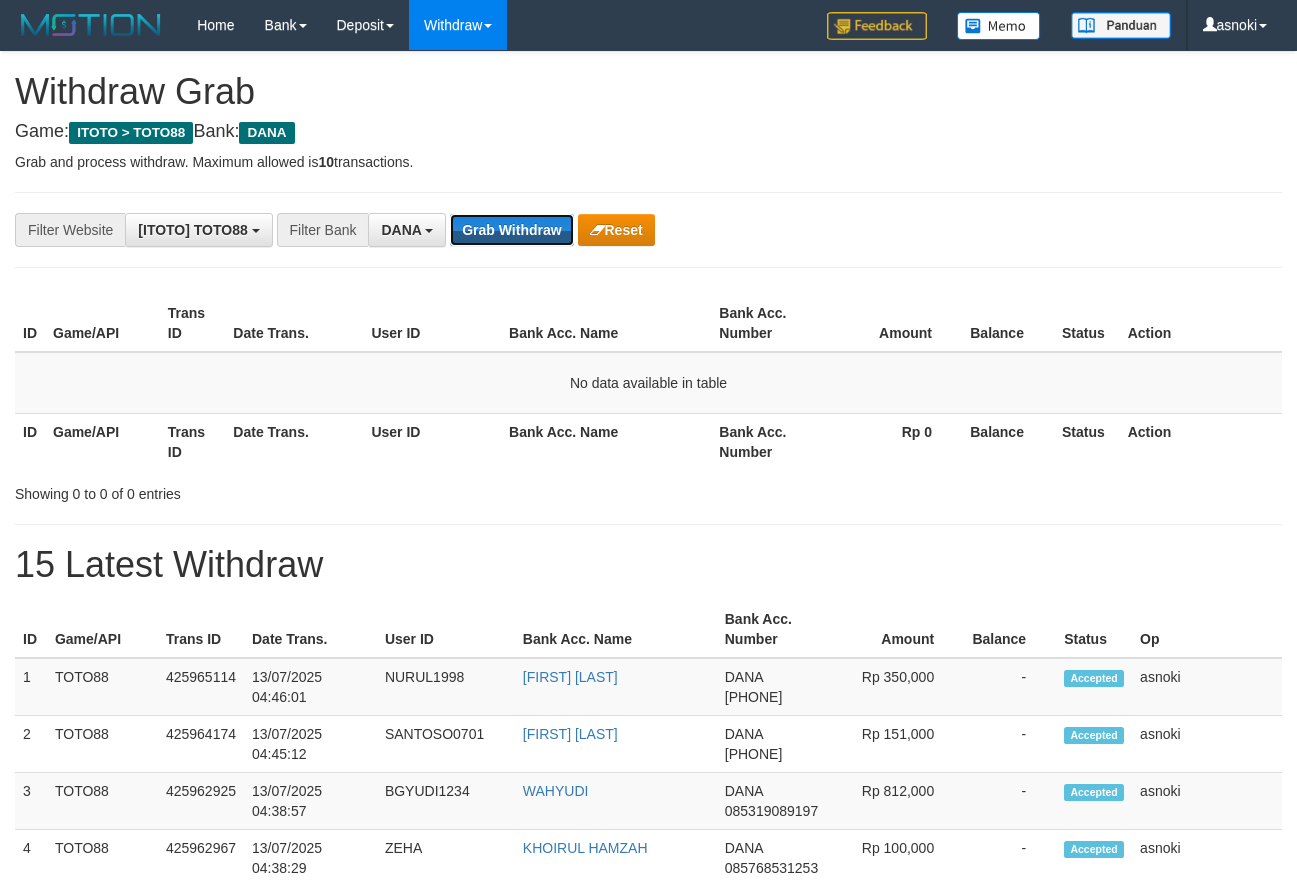 click on "Grab Withdraw" at bounding box center (511, 230) 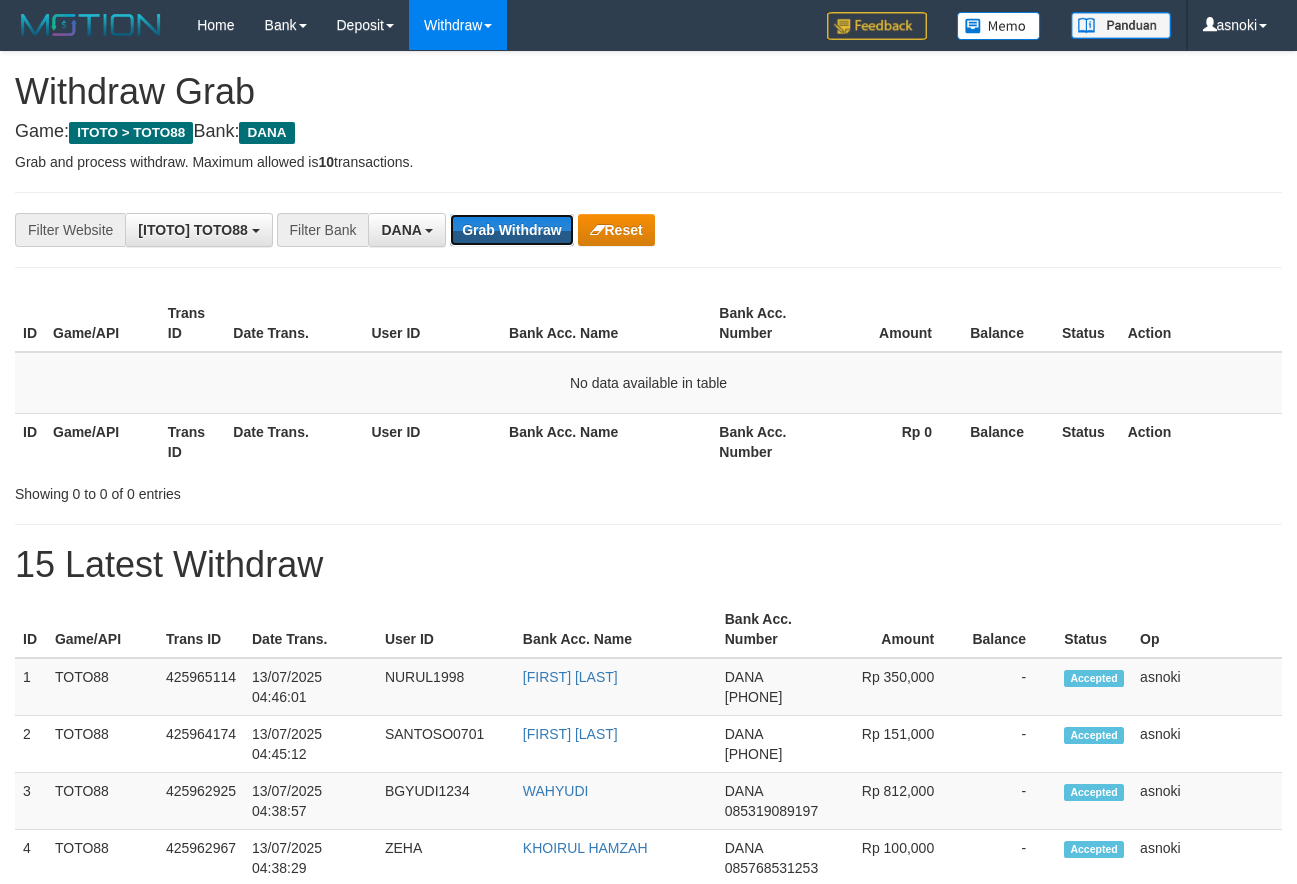 scroll, scrollTop: 0, scrollLeft: 0, axis: both 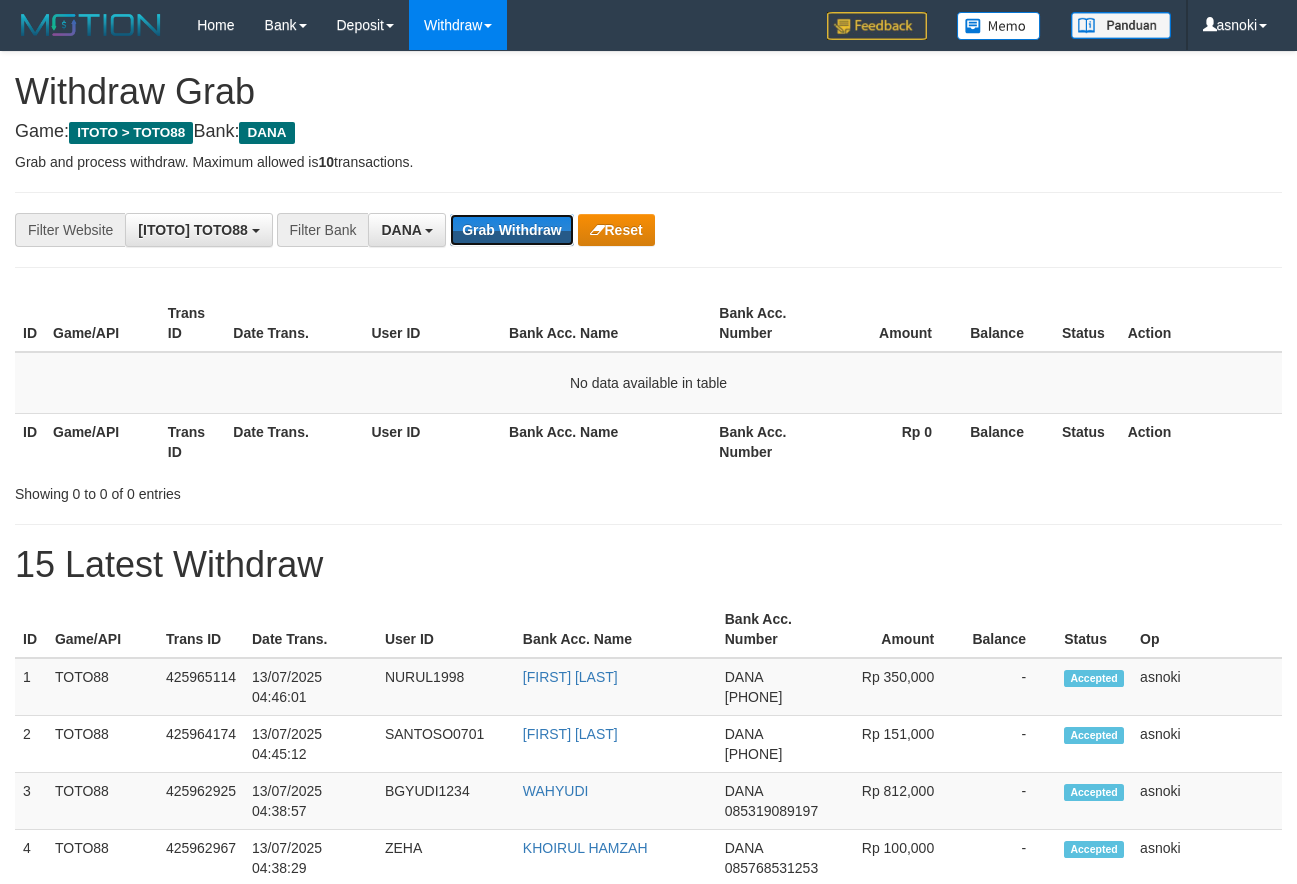 click on "Grab Withdraw" at bounding box center [511, 230] 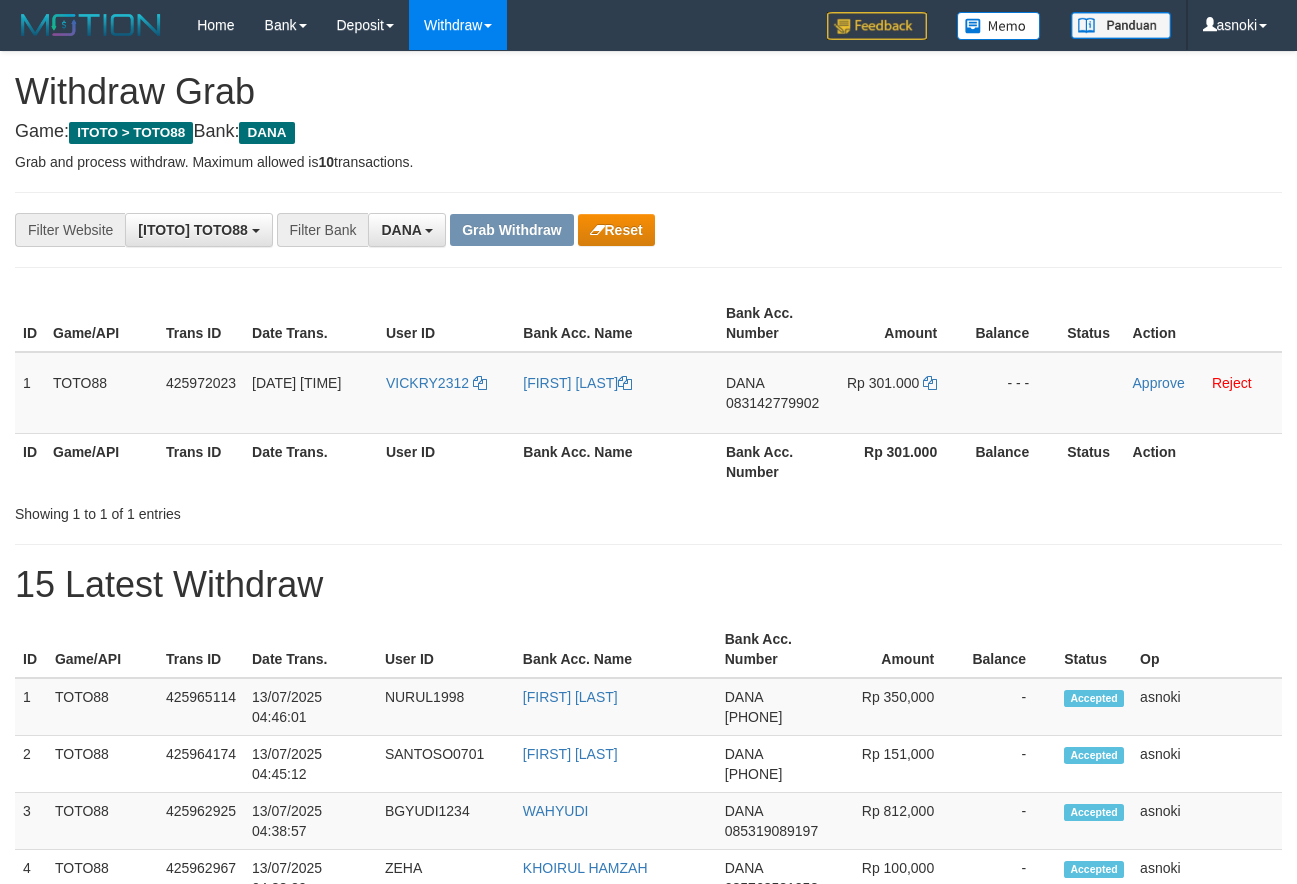 scroll, scrollTop: 0, scrollLeft: 0, axis: both 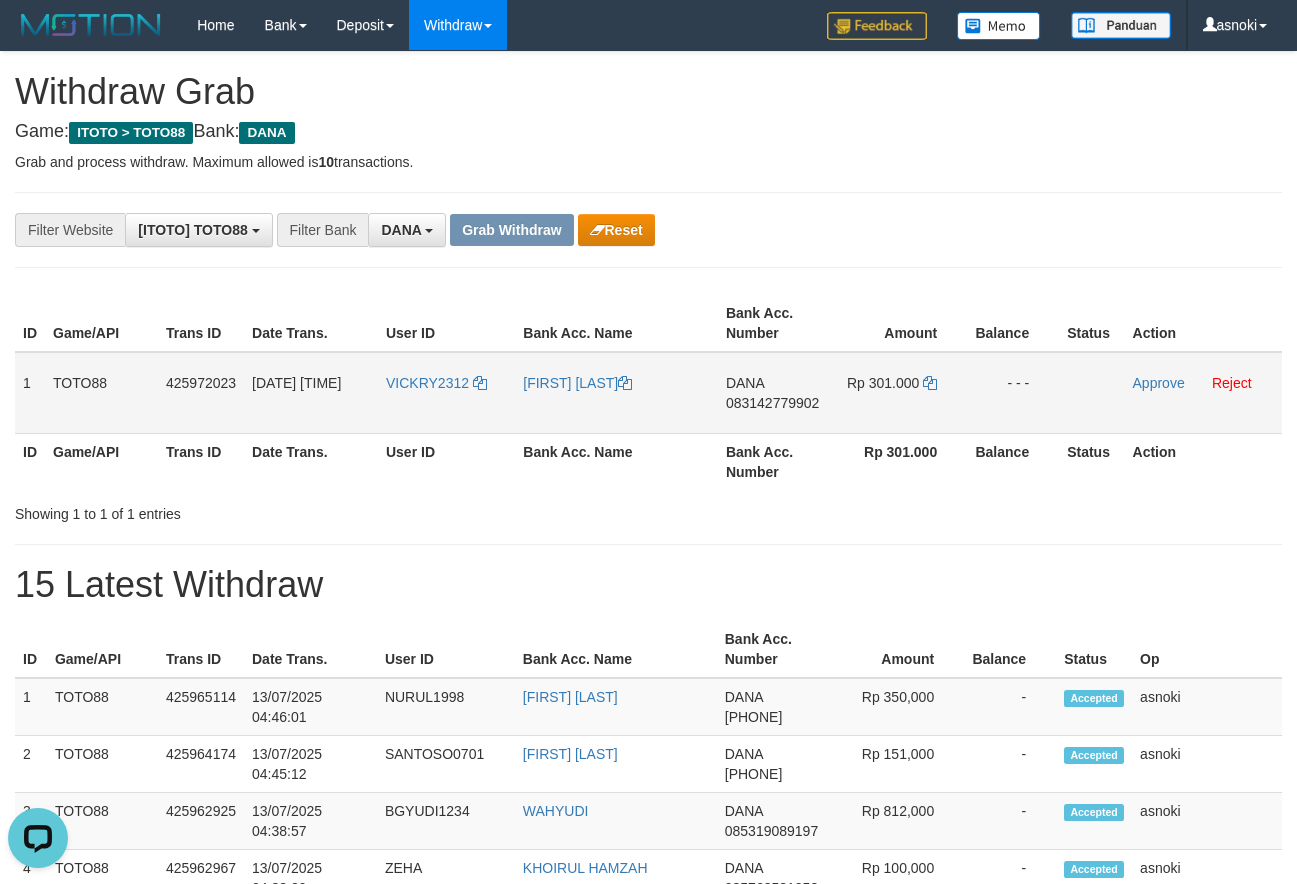 click on "083142779902" at bounding box center (772, 403) 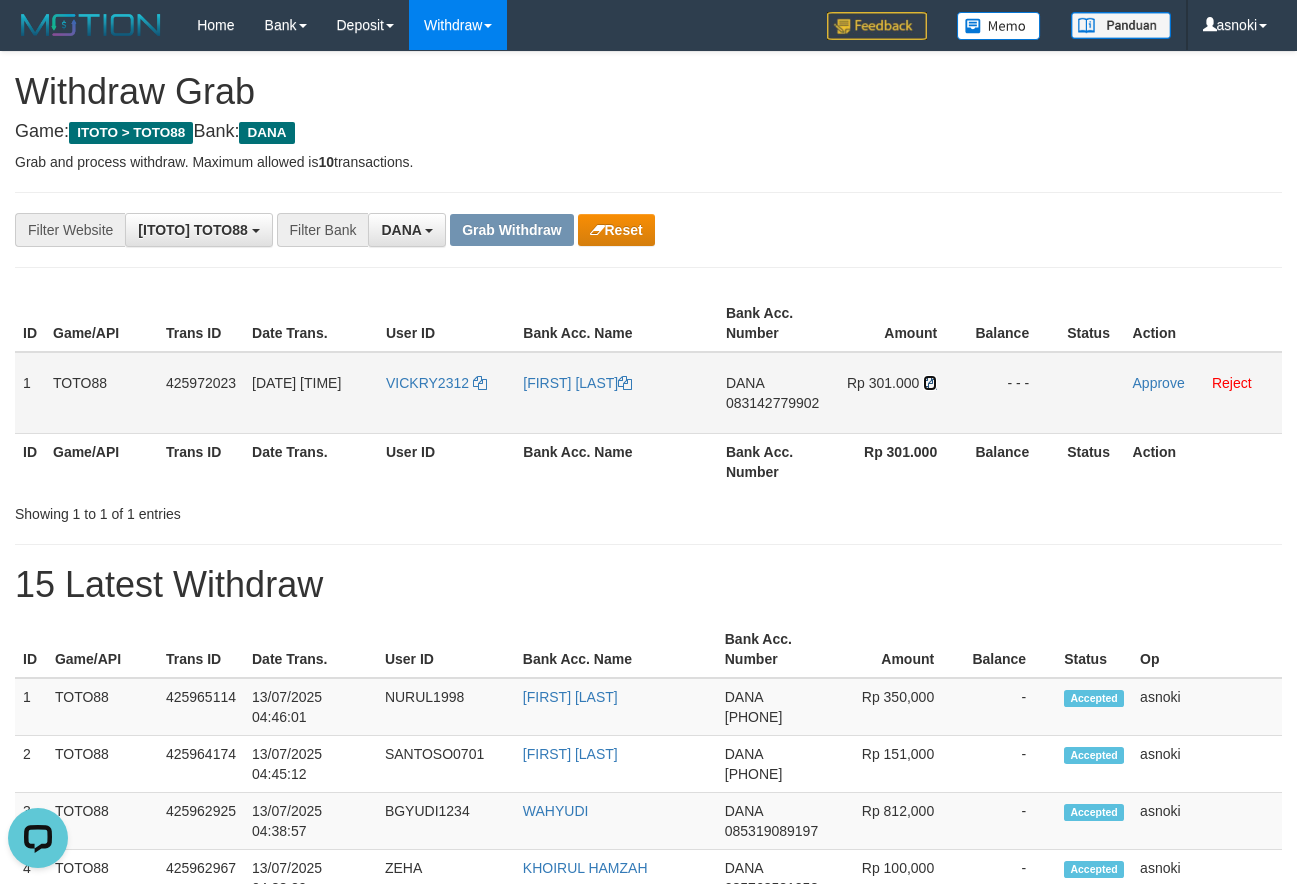 click at bounding box center (930, 383) 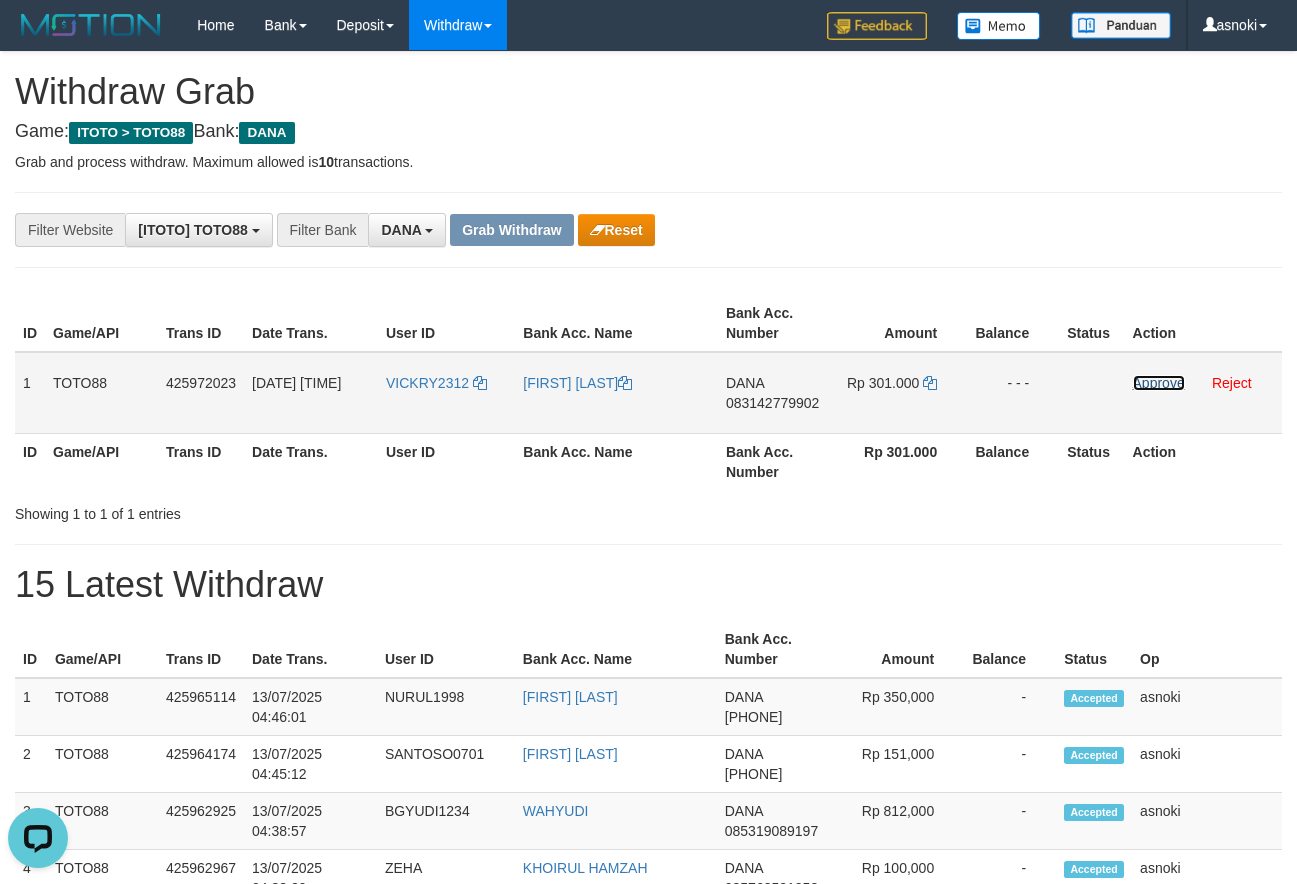 click on "Approve" at bounding box center [1159, 383] 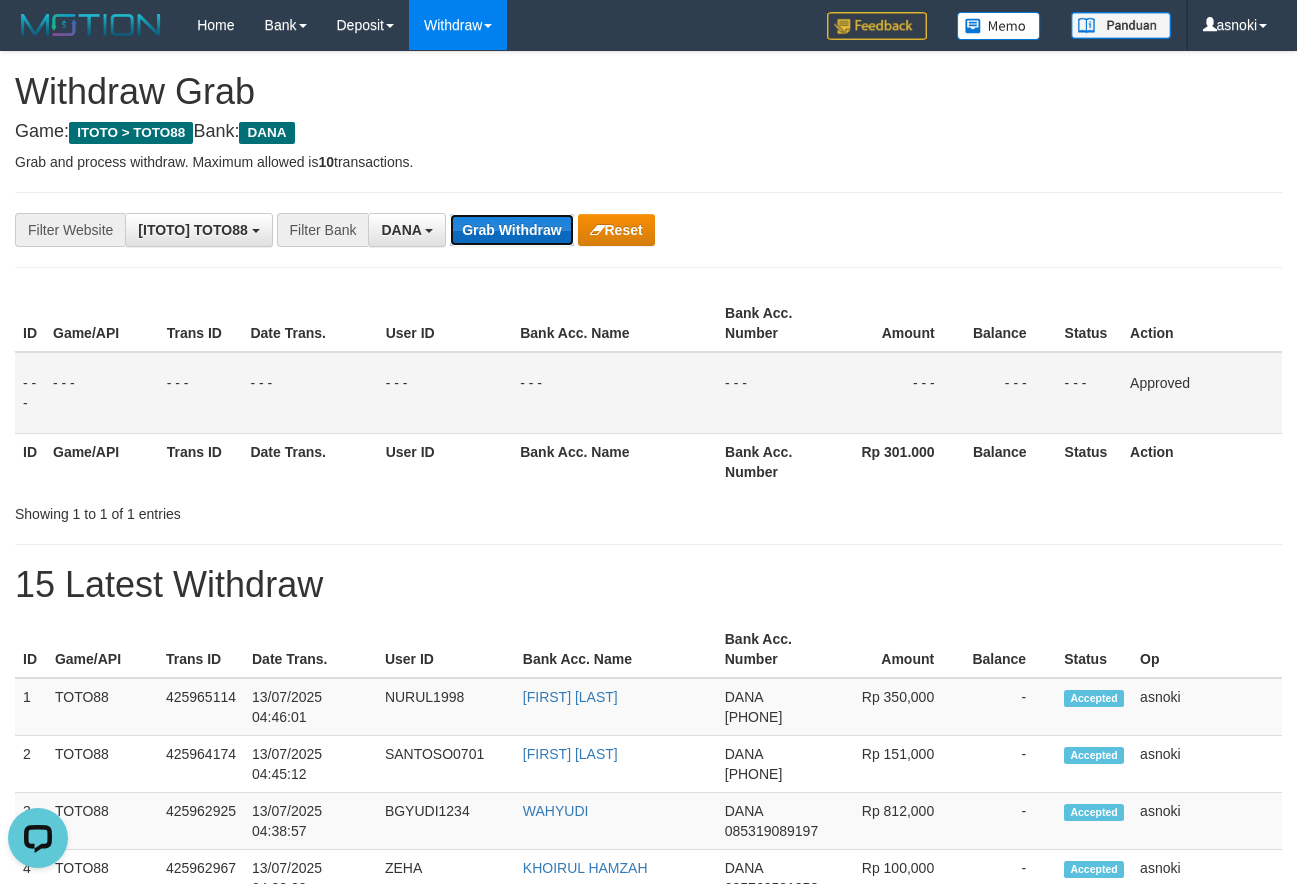 click on "Grab Withdraw" at bounding box center (511, 230) 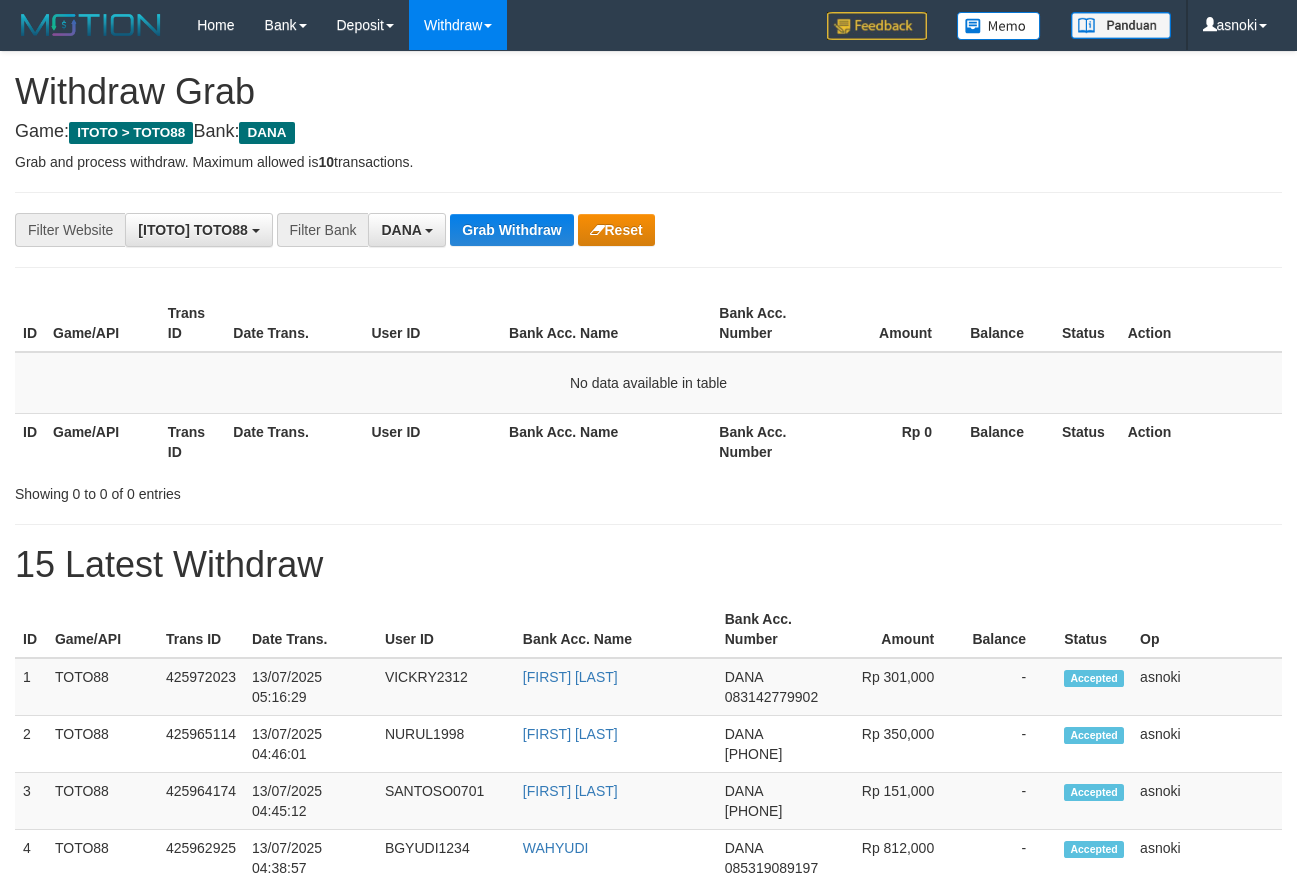 scroll, scrollTop: 0, scrollLeft: 0, axis: both 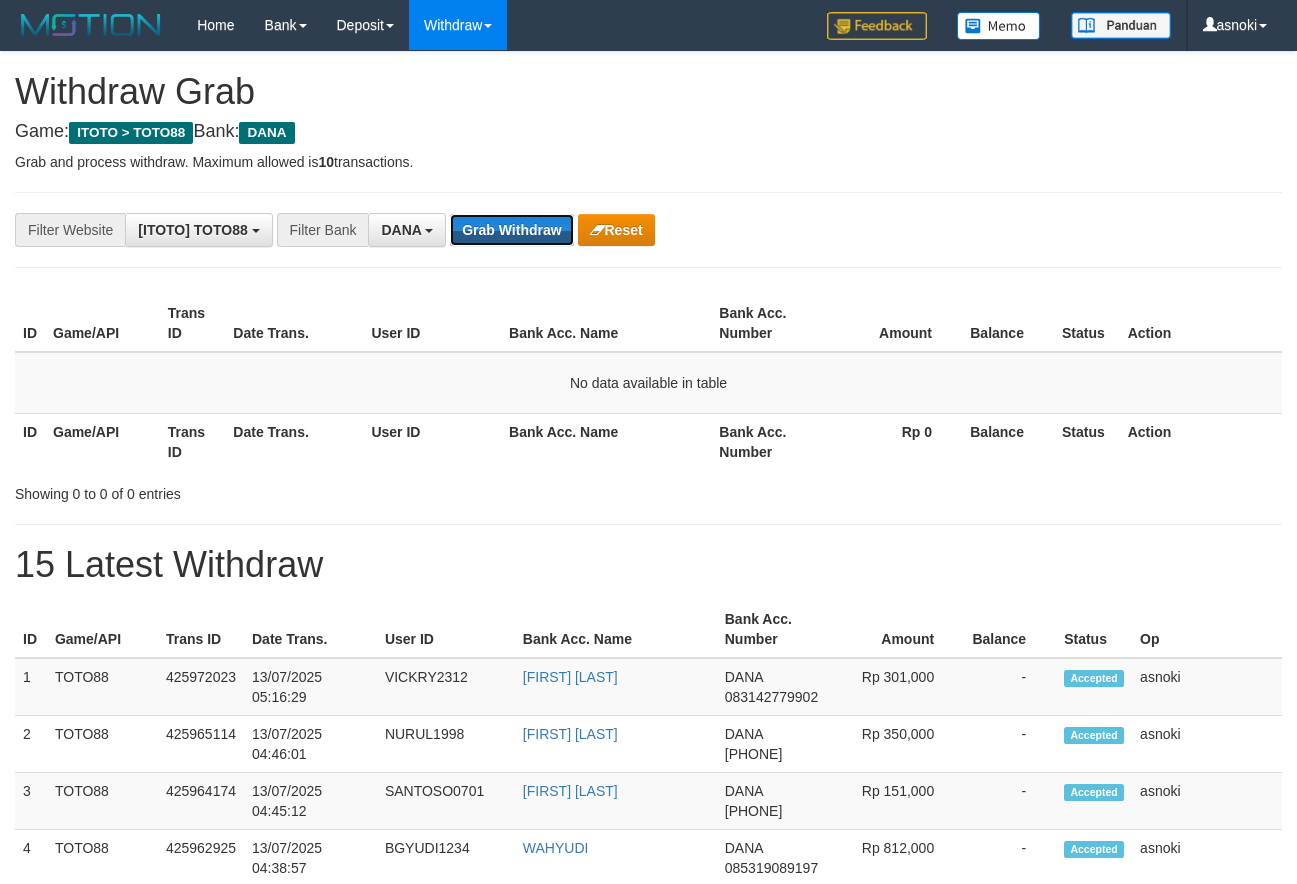click on "Grab Withdraw" at bounding box center (511, 230) 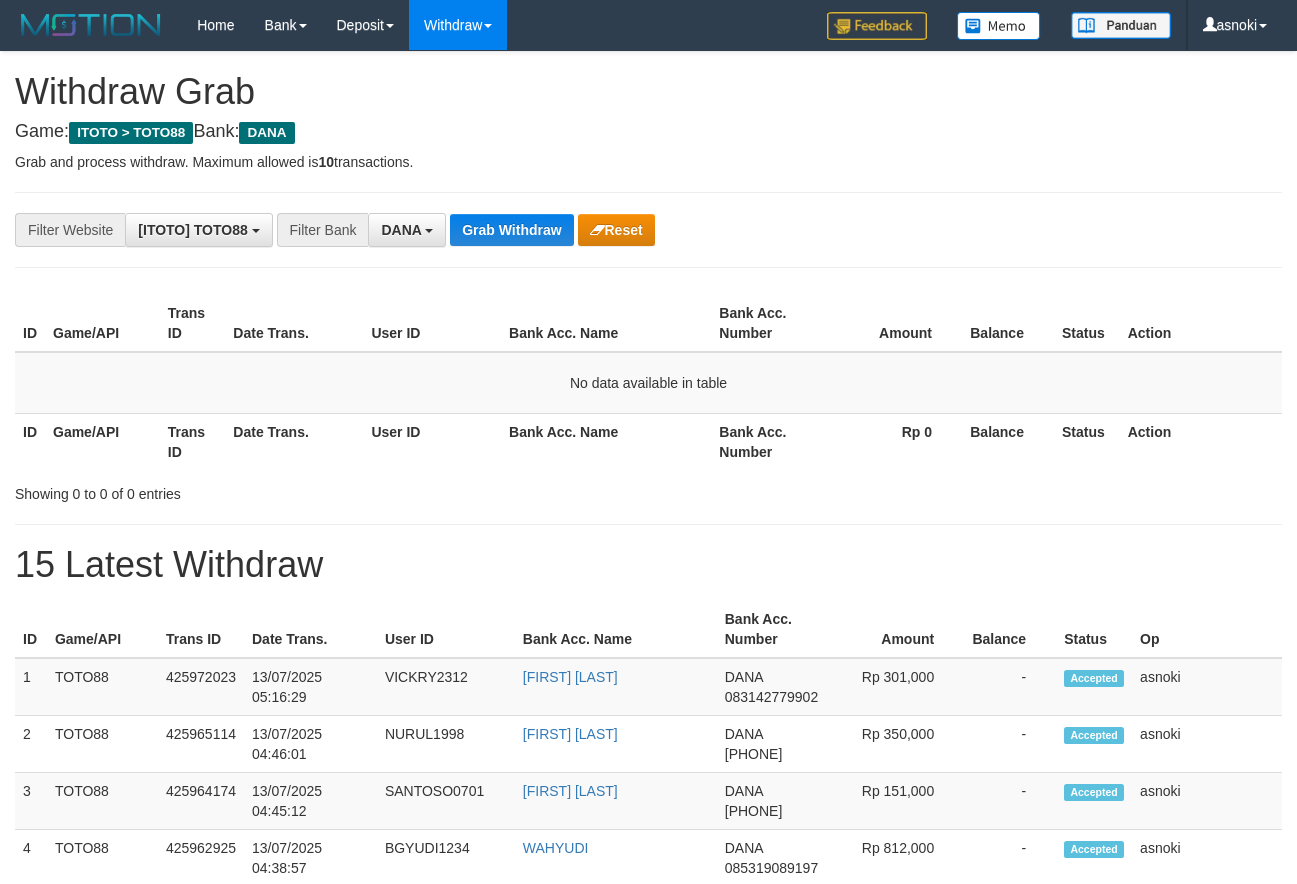 scroll, scrollTop: 0, scrollLeft: 0, axis: both 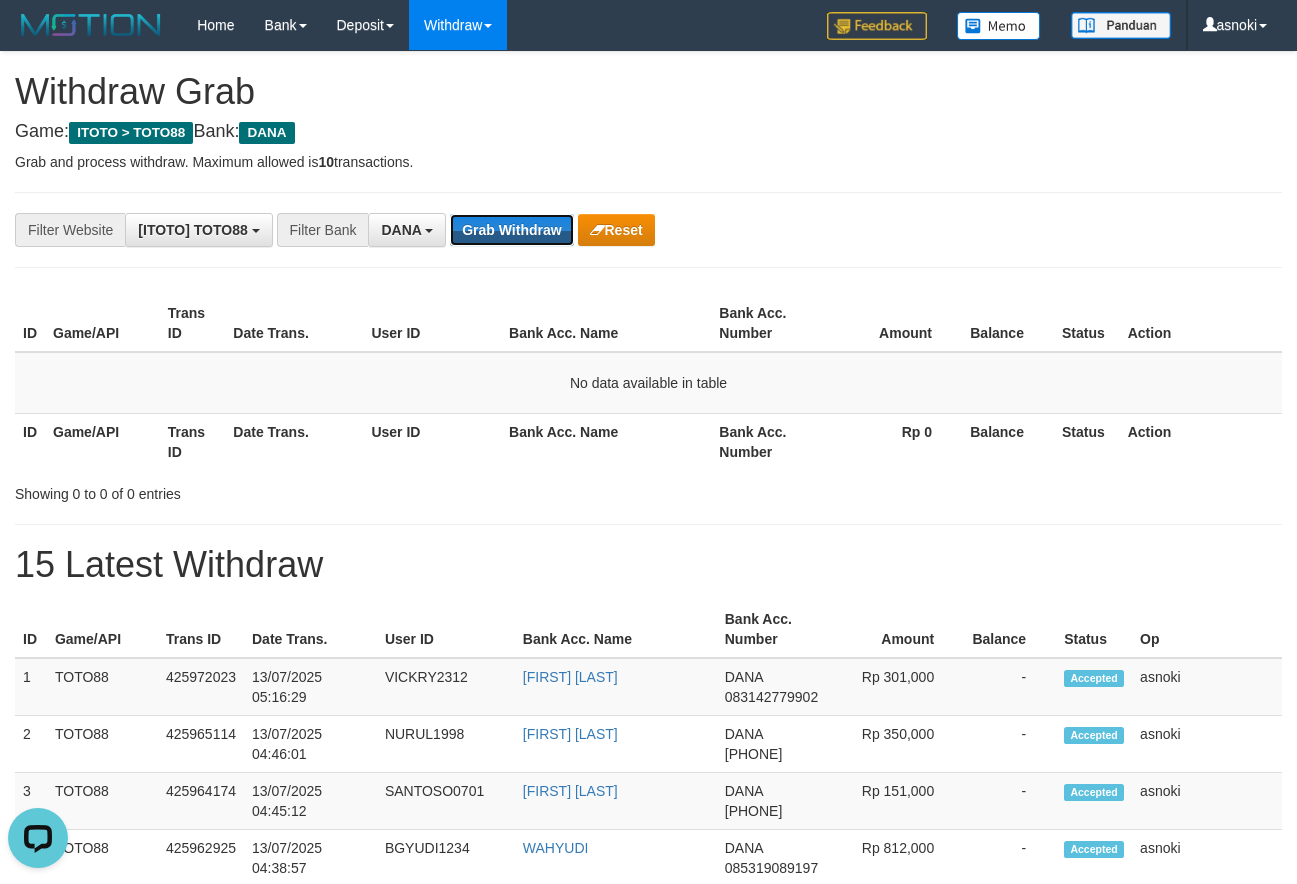 click on "Grab Withdraw" at bounding box center [511, 230] 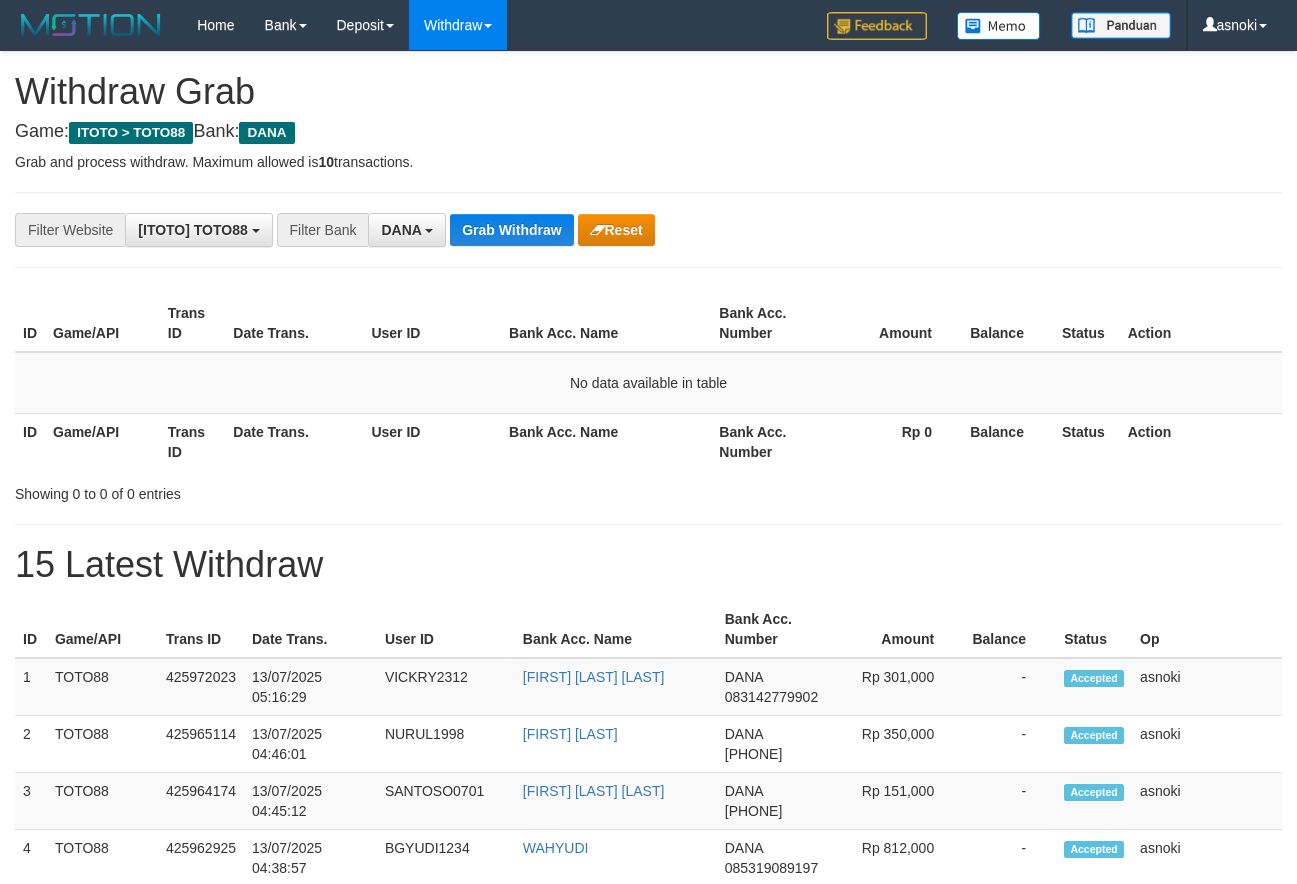 scroll, scrollTop: 0, scrollLeft: 0, axis: both 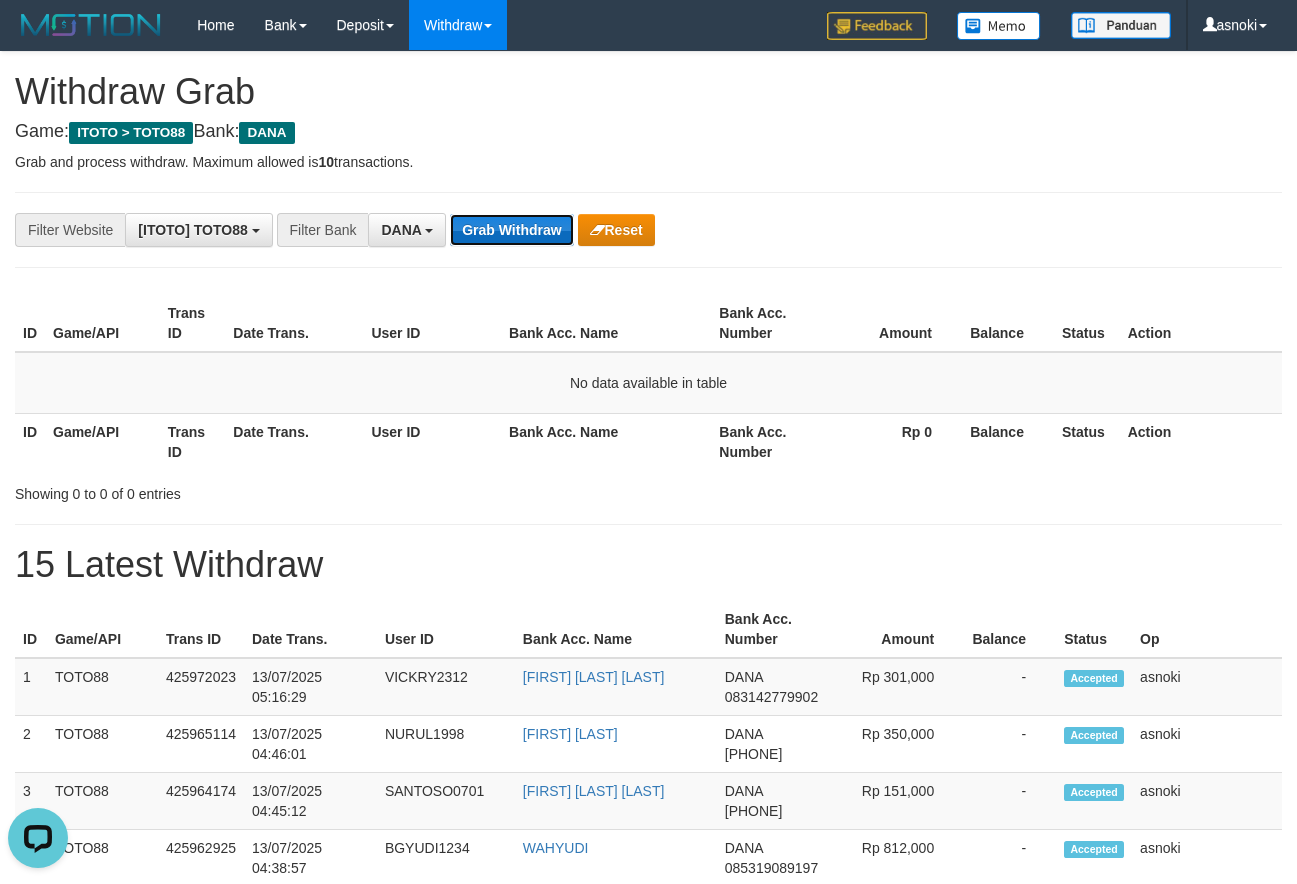 click on "Grab Withdraw" at bounding box center [511, 230] 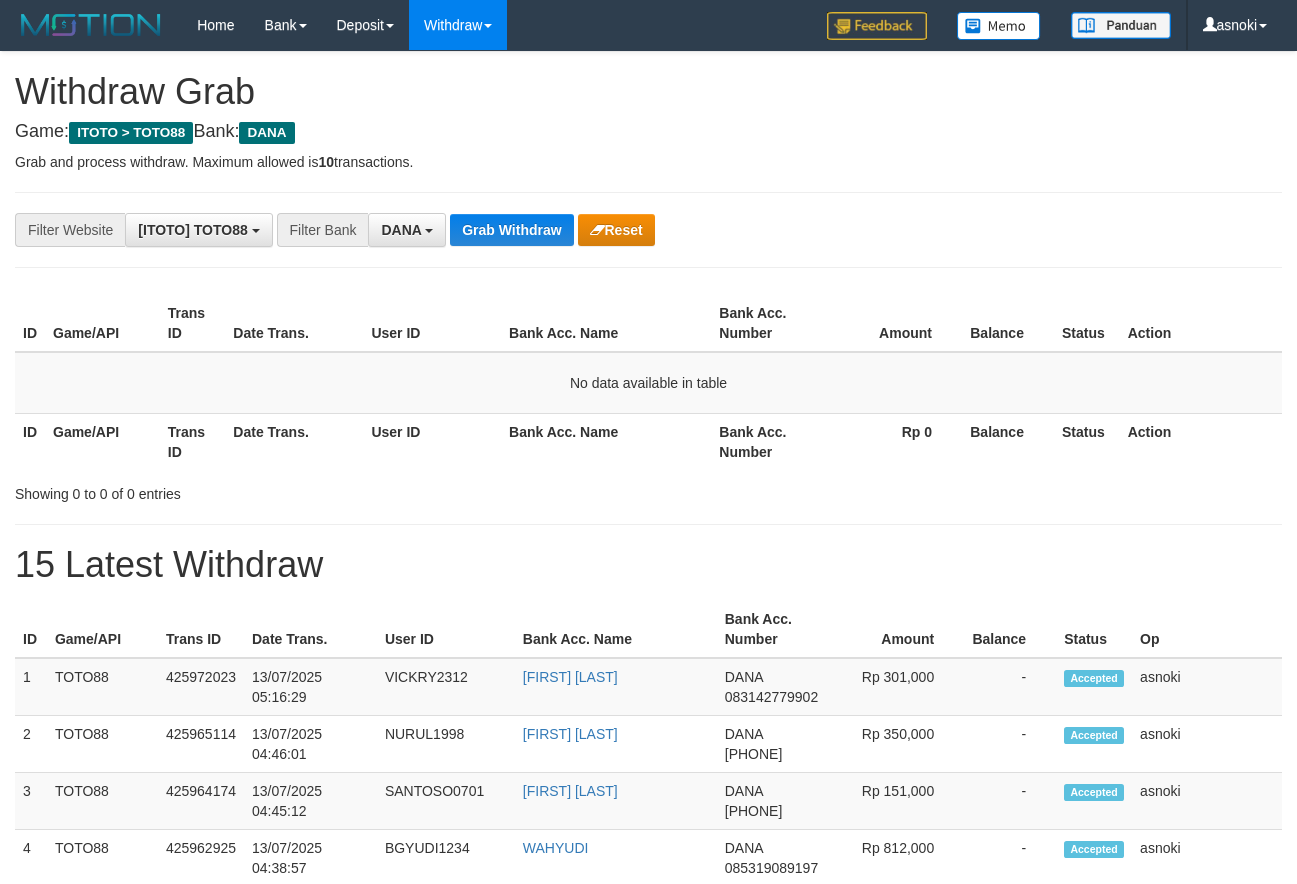 scroll, scrollTop: 0, scrollLeft: 0, axis: both 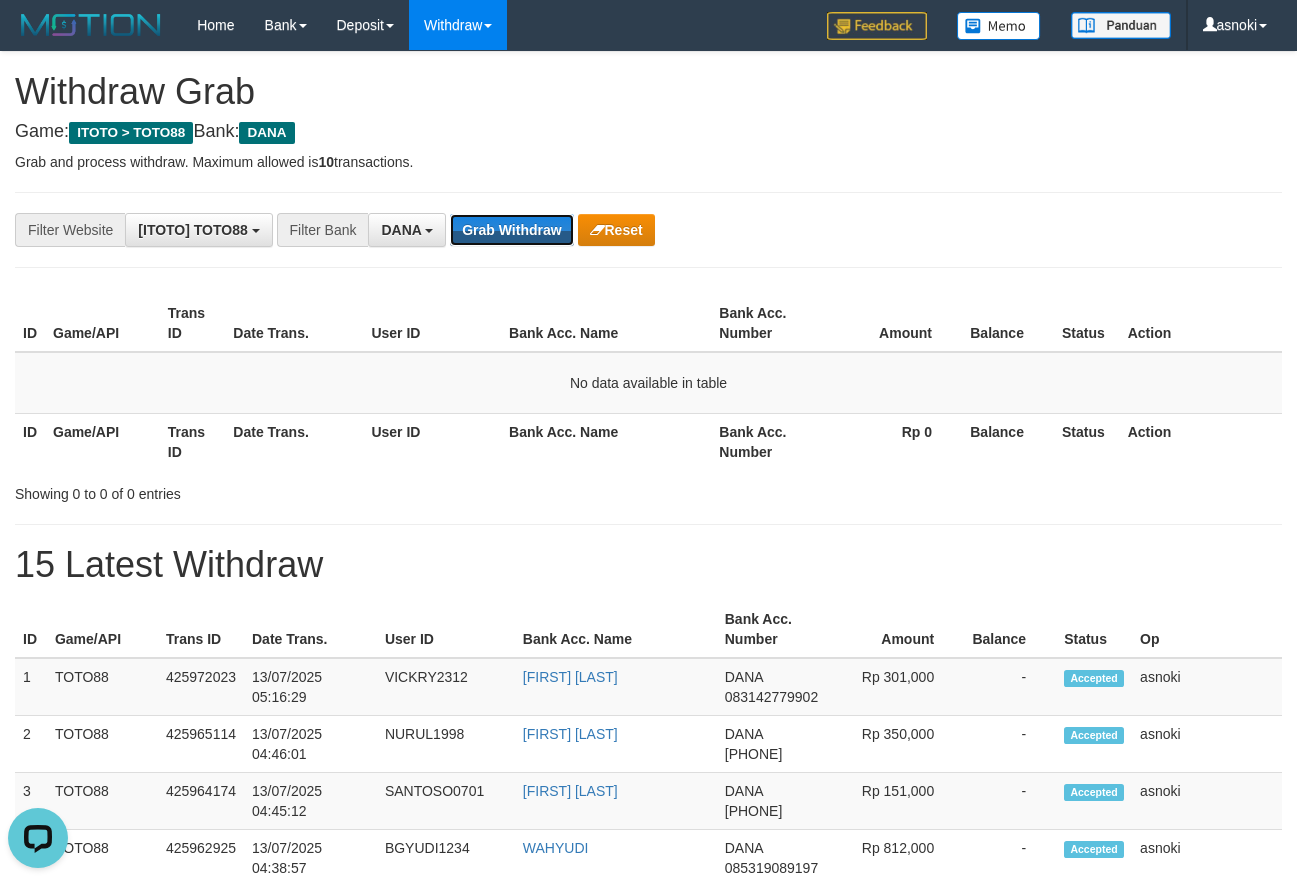 click on "Grab Withdraw" at bounding box center (511, 230) 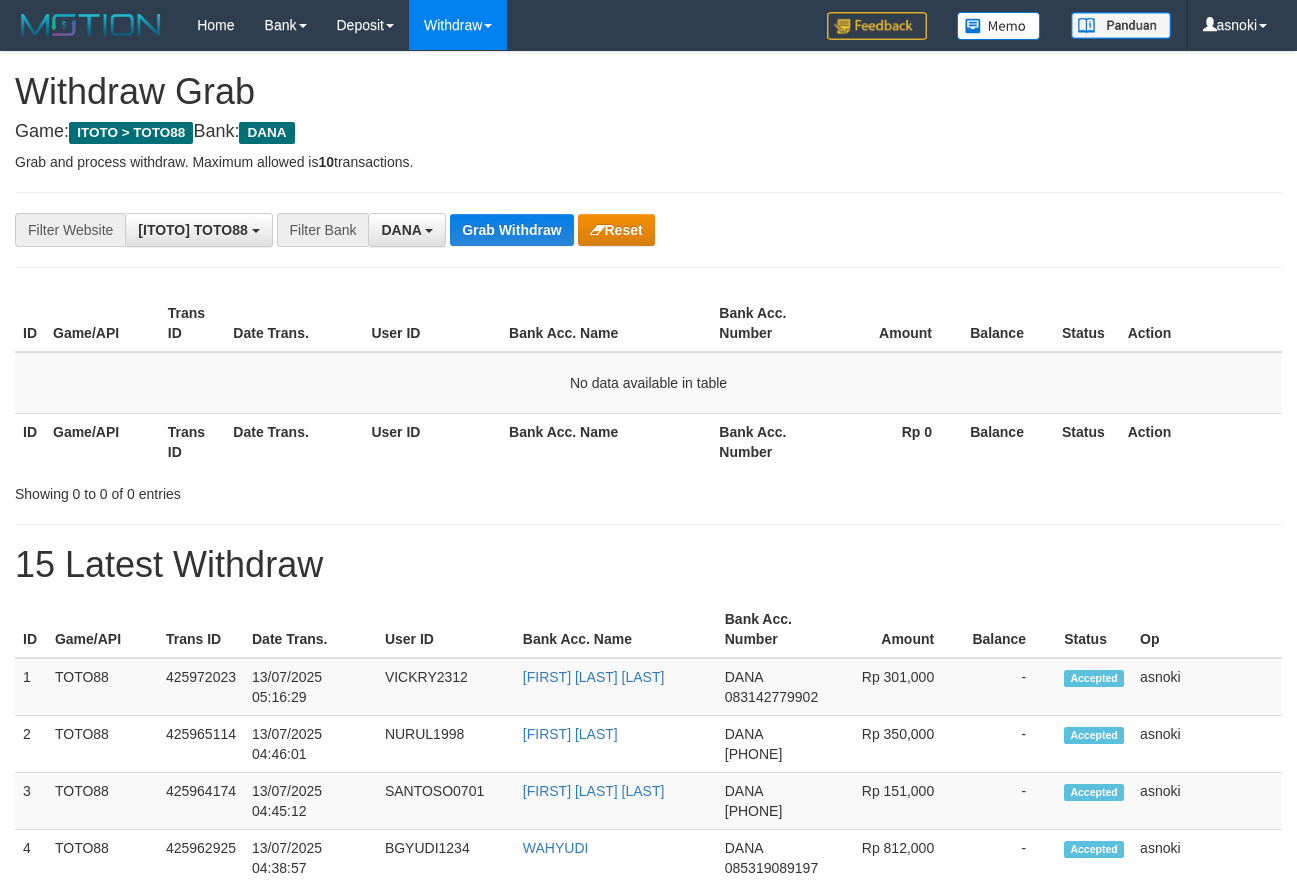 scroll, scrollTop: 0, scrollLeft: 0, axis: both 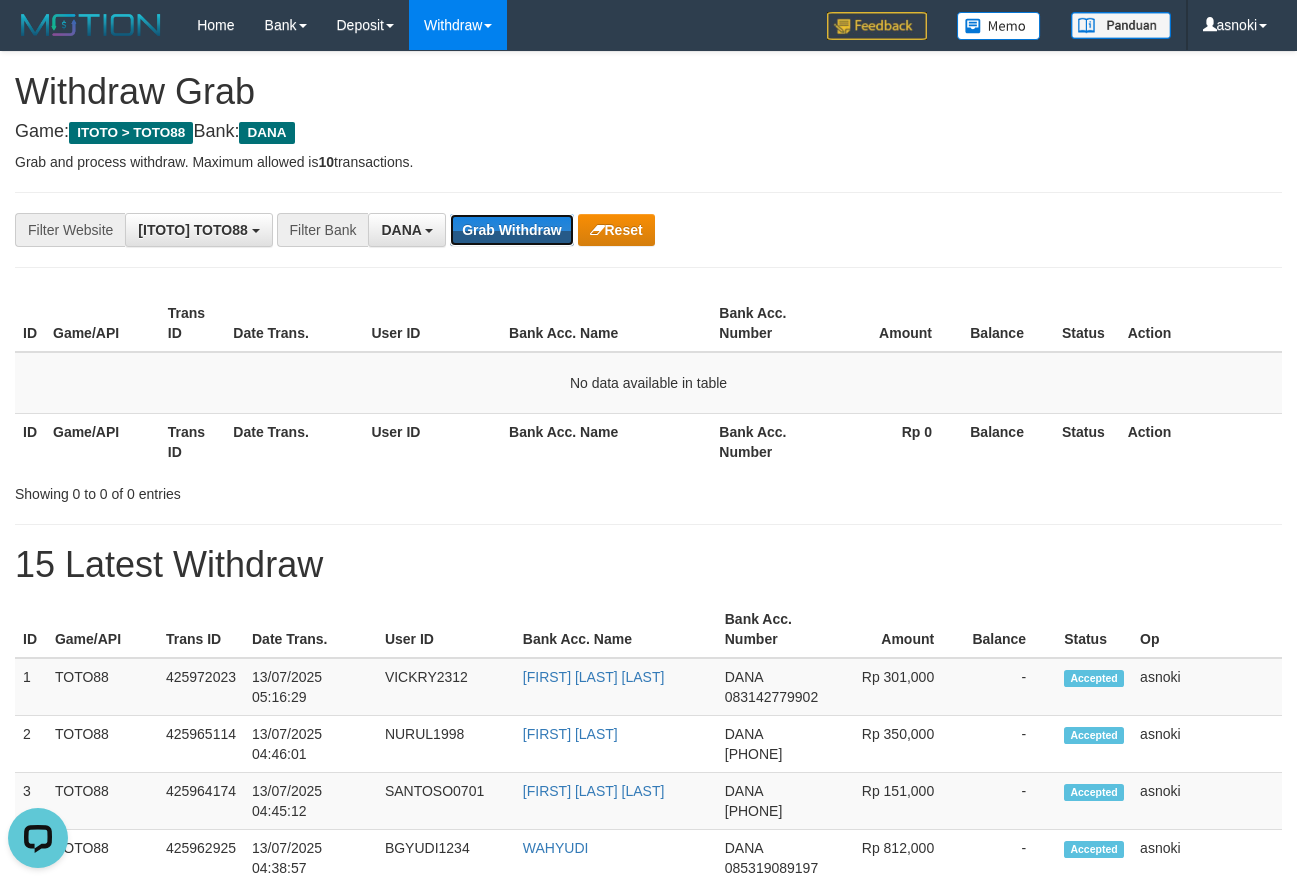 click on "Grab Withdraw" at bounding box center [511, 230] 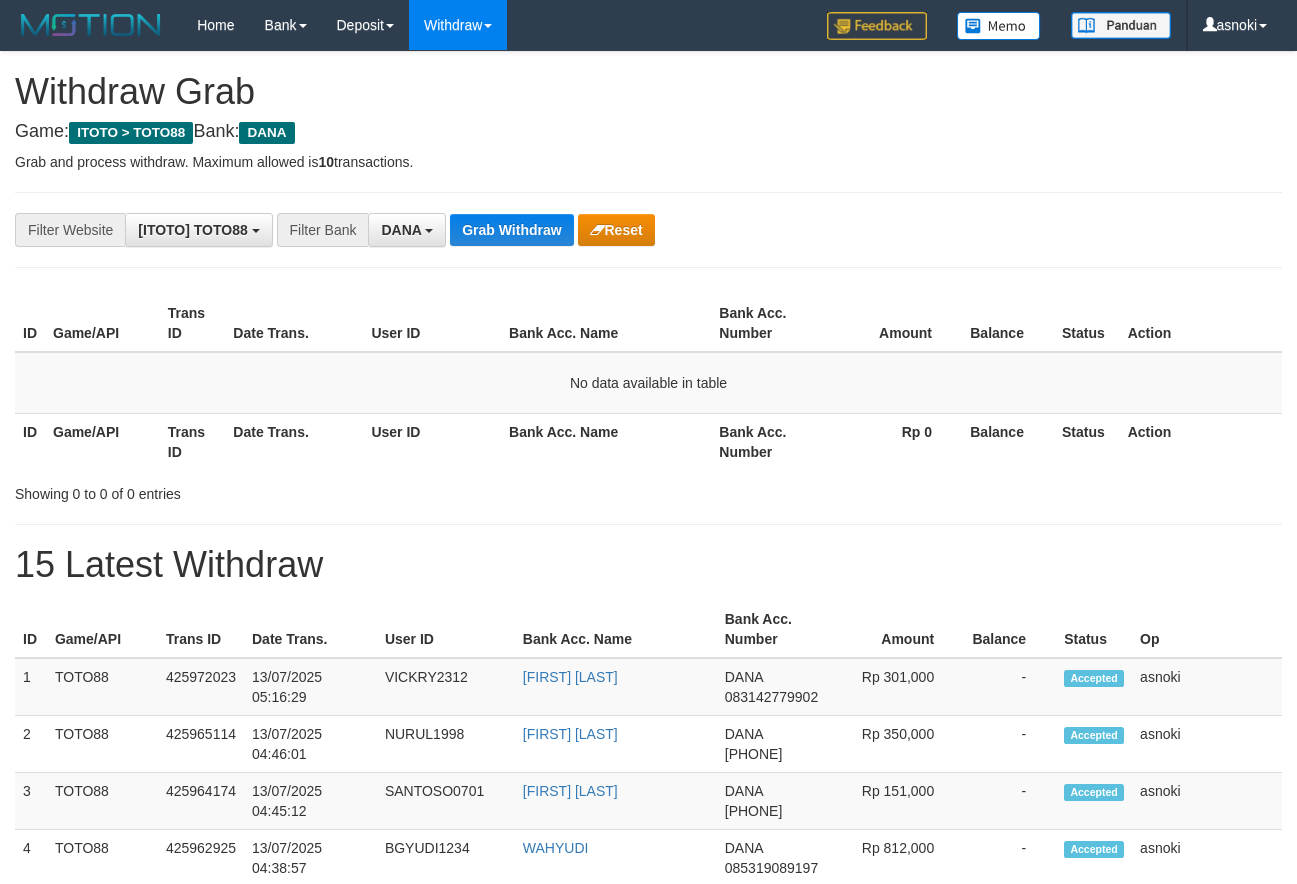 scroll, scrollTop: 0, scrollLeft: 0, axis: both 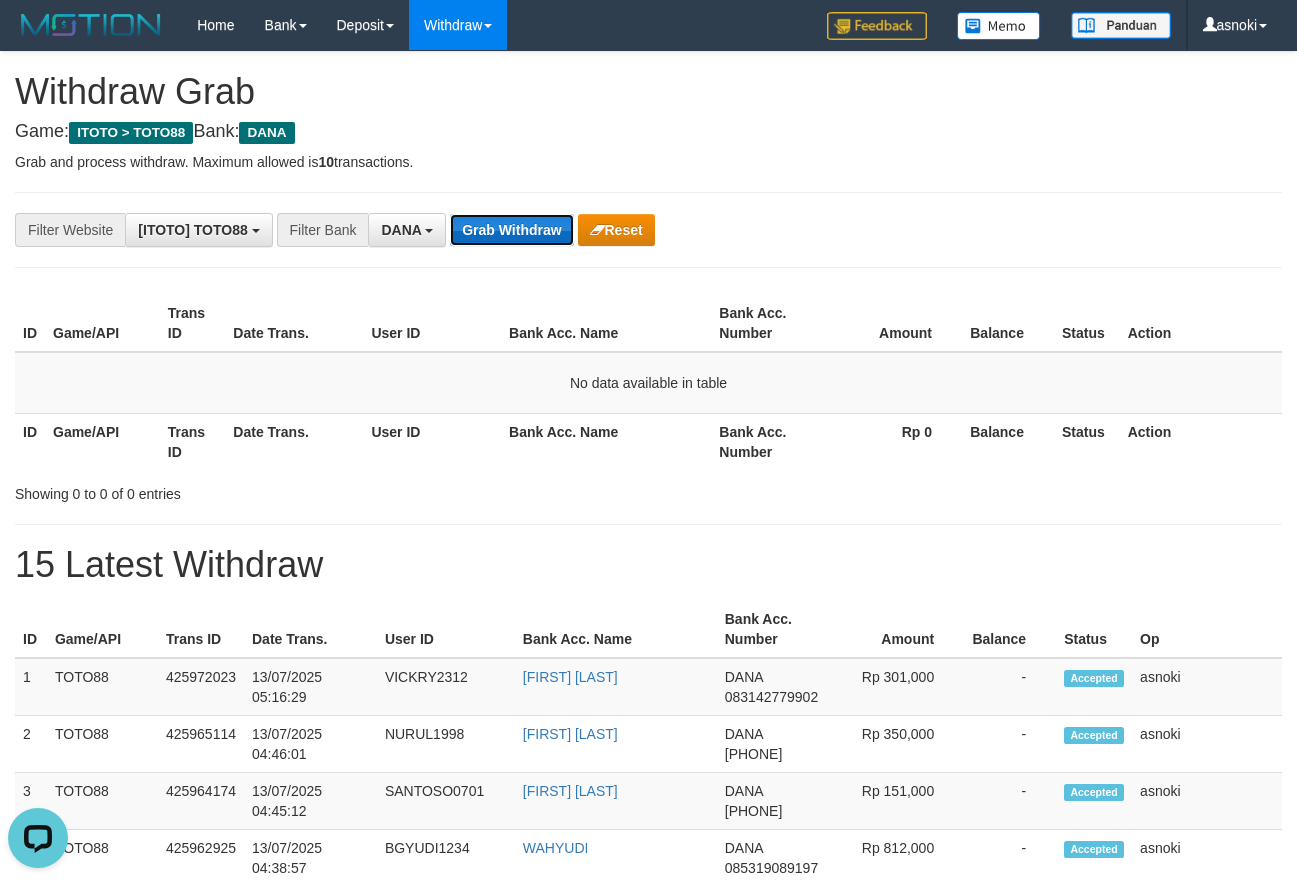 click on "Grab Withdraw" at bounding box center [511, 230] 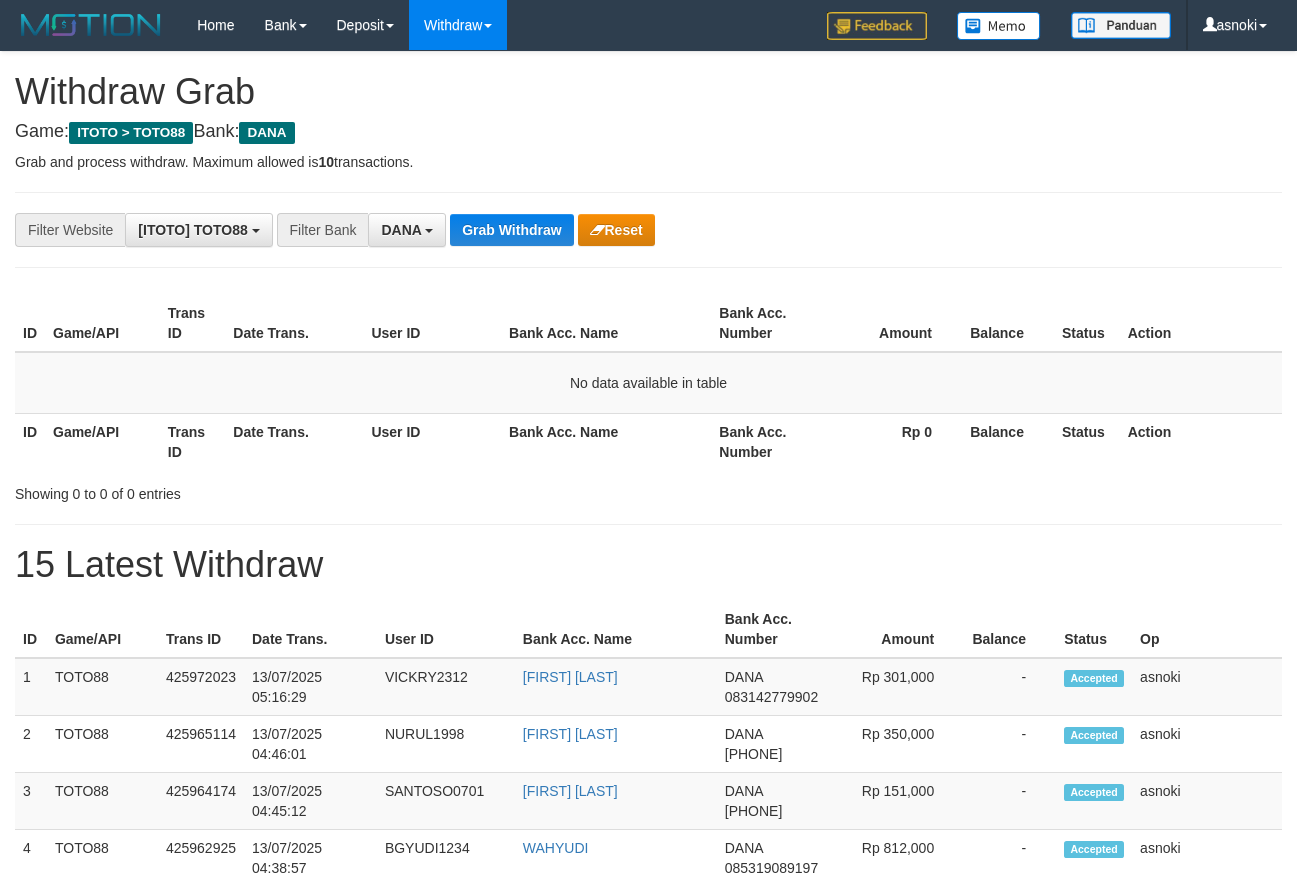 scroll, scrollTop: 0, scrollLeft: 0, axis: both 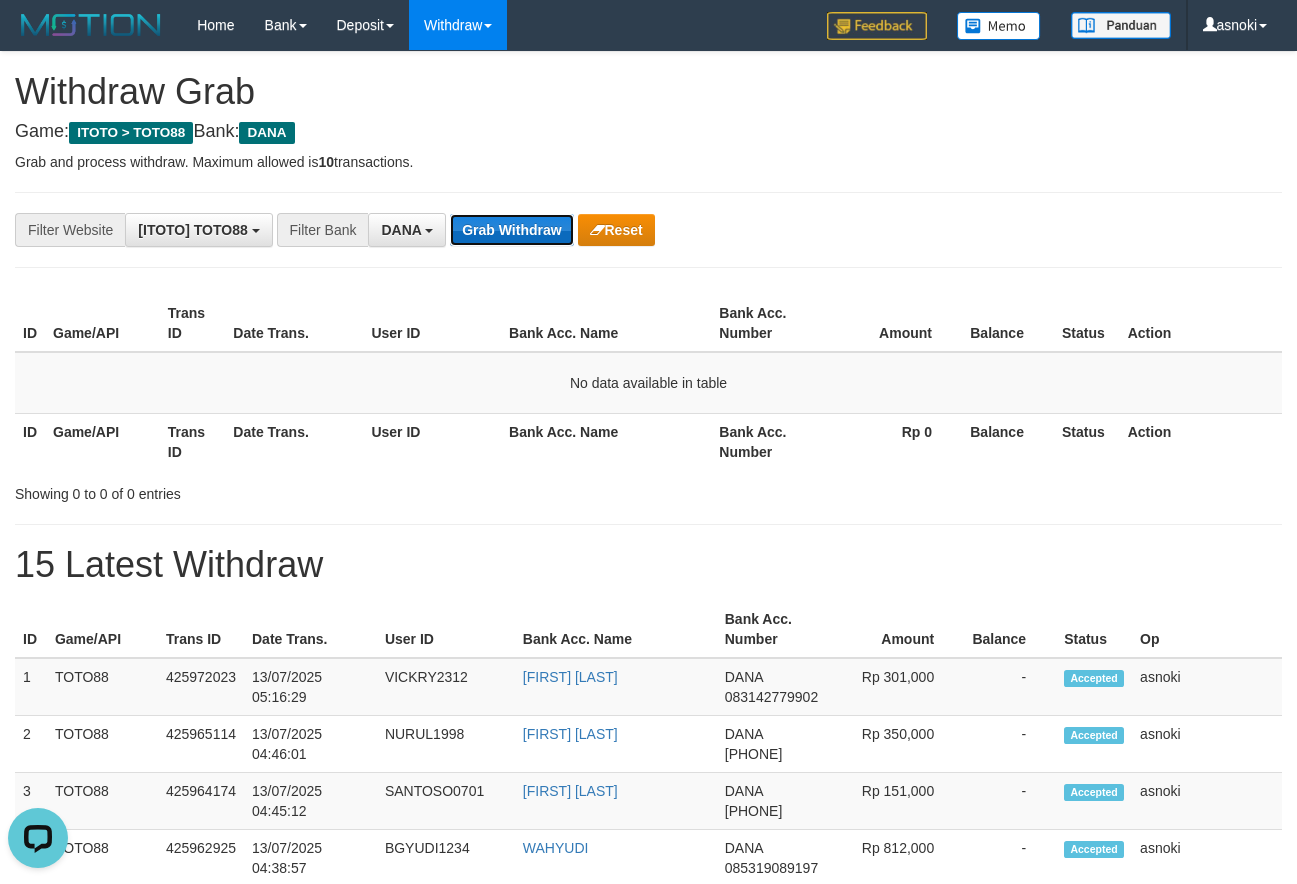 click on "Grab Withdraw" at bounding box center [511, 230] 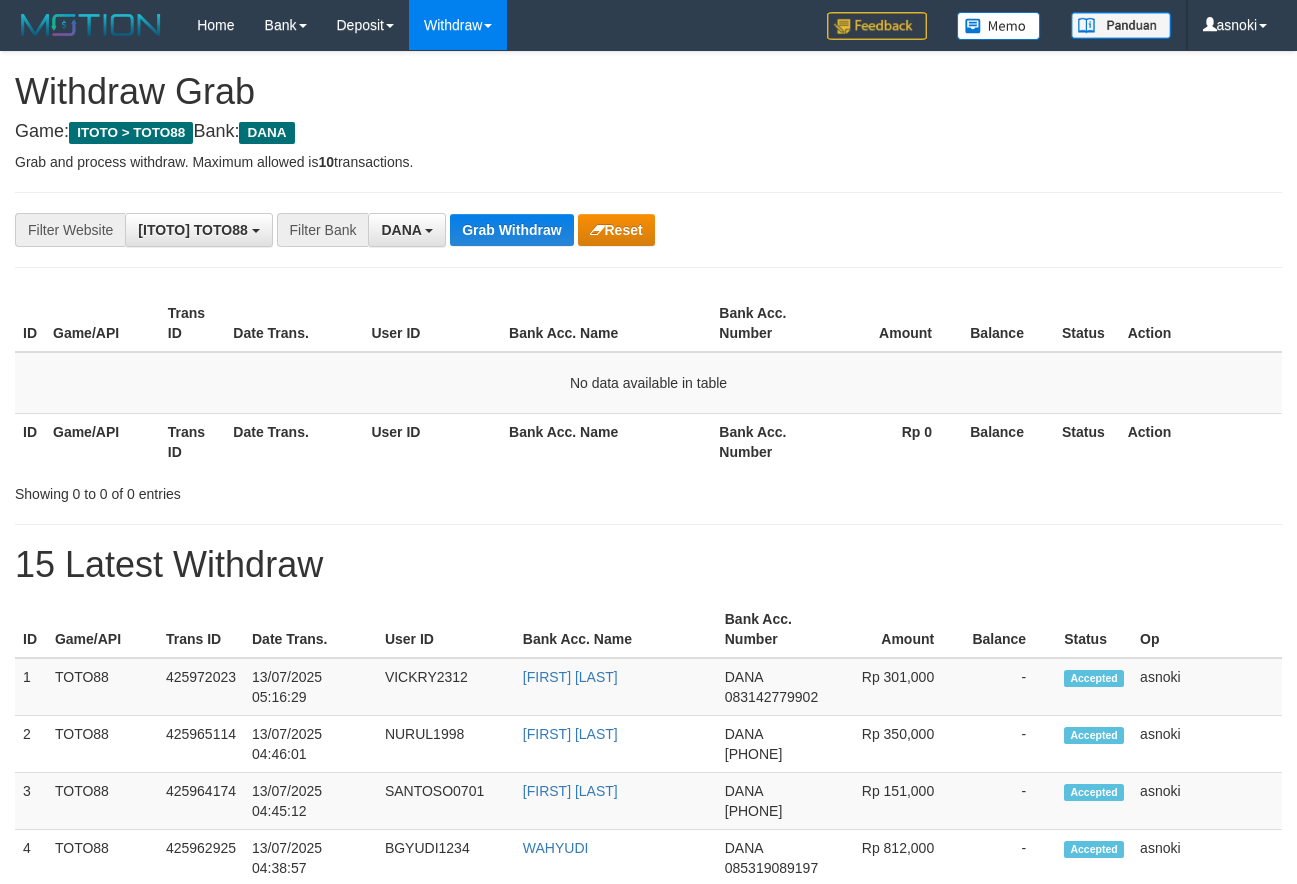 scroll, scrollTop: 0, scrollLeft: 0, axis: both 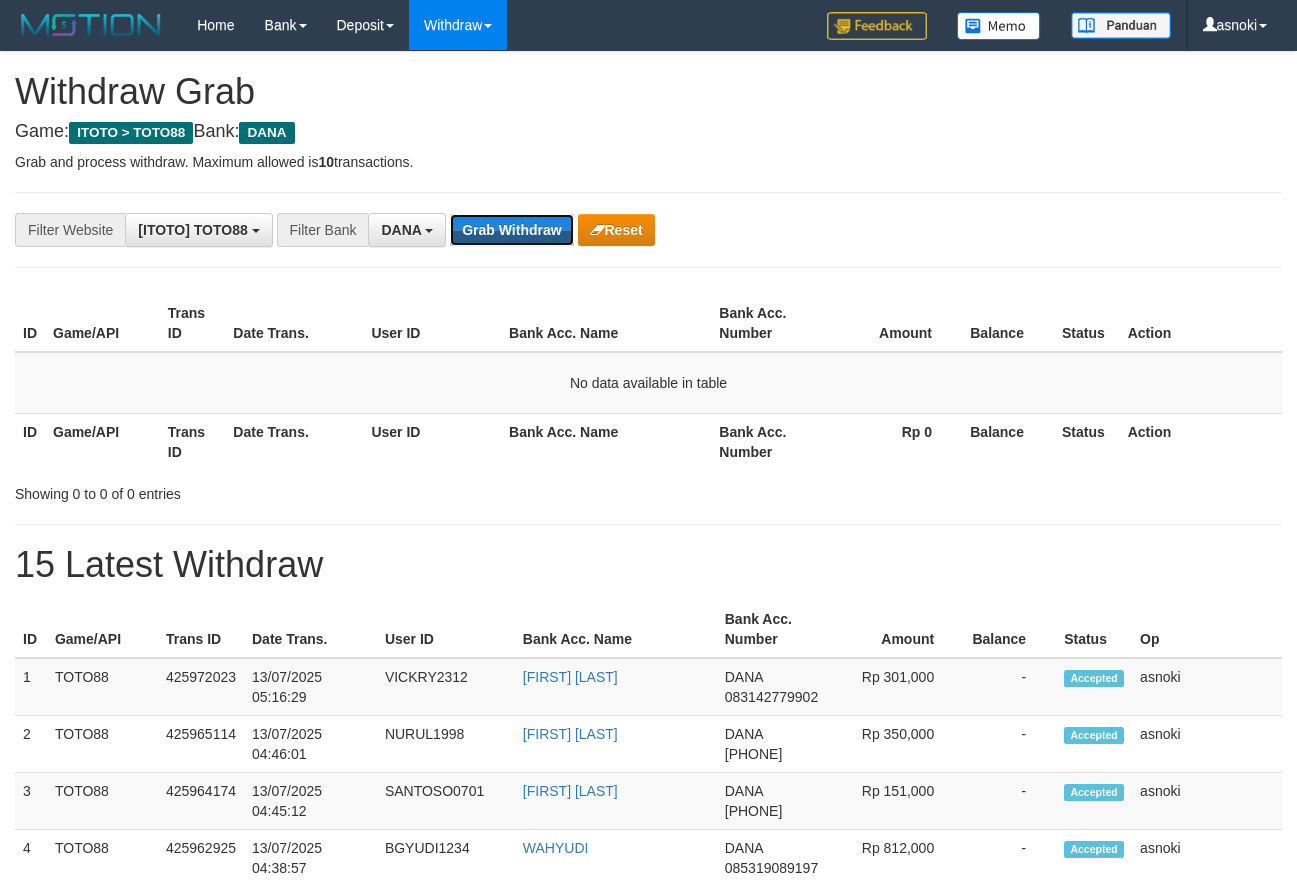 click on "Grab Withdraw" at bounding box center [511, 230] 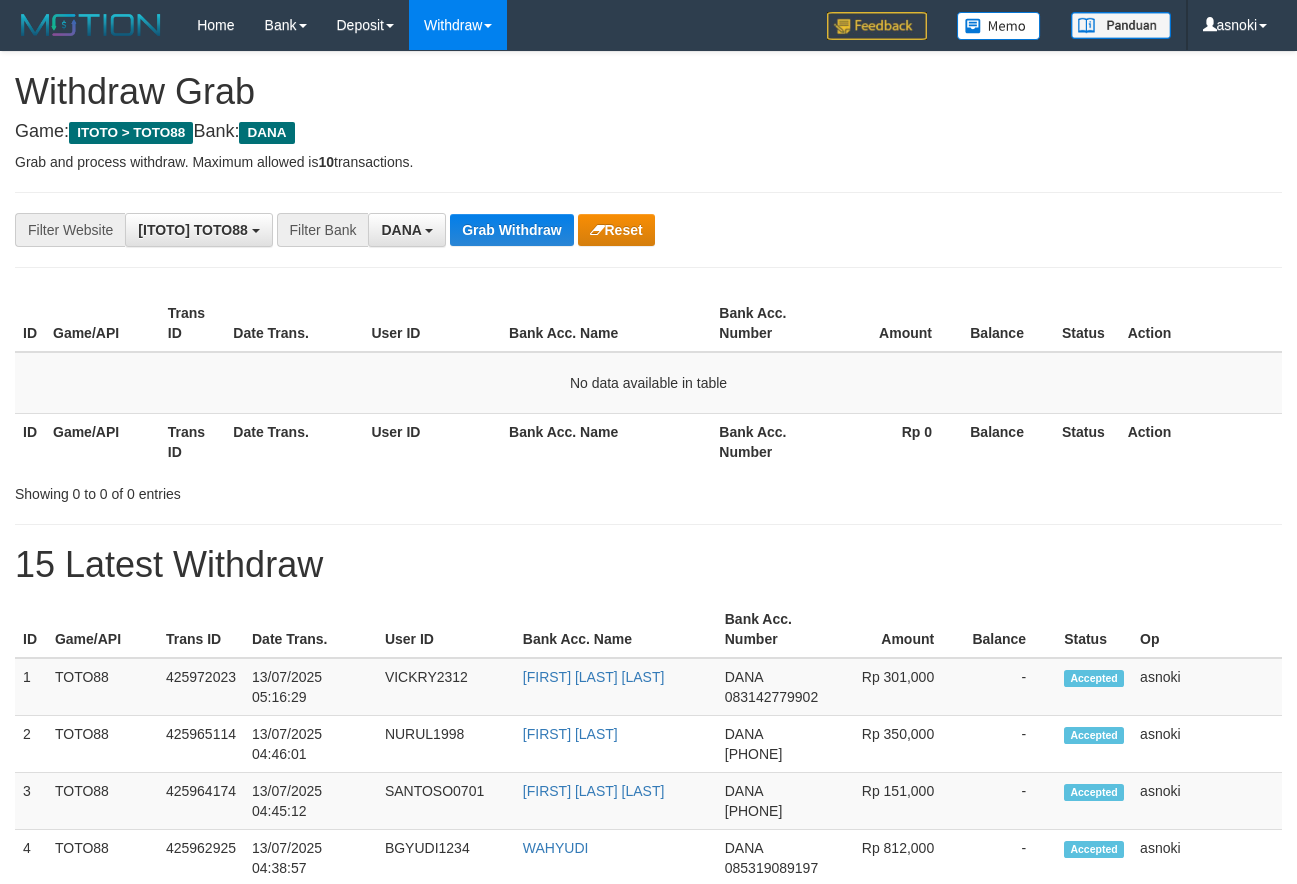 scroll, scrollTop: 0, scrollLeft: 0, axis: both 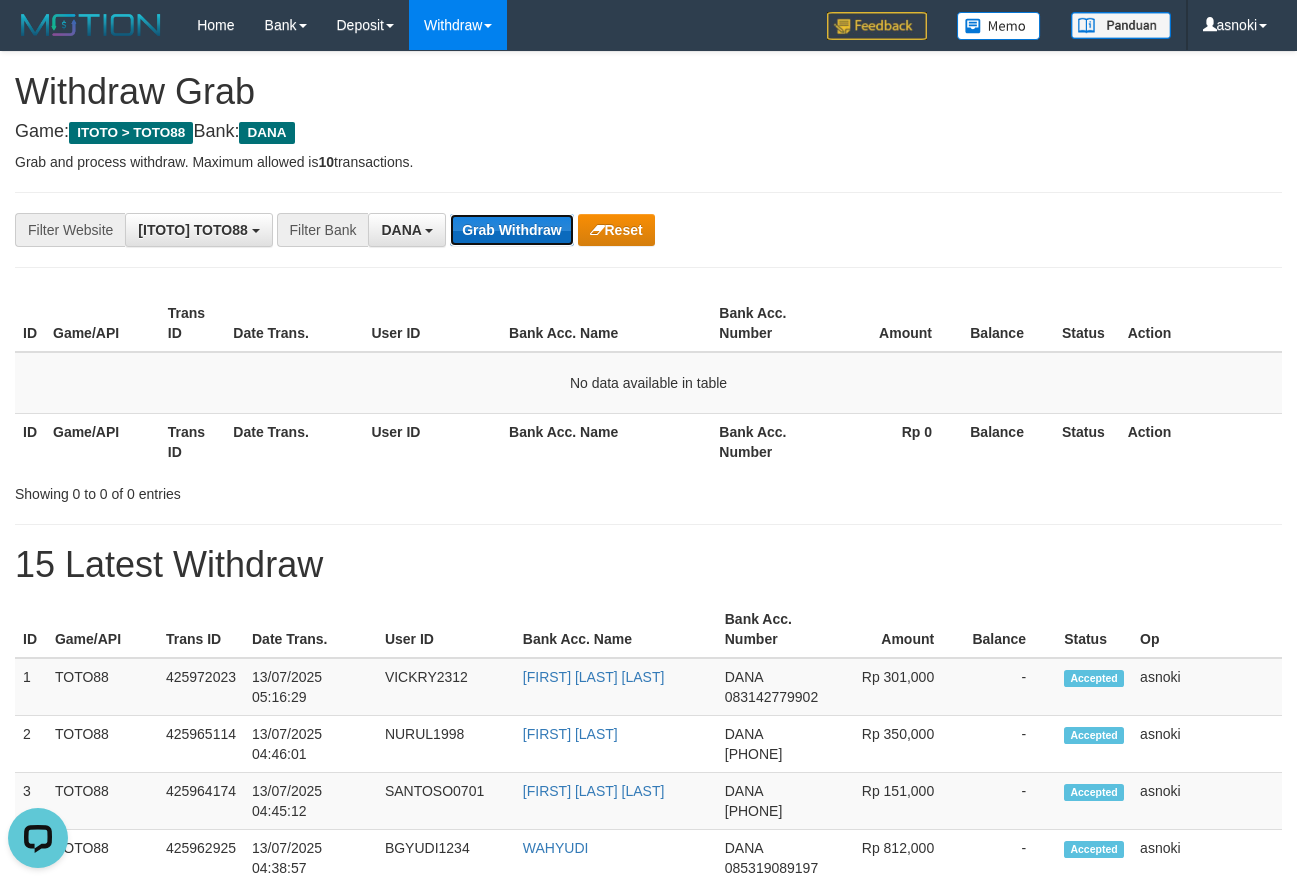 click on "Grab Withdraw" at bounding box center [511, 230] 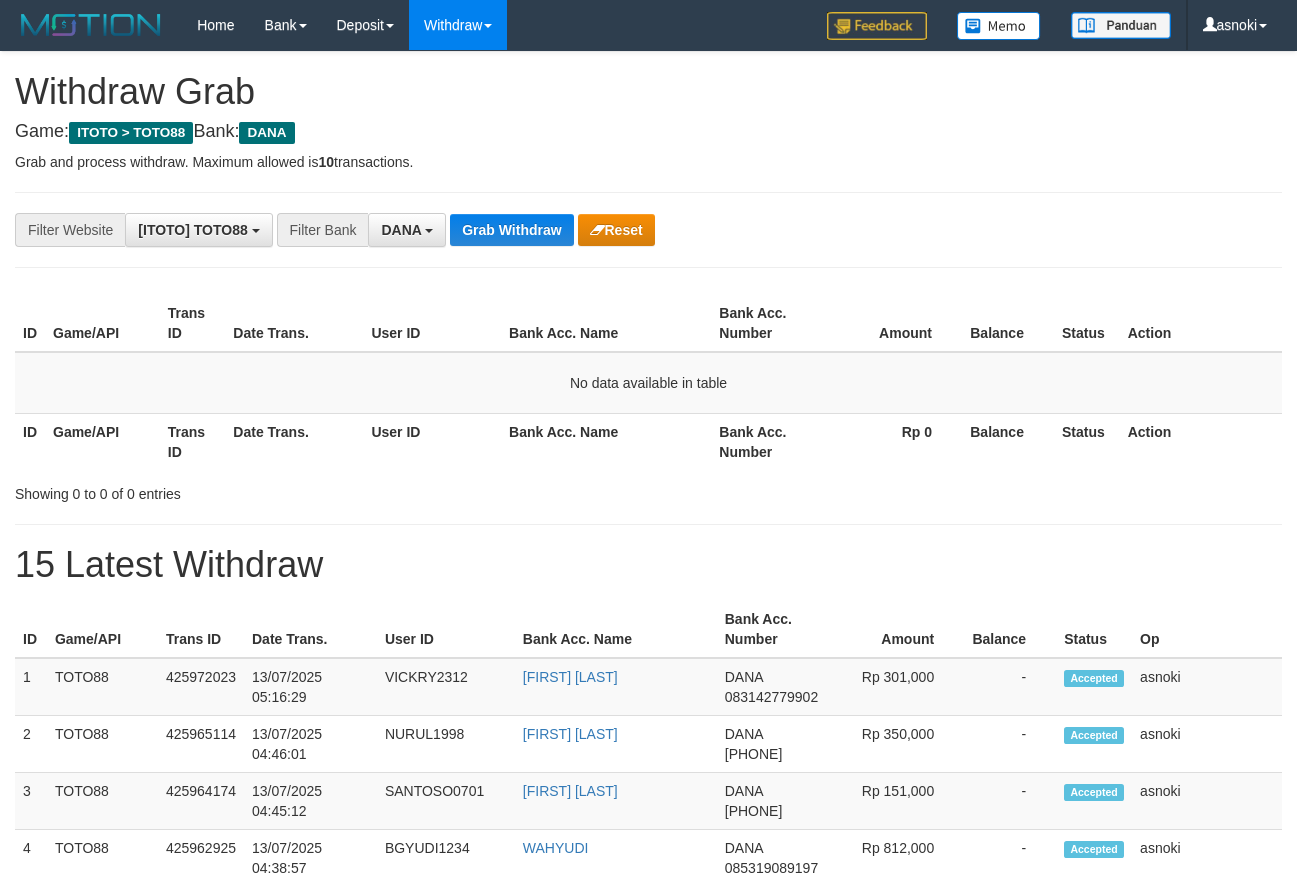 scroll, scrollTop: 0, scrollLeft: 0, axis: both 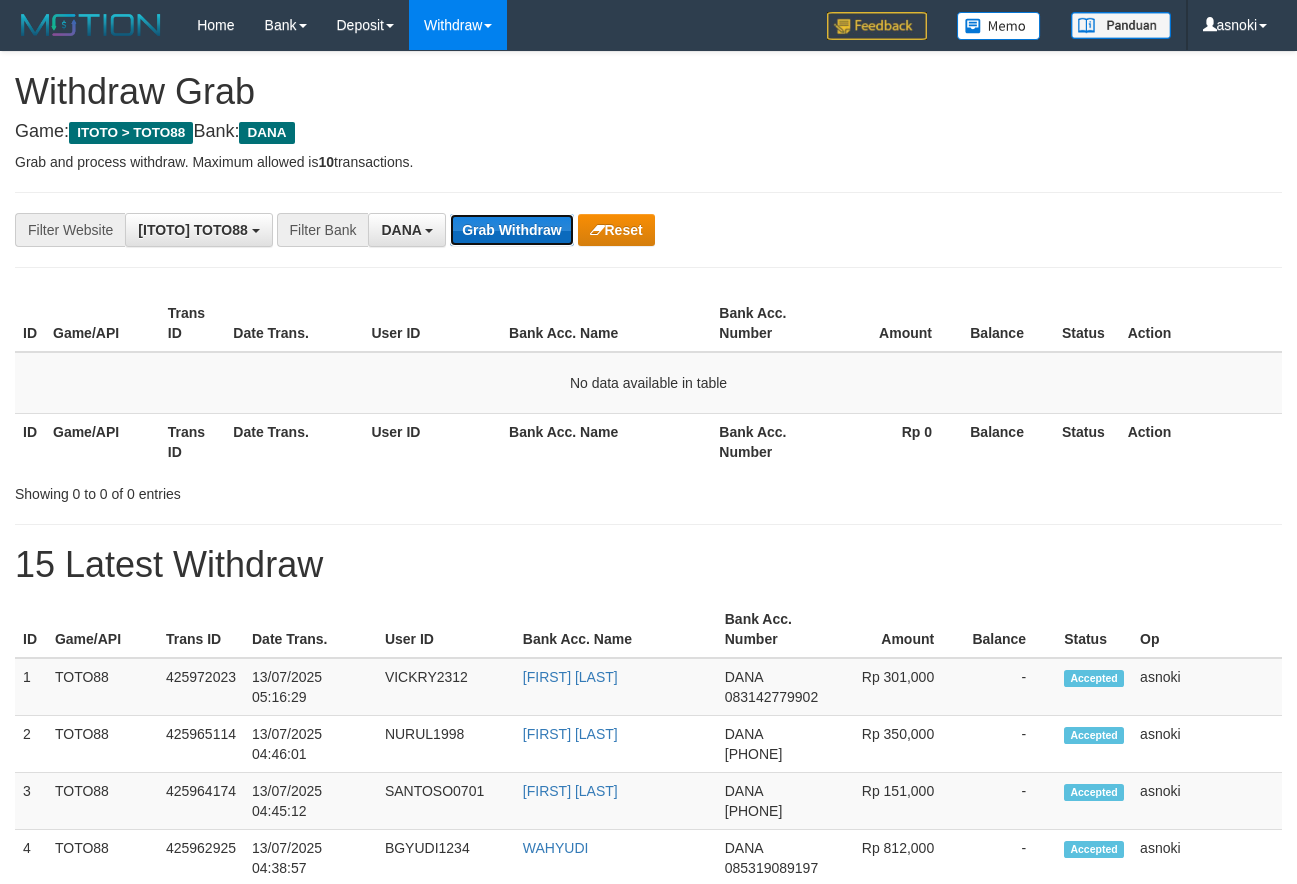 click on "Grab Withdraw" at bounding box center (511, 230) 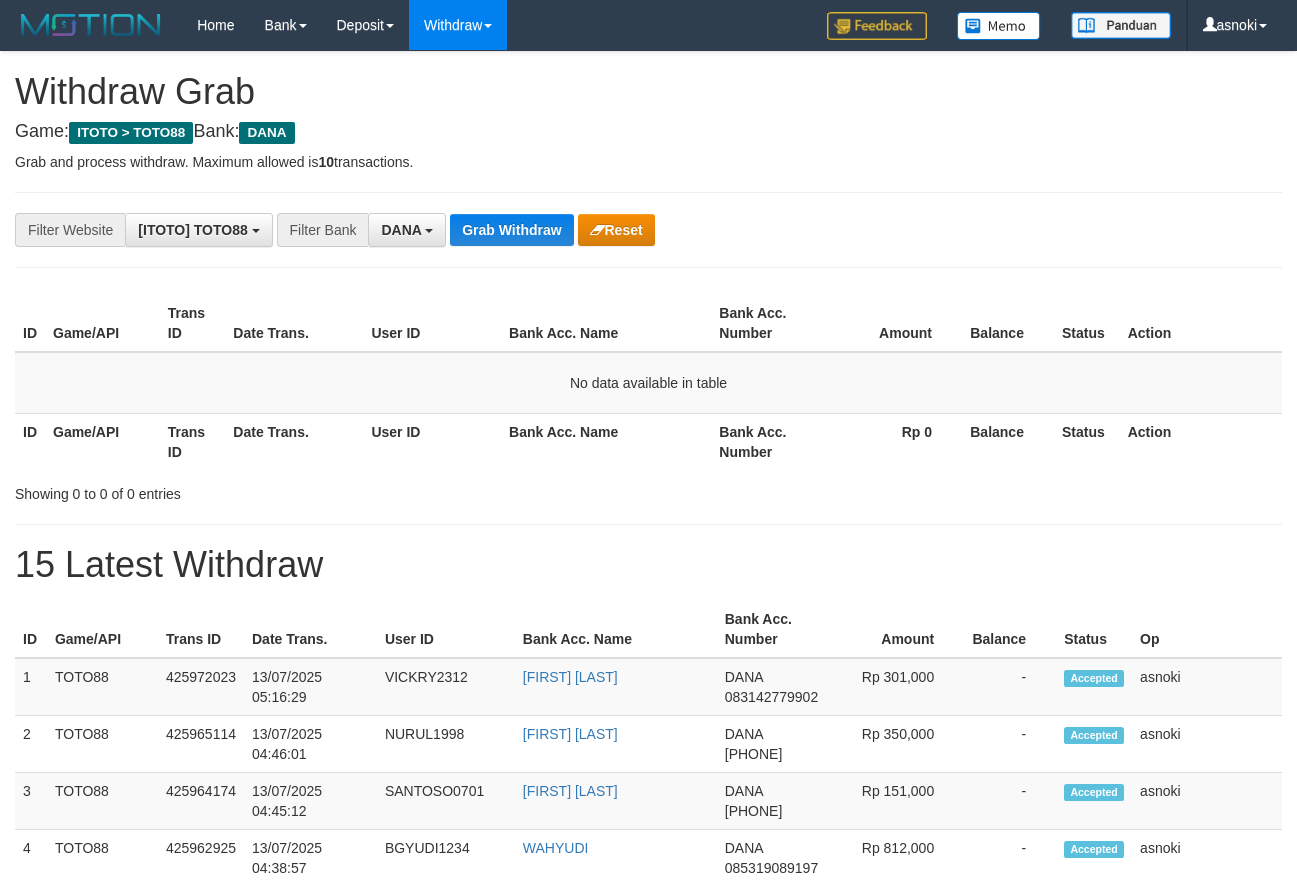 scroll, scrollTop: 0, scrollLeft: 0, axis: both 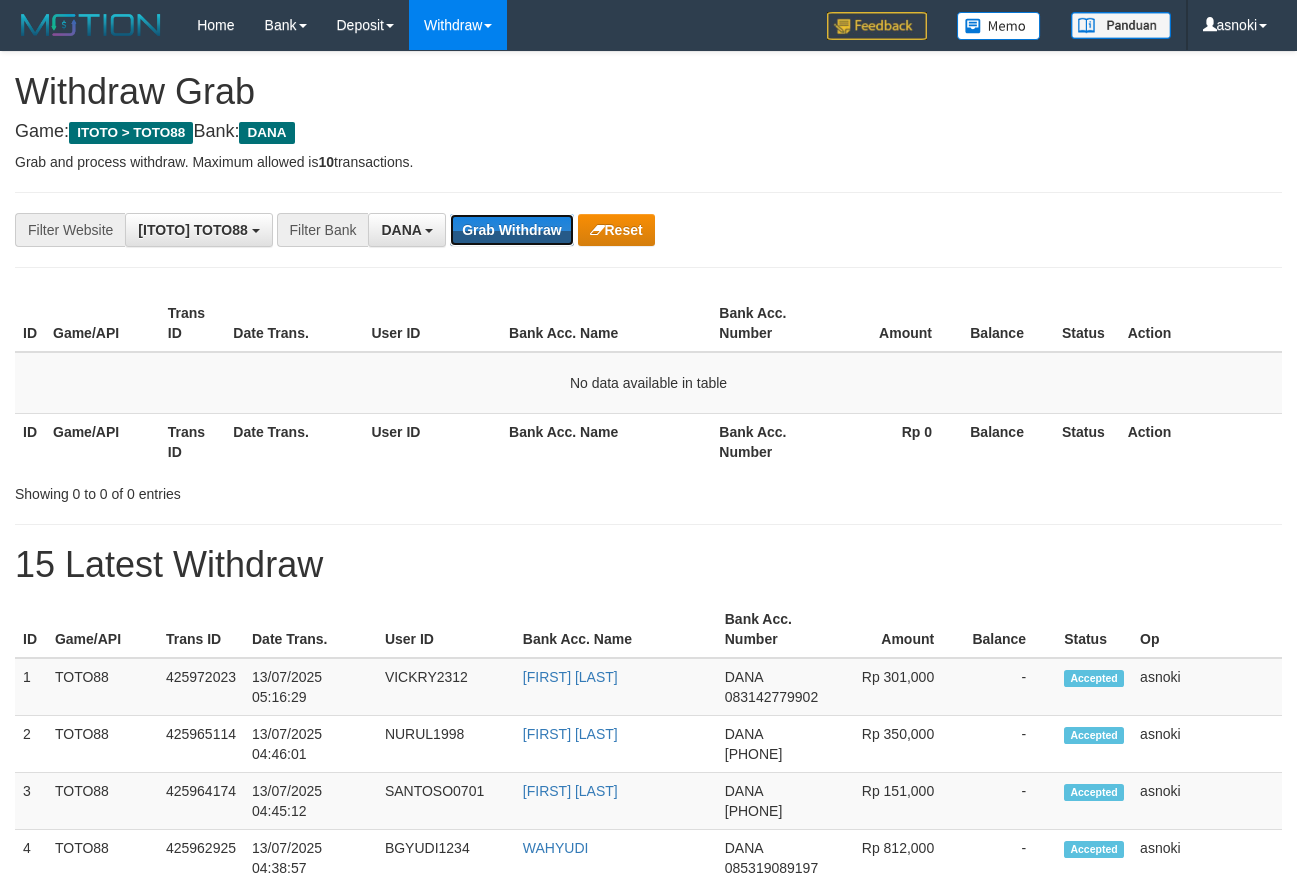 click on "Grab Withdraw" at bounding box center [511, 230] 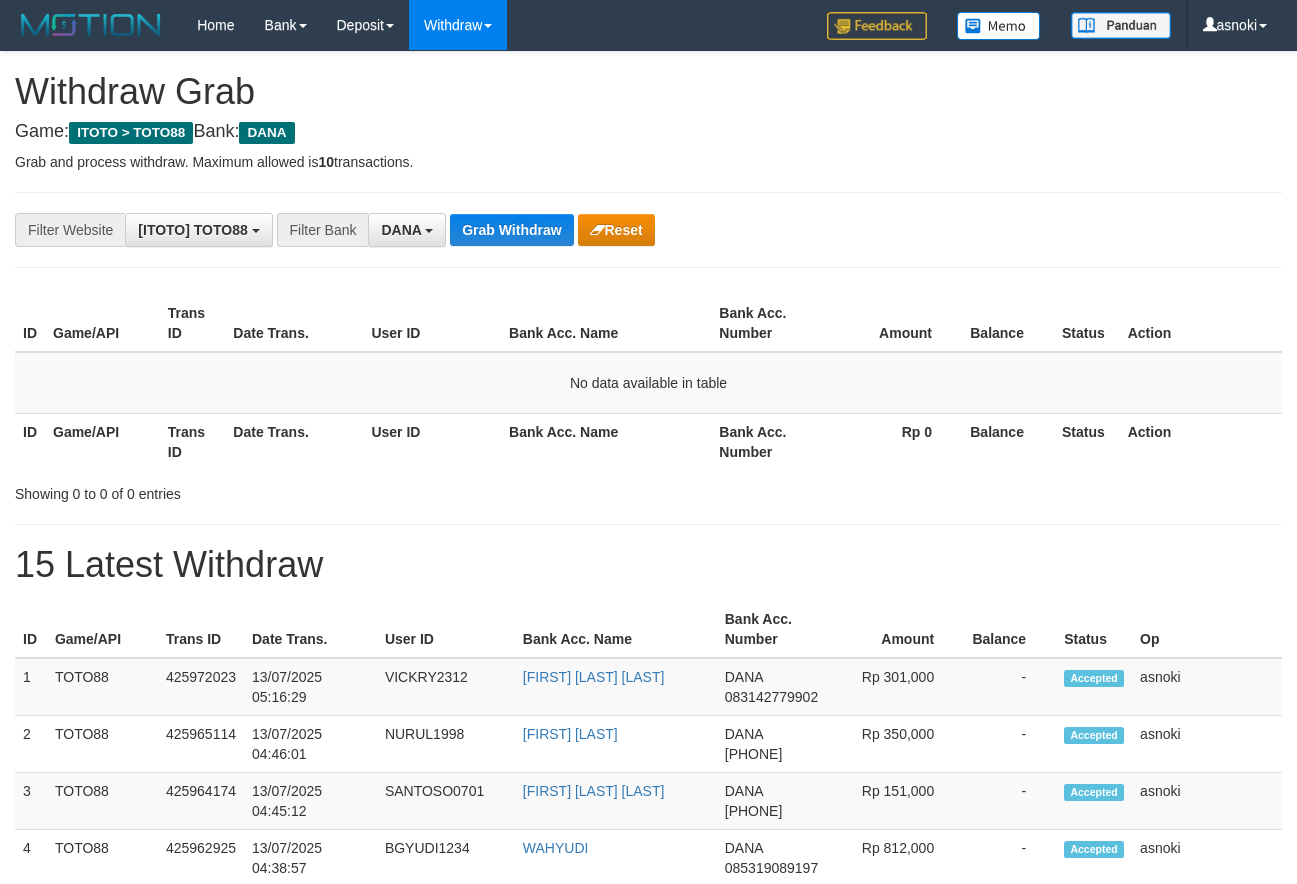 scroll, scrollTop: 0, scrollLeft: 0, axis: both 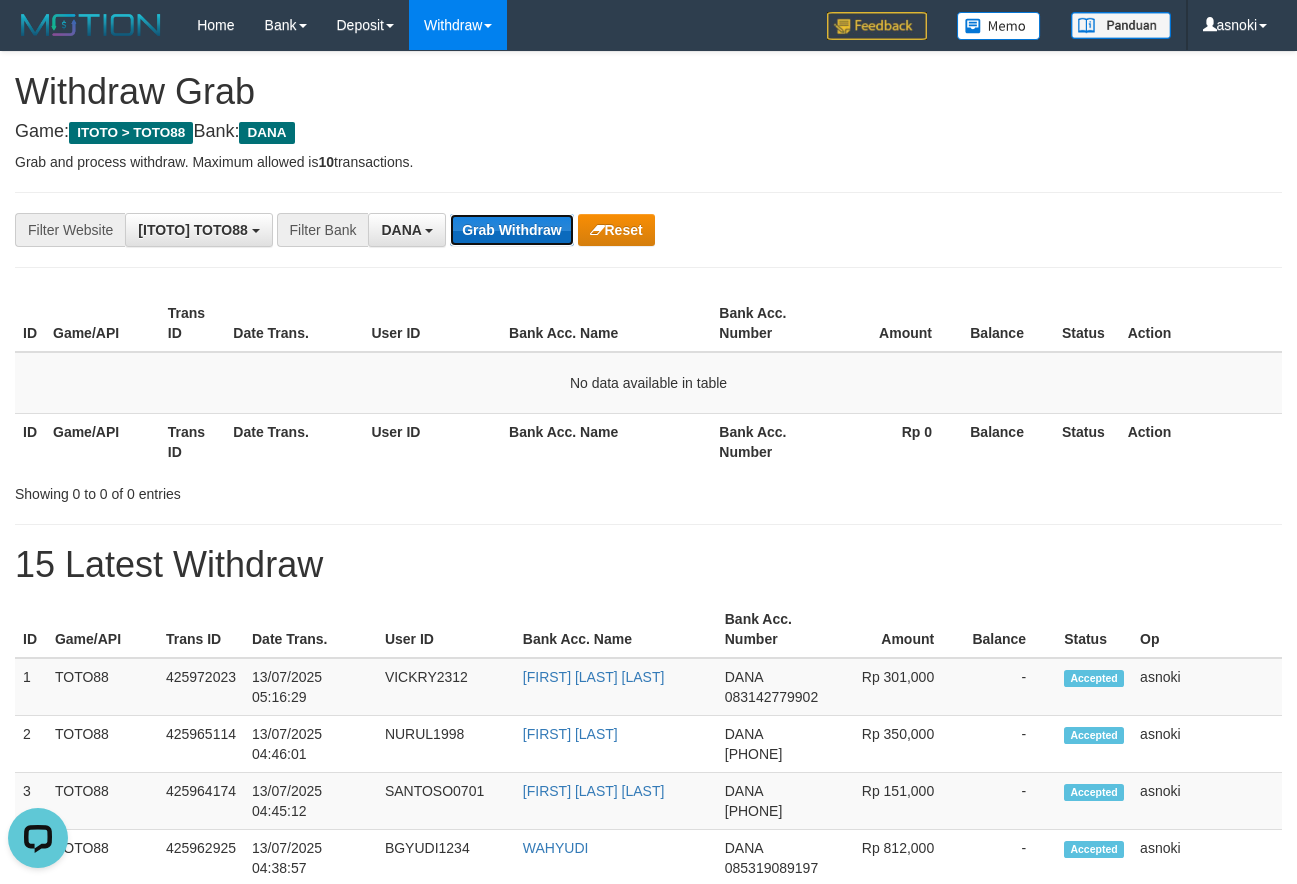 click on "Grab Withdraw" at bounding box center (511, 230) 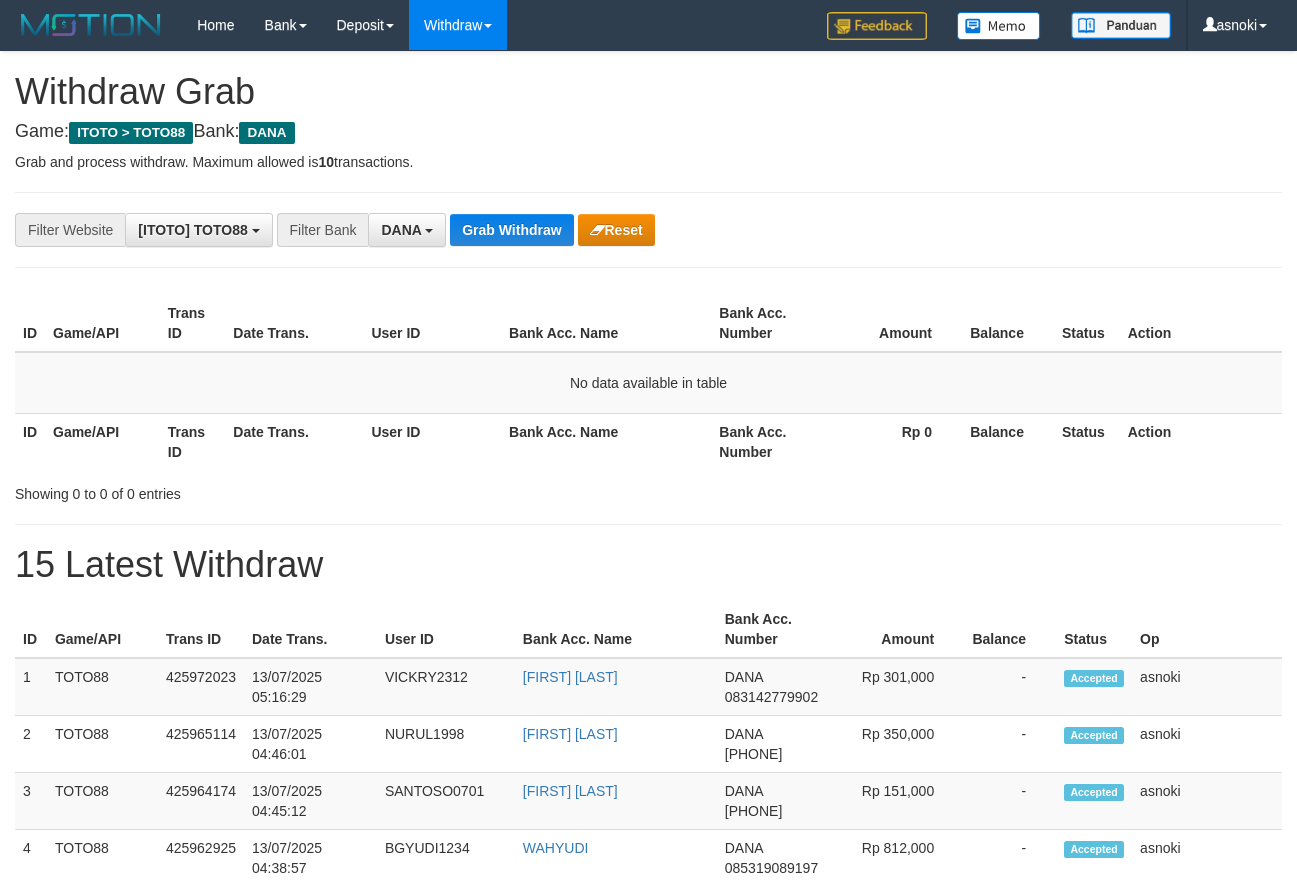 scroll, scrollTop: 0, scrollLeft: 0, axis: both 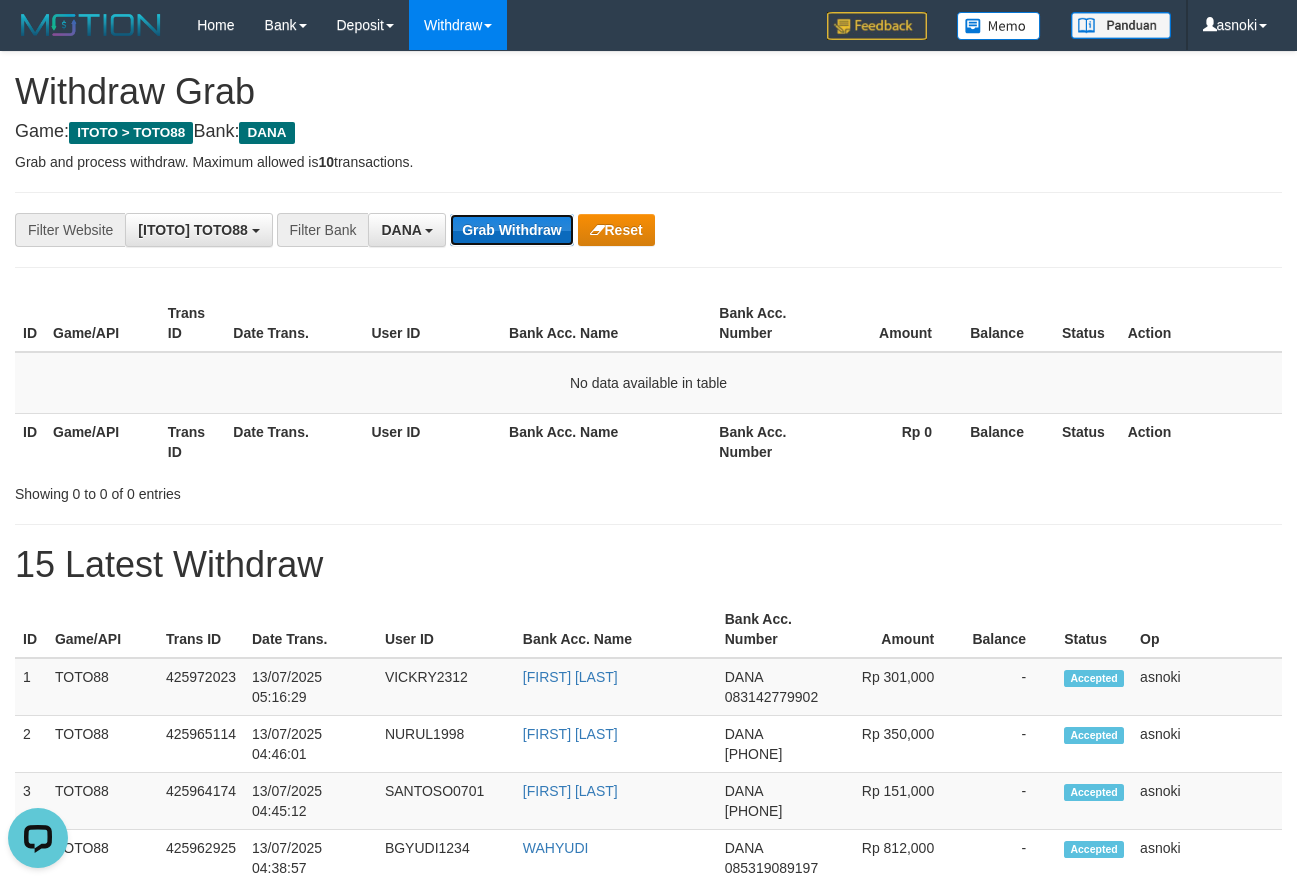 click on "Grab Withdraw" at bounding box center (511, 230) 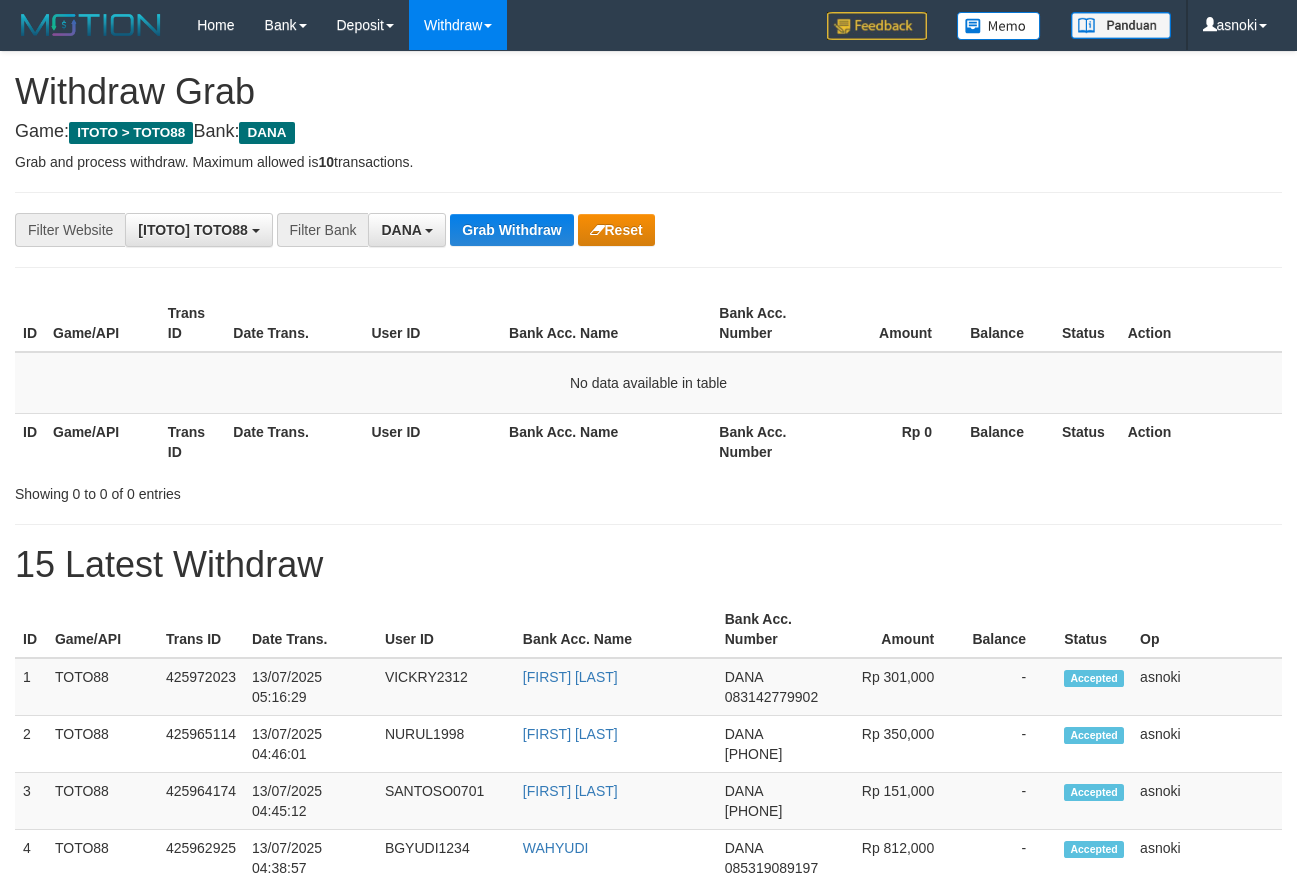 scroll, scrollTop: 0, scrollLeft: 0, axis: both 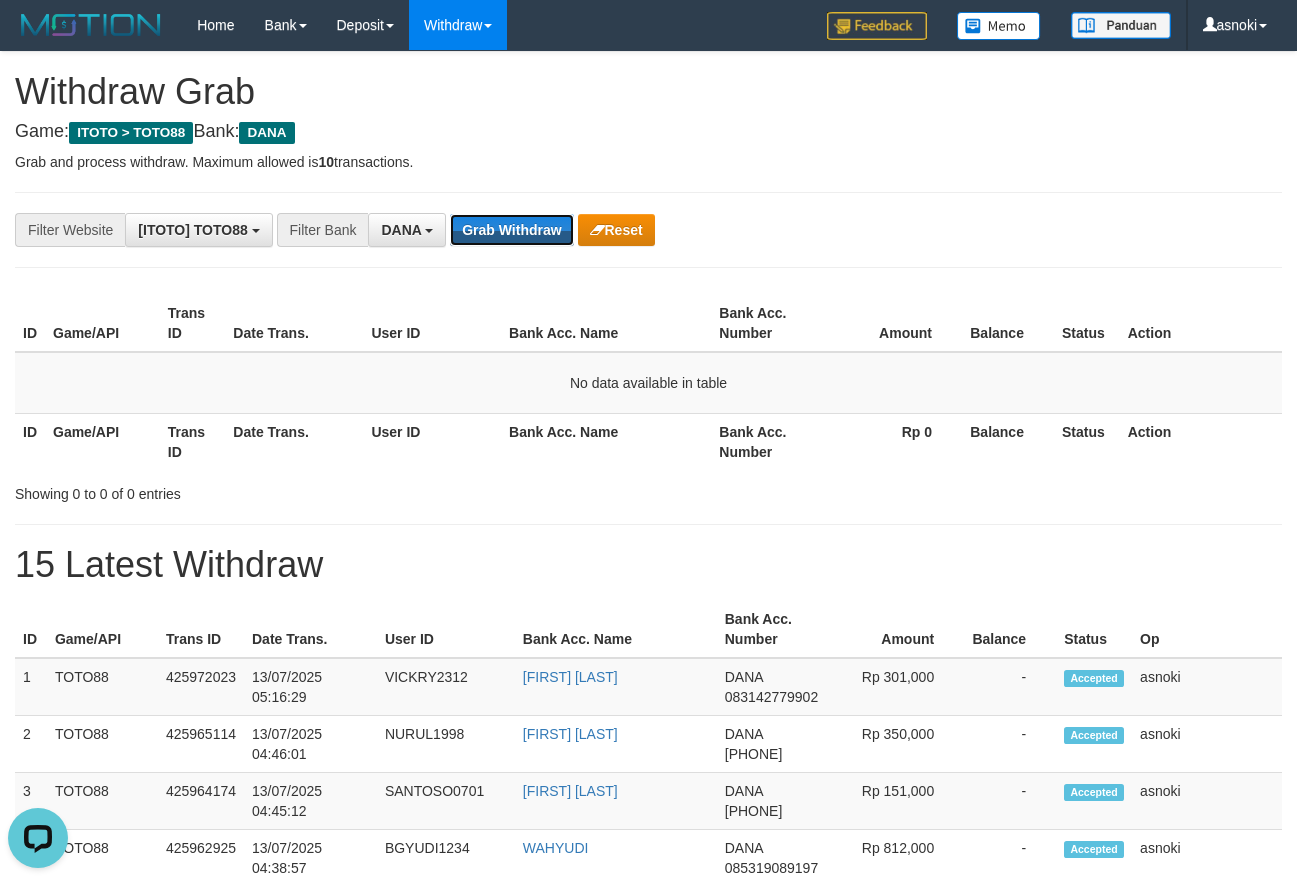 click on "Grab Withdraw" at bounding box center [511, 230] 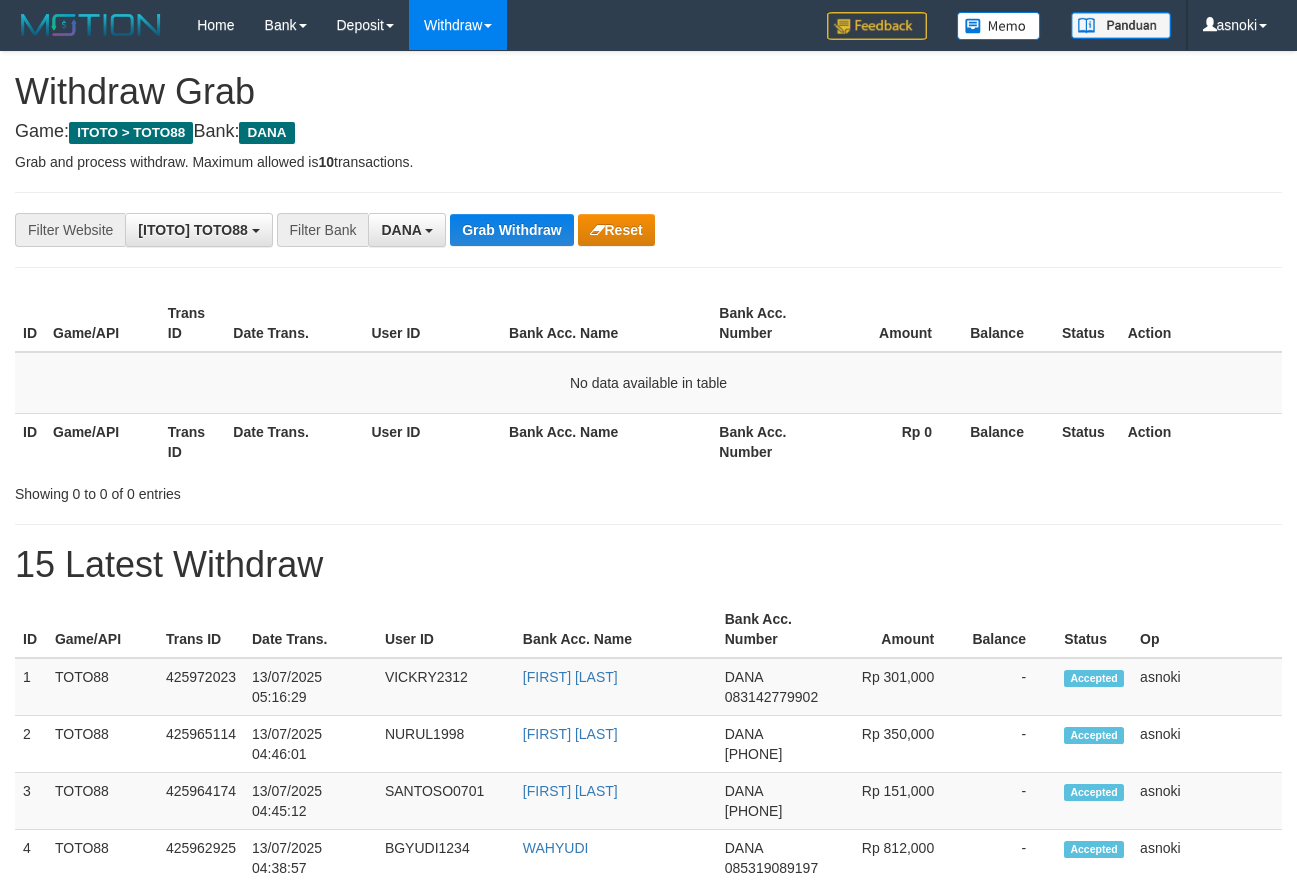 scroll, scrollTop: 0, scrollLeft: 0, axis: both 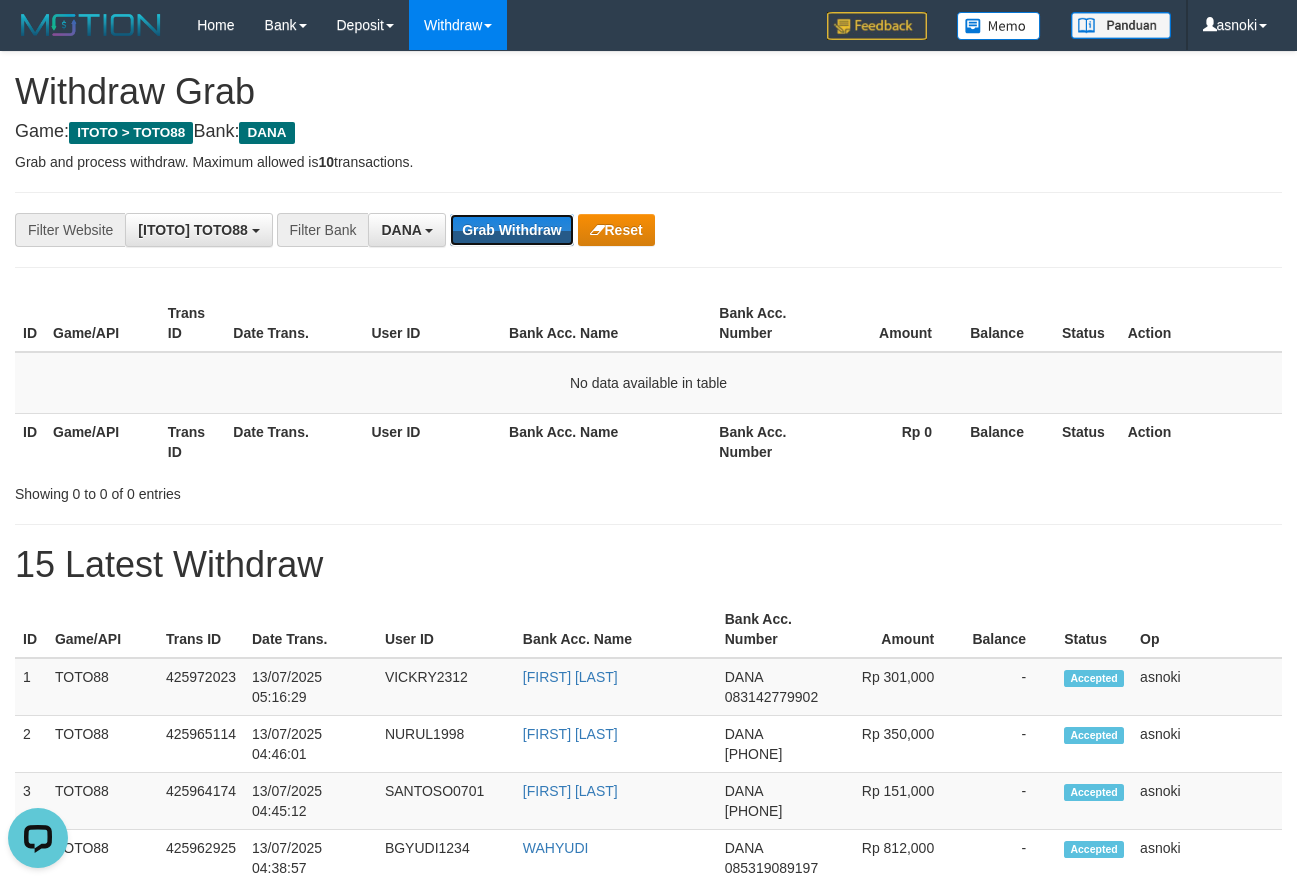 click on "Grab Withdraw" at bounding box center (511, 230) 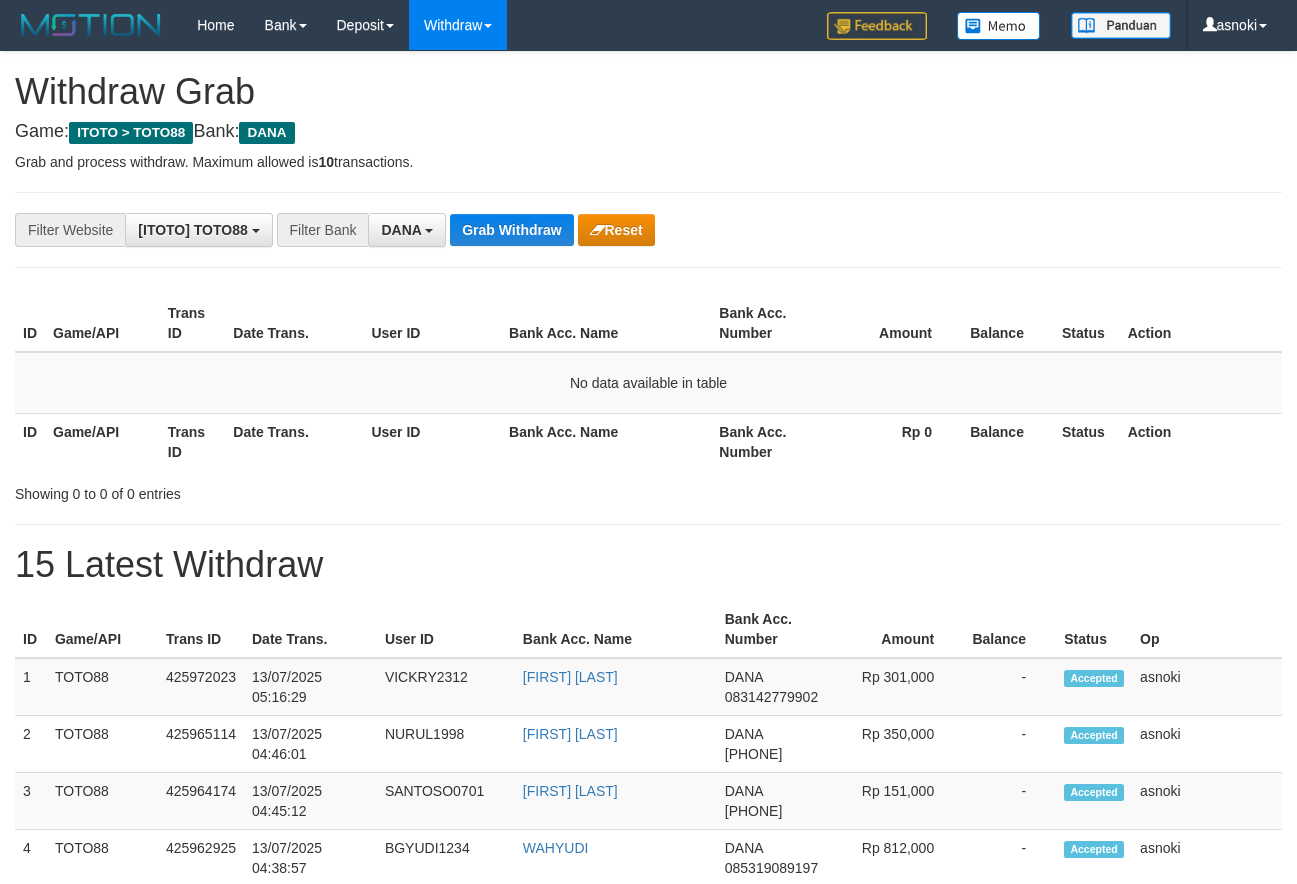 scroll, scrollTop: 0, scrollLeft: 0, axis: both 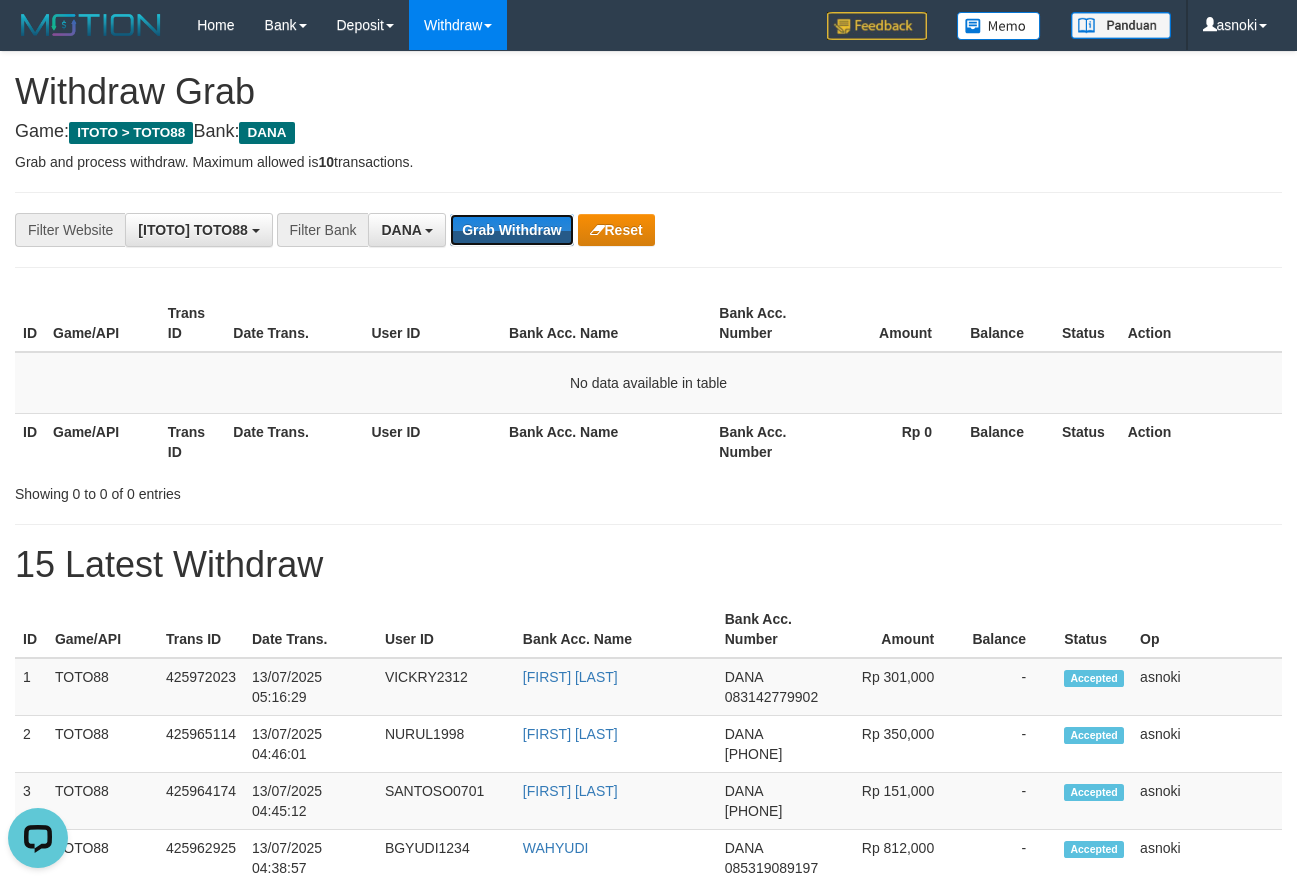 click on "Grab Withdraw" at bounding box center [511, 230] 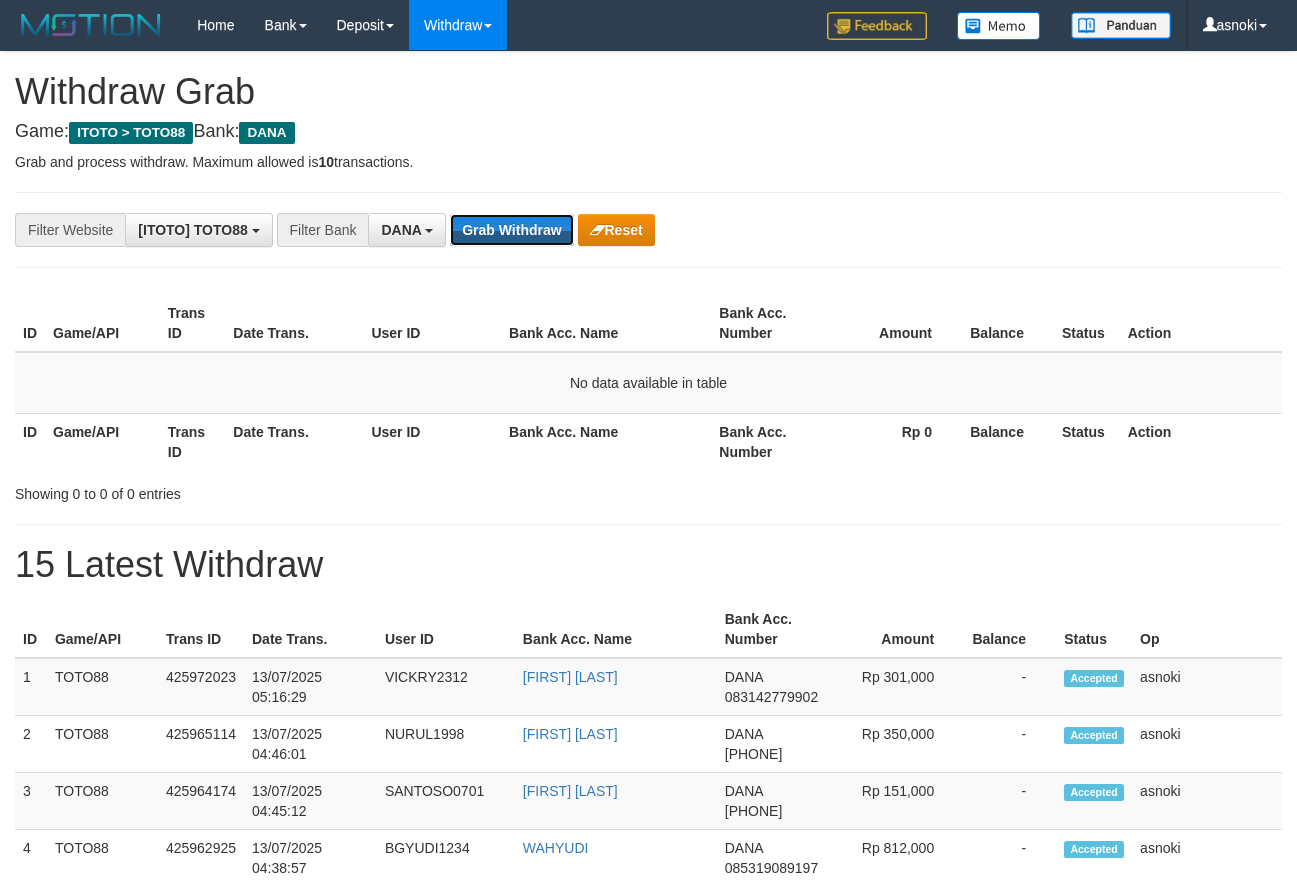 scroll, scrollTop: 0, scrollLeft: 0, axis: both 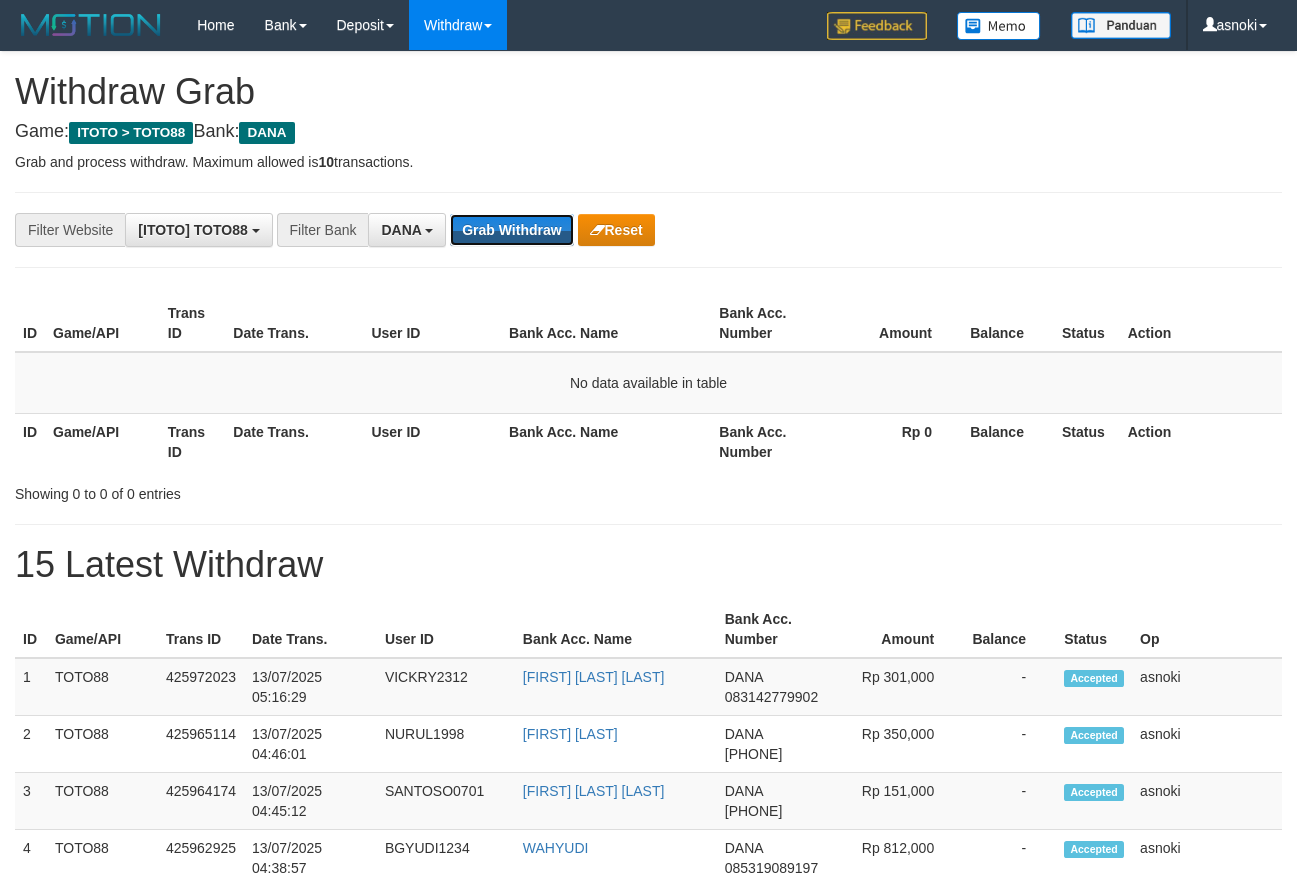 click on "Grab Withdraw" at bounding box center (511, 230) 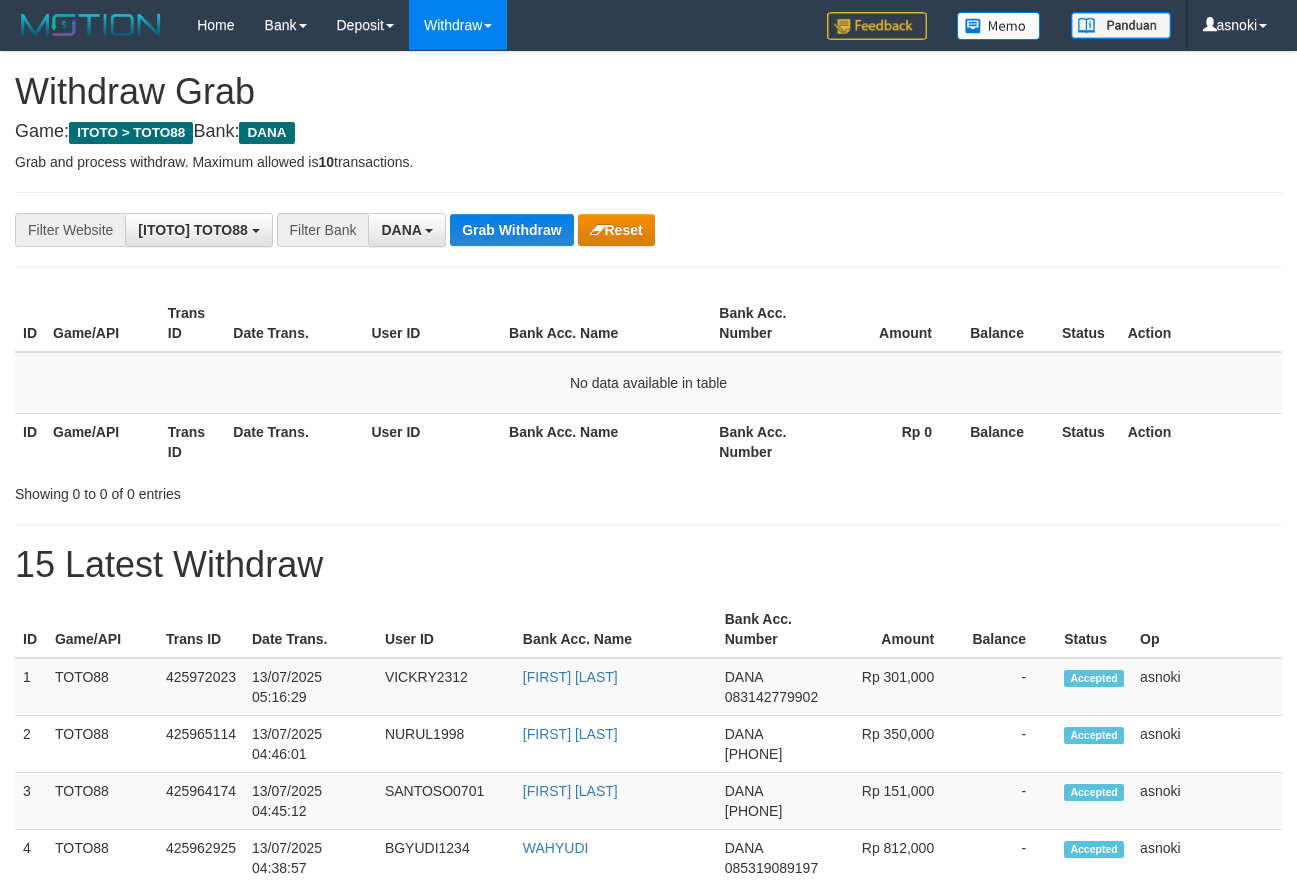 scroll, scrollTop: 0, scrollLeft: 0, axis: both 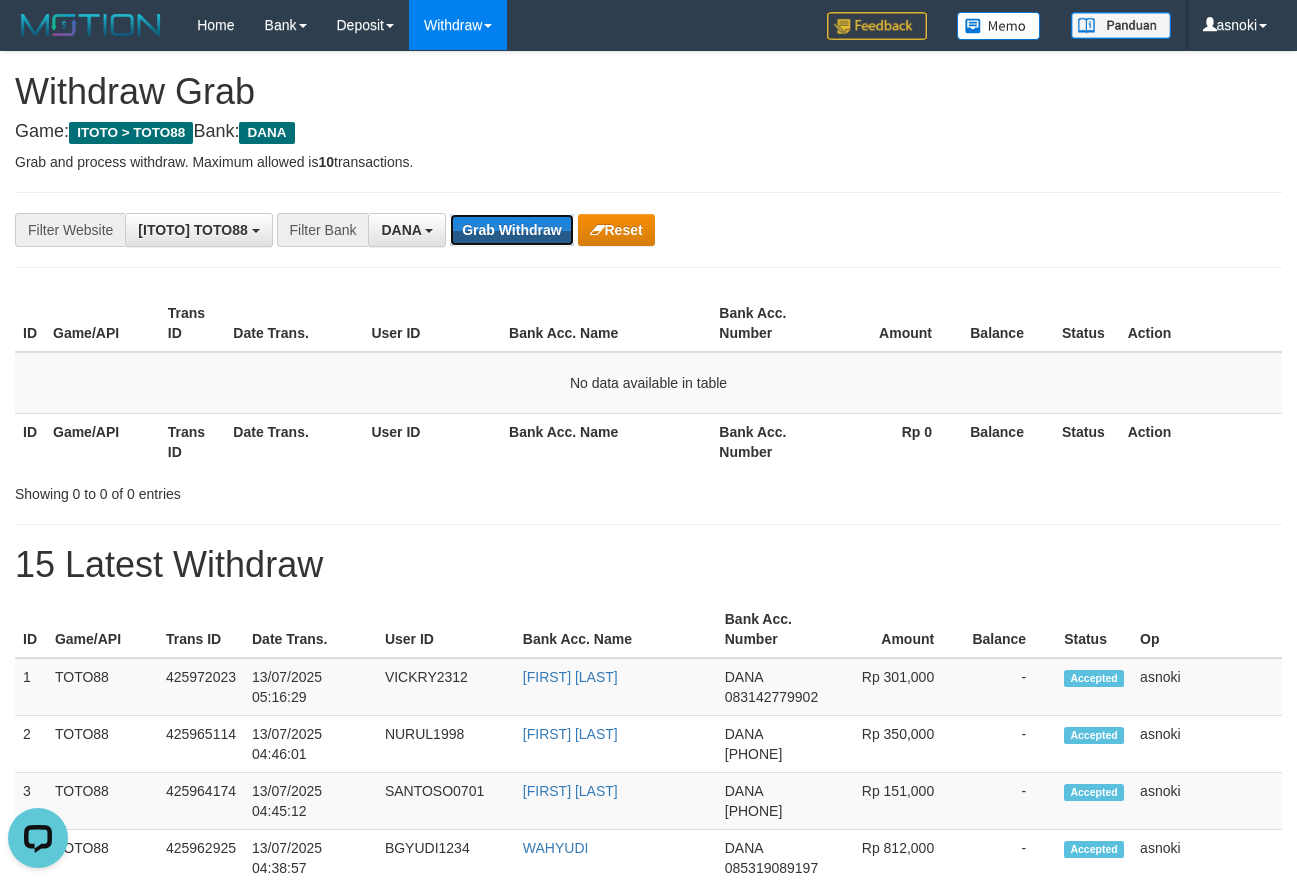 click on "Grab Withdraw" at bounding box center (511, 230) 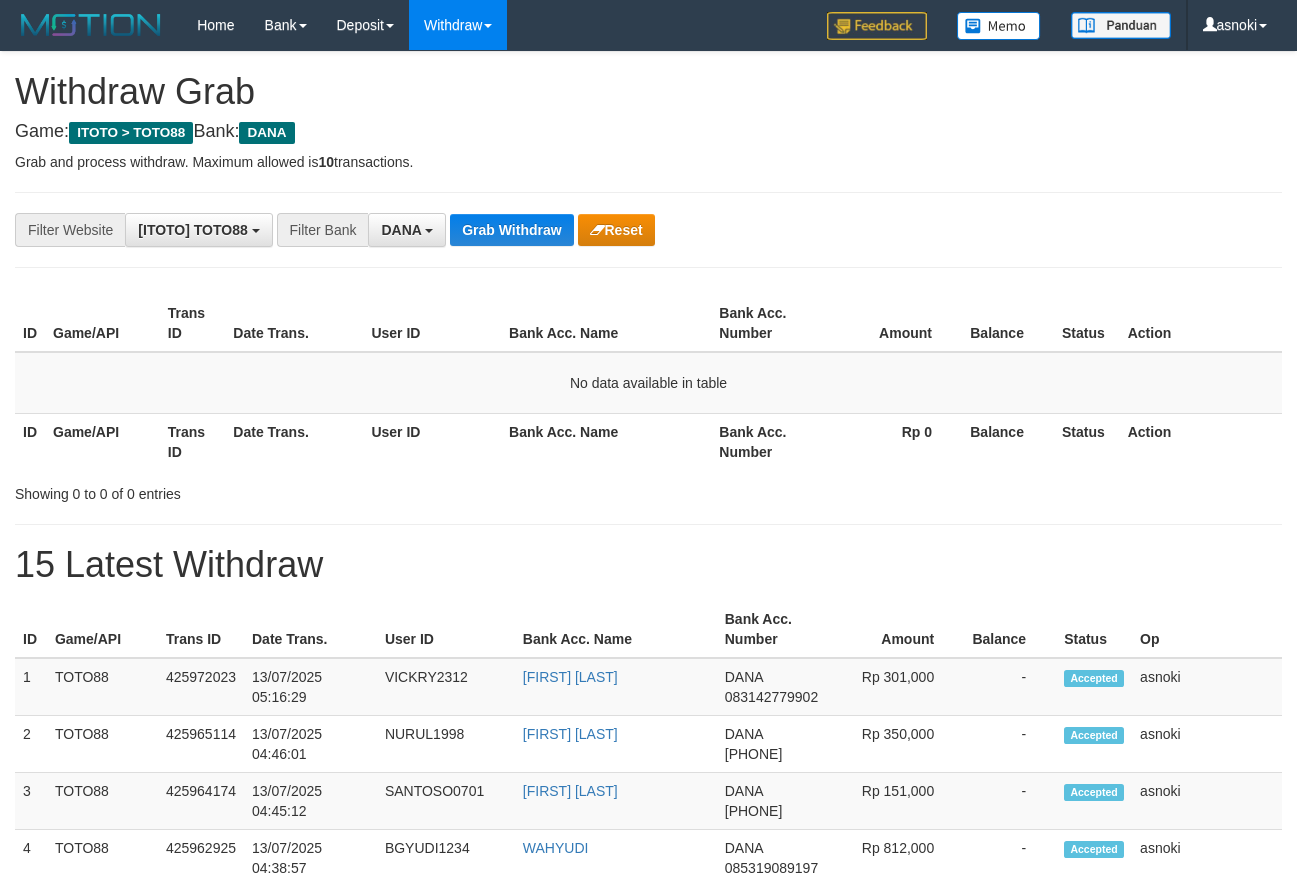 scroll, scrollTop: 0, scrollLeft: 0, axis: both 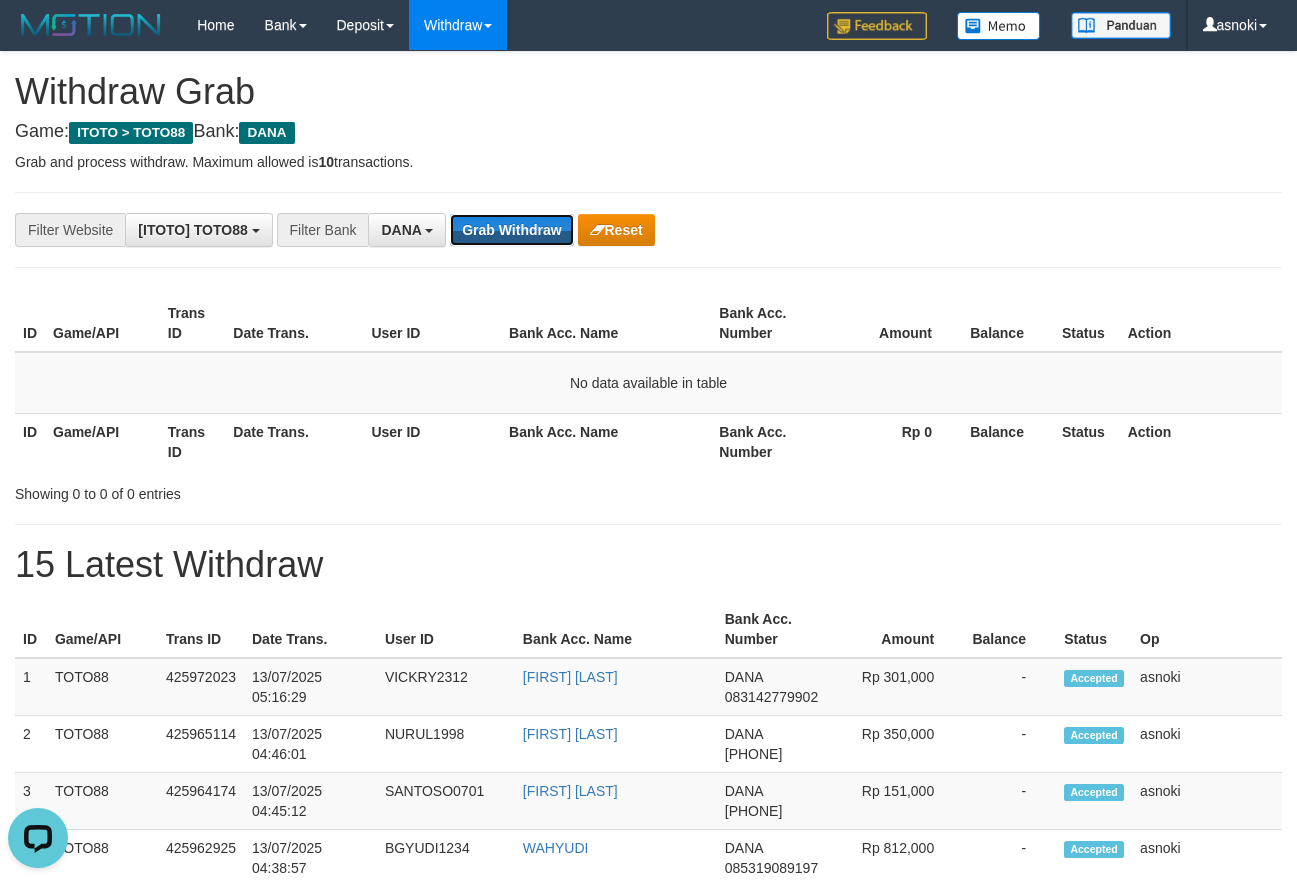 click on "Grab Withdraw" at bounding box center (511, 230) 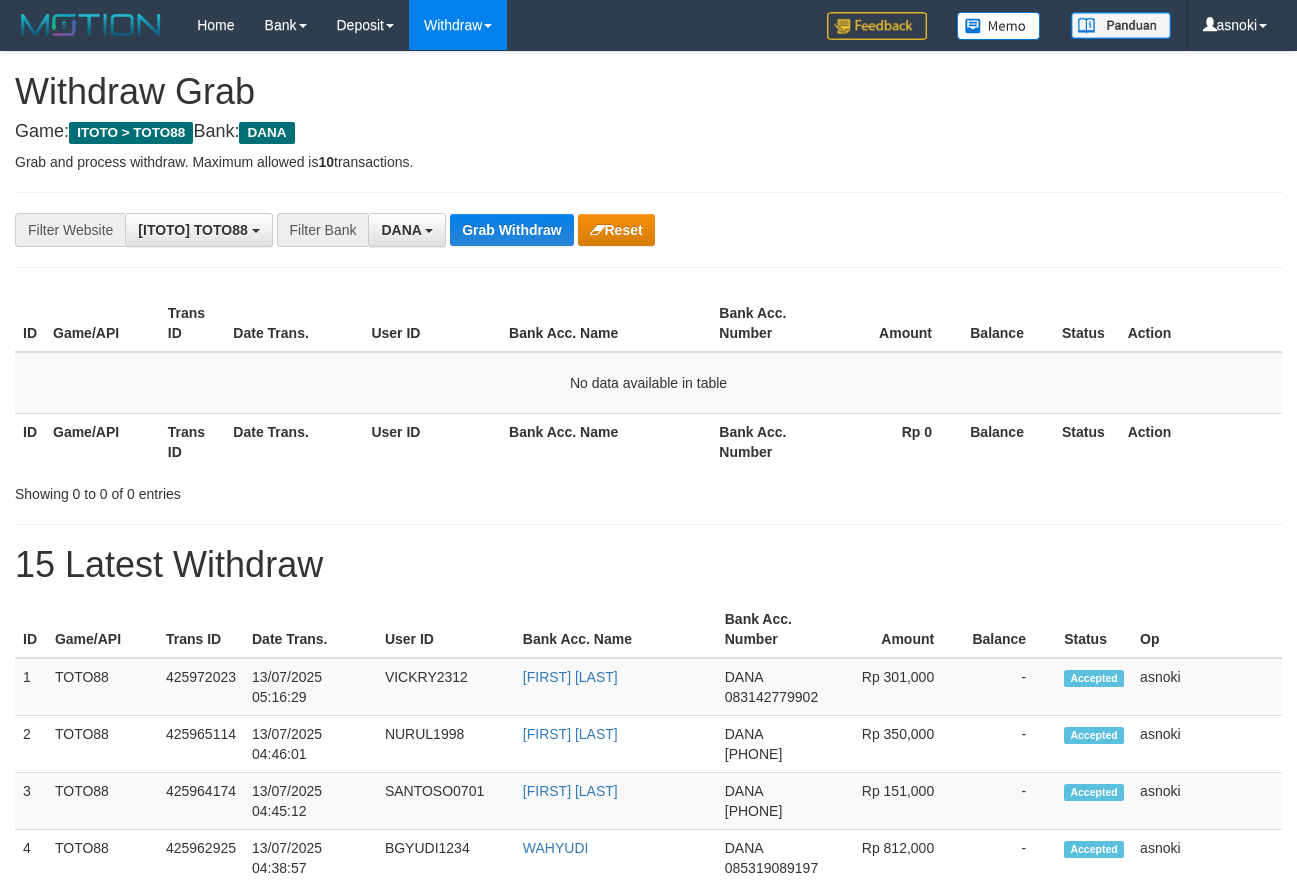 scroll, scrollTop: 0, scrollLeft: 0, axis: both 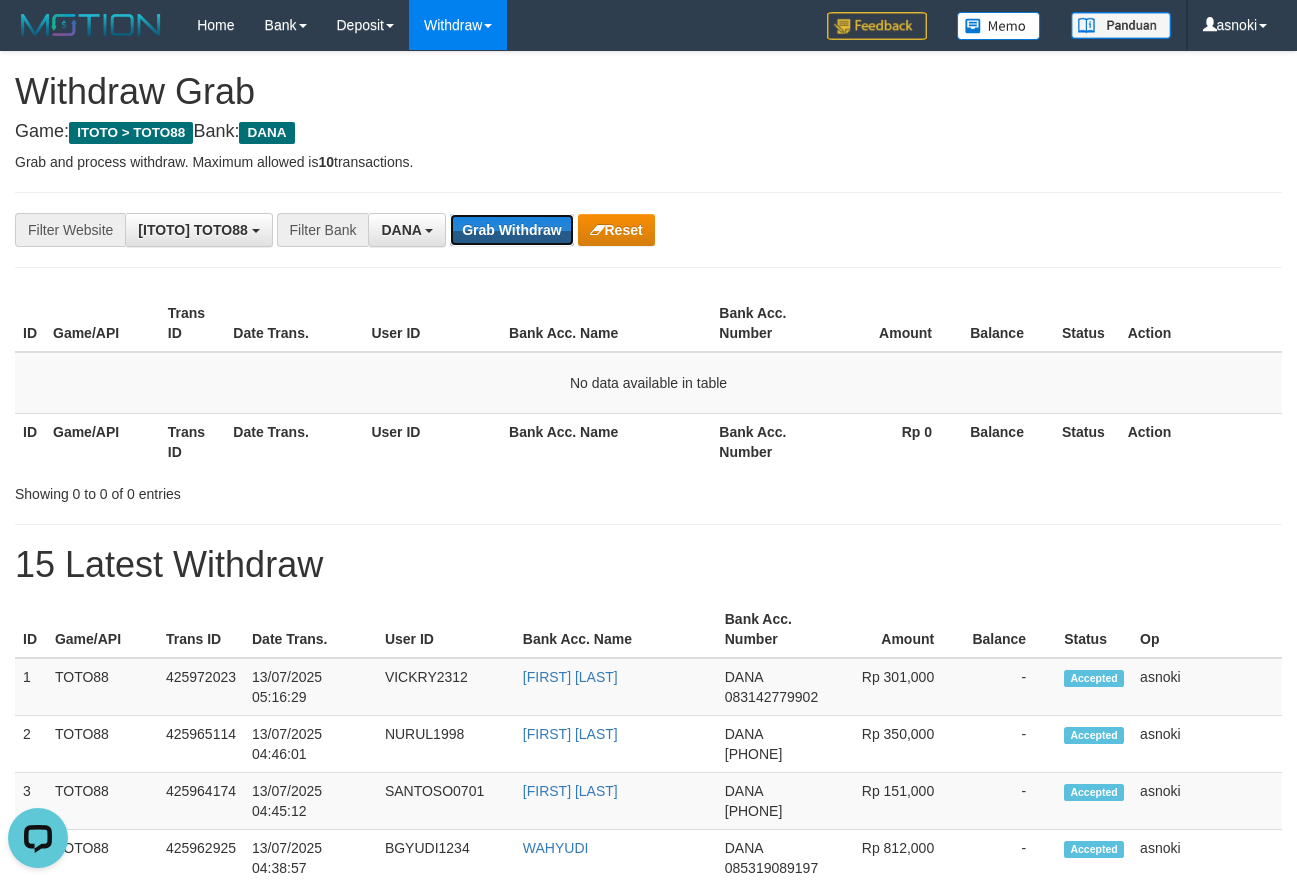 click on "Grab Withdraw" at bounding box center [511, 230] 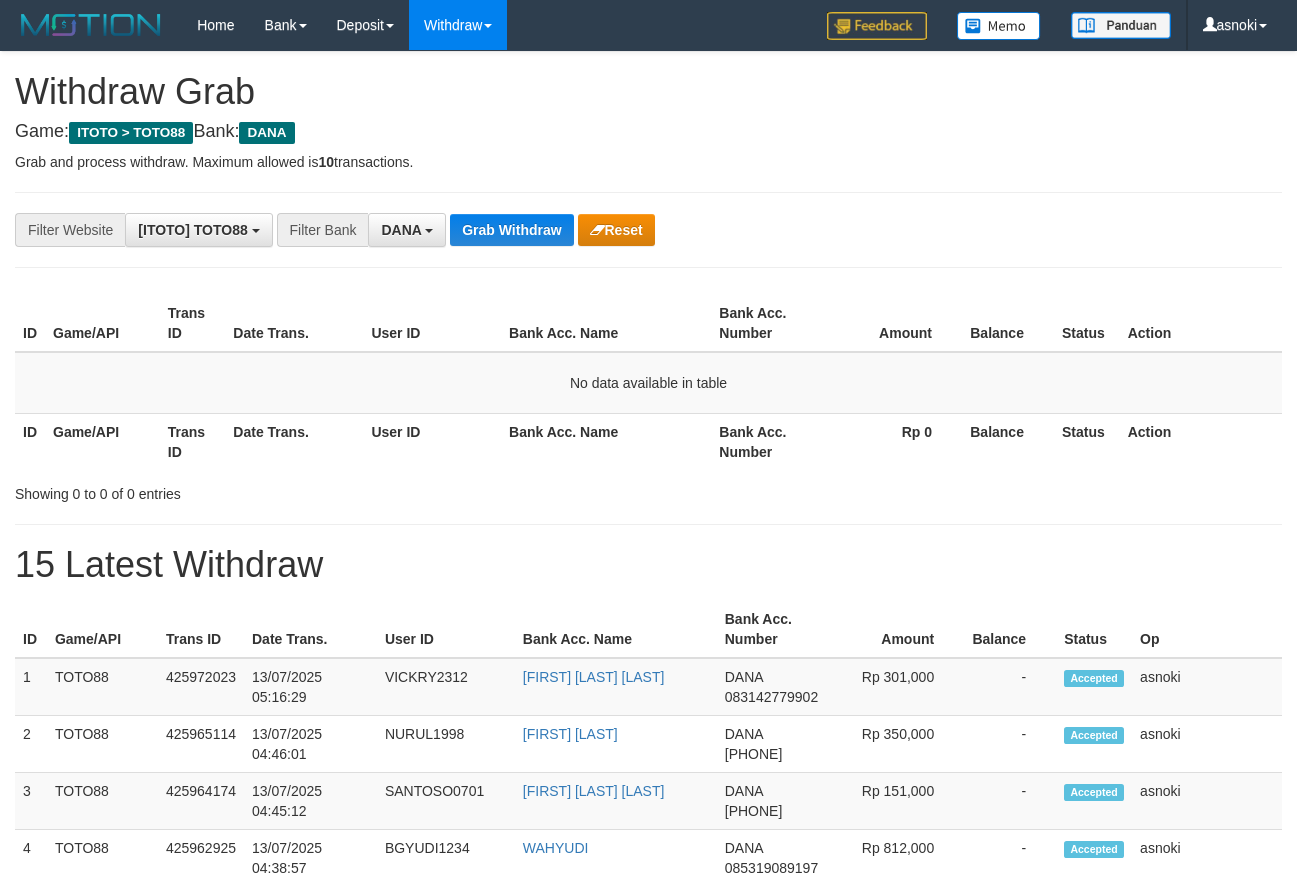 scroll, scrollTop: 0, scrollLeft: 0, axis: both 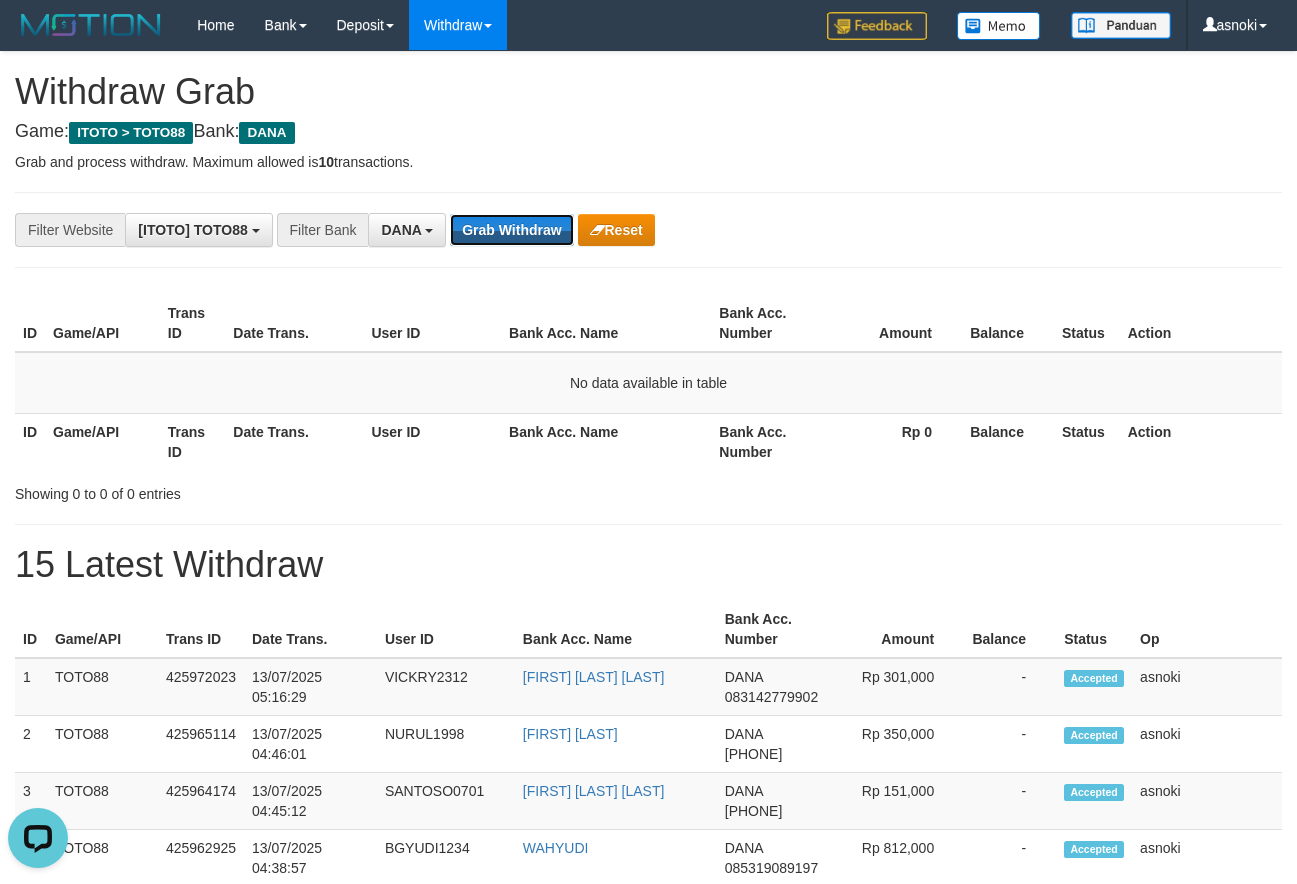 click on "Grab Withdraw" at bounding box center (511, 230) 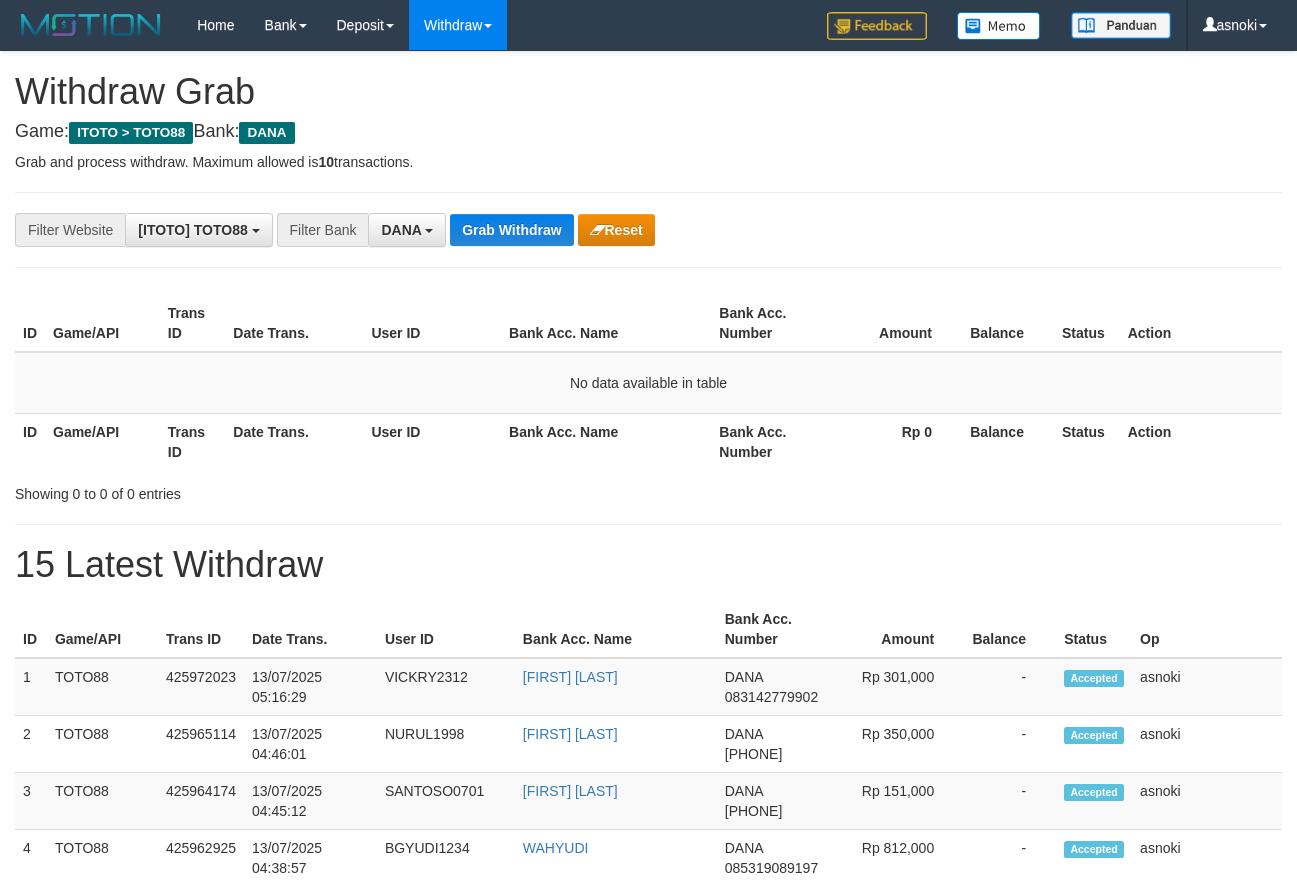 scroll, scrollTop: 0, scrollLeft: 0, axis: both 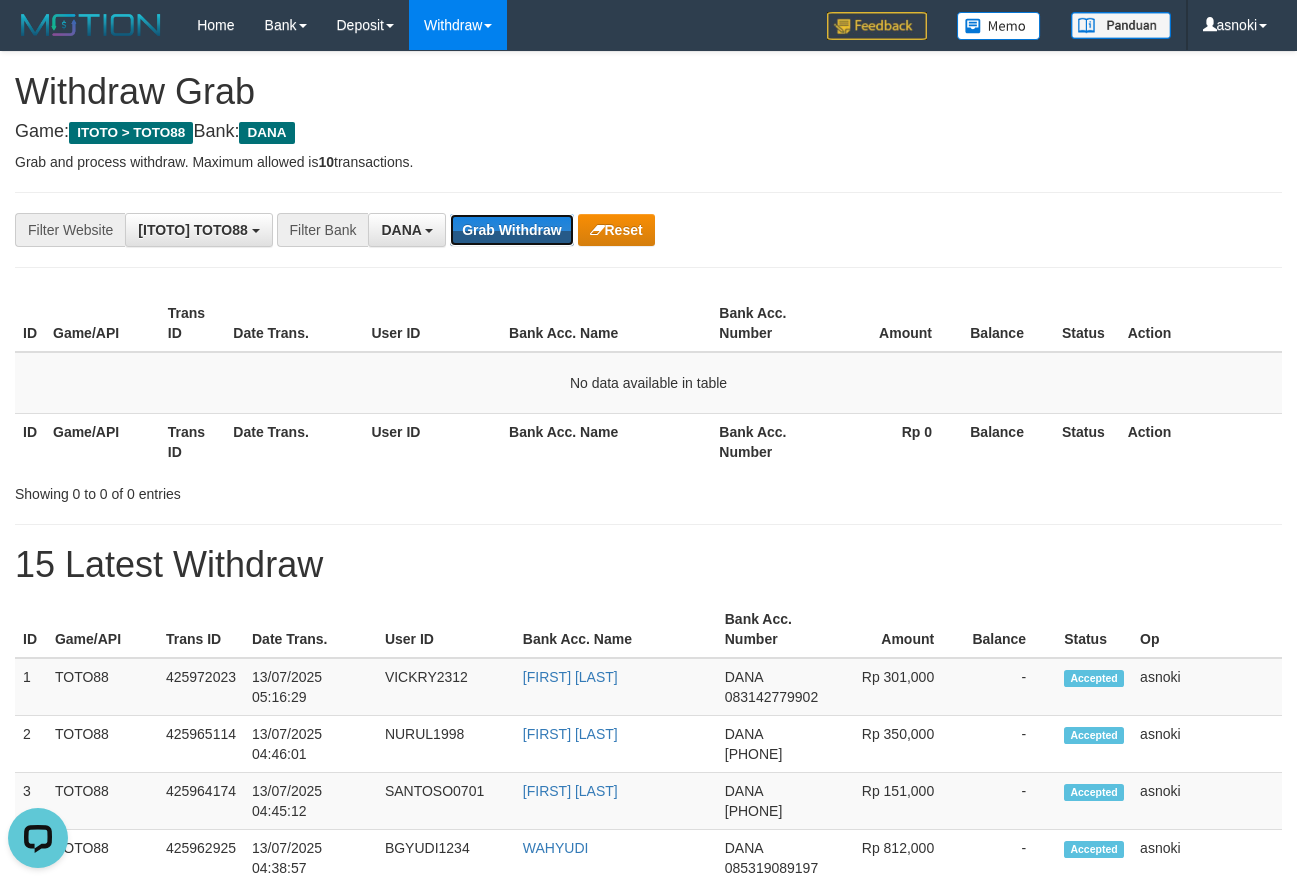 click on "Grab Withdraw" at bounding box center (511, 230) 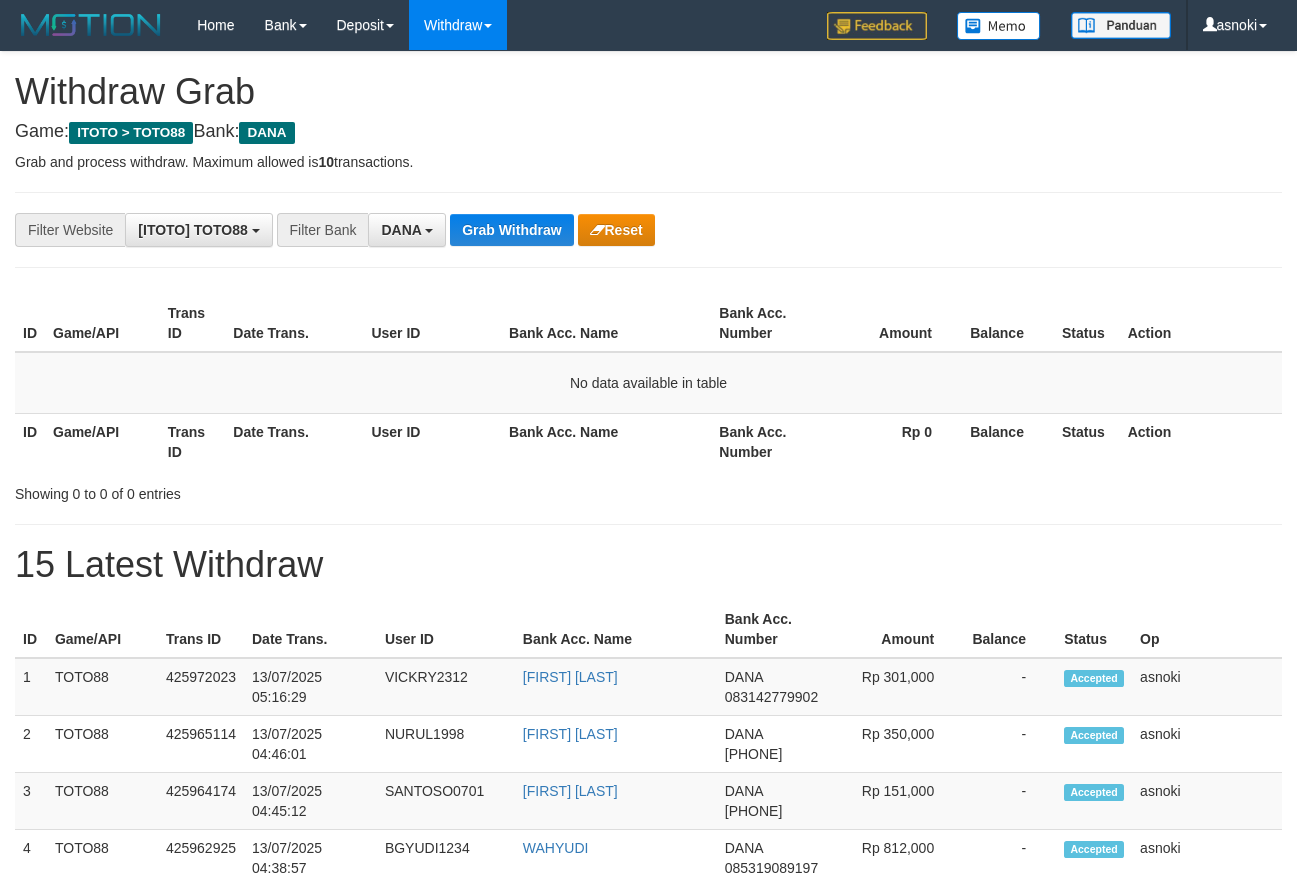 scroll, scrollTop: 0, scrollLeft: 0, axis: both 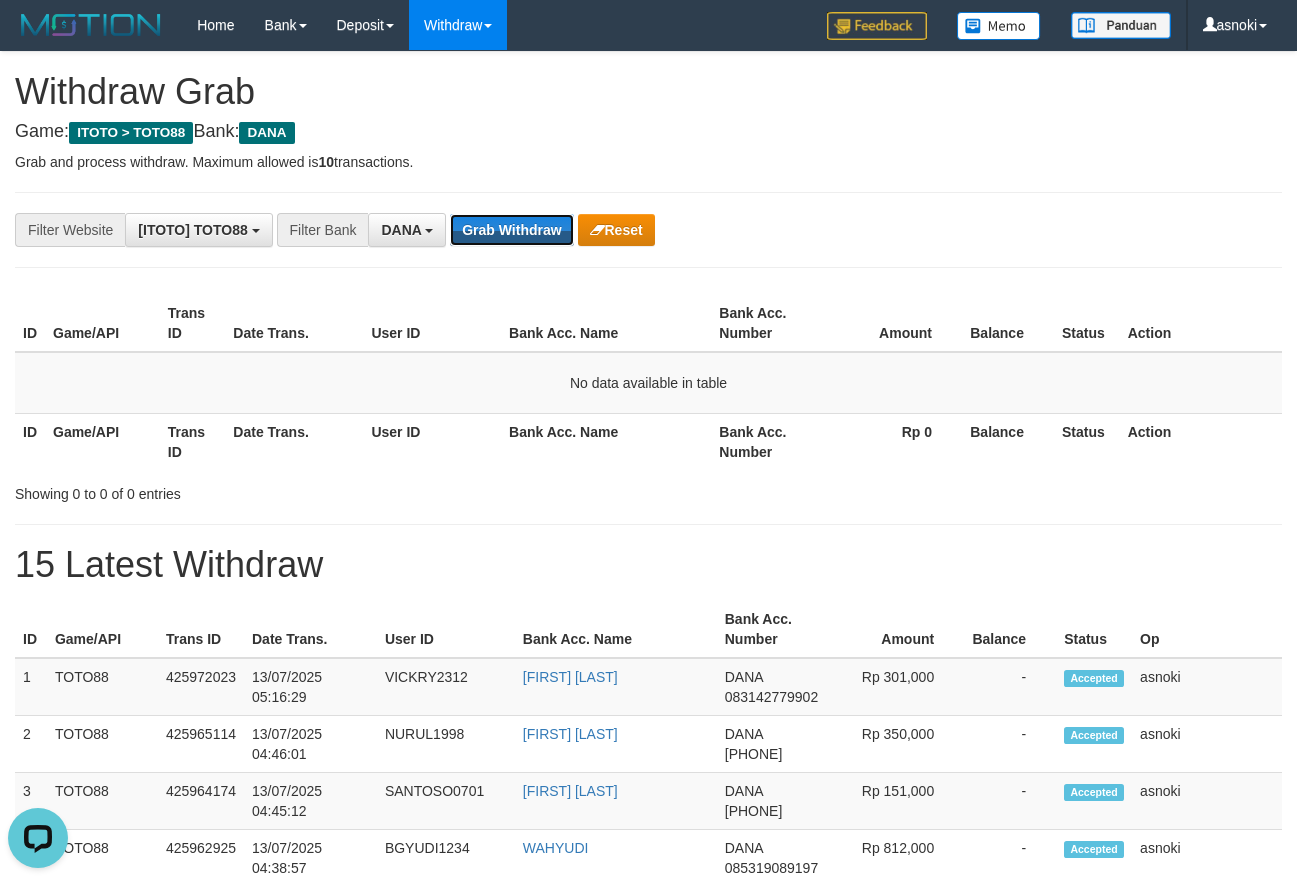 click on "Grab Withdraw" at bounding box center (511, 230) 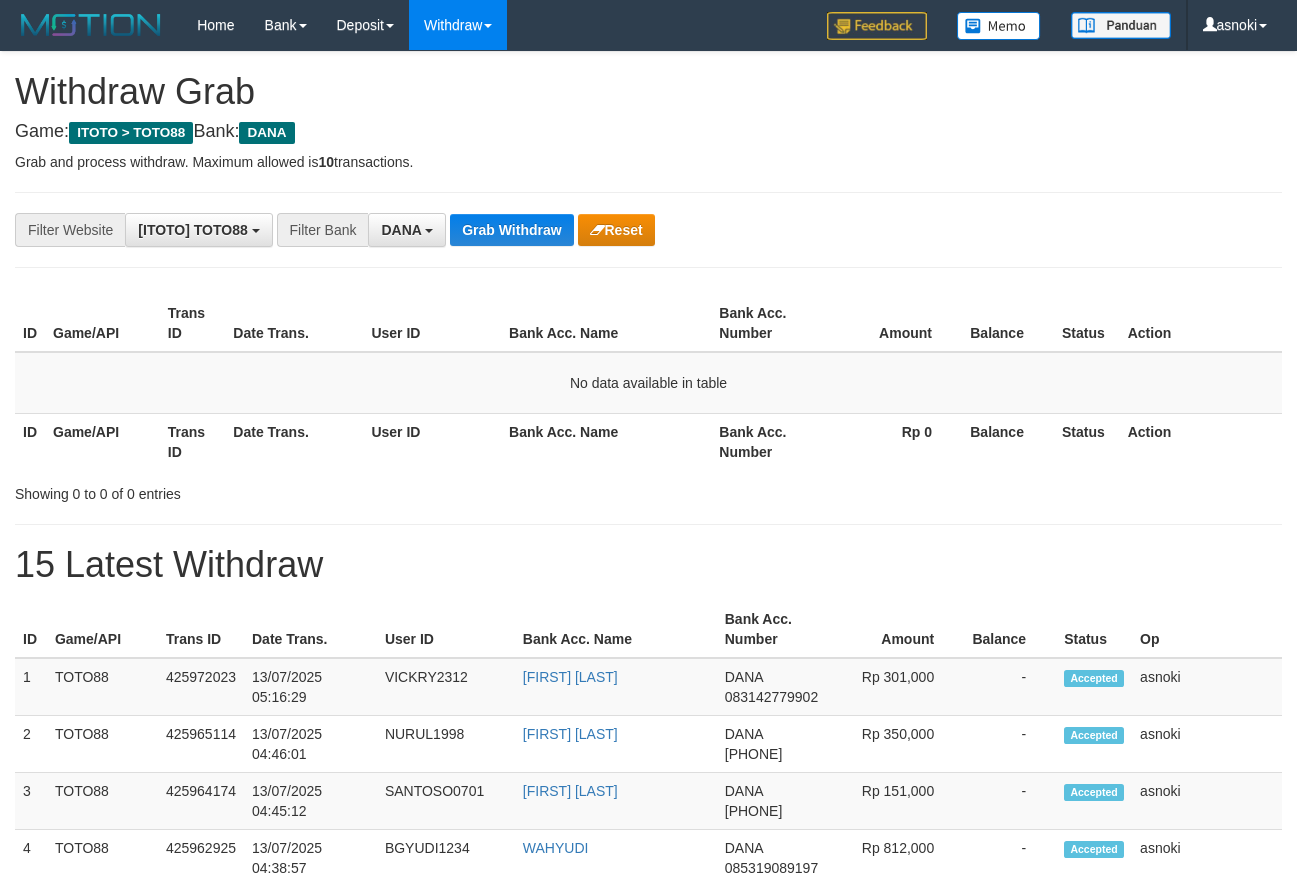 scroll, scrollTop: 0, scrollLeft: 0, axis: both 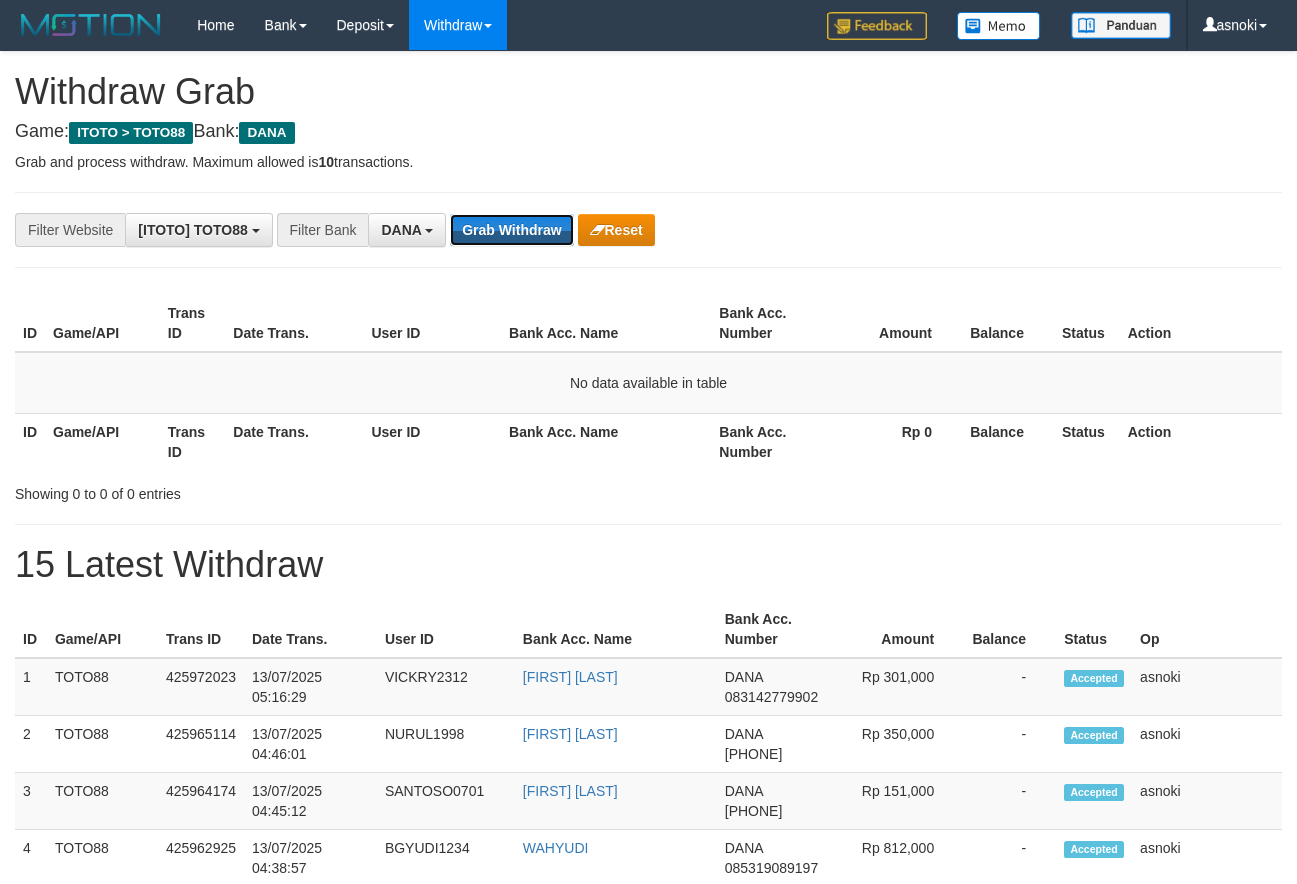 click on "Grab Withdraw" at bounding box center [511, 230] 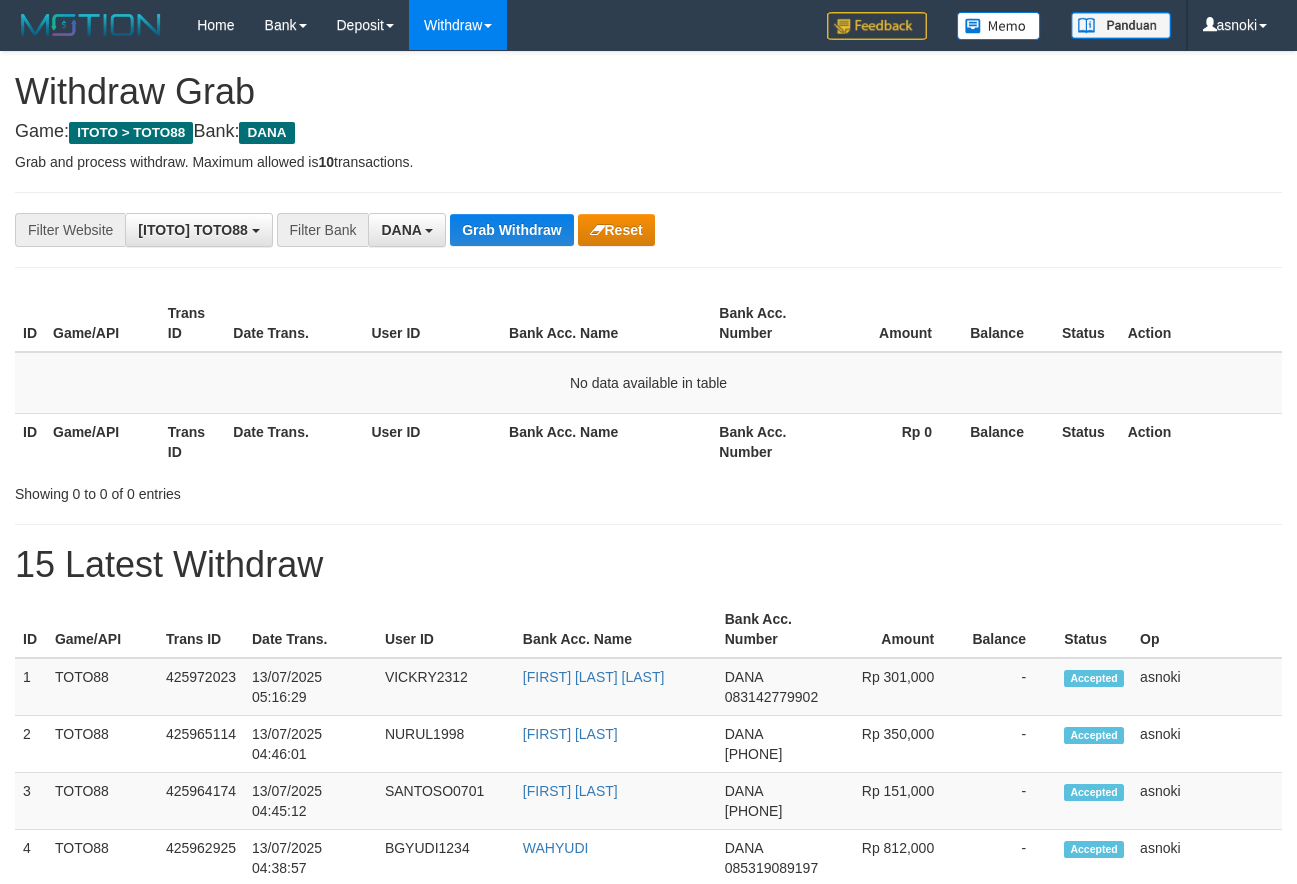 scroll, scrollTop: 0, scrollLeft: 0, axis: both 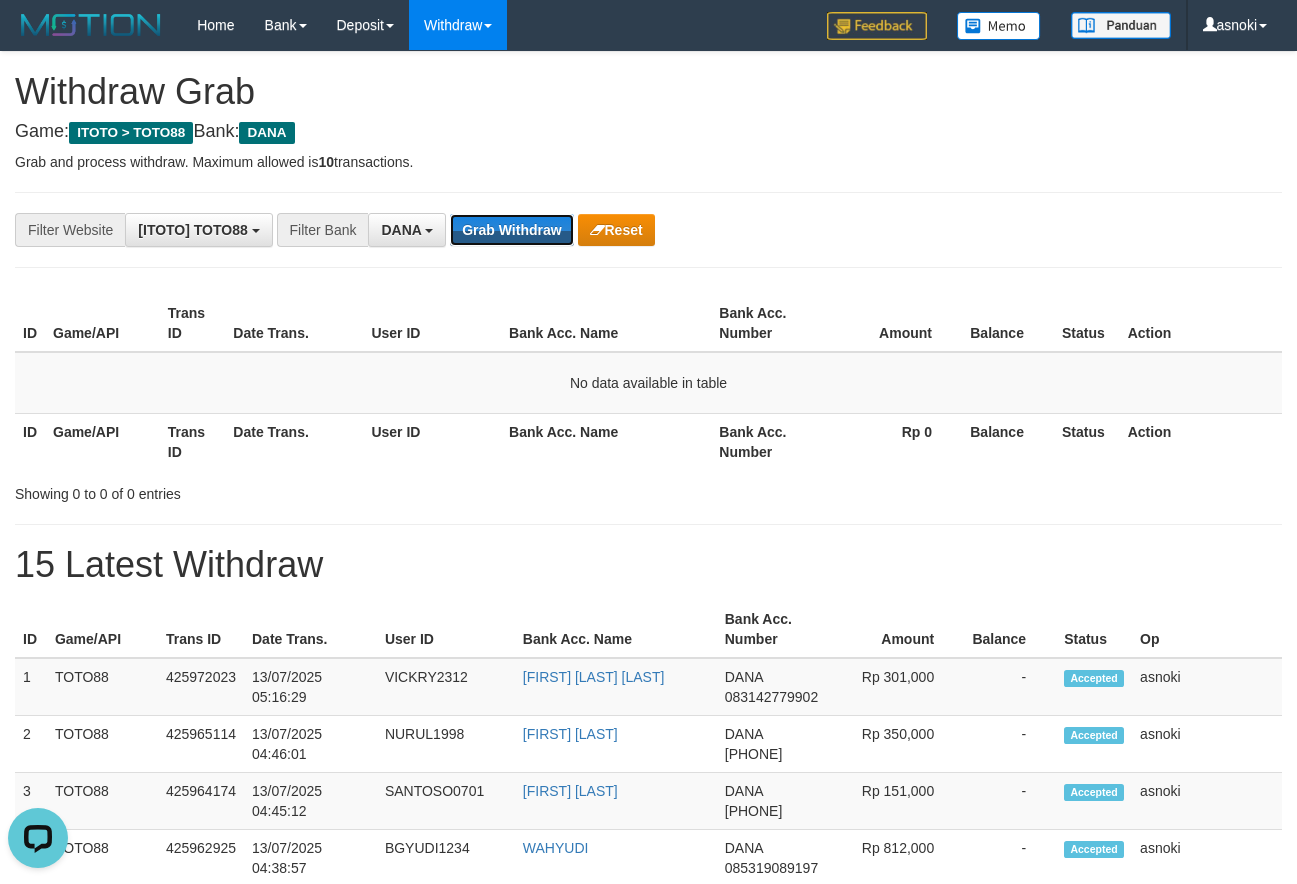 click on "Grab Withdraw" at bounding box center [511, 230] 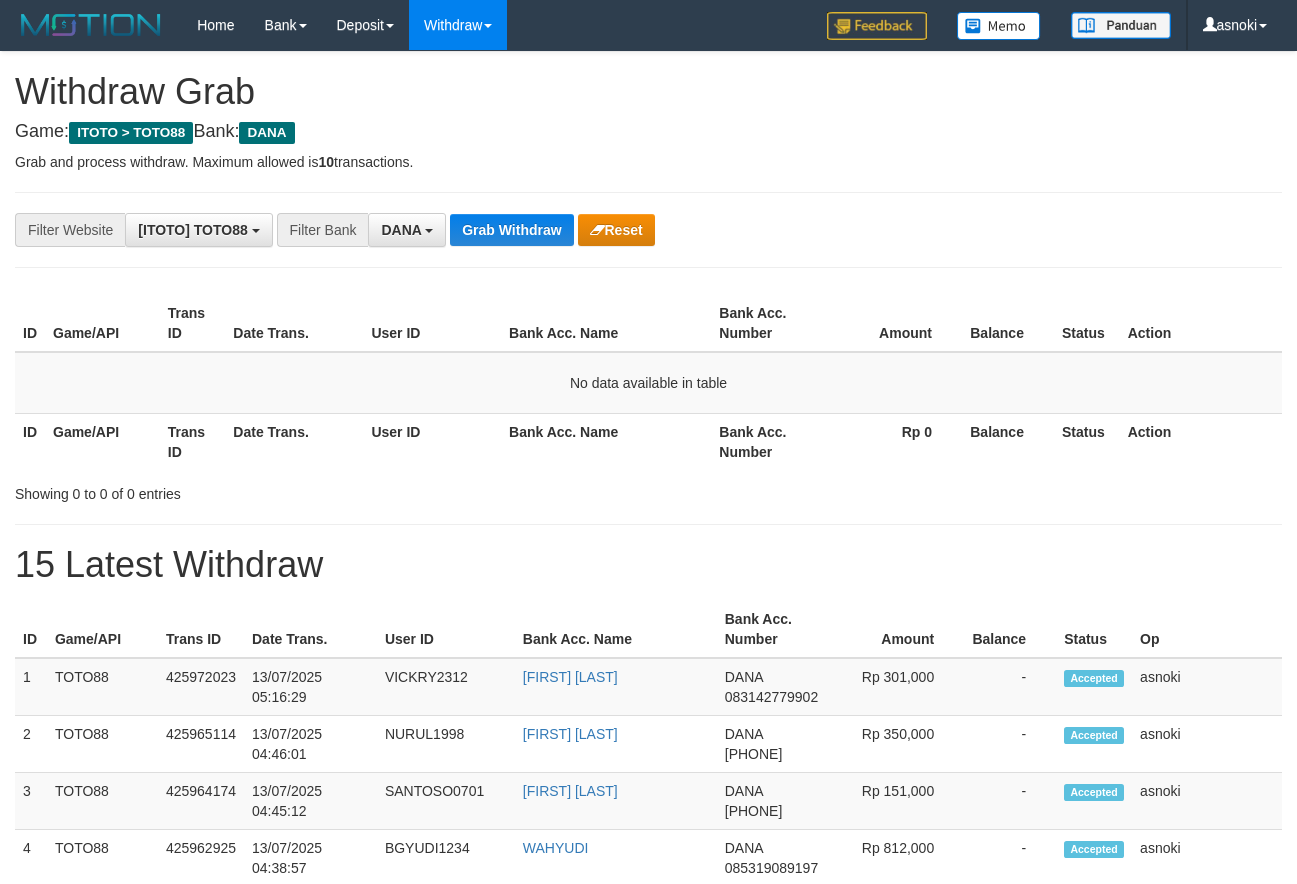 scroll, scrollTop: 0, scrollLeft: 0, axis: both 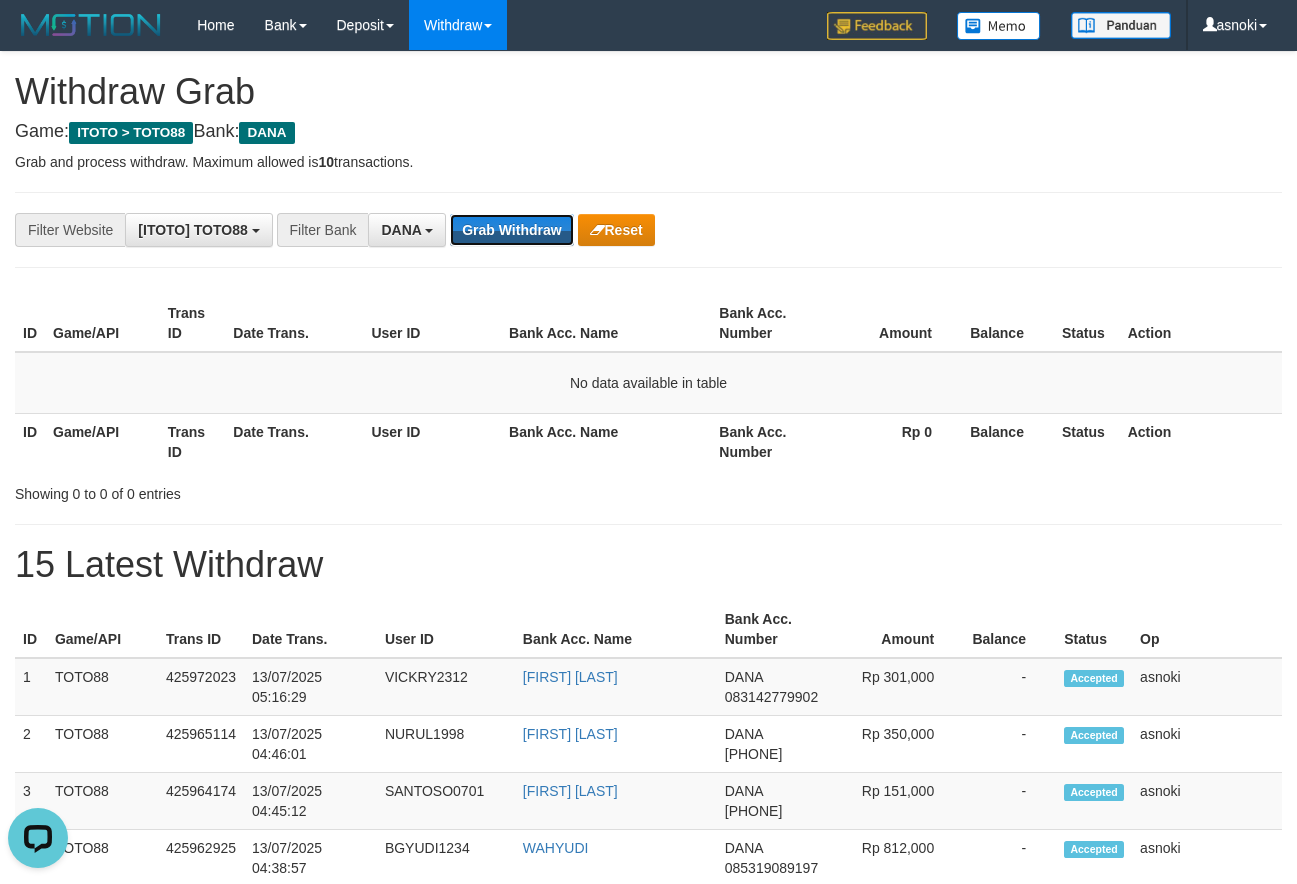 click on "Grab Withdraw" at bounding box center (511, 230) 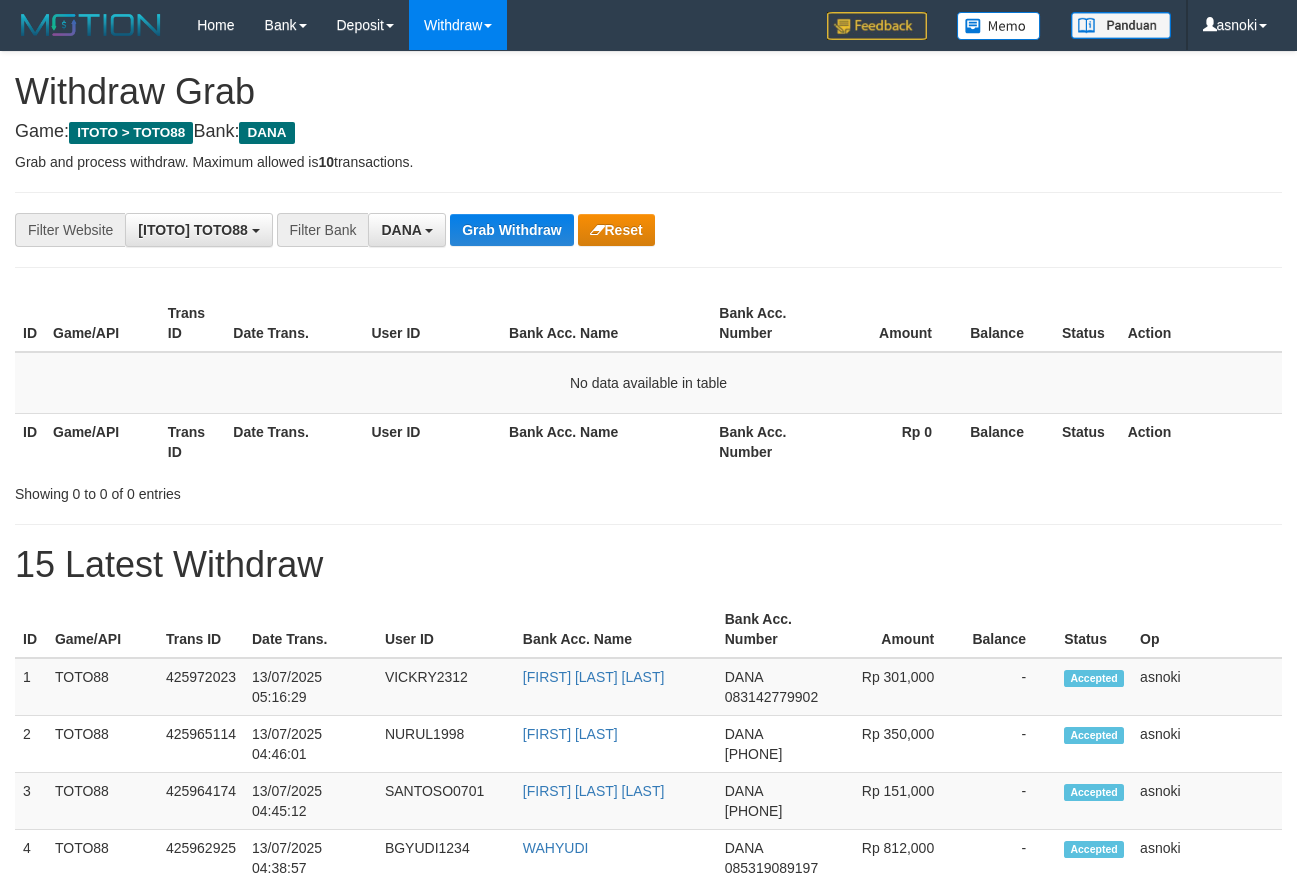 scroll, scrollTop: 0, scrollLeft: 0, axis: both 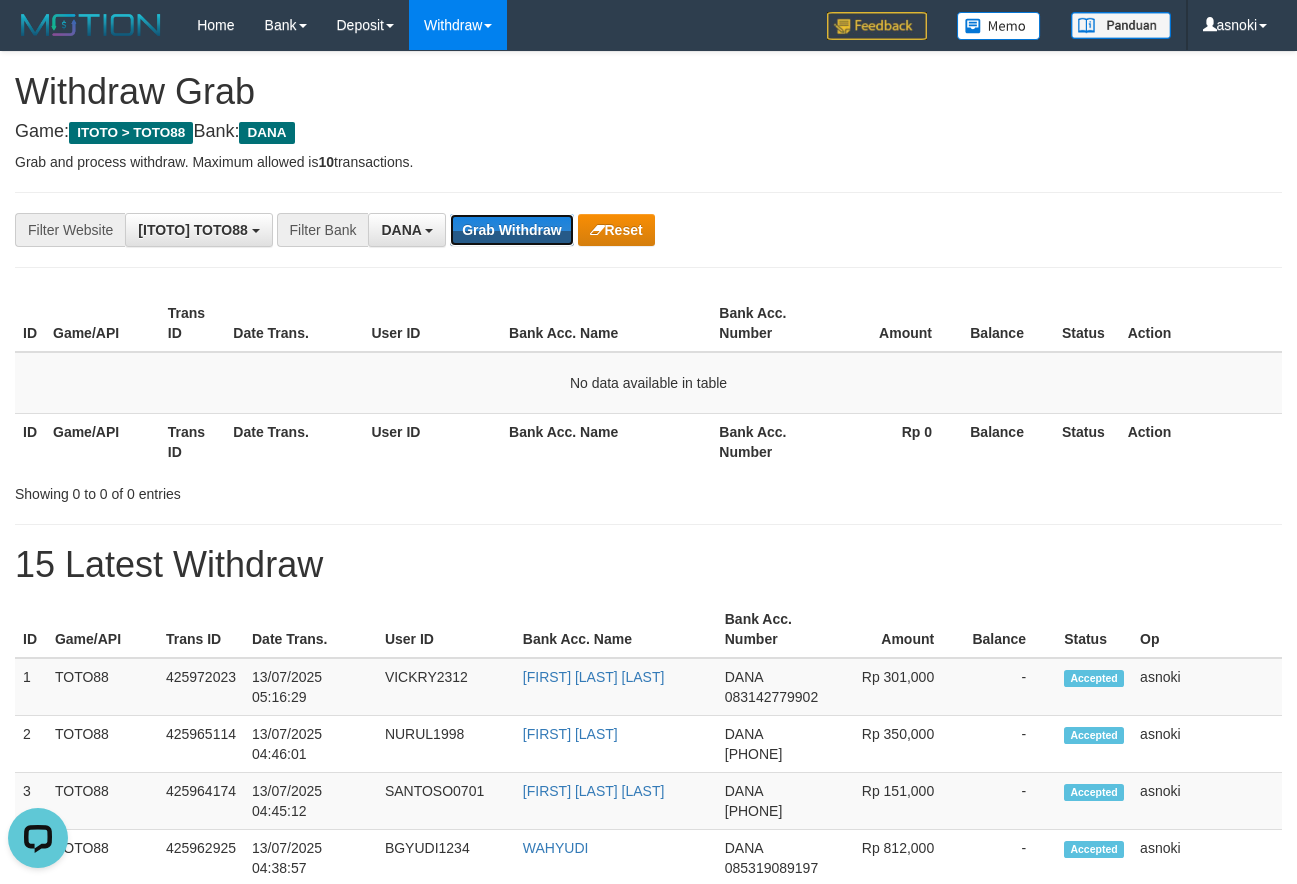 click on "Grab Withdraw" at bounding box center [511, 230] 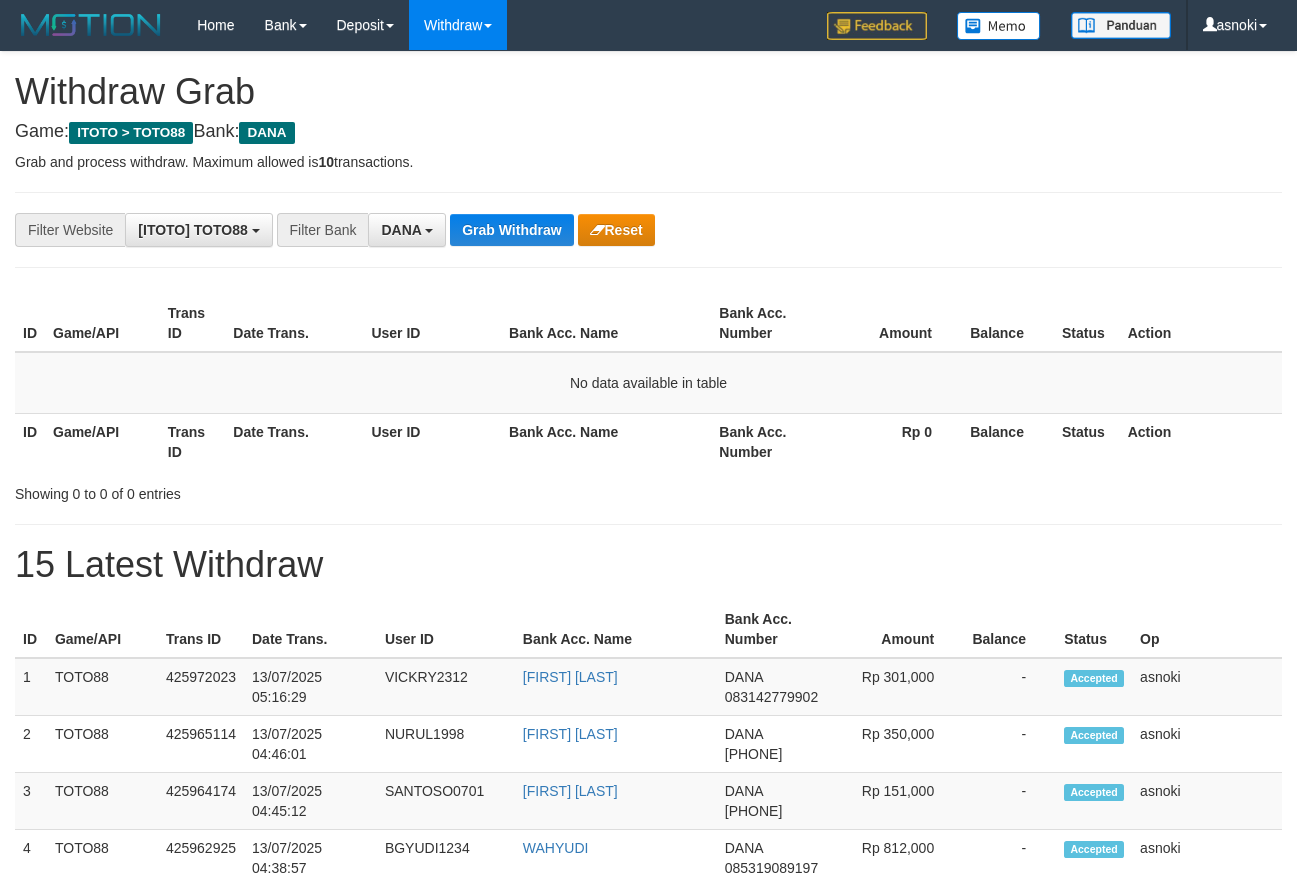 scroll, scrollTop: 0, scrollLeft: 0, axis: both 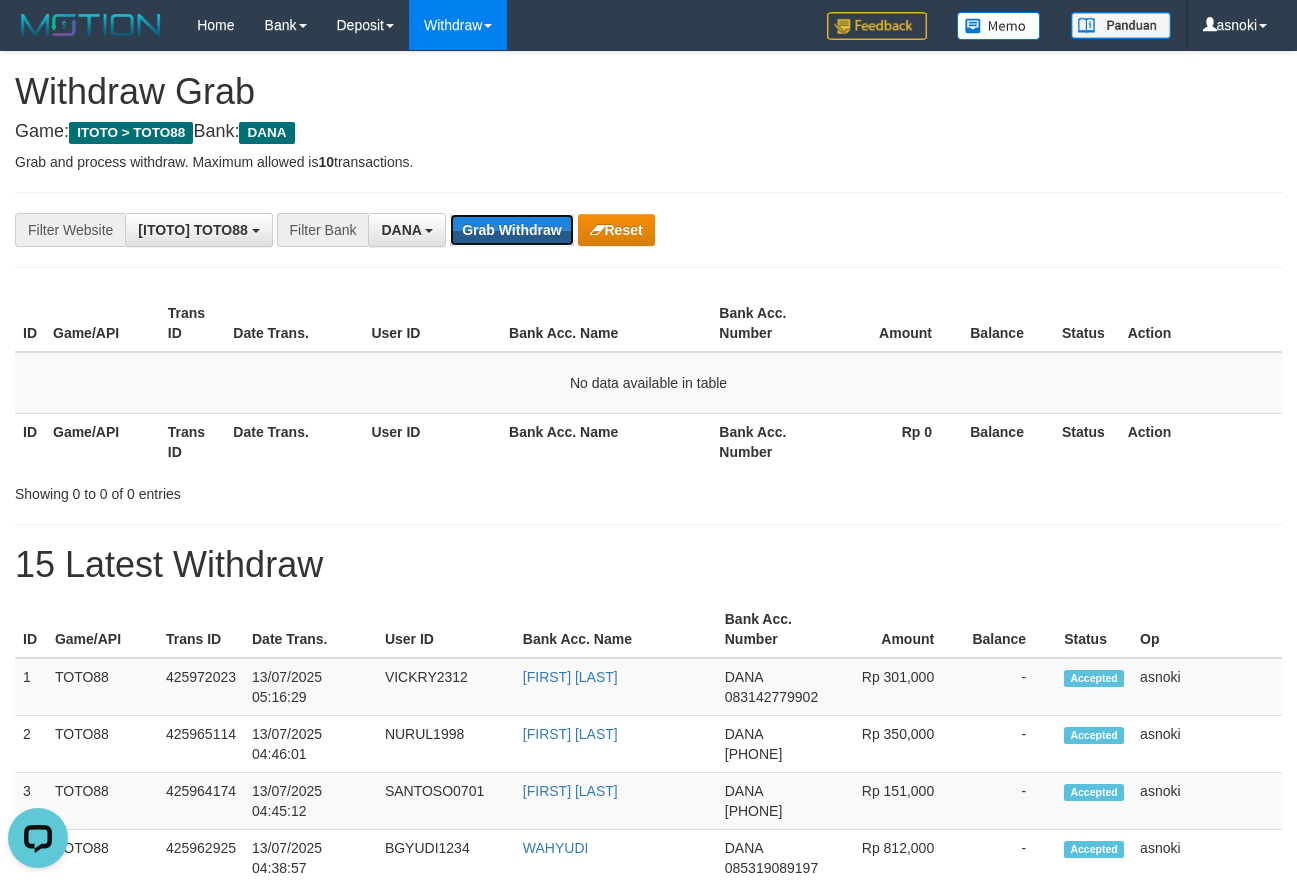 click on "Grab Withdraw" at bounding box center (511, 230) 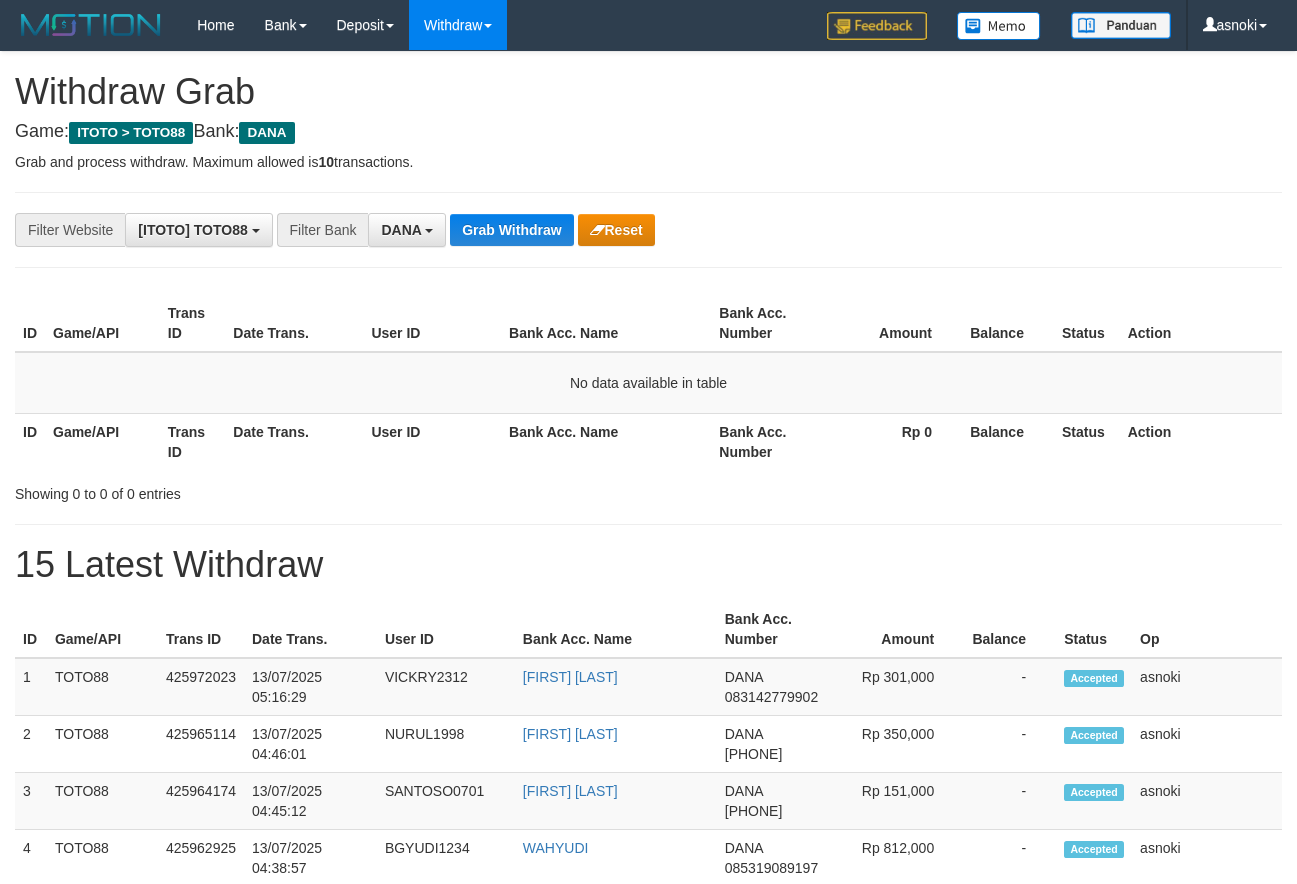 scroll, scrollTop: 0, scrollLeft: 0, axis: both 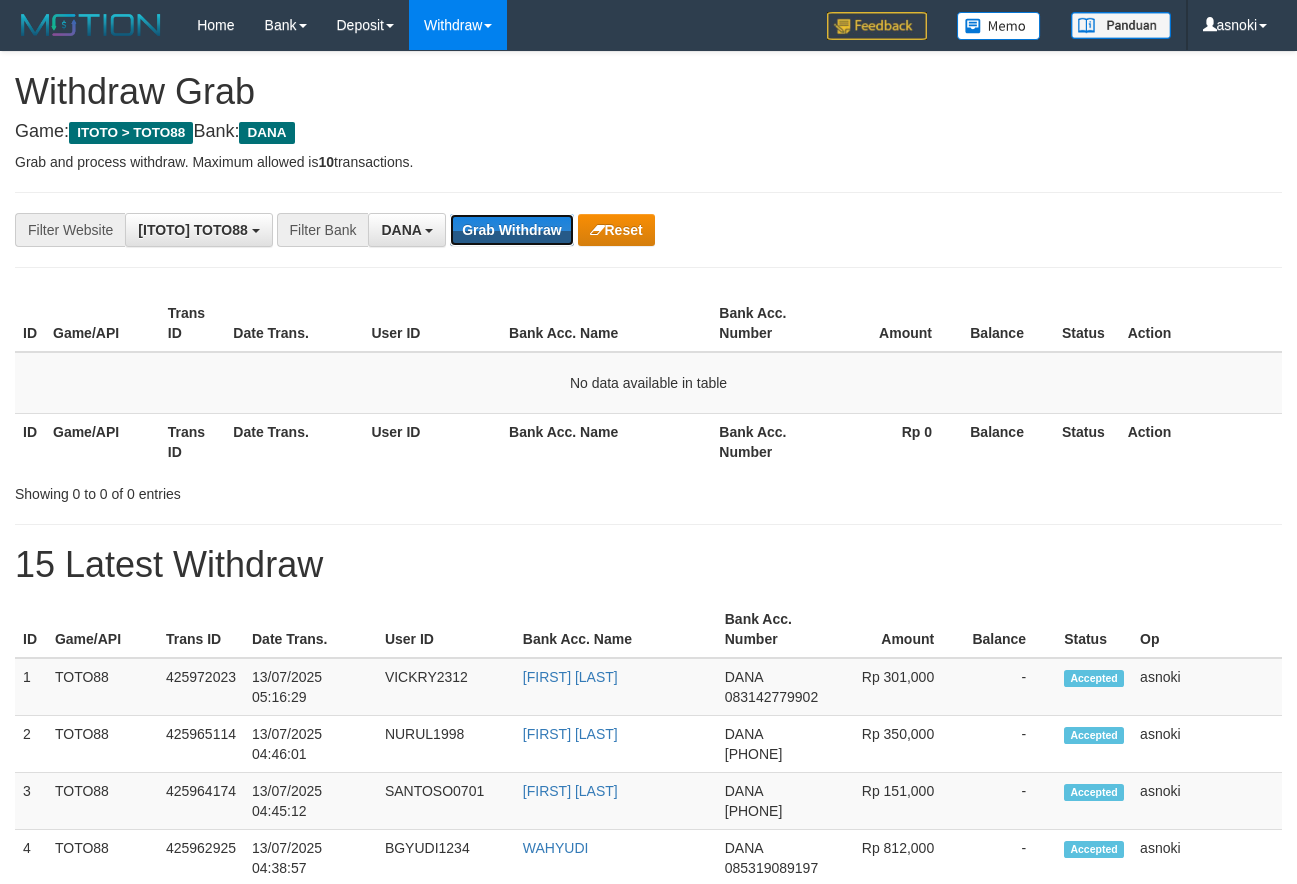 click on "Grab Withdraw" at bounding box center (511, 230) 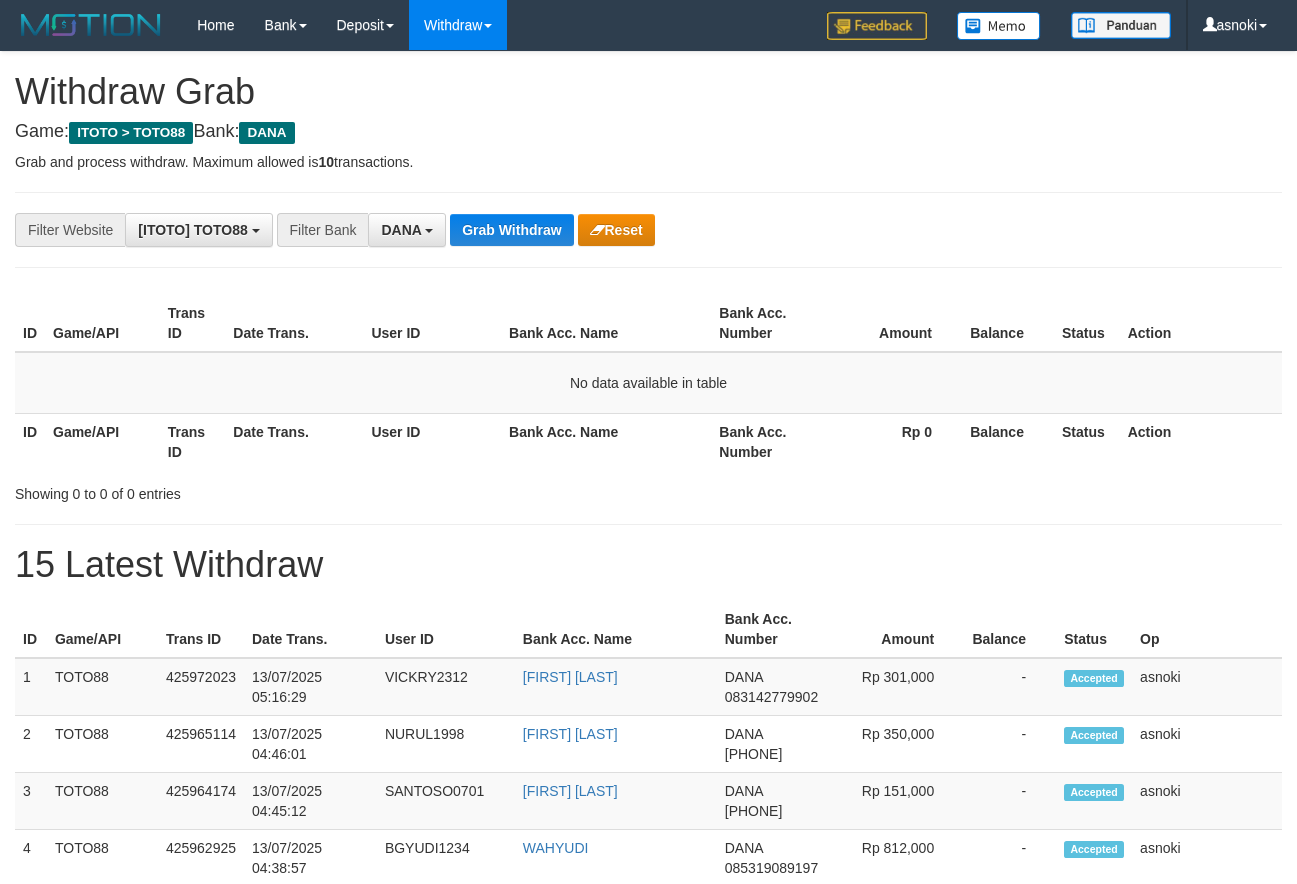 scroll, scrollTop: 0, scrollLeft: 0, axis: both 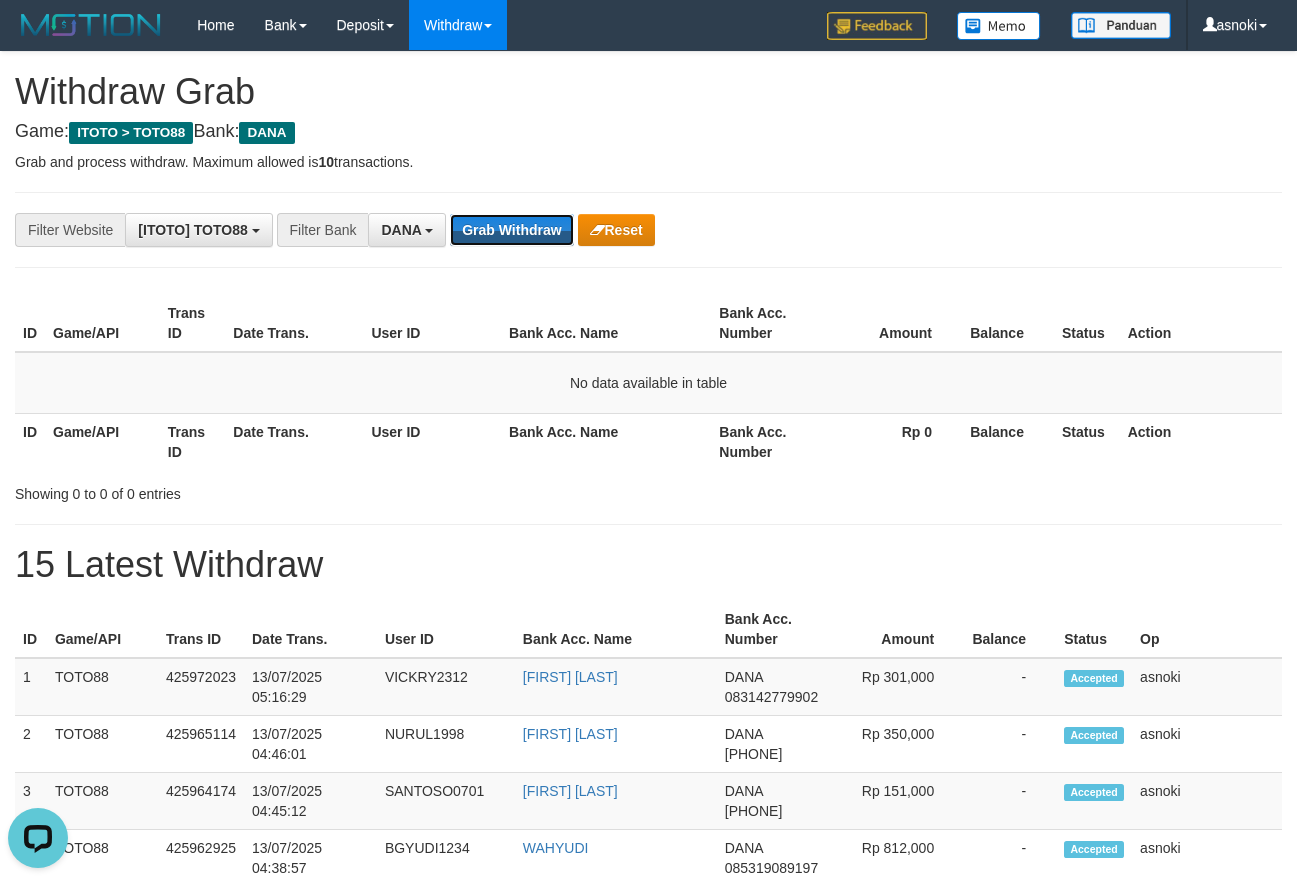 click on "Grab Withdraw" at bounding box center [511, 230] 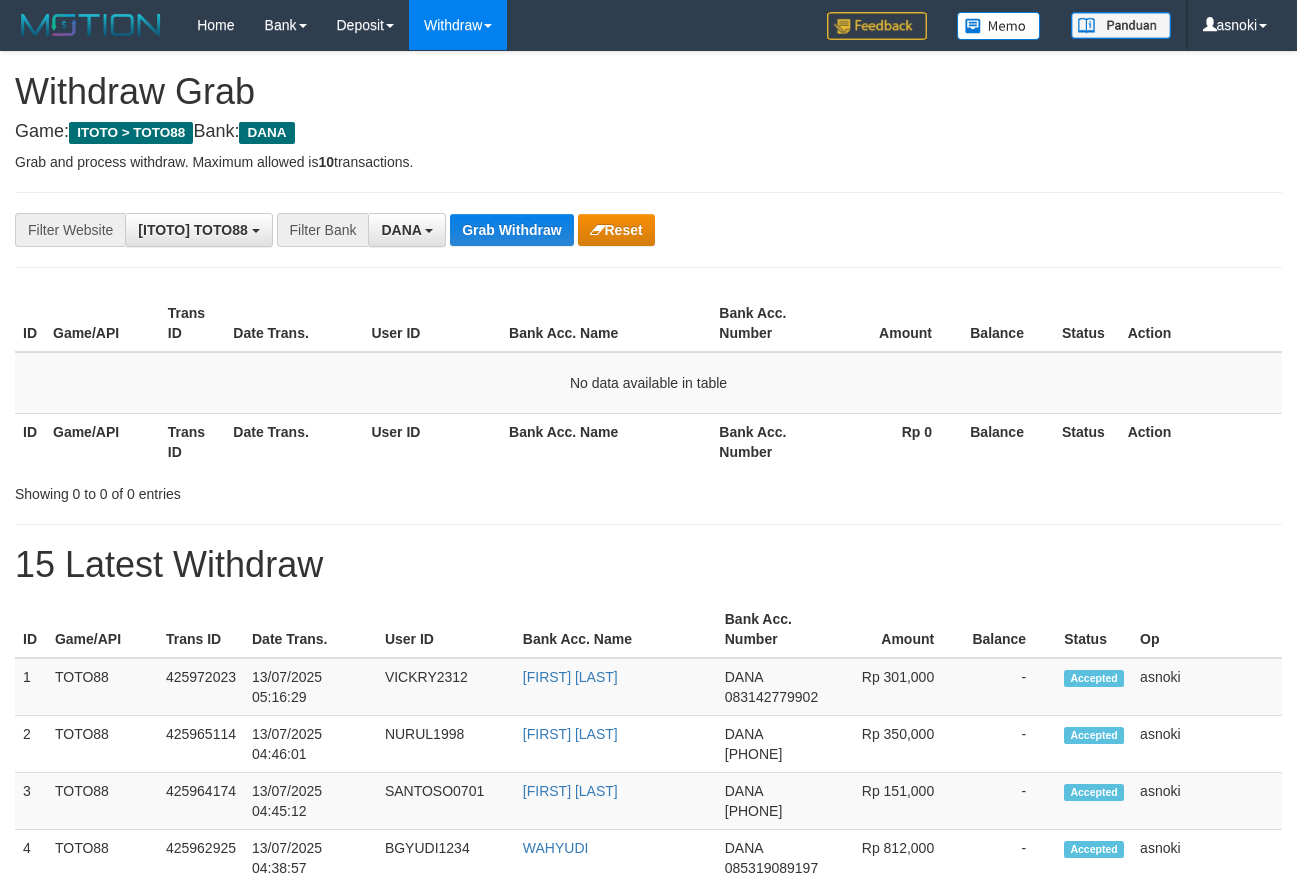 scroll, scrollTop: 0, scrollLeft: 0, axis: both 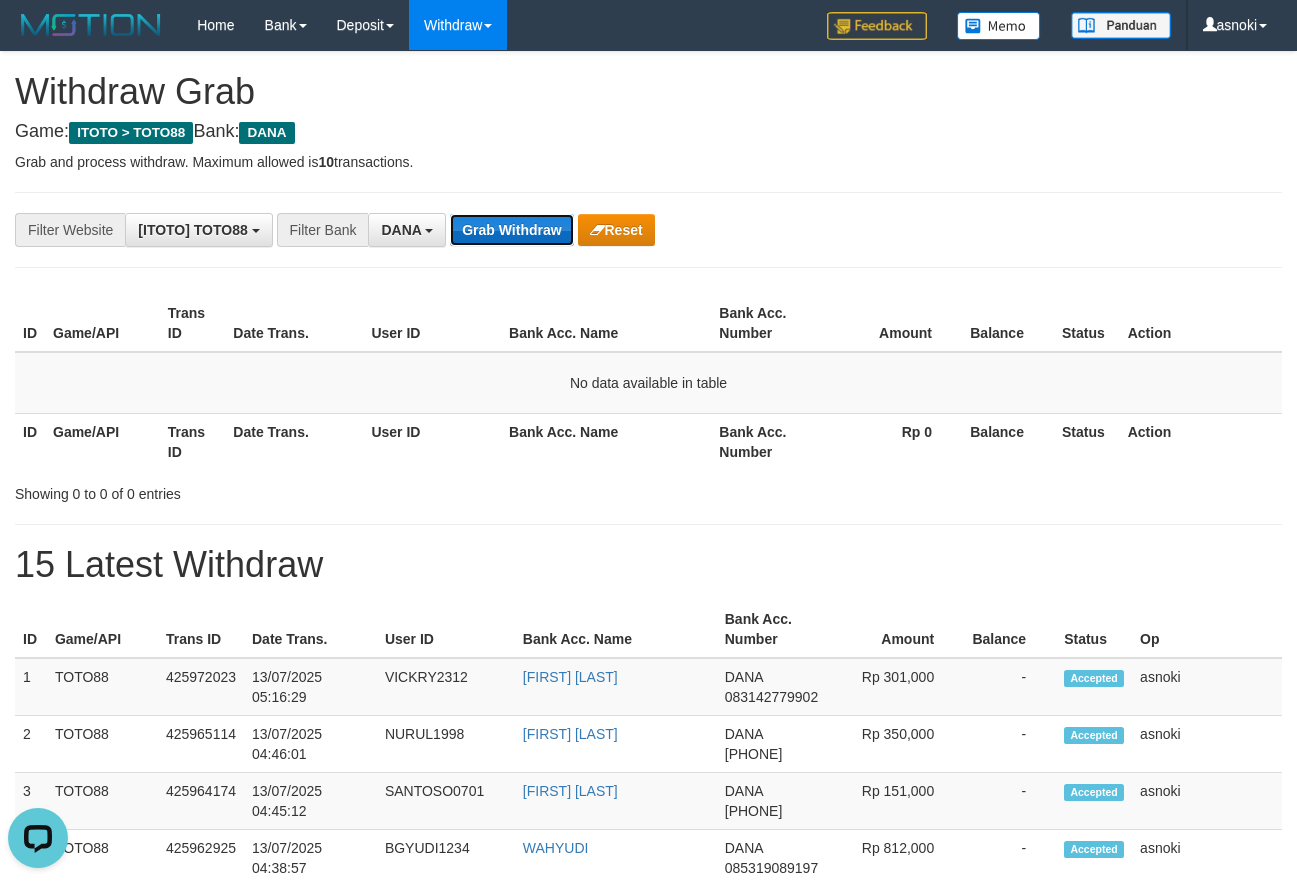 click on "Grab Withdraw" at bounding box center [511, 230] 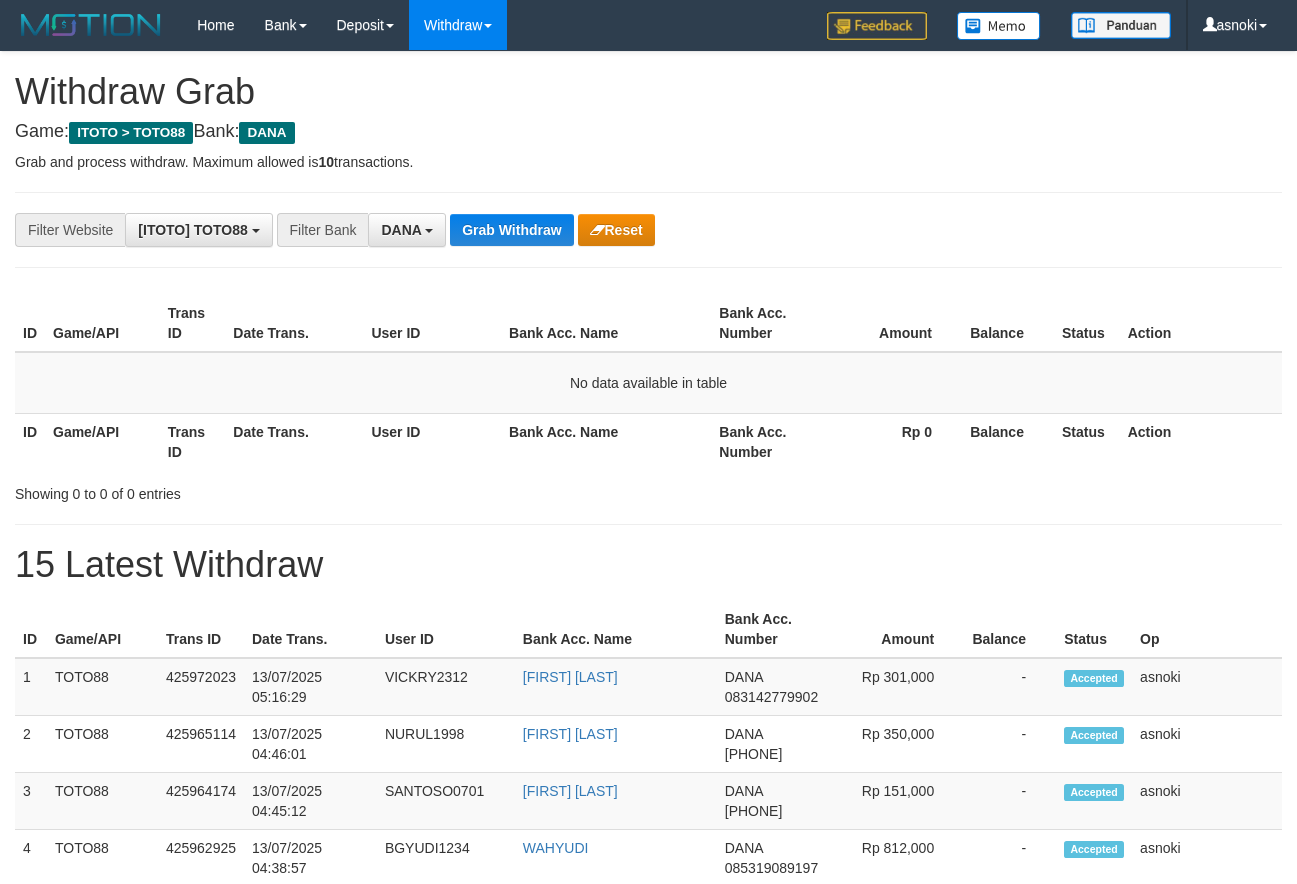 scroll, scrollTop: 0, scrollLeft: 0, axis: both 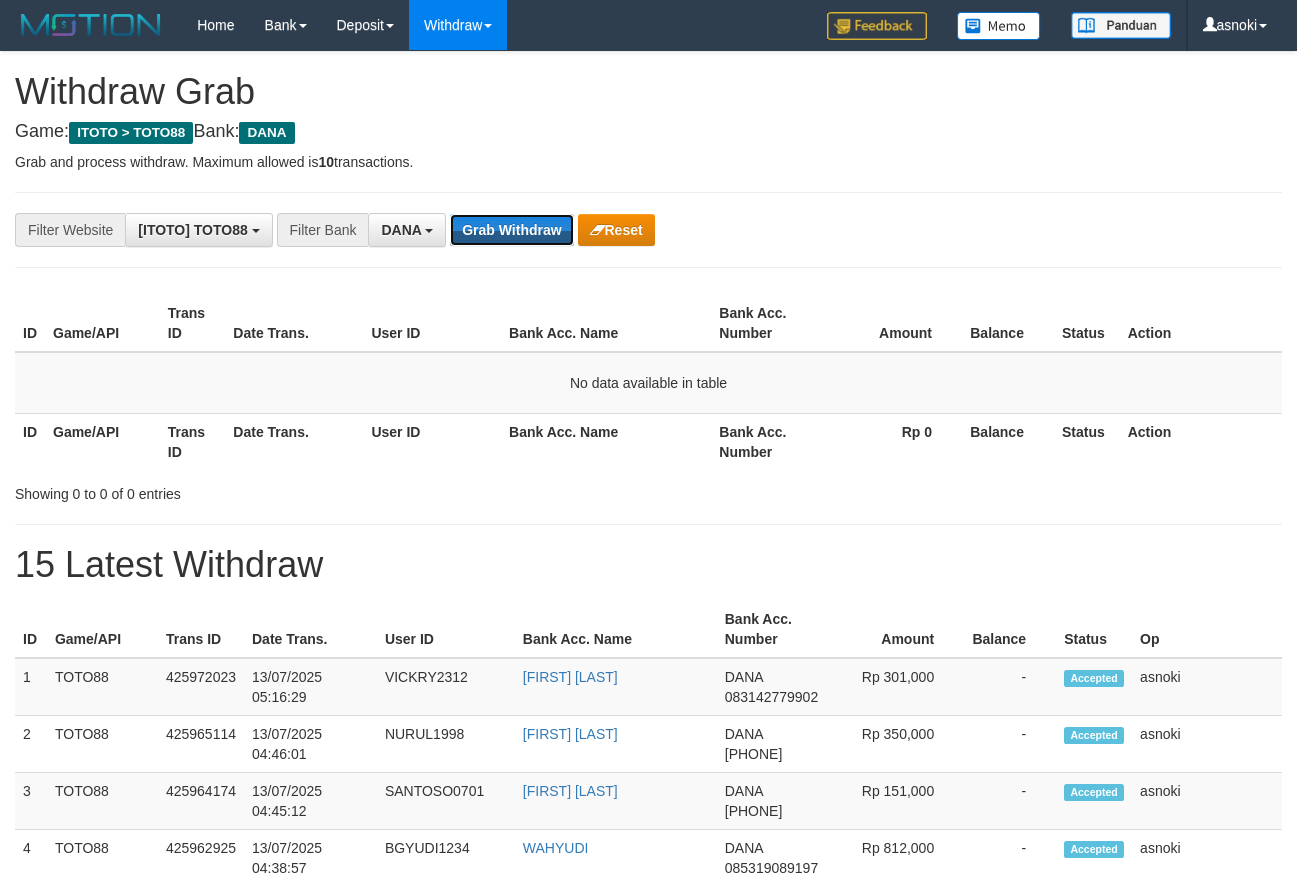 click on "Grab Withdraw" at bounding box center [511, 230] 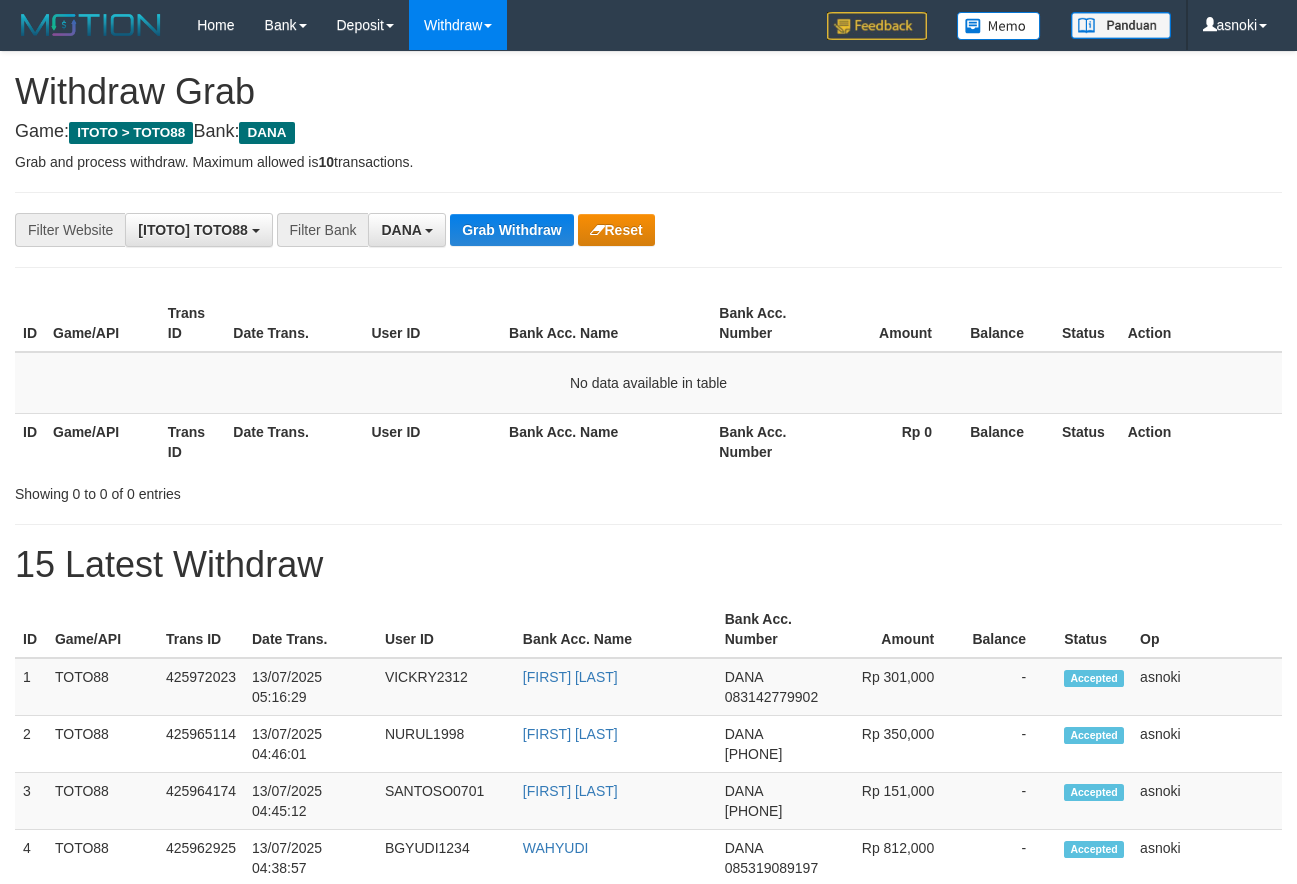 scroll, scrollTop: 0, scrollLeft: 0, axis: both 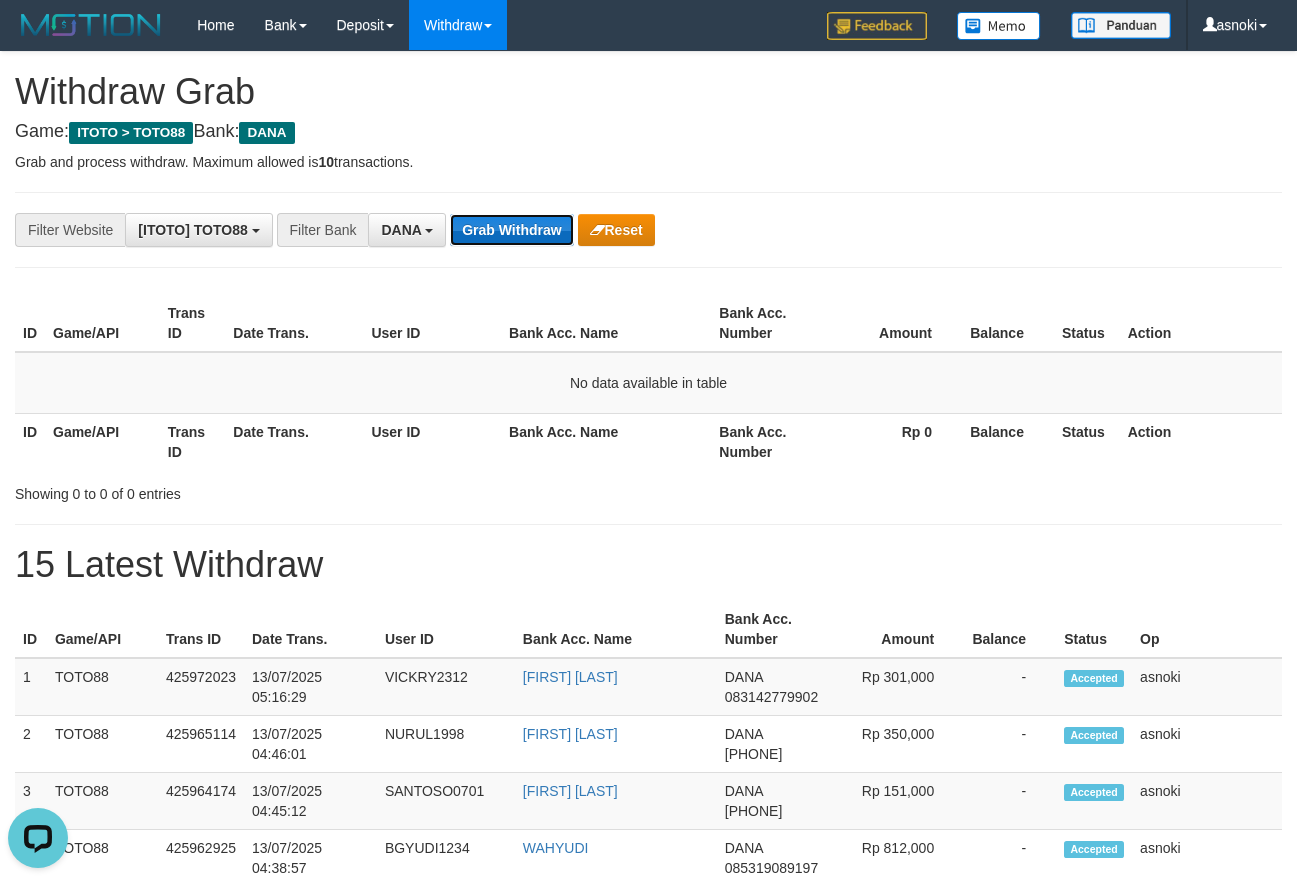 click on "Grab Withdraw" at bounding box center (511, 230) 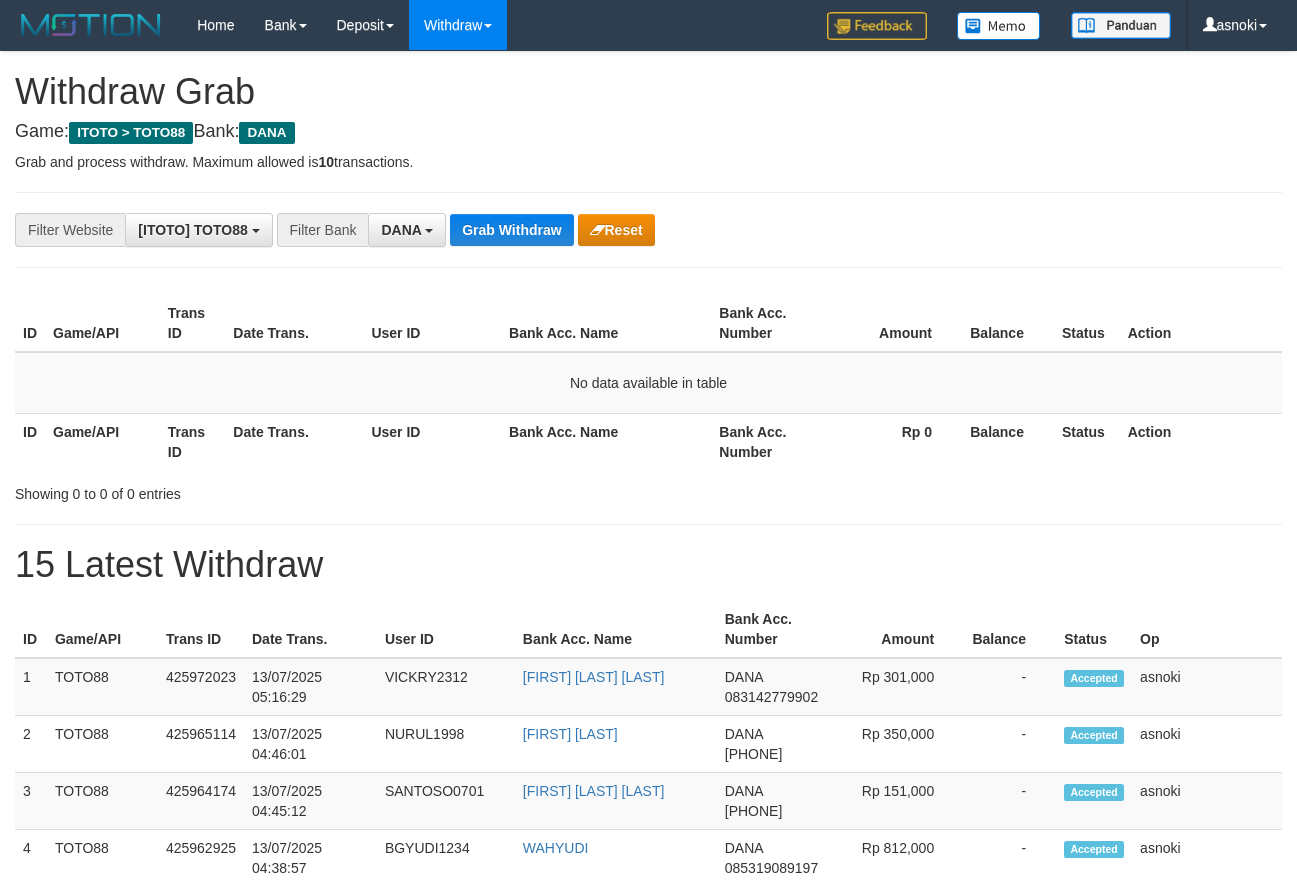 scroll, scrollTop: 0, scrollLeft: 0, axis: both 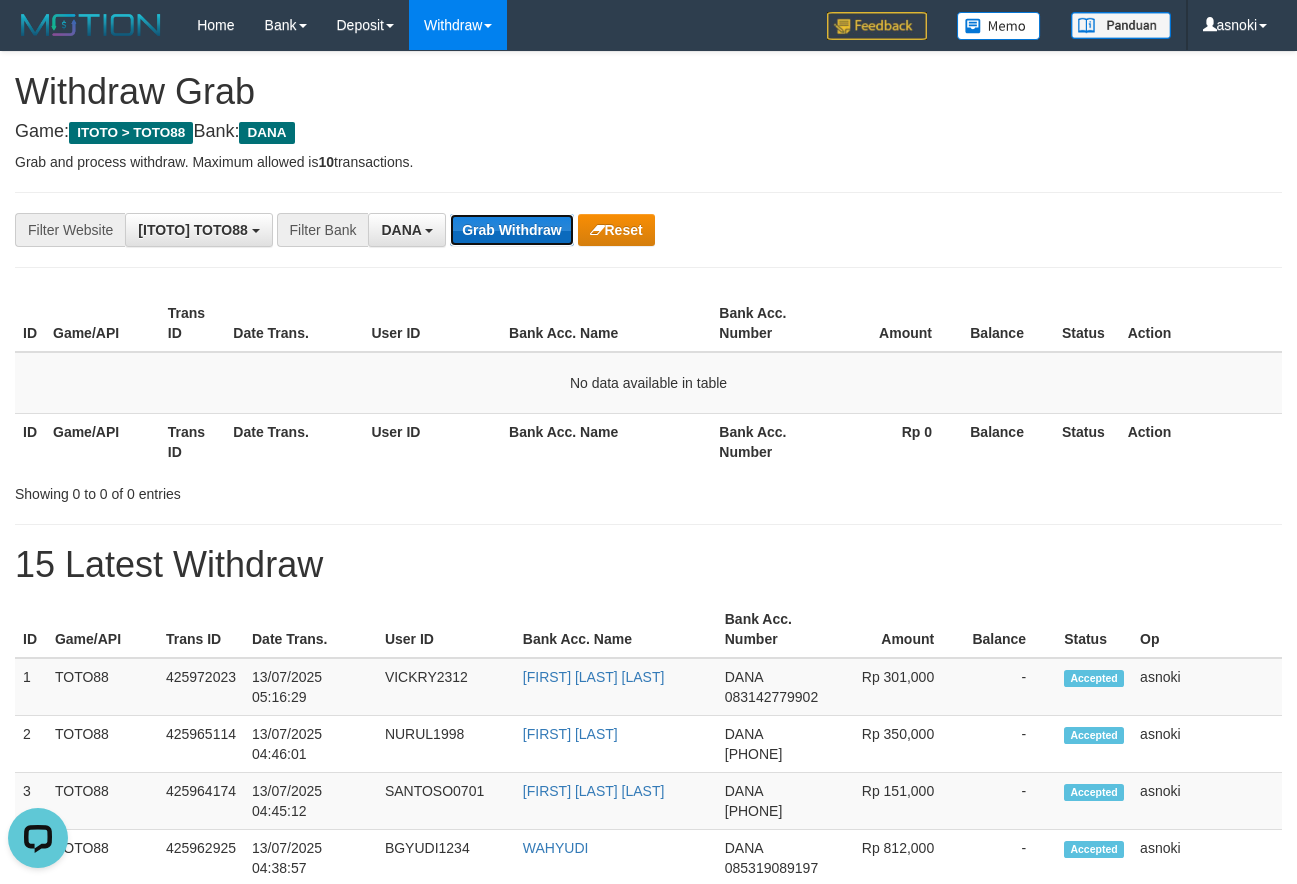 click on "Grab Withdraw" at bounding box center (511, 230) 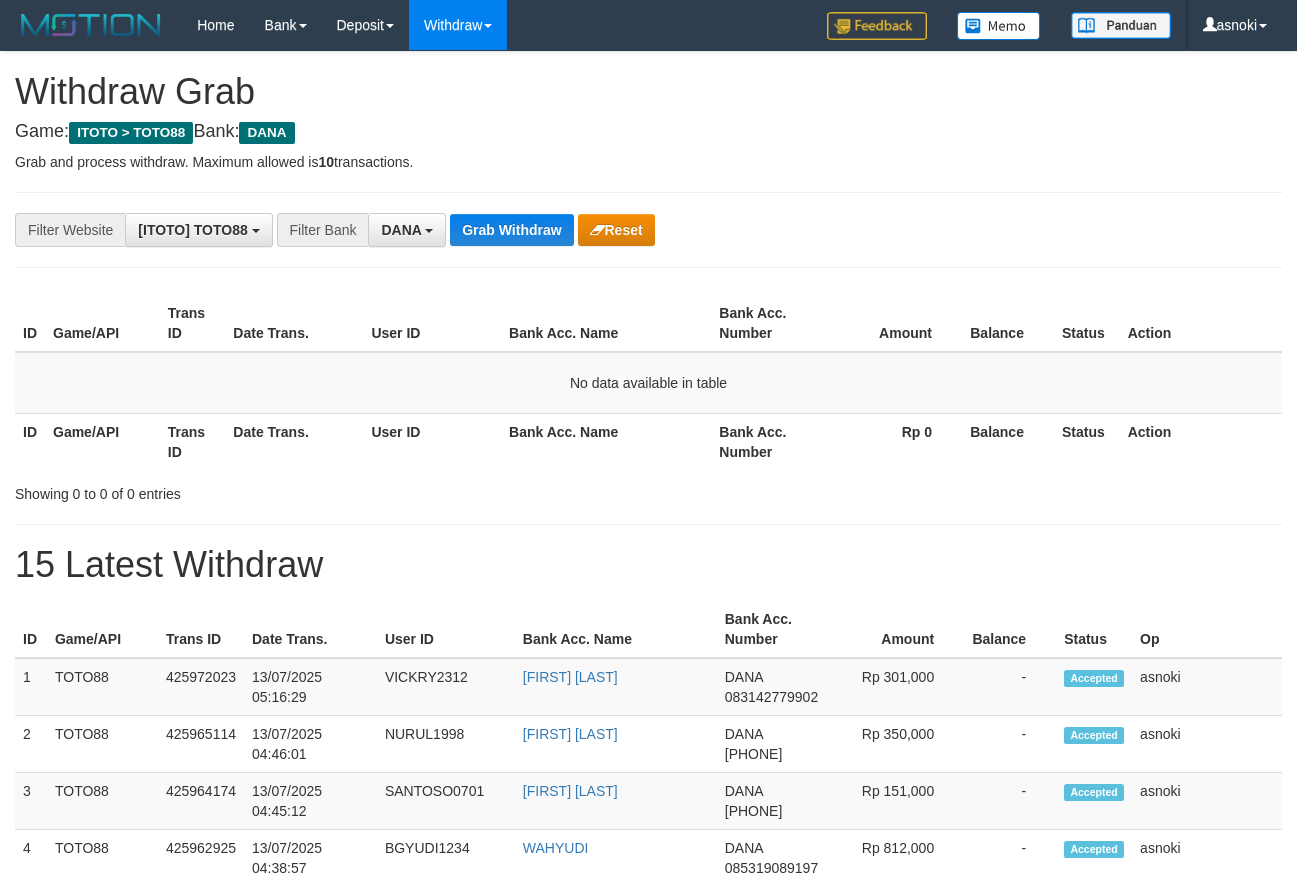 scroll, scrollTop: 0, scrollLeft: 0, axis: both 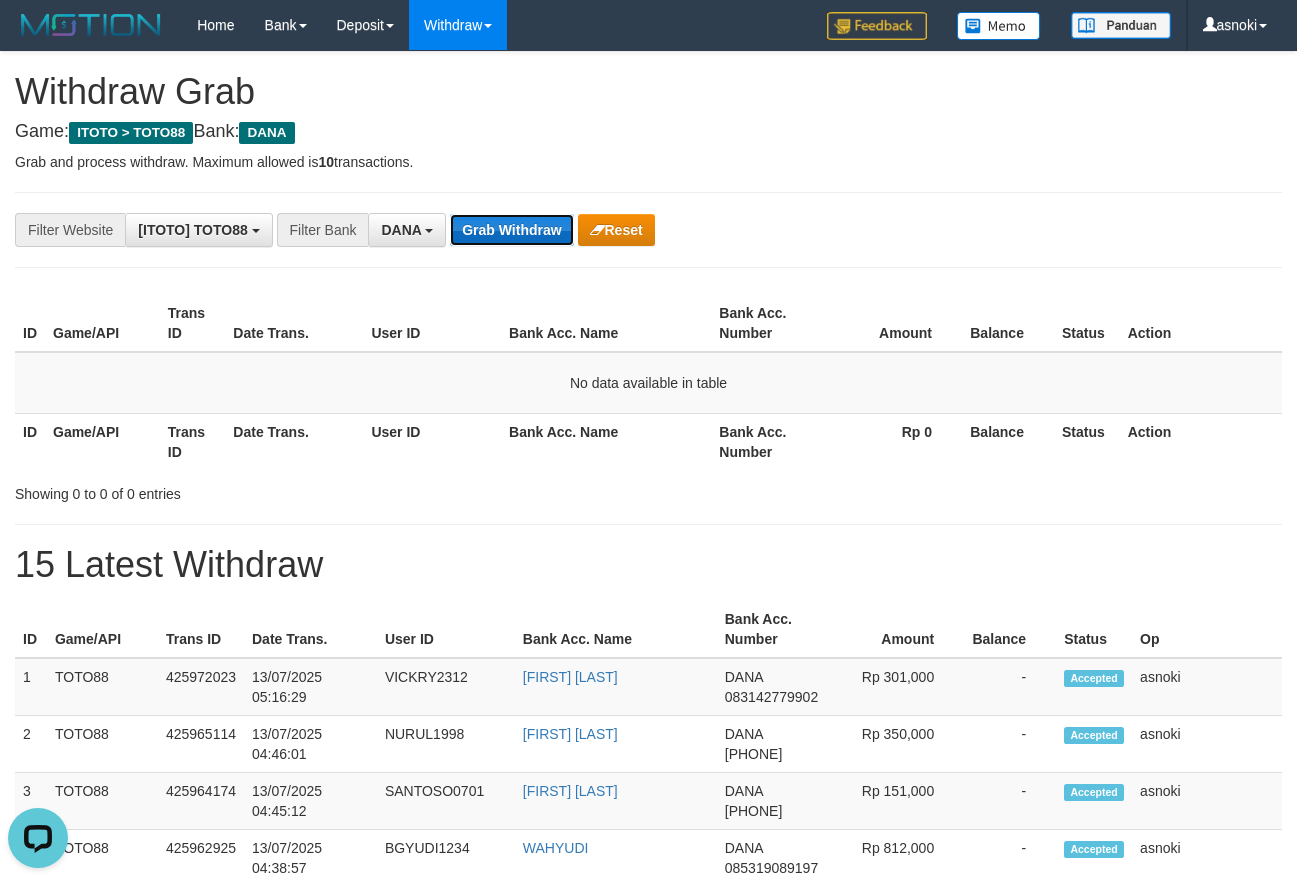 click on "Grab Withdraw" at bounding box center [511, 230] 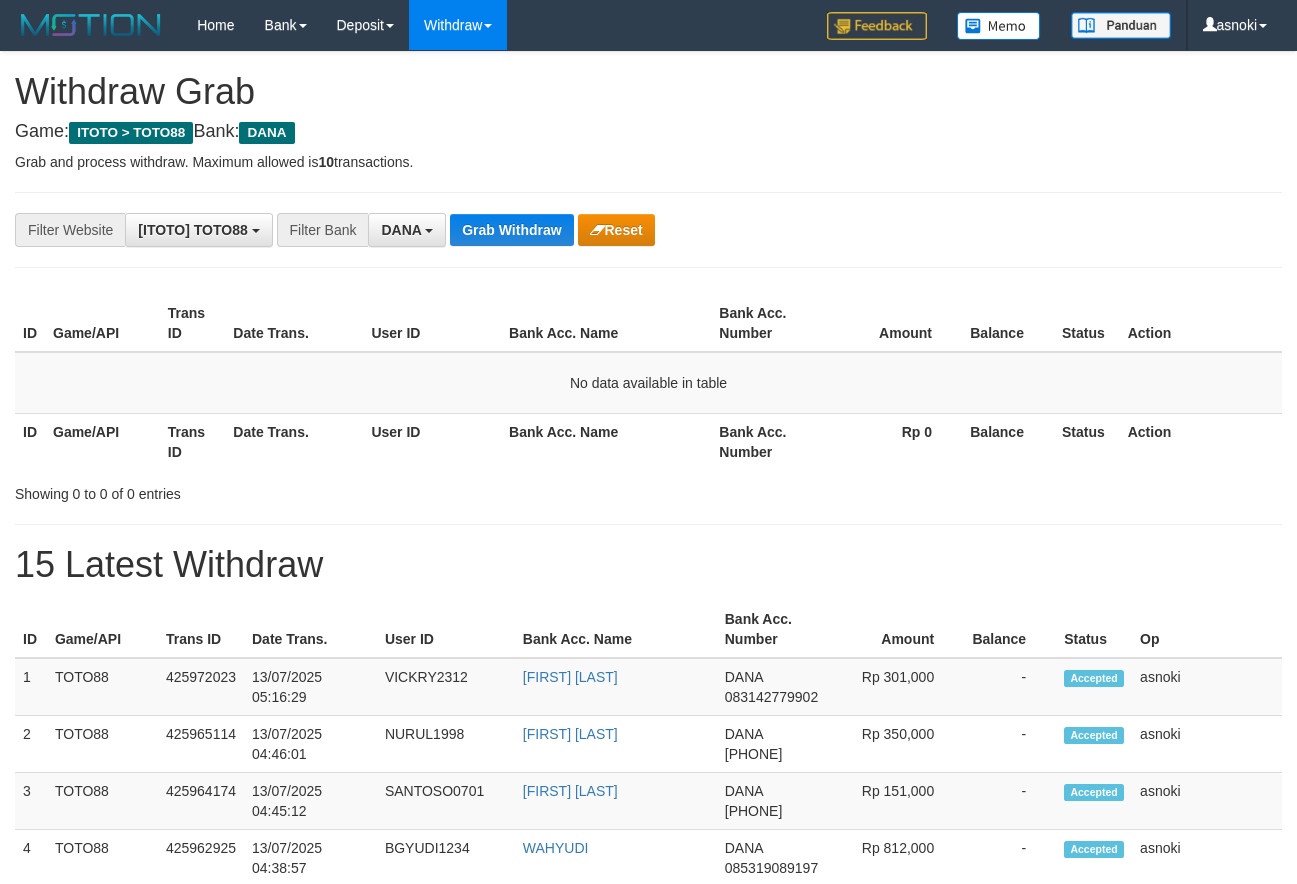 scroll, scrollTop: 0, scrollLeft: 0, axis: both 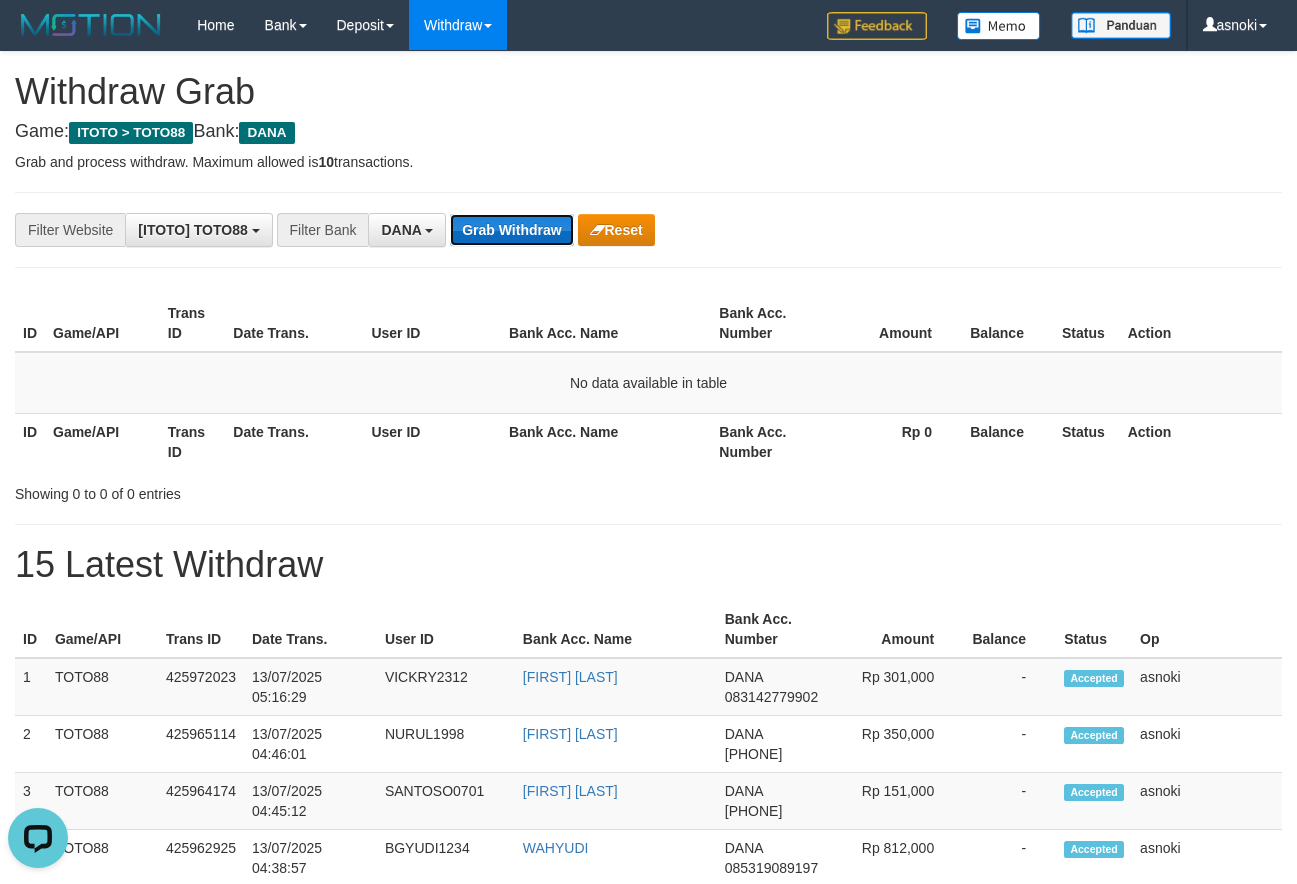 click on "Grab Withdraw" at bounding box center (511, 230) 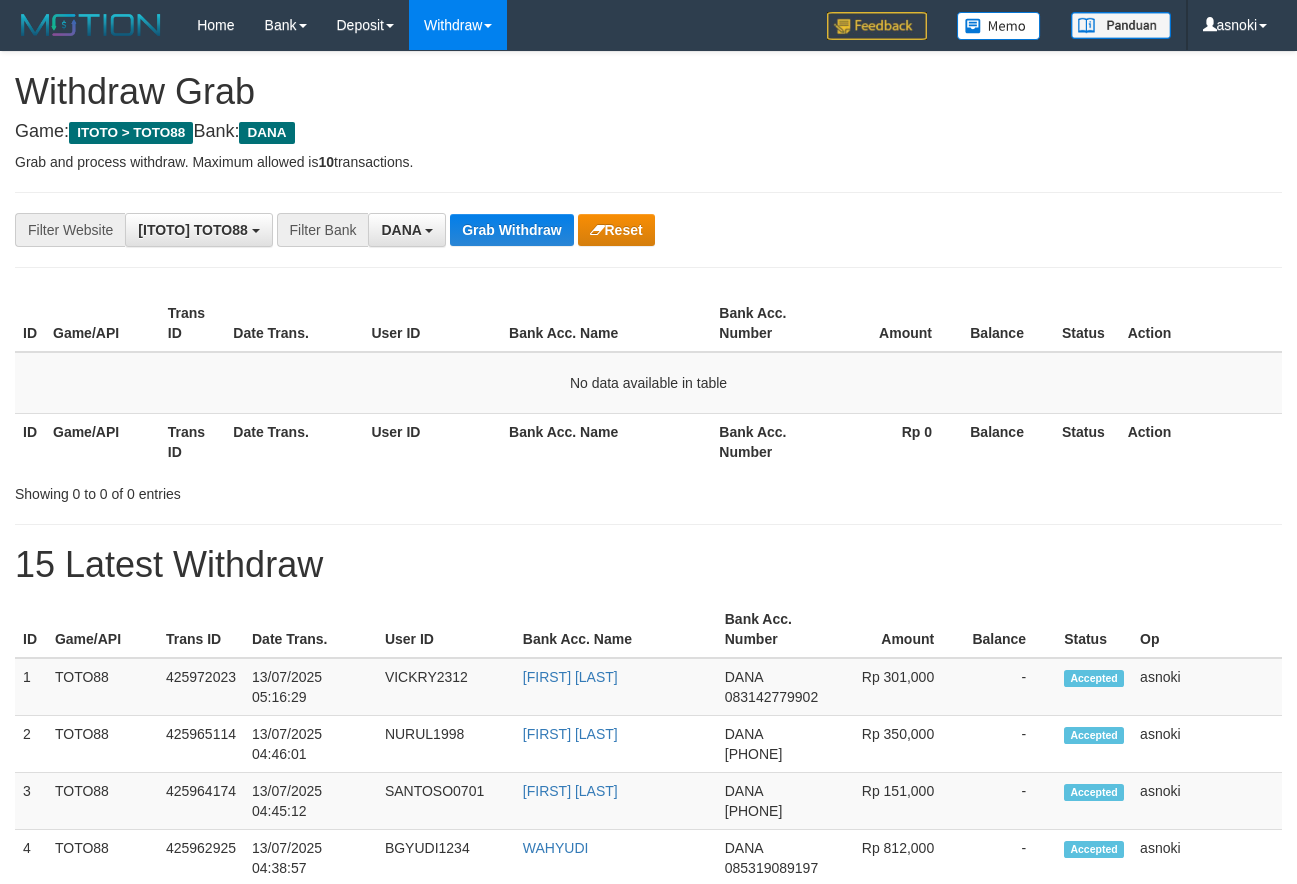 scroll, scrollTop: 0, scrollLeft: 0, axis: both 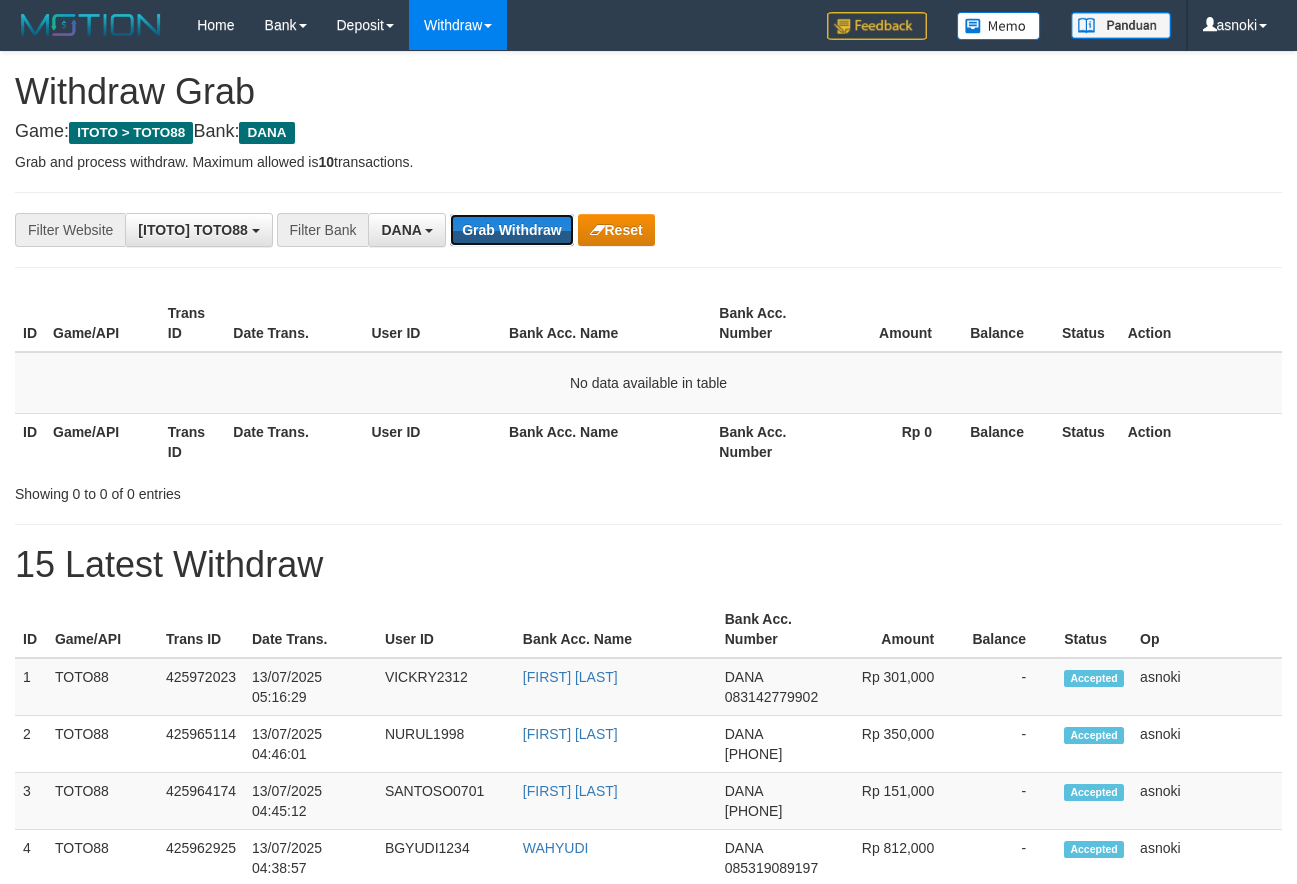 click on "Grab Withdraw" at bounding box center [511, 230] 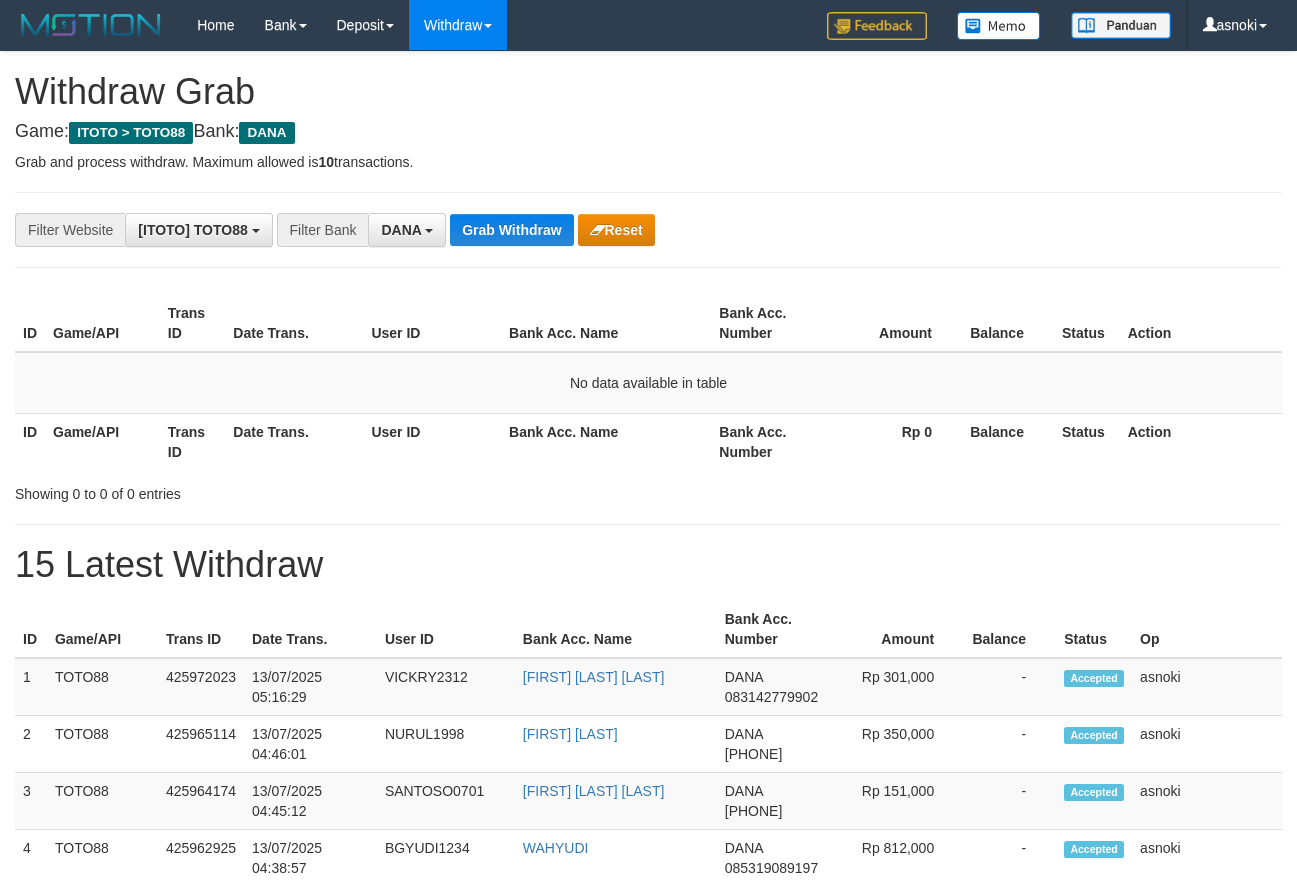 scroll, scrollTop: 0, scrollLeft: 0, axis: both 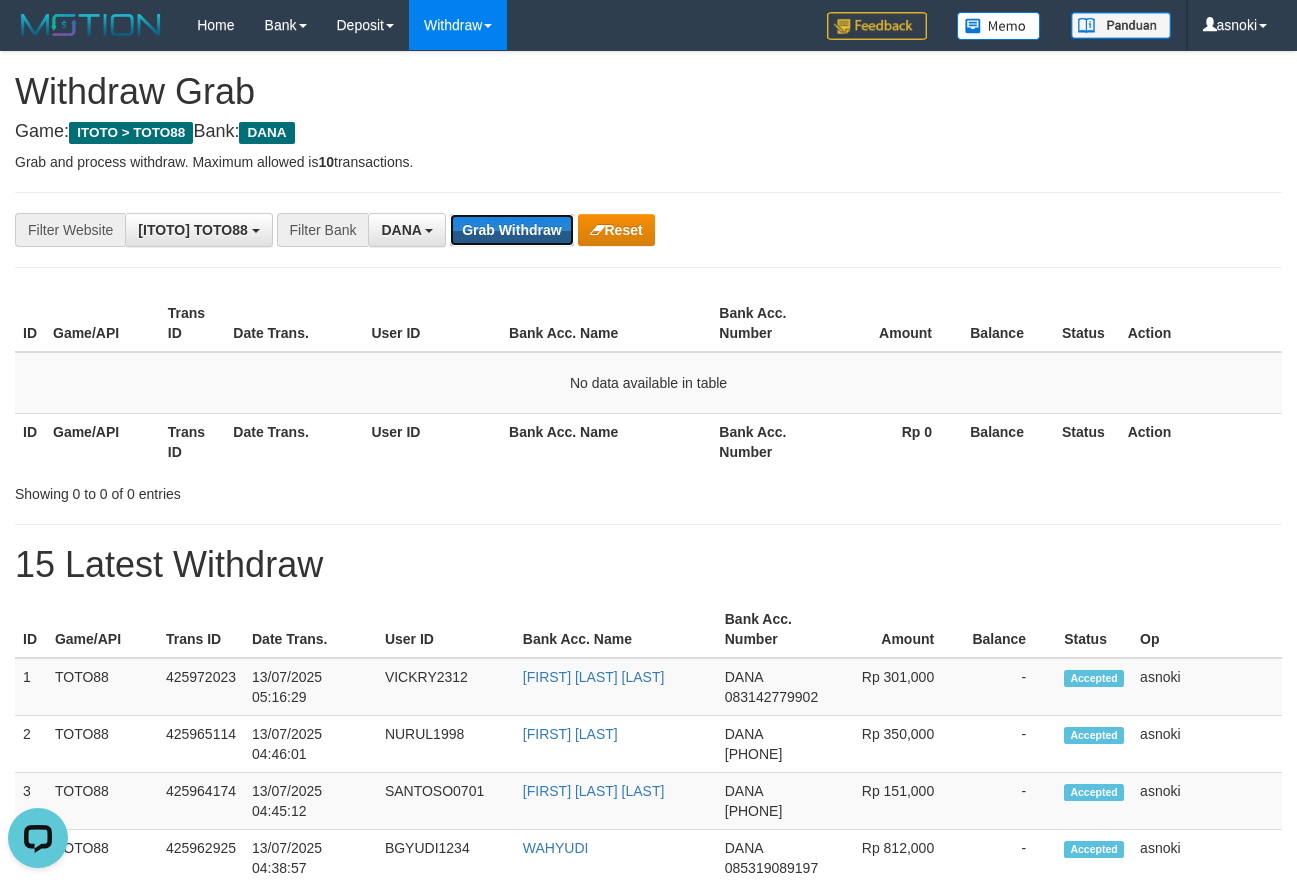 click on "Grab Withdraw" at bounding box center (511, 230) 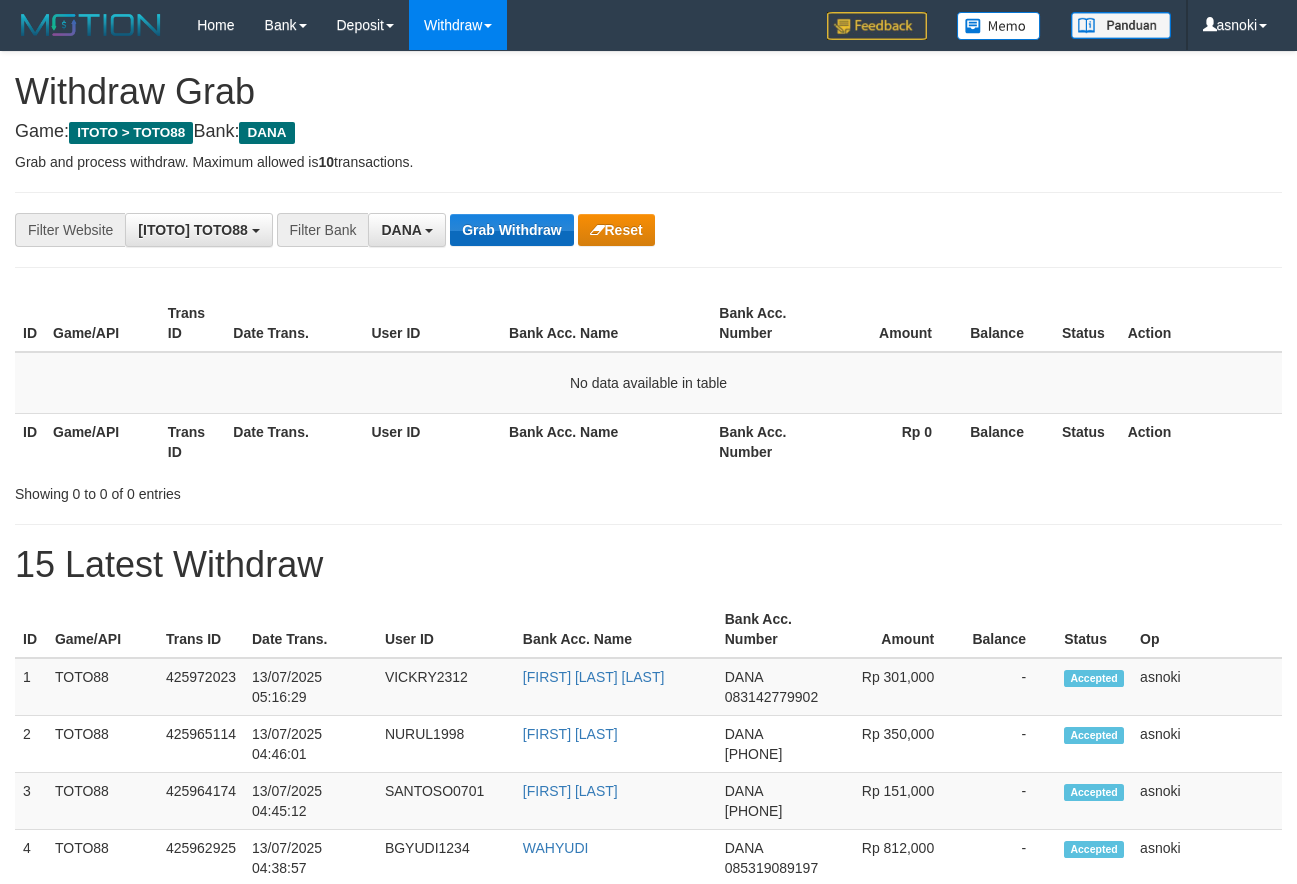 scroll, scrollTop: 0, scrollLeft: 0, axis: both 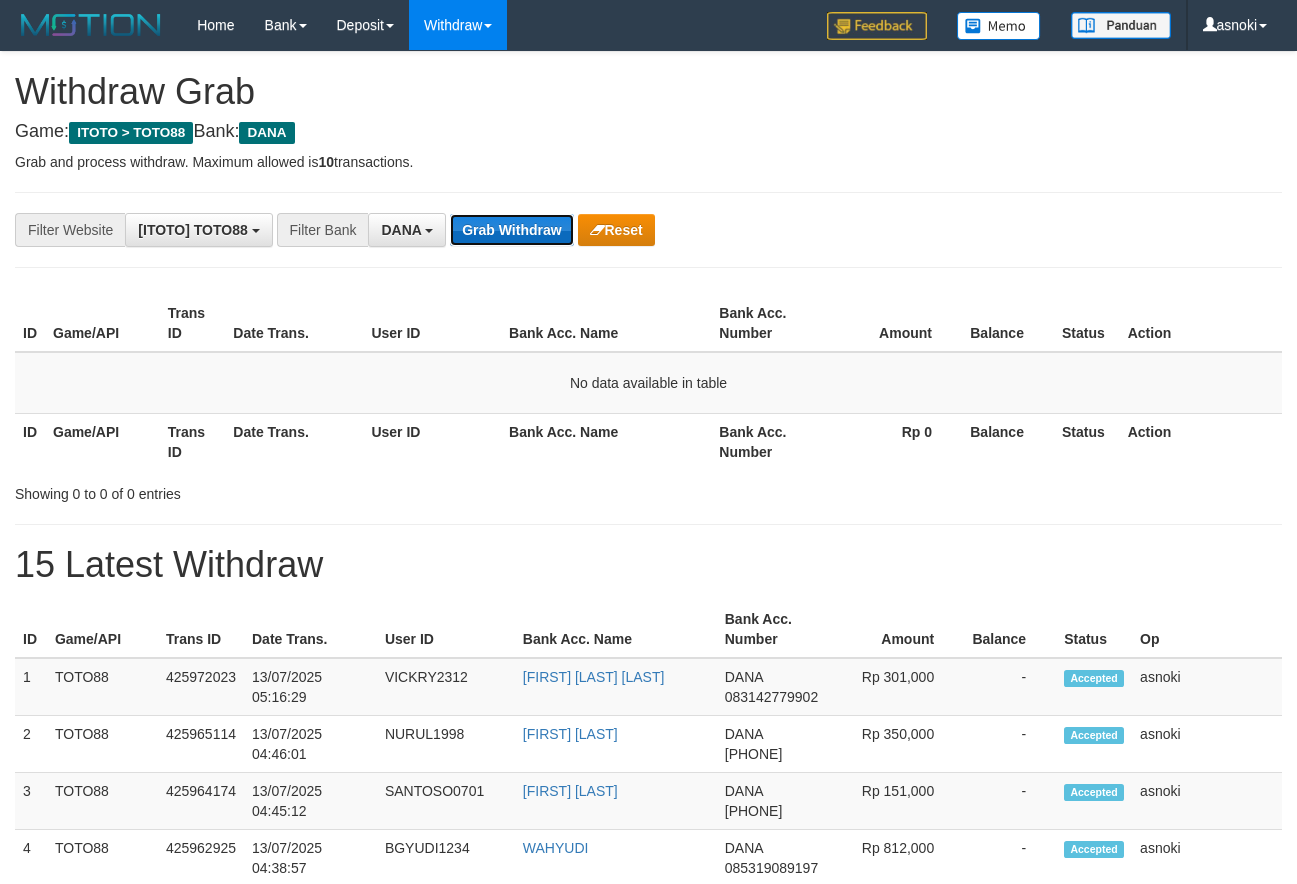 click on "Grab Withdraw" at bounding box center [511, 230] 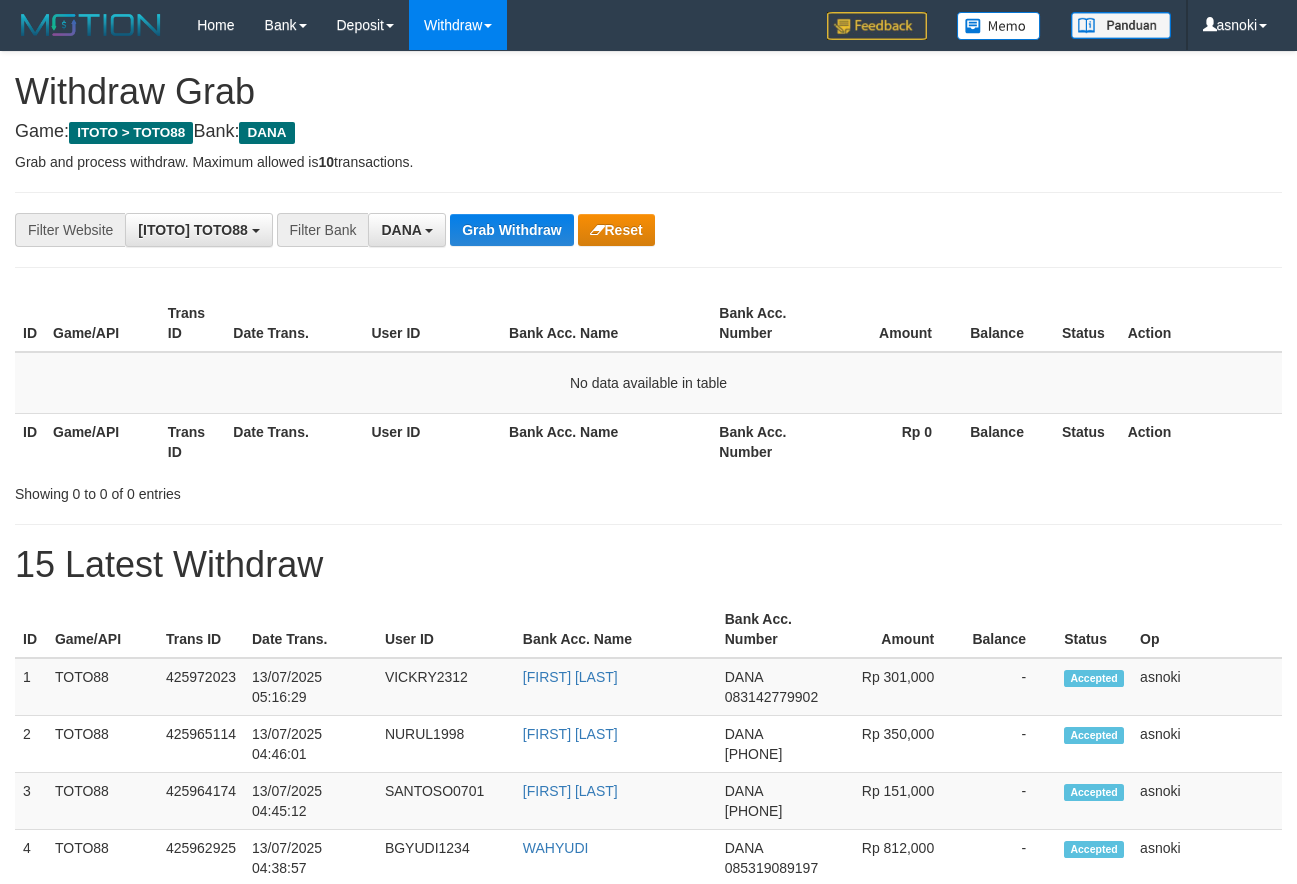 scroll, scrollTop: 0, scrollLeft: 0, axis: both 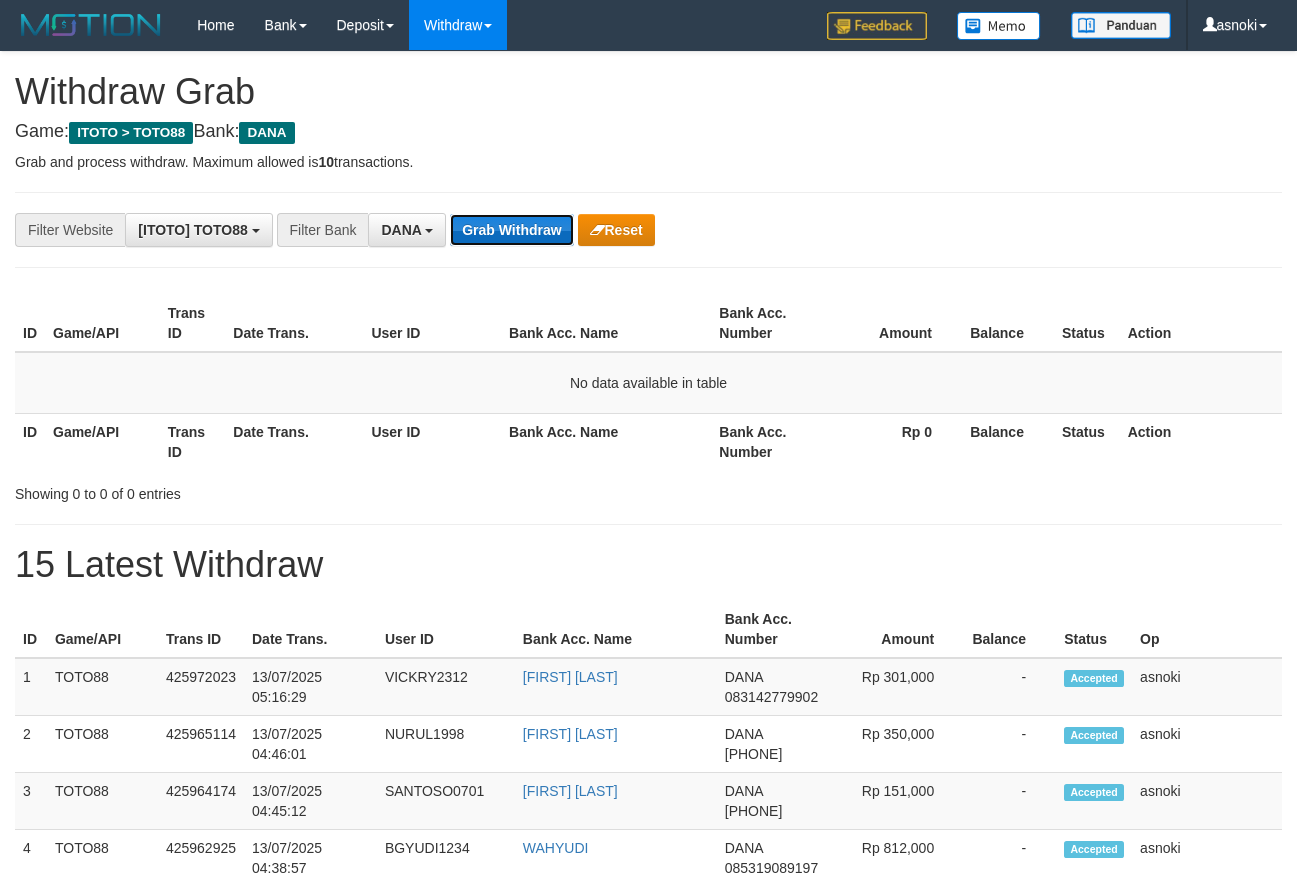 click on "Grab Withdraw" at bounding box center [511, 230] 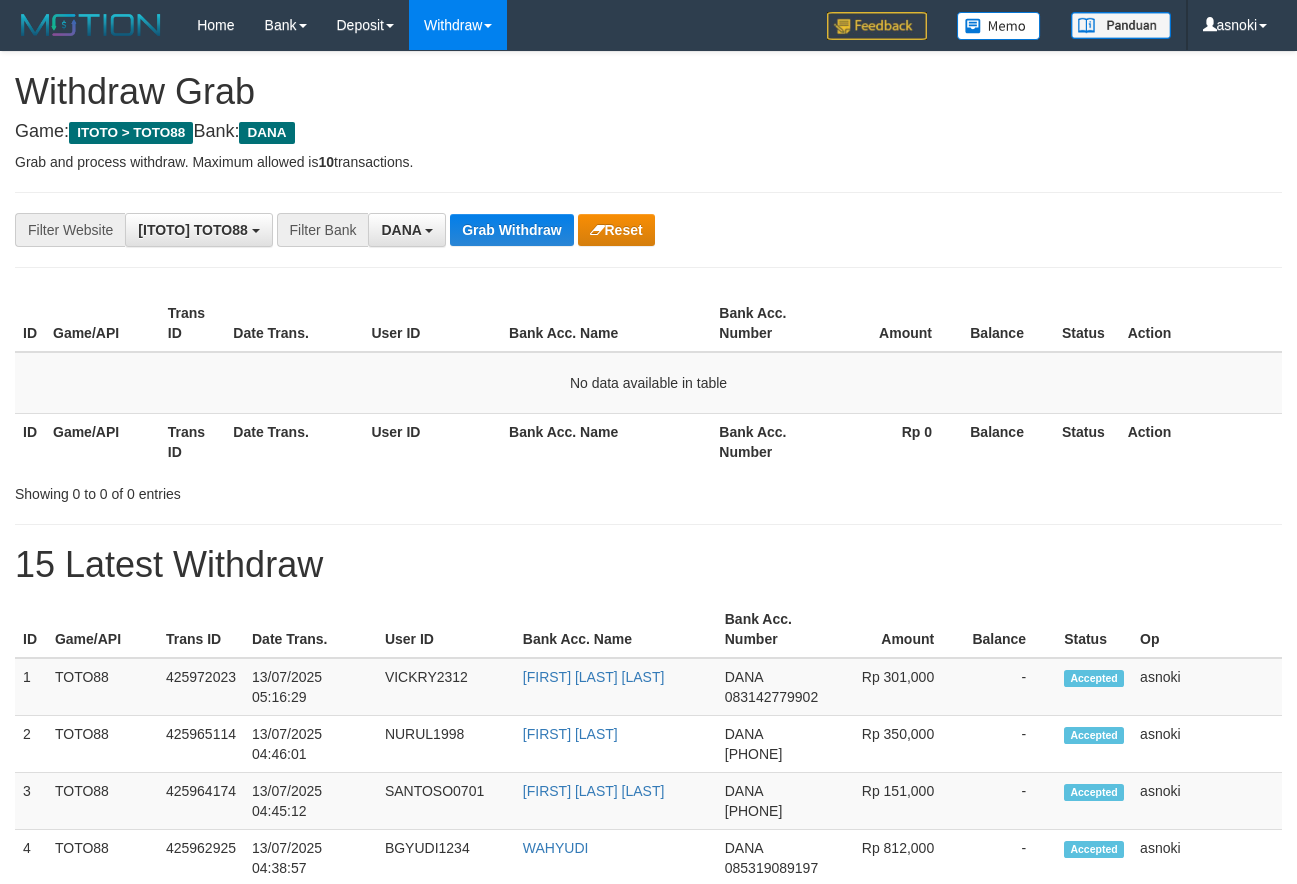scroll, scrollTop: 0, scrollLeft: 0, axis: both 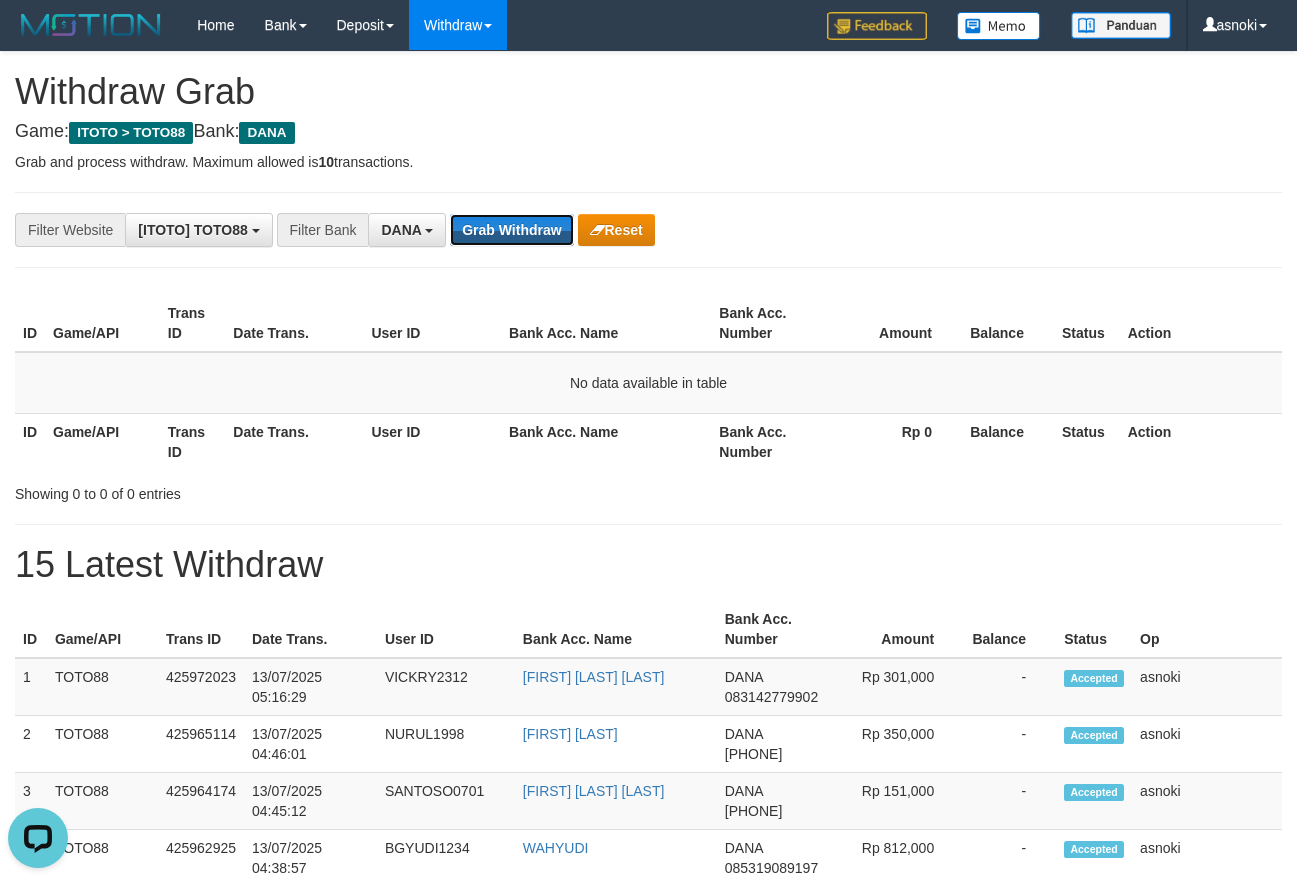 click on "Grab Withdraw" at bounding box center (511, 230) 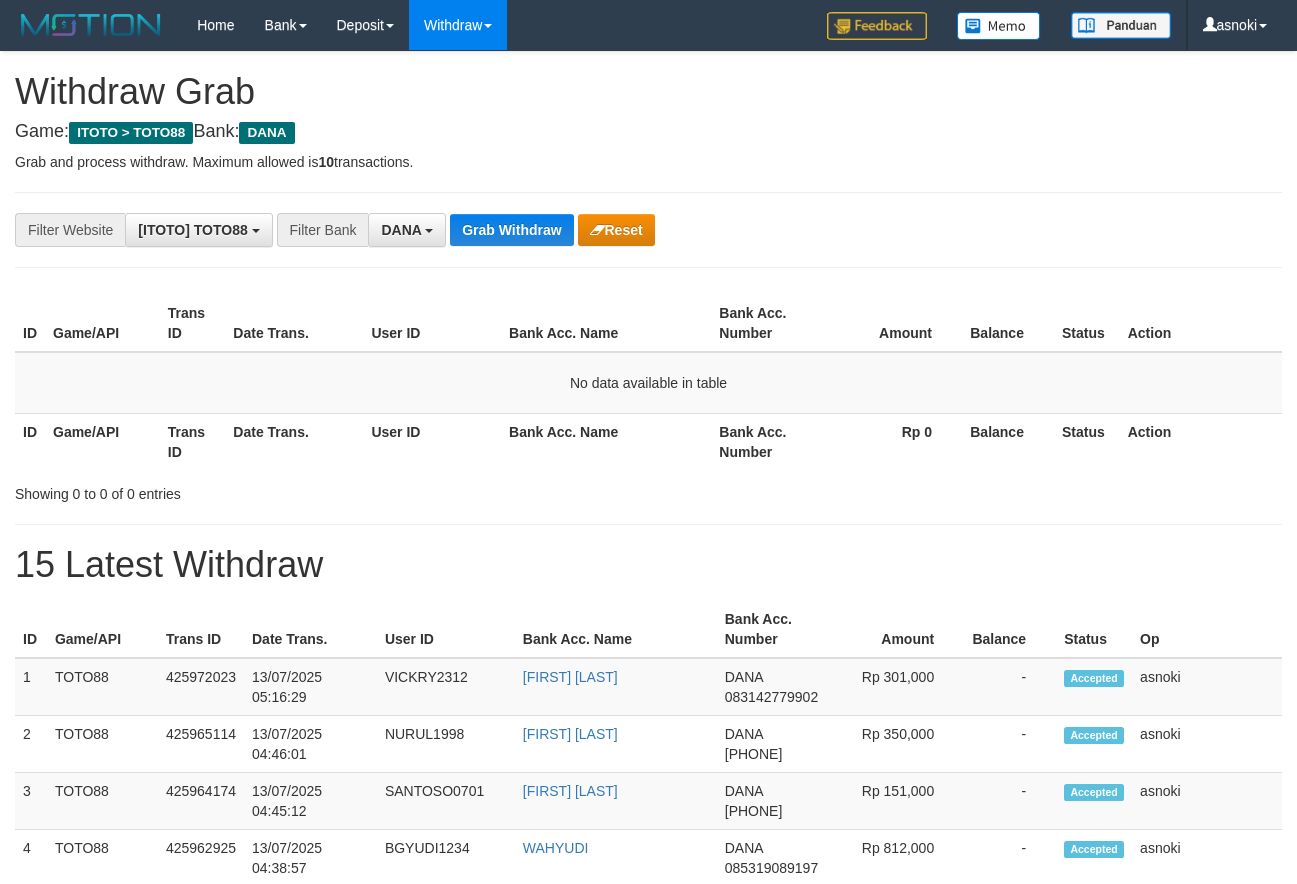 scroll, scrollTop: 0, scrollLeft: 0, axis: both 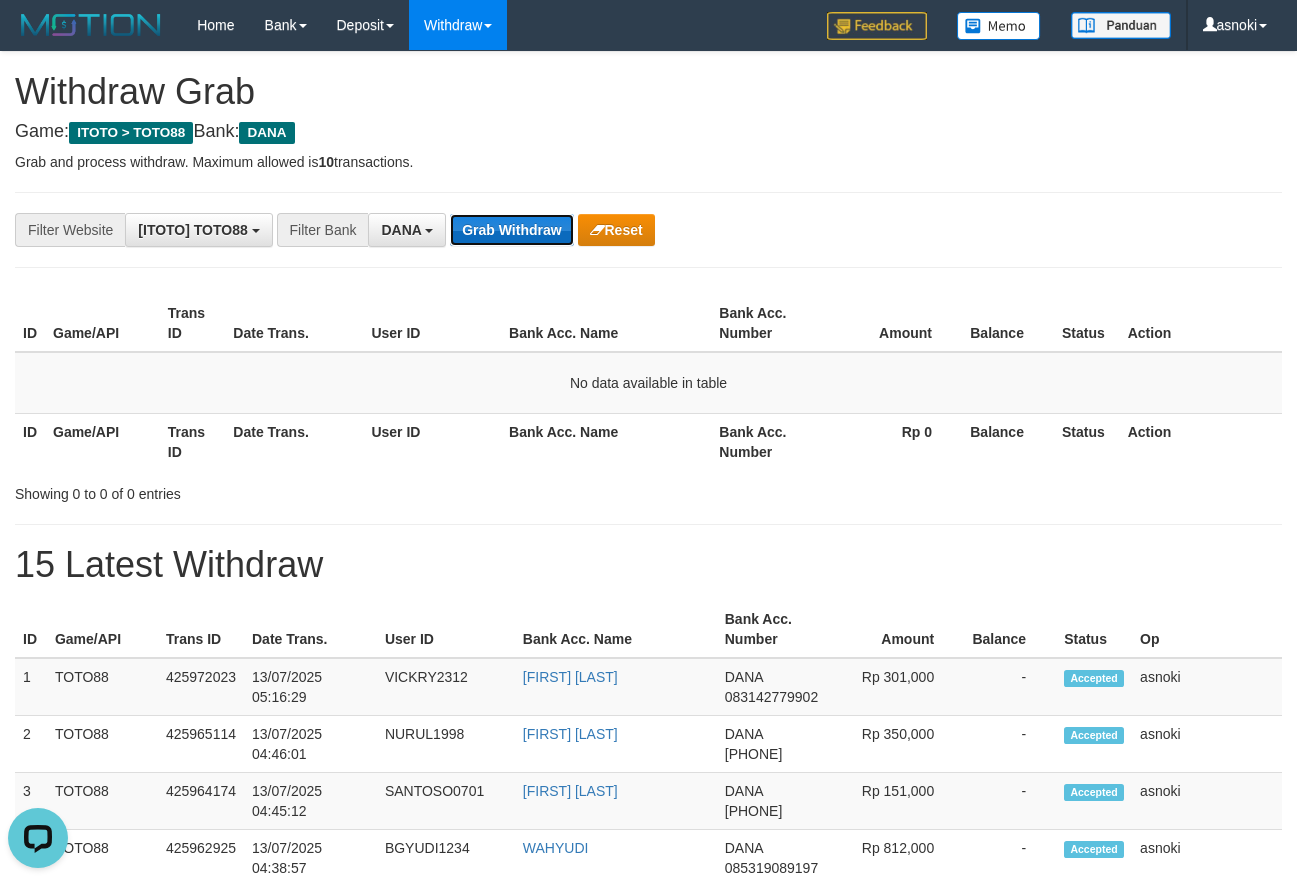 click on "Grab Withdraw" at bounding box center (511, 230) 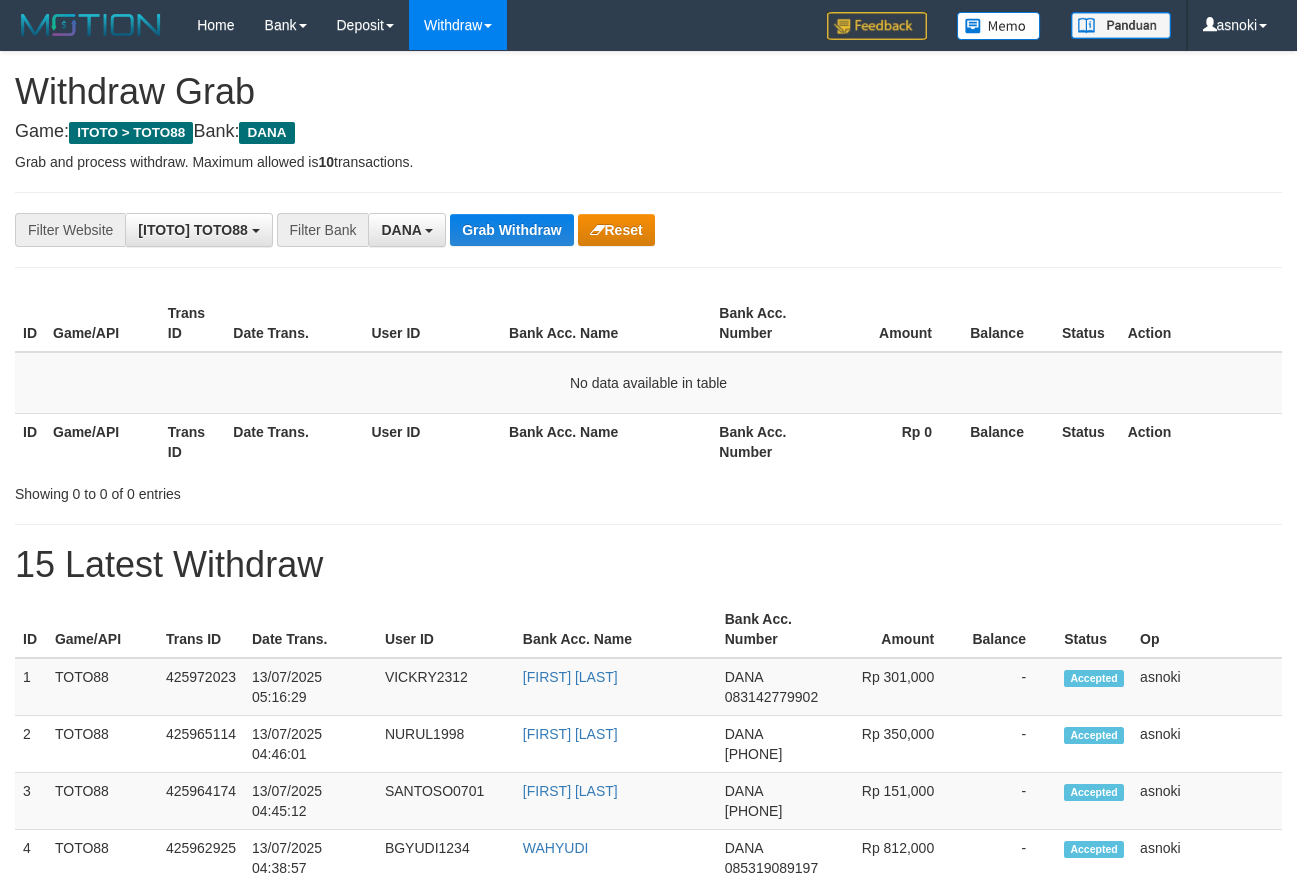 scroll, scrollTop: 0, scrollLeft: 0, axis: both 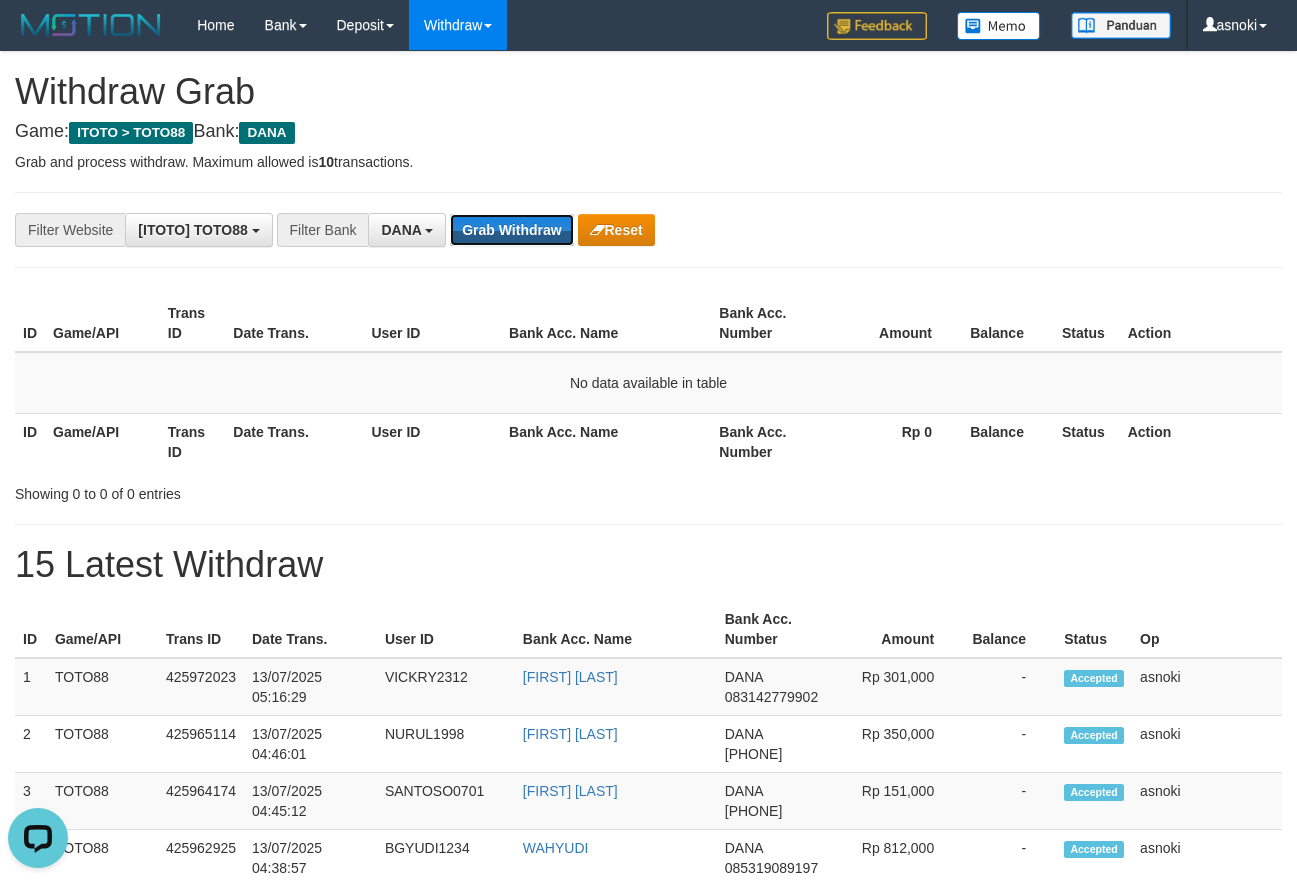 click on "Grab Withdraw" at bounding box center (511, 230) 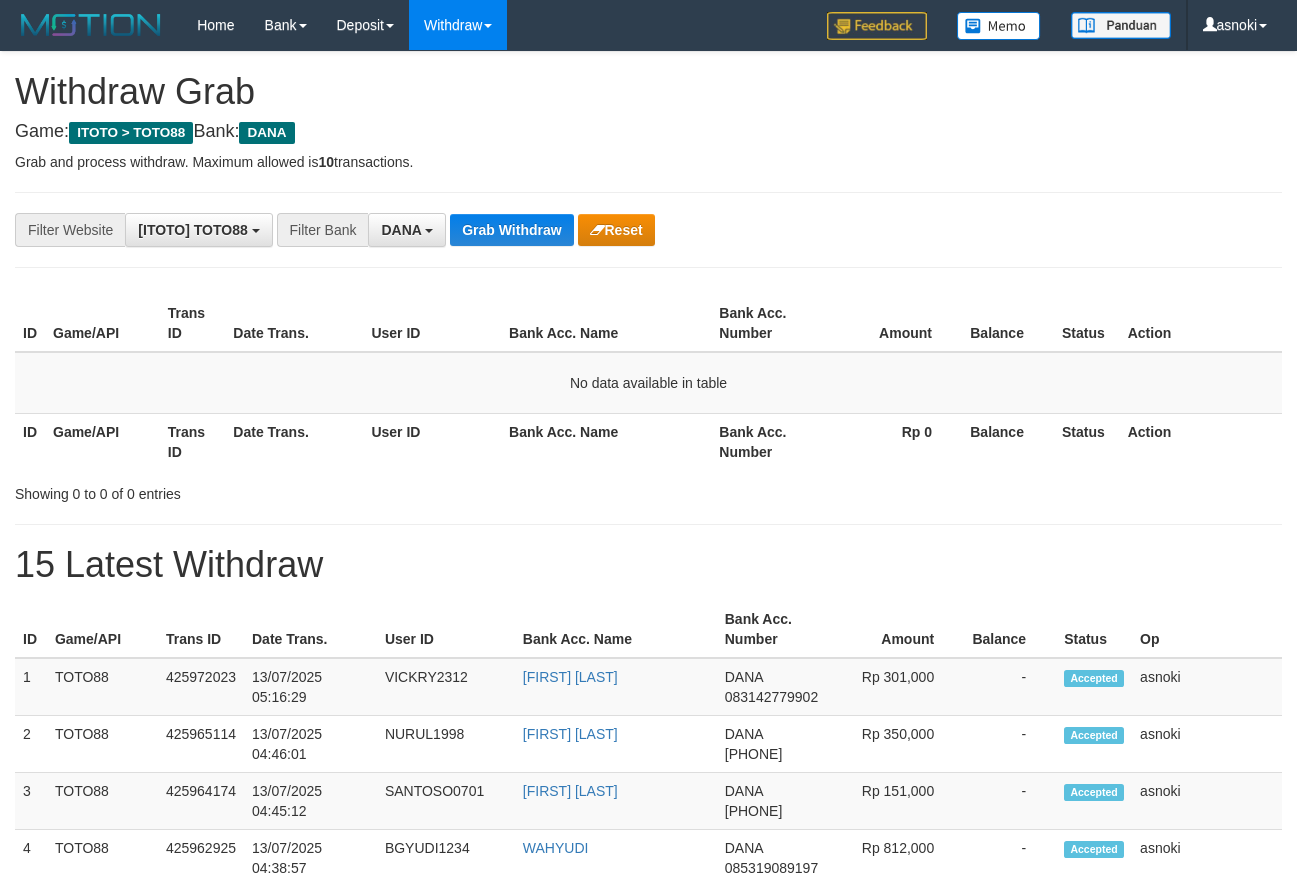 scroll, scrollTop: 0, scrollLeft: 0, axis: both 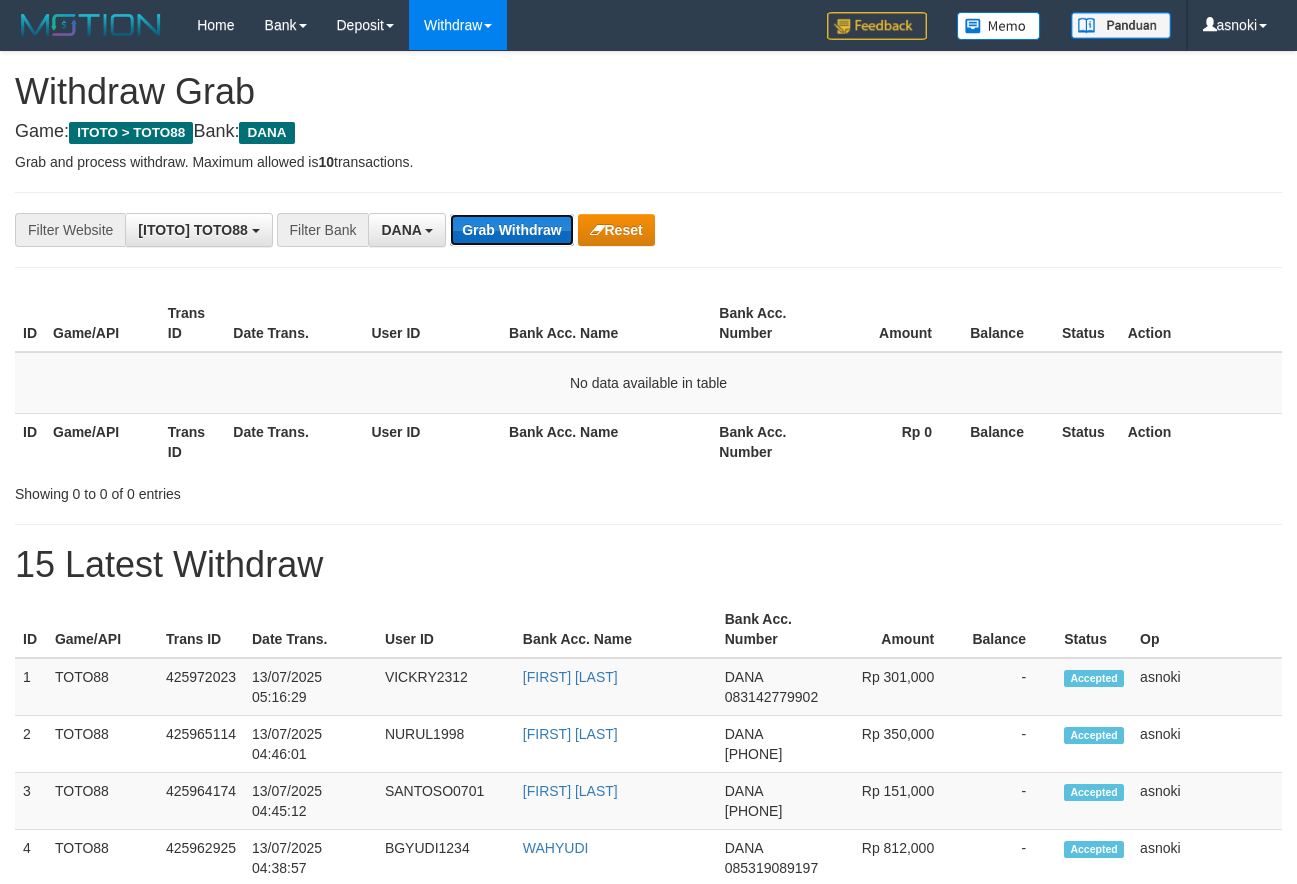 click on "Grab Withdraw" at bounding box center (511, 230) 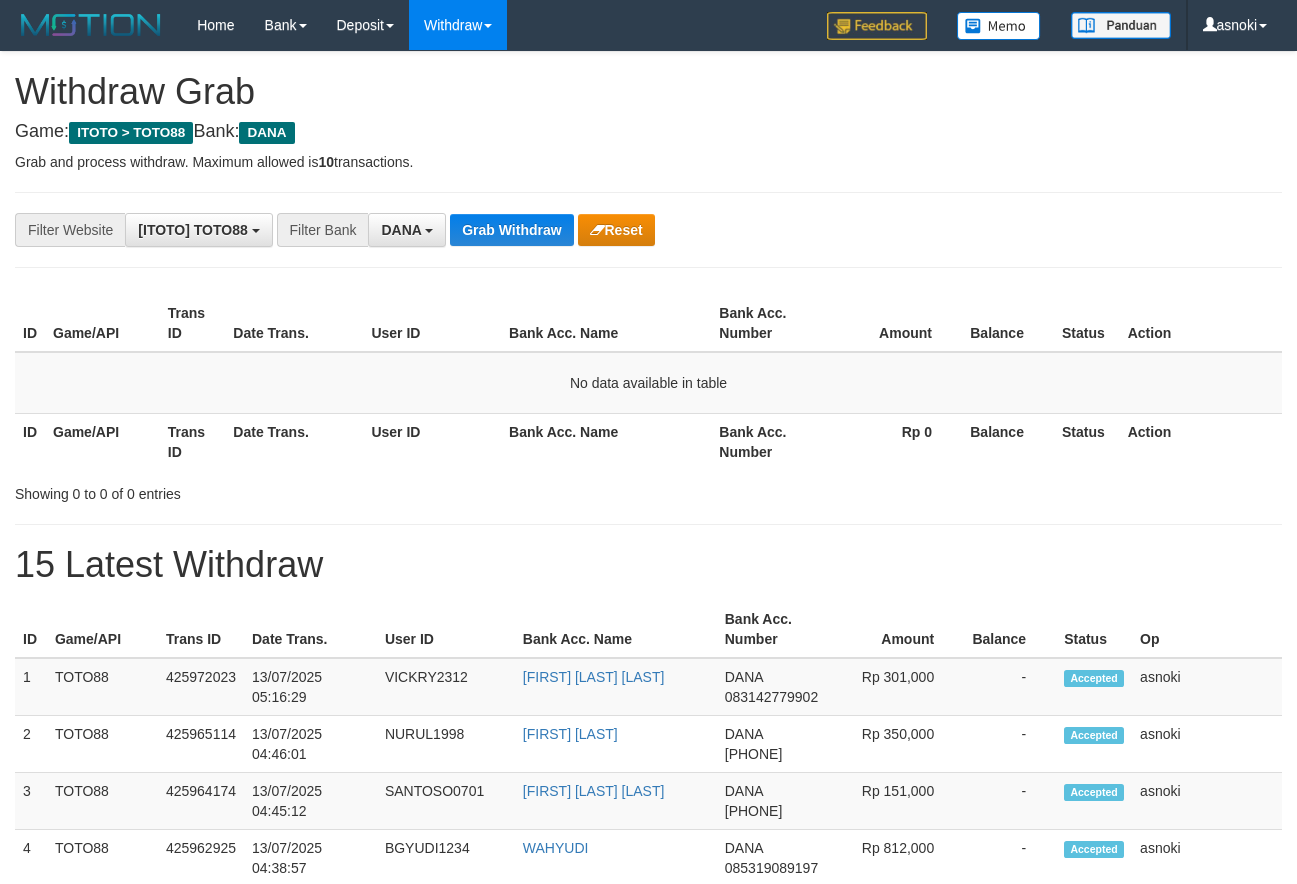 scroll, scrollTop: 0, scrollLeft: 0, axis: both 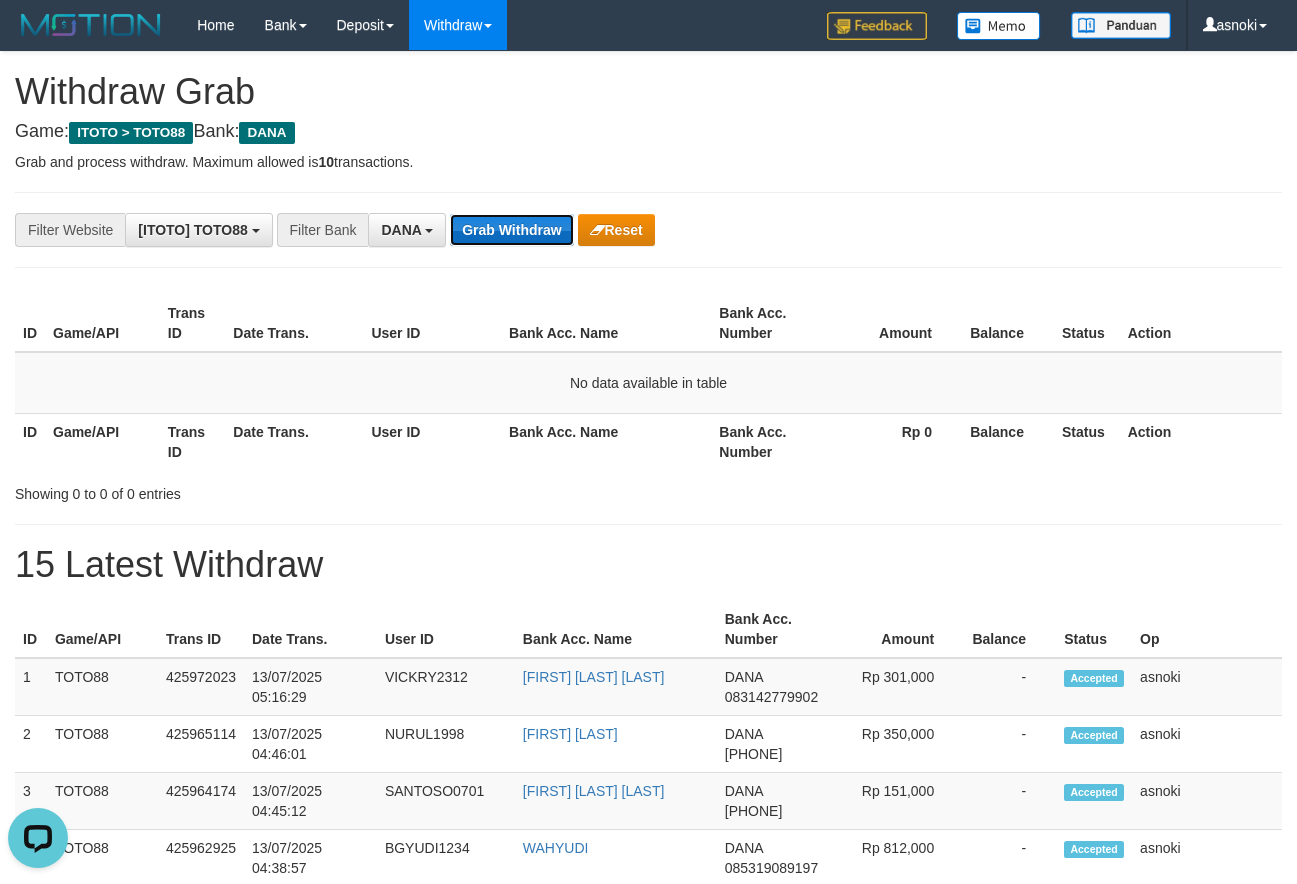 click on "Grab Withdraw" at bounding box center (511, 230) 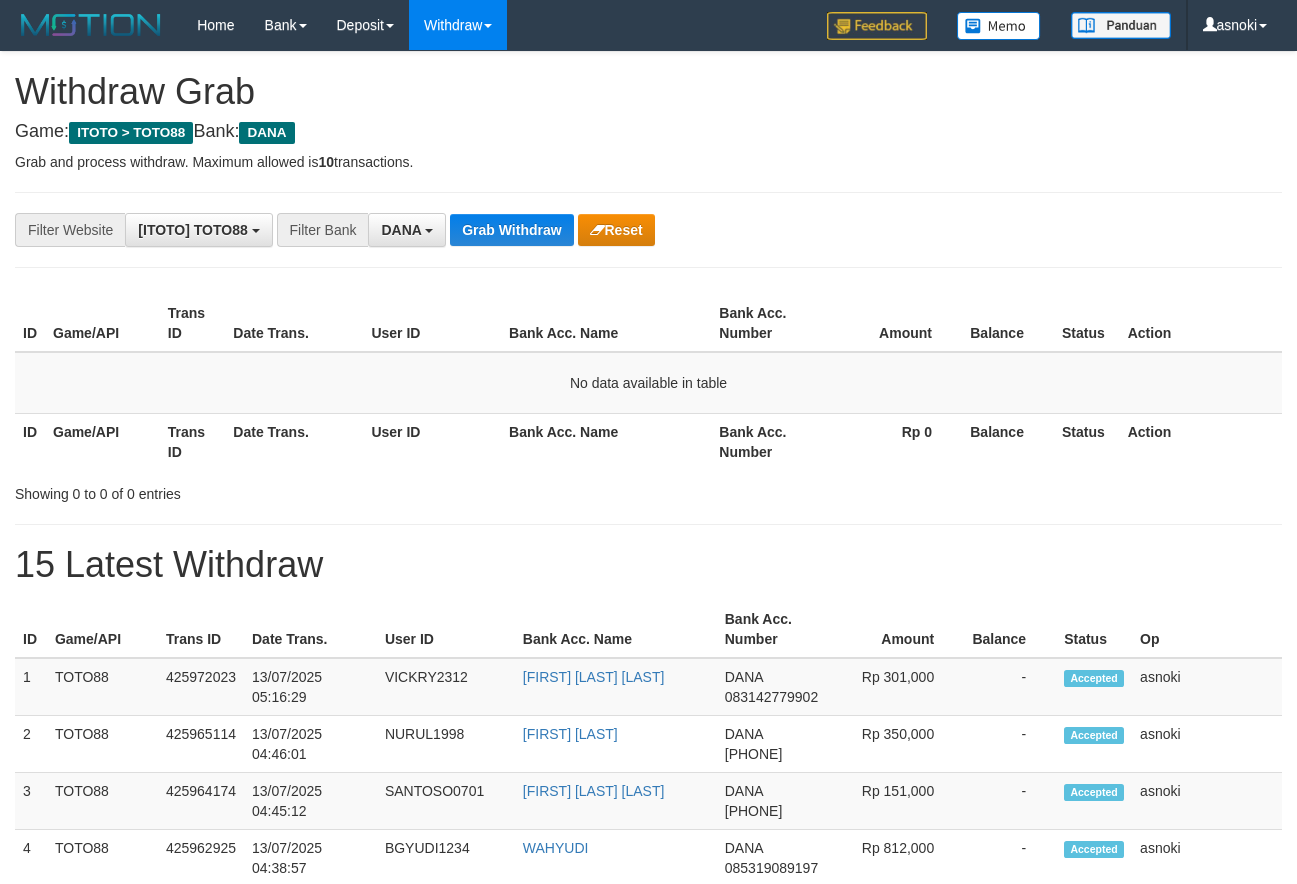 scroll, scrollTop: 0, scrollLeft: 0, axis: both 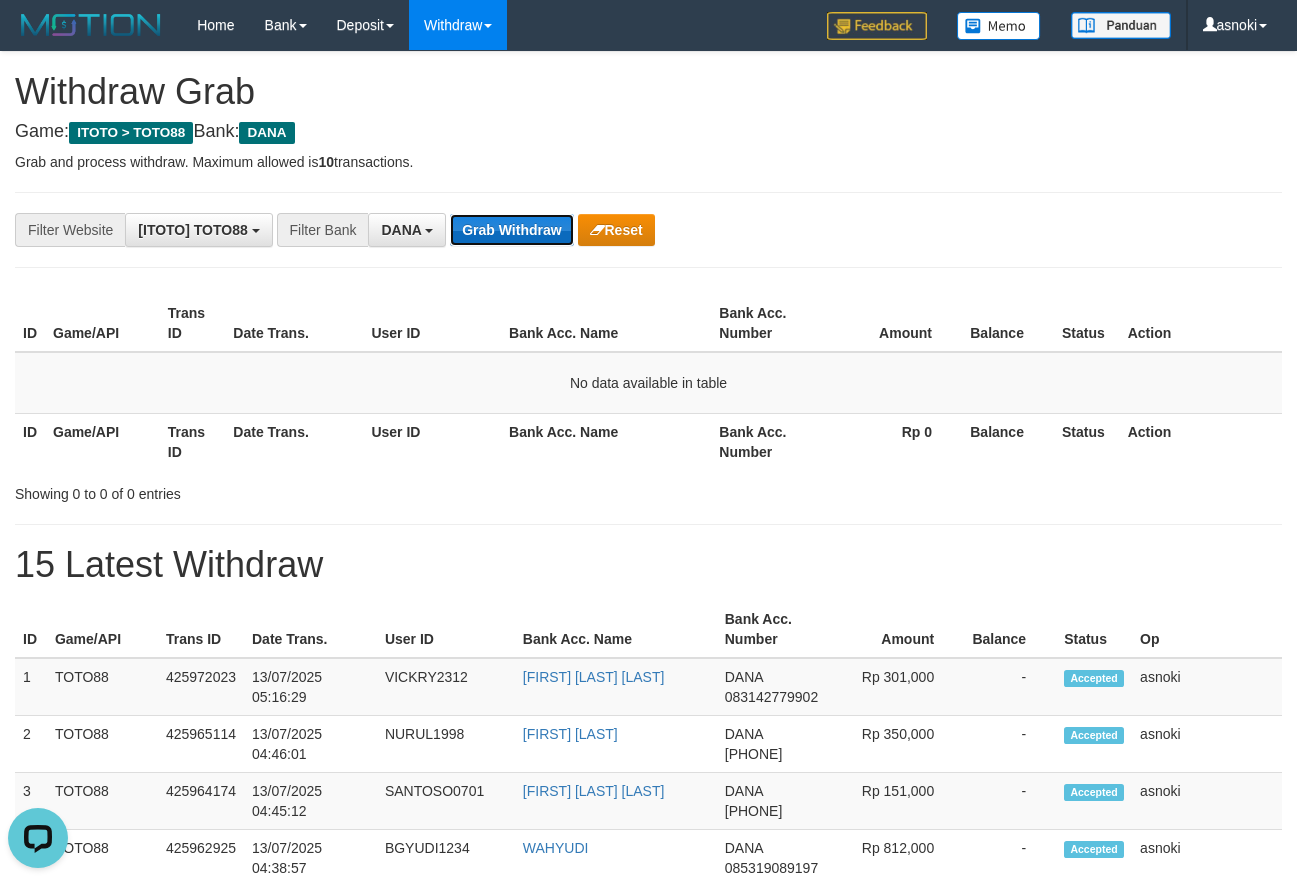 click on "Grab Withdraw" at bounding box center (511, 230) 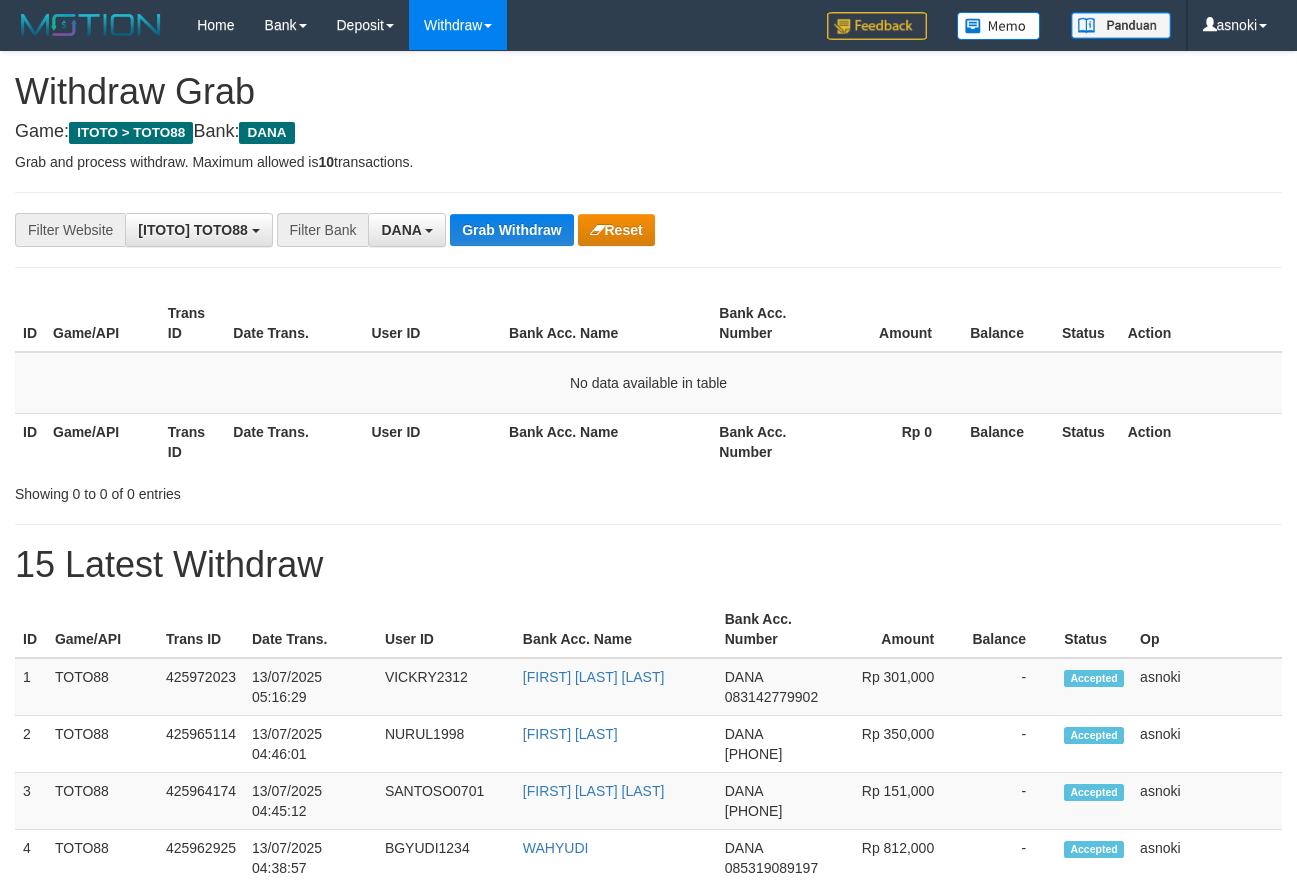 scroll, scrollTop: 0, scrollLeft: 0, axis: both 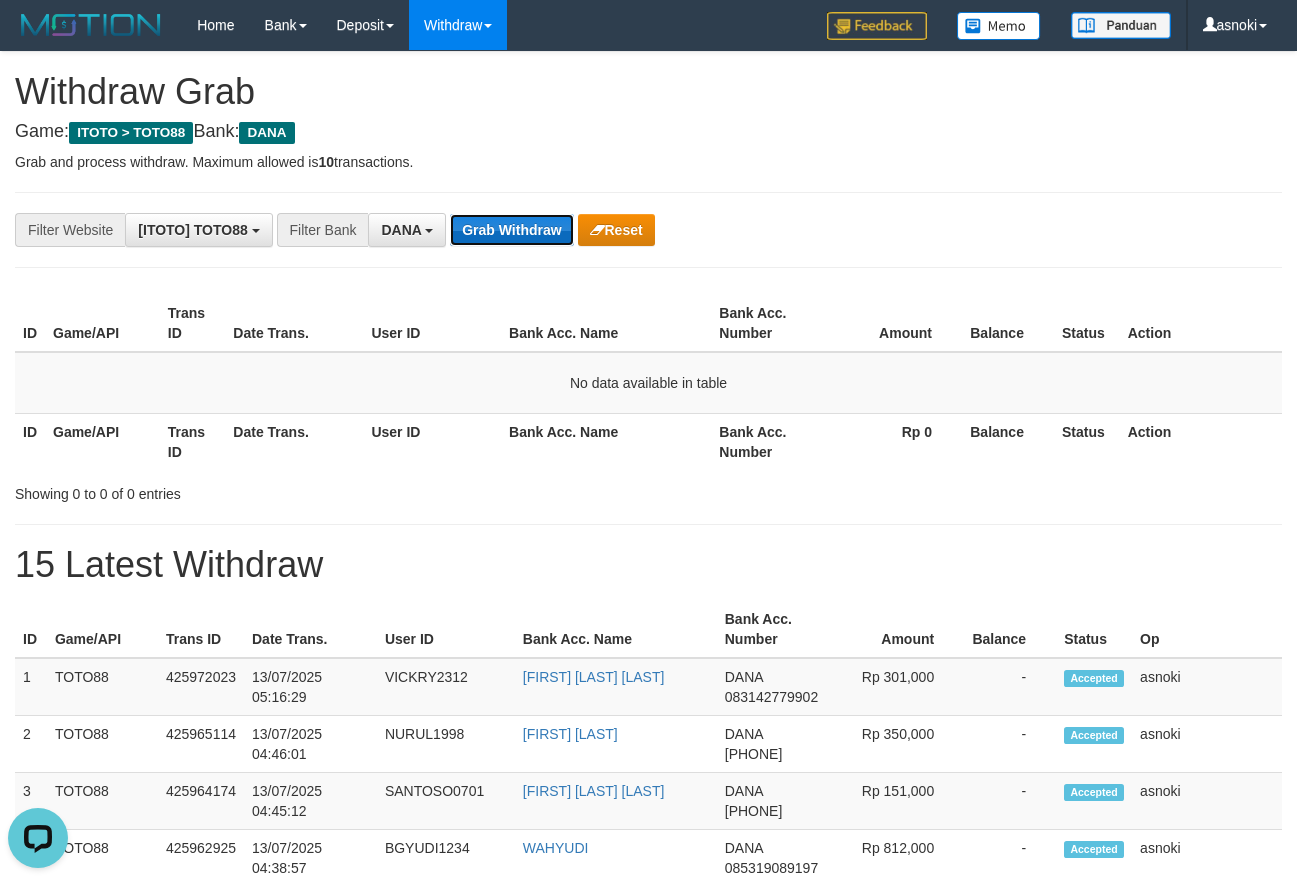 click on "Grab Withdraw" at bounding box center [511, 230] 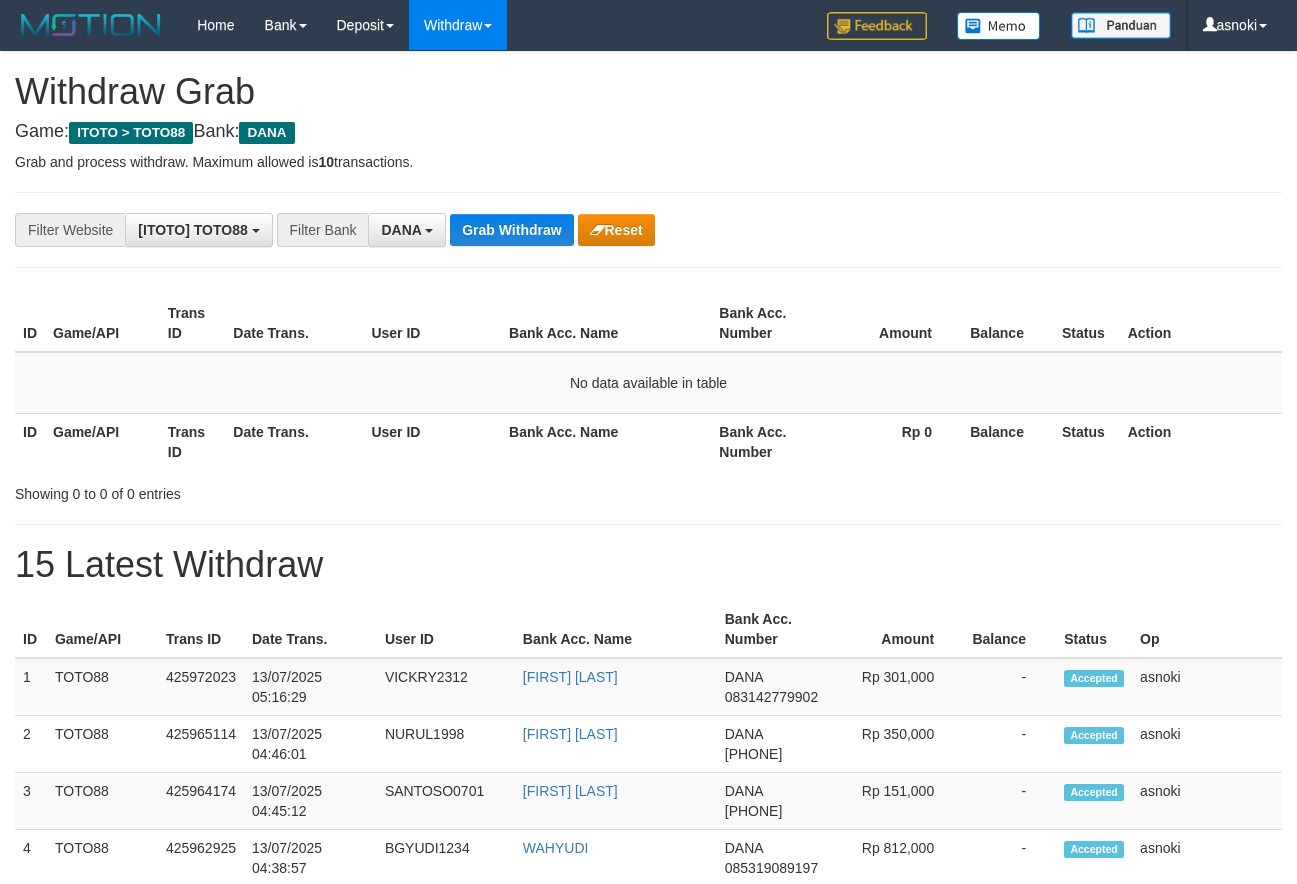 scroll, scrollTop: 0, scrollLeft: 0, axis: both 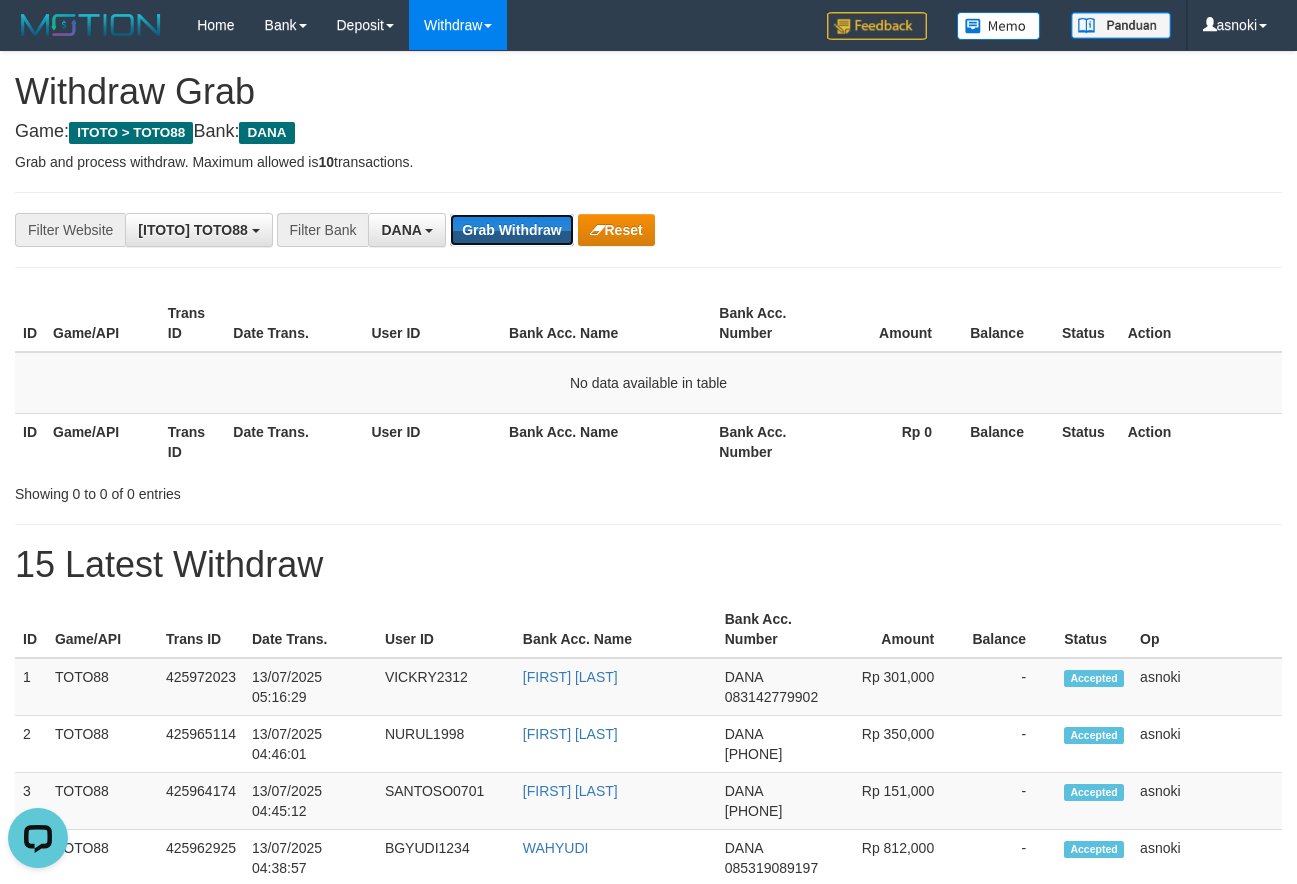 click on "Grab Withdraw" at bounding box center (511, 230) 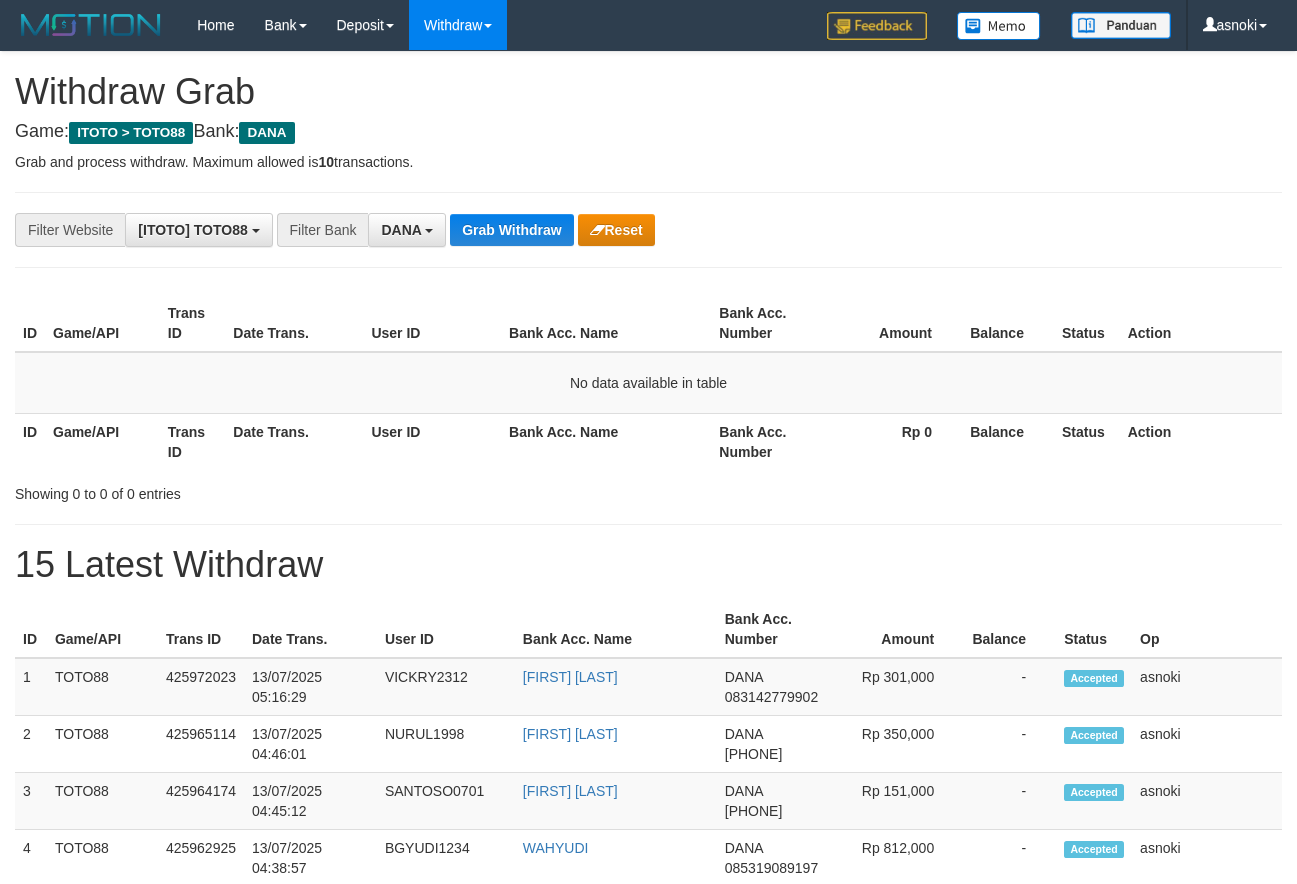 scroll, scrollTop: 0, scrollLeft: 0, axis: both 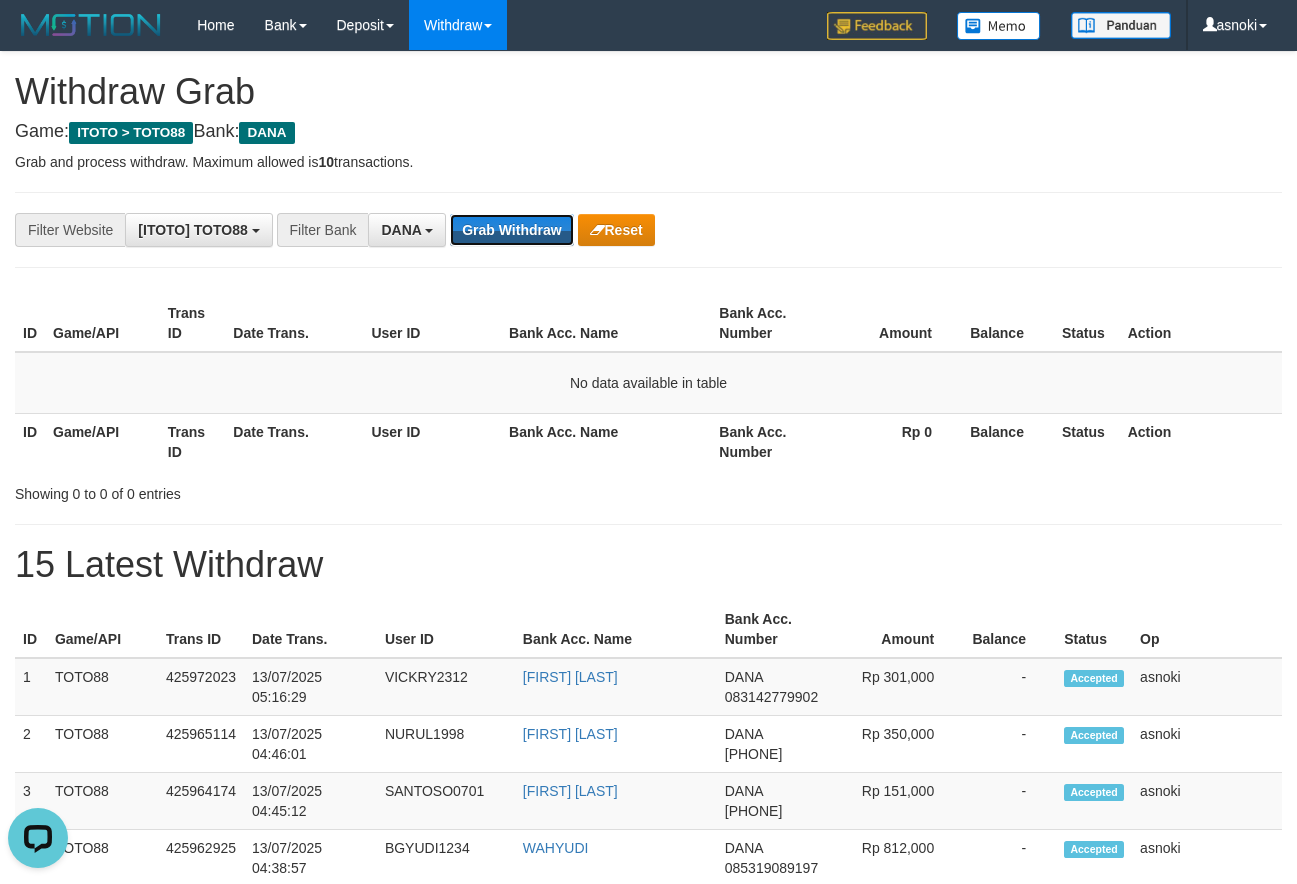 click on "Grab Withdraw" at bounding box center (511, 230) 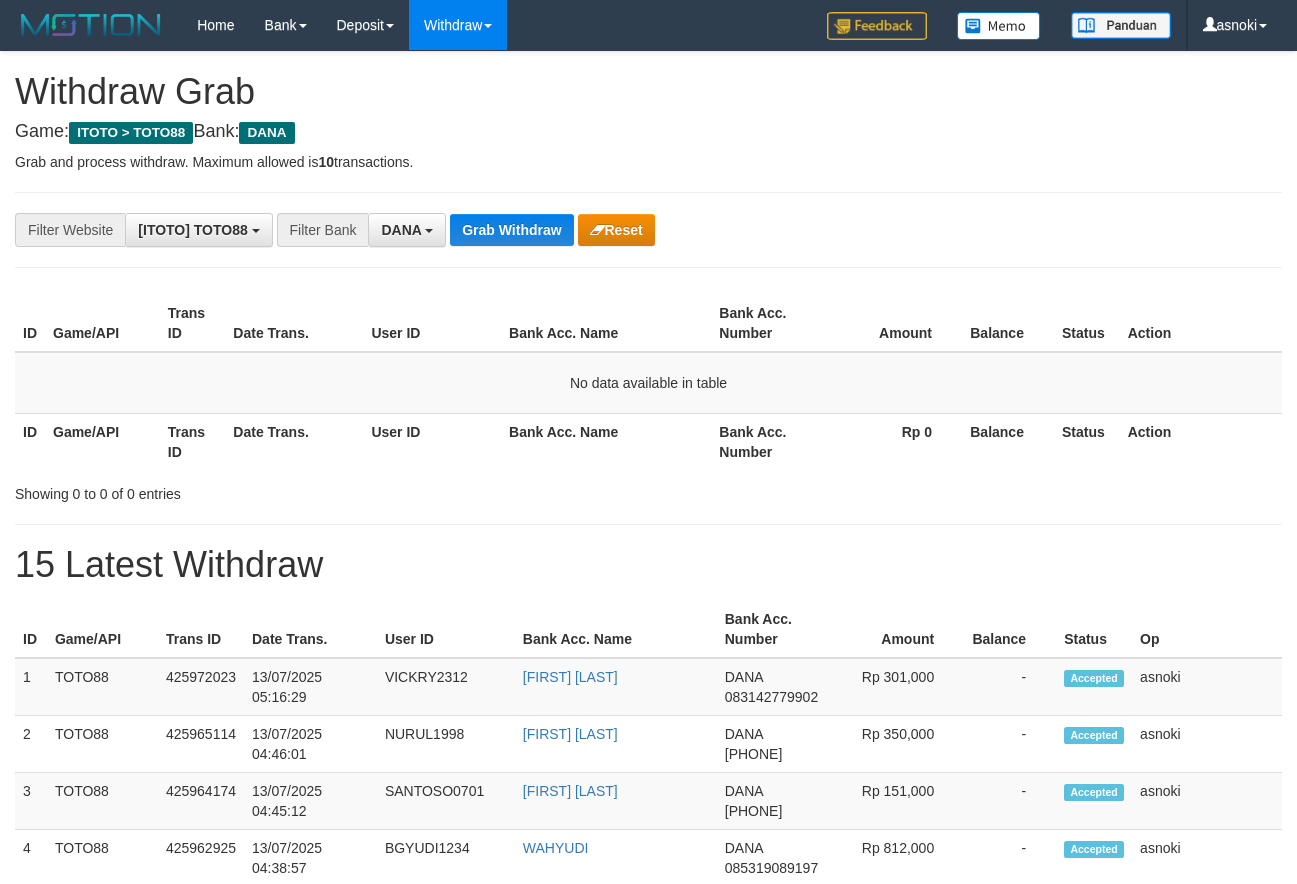scroll, scrollTop: 0, scrollLeft: 0, axis: both 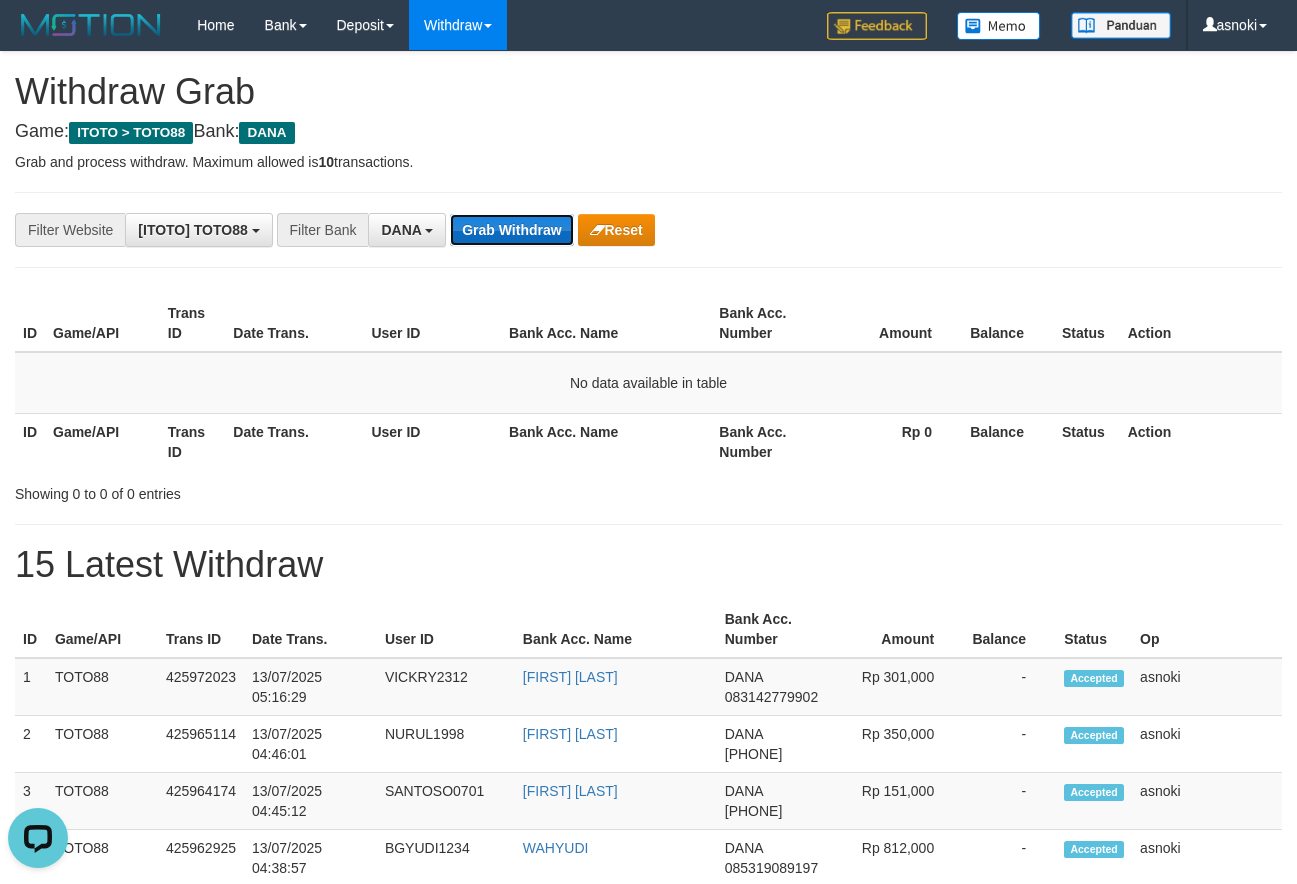 click on "Grab Withdraw" at bounding box center (511, 230) 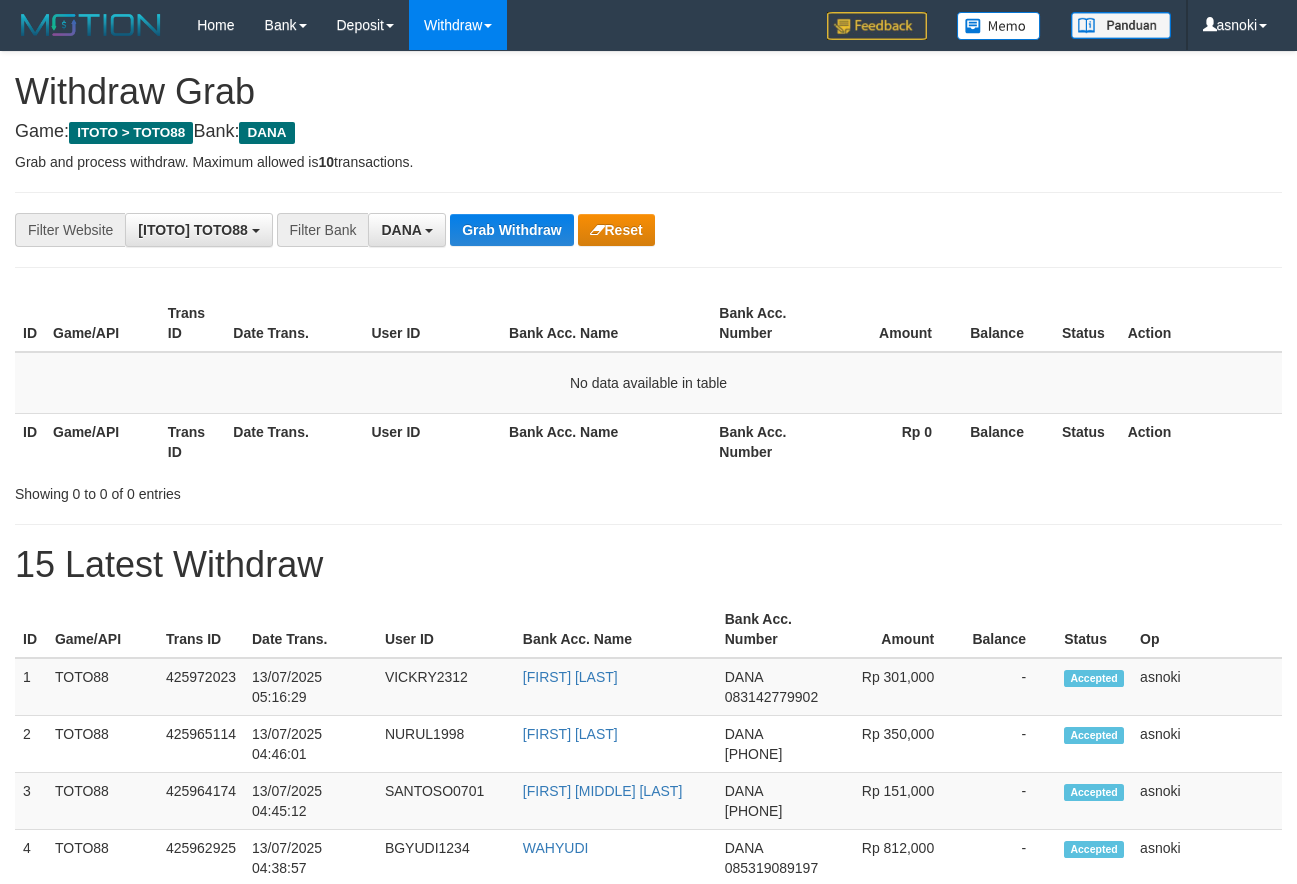 scroll, scrollTop: 0, scrollLeft: 0, axis: both 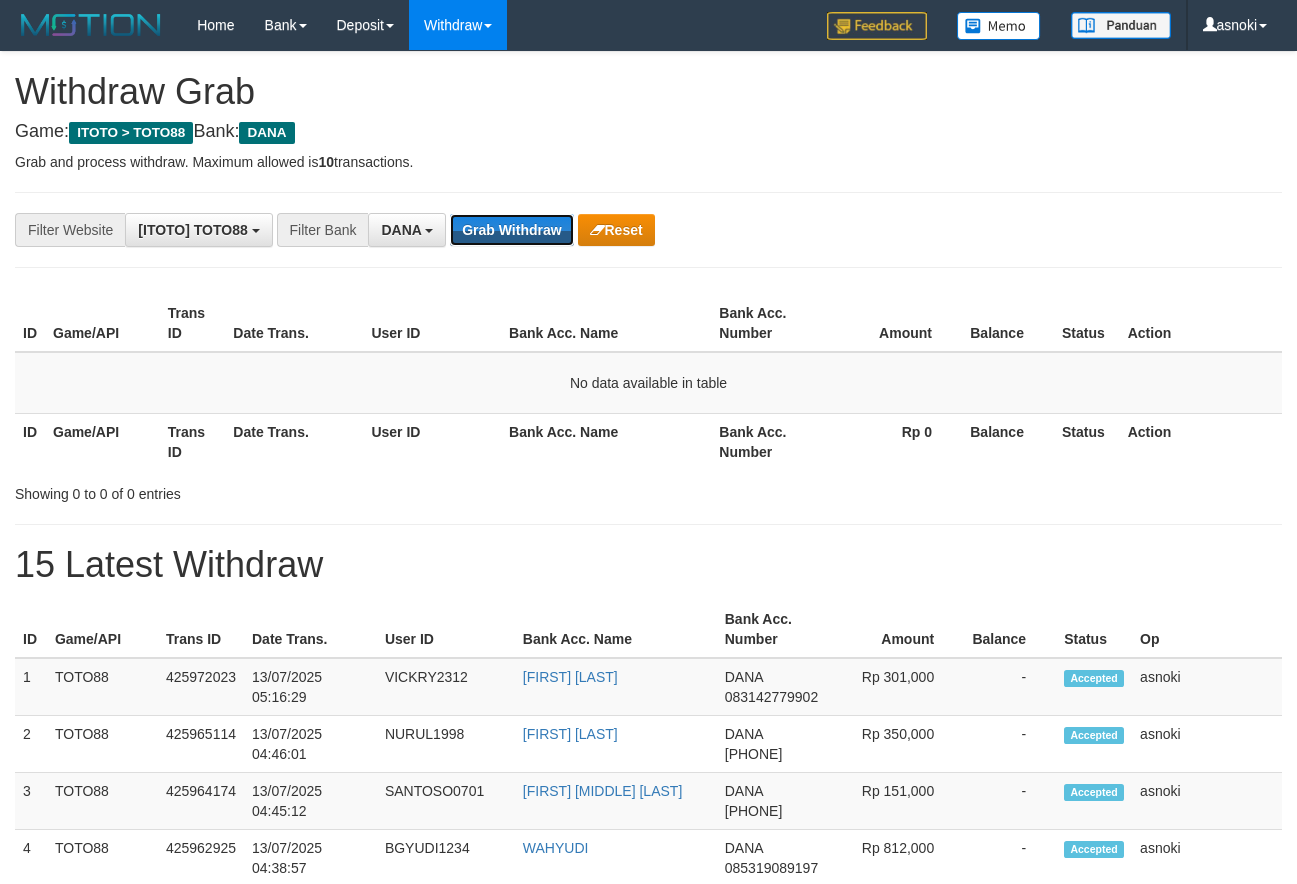 click on "Grab Withdraw" at bounding box center (511, 230) 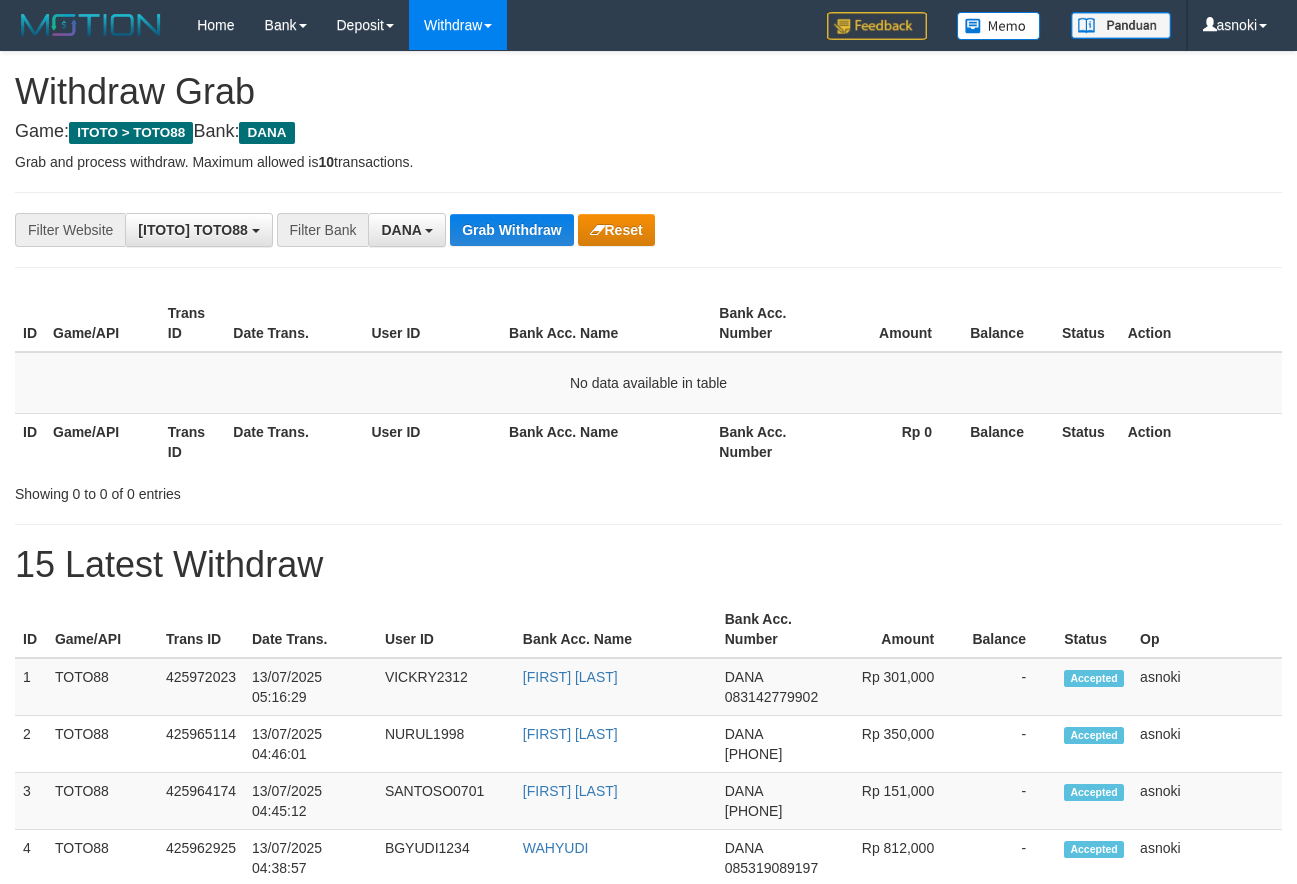 scroll, scrollTop: 0, scrollLeft: 0, axis: both 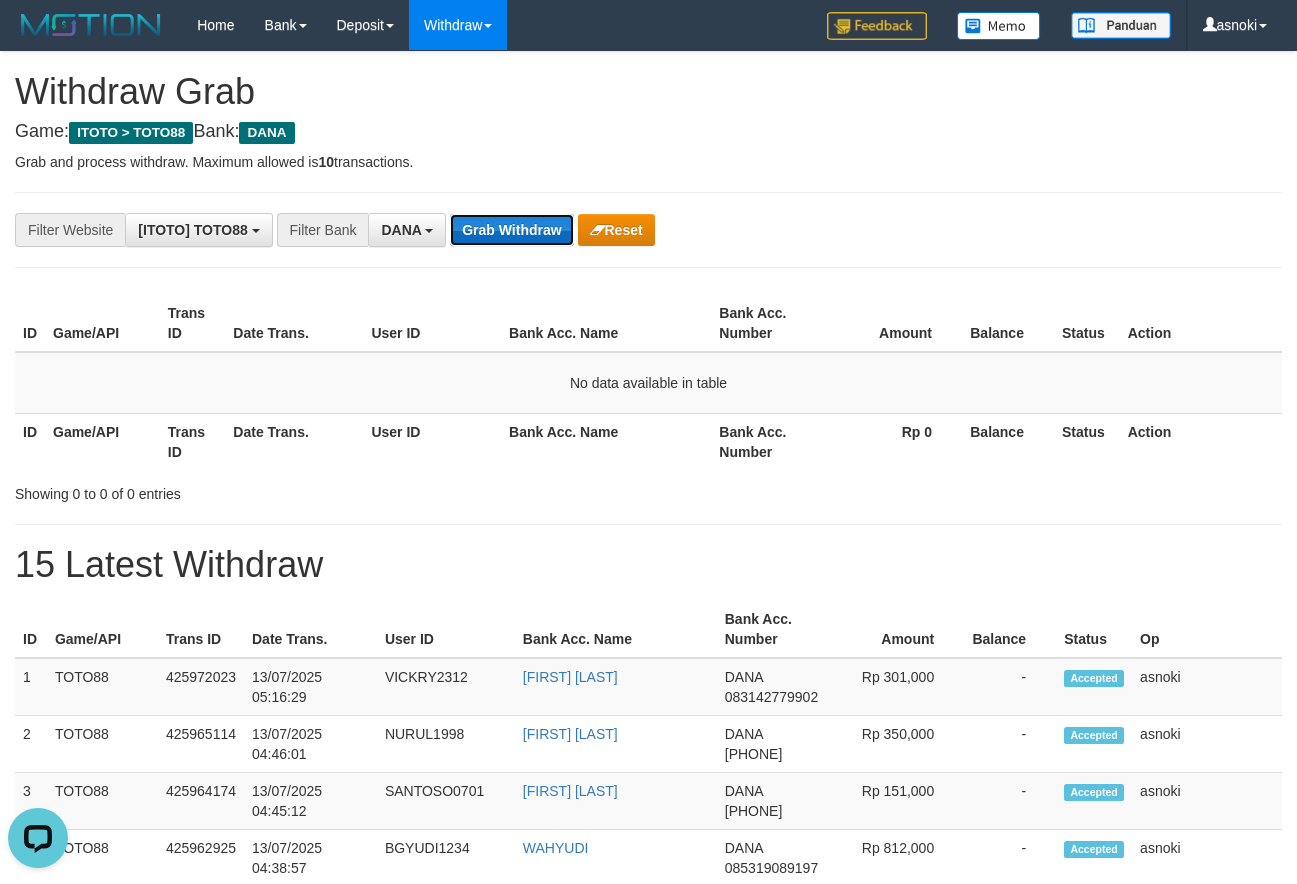 click on "Grab Withdraw" at bounding box center (511, 230) 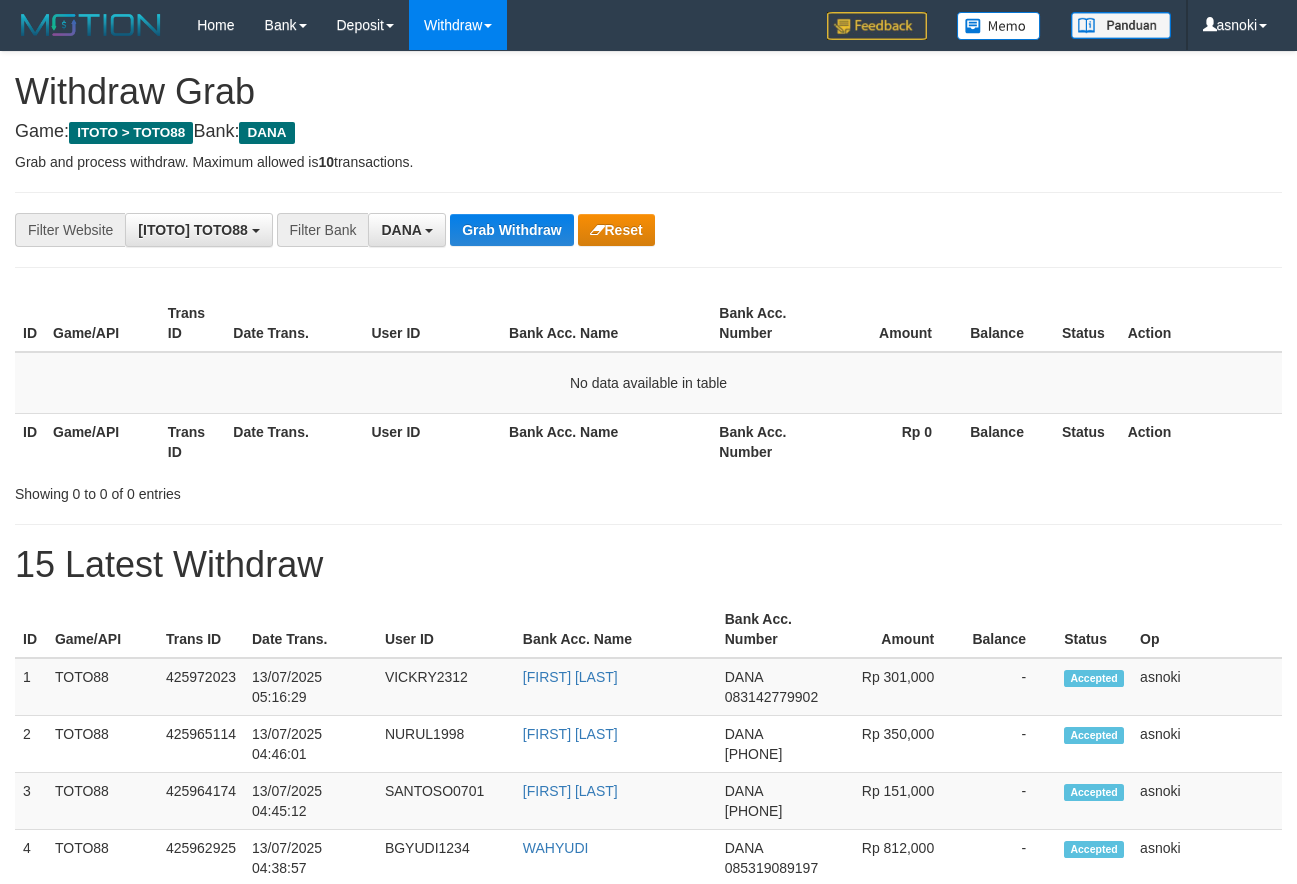 scroll, scrollTop: 0, scrollLeft: 0, axis: both 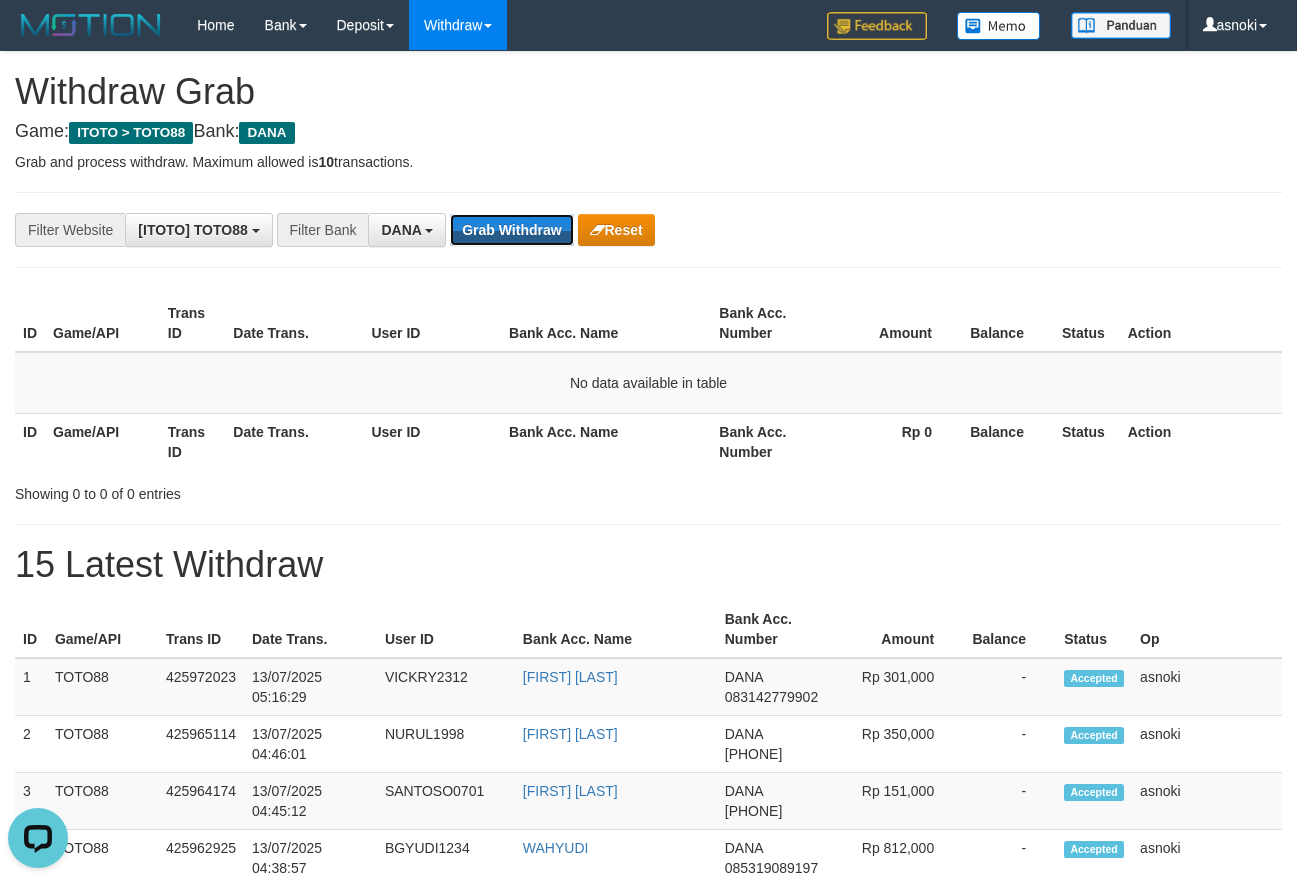 click on "Grab Withdraw" at bounding box center [511, 230] 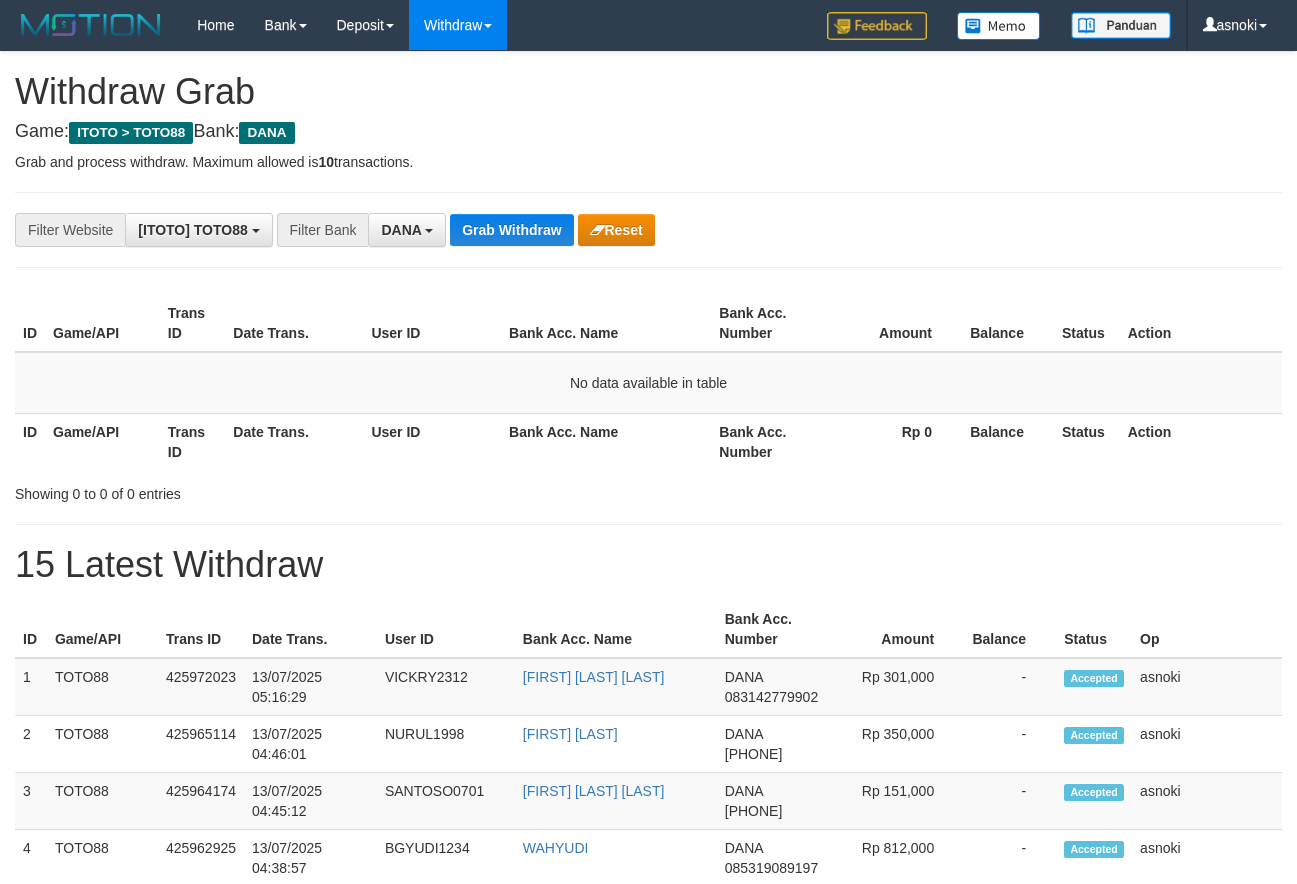 scroll, scrollTop: 0, scrollLeft: 0, axis: both 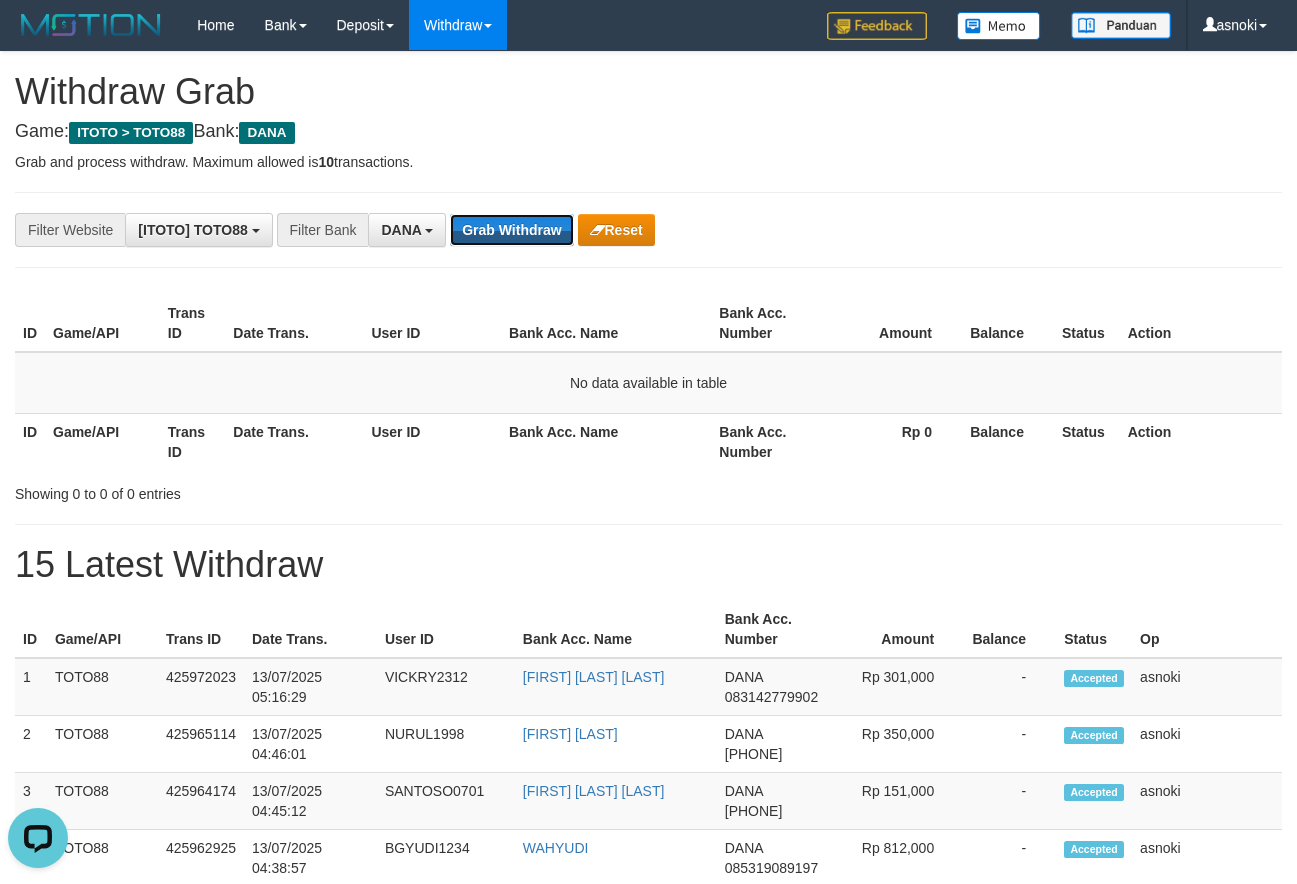 click on "Grab Withdraw" at bounding box center [511, 230] 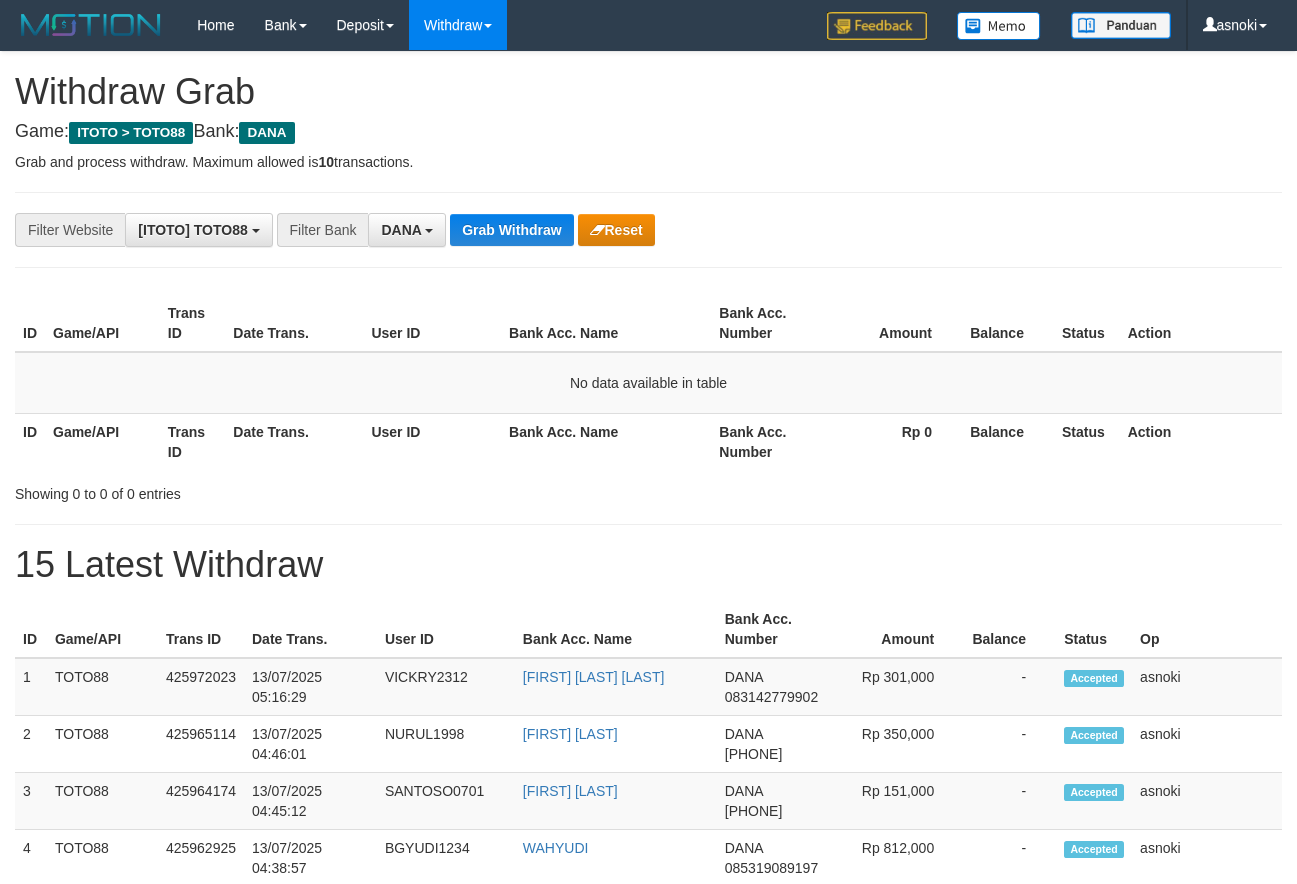 scroll, scrollTop: 0, scrollLeft: 0, axis: both 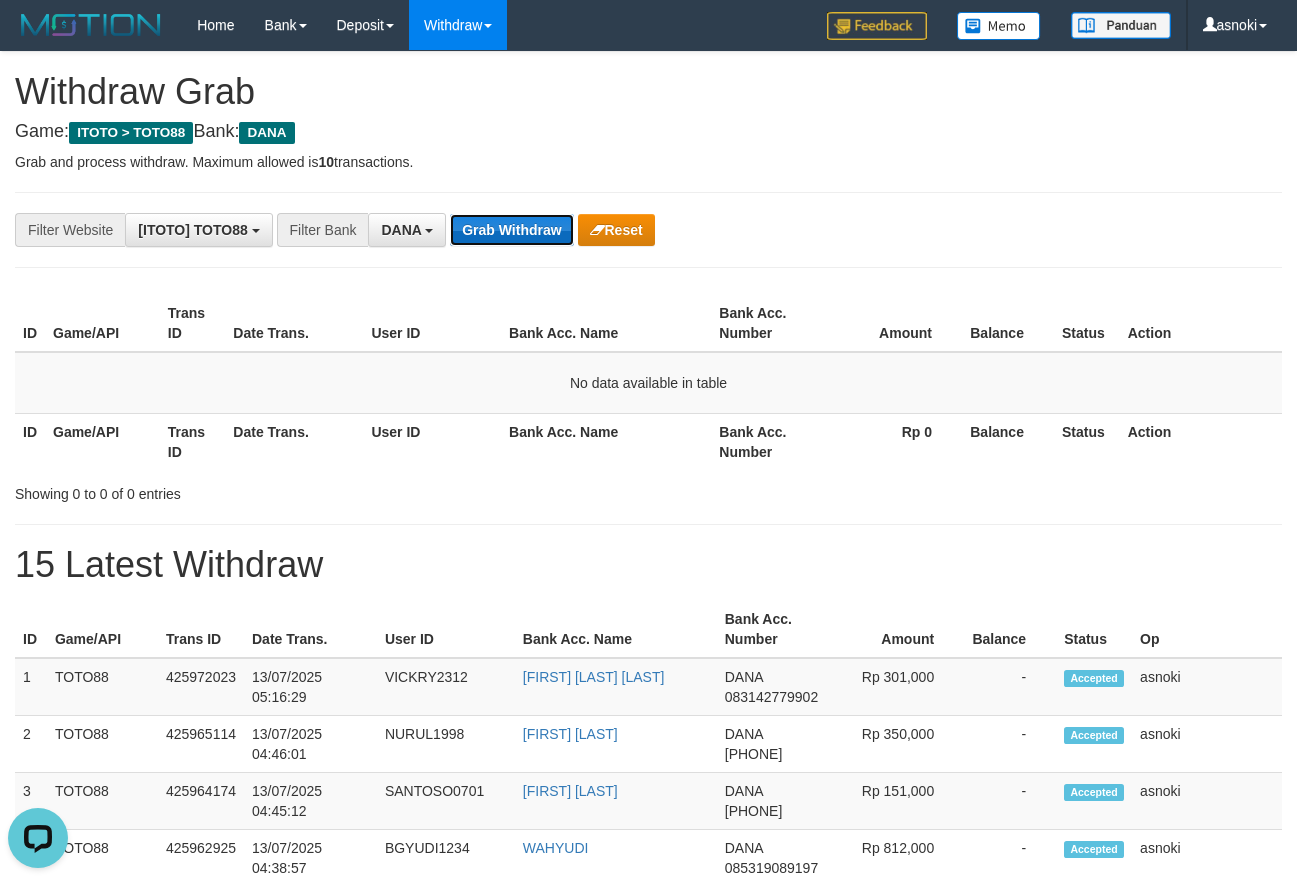 click on "Grab Withdraw" at bounding box center [511, 230] 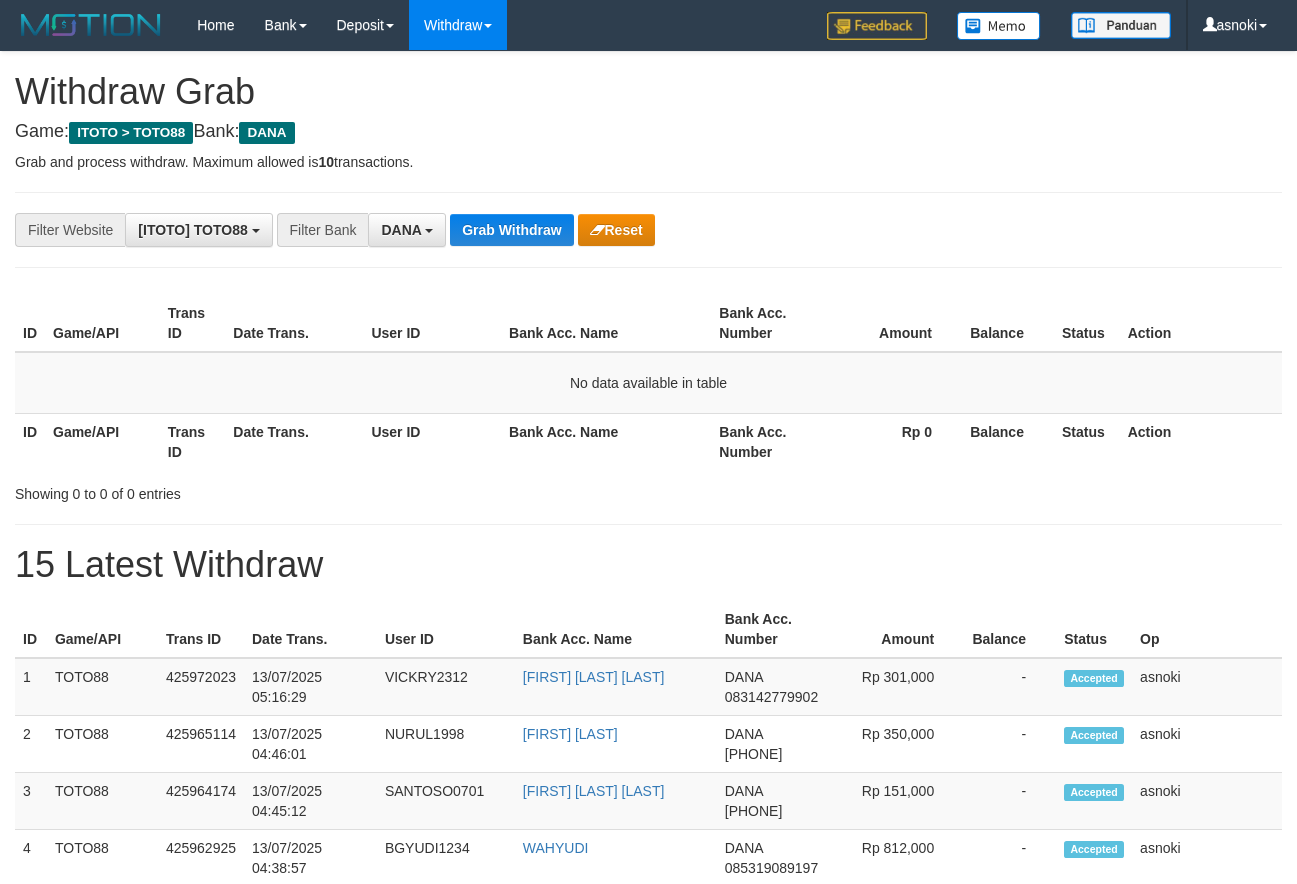 scroll, scrollTop: 0, scrollLeft: 0, axis: both 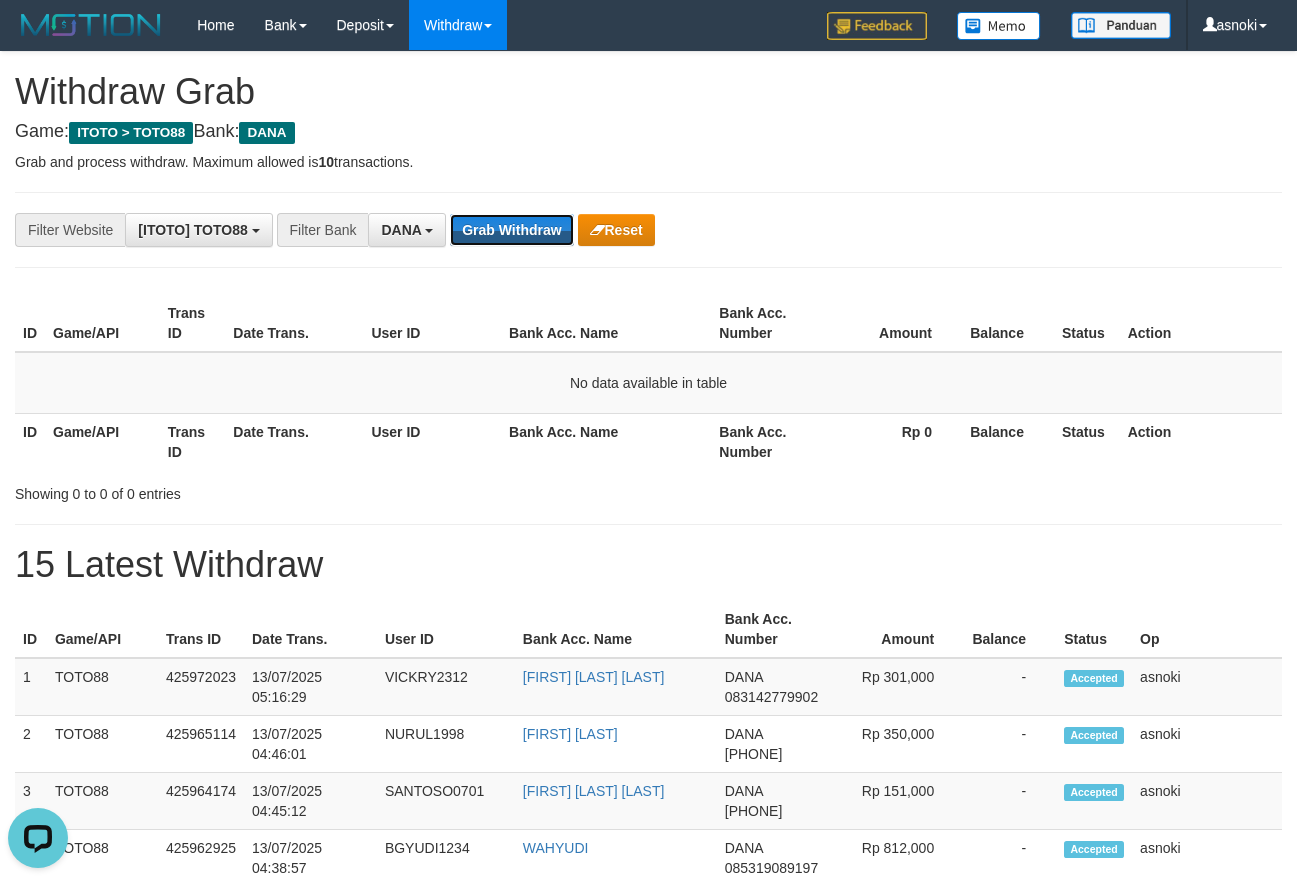 click on "Grab Withdraw" at bounding box center (511, 230) 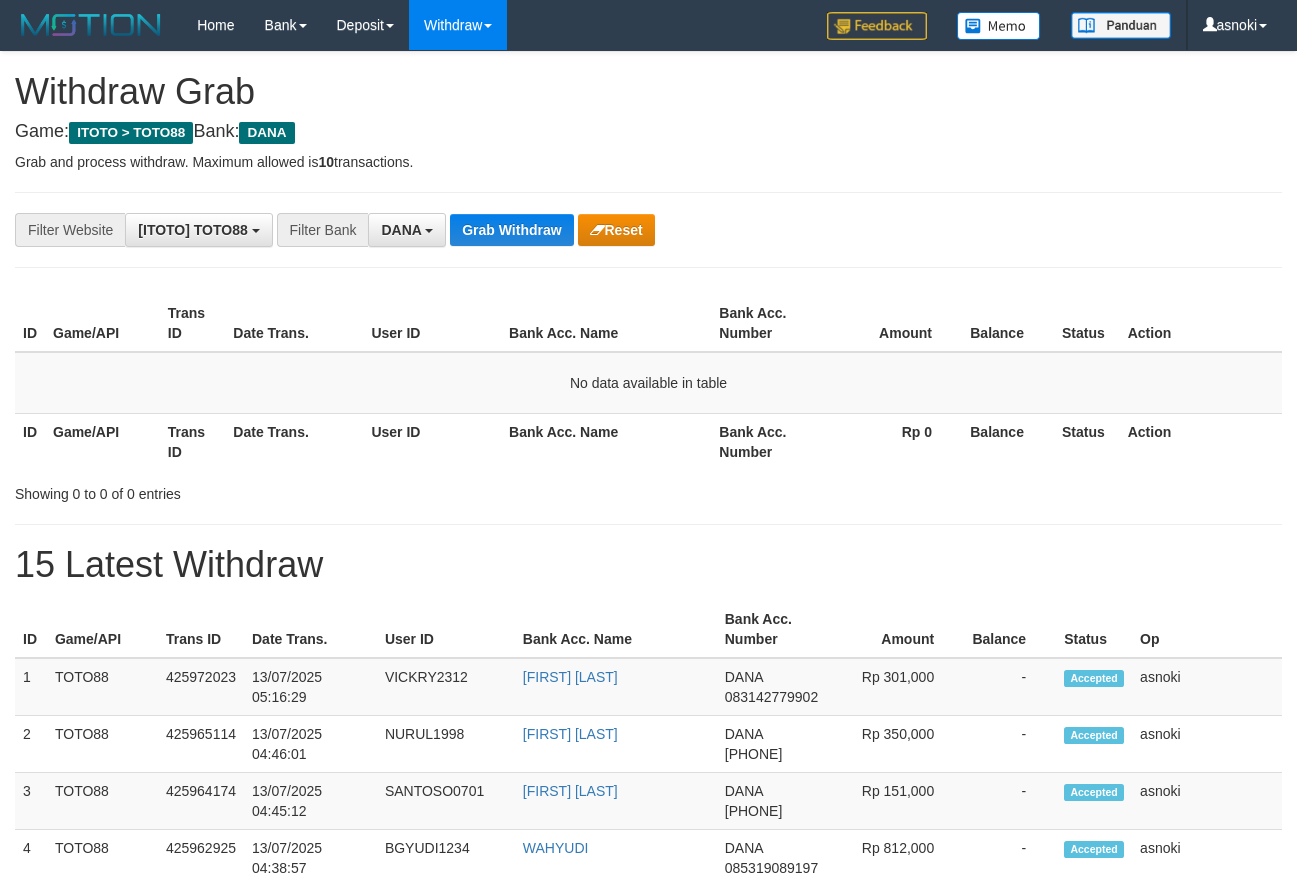 scroll, scrollTop: 0, scrollLeft: 0, axis: both 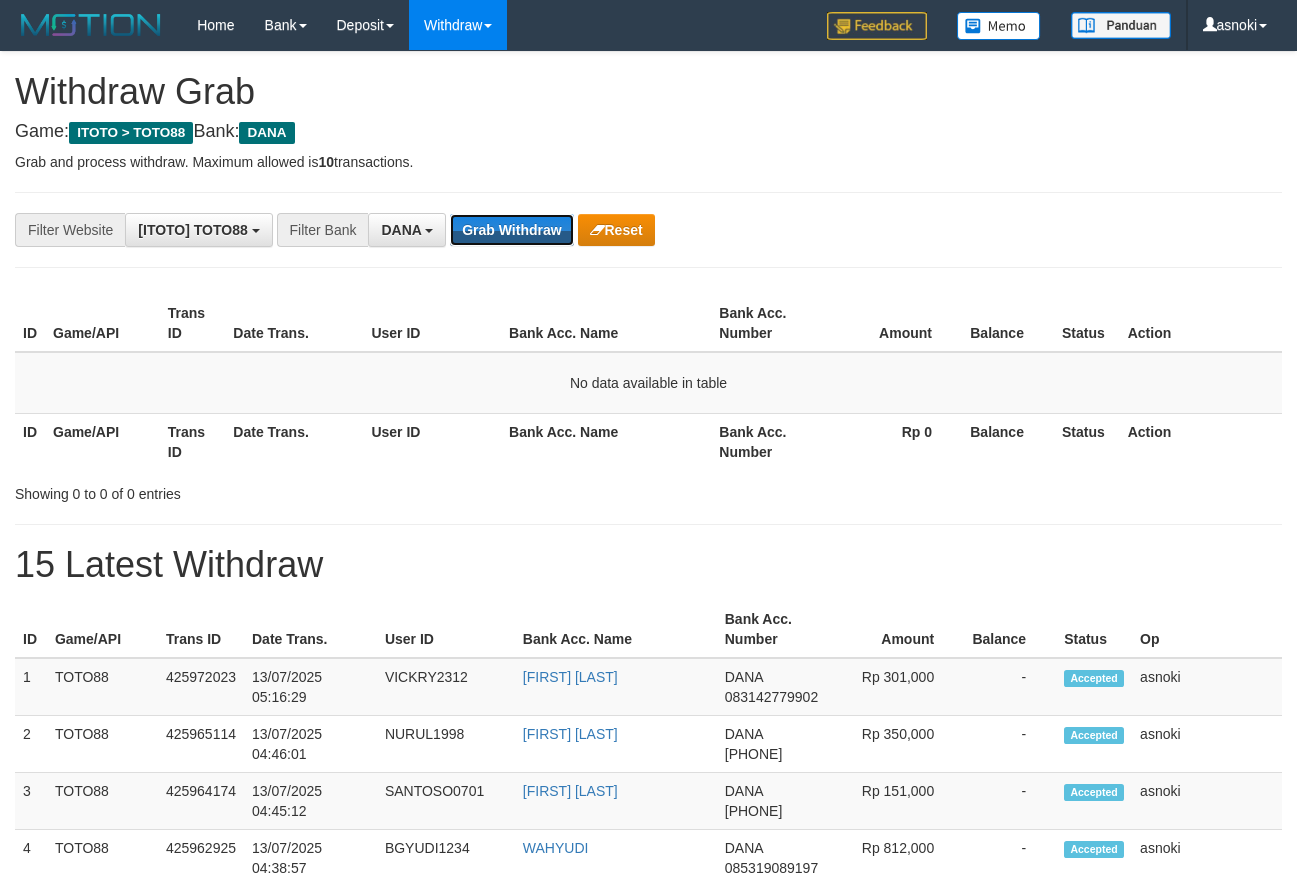 click on "Grab Withdraw" at bounding box center (511, 230) 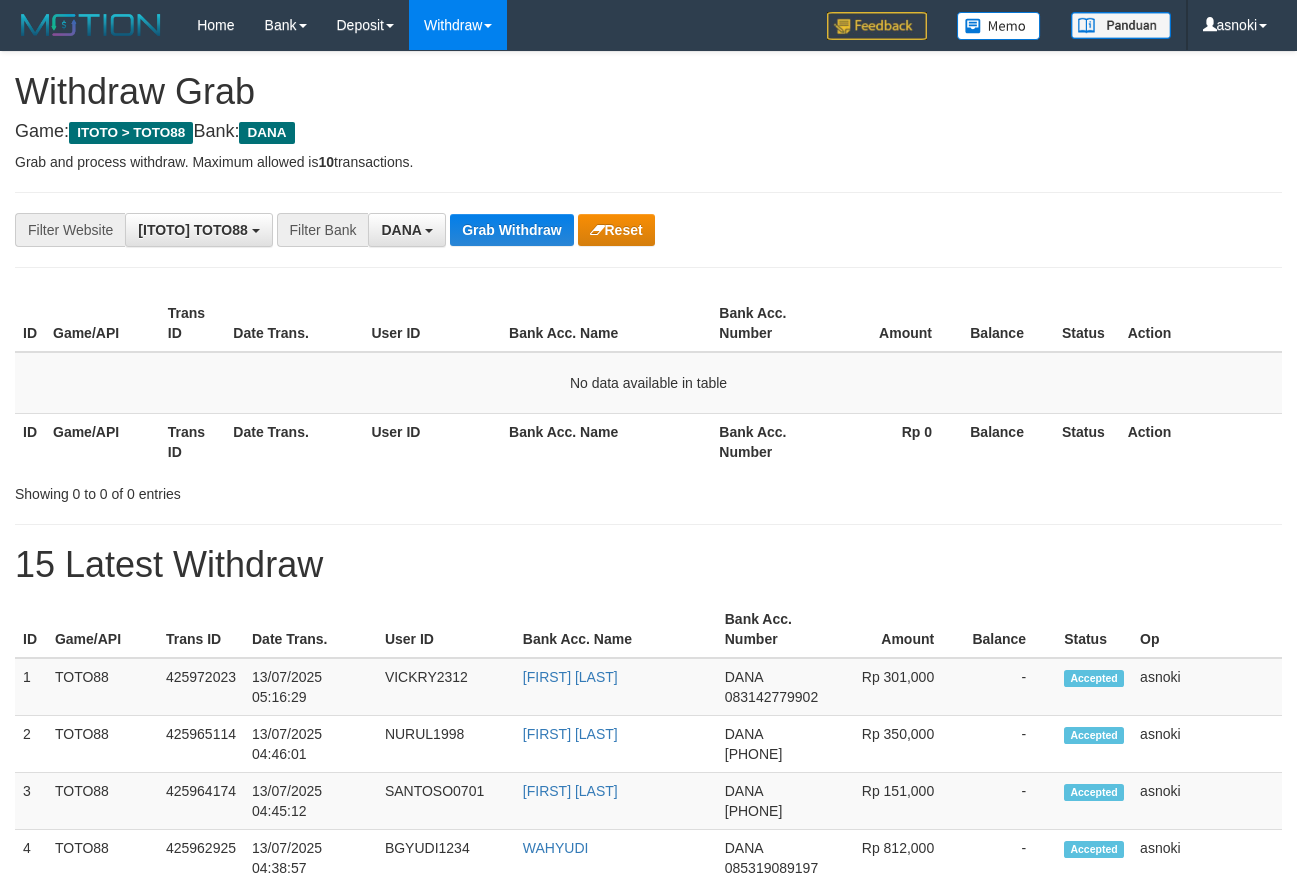 scroll, scrollTop: 0, scrollLeft: 0, axis: both 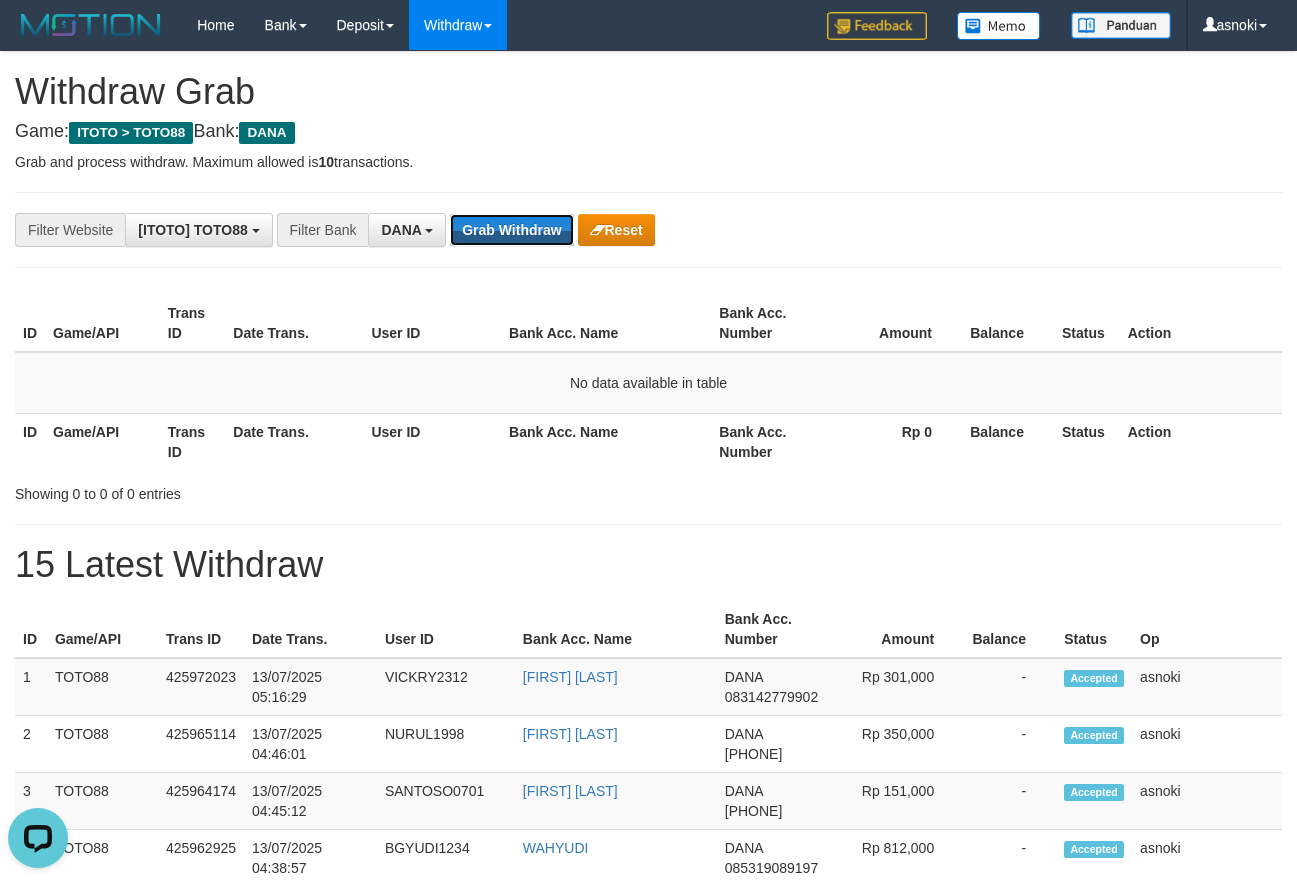 click on "Grab Withdraw" at bounding box center [511, 230] 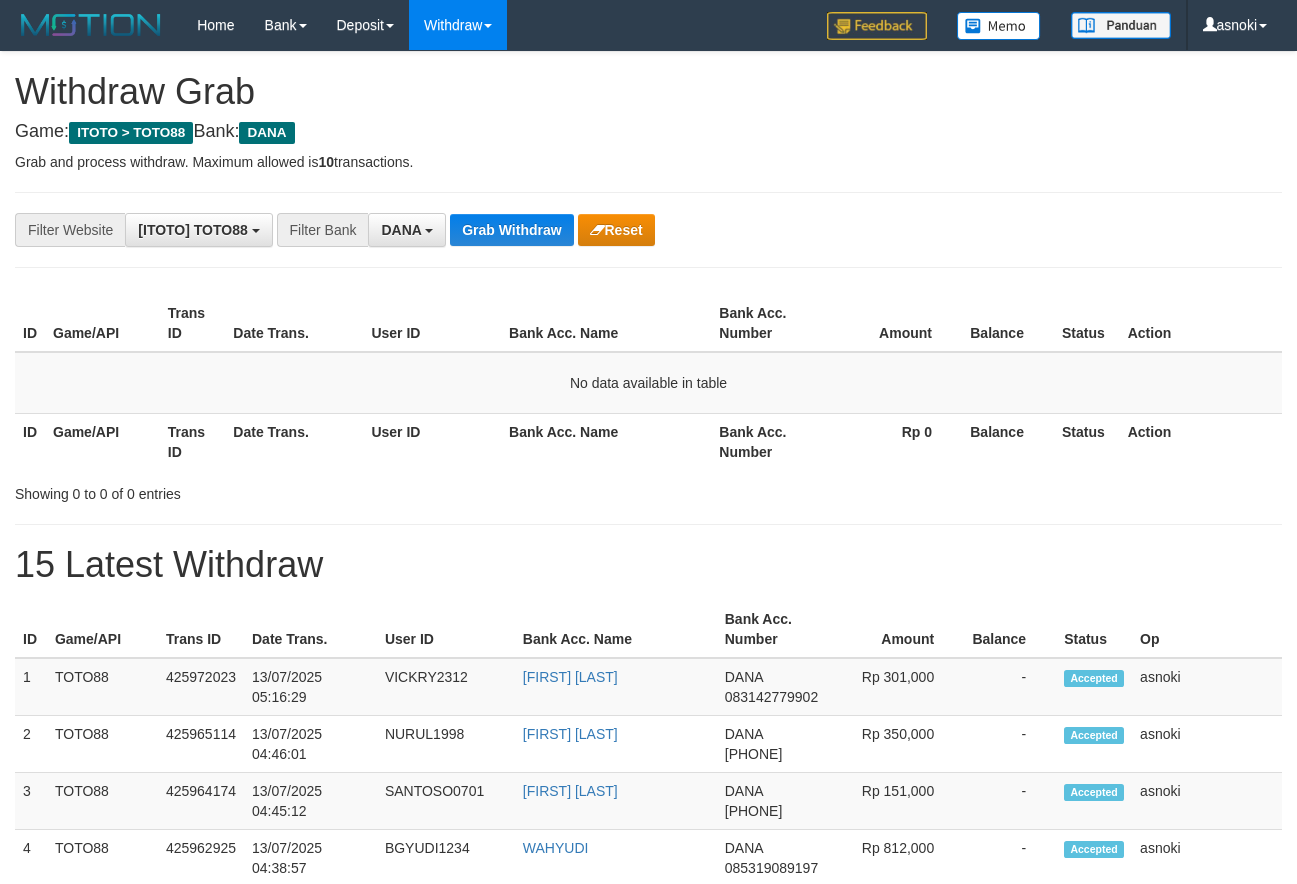 scroll, scrollTop: 0, scrollLeft: 0, axis: both 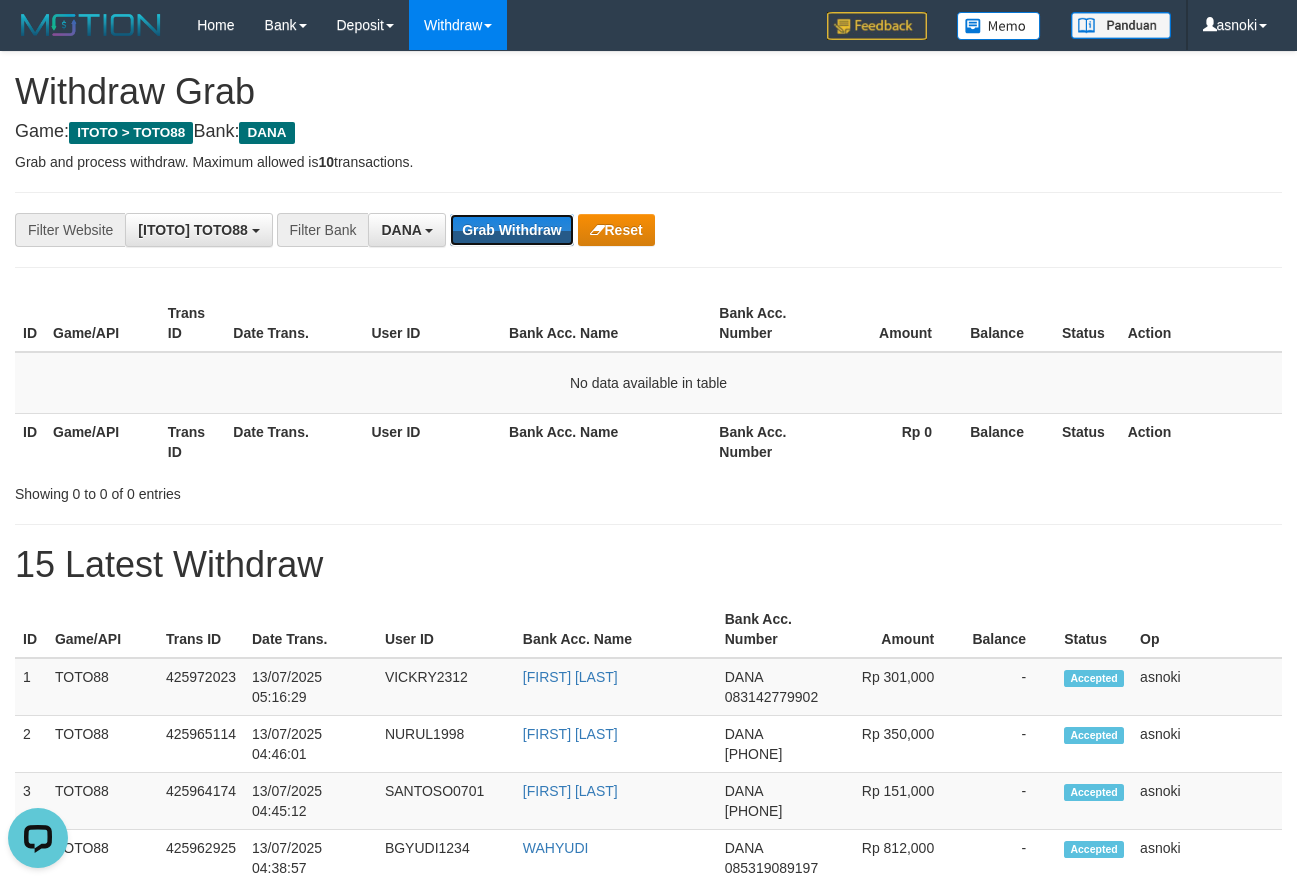 click on "Grab Withdraw" at bounding box center (511, 230) 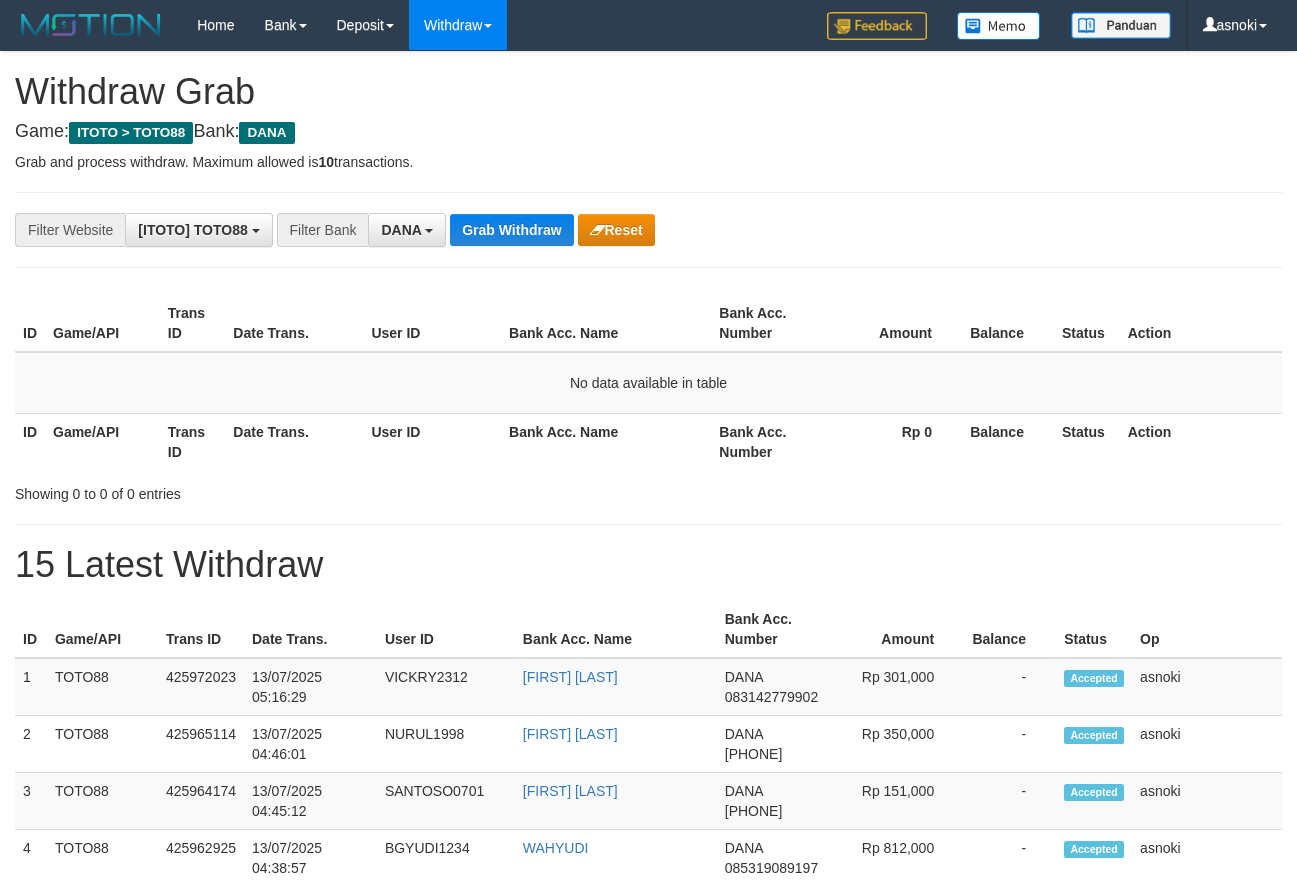 scroll, scrollTop: 0, scrollLeft: 0, axis: both 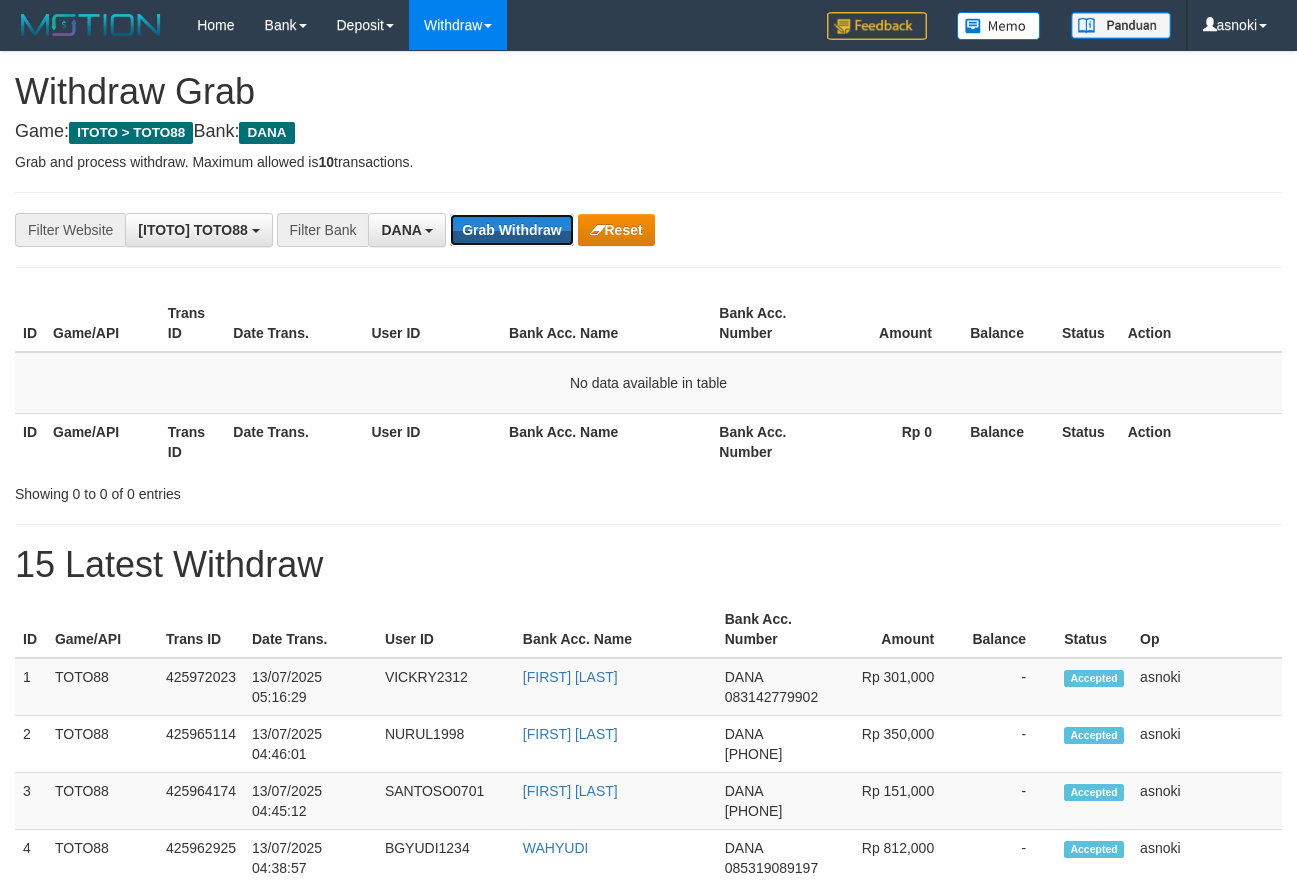 click on "Grab Withdraw" at bounding box center (511, 230) 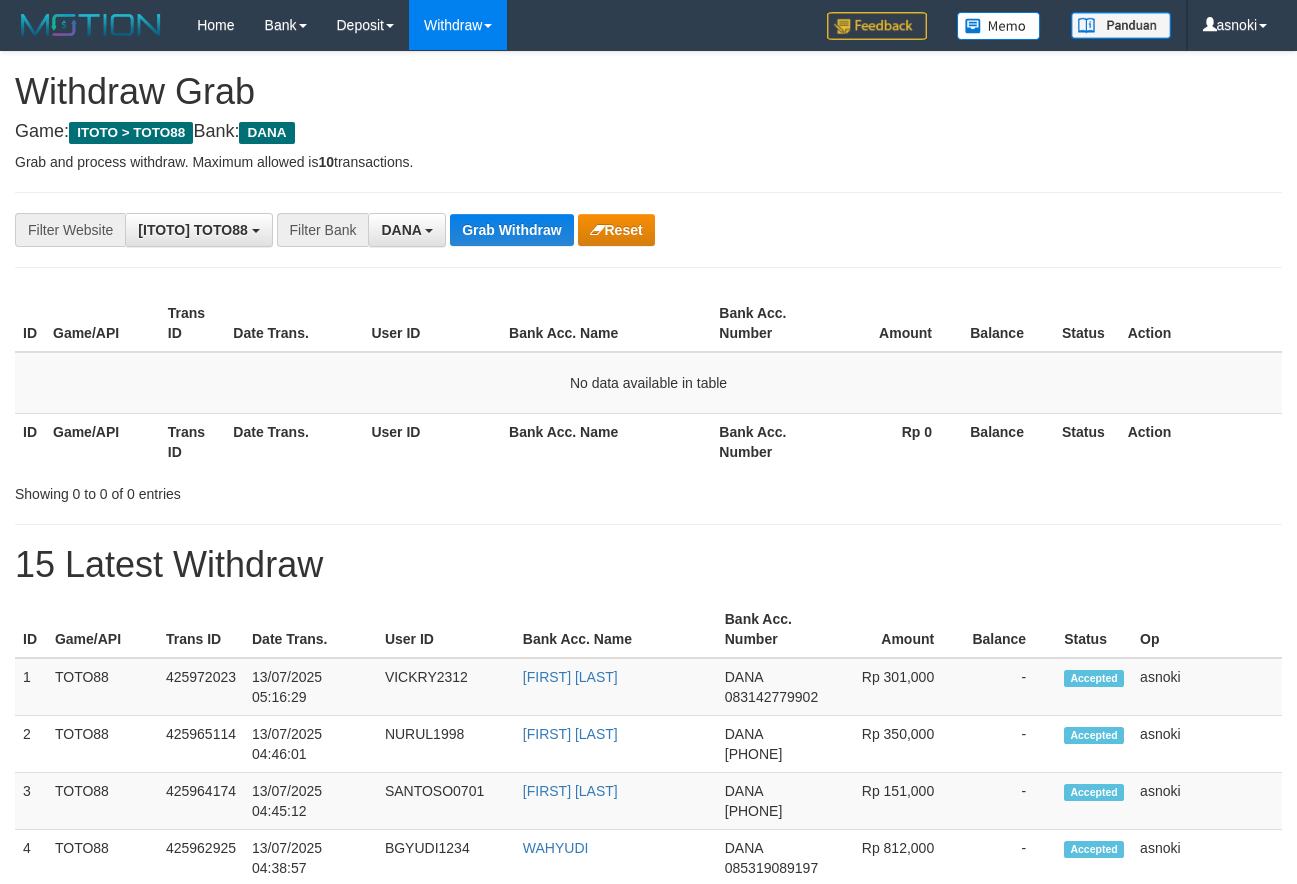scroll, scrollTop: 0, scrollLeft: 0, axis: both 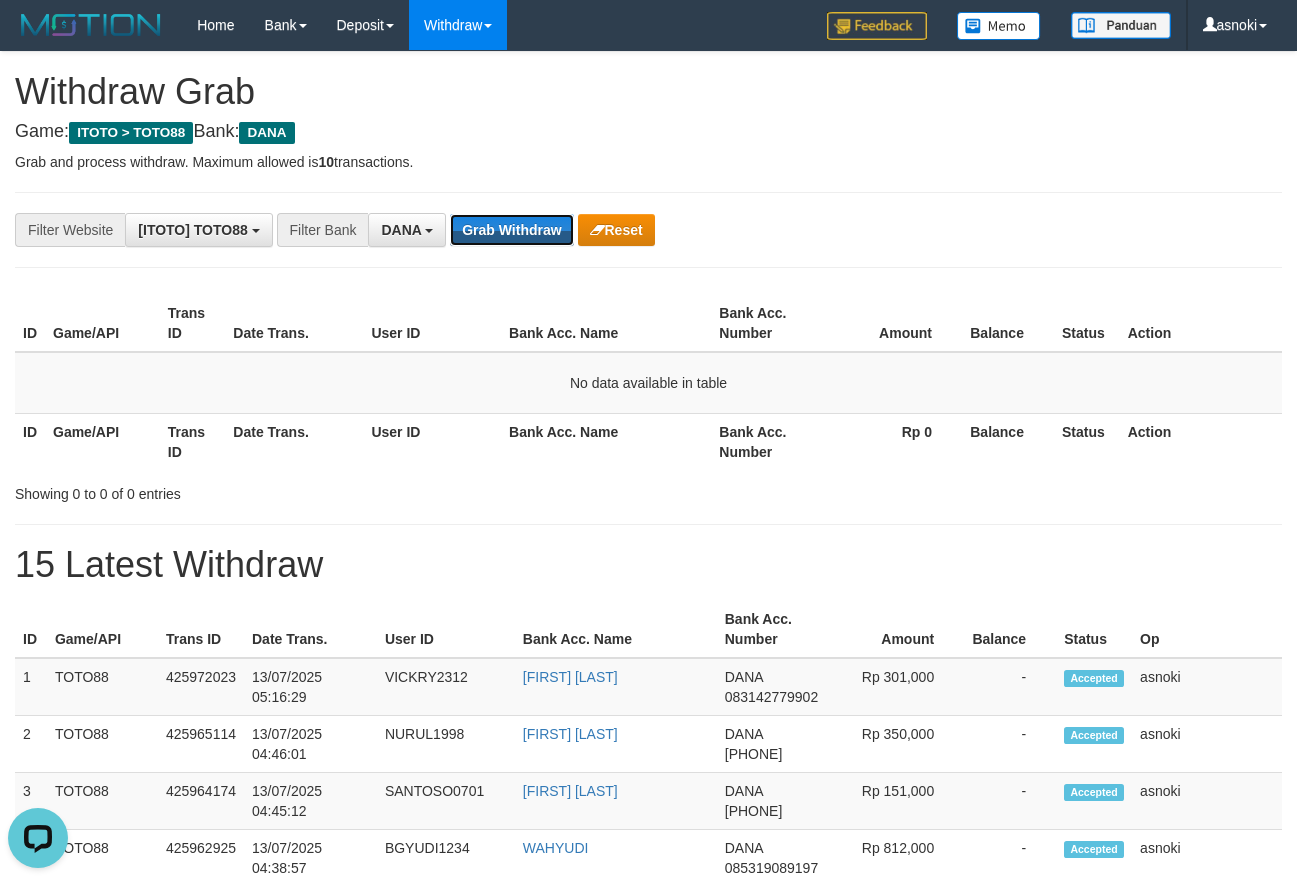click on "Grab Withdraw" at bounding box center (511, 230) 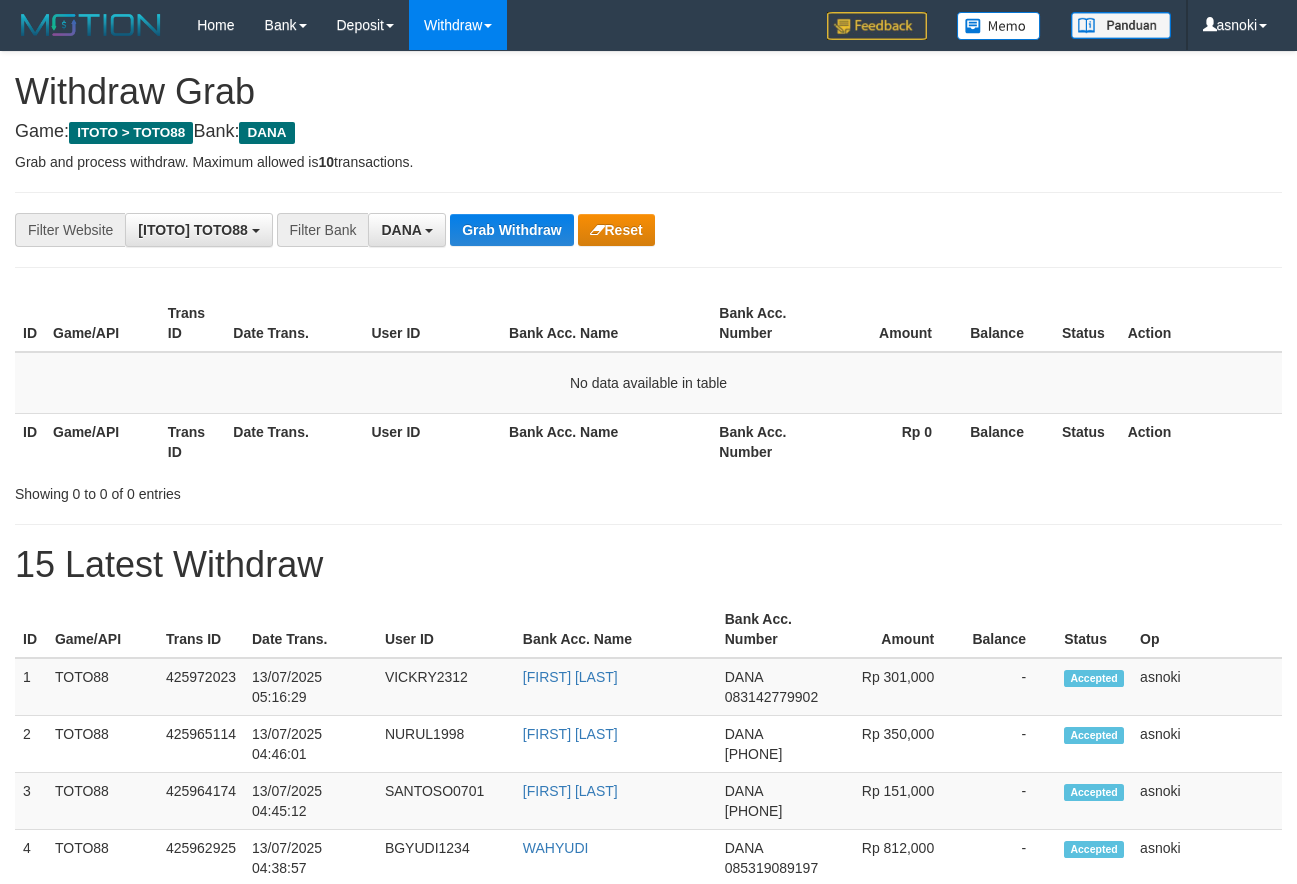 scroll, scrollTop: 0, scrollLeft: 0, axis: both 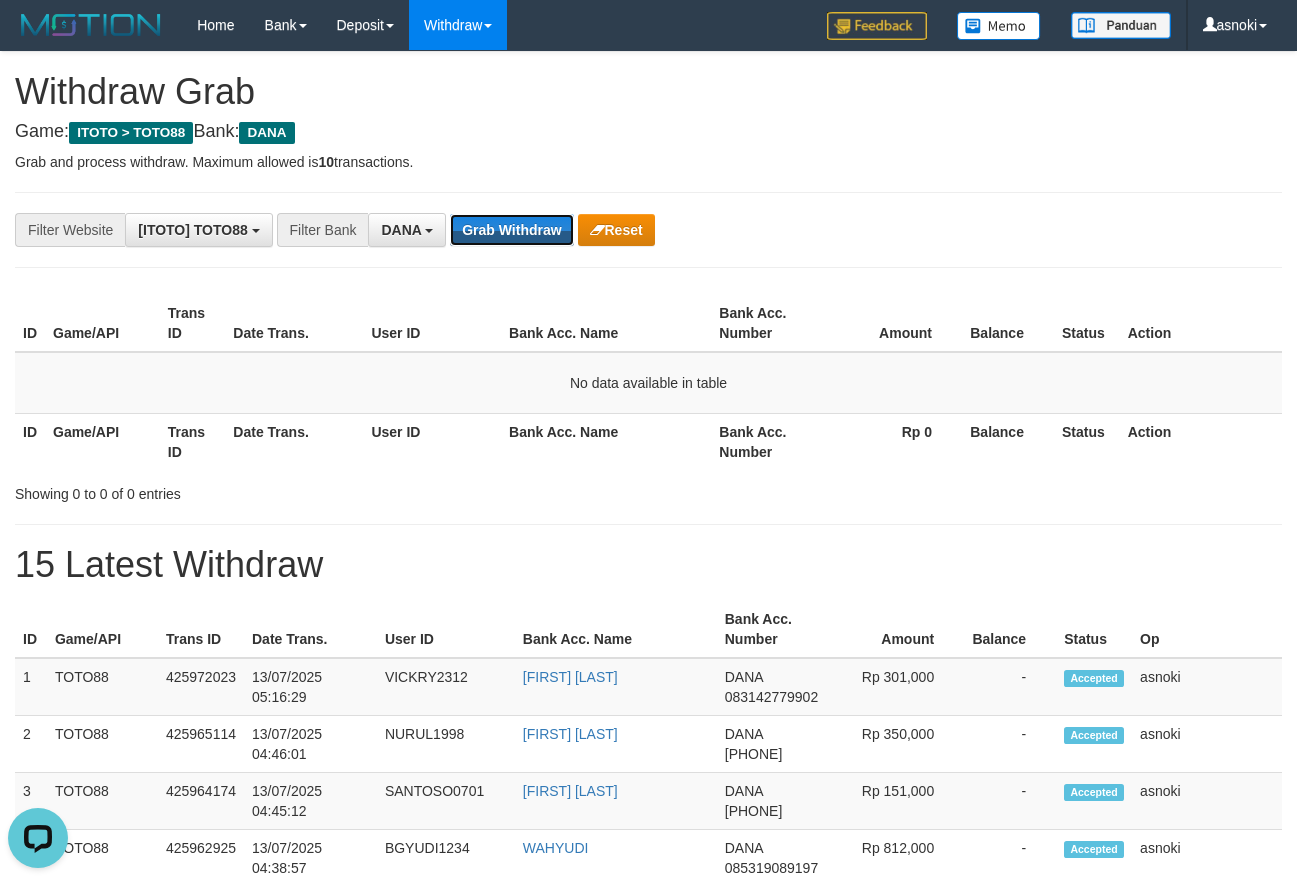 click on "Grab Withdraw" at bounding box center (511, 230) 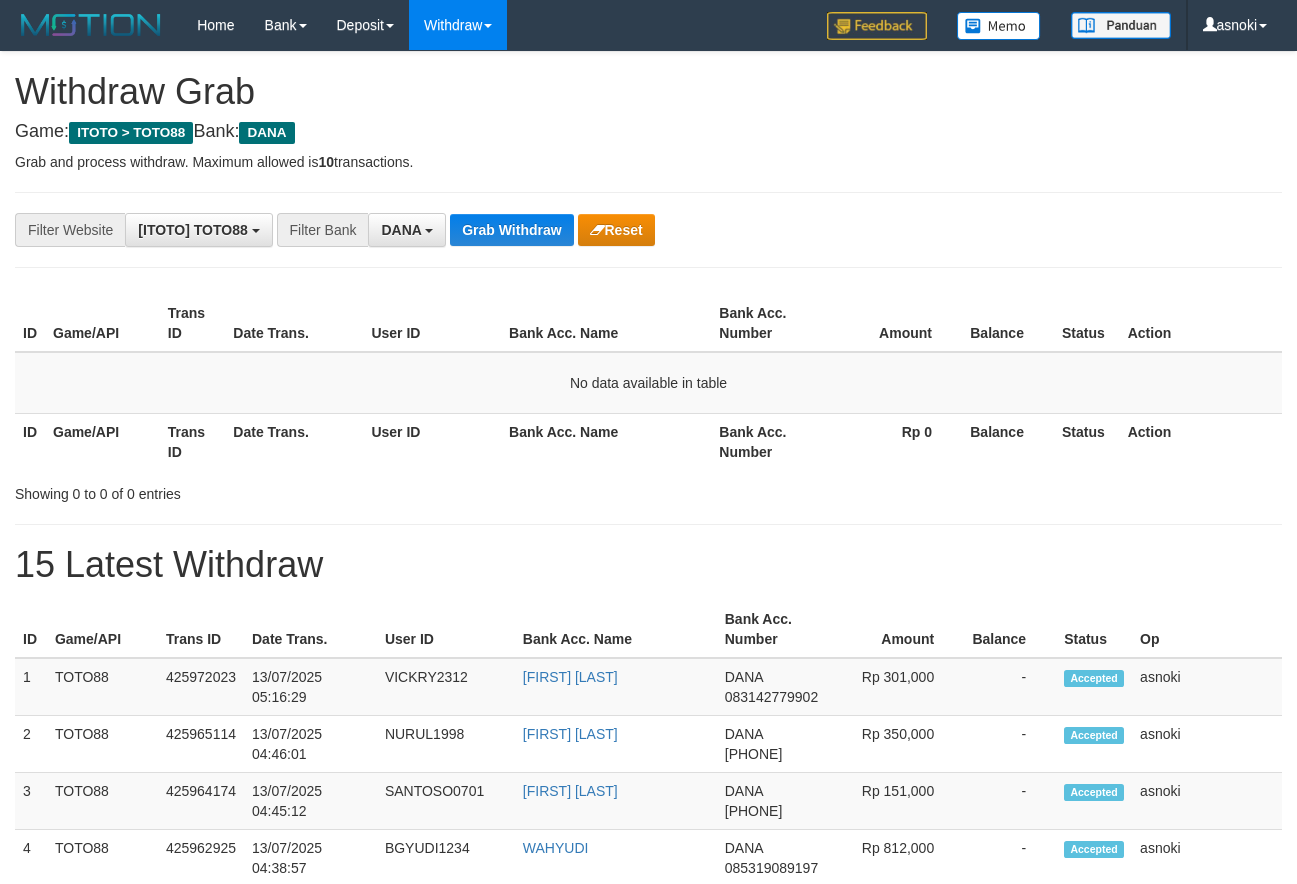 scroll, scrollTop: 0, scrollLeft: 0, axis: both 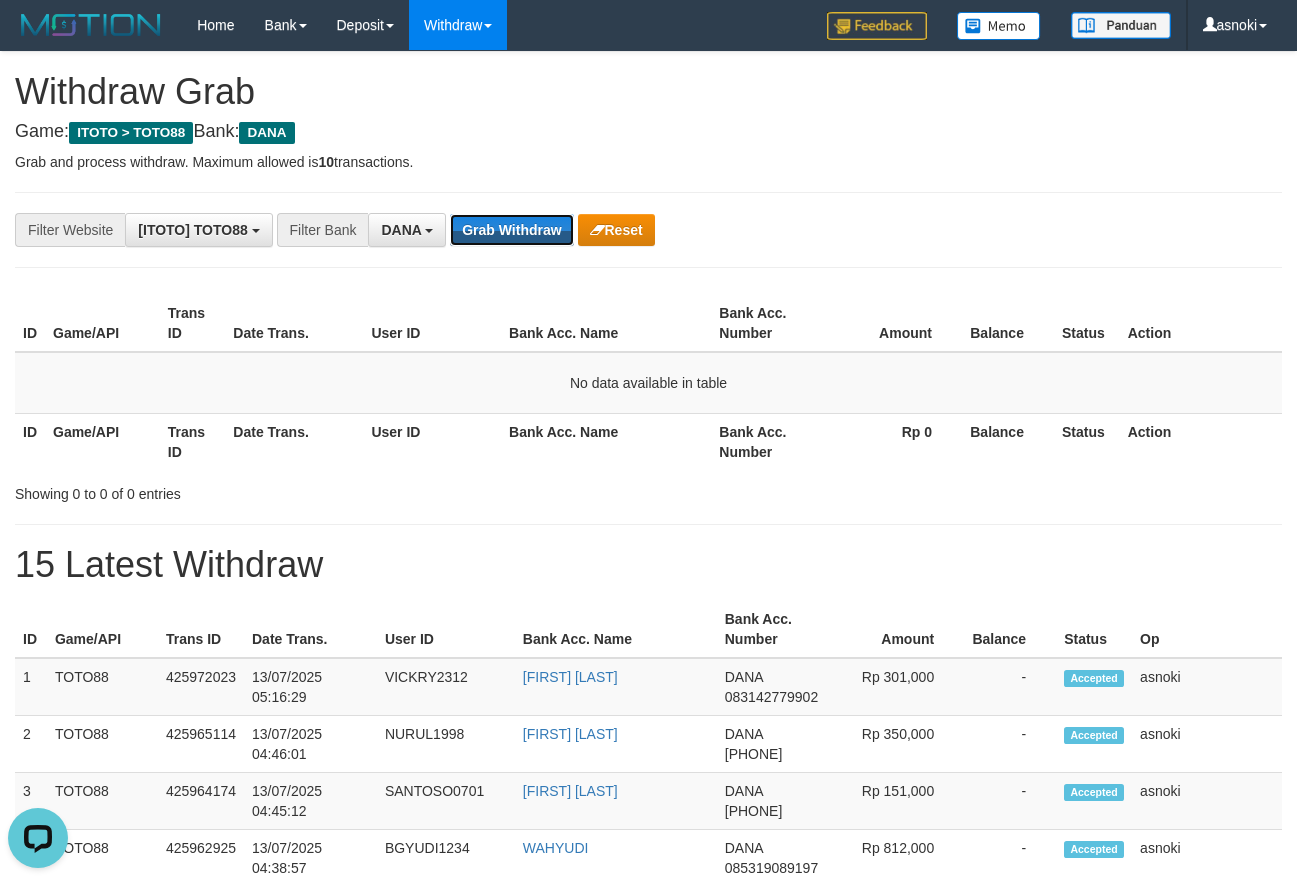 click on "Grab Withdraw" at bounding box center [511, 230] 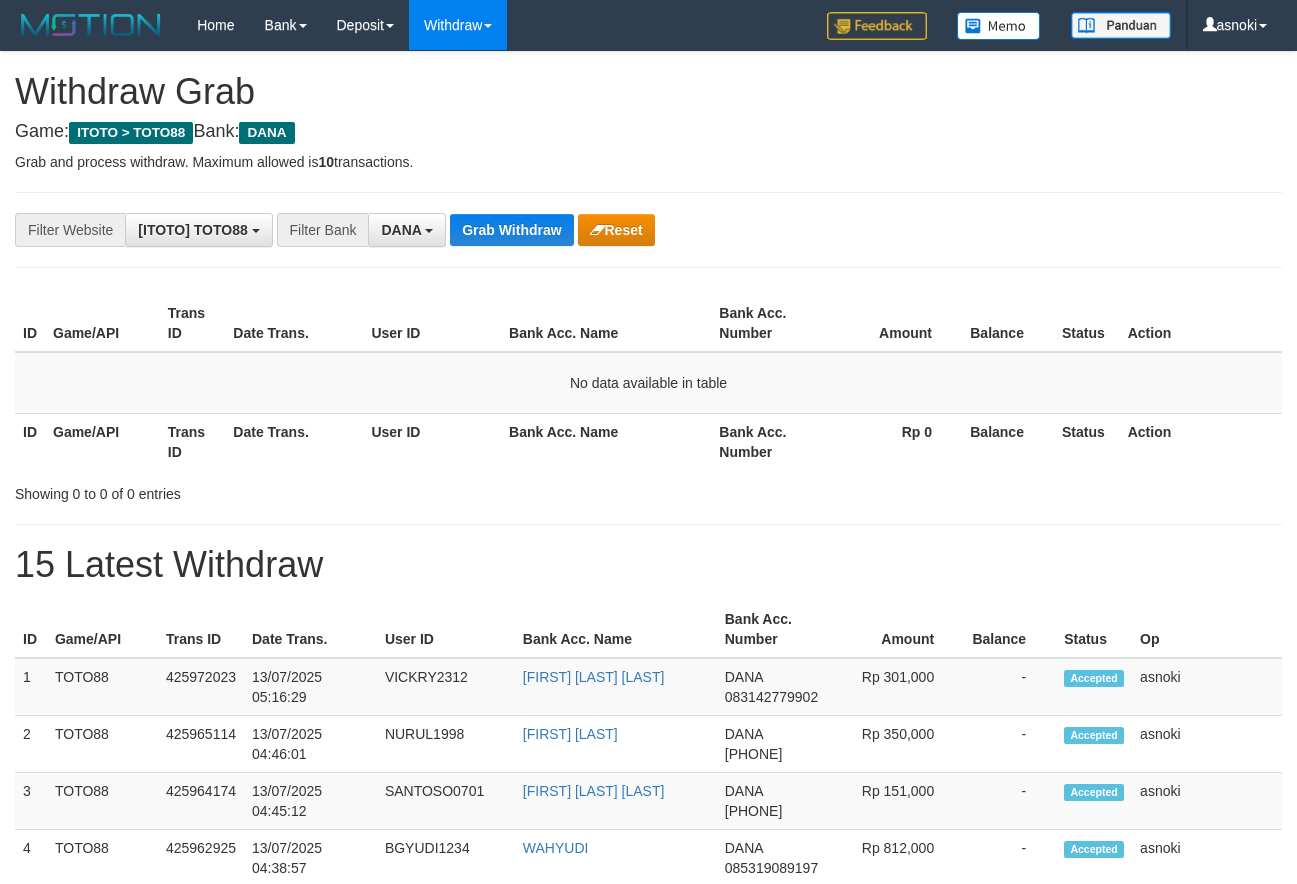scroll, scrollTop: 0, scrollLeft: 0, axis: both 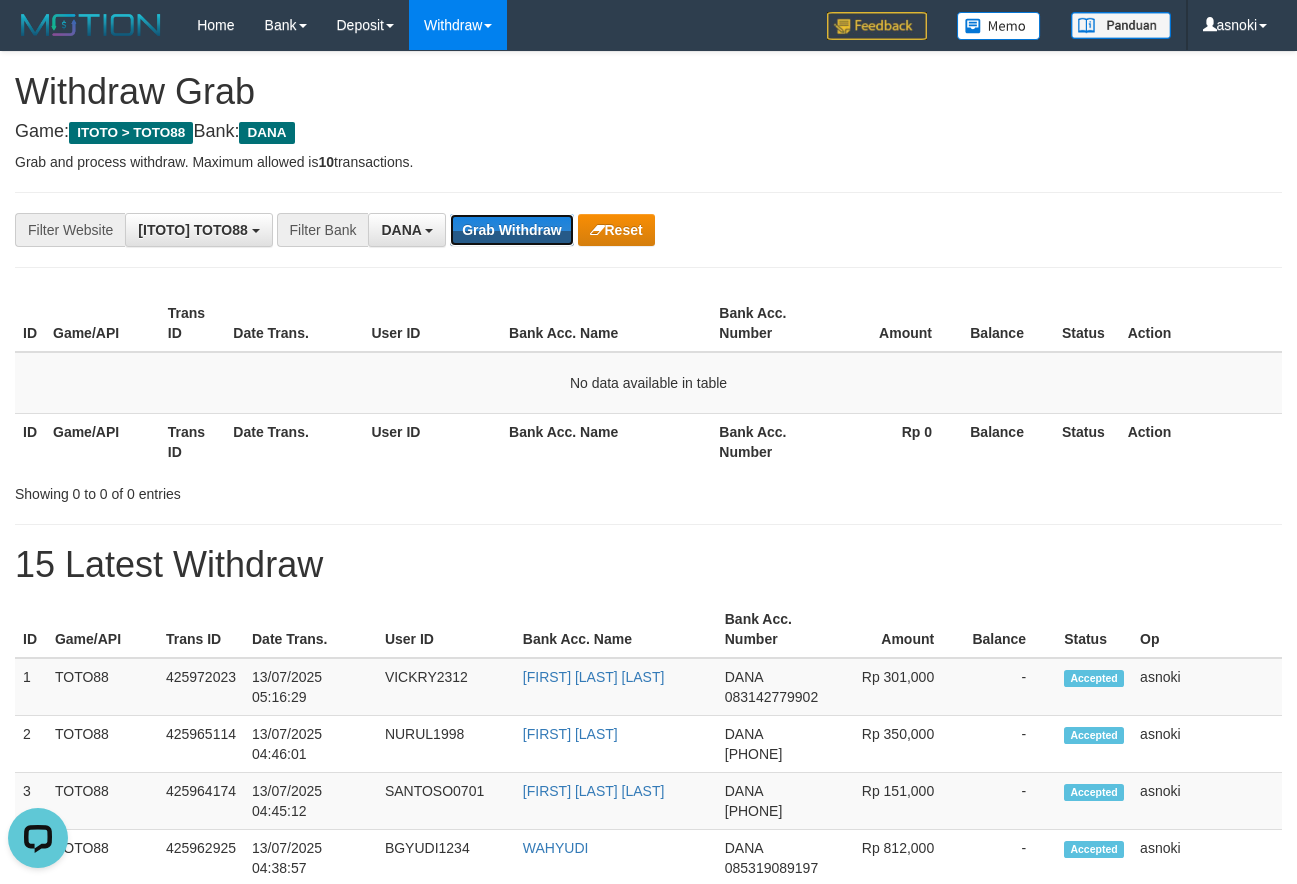 click on "Grab Withdraw" at bounding box center (511, 230) 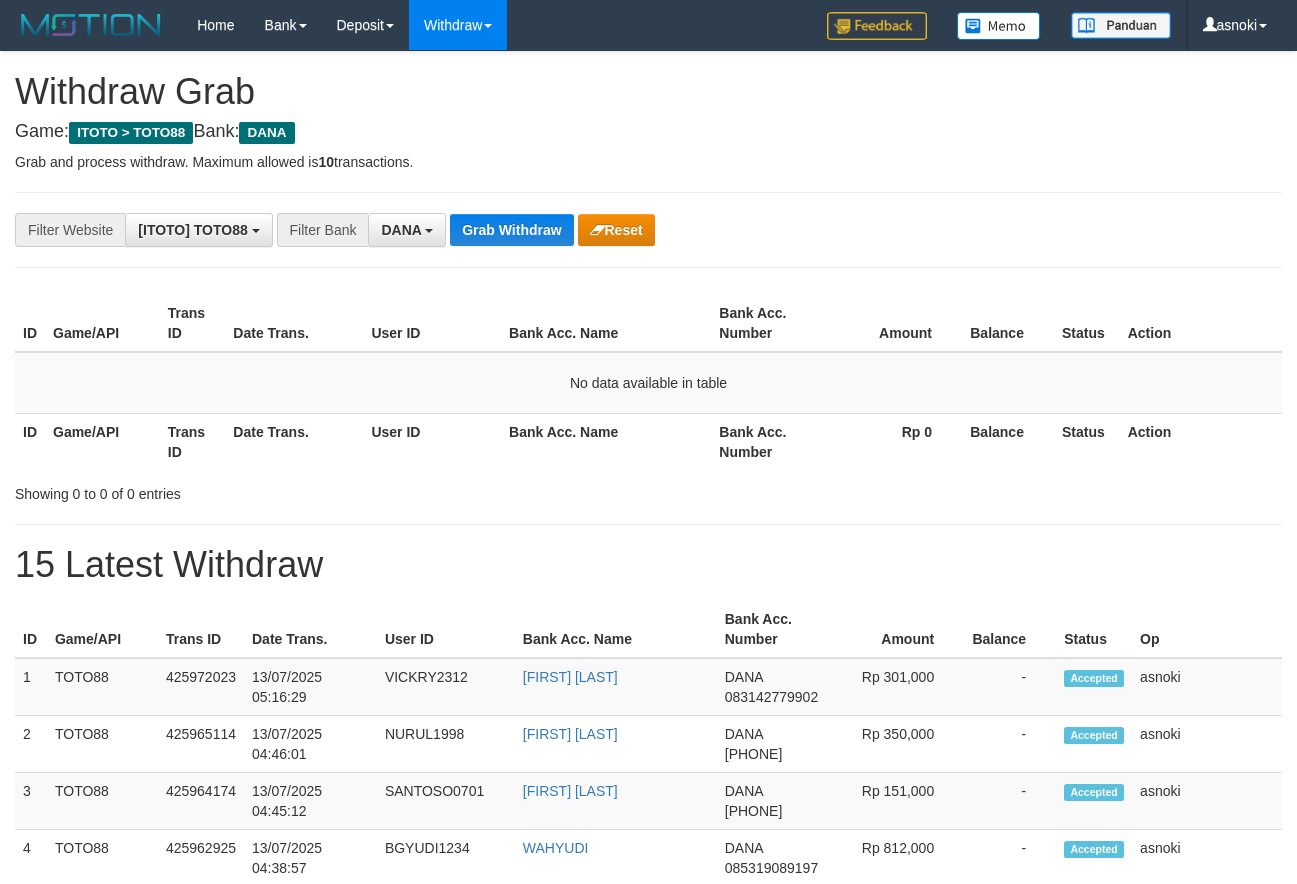 scroll, scrollTop: 0, scrollLeft: 0, axis: both 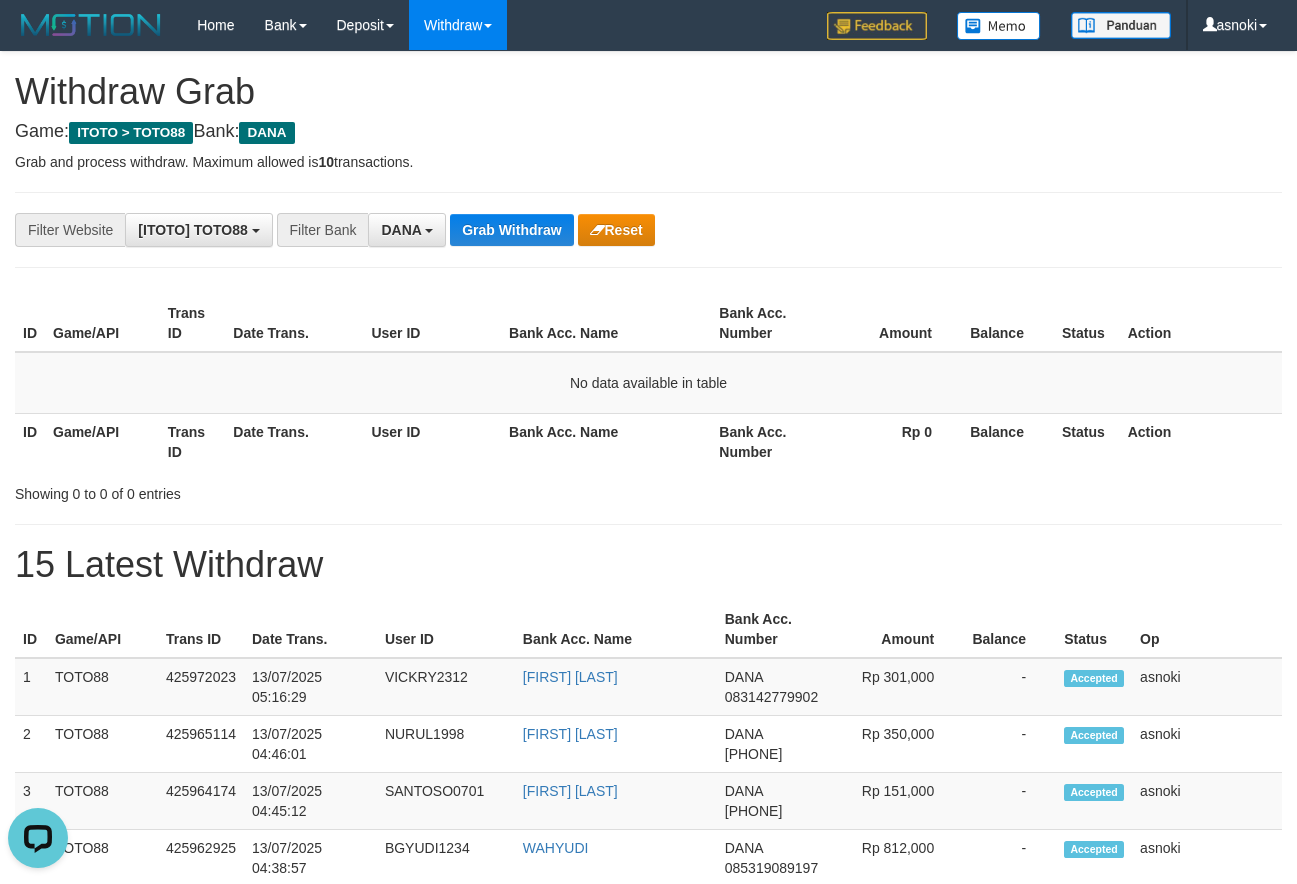 click on "Game:   ITOTO > TOTO88    		Bank:   DANA" at bounding box center (648, 132) 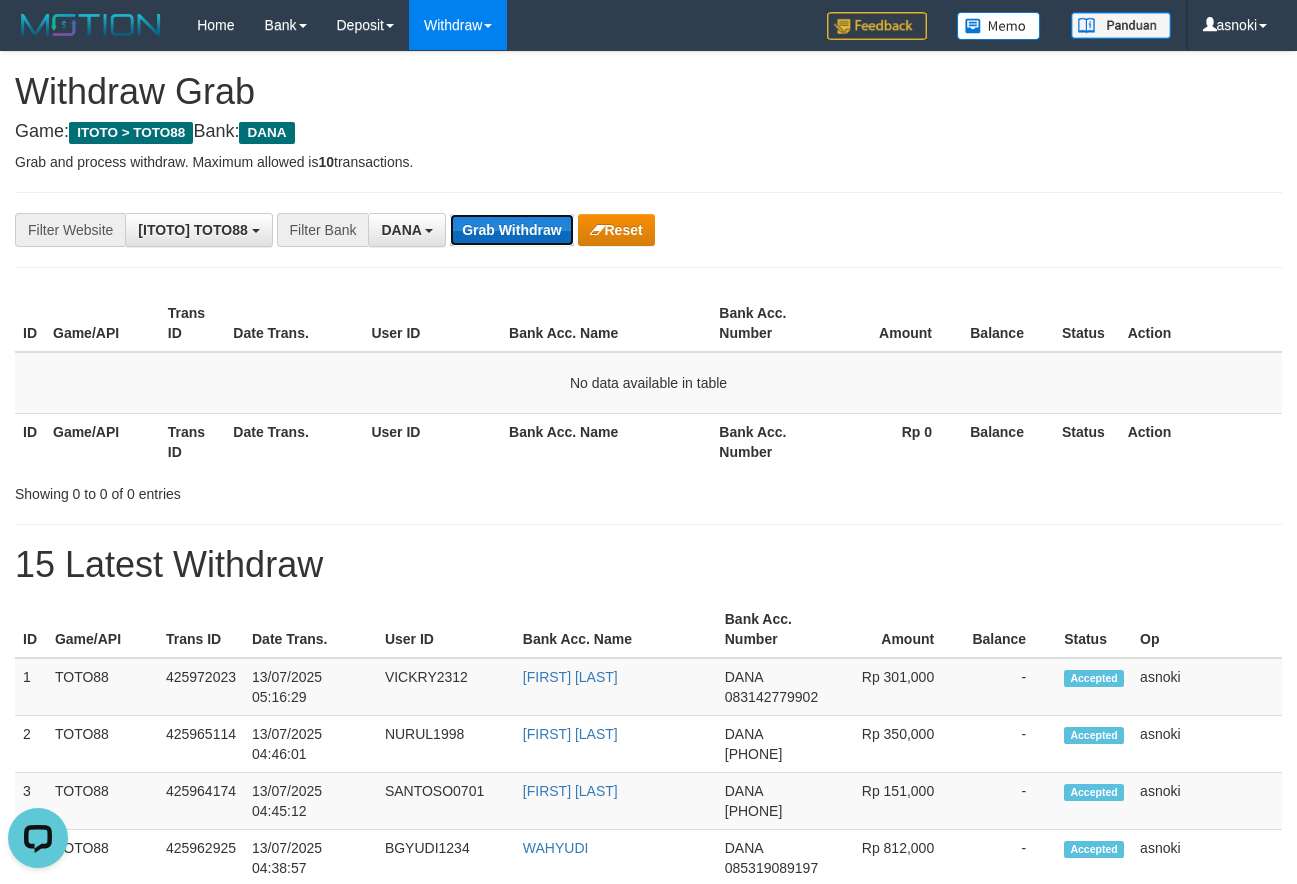 click on "Grab Withdraw" at bounding box center [511, 230] 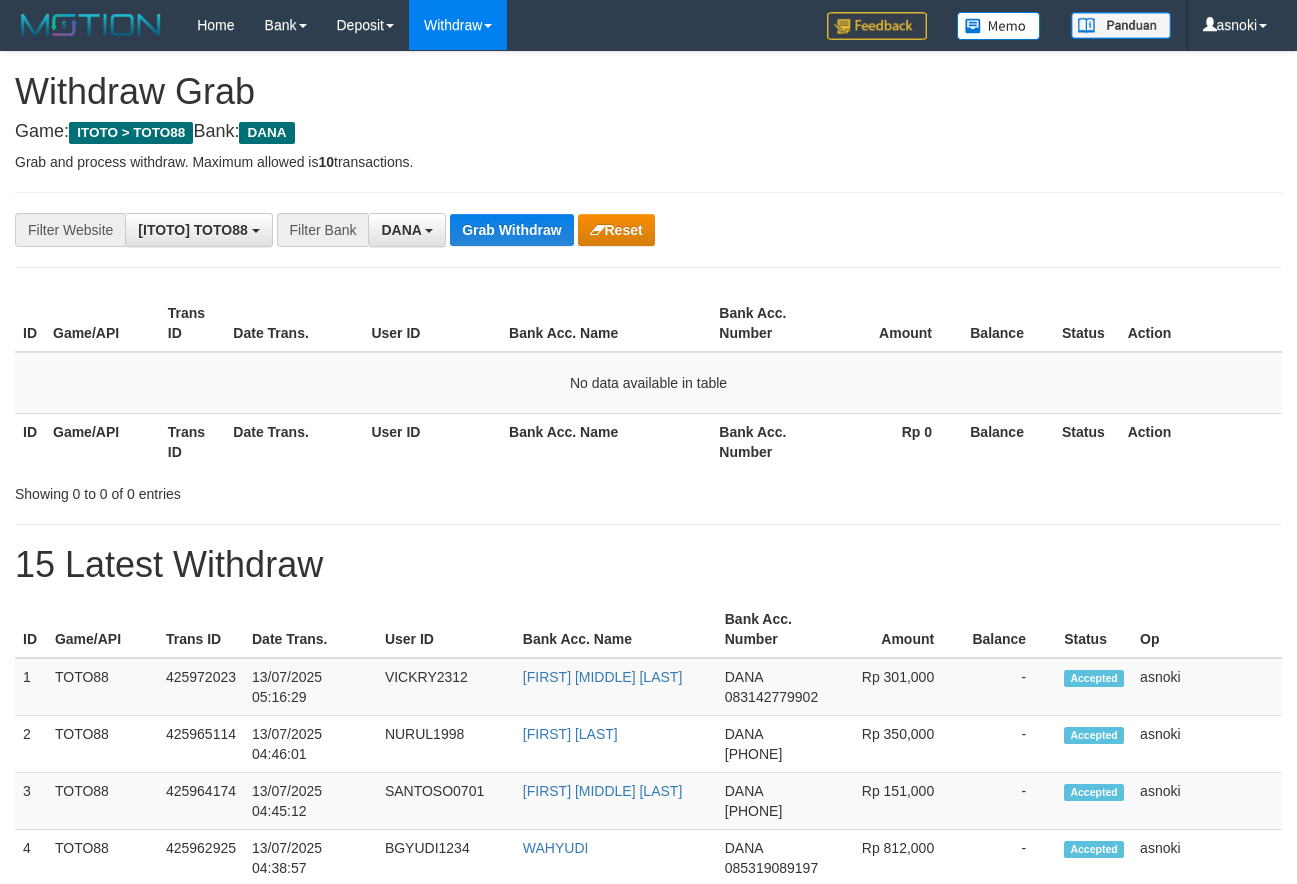 scroll, scrollTop: 0, scrollLeft: 0, axis: both 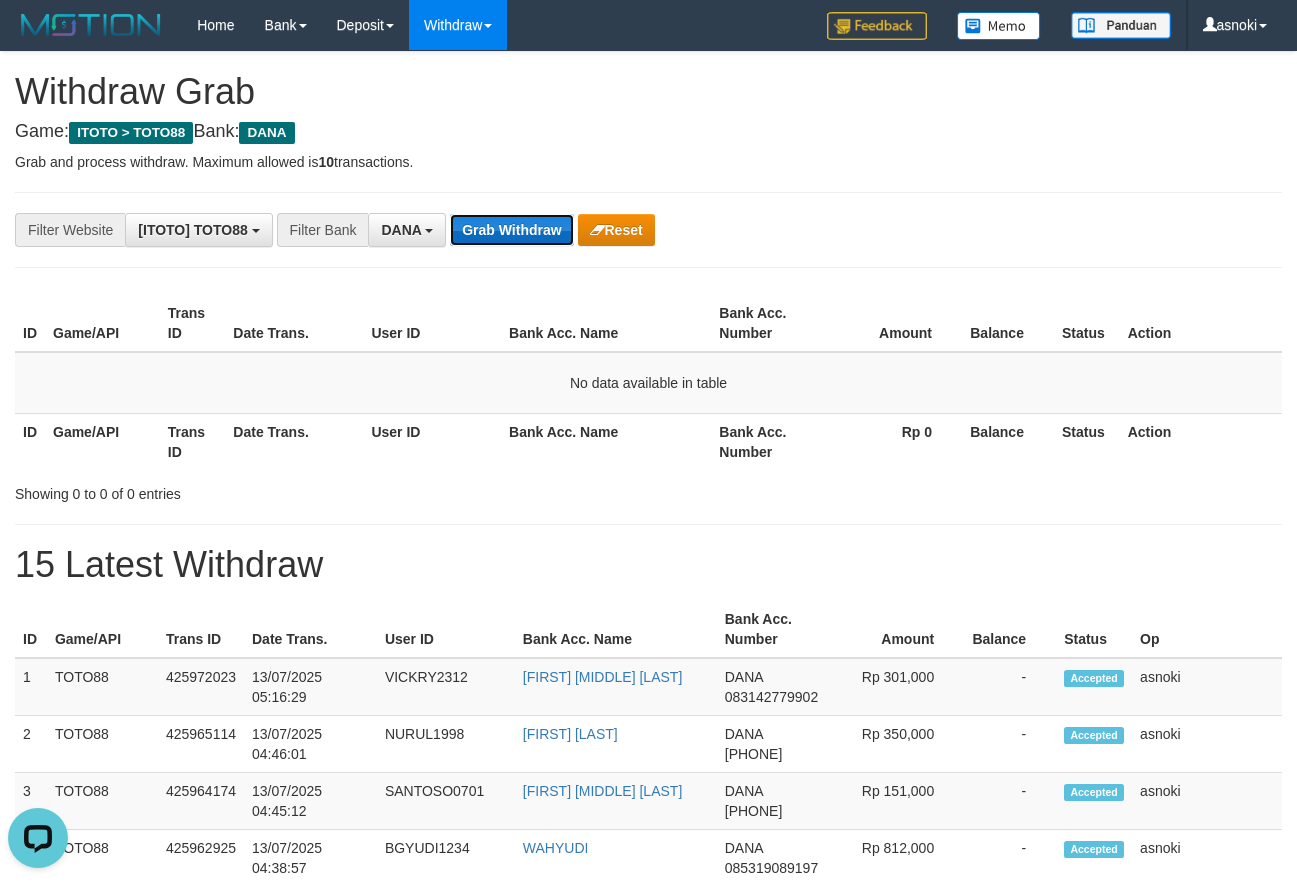 click on "Grab Withdraw" at bounding box center [511, 230] 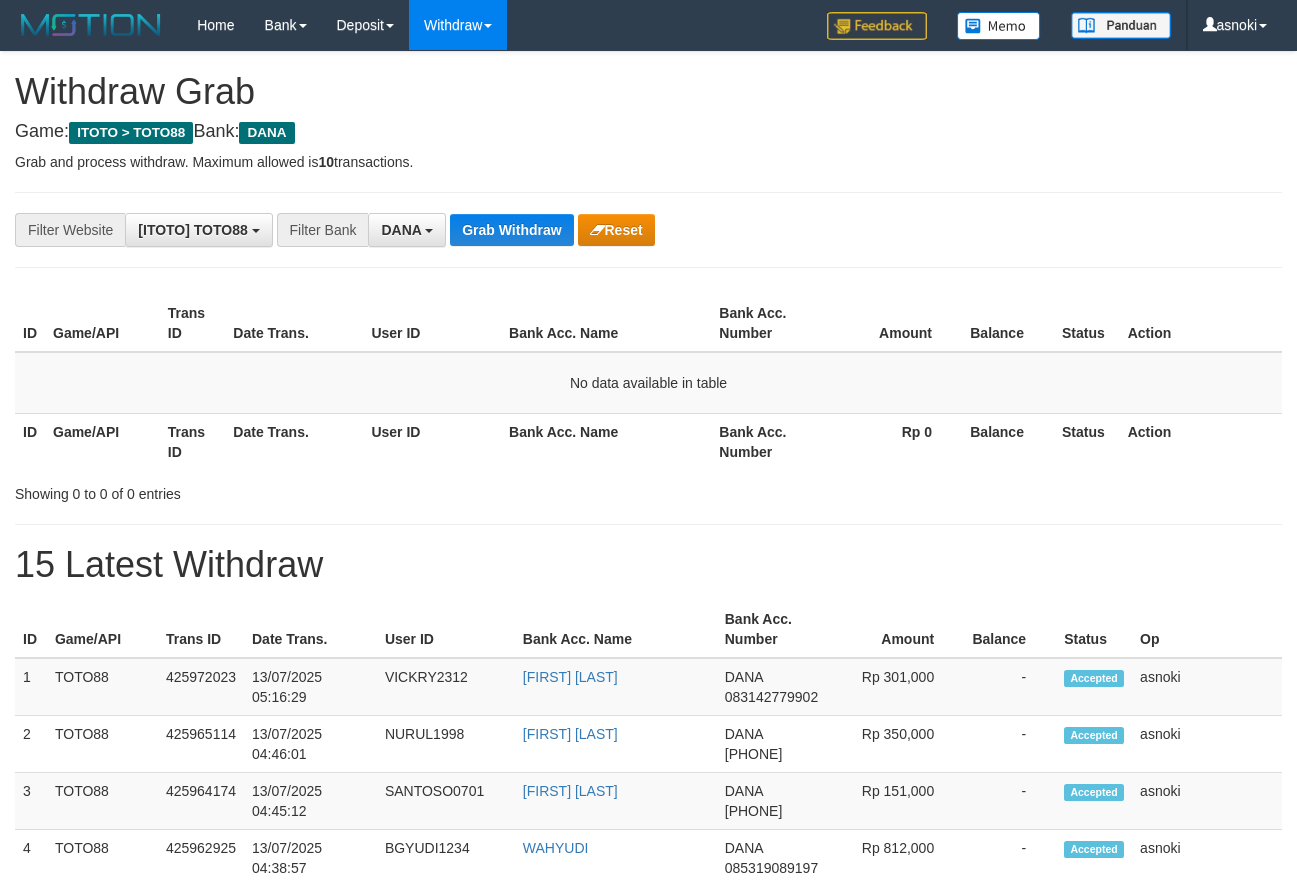scroll, scrollTop: 0, scrollLeft: 0, axis: both 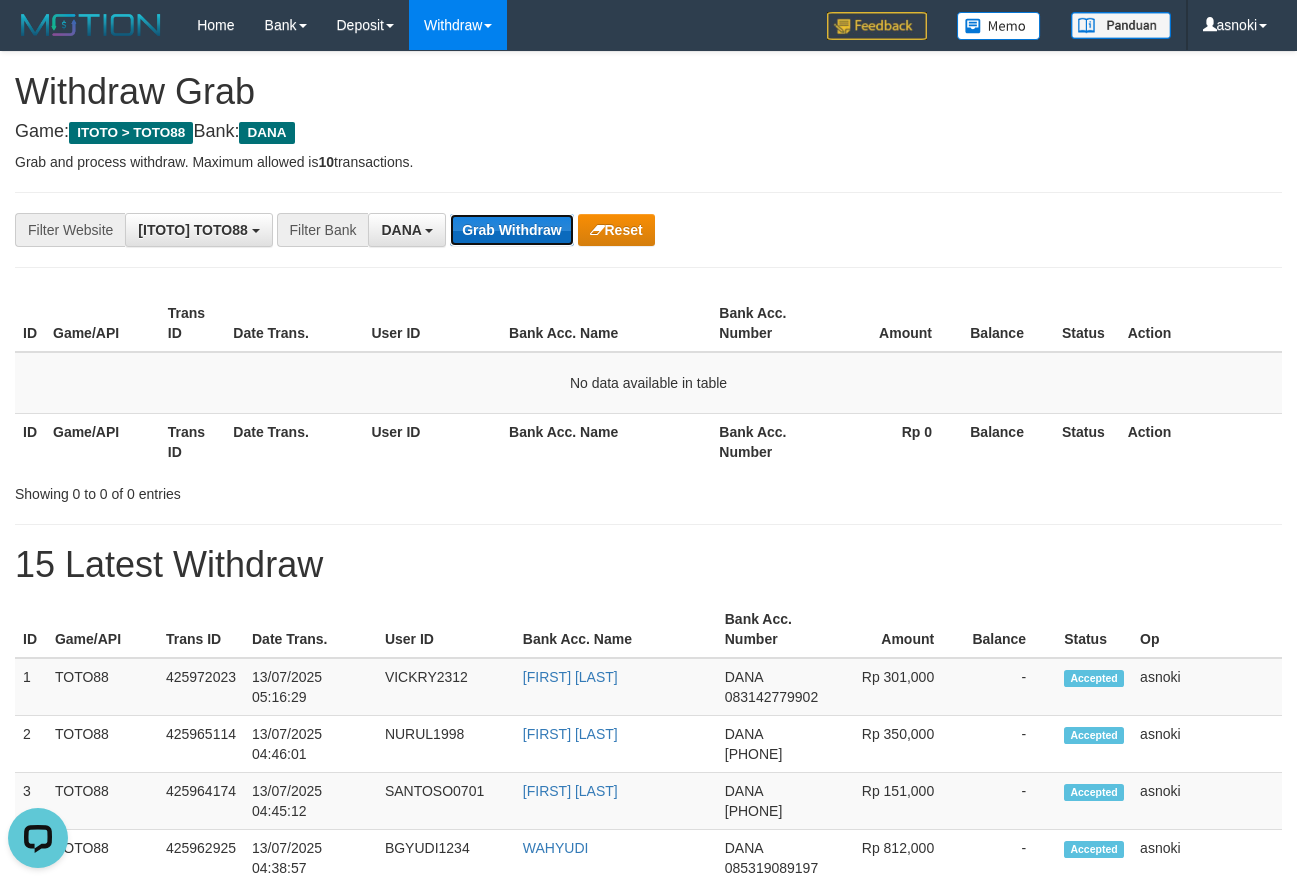 click on "Grab Withdraw" at bounding box center [511, 230] 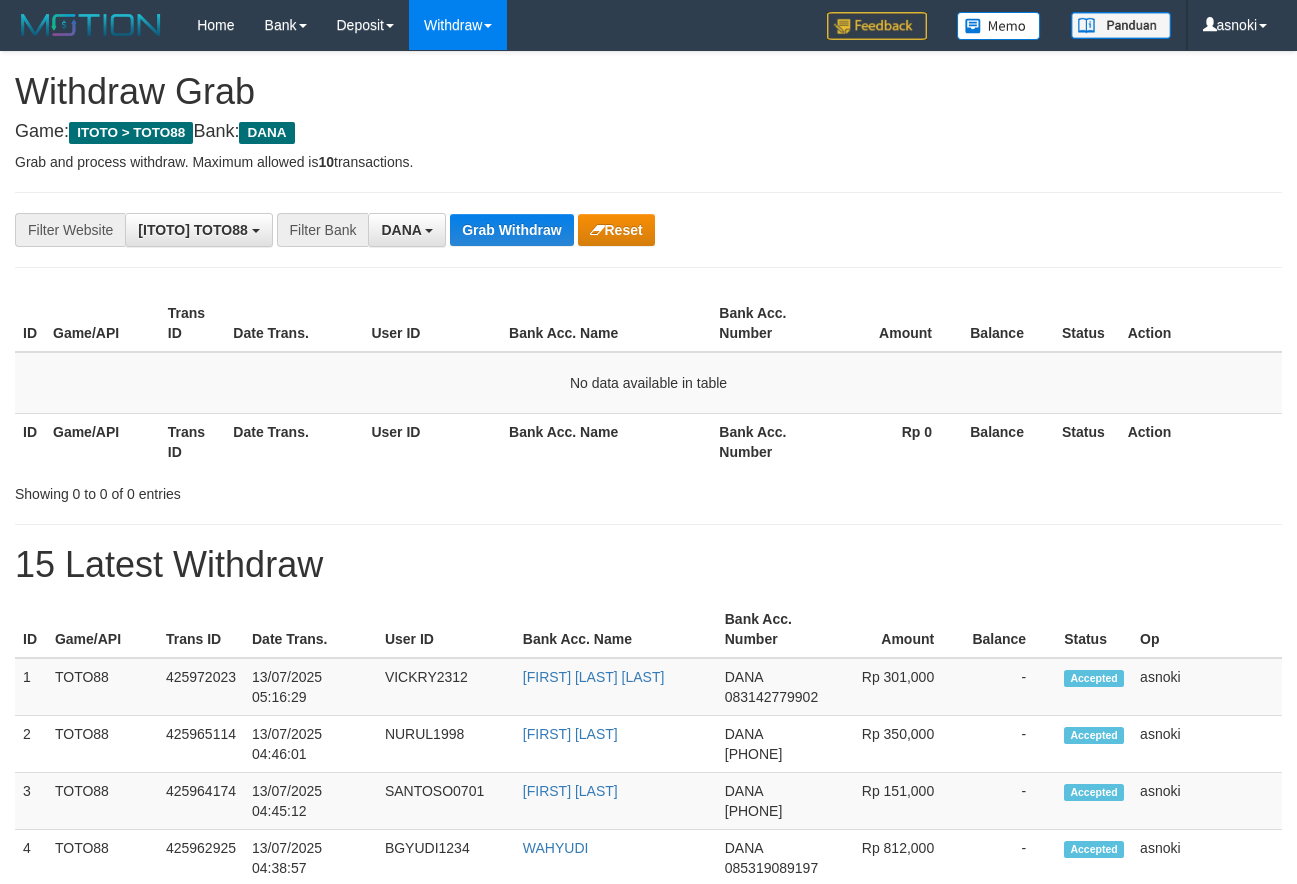scroll, scrollTop: 0, scrollLeft: 0, axis: both 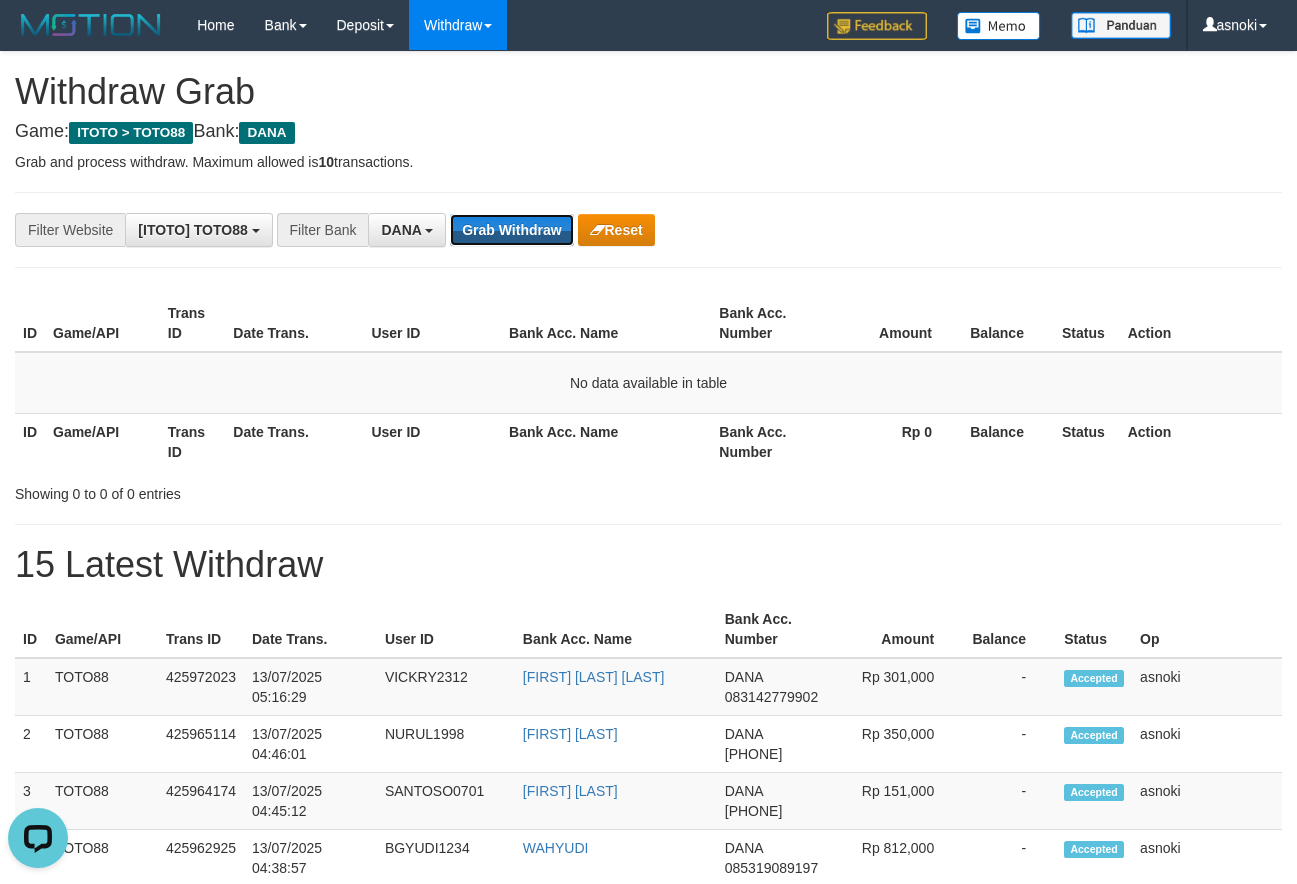 click on "Grab Withdraw" at bounding box center (511, 230) 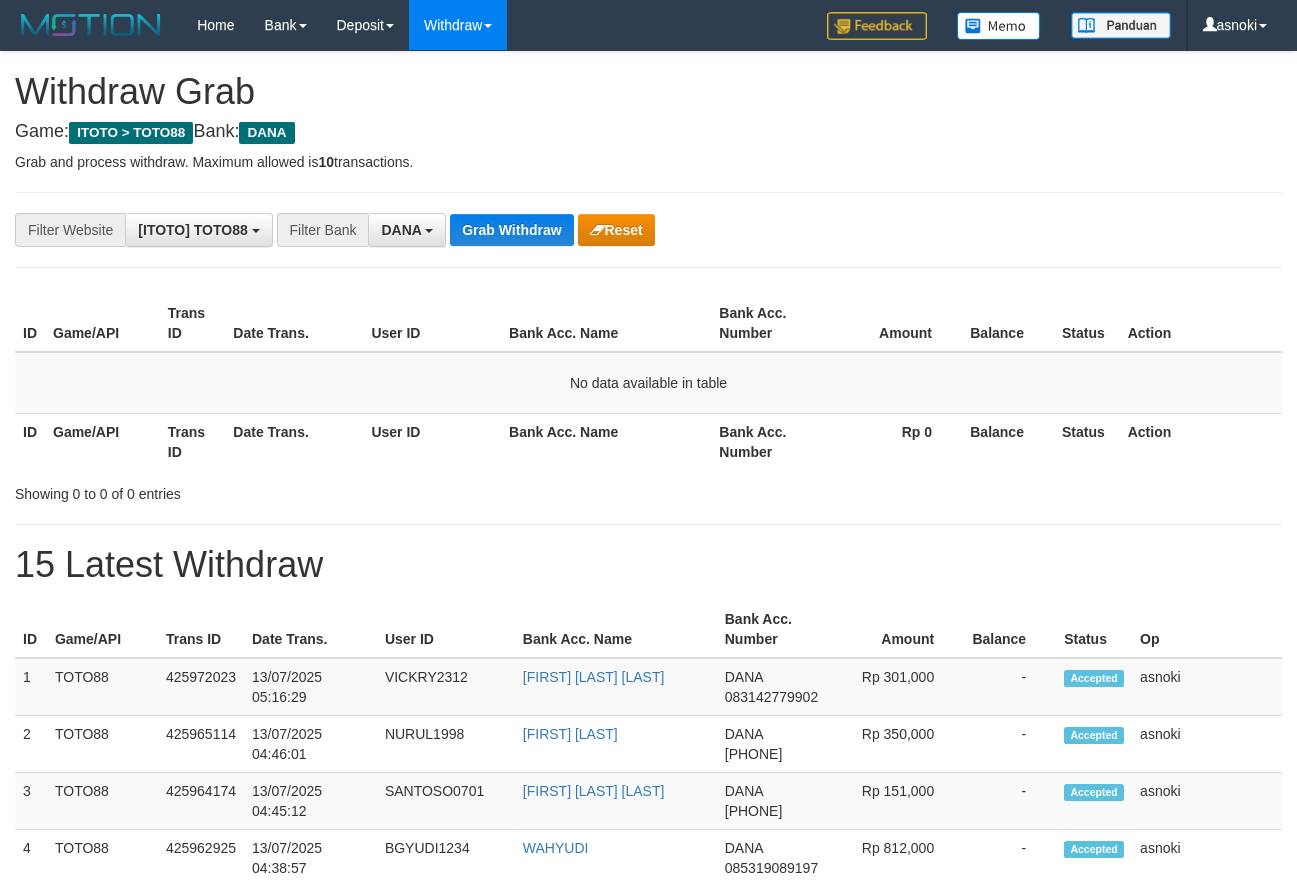 scroll, scrollTop: 0, scrollLeft: 0, axis: both 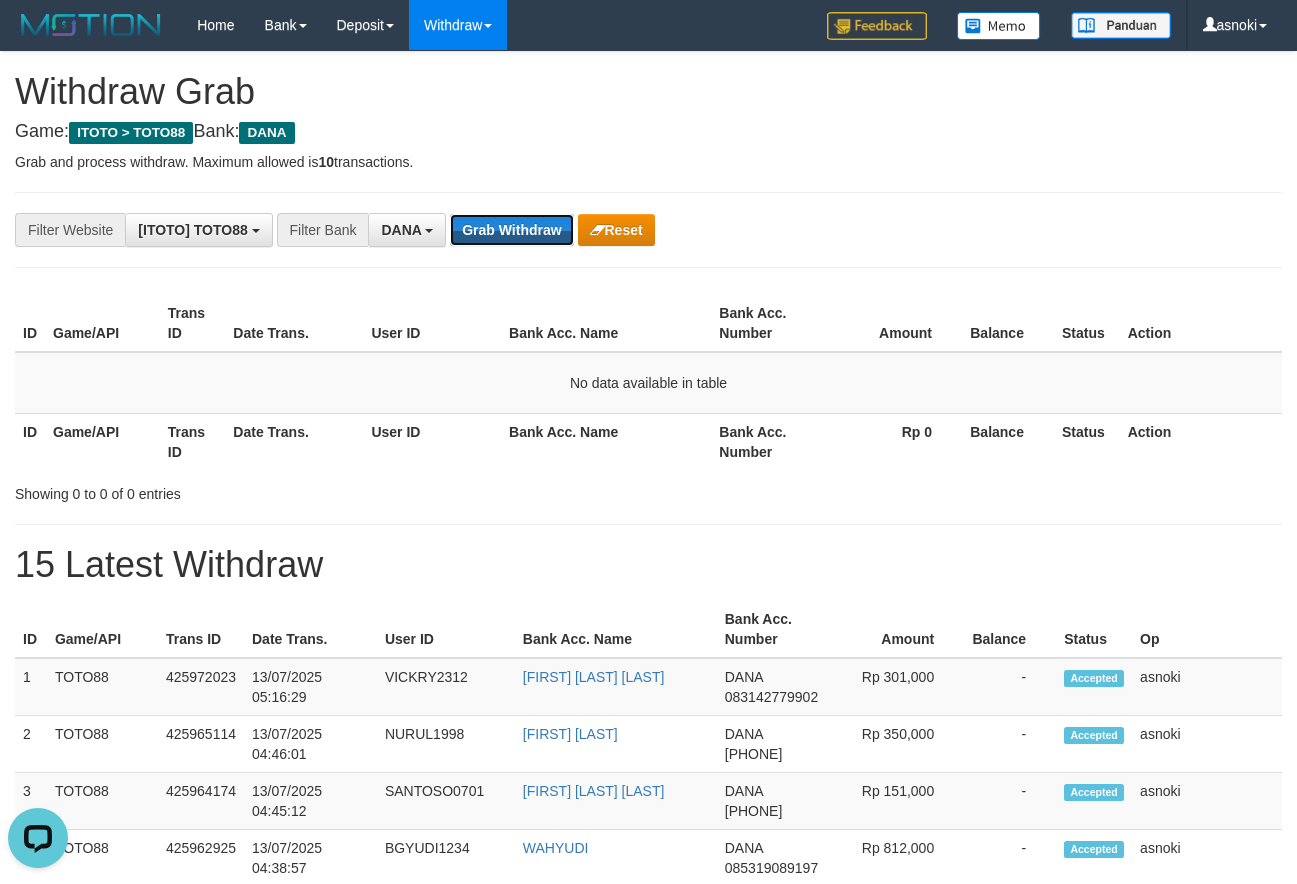 click on "Grab Withdraw" at bounding box center (511, 230) 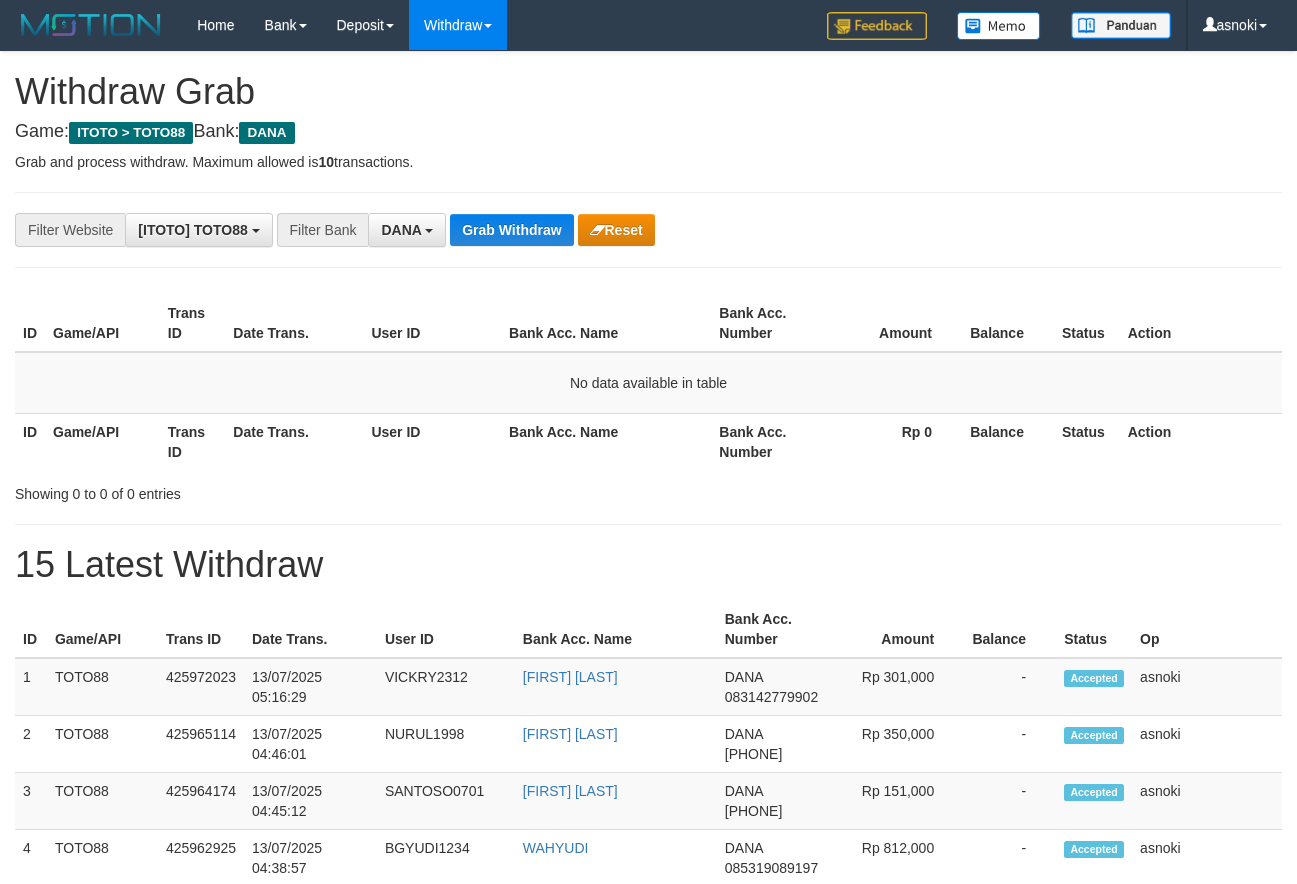 scroll, scrollTop: 0, scrollLeft: 0, axis: both 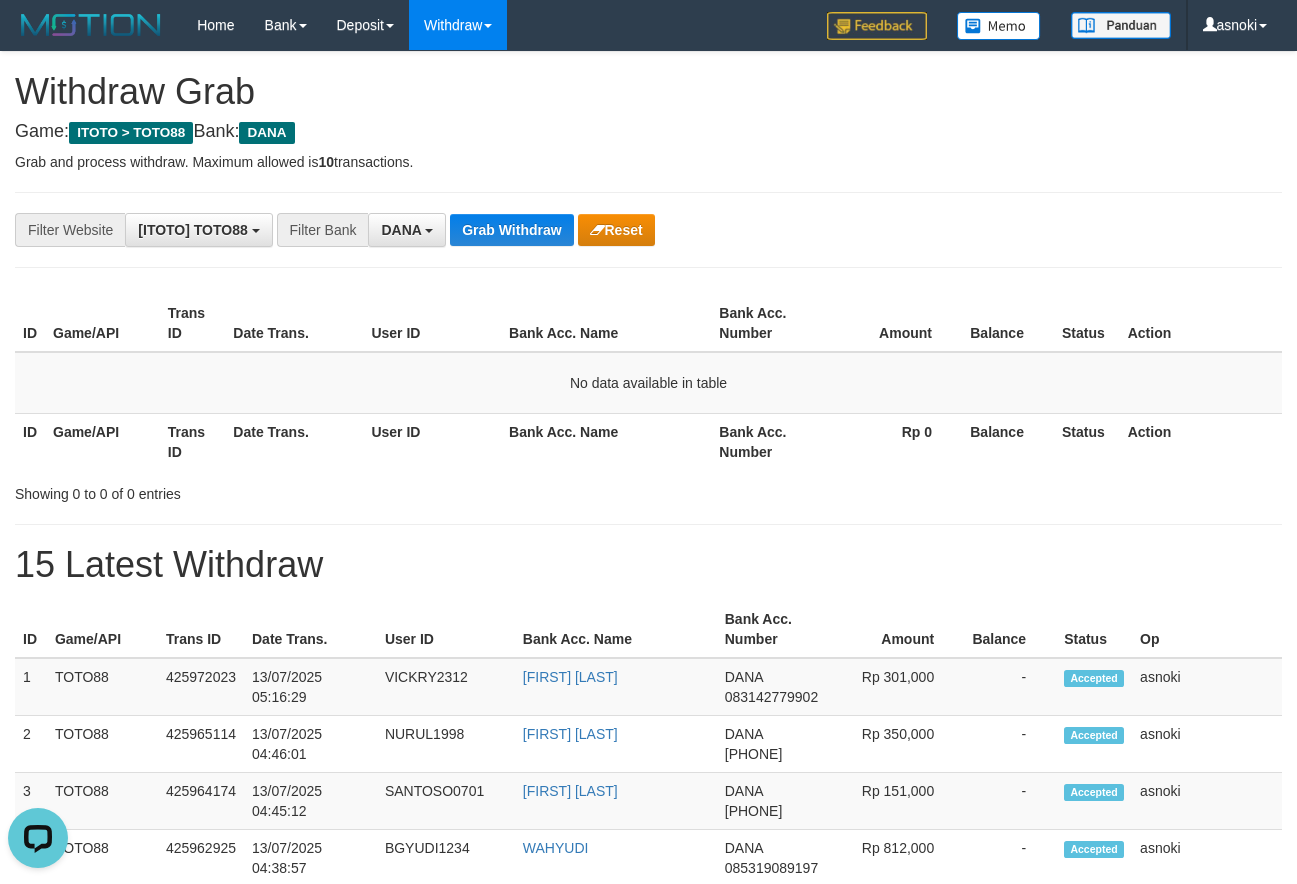 click on "**********" at bounding box center [648, 1113] 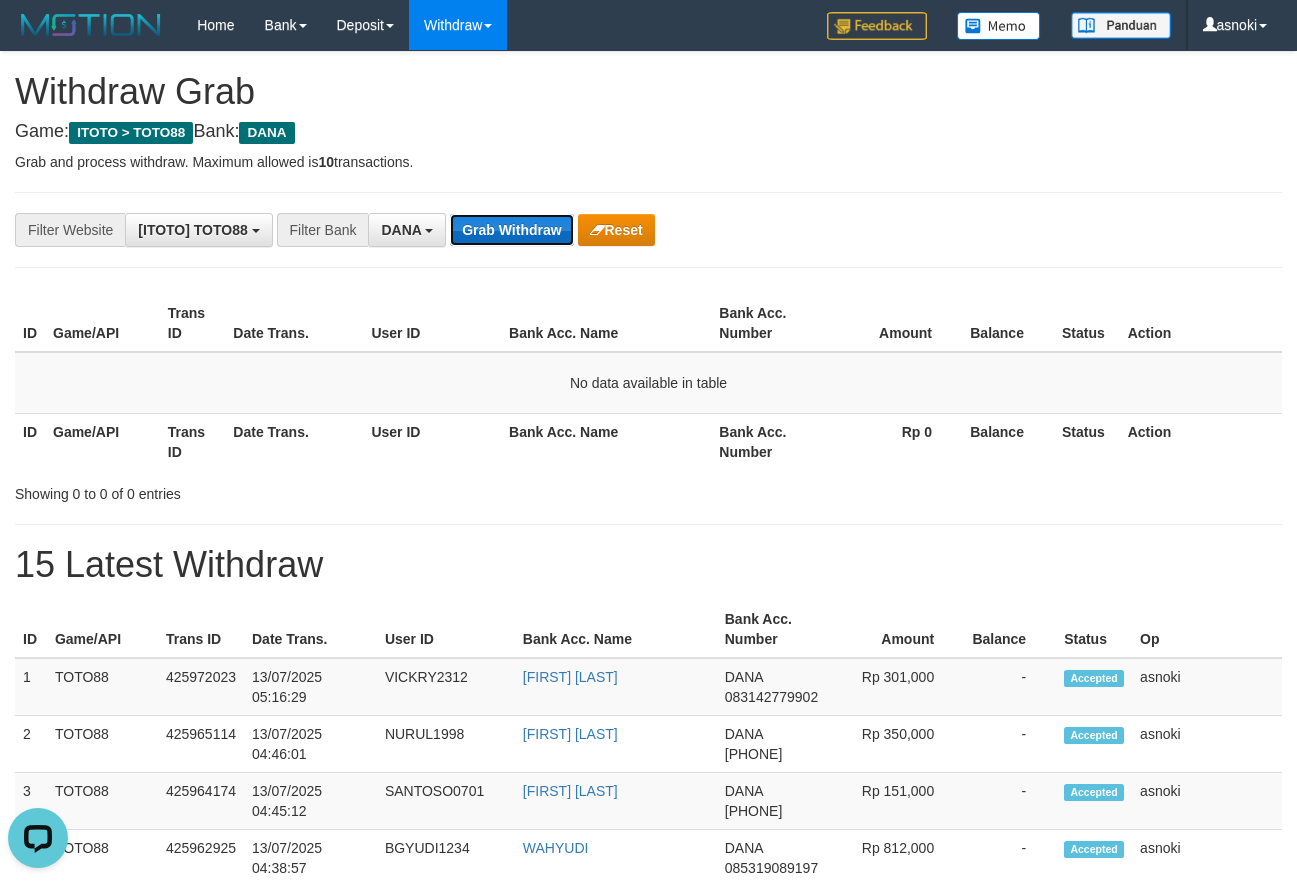 click on "Grab Withdraw" at bounding box center (511, 230) 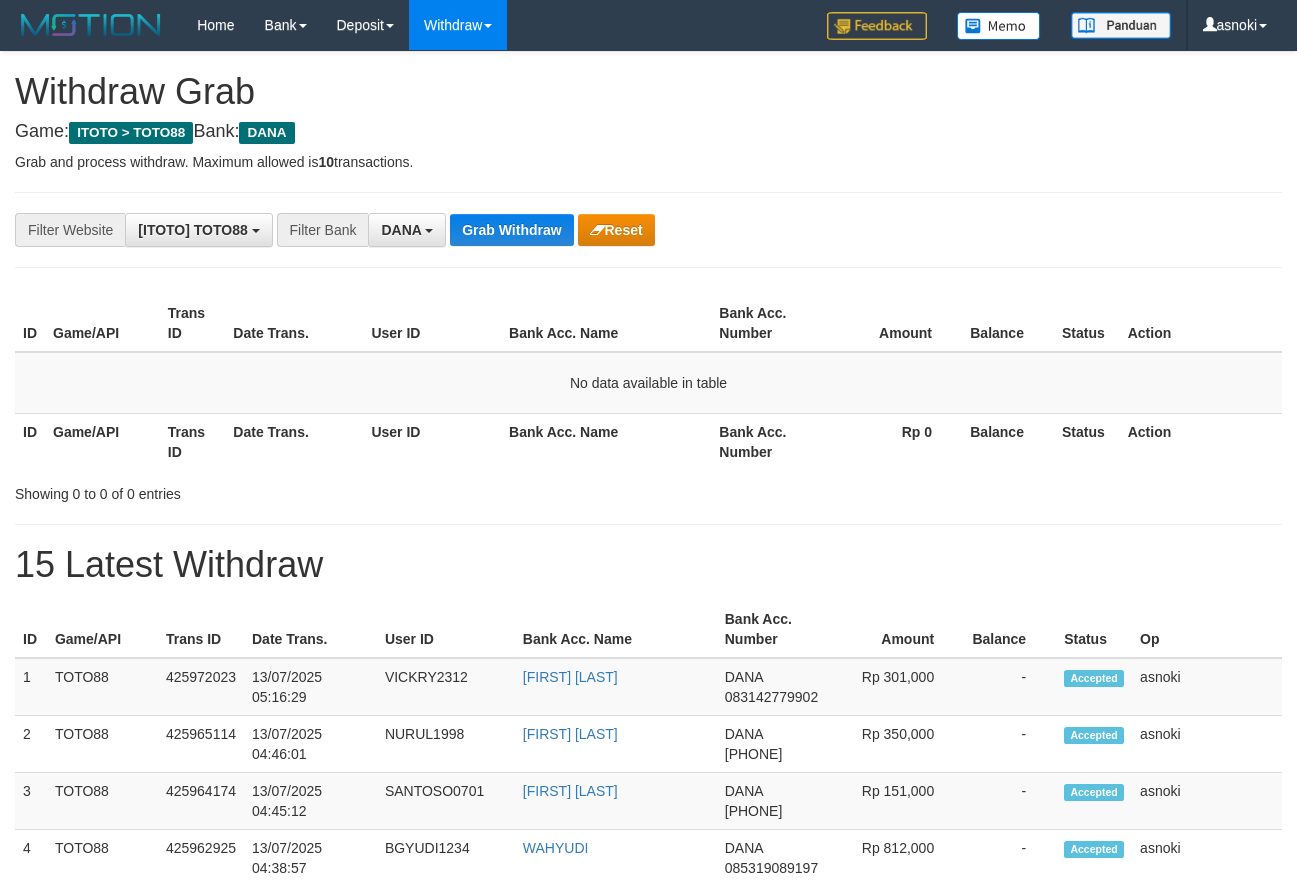 scroll, scrollTop: 0, scrollLeft: 0, axis: both 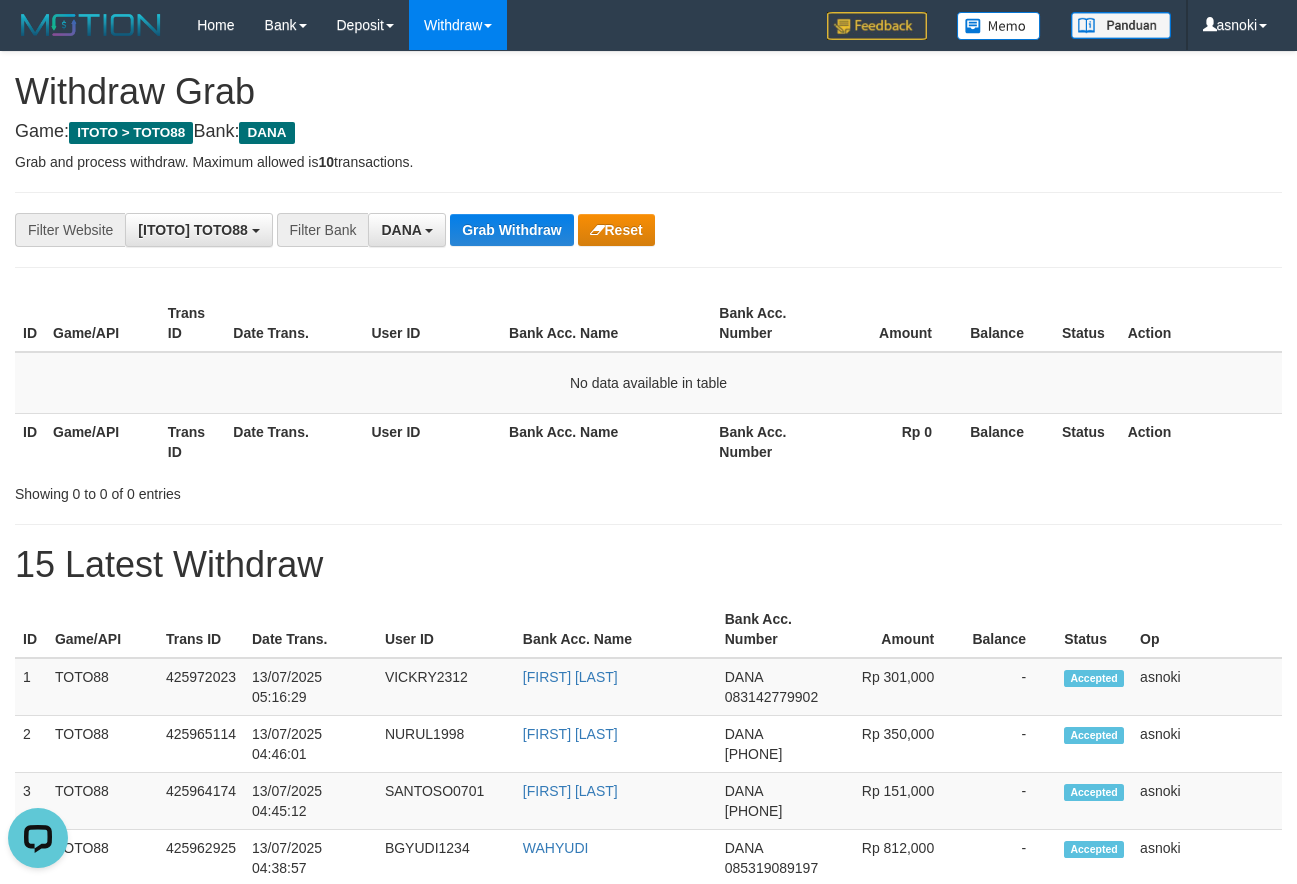 click on "**********" at bounding box center (648, 1113) 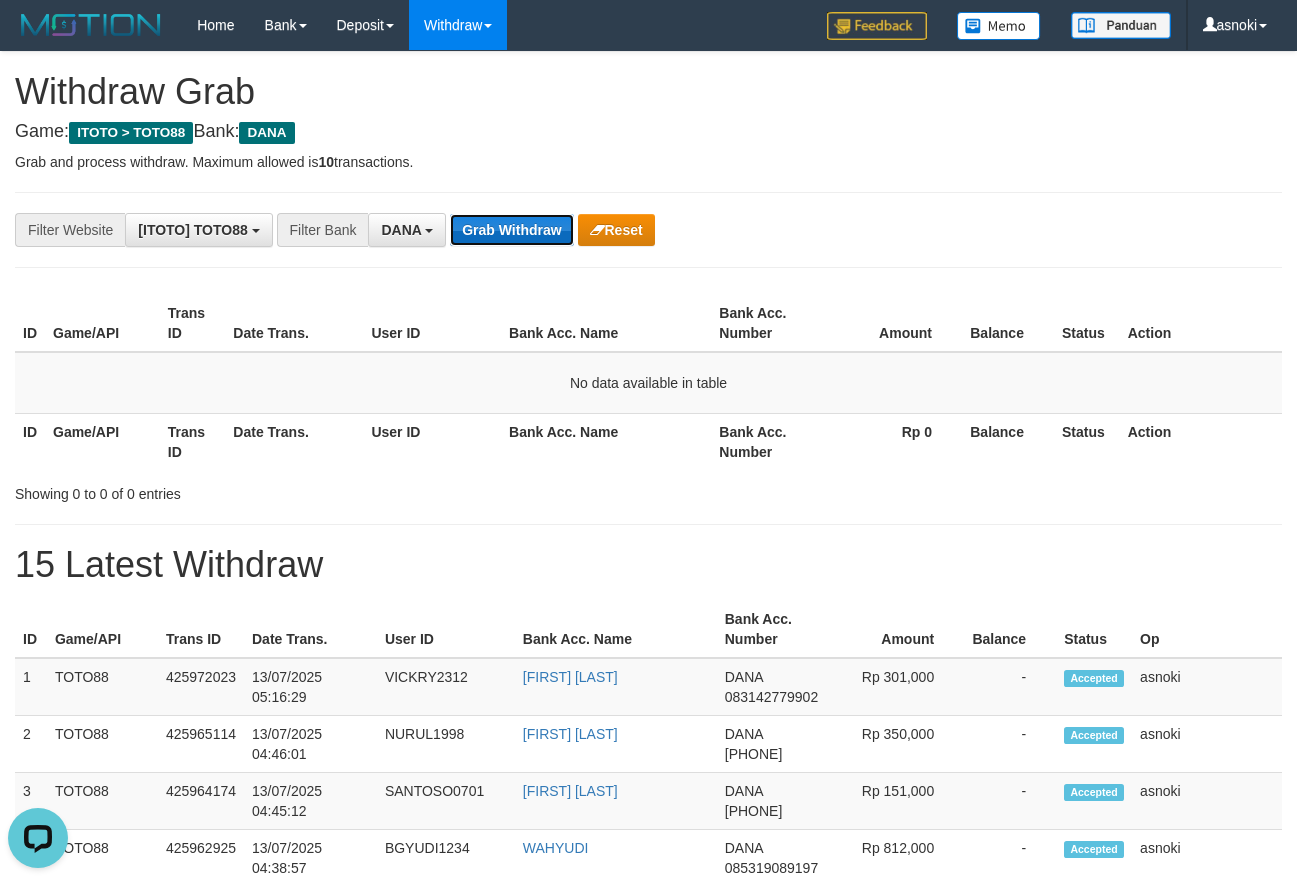click on "Grab Withdraw" at bounding box center [511, 230] 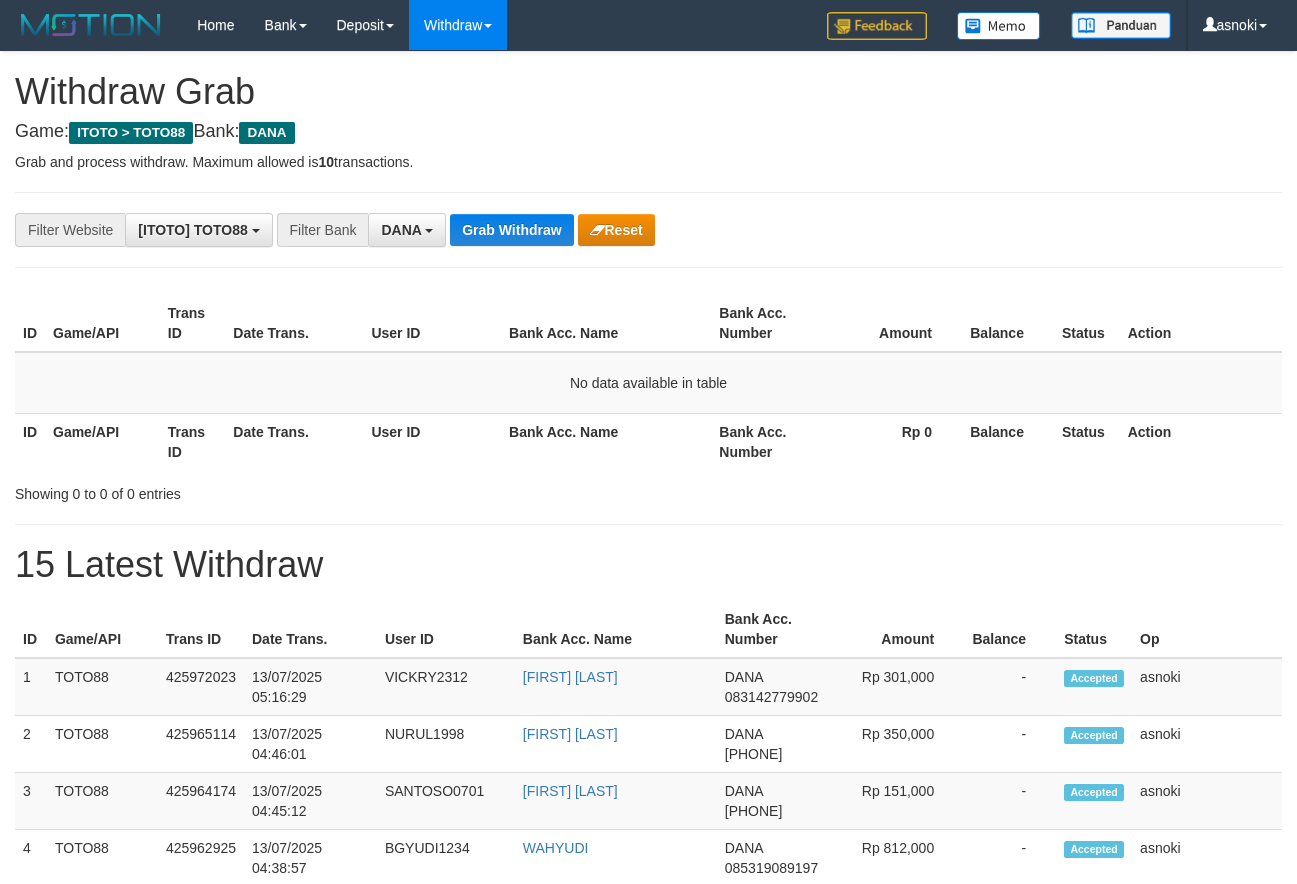 scroll, scrollTop: 0, scrollLeft: 0, axis: both 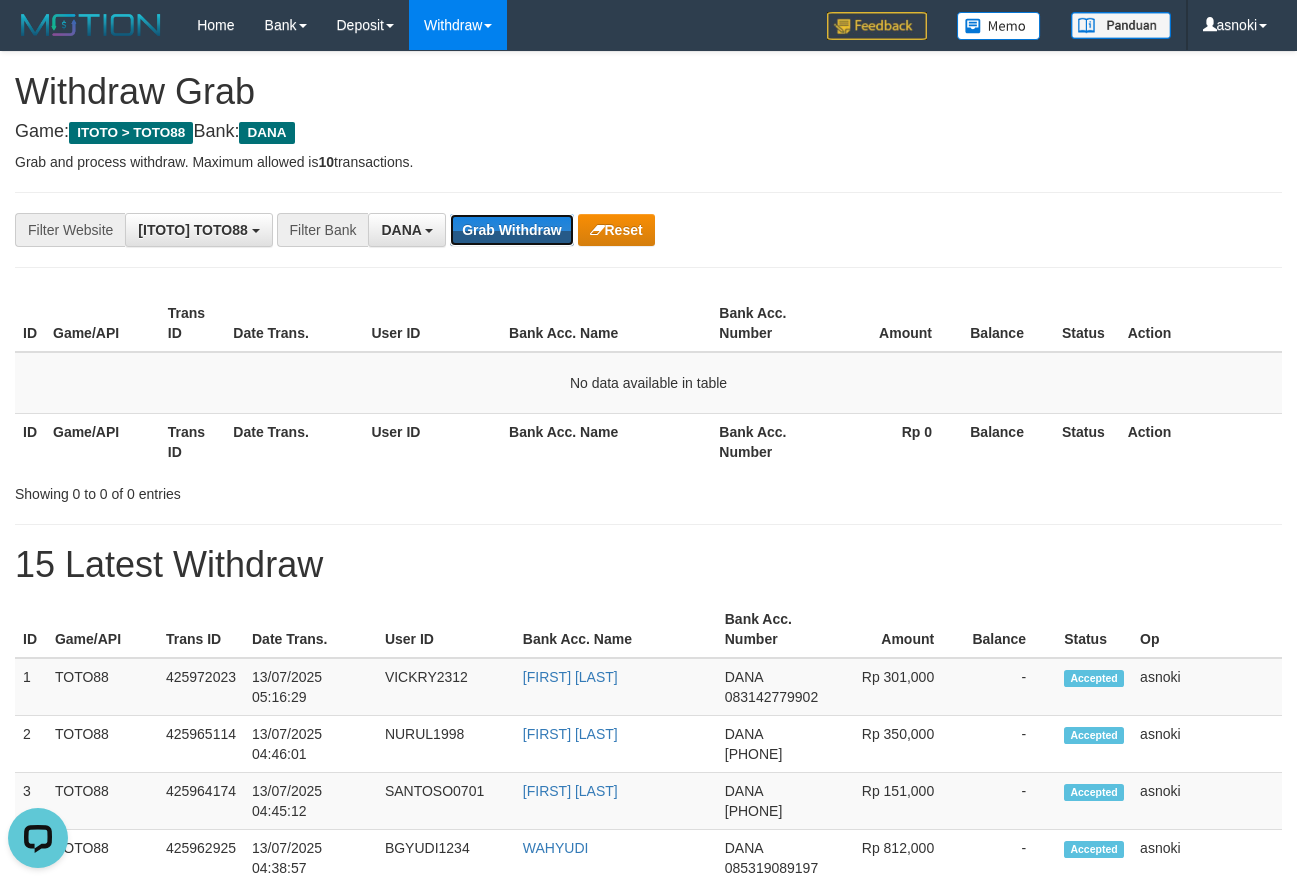 click on "Grab Withdraw" at bounding box center [511, 230] 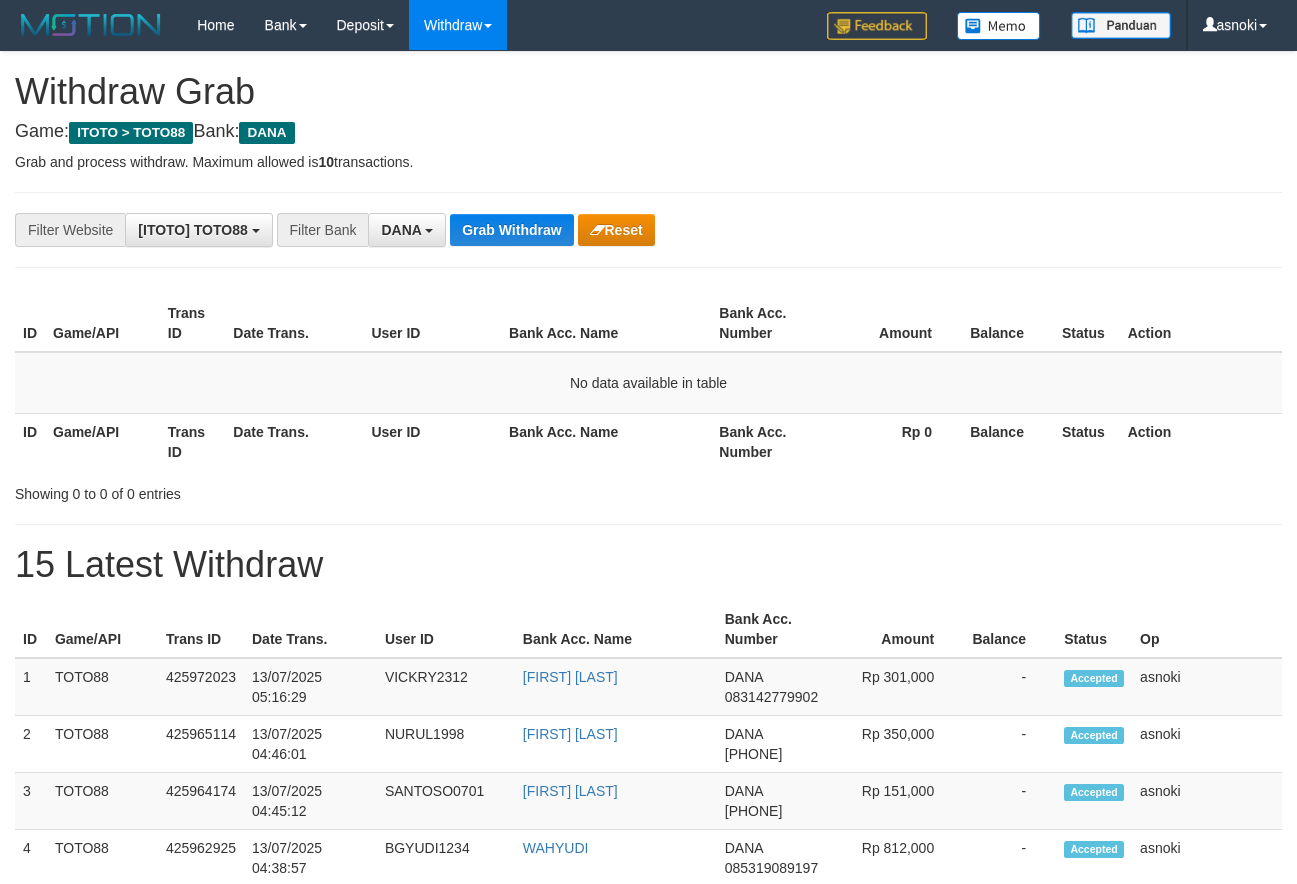 scroll, scrollTop: 0, scrollLeft: 0, axis: both 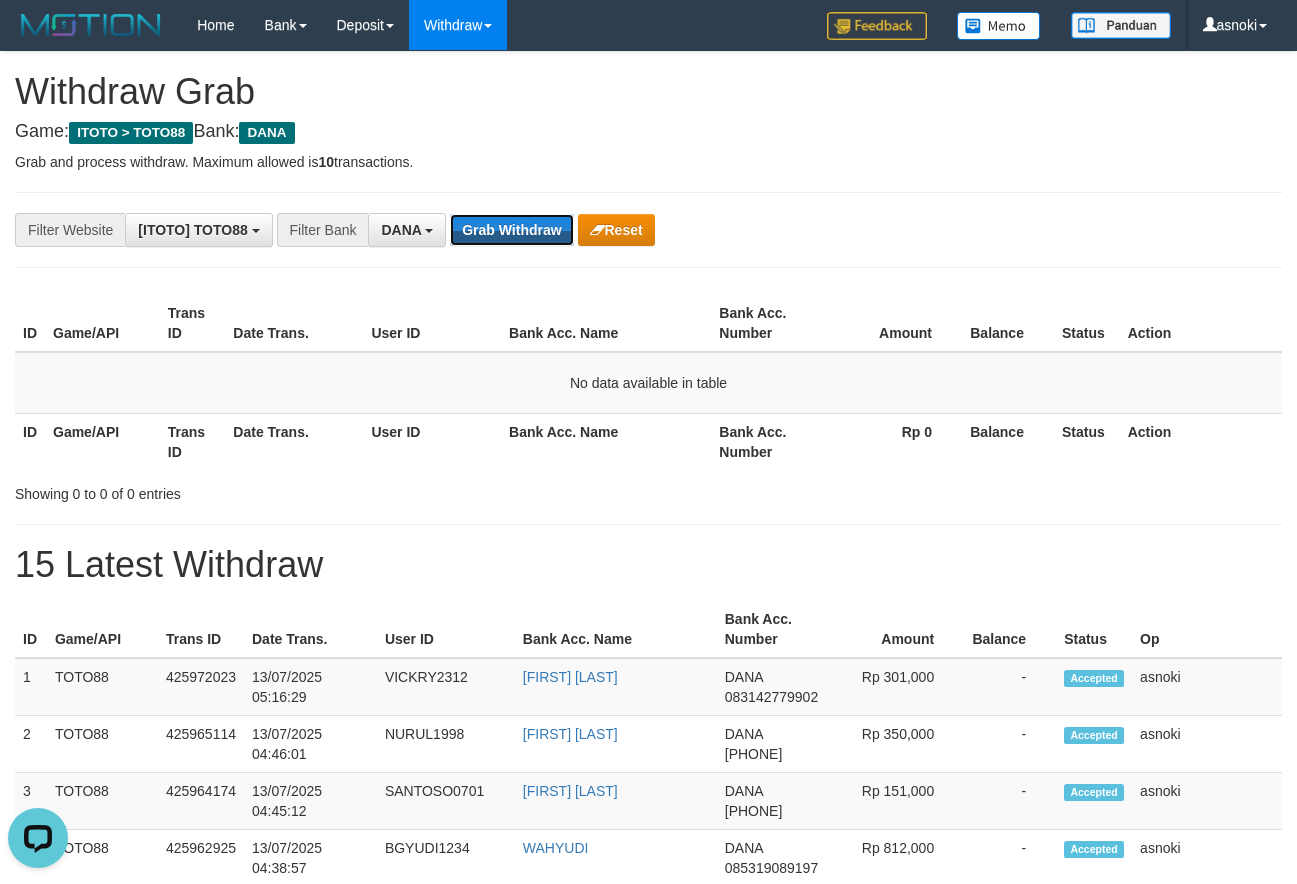 click on "Grab Withdraw" at bounding box center [511, 230] 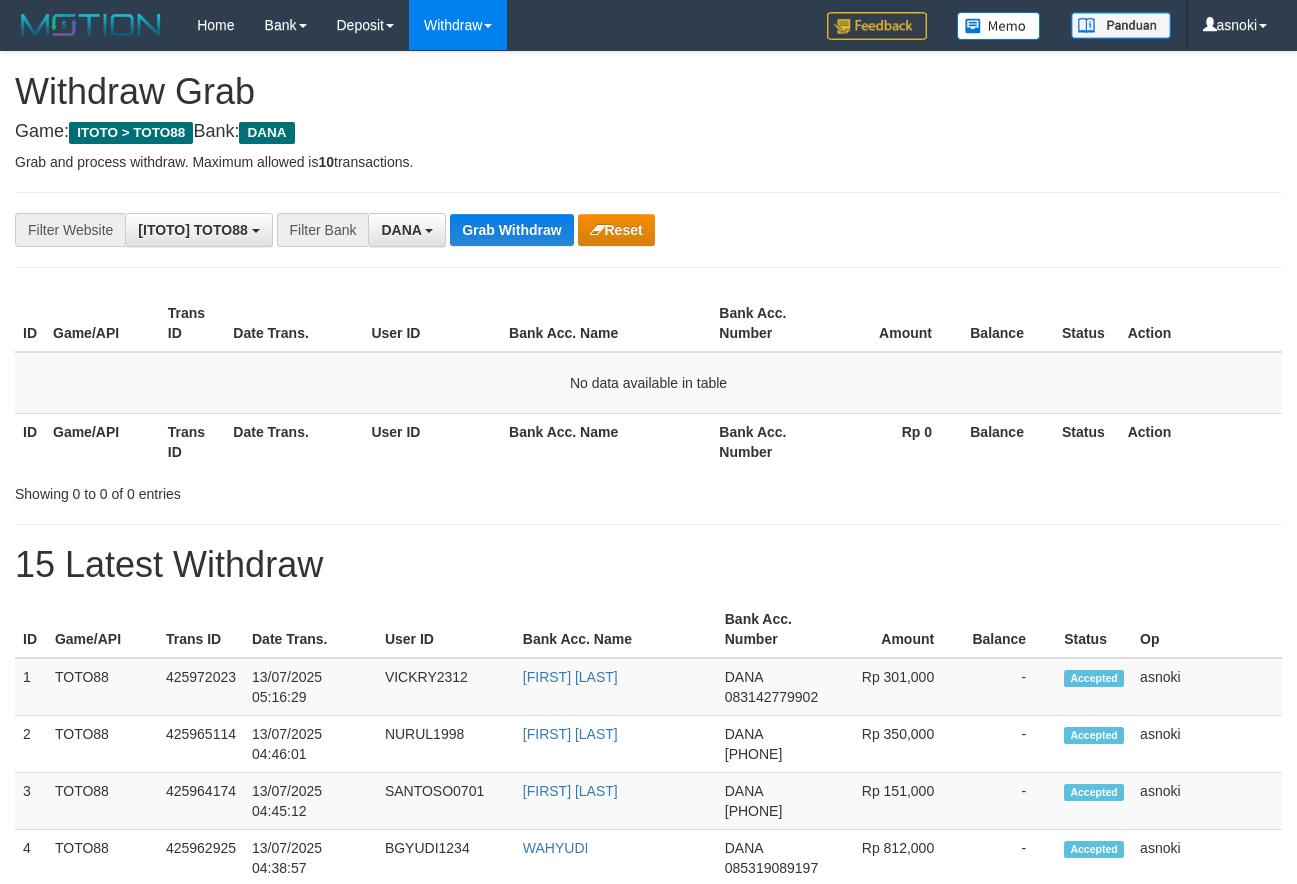 scroll, scrollTop: 0, scrollLeft: 0, axis: both 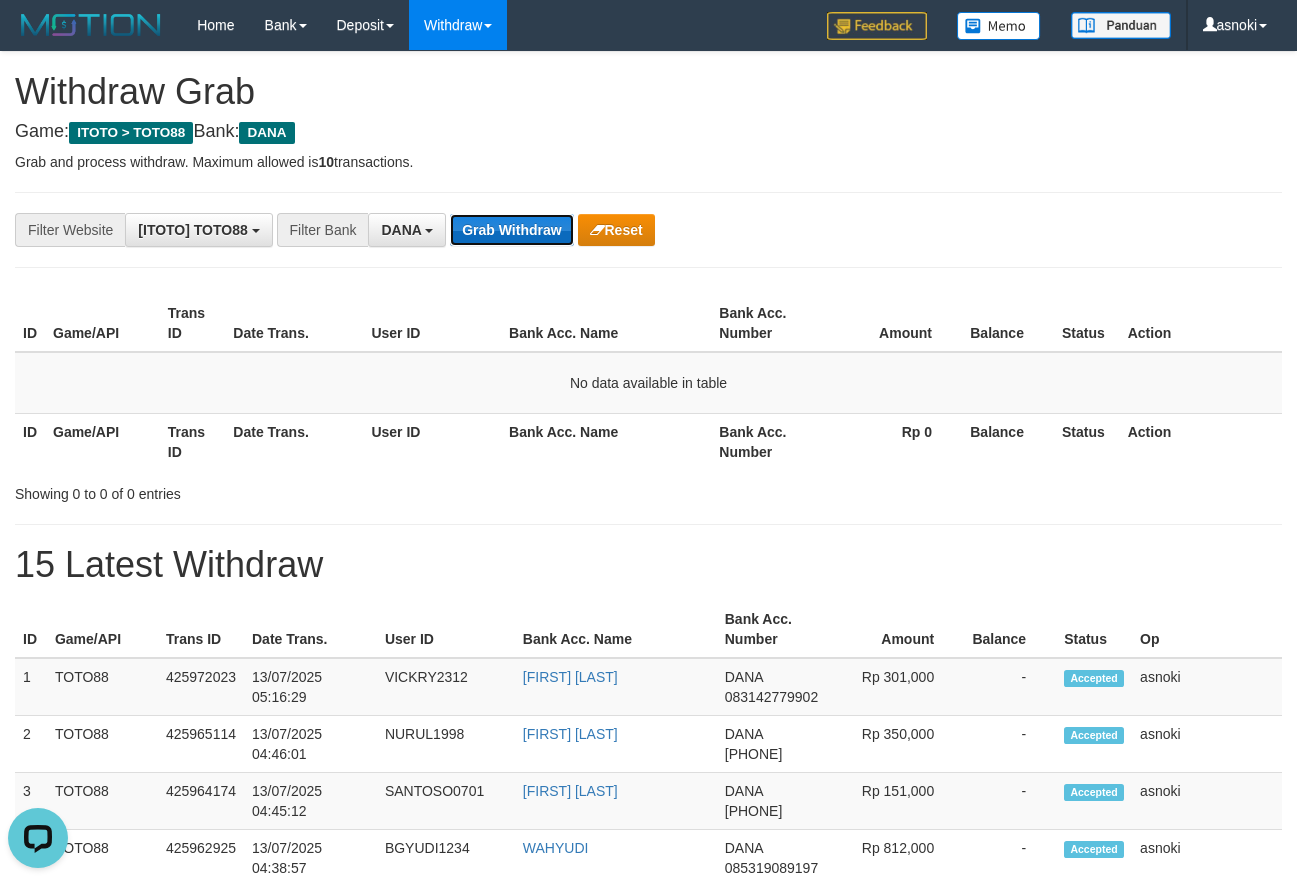 click on "Grab Withdraw" at bounding box center [511, 230] 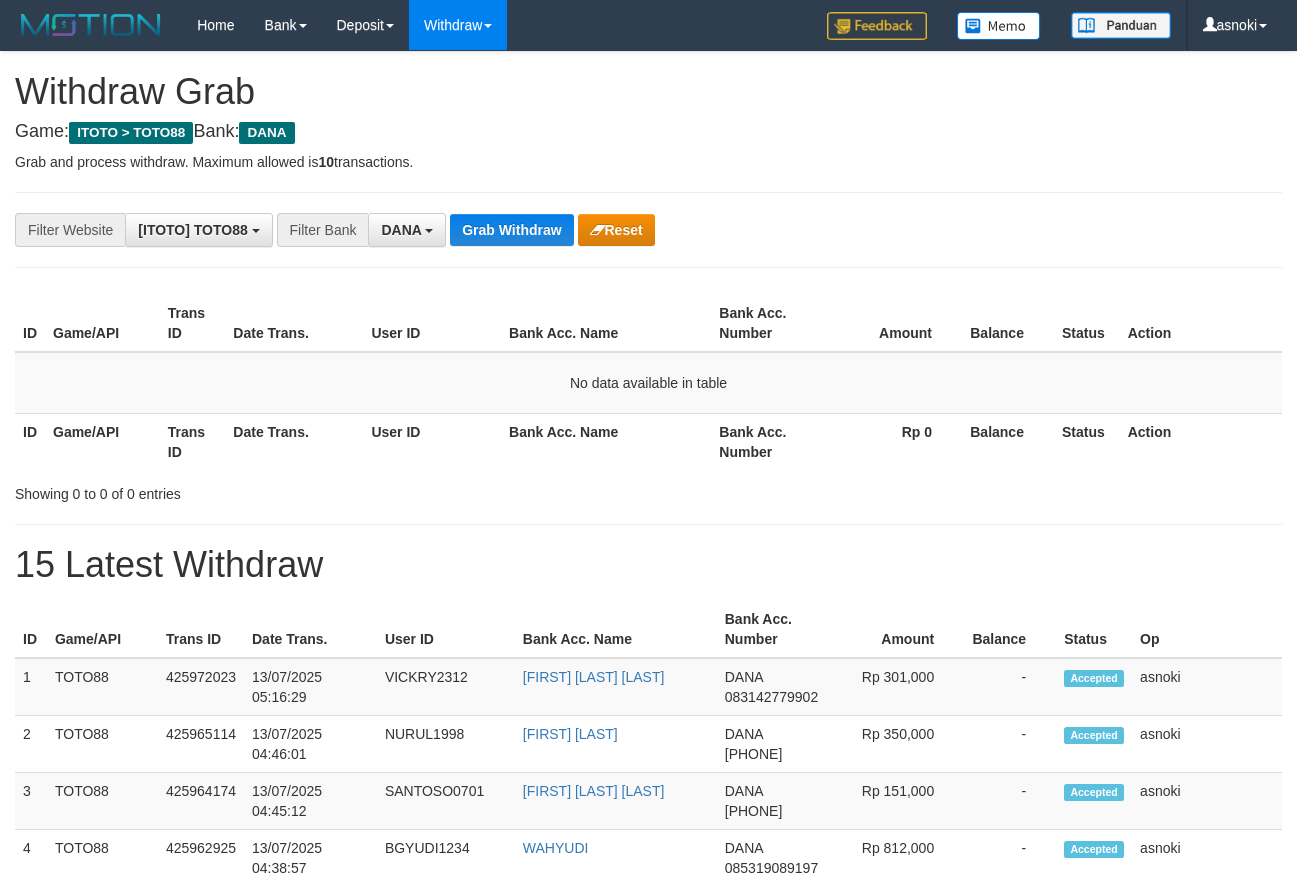 scroll, scrollTop: 0, scrollLeft: 0, axis: both 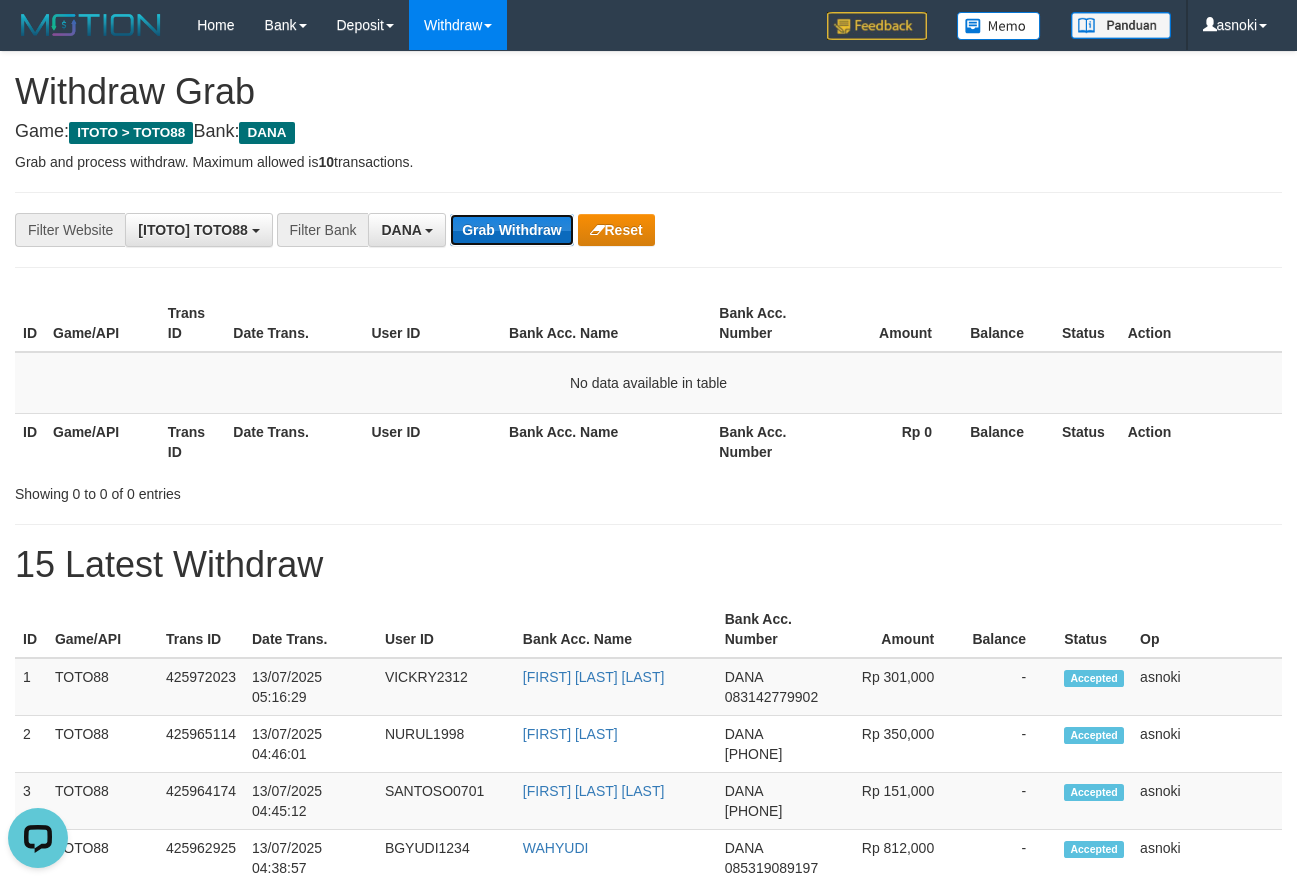 click on "Grab Withdraw" at bounding box center (511, 230) 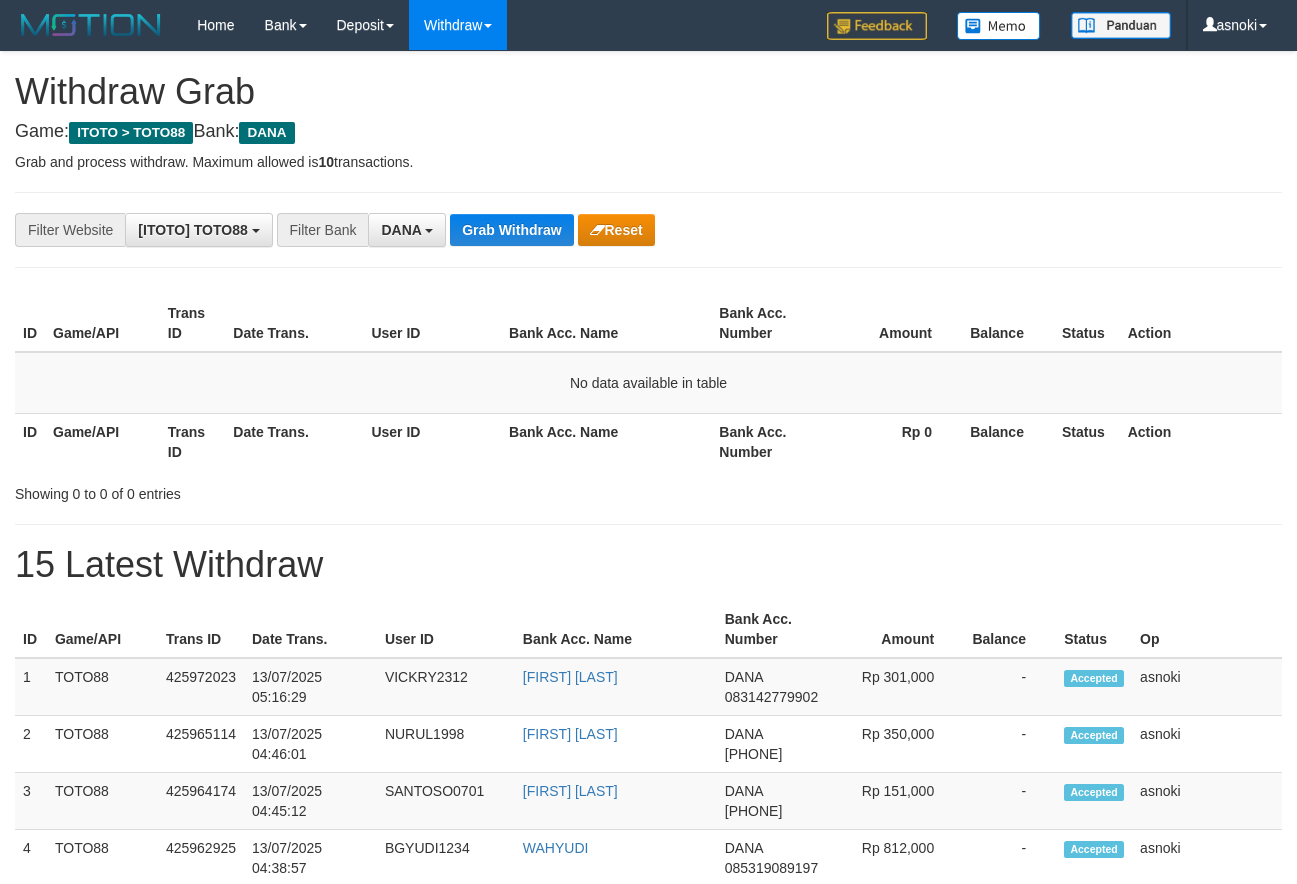 scroll, scrollTop: 0, scrollLeft: 0, axis: both 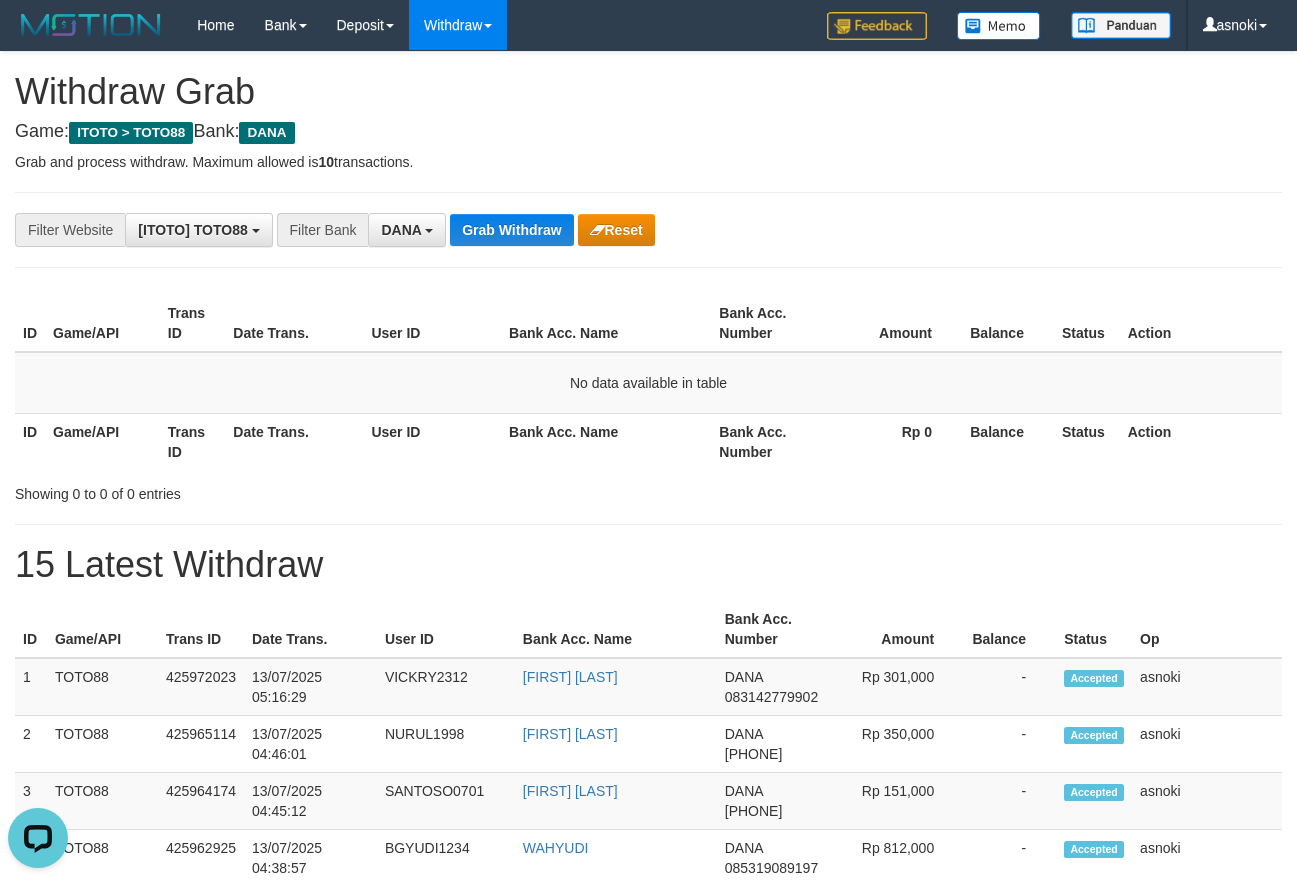 click on "**********" at bounding box center (648, 1113) 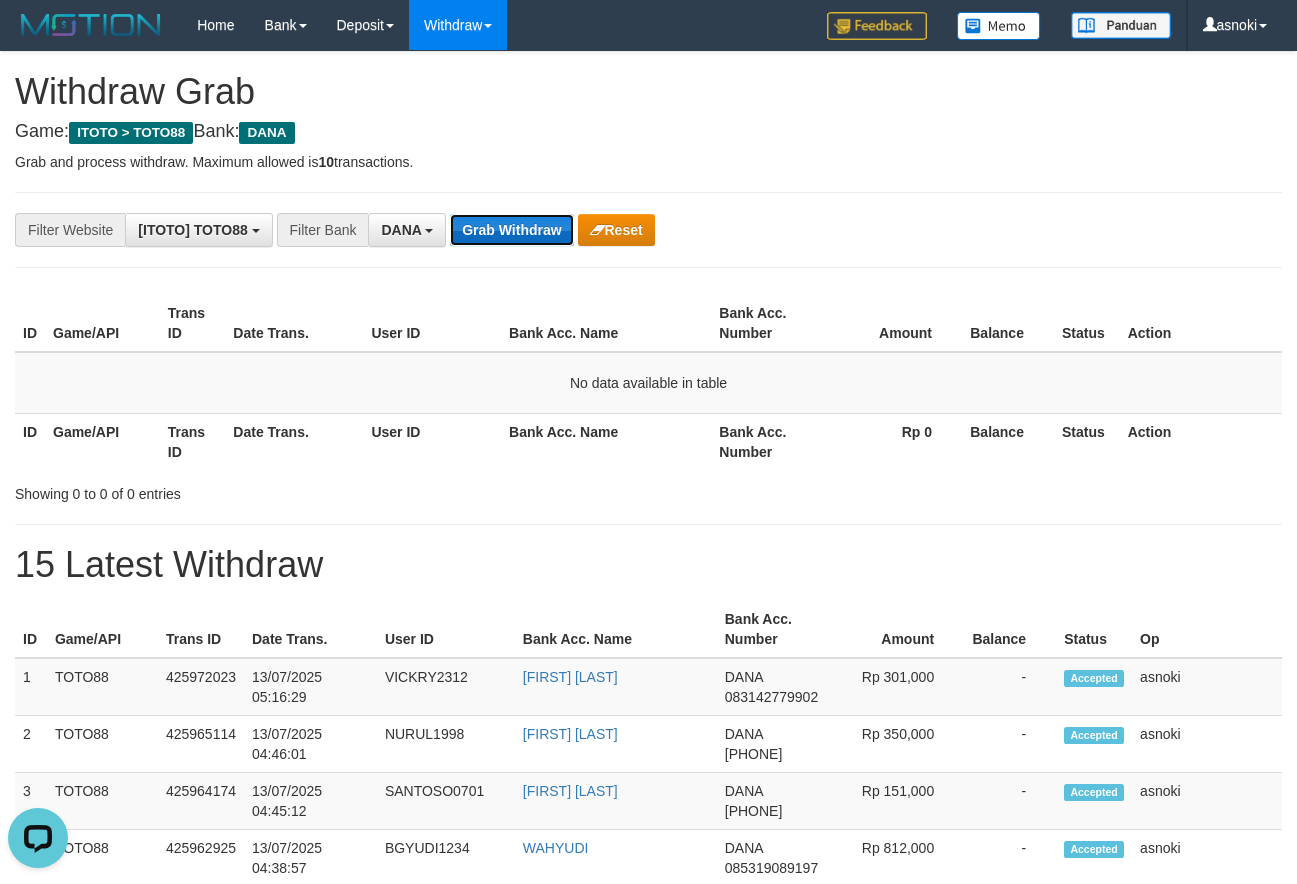 click on "Grab Withdraw" at bounding box center [511, 230] 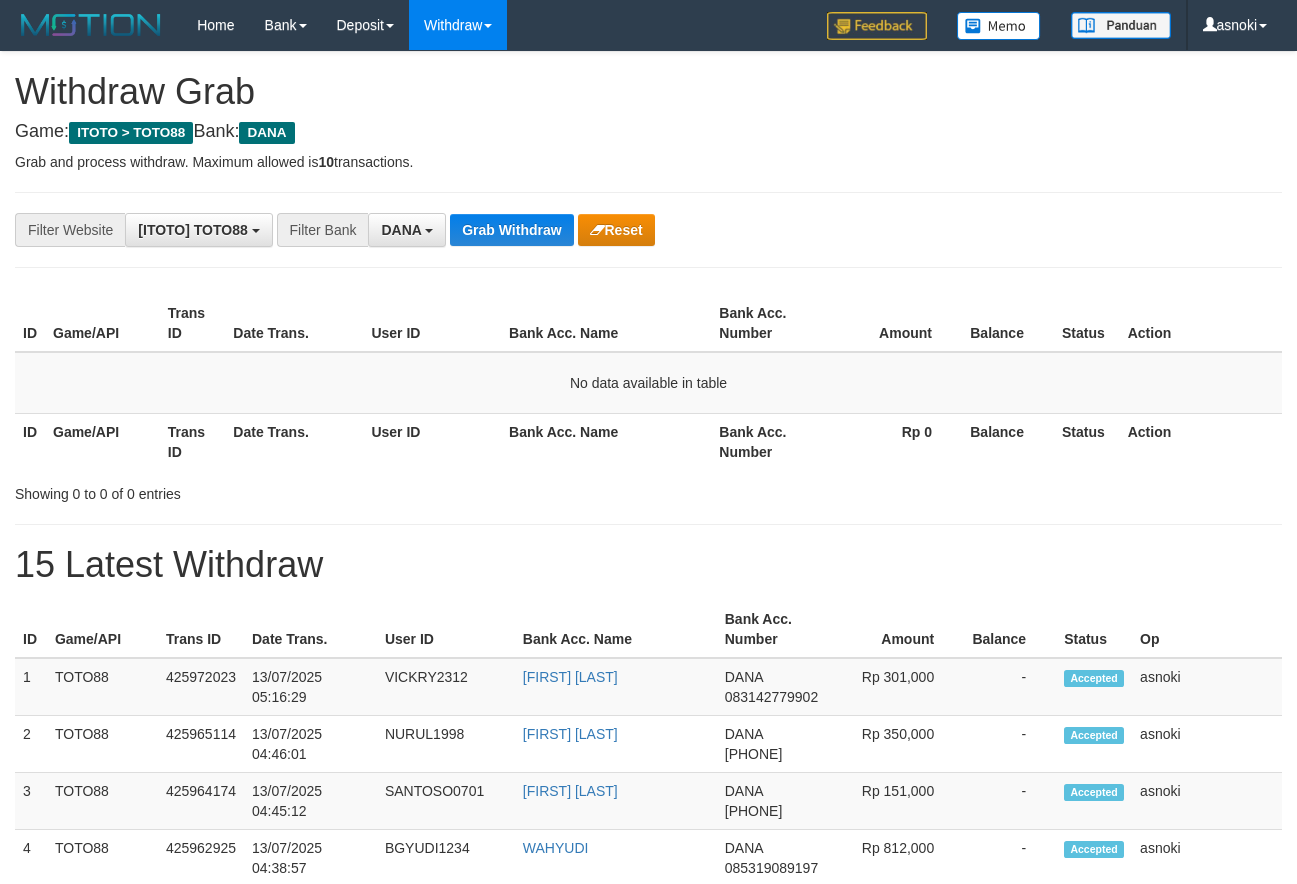 scroll, scrollTop: 0, scrollLeft: 0, axis: both 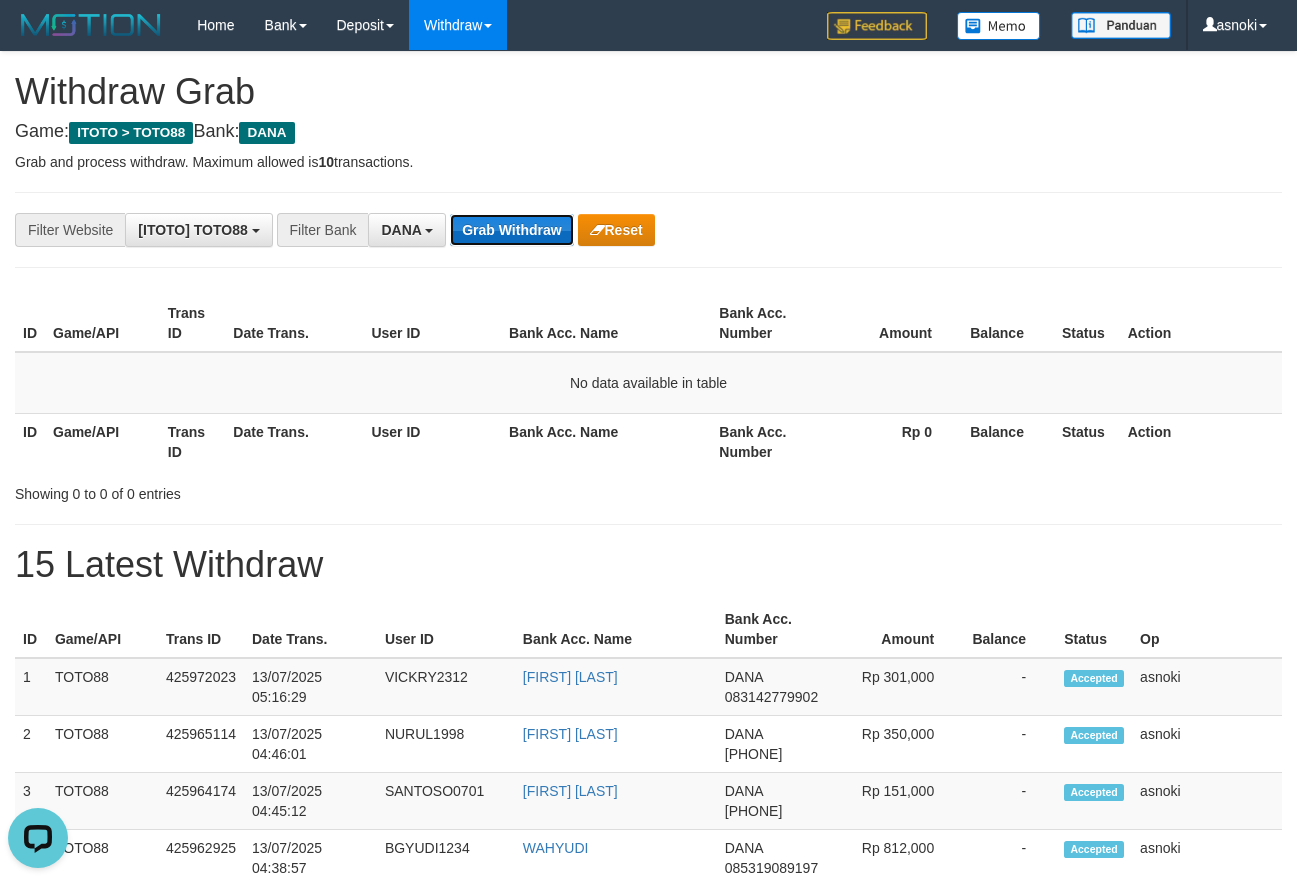 click on "Grab Withdraw" at bounding box center [511, 230] 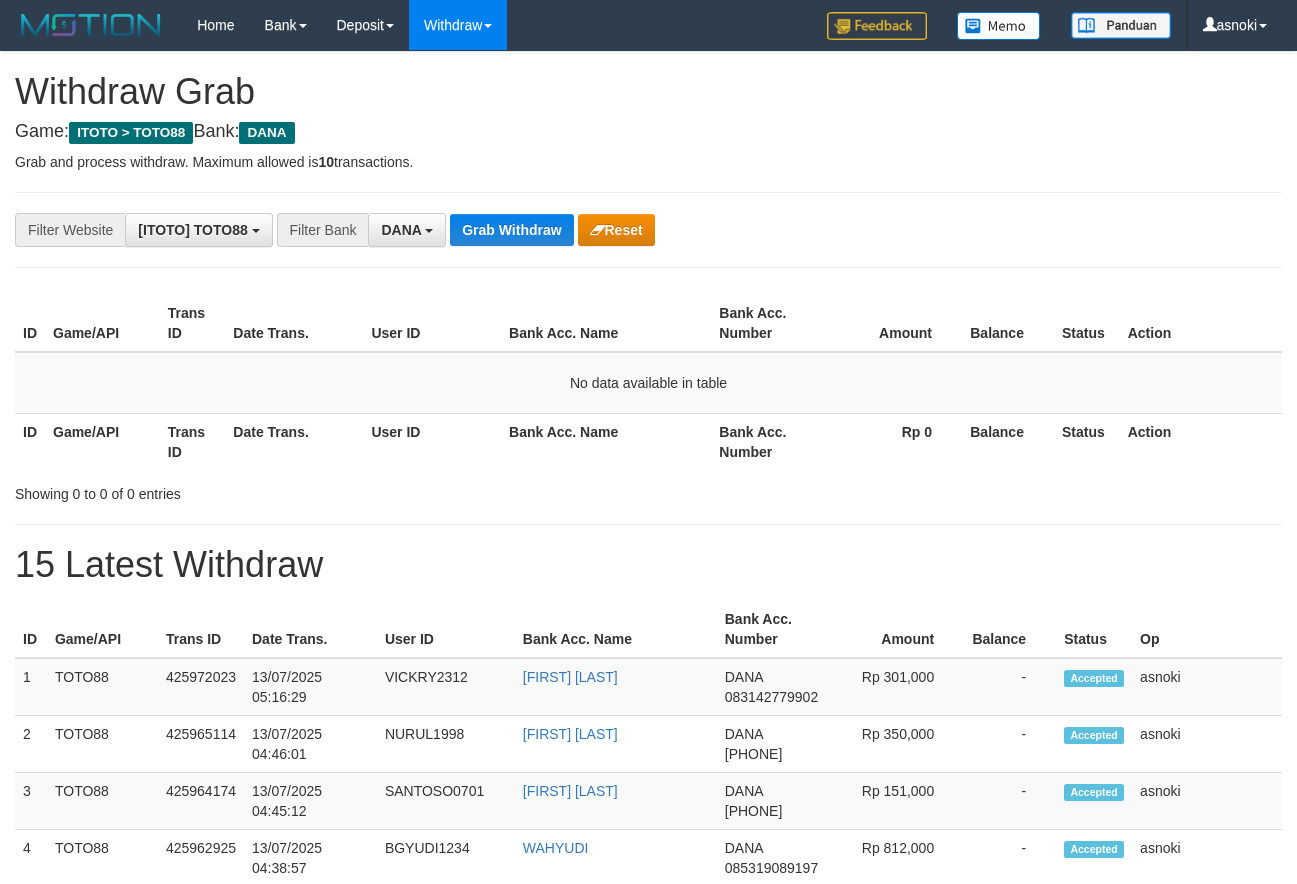 scroll, scrollTop: 0, scrollLeft: 0, axis: both 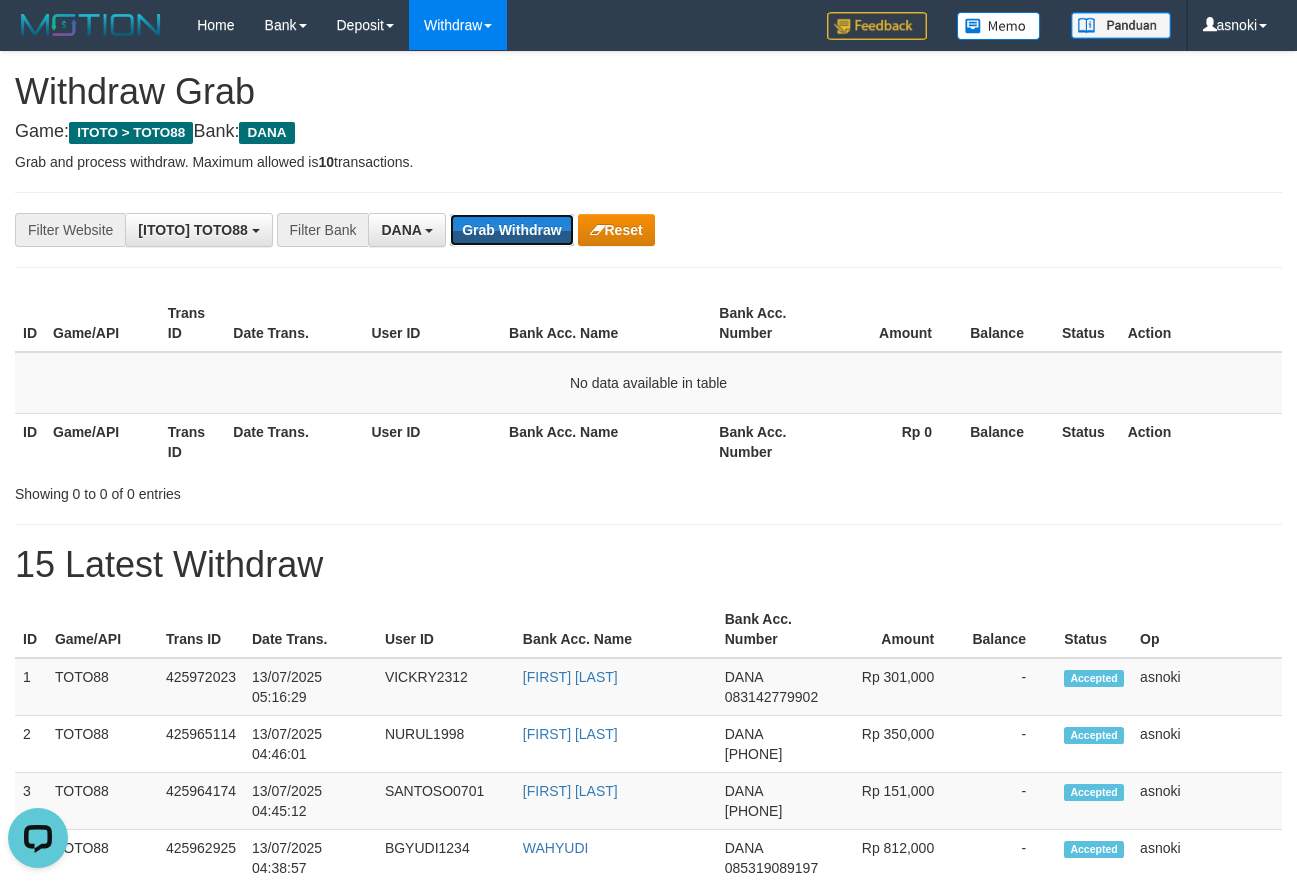 click on "Grab Withdraw" at bounding box center [511, 230] 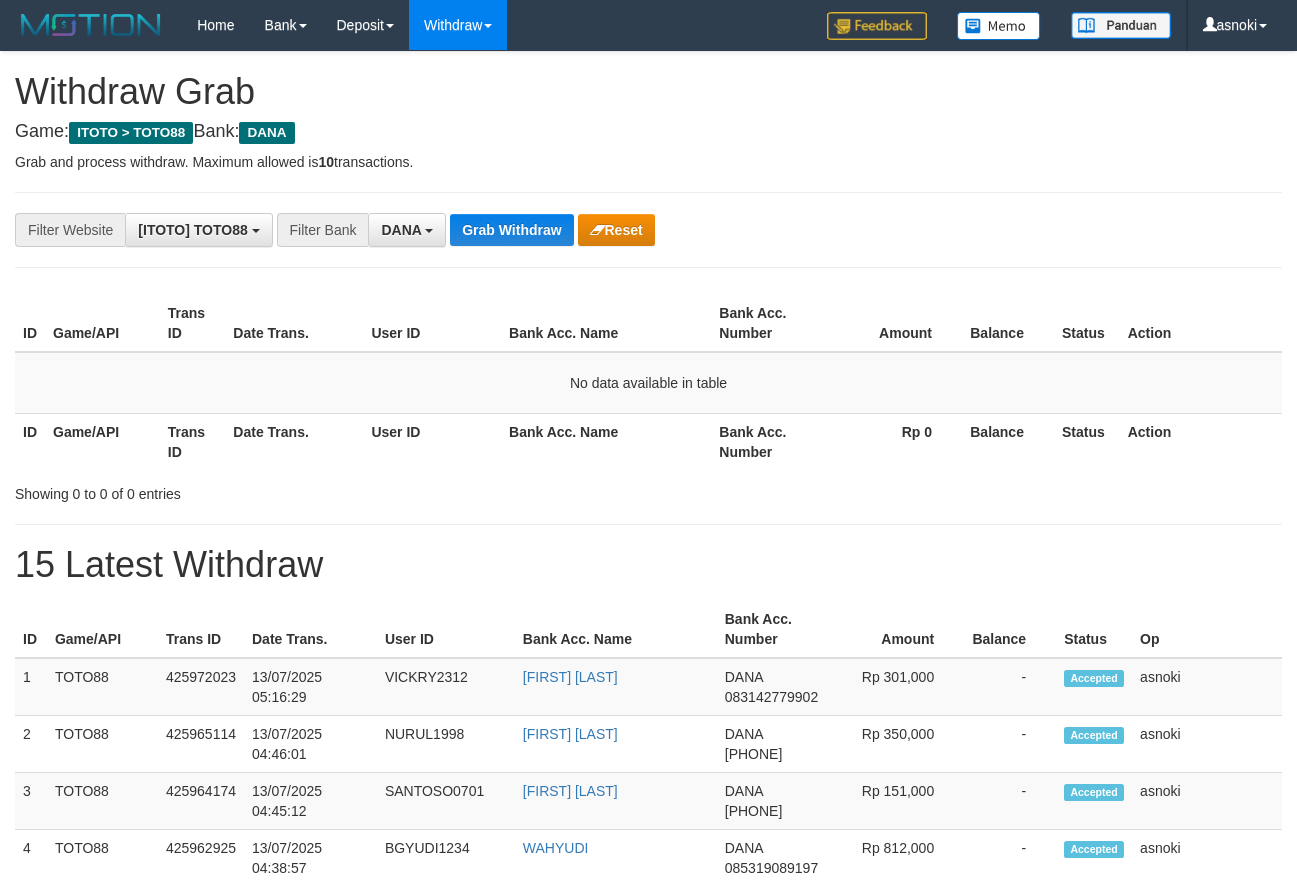 scroll, scrollTop: 0, scrollLeft: 0, axis: both 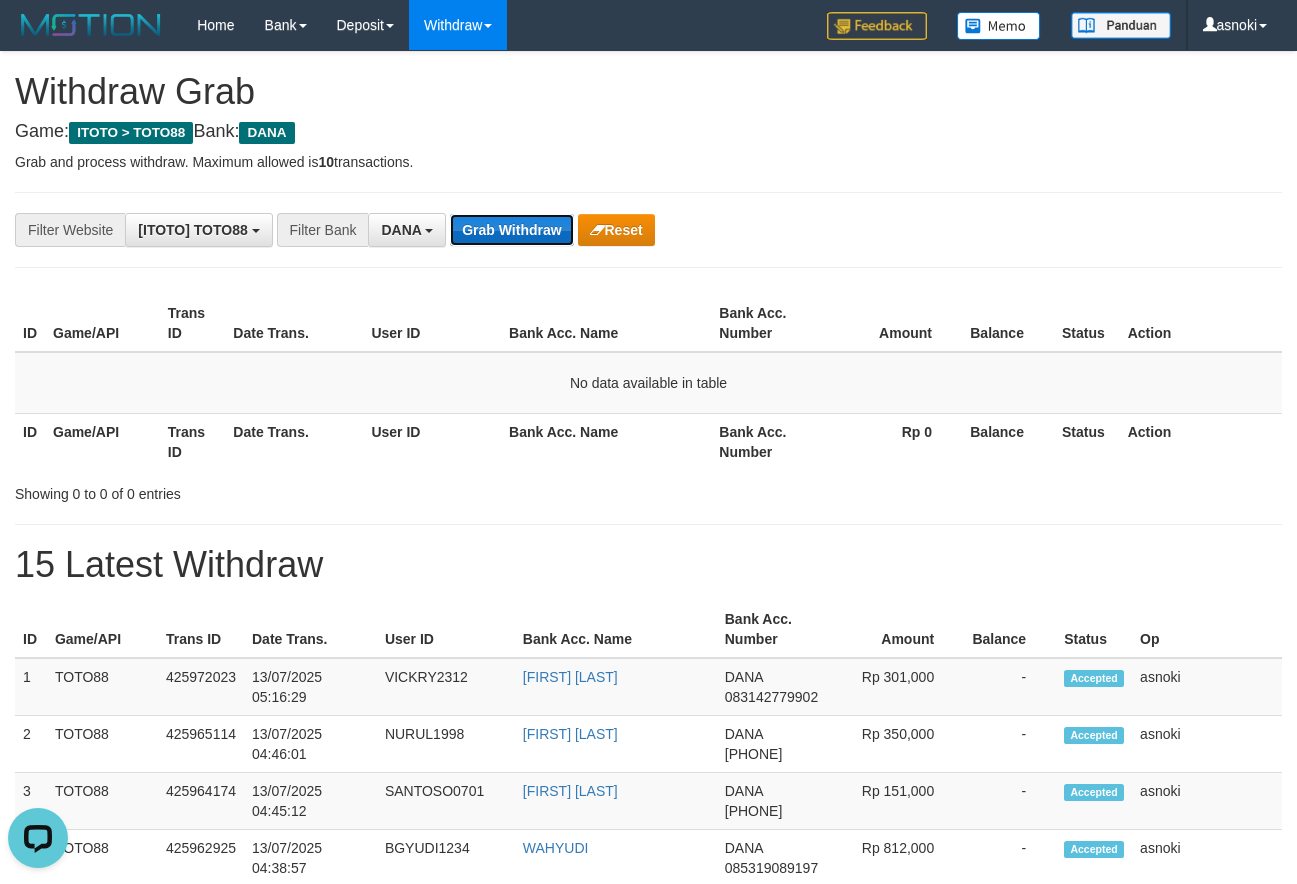 click on "Grab Withdraw" at bounding box center (511, 230) 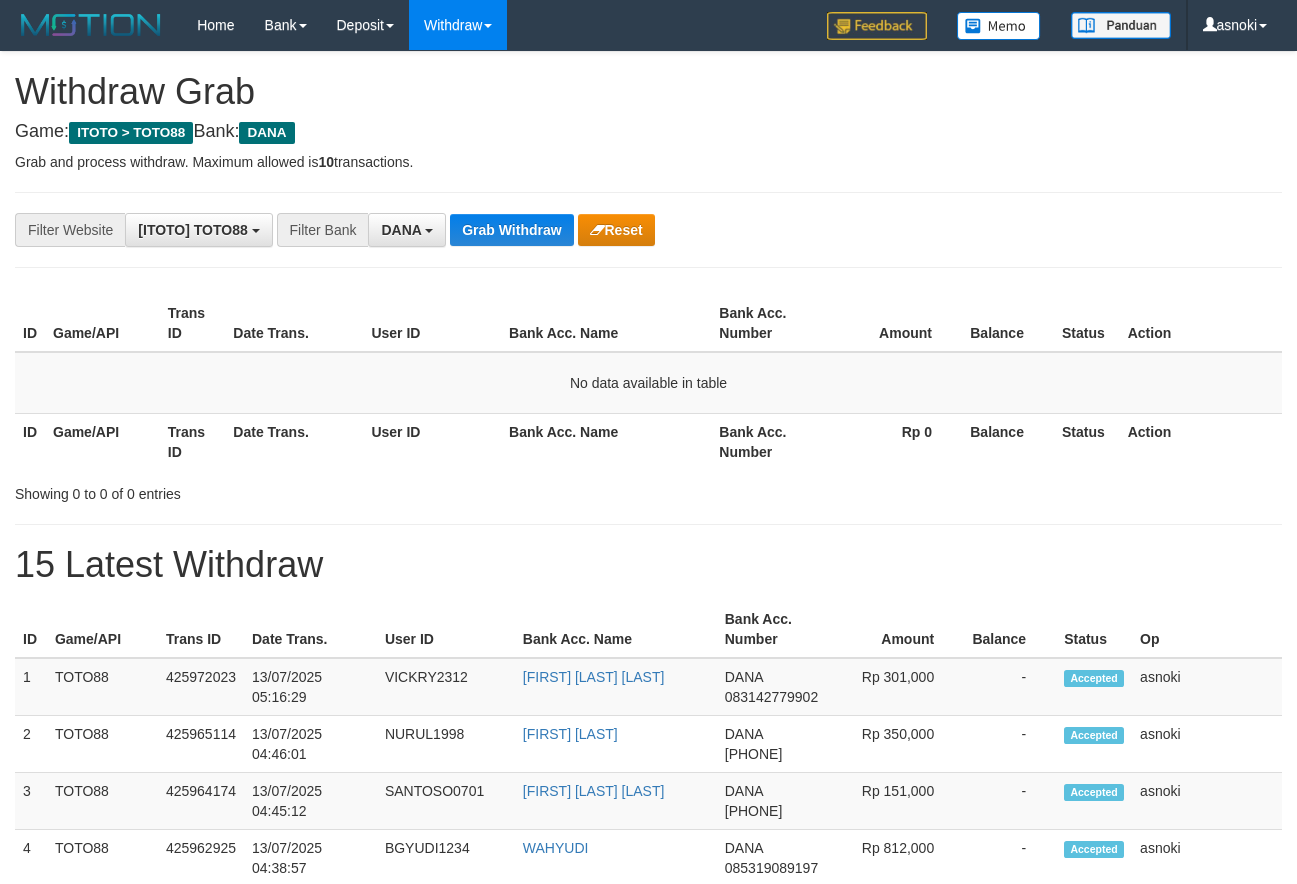 scroll, scrollTop: 0, scrollLeft: 0, axis: both 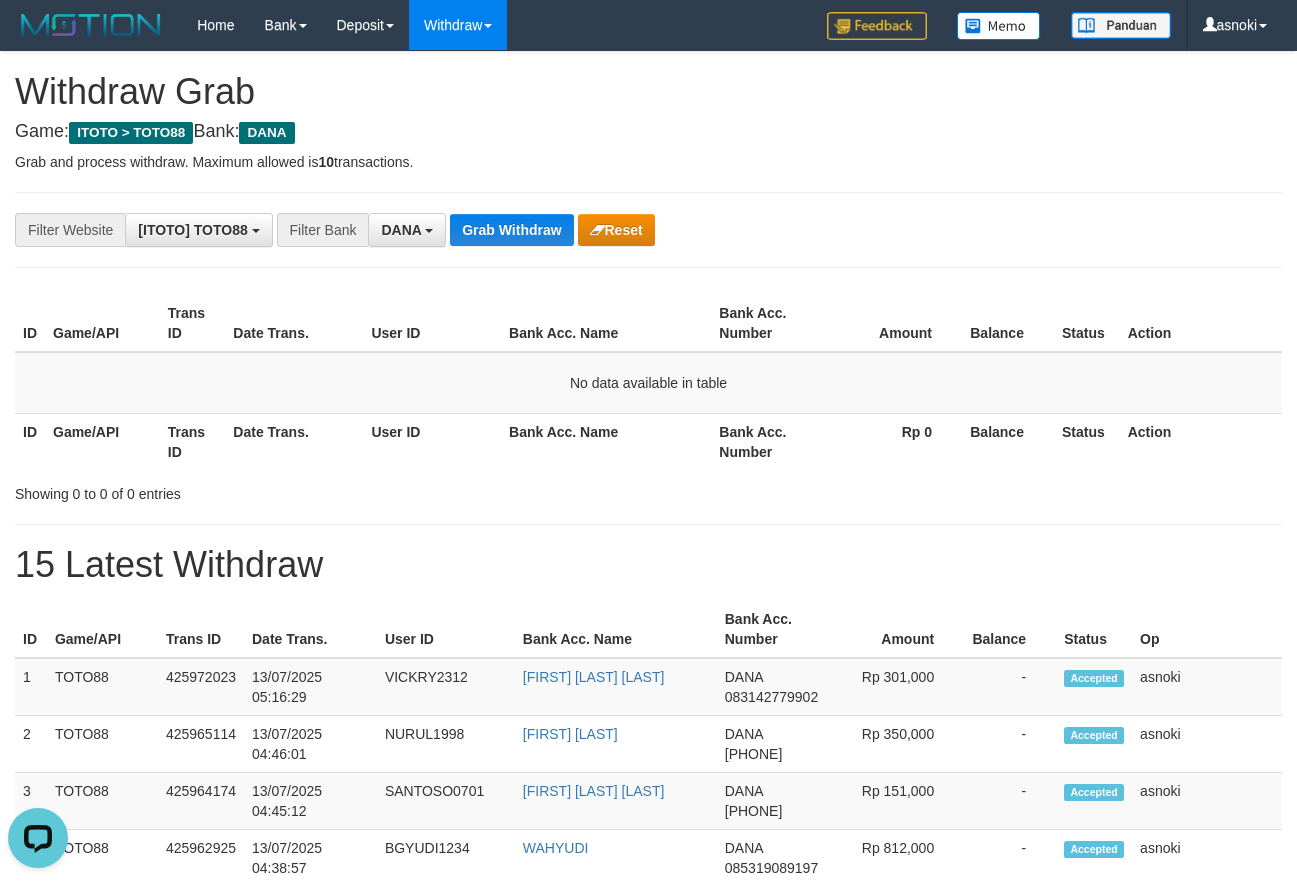 click on "Grab and process withdraw.
Maximum allowed is  10  transactions." at bounding box center [648, 162] 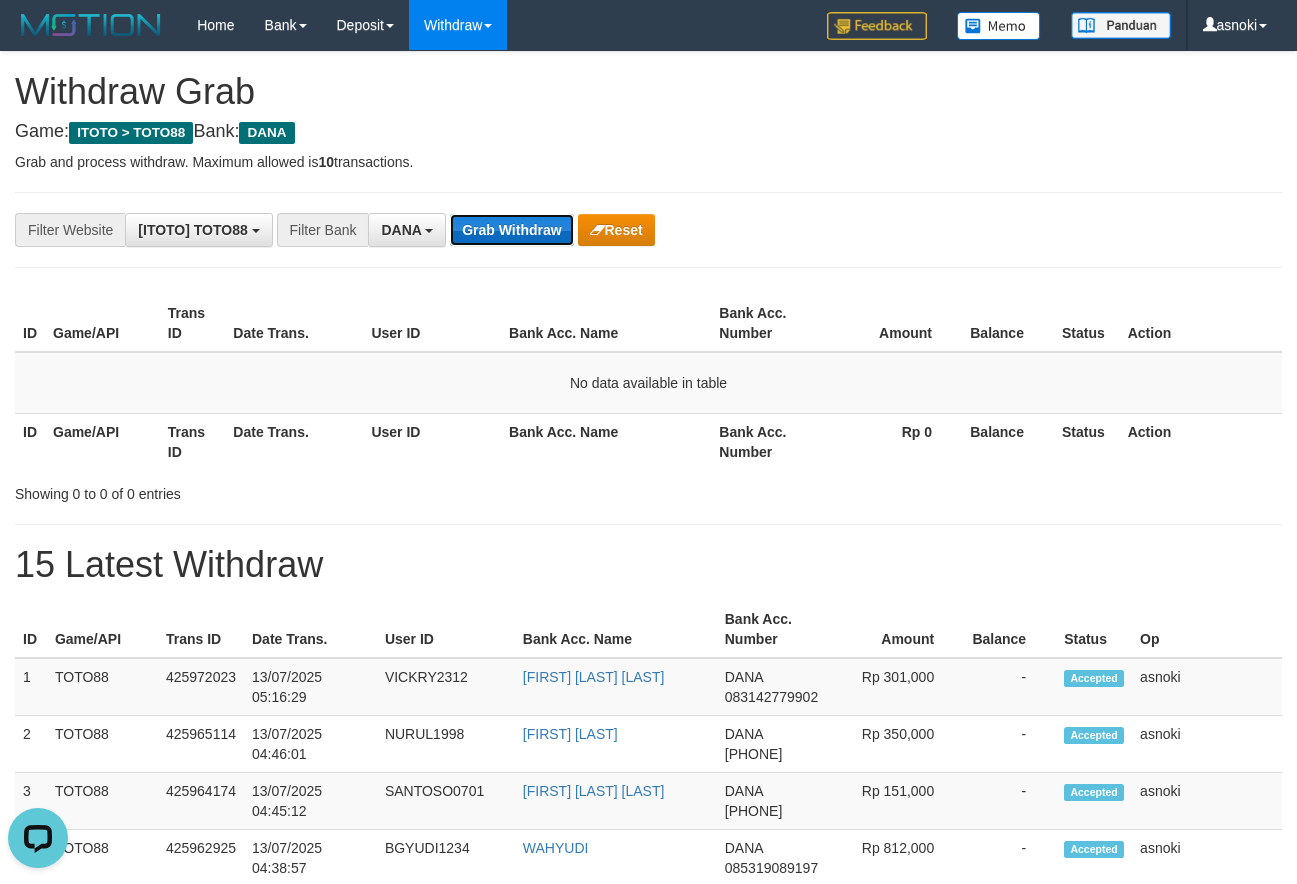 click on "Grab Withdraw" at bounding box center [511, 230] 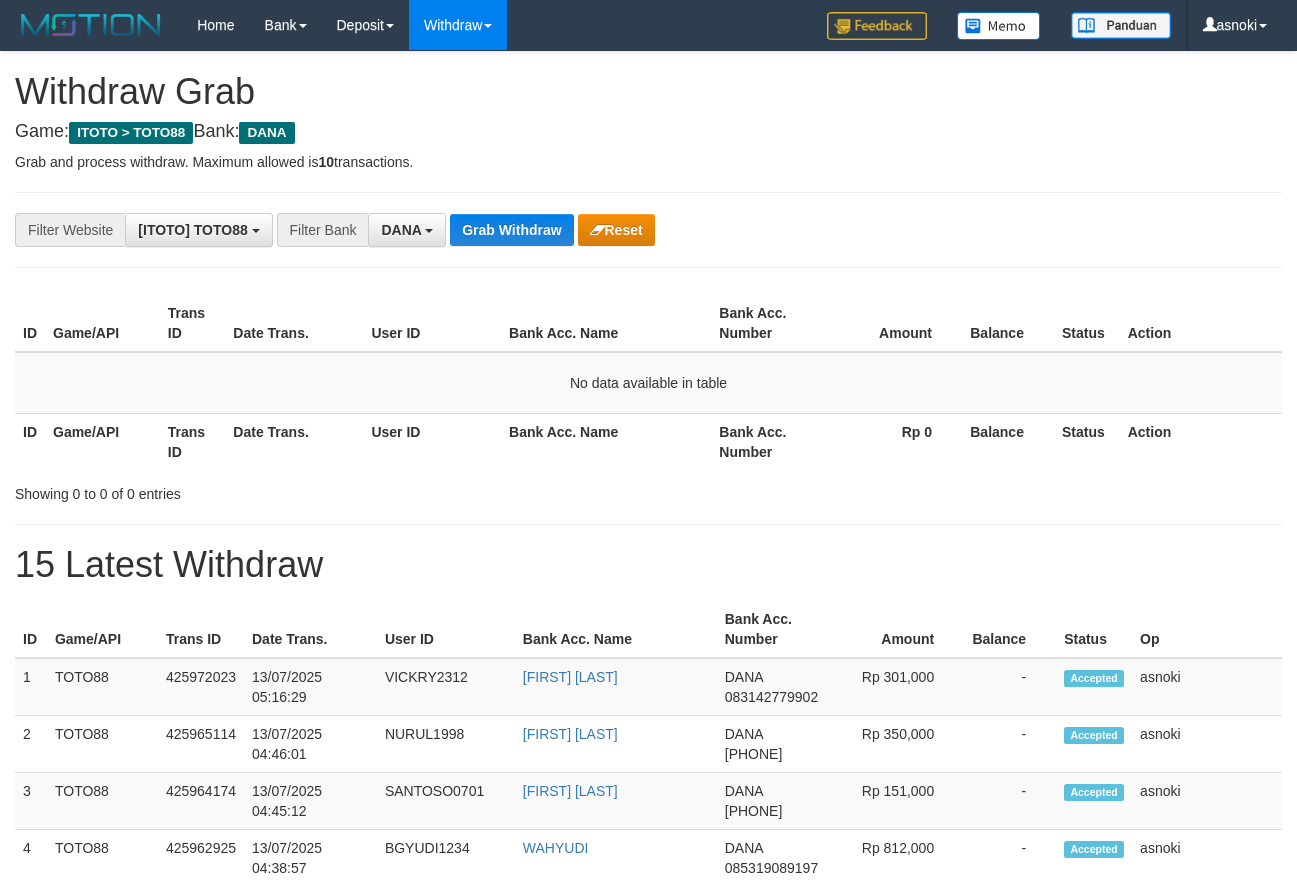 scroll, scrollTop: 0, scrollLeft: 0, axis: both 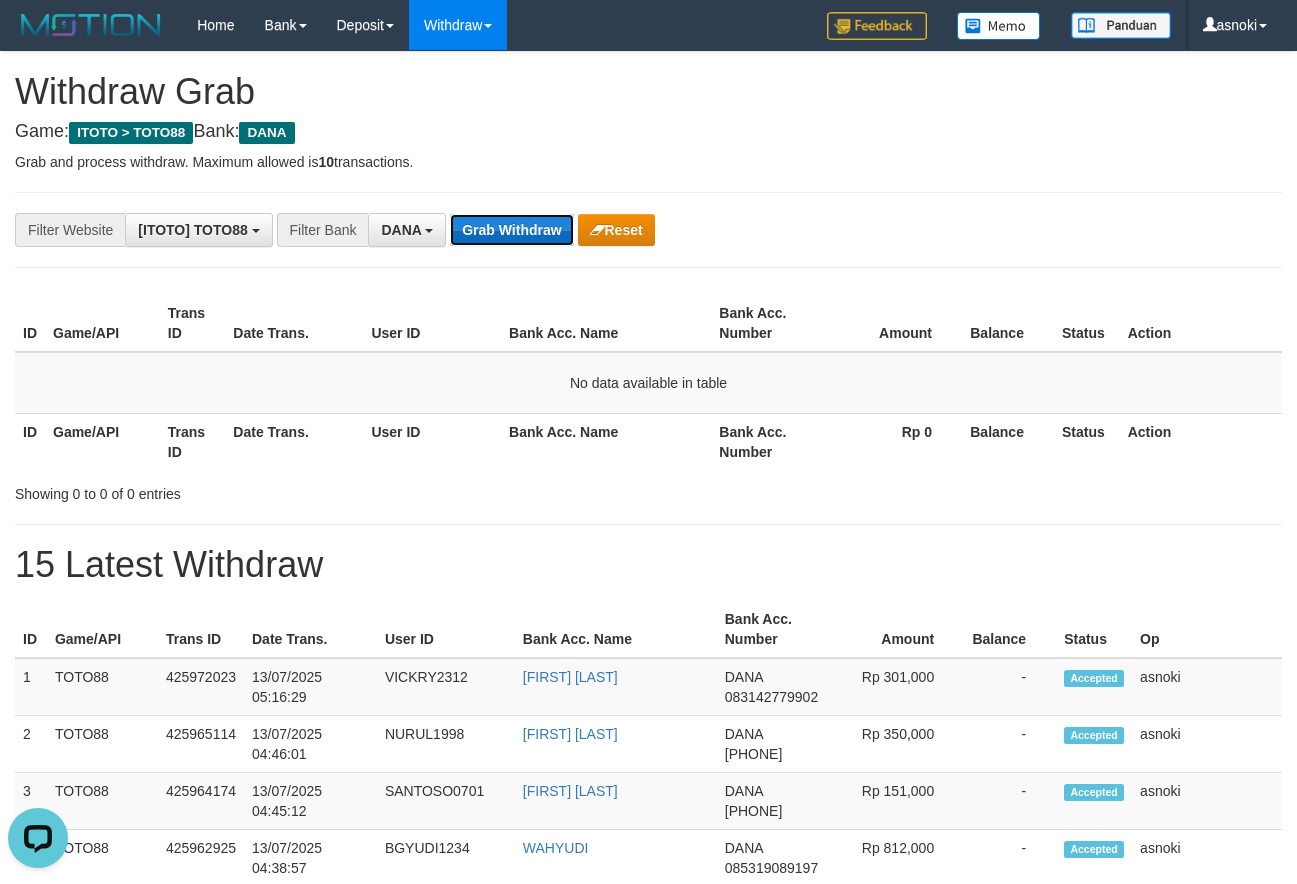 click on "Grab Withdraw" at bounding box center (511, 230) 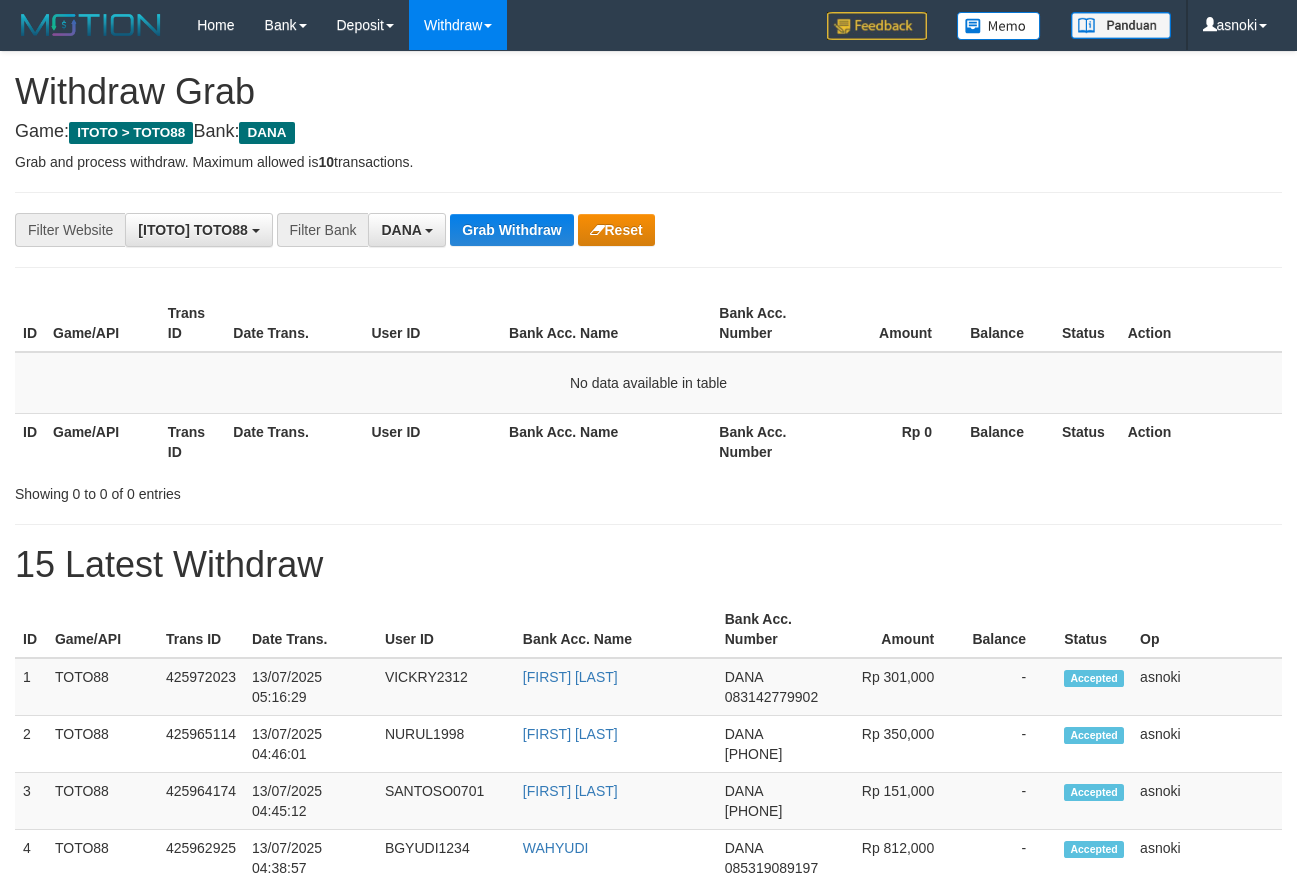 scroll, scrollTop: 0, scrollLeft: 0, axis: both 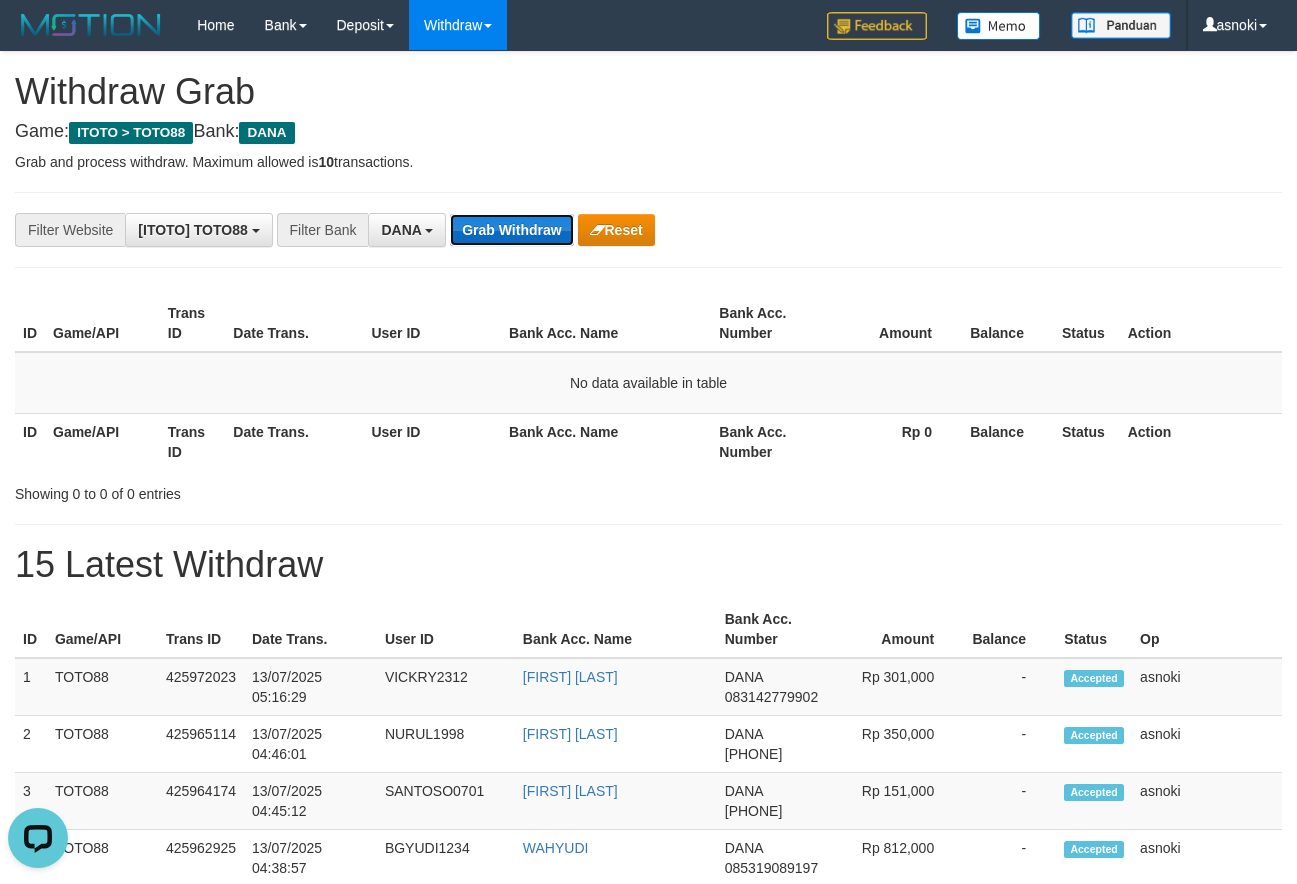 click on "Grab Withdraw" at bounding box center [511, 230] 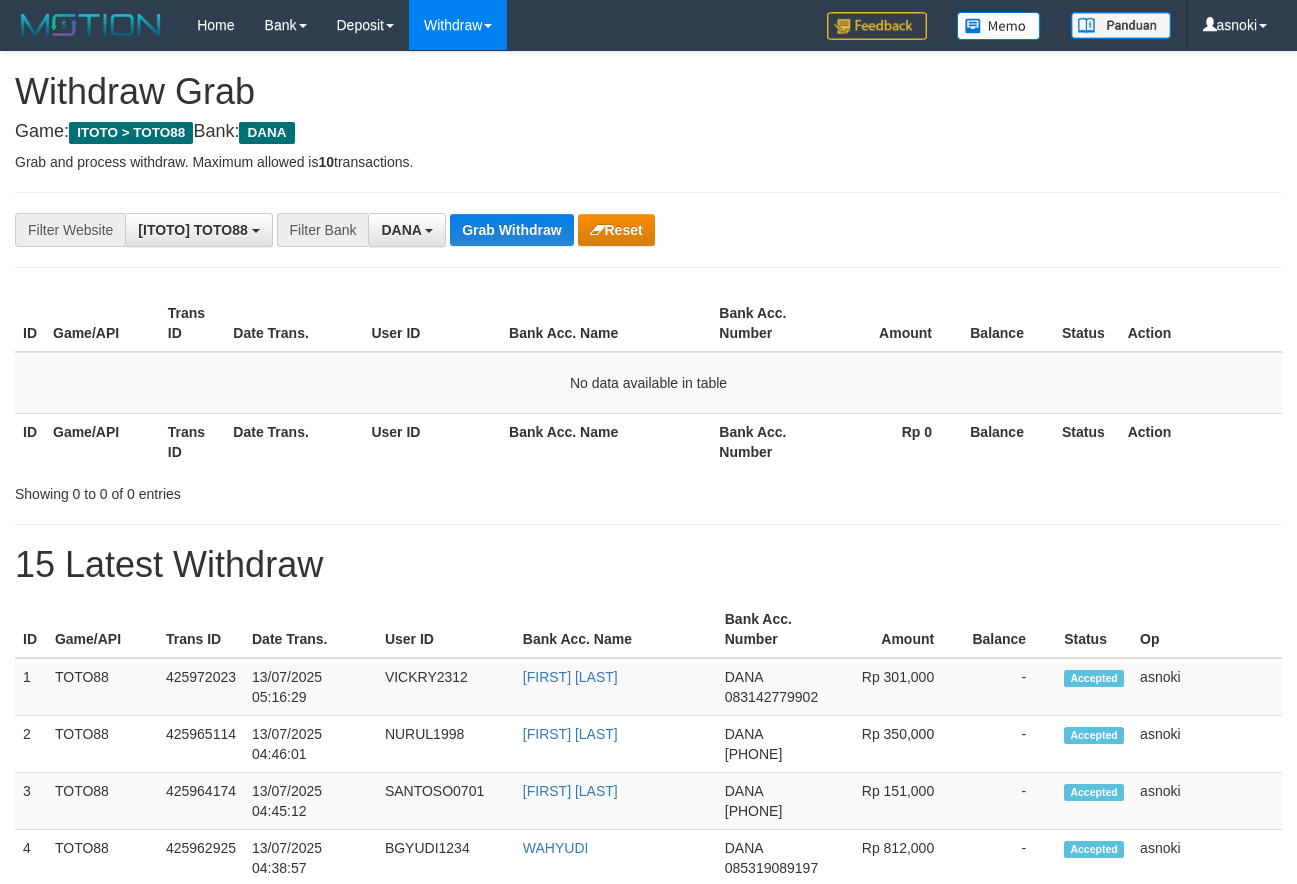scroll, scrollTop: 0, scrollLeft: 0, axis: both 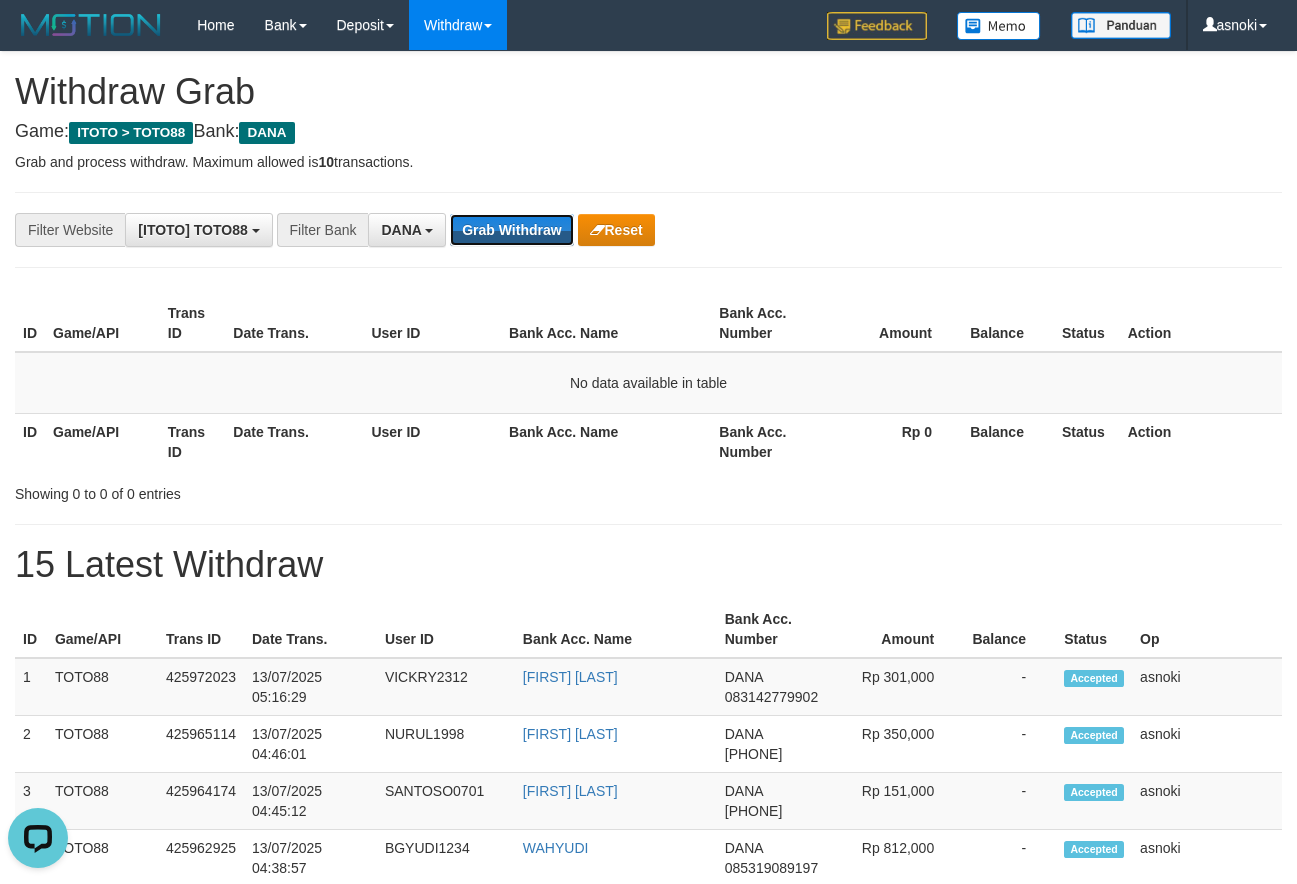 click on "Grab Withdraw" at bounding box center [511, 230] 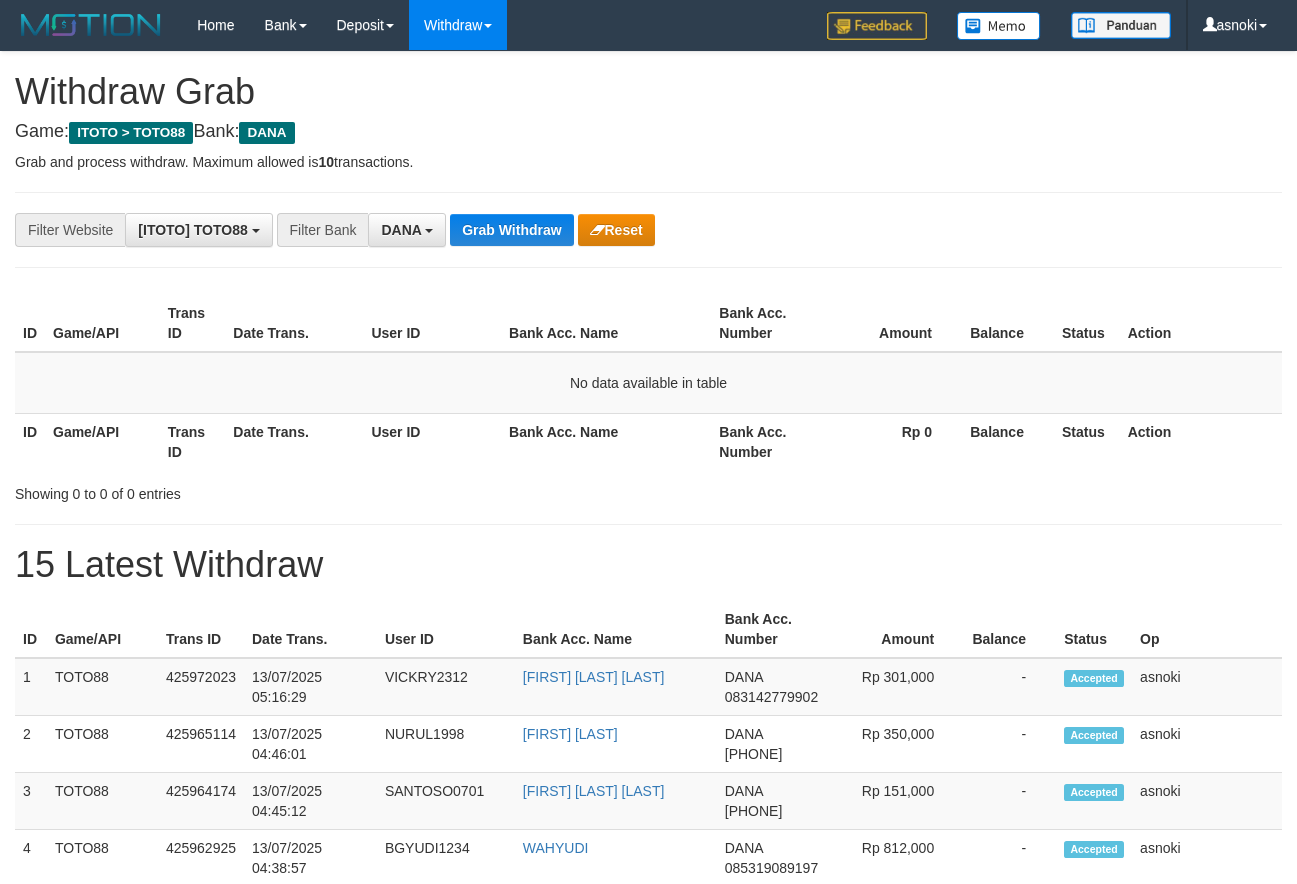 scroll, scrollTop: 0, scrollLeft: 0, axis: both 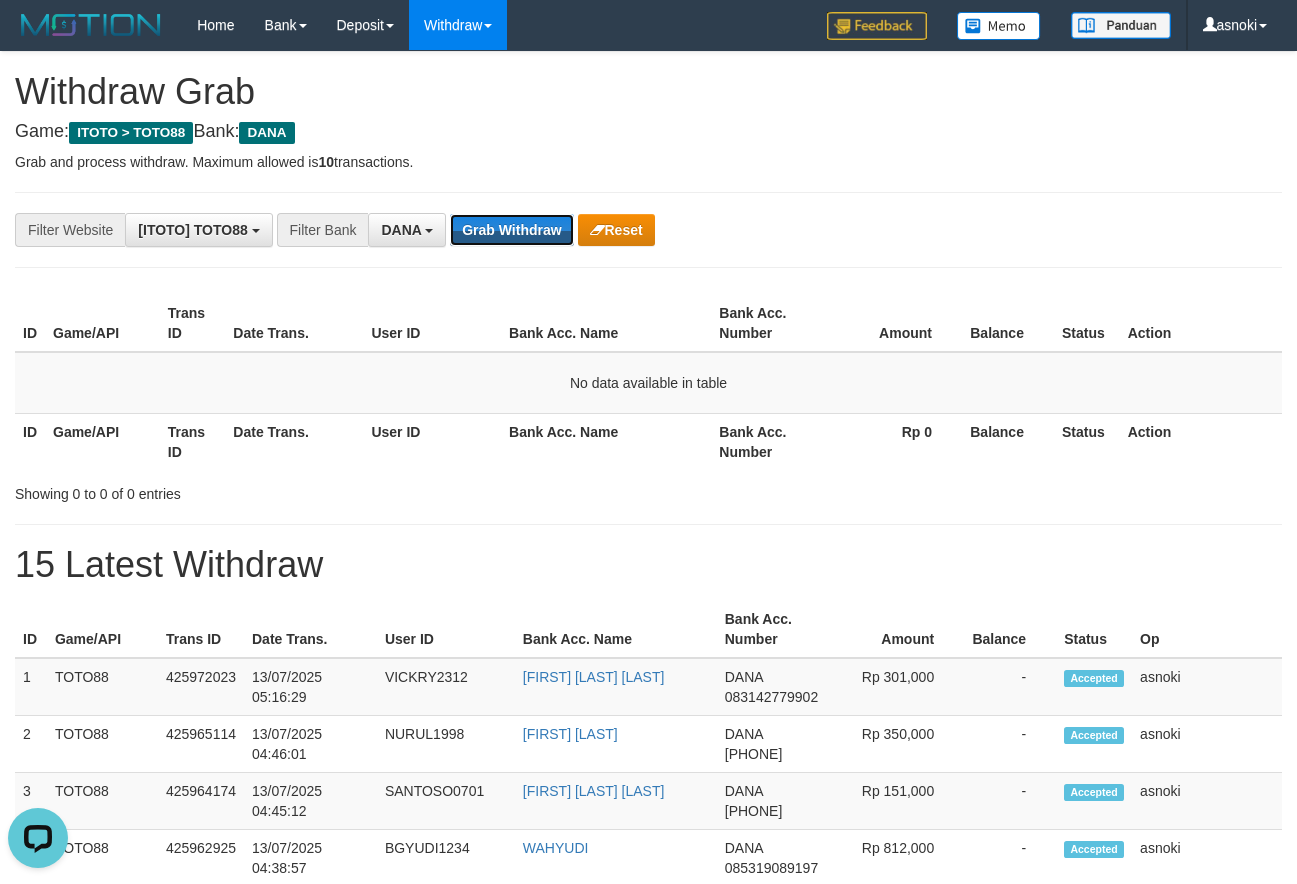 click on "Grab Withdraw" at bounding box center (511, 230) 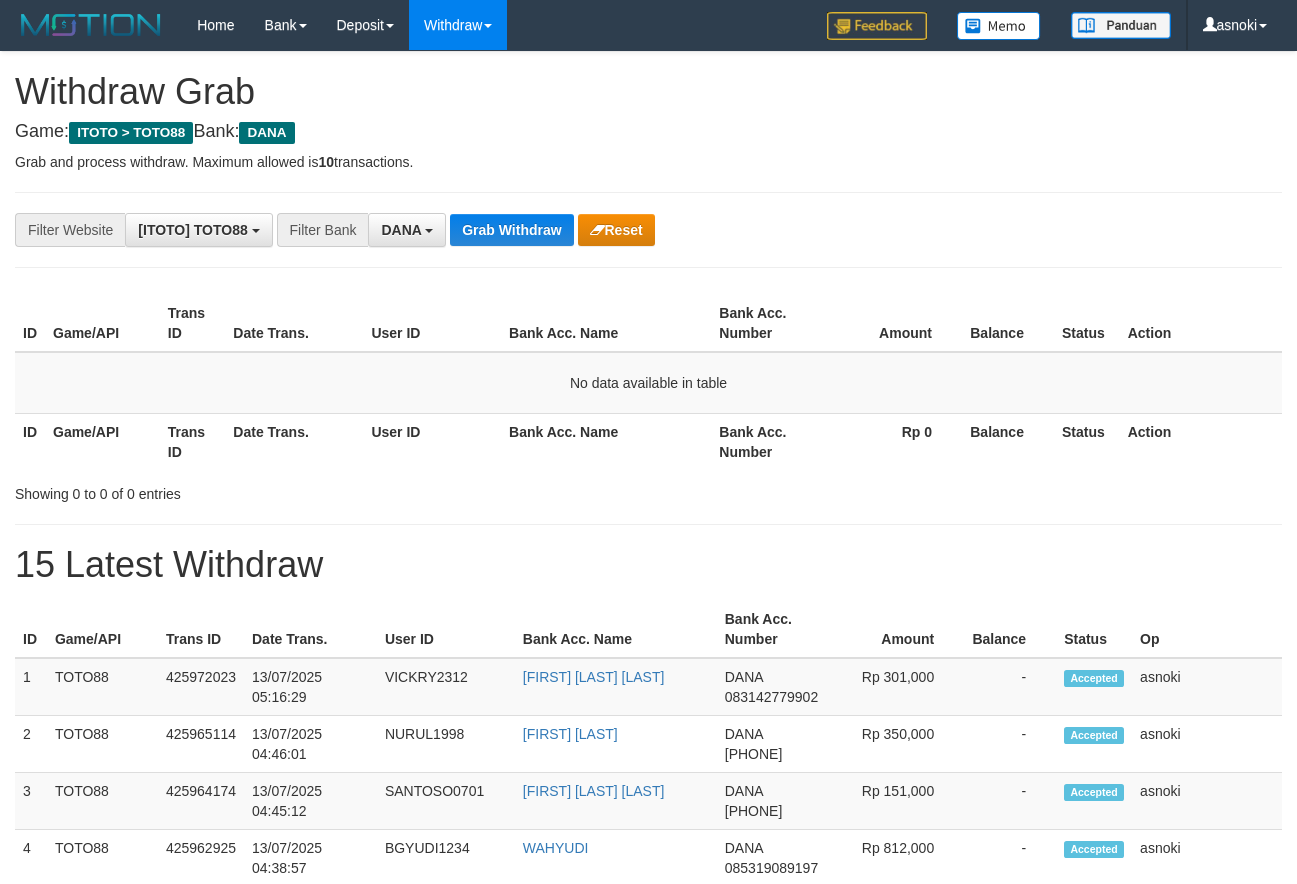 scroll, scrollTop: 0, scrollLeft: 0, axis: both 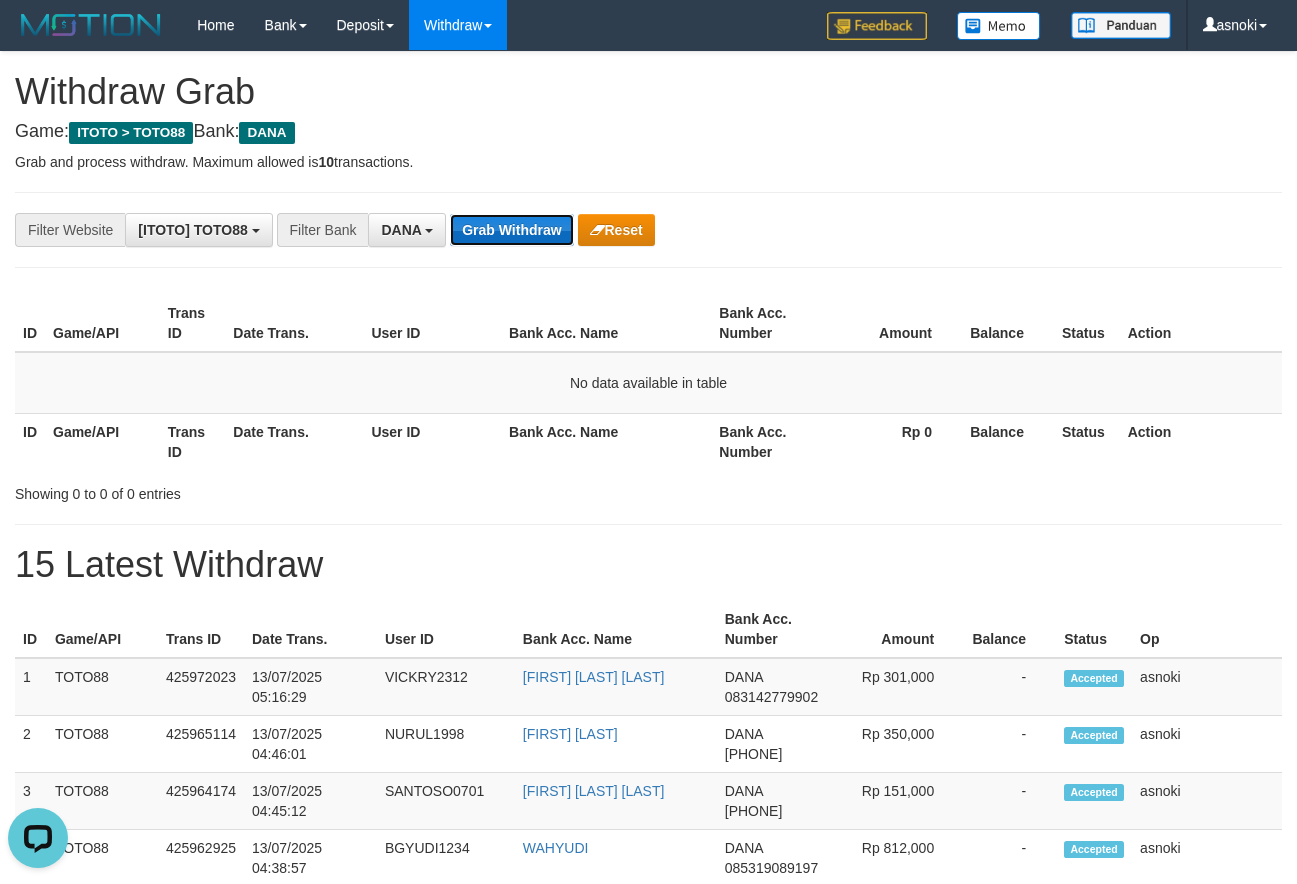 click on "Grab Withdraw" at bounding box center [511, 230] 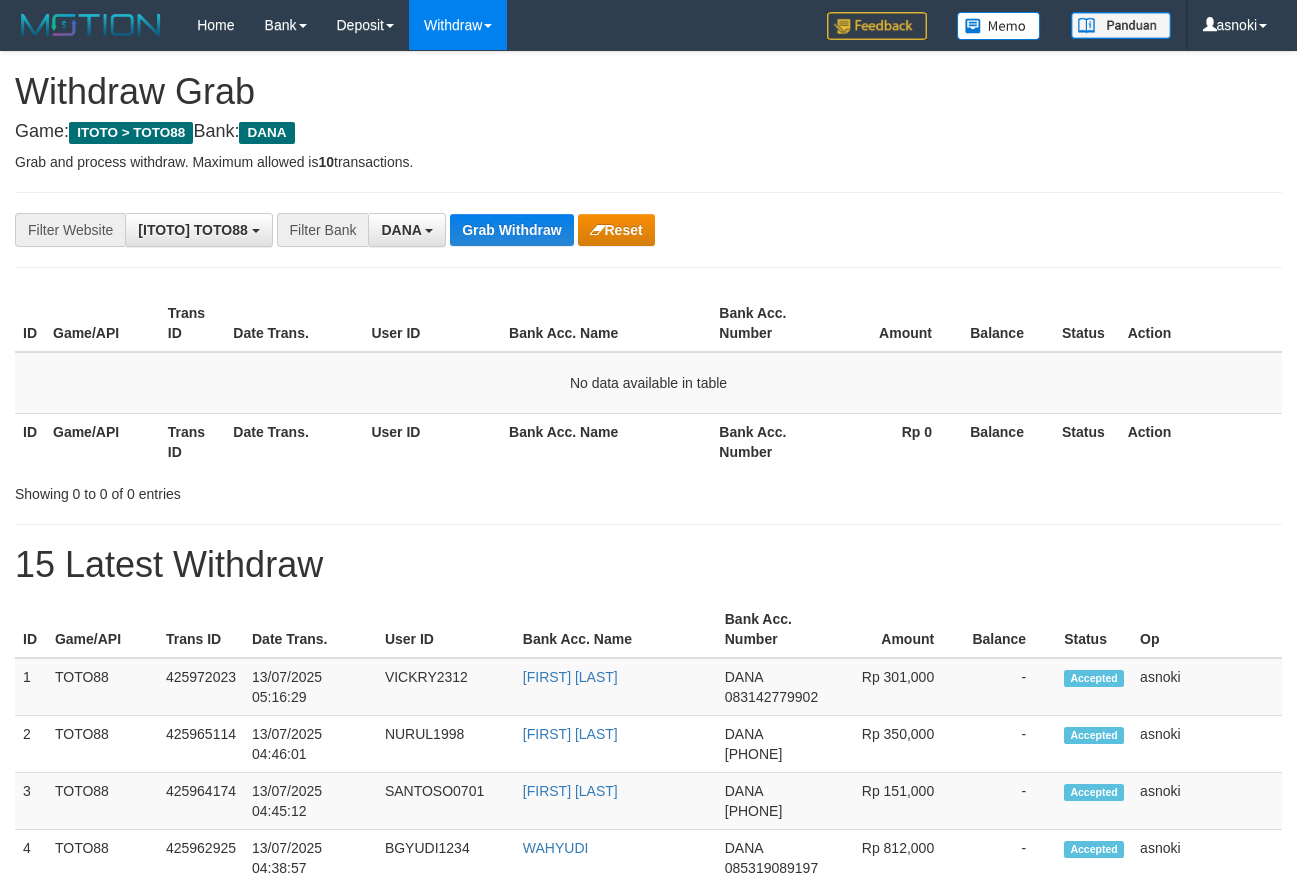 scroll, scrollTop: 0, scrollLeft: 0, axis: both 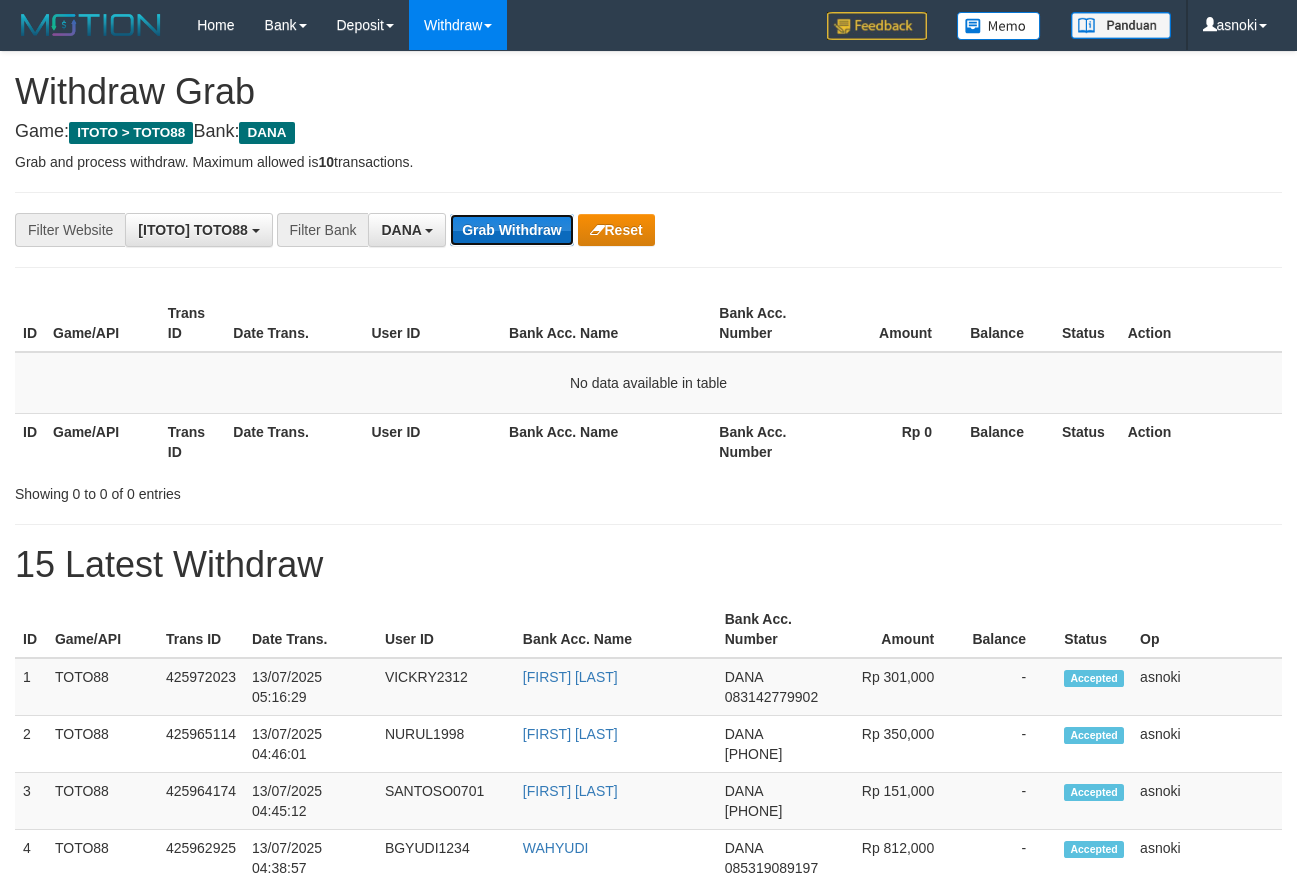 click on "Grab Withdraw" at bounding box center [511, 230] 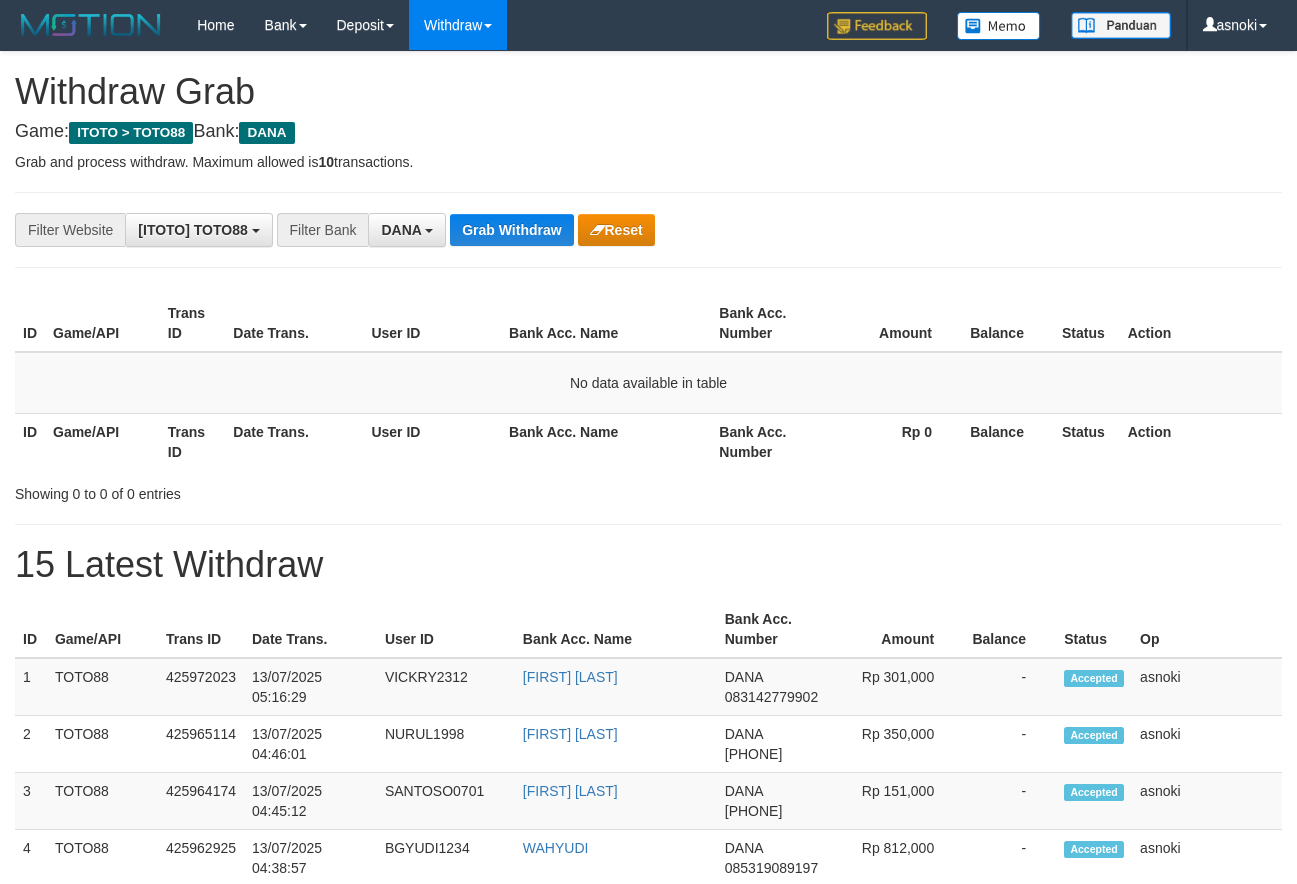 scroll, scrollTop: 0, scrollLeft: 0, axis: both 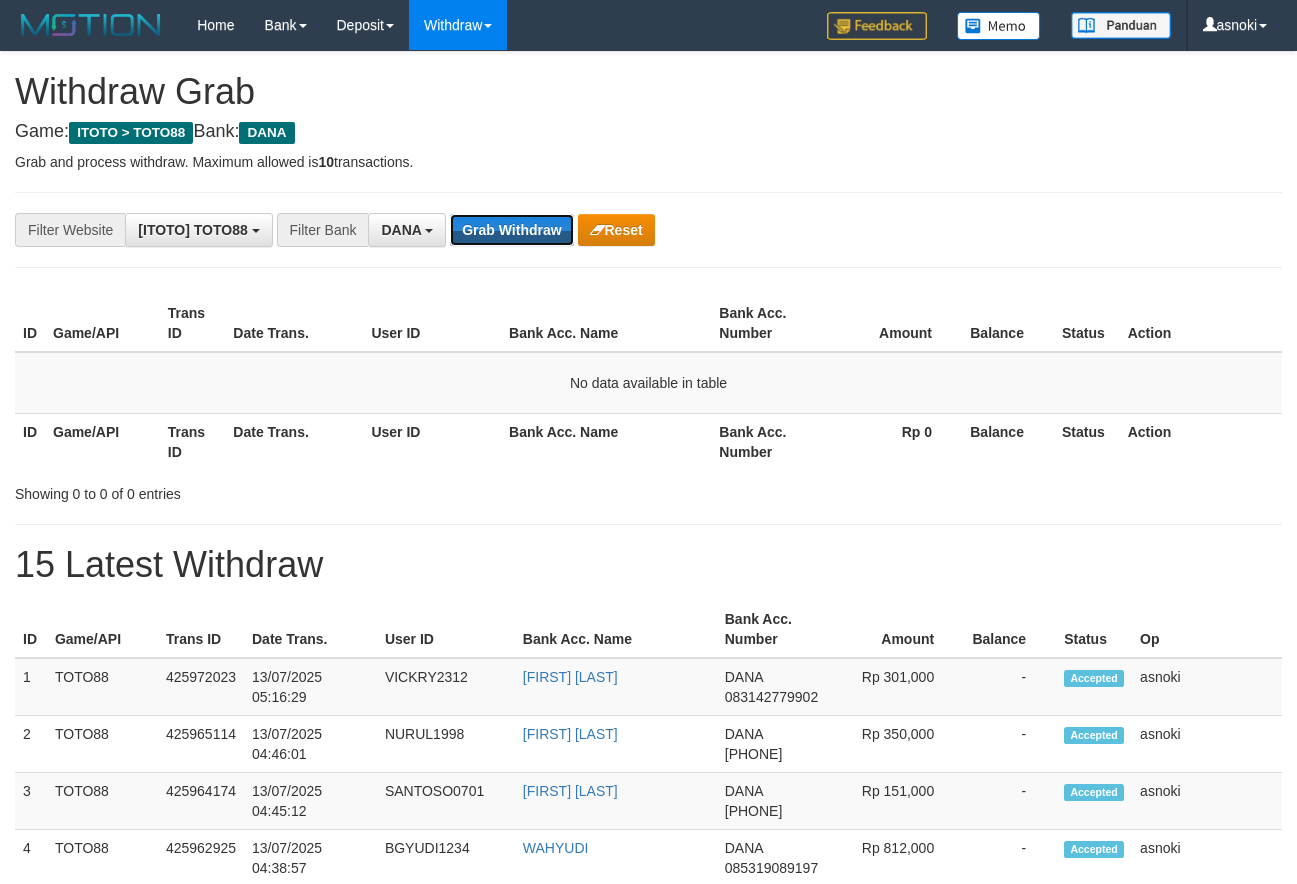 click on "Grab Withdraw" at bounding box center (511, 230) 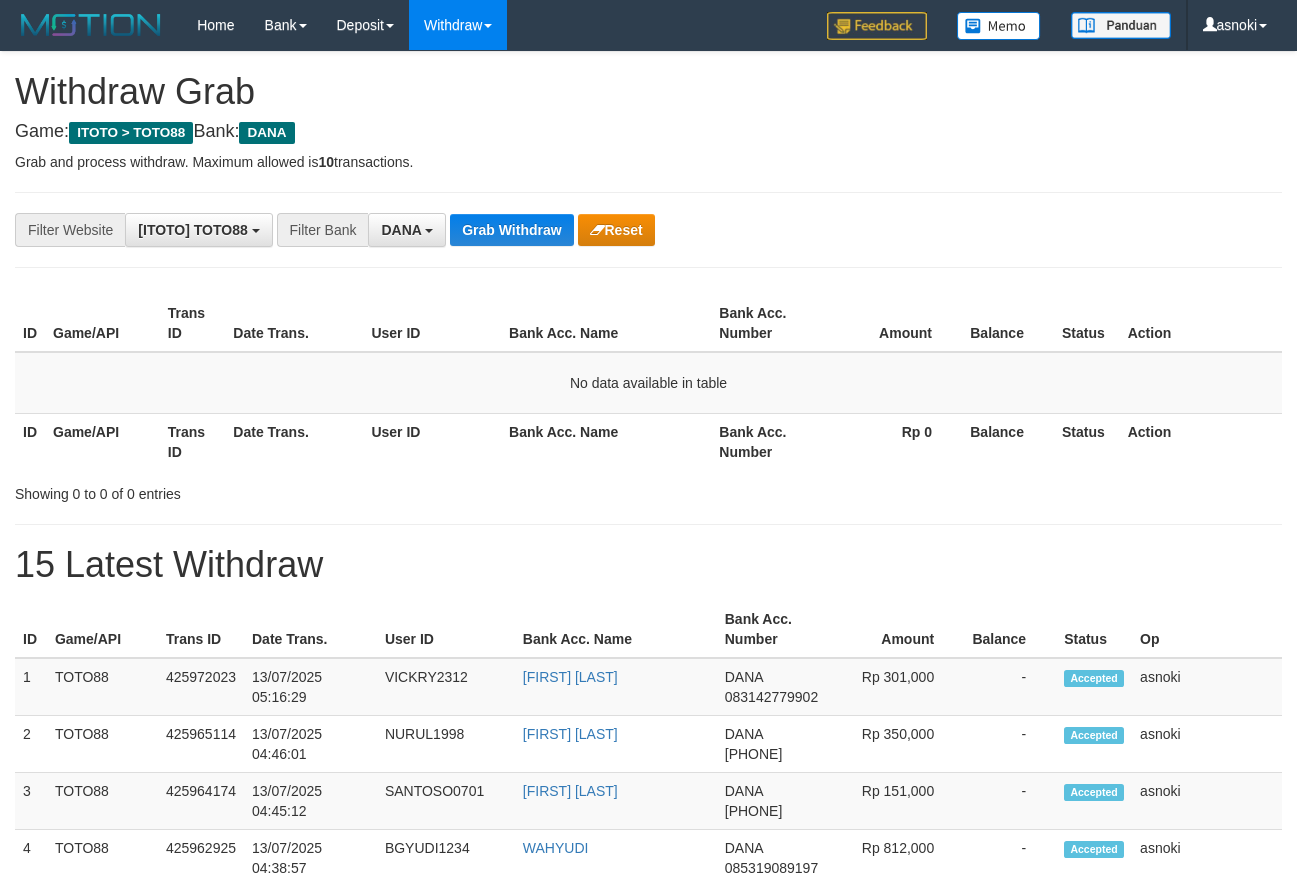 scroll, scrollTop: 0, scrollLeft: 0, axis: both 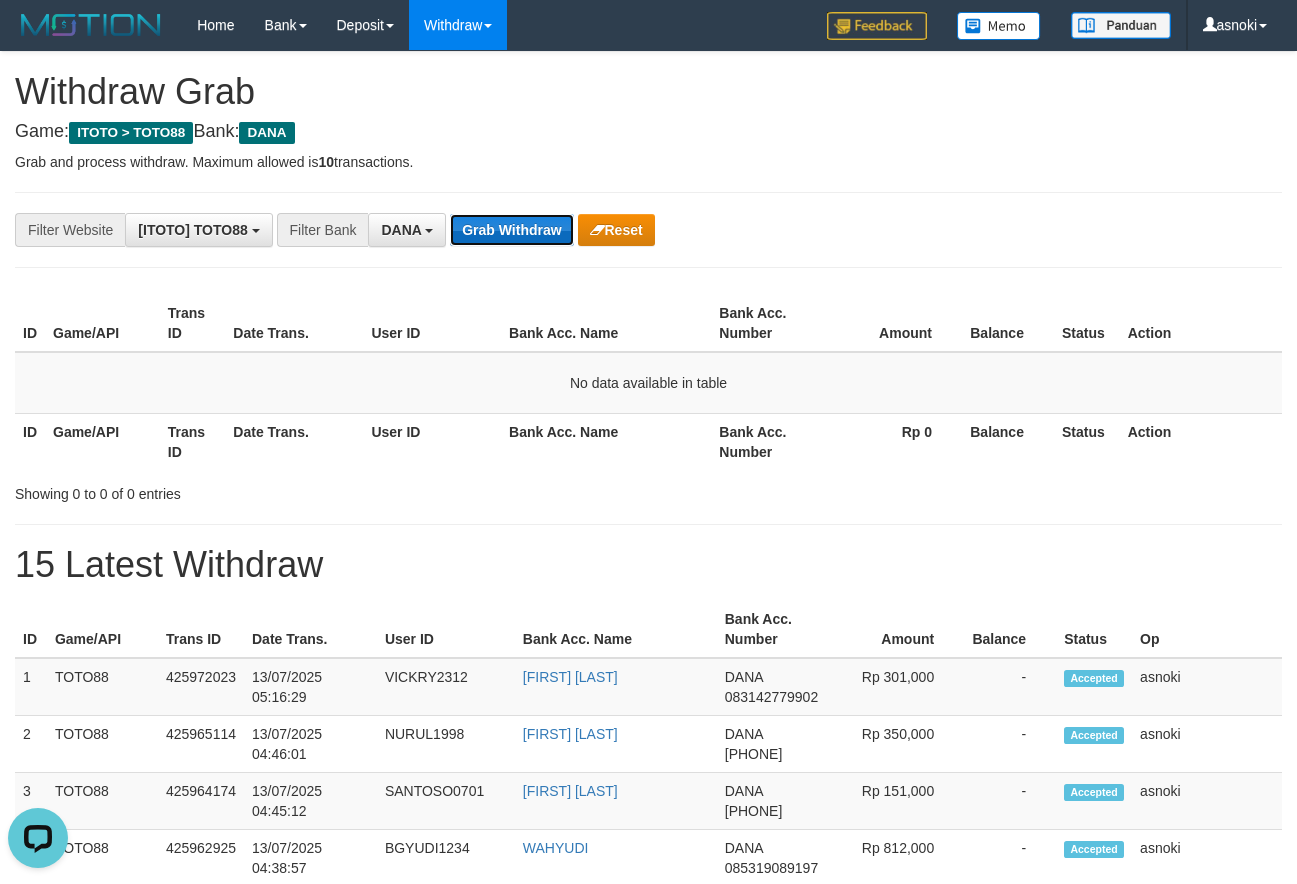 click on "Grab Withdraw" at bounding box center (511, 230) 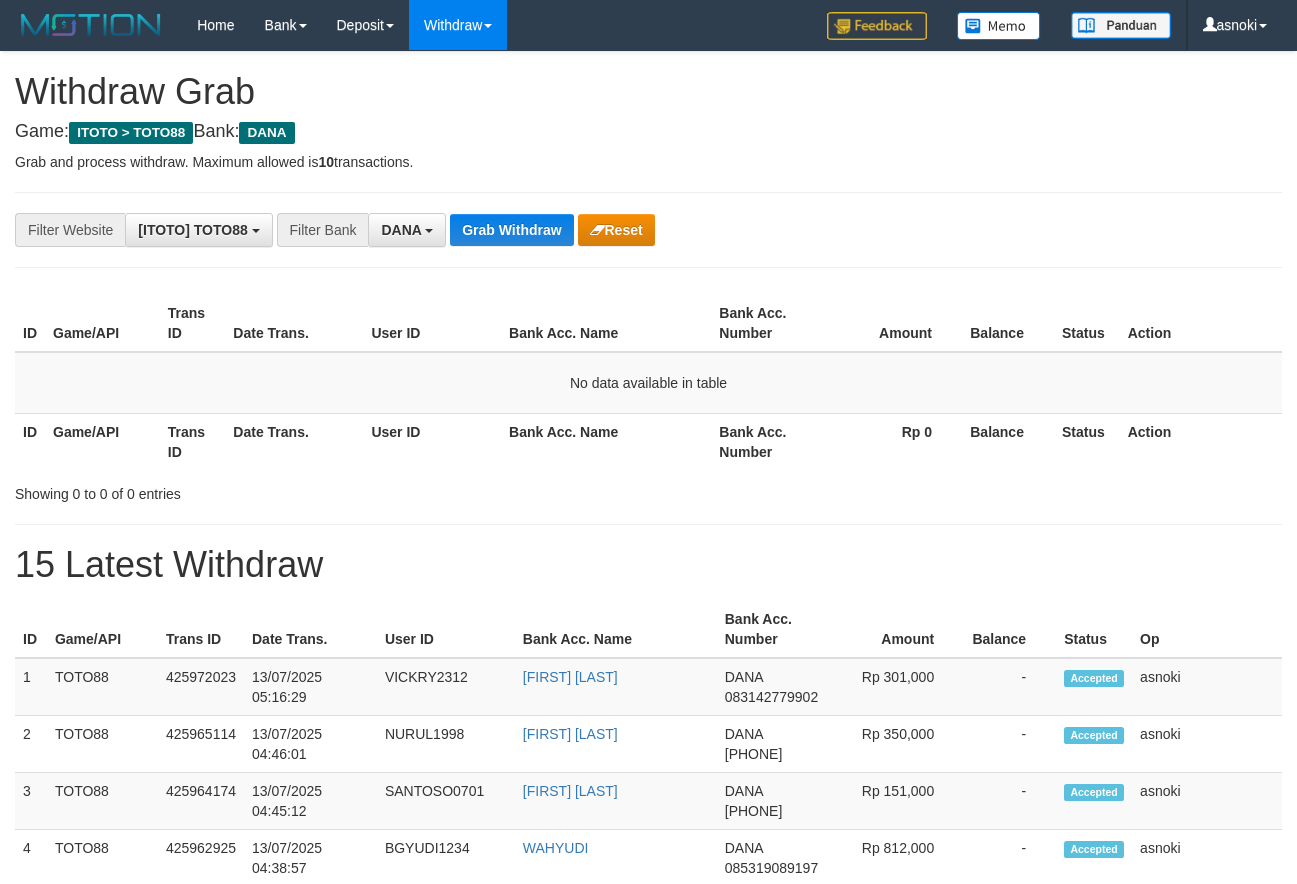 scroll, scrollTop: 0, scrollLeft: 0, axis: both 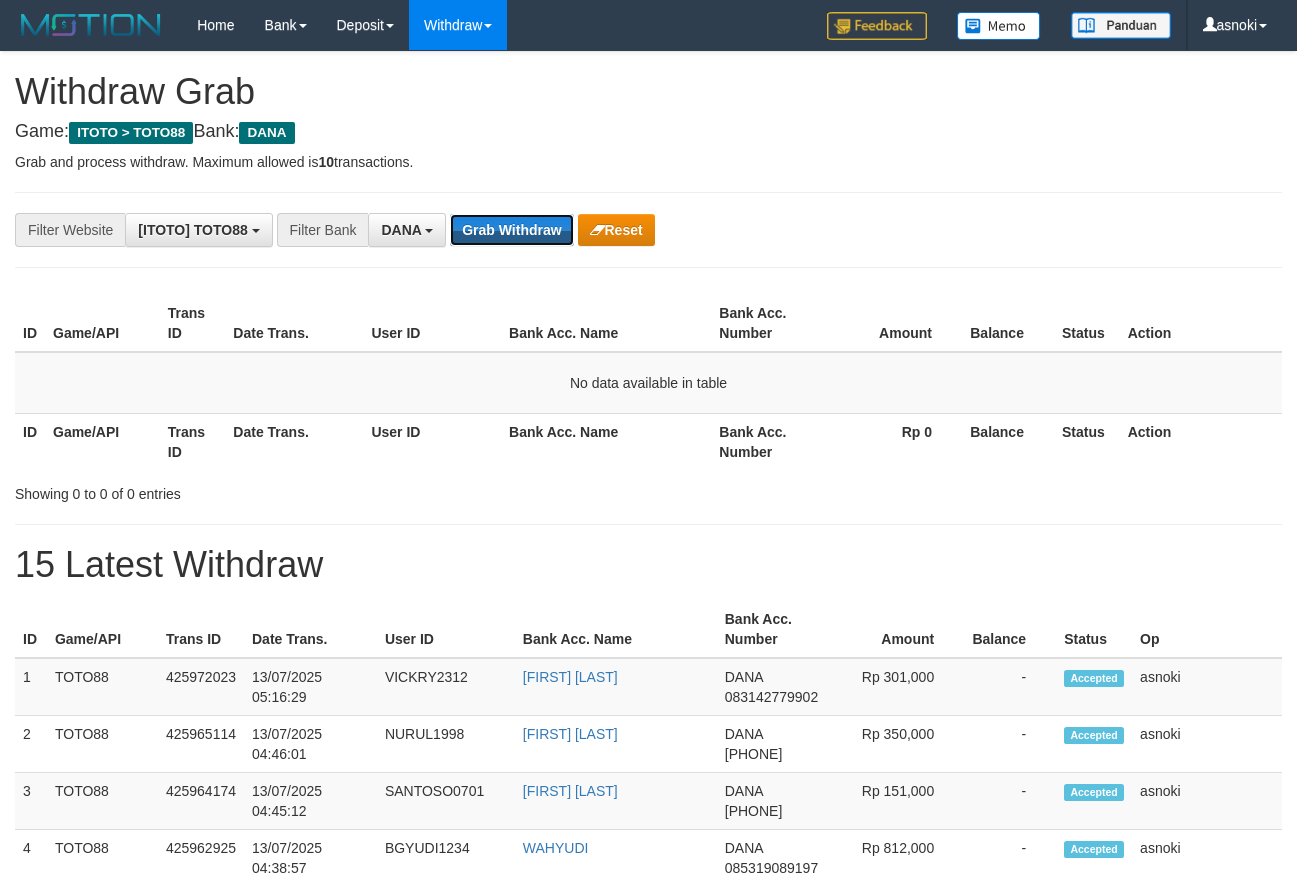 click on "Grab Withdraw" at bounding box center [511, 230] 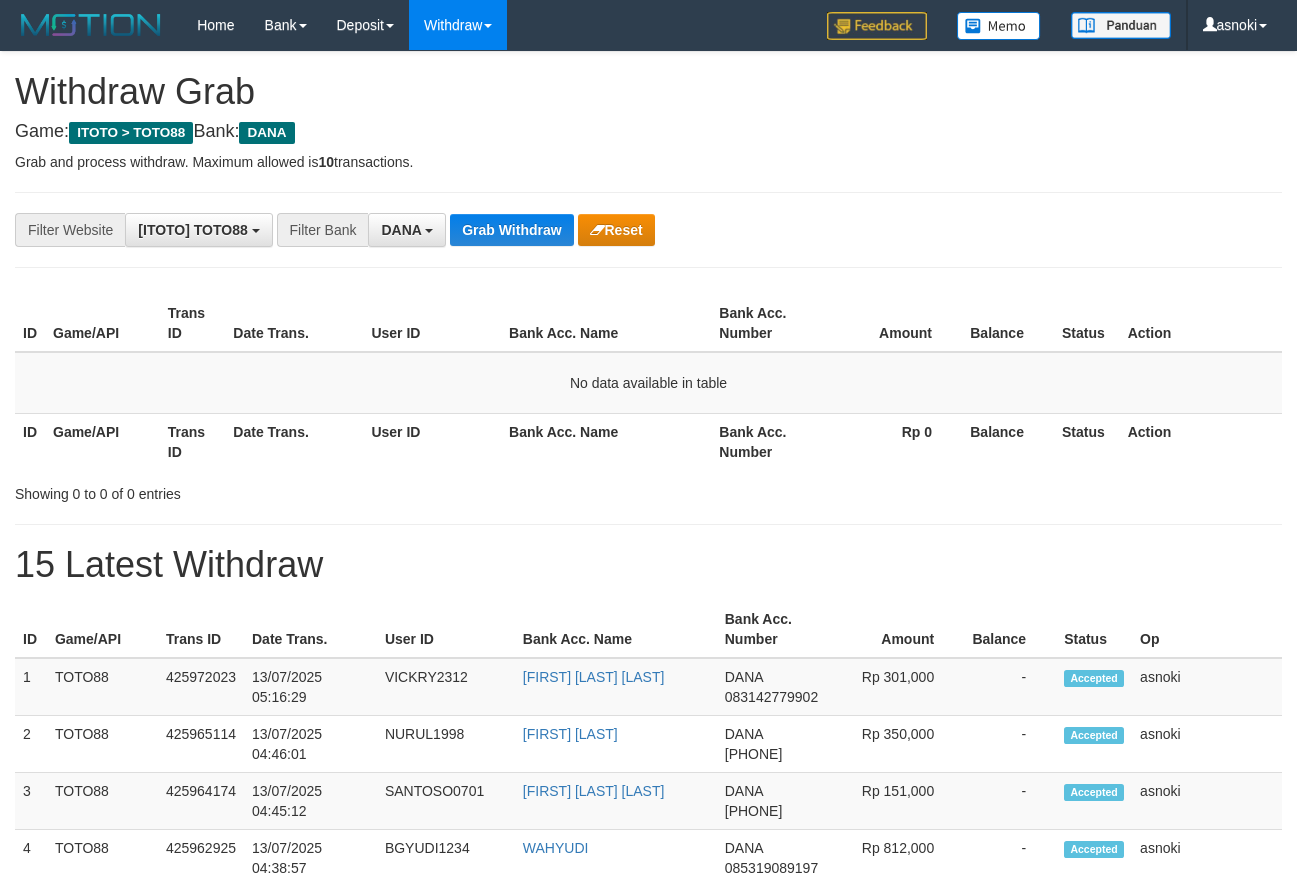 scroll, scrollTop: 0, scrollLeft: 0, axis: both 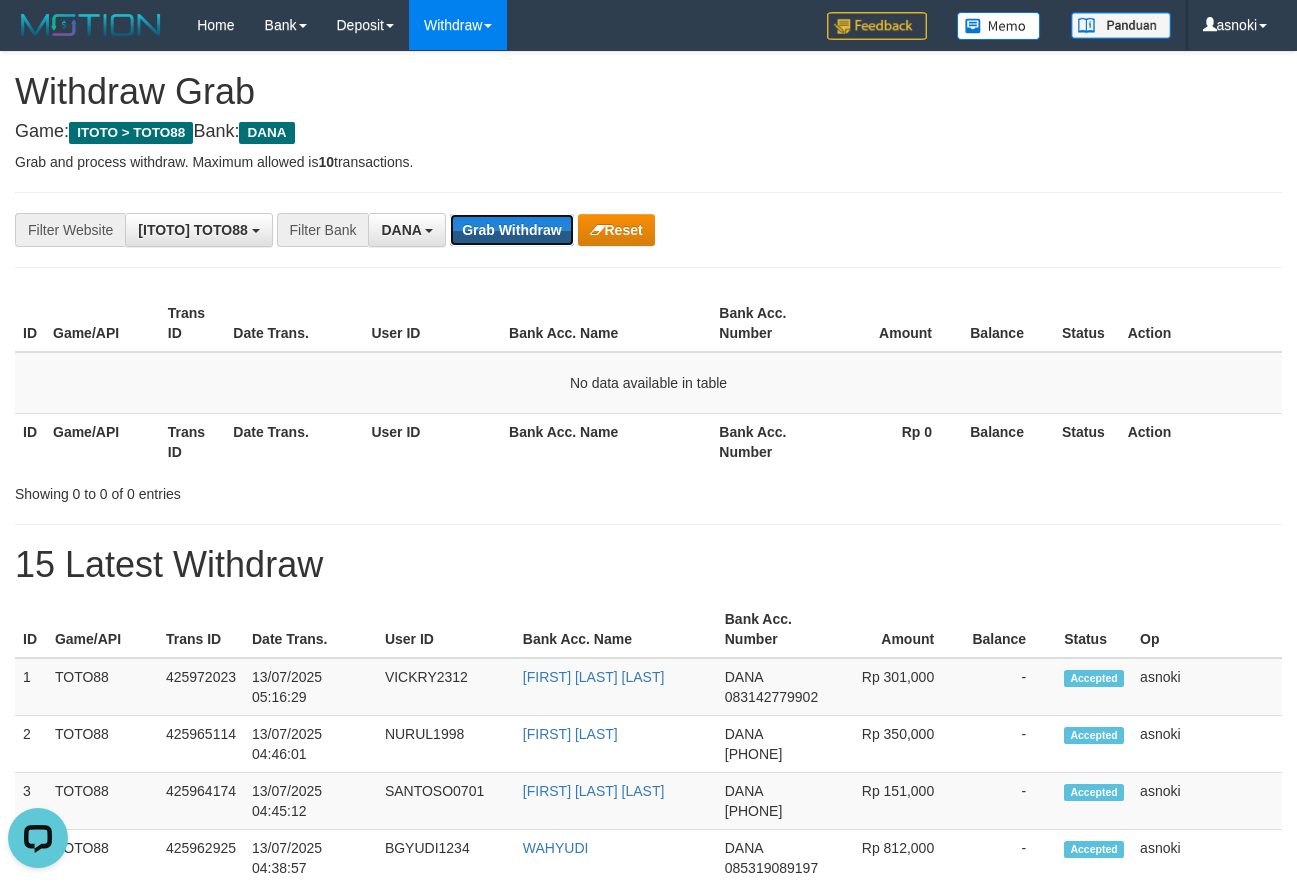 click on "Grab Withdraw" at bounding box center (511, 230) 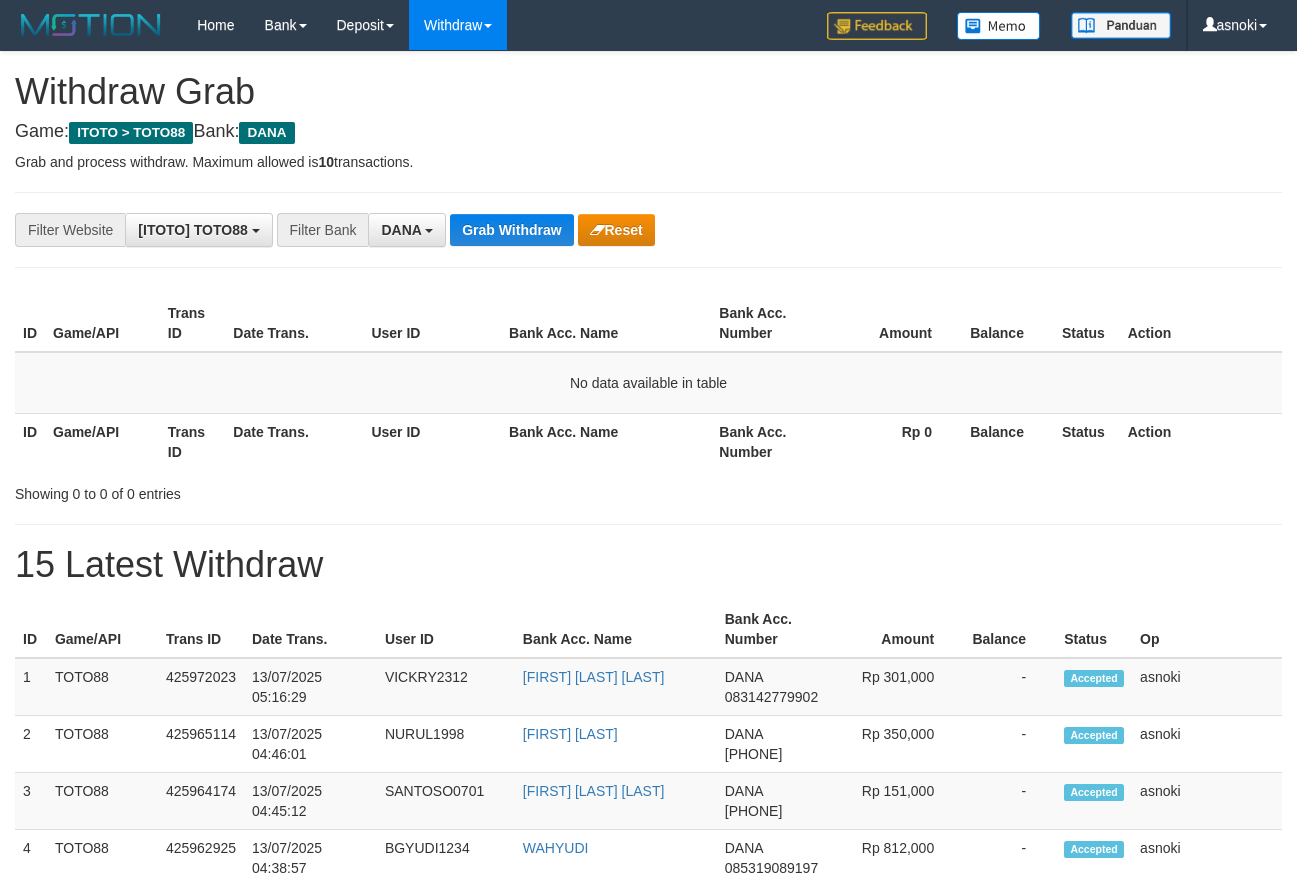 scroll, scrollTop: 0, scrollLeft: 0, axis: both 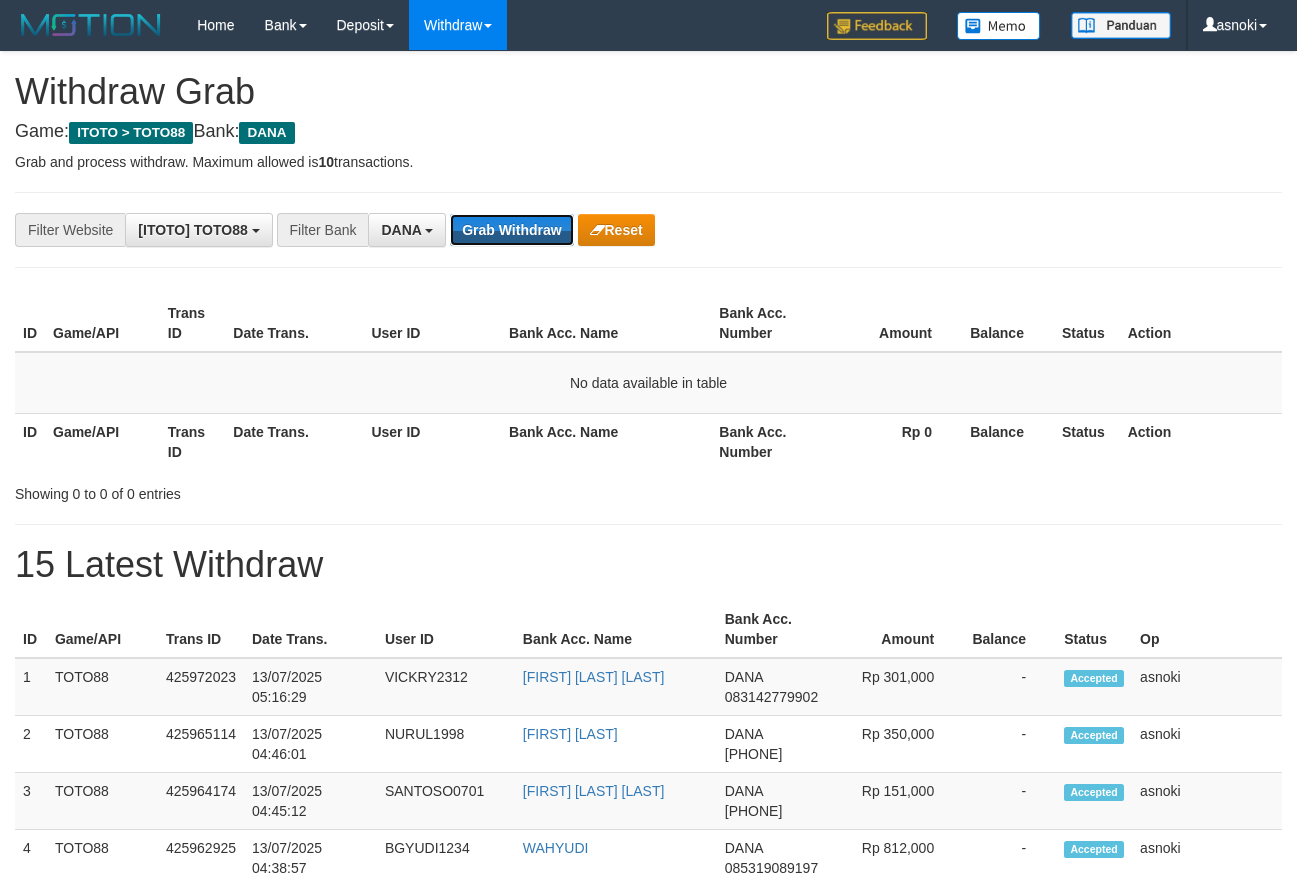 click on "Grab Withdraw" at bounding box center (511, 230) 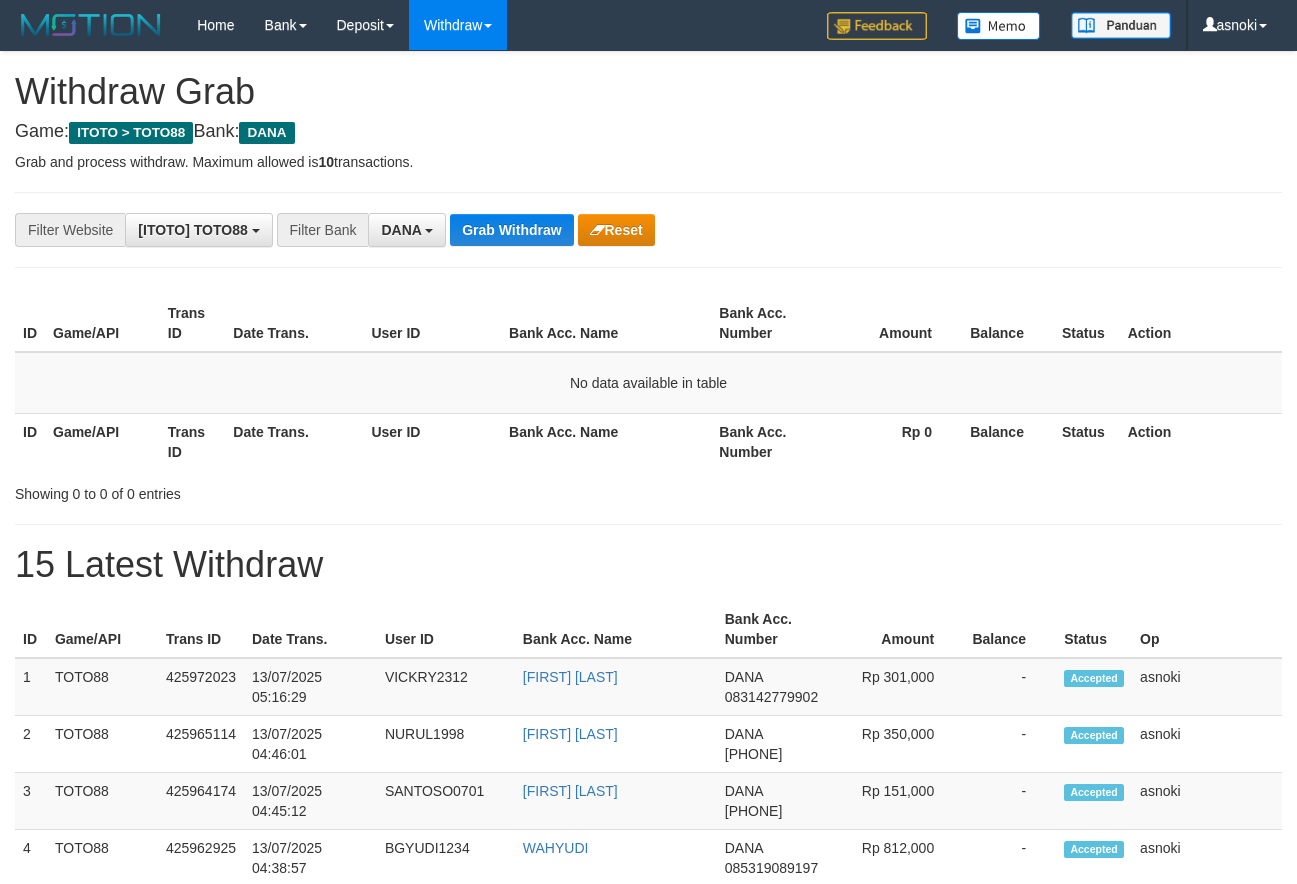 scroll, scrollTop: 0, scrollLeft: 0, axis: both 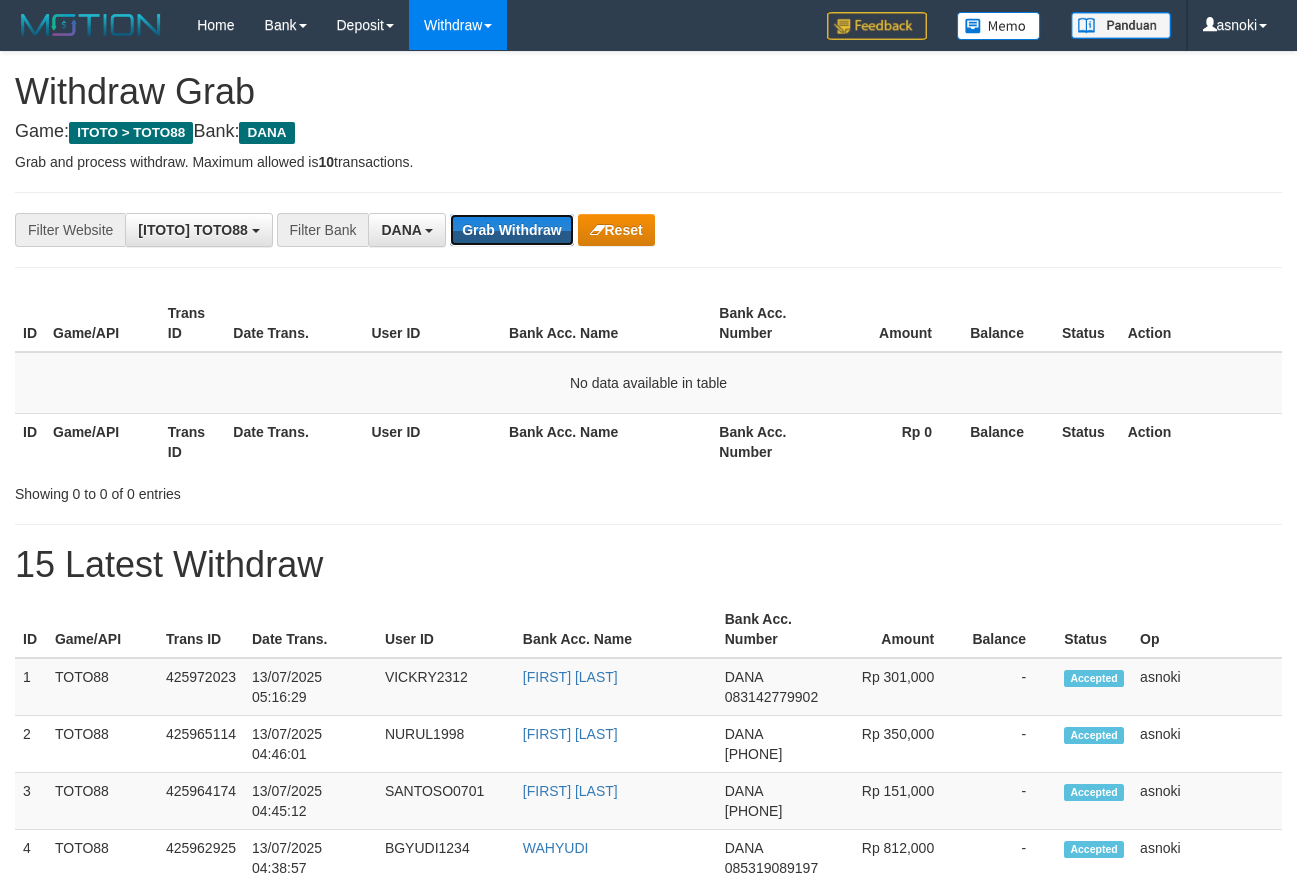 click on "Grab Withdraw" at bounding box center [511, 230] 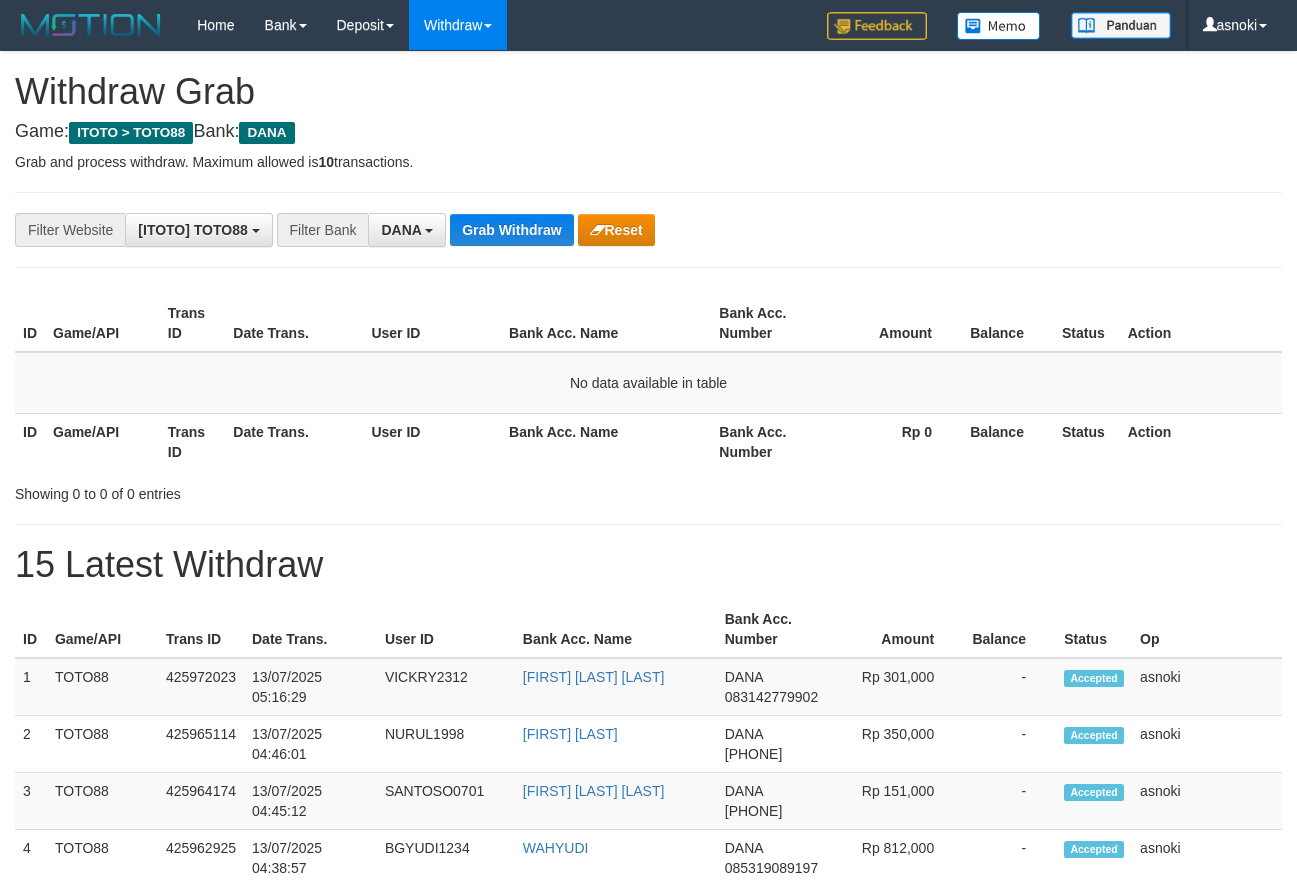 scroll, scrollTop: 0, scrollLeft: 0, axis: both 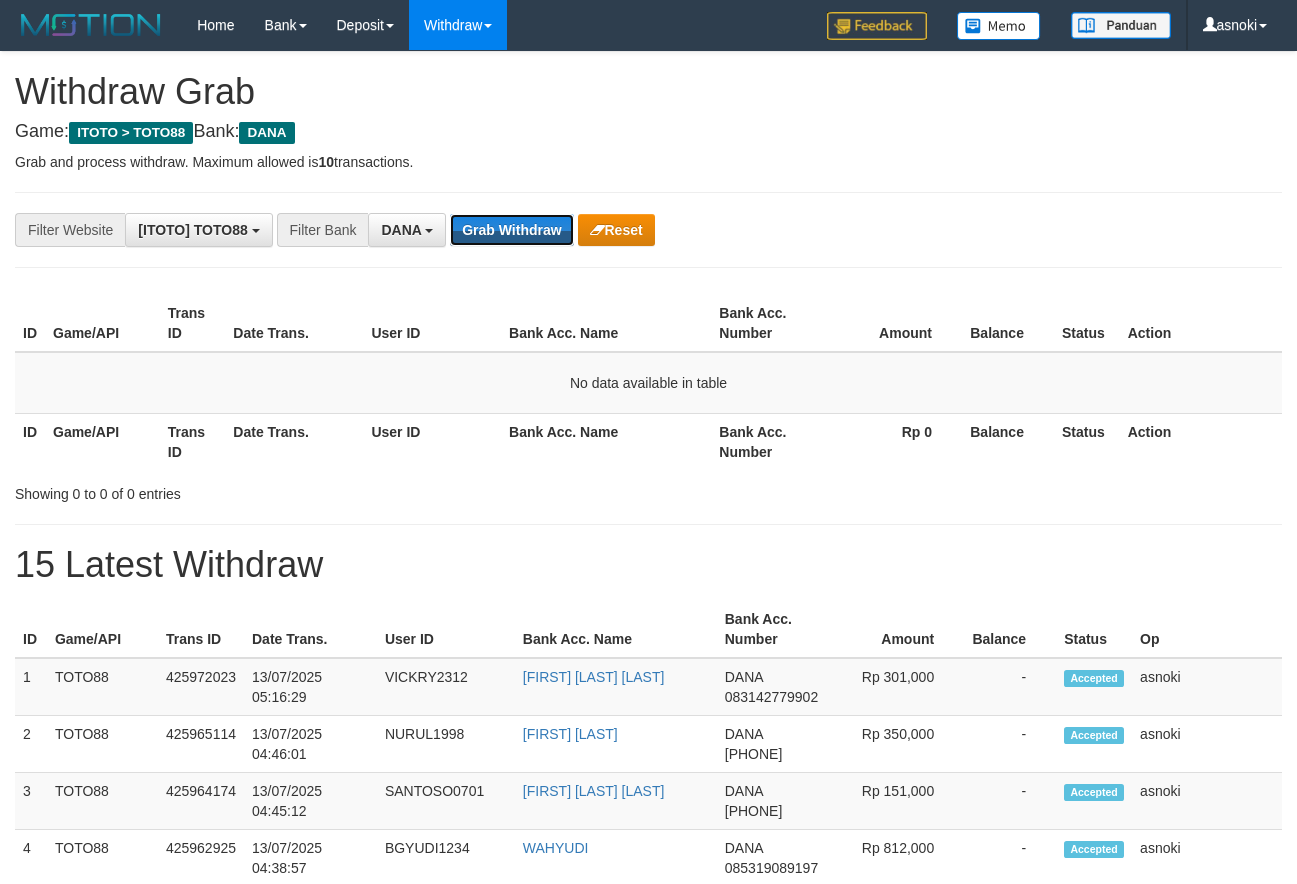 click on "Grab Withdraw" at bounding box center [511, 230] 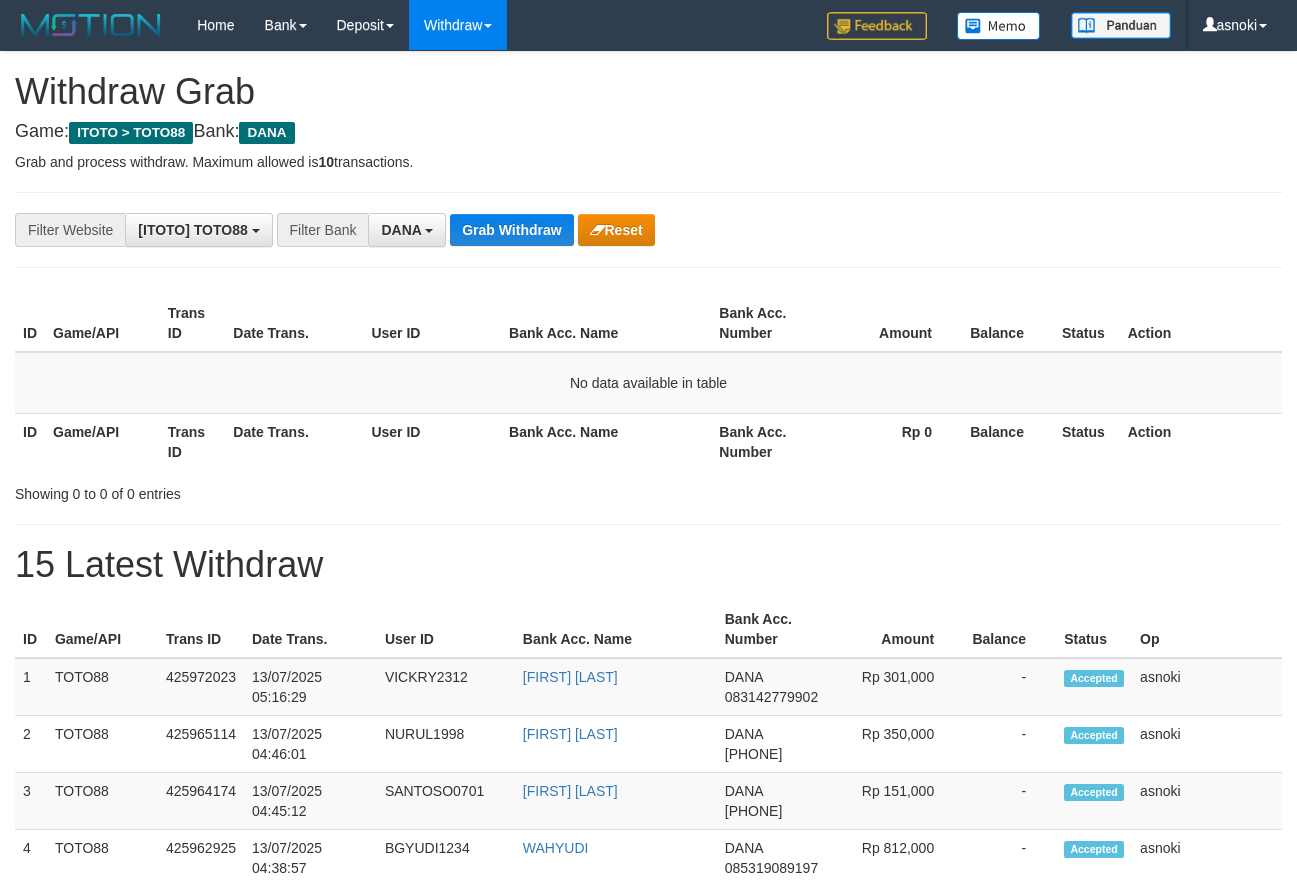 scroll, scrollTop: 0, scrollLeft: 0, axis: both 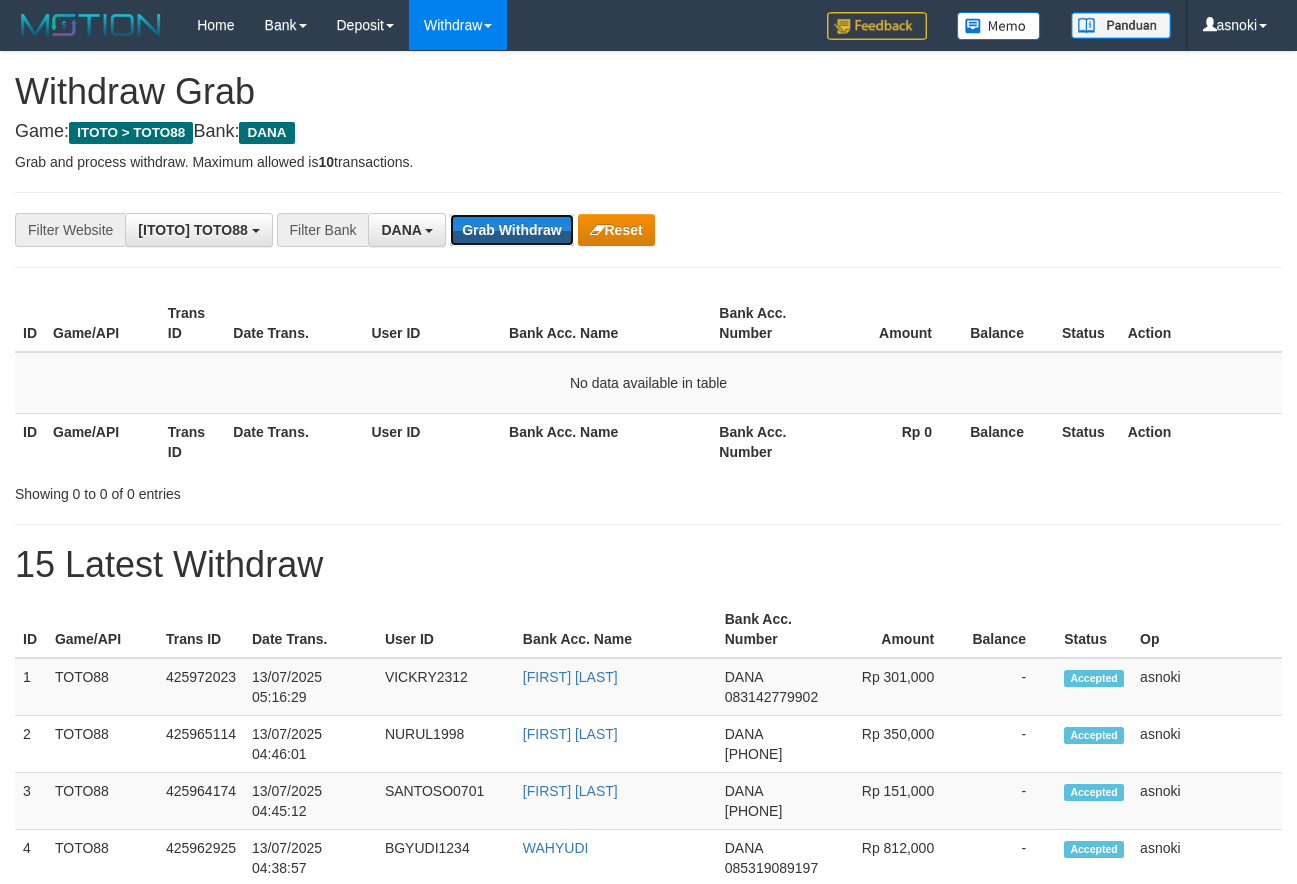 click on "Grab Withdraw" at bounding box center [511, 230] 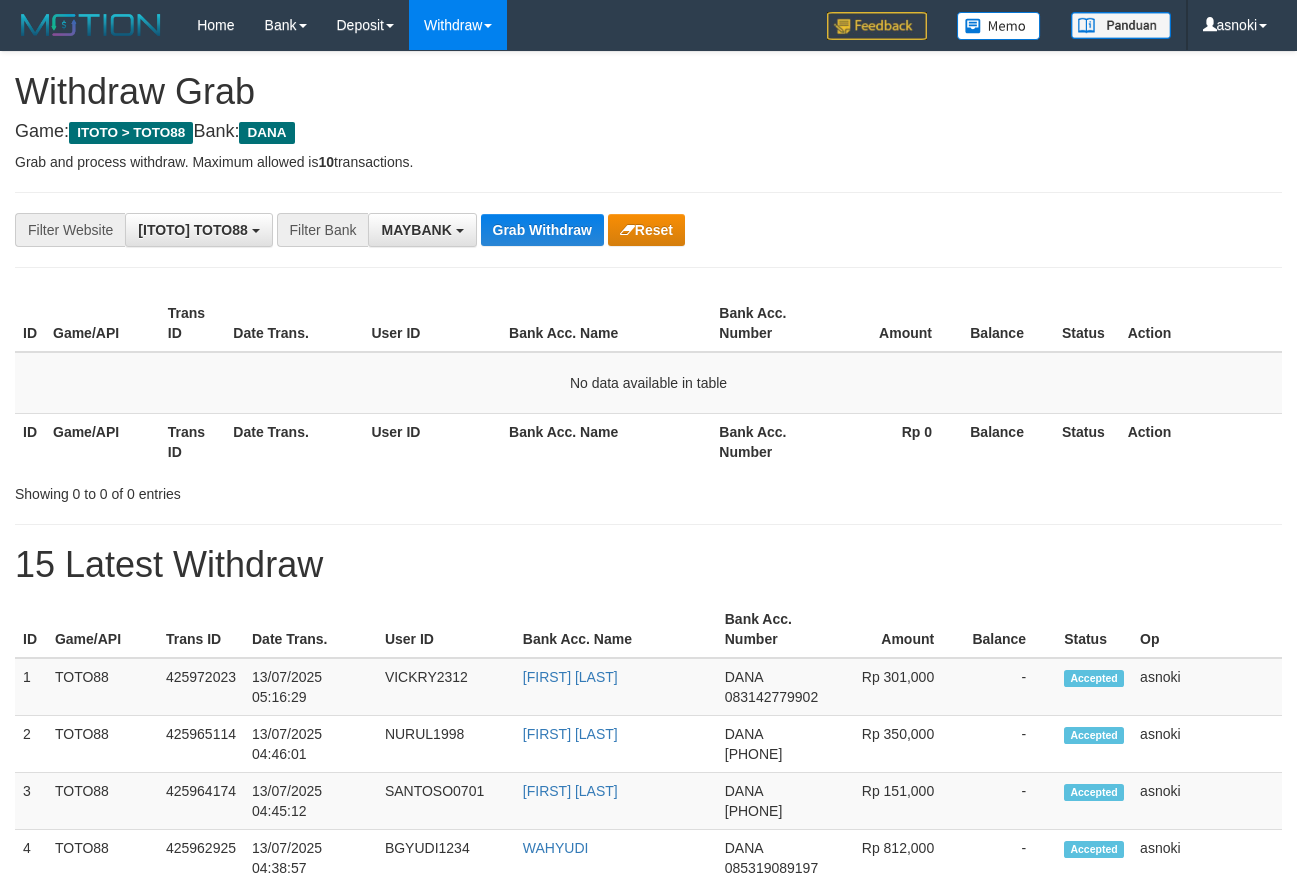 select on "*******" 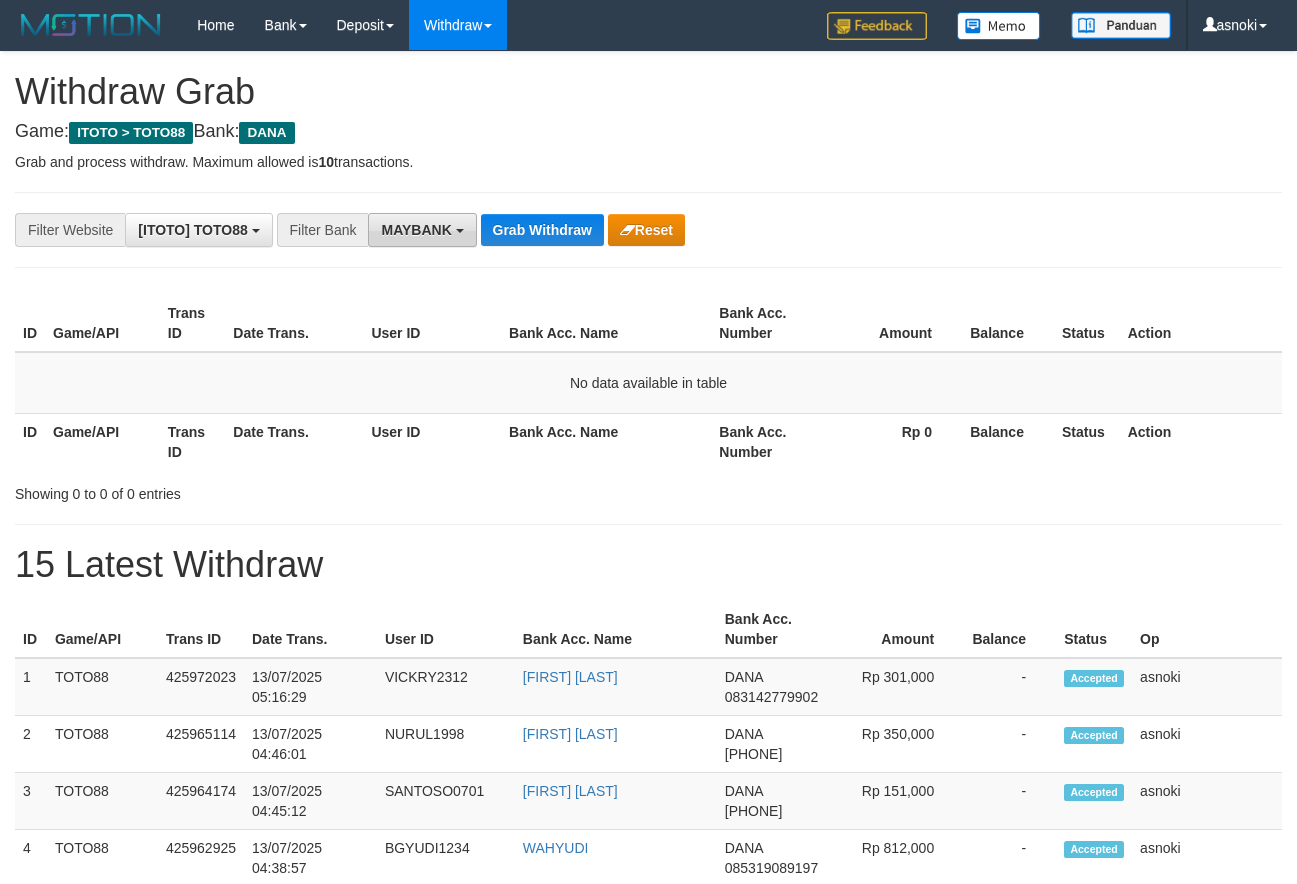 click at bounding box center [460, 231] 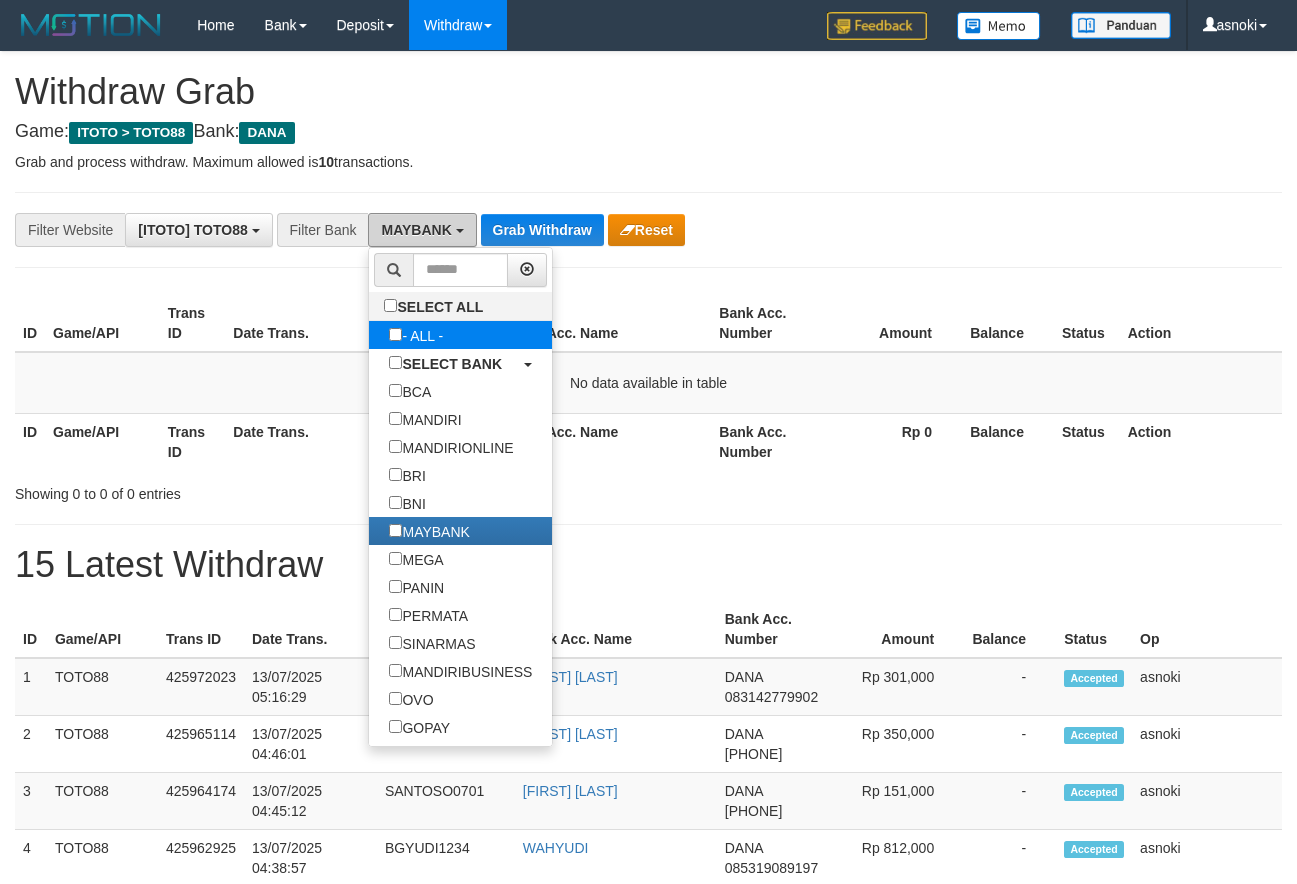 scroll, scrollTop: 0, scrollLeft: 0, axis: both 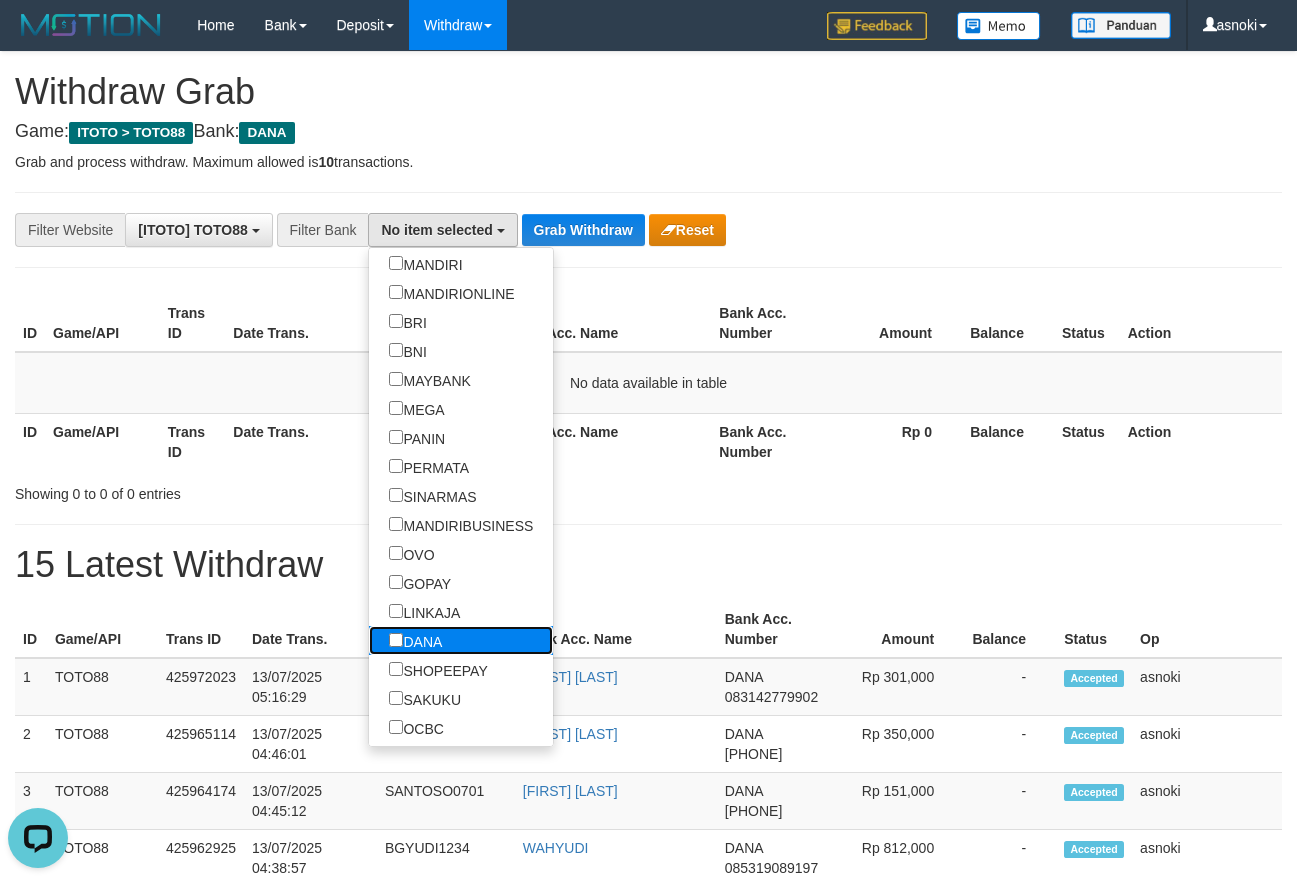 click on "DANA" at bounding box center [415, 640] 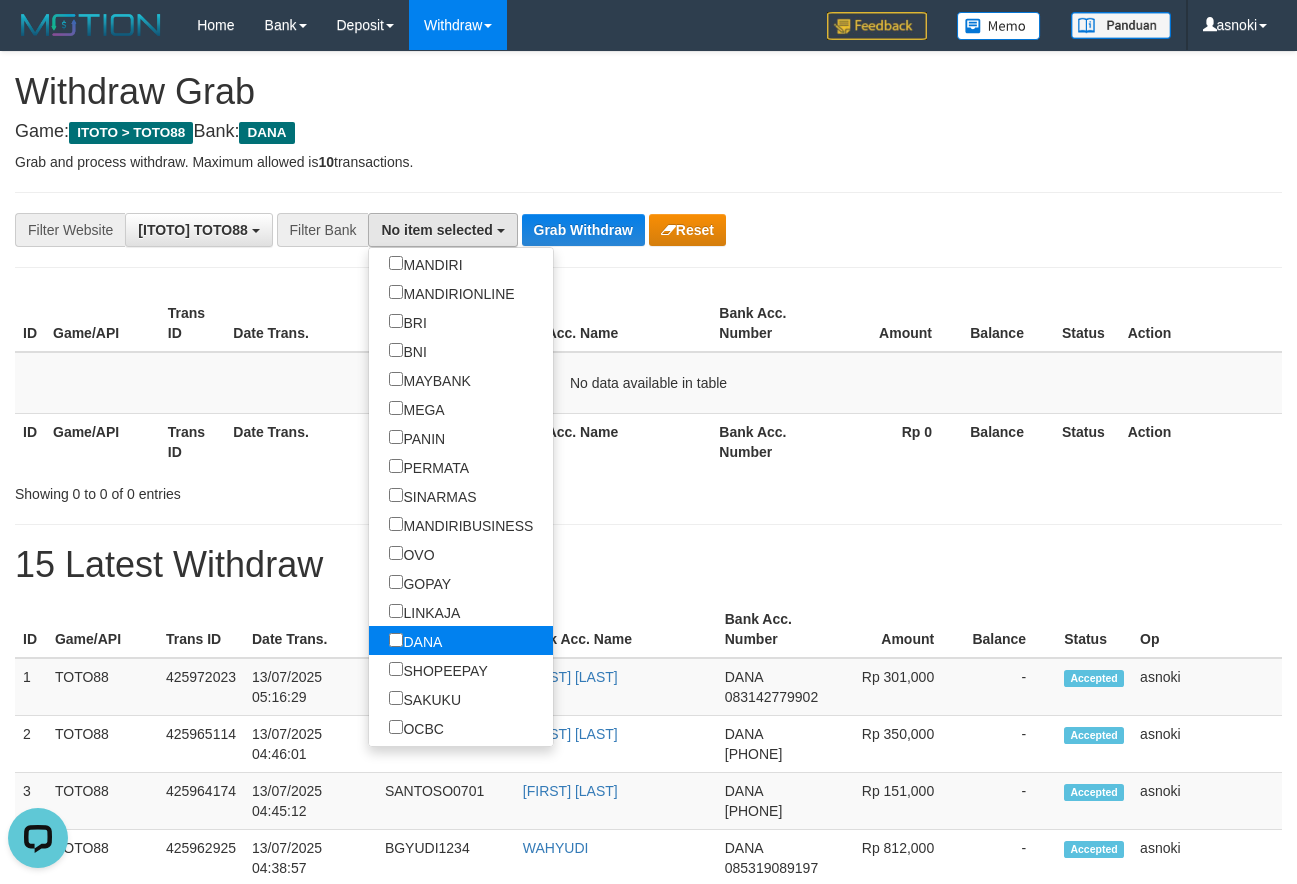 select on "****" 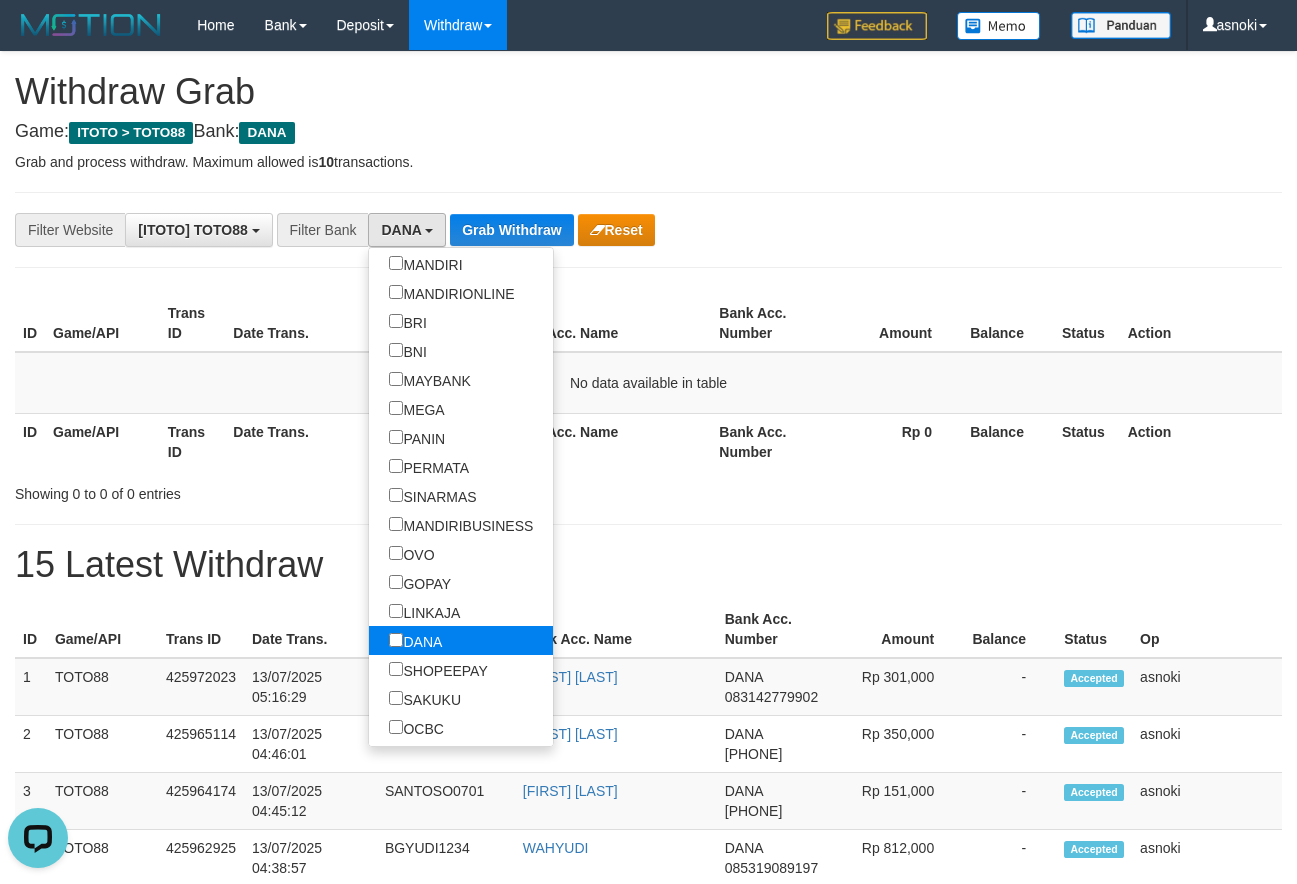 scroll, scrollTop: 332, scrollLeft: 0, axis: vertical 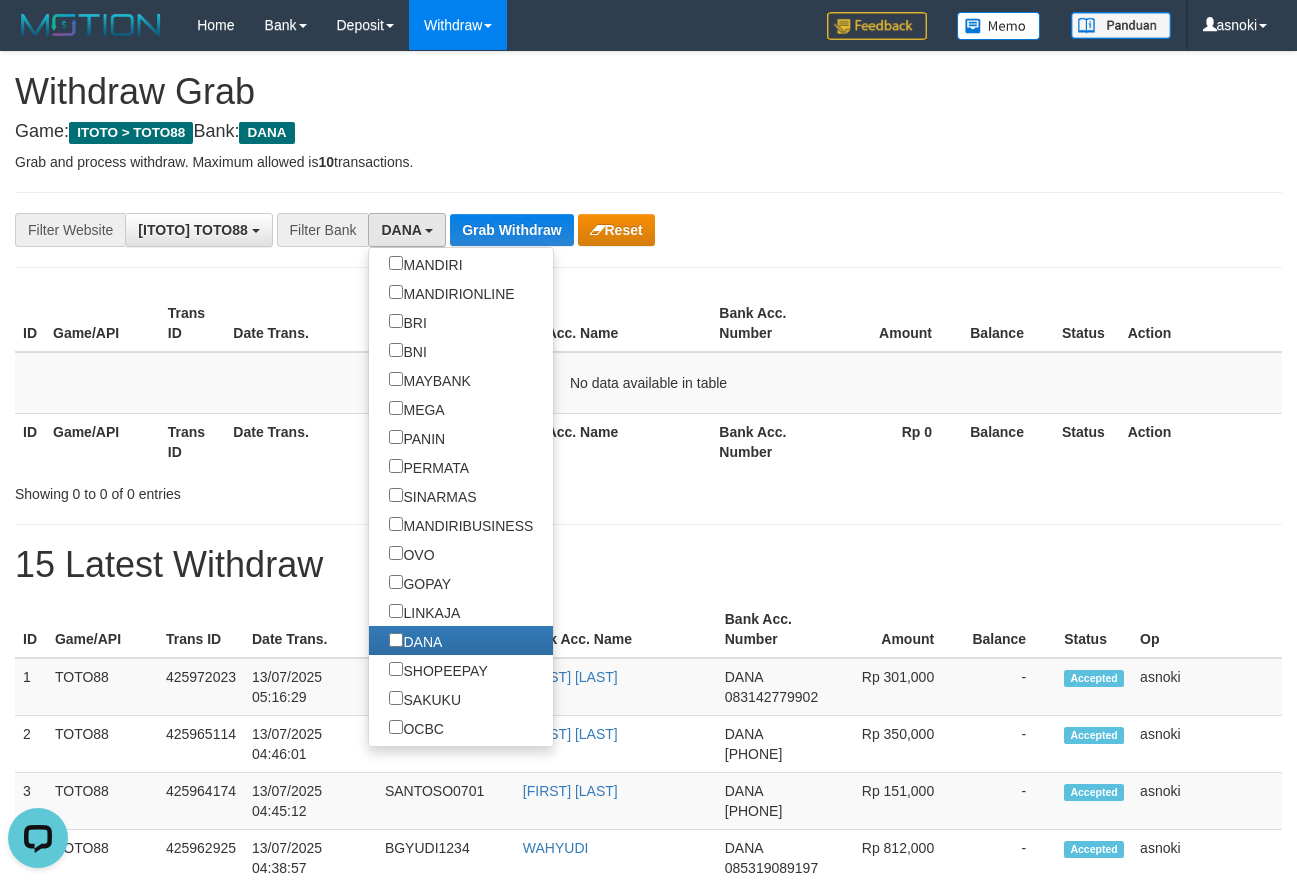 click on "**********" at bounding box center [648, 1113] 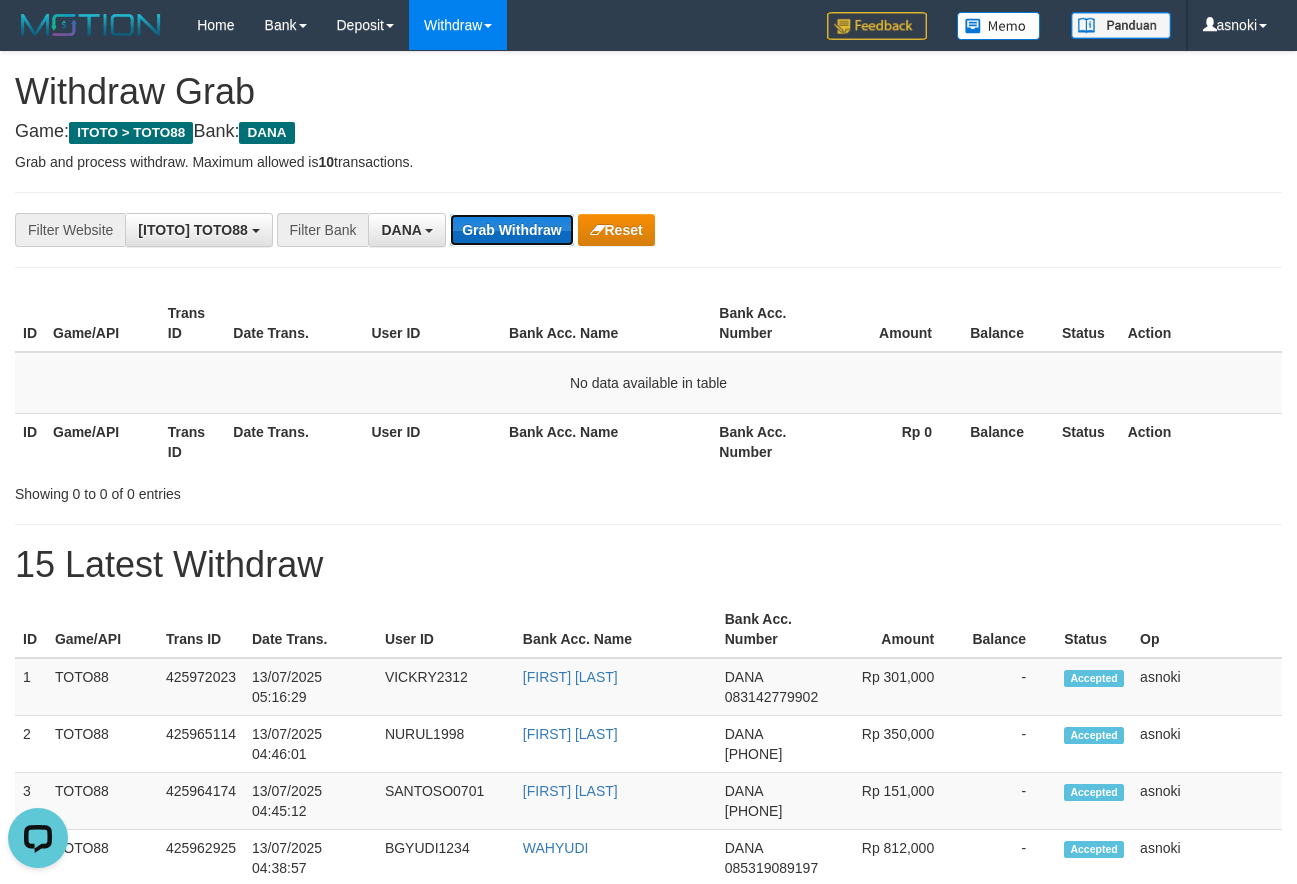 click on "Grab Withdraw" at bounding box center (511, 230) 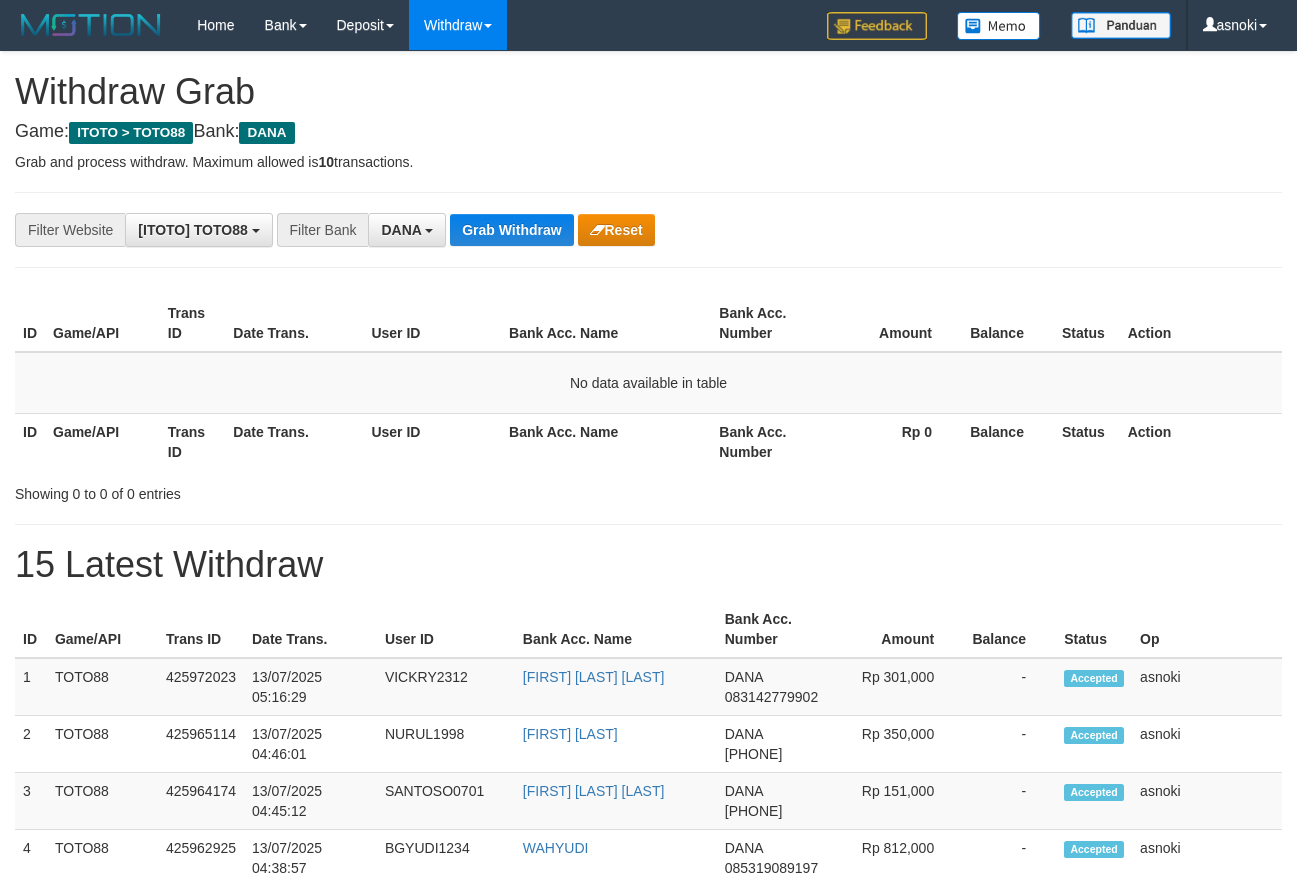 scroll, scrollTop: 0, scrollLeft: 0, axis: both 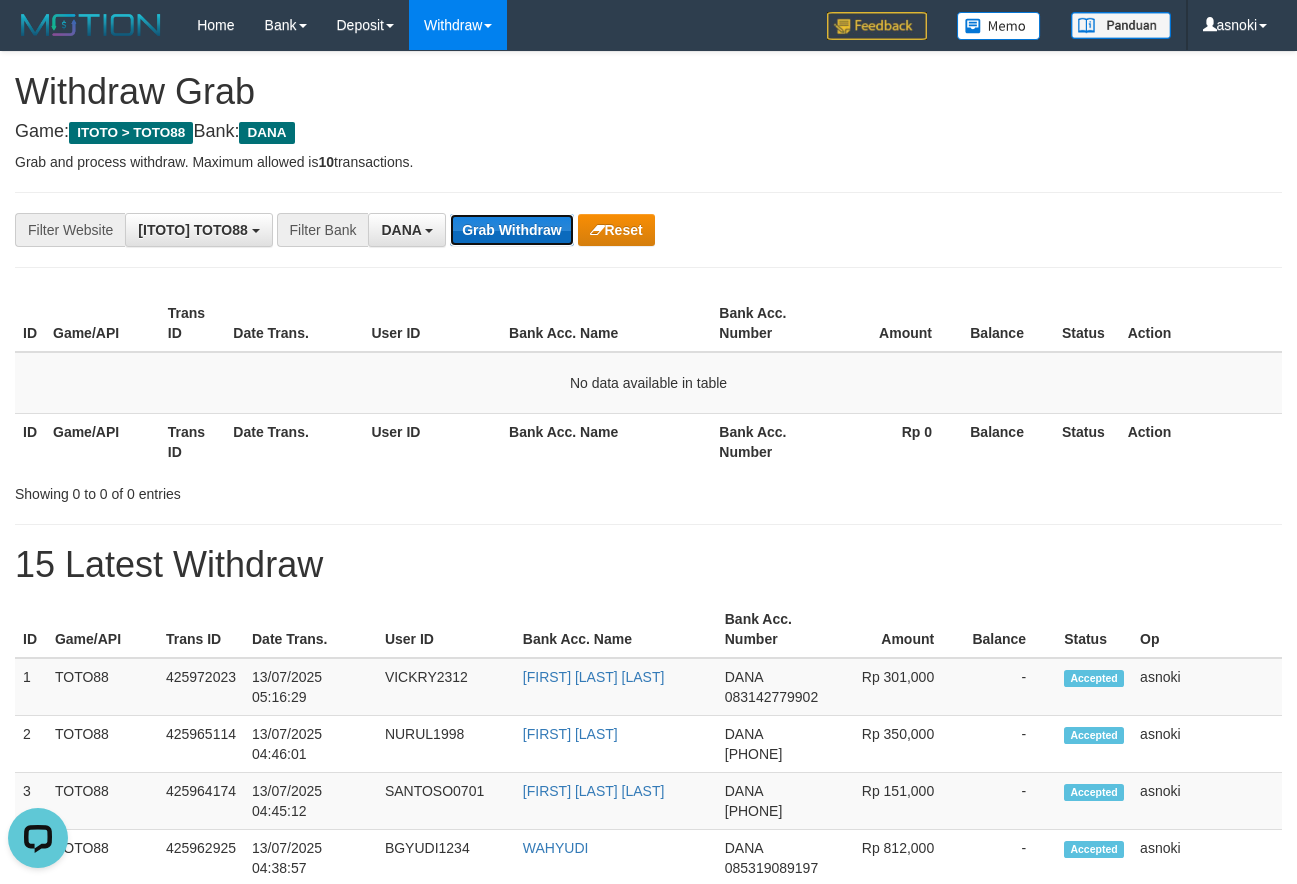 click on "Grab Withdraw" at bounding box center [511, 230] 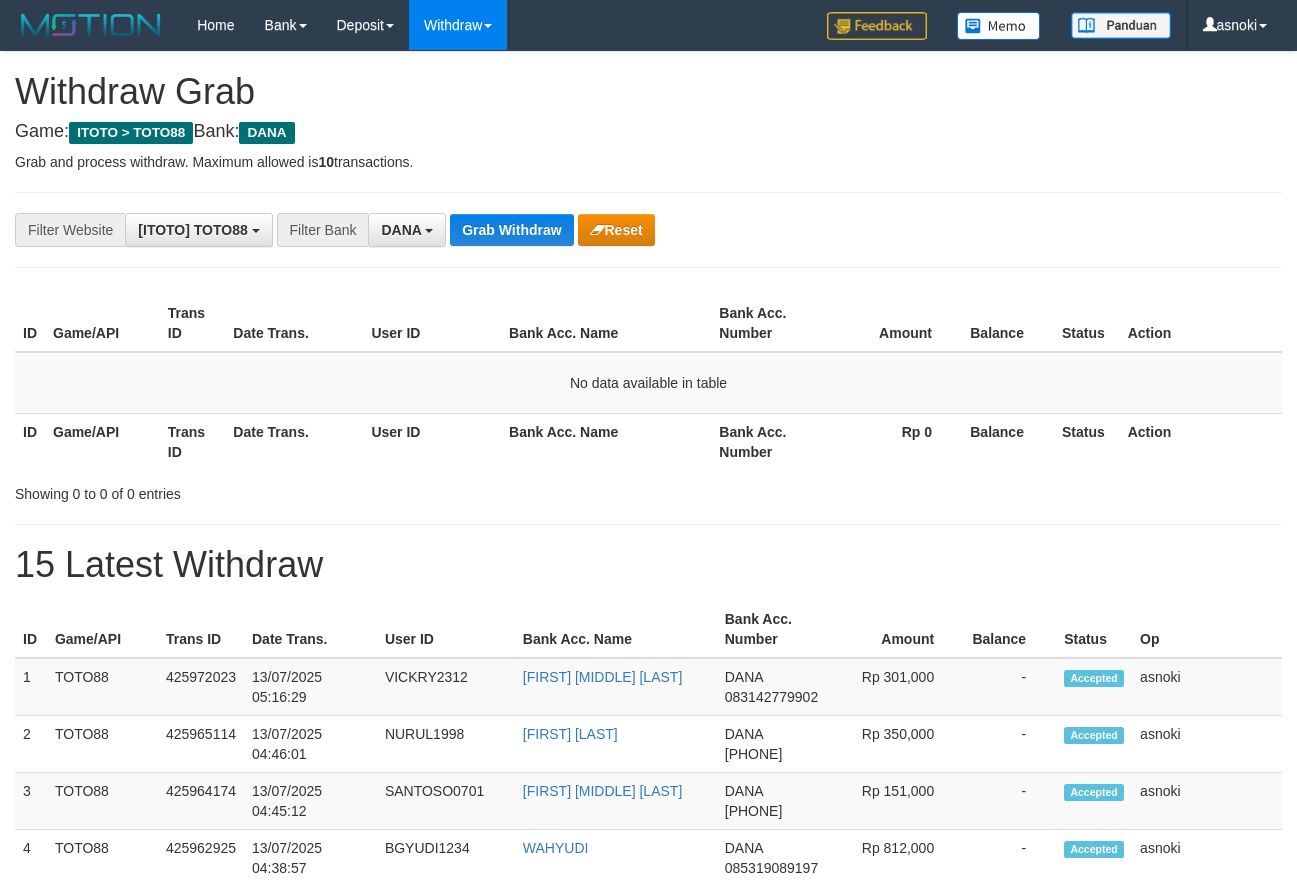 scroll, scrollTop: 0, scrollLeft: 0, axis: both 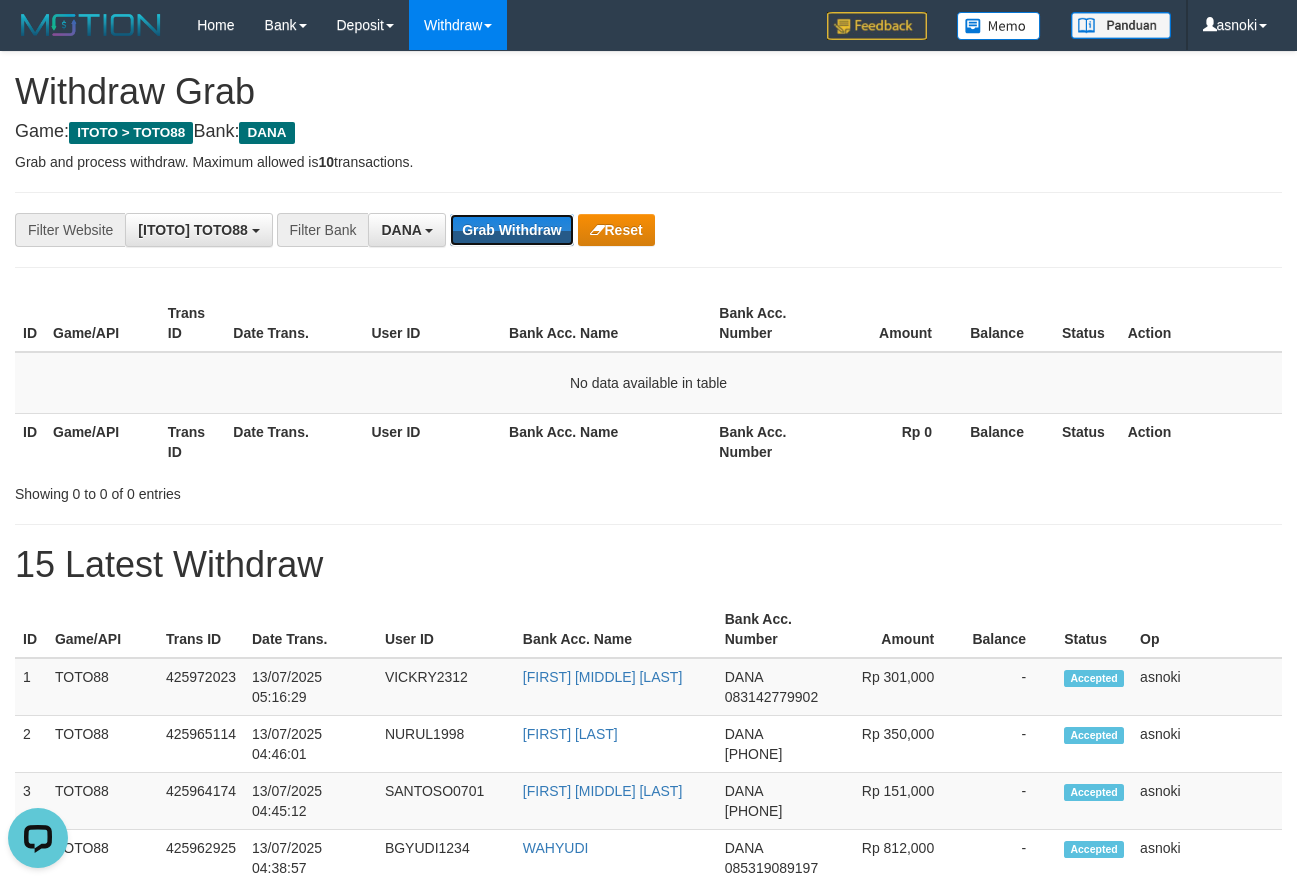 click on "Grab Withdraw" at bounding box center [511, 230] 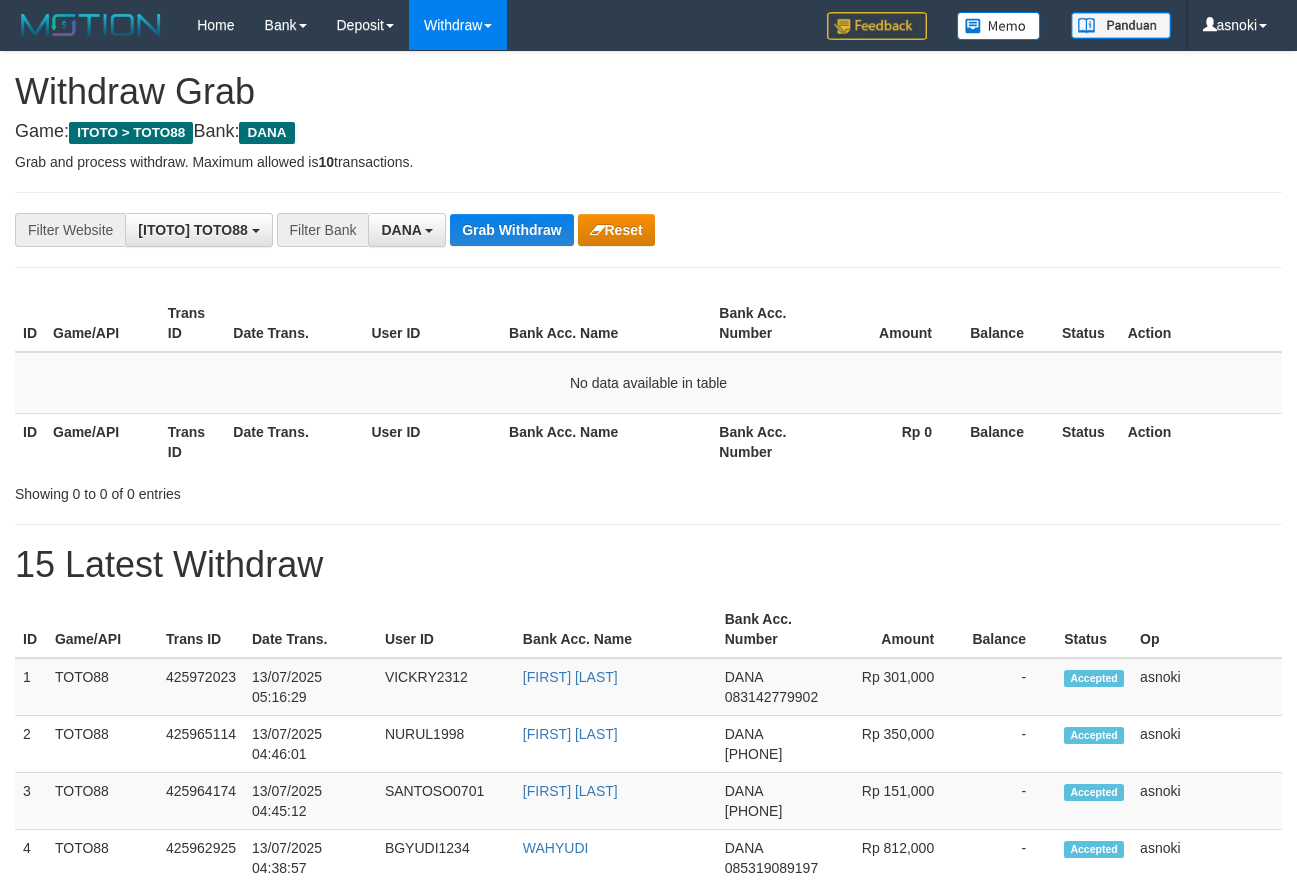 scroll, scrollTop: 0, scrollLeft: 0, axis: both 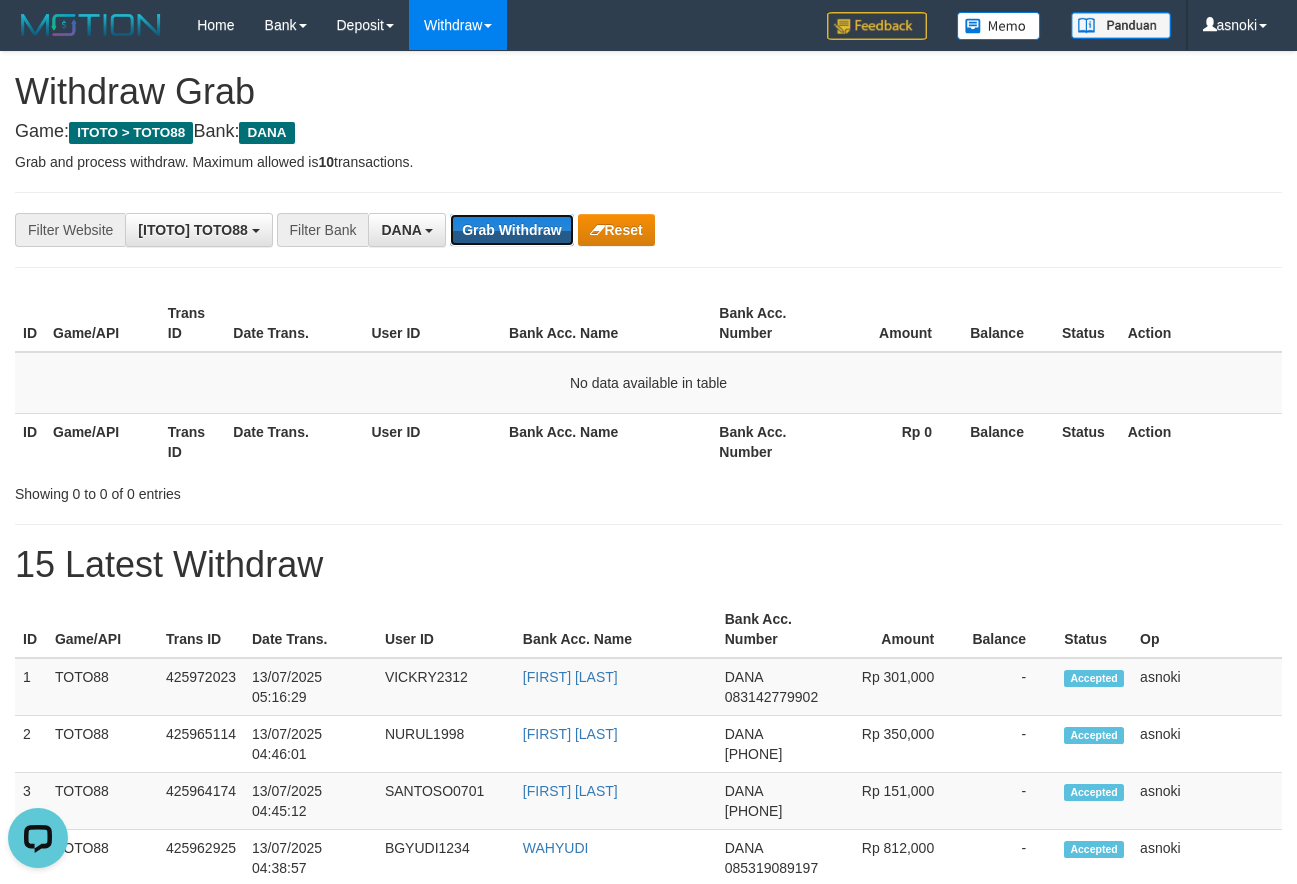 click on "Grab Withdraw" at bounding box center [511, 230] 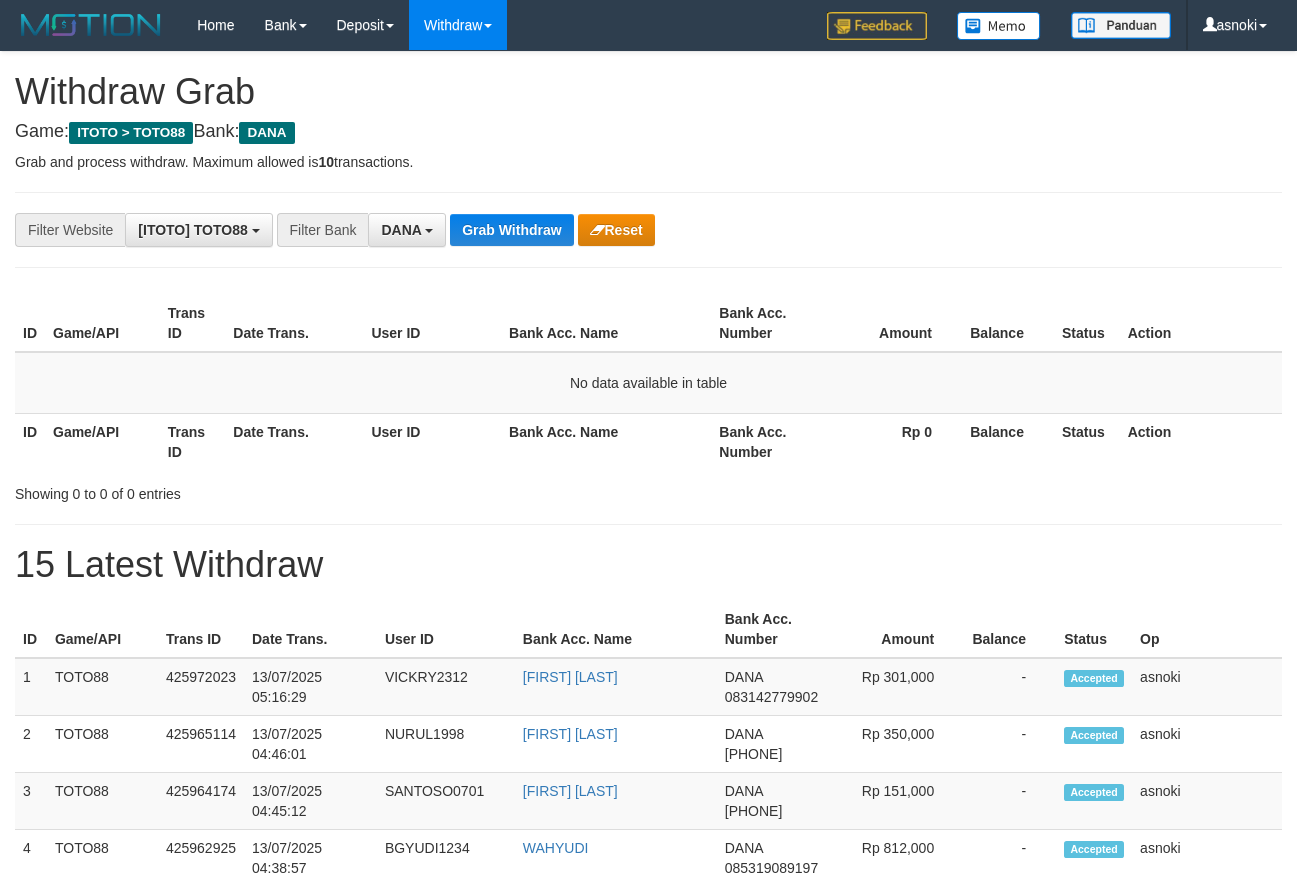 scroll, scrollTop: 0, scrollLeft: 0, axis: both 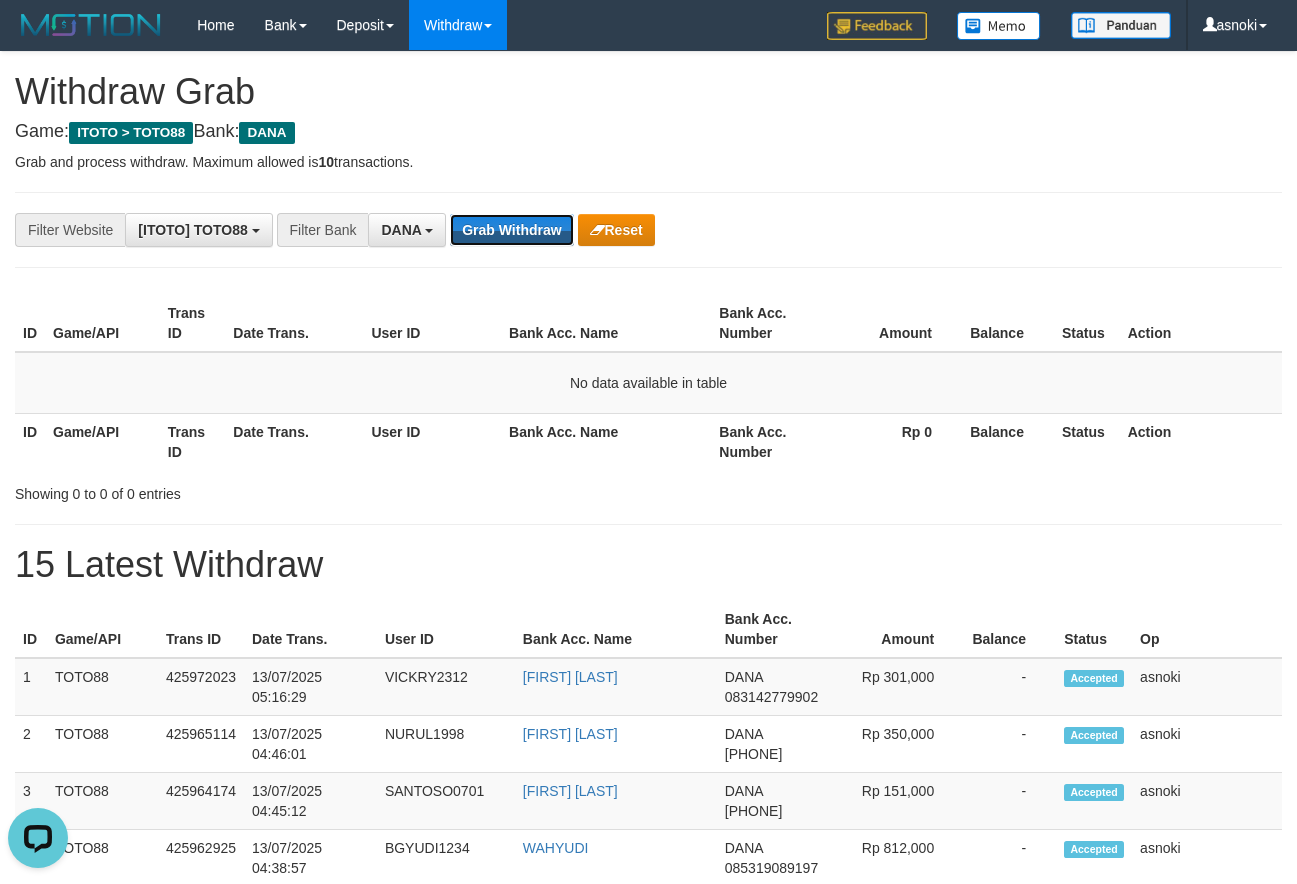click on "Grab Withdraw" at bounding box center (511, 230) 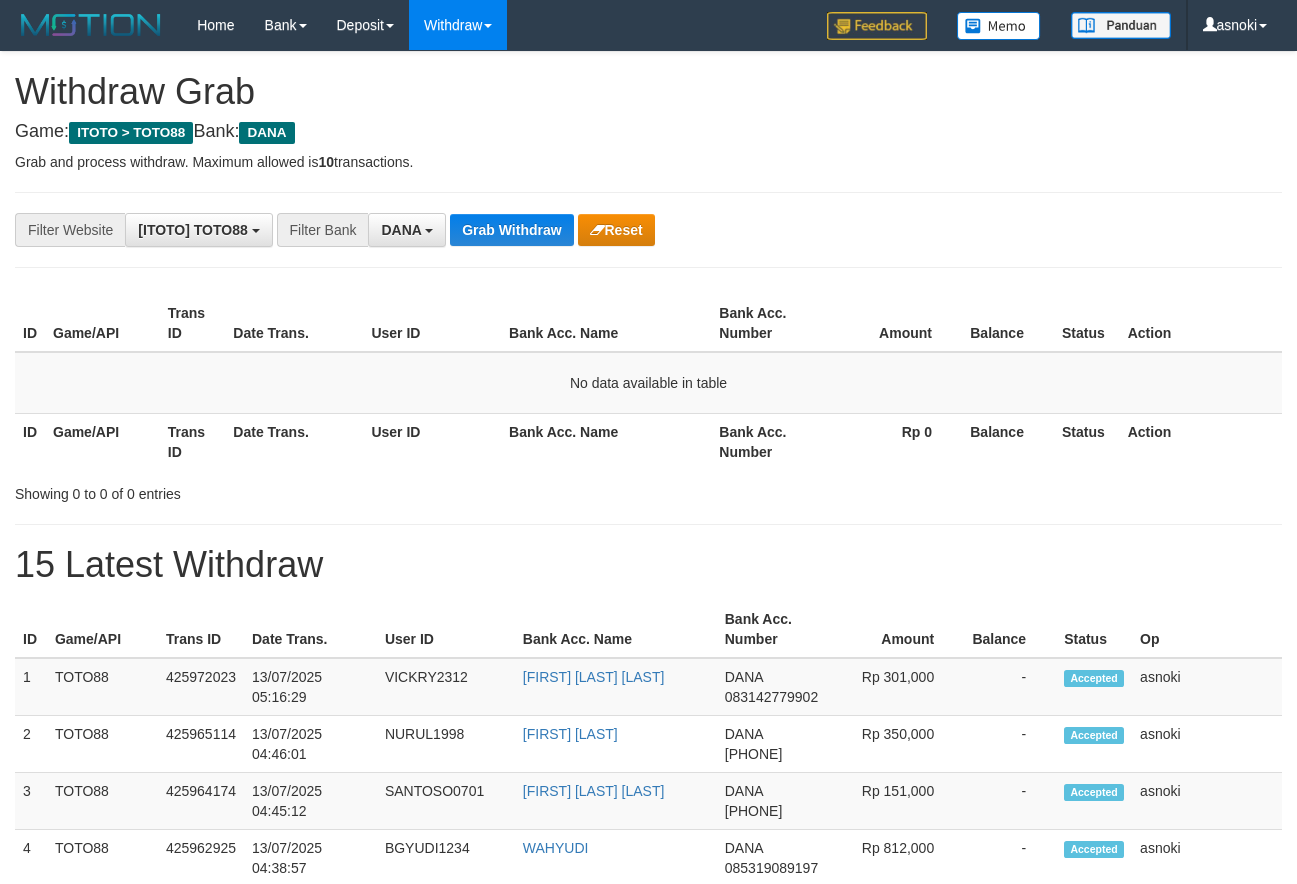 scroll, scrollTop: 0, scrollLeft: 0, axis: both 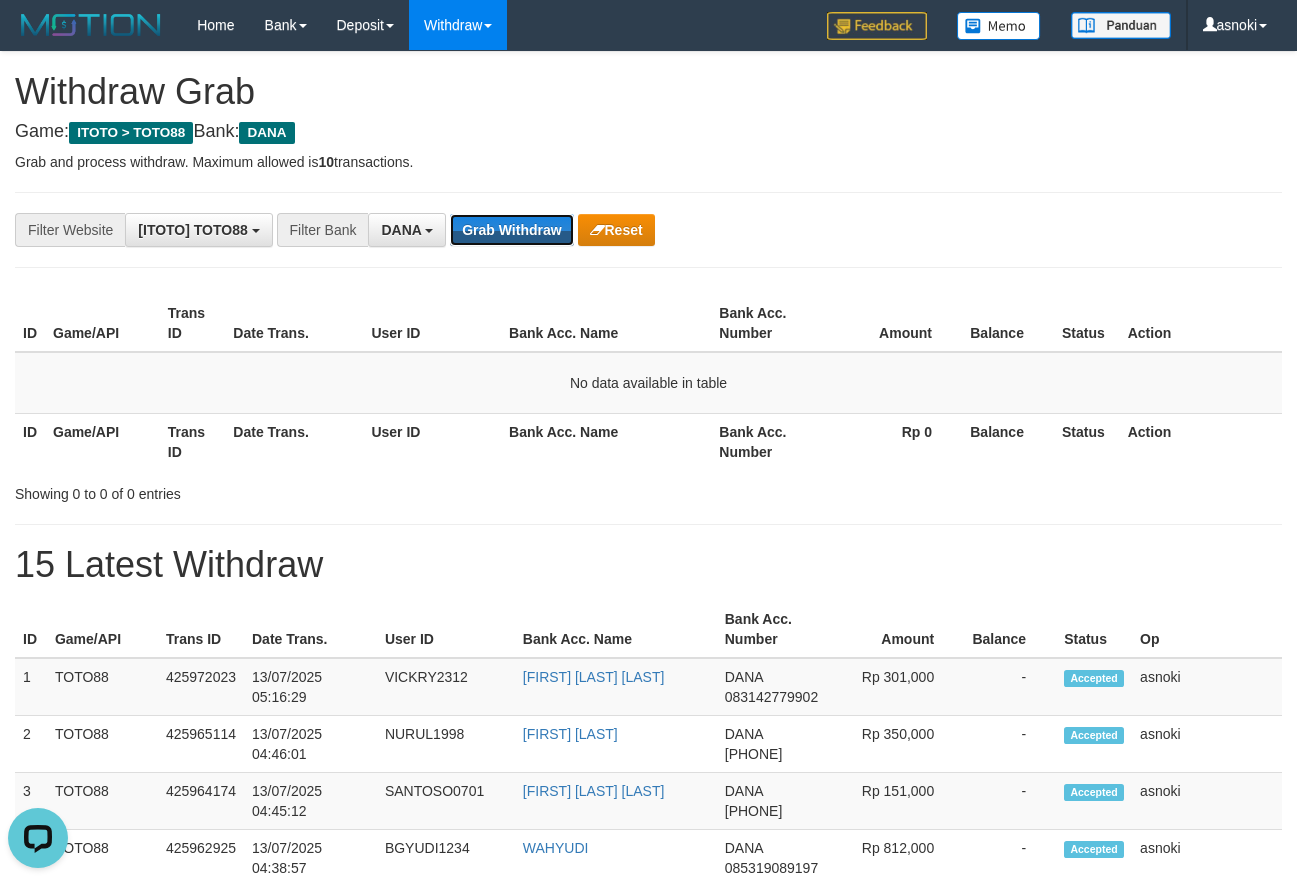 click on "Grab Withdraw" at bounding box center (511, 230) 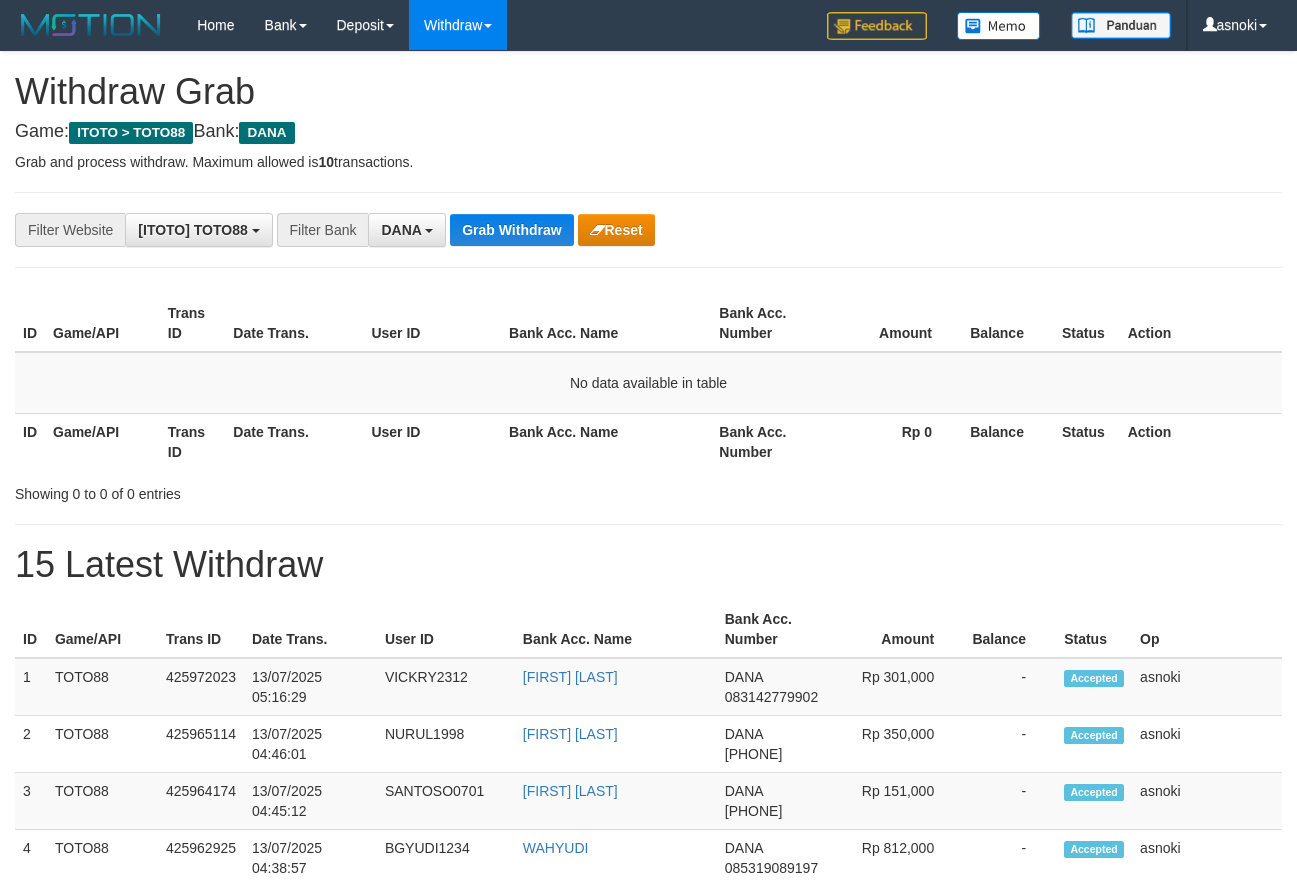 scroll, scrollTop: 0, scrollLeft: 0, axis: both 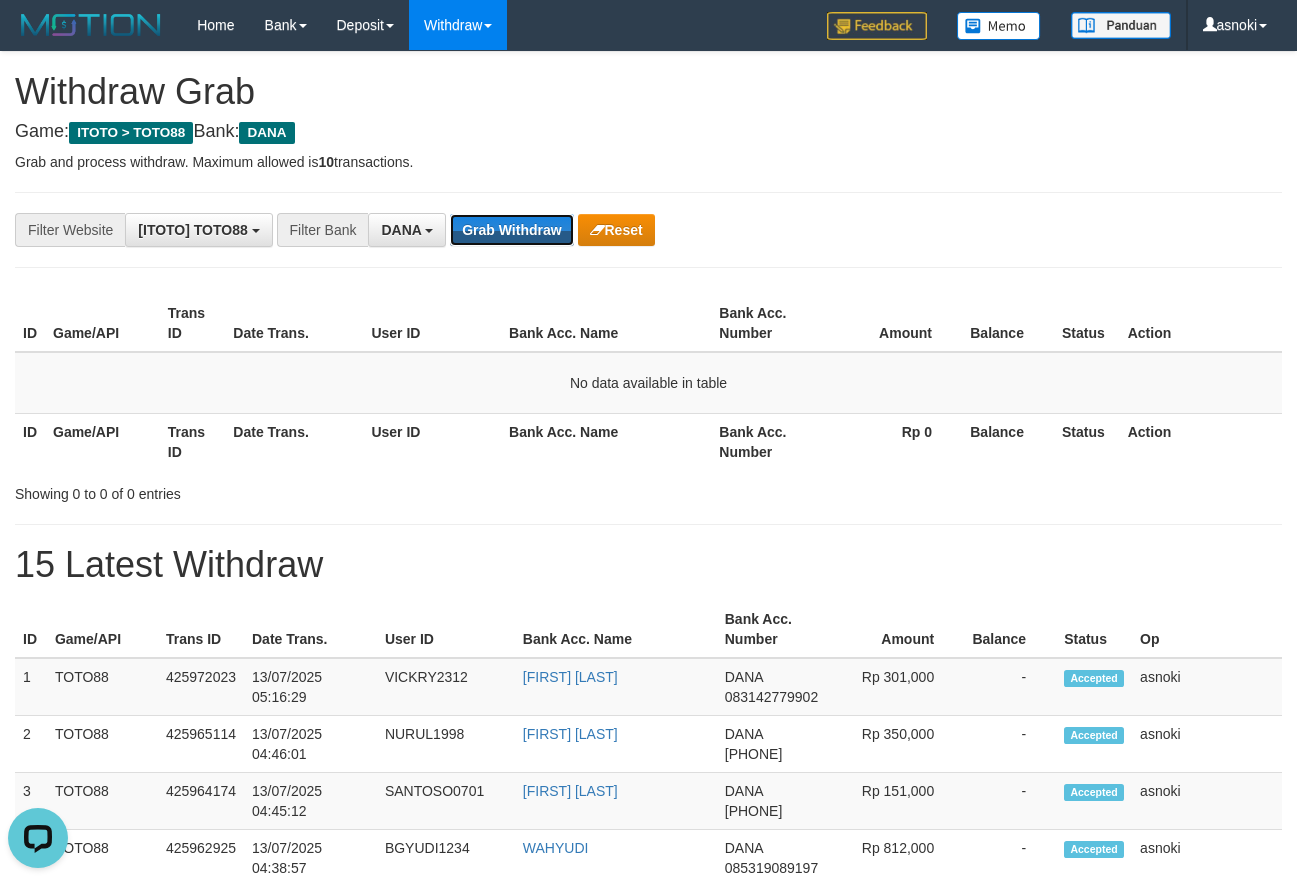 click on "Grab Withdraw" at bounding box center [511, 230] 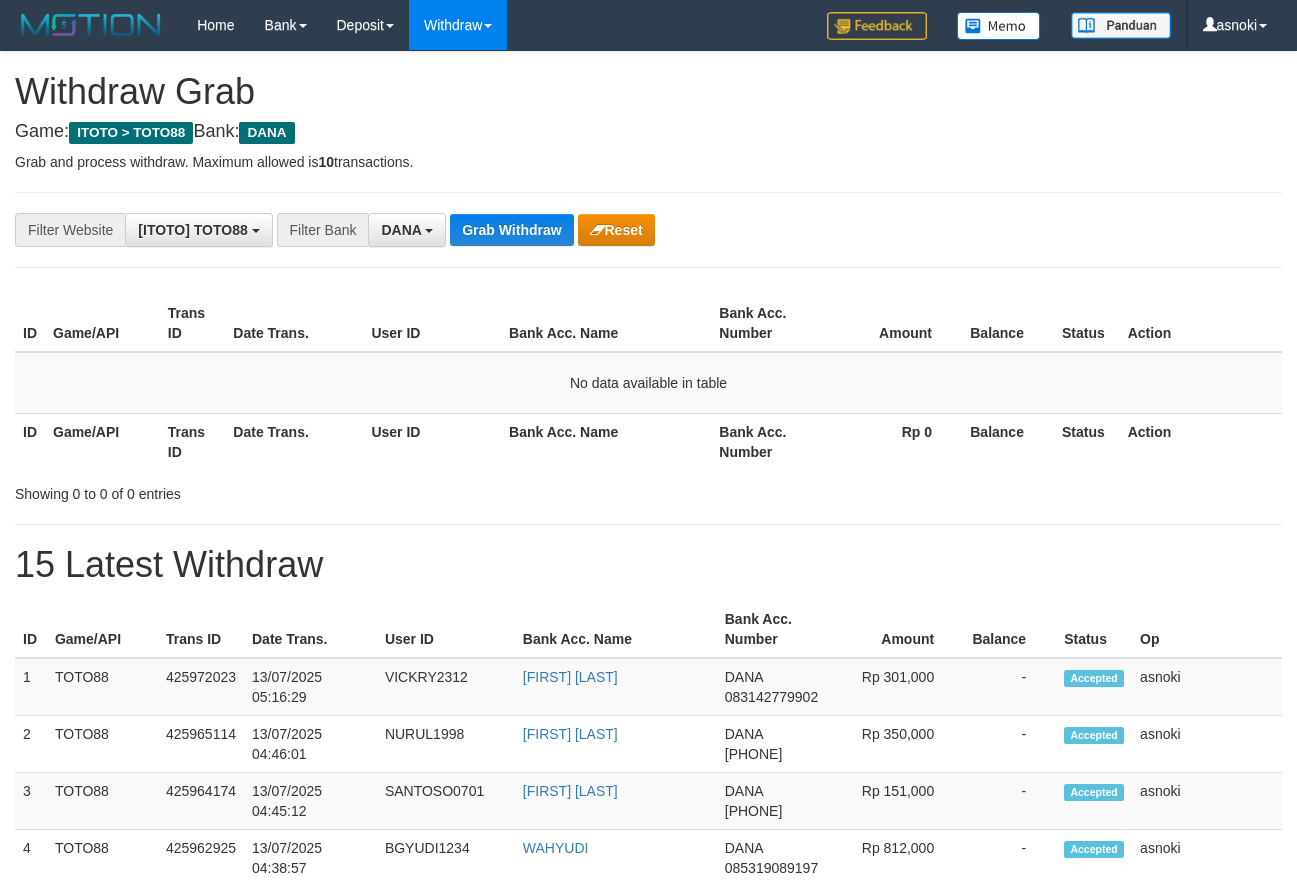 scroll, scrollTop: 0, scrollLeft: 0, axis: both 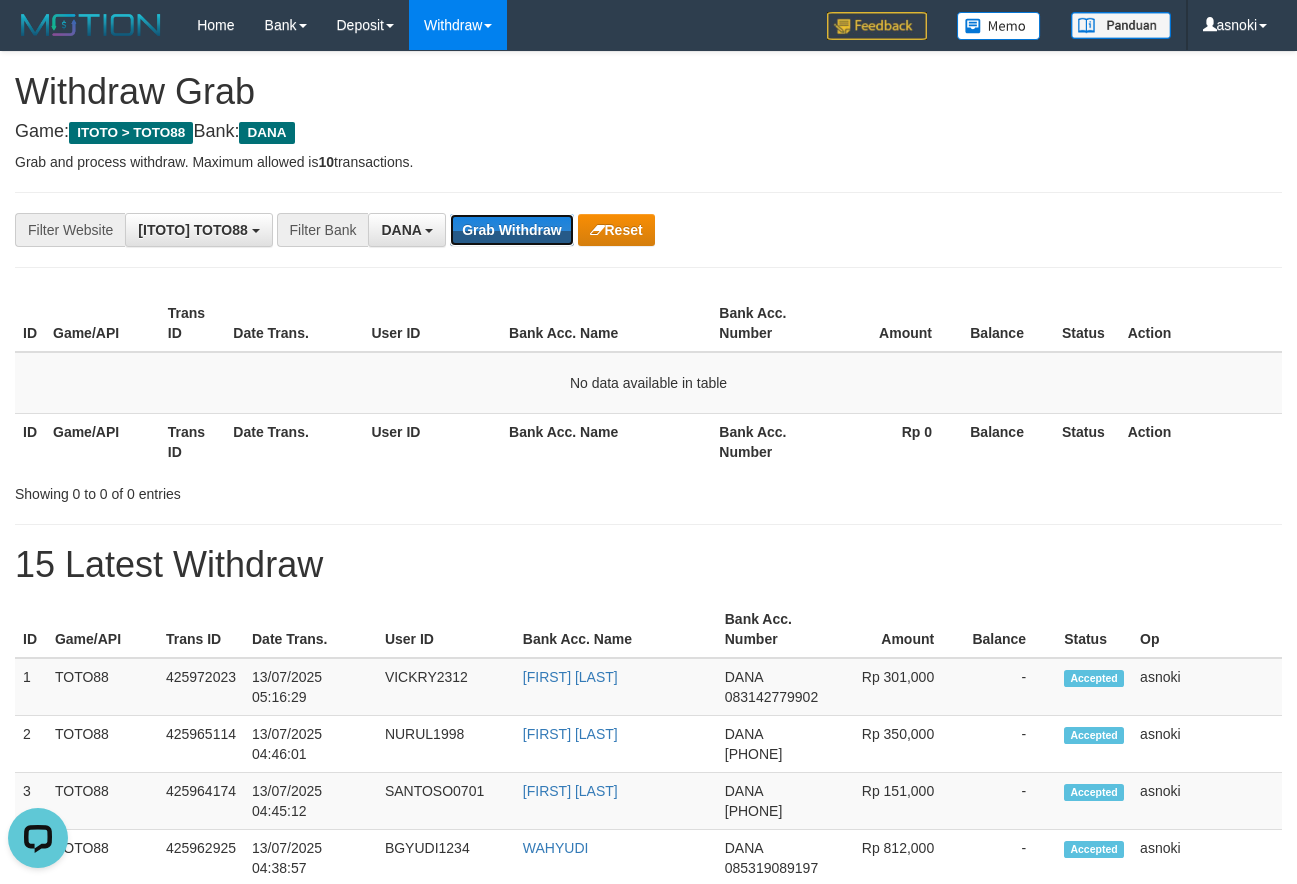 click on "Grab Withdraw" at bounding box center (511, 230) 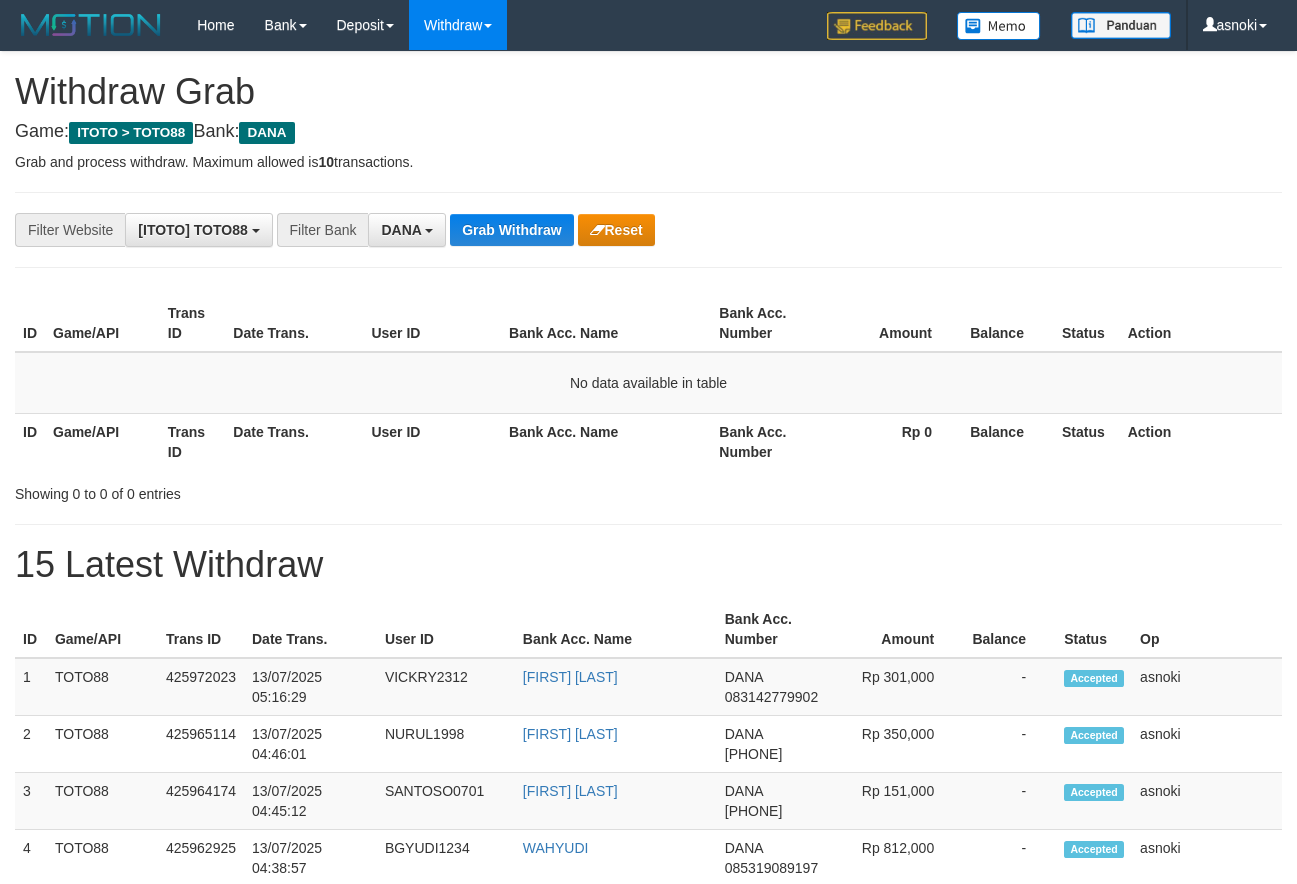 scroll, scrollTop: 0, scrollLeft: 0, axis: both 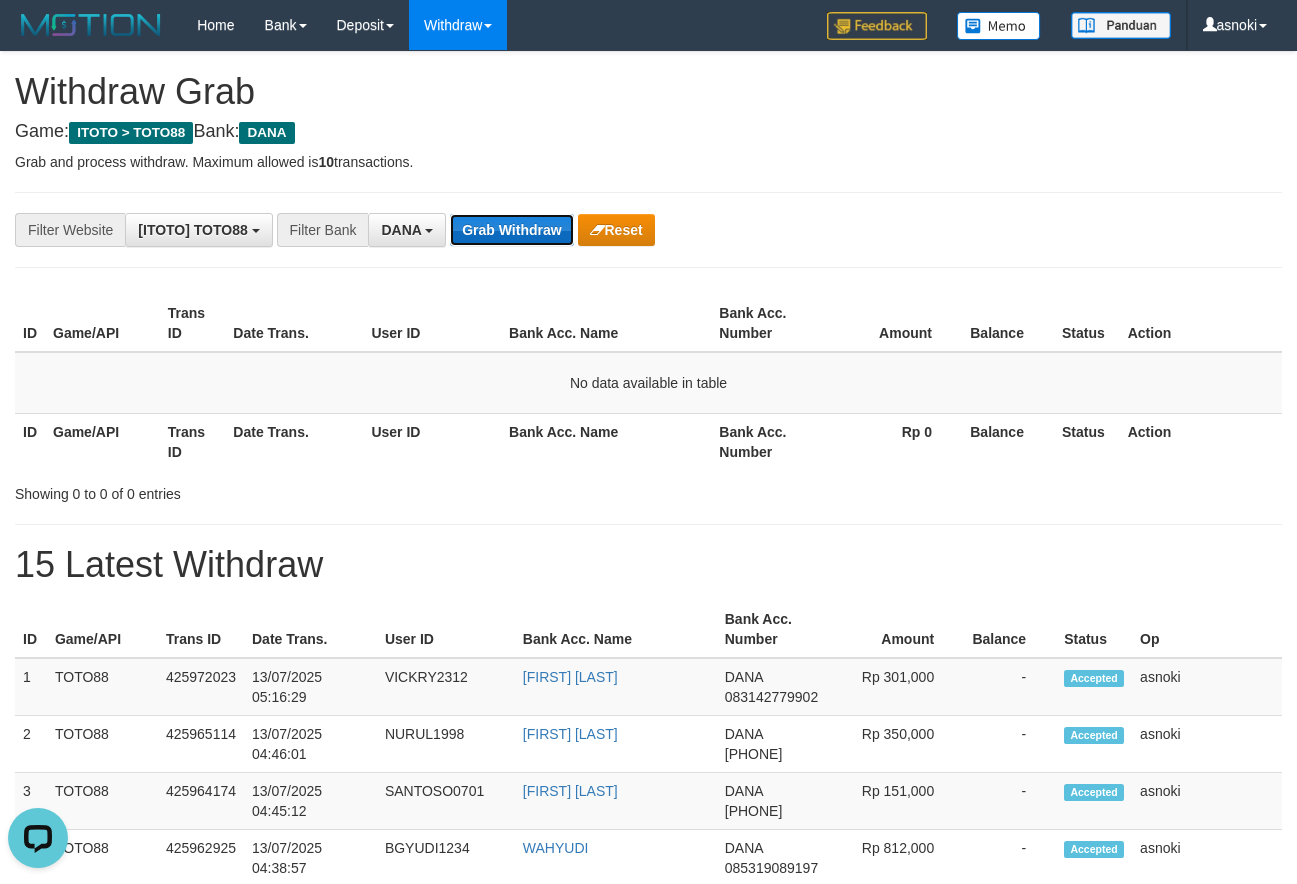 click on "Grab Withdraw" at bounding box center (511, 230) 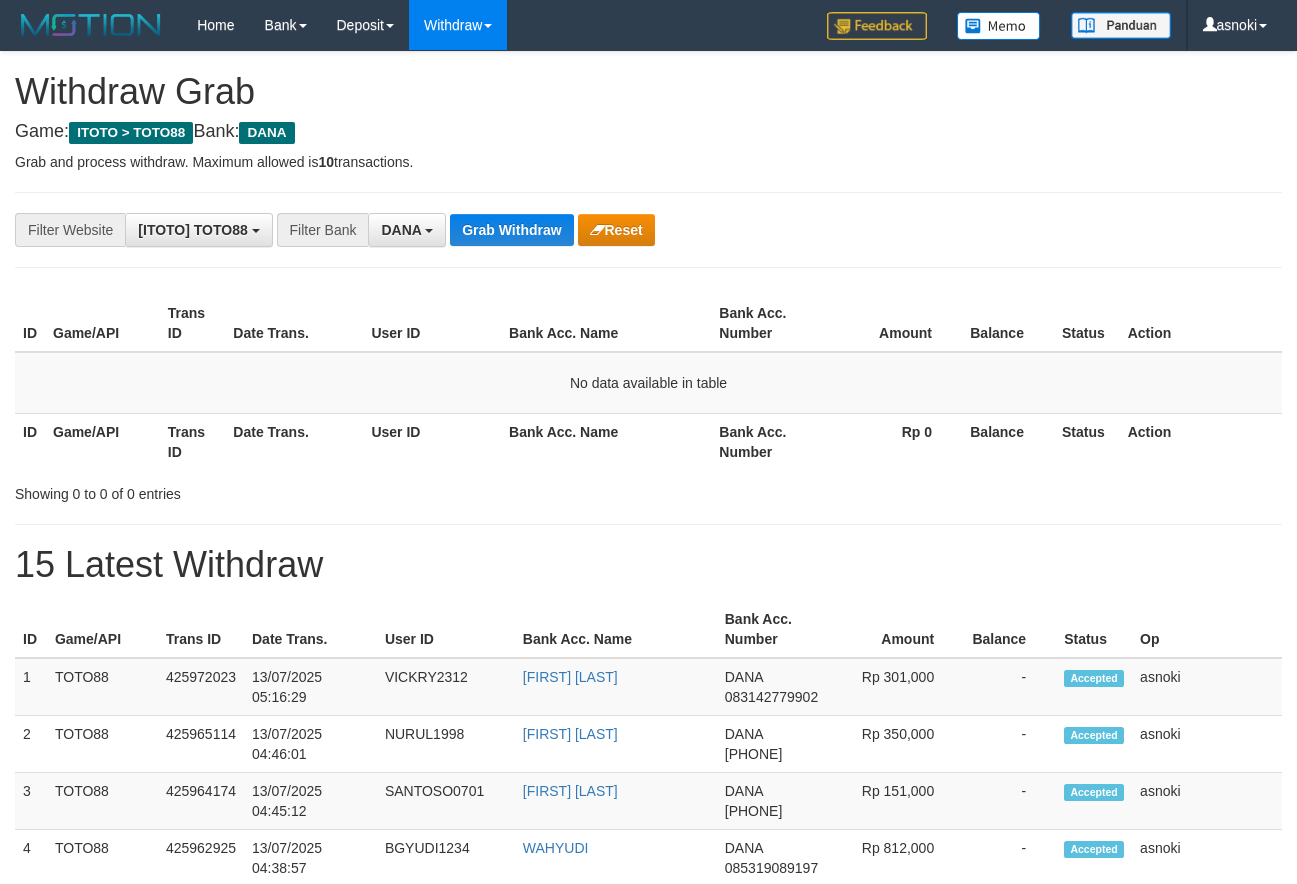 scroll, scrollTop: 0, scrollLeft: 0, axis: both 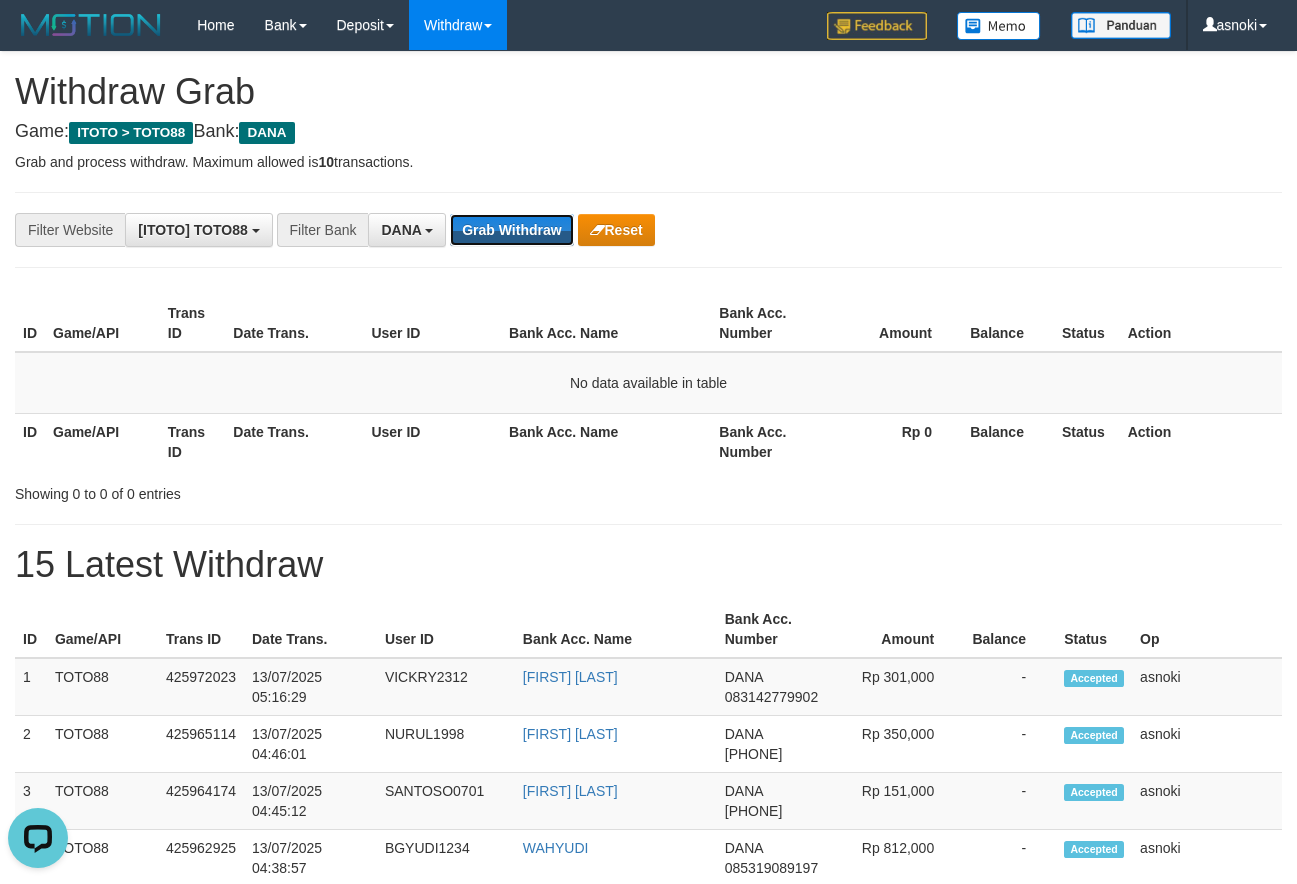 click on "Grab Withdraw" at bounding box center [511, 230] 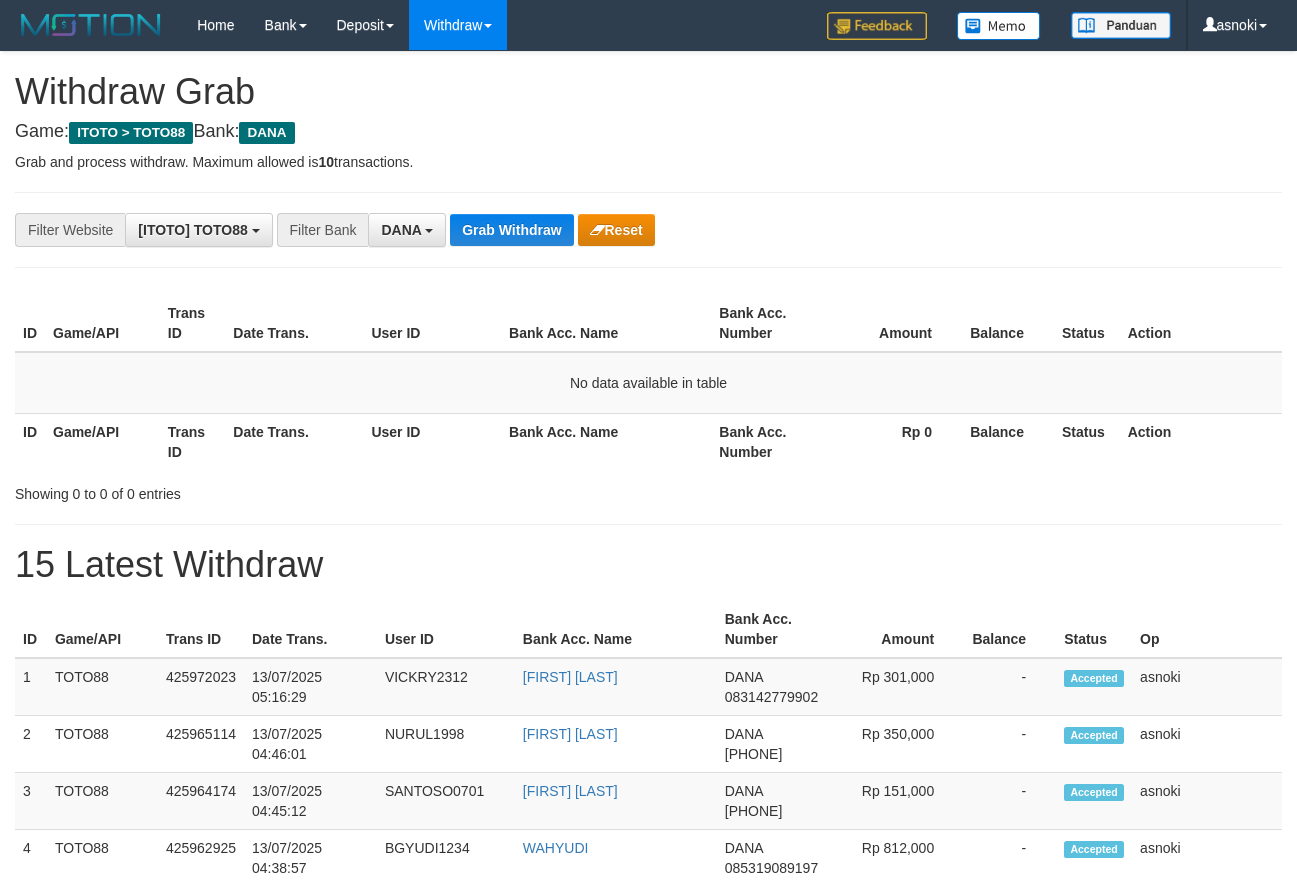 scroll, scrollTop: 0, scrollLeft: 0, axis: both 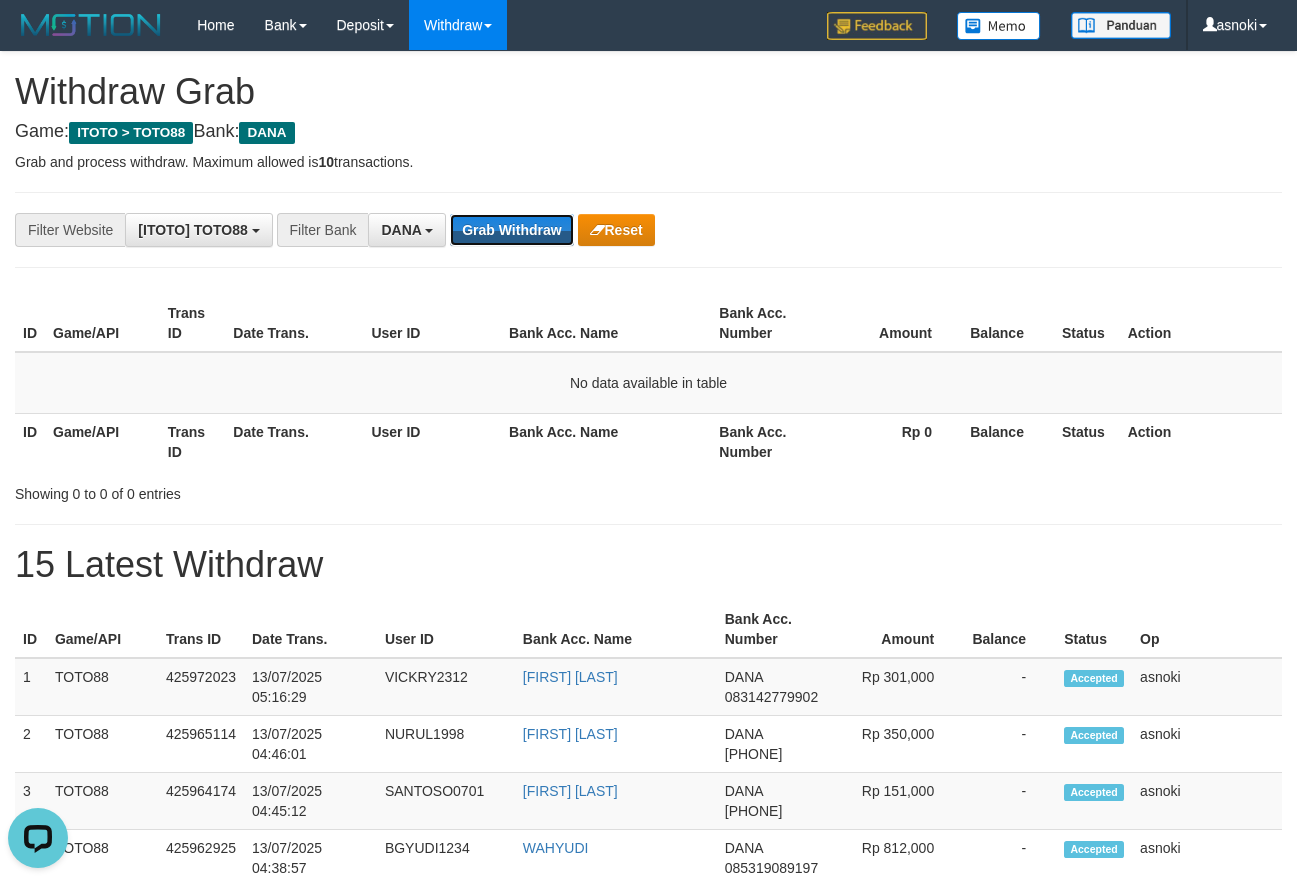 click on "Grab Withdraw" at bounding box center [511, 230] 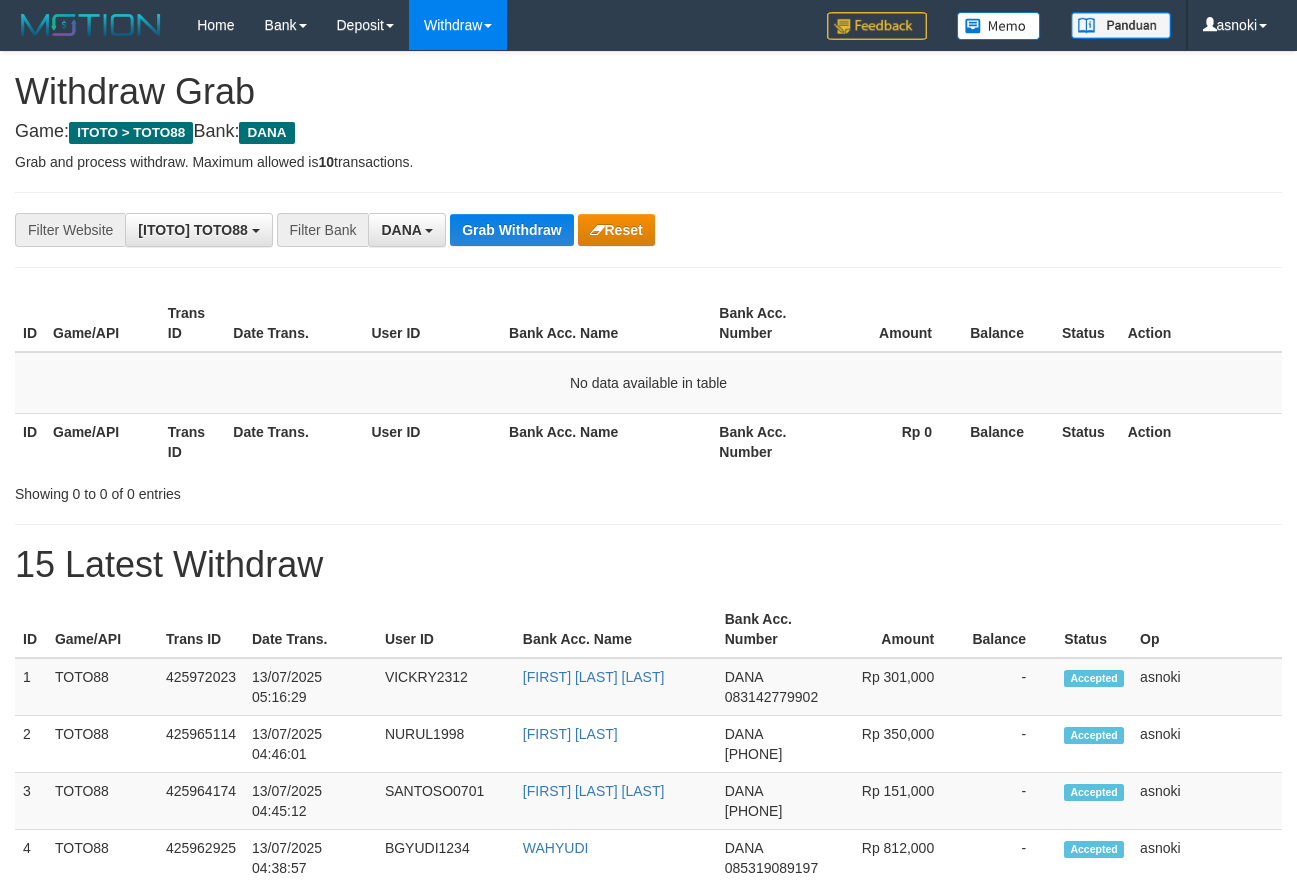 scroll, scrollTop: 0, scrollLeft: 0, axis: both 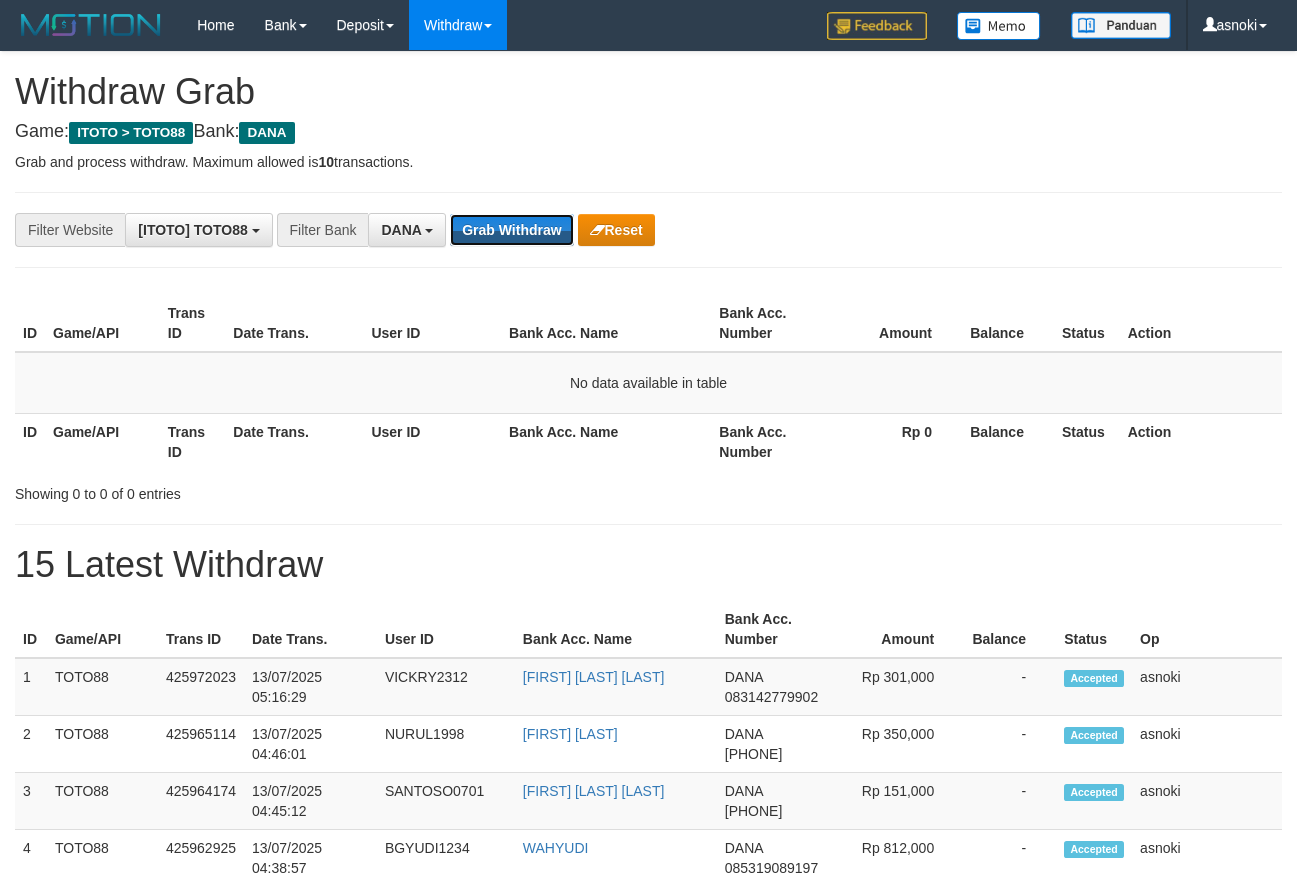 click on "Grab Withdraw" at bounding box center (511, 230) 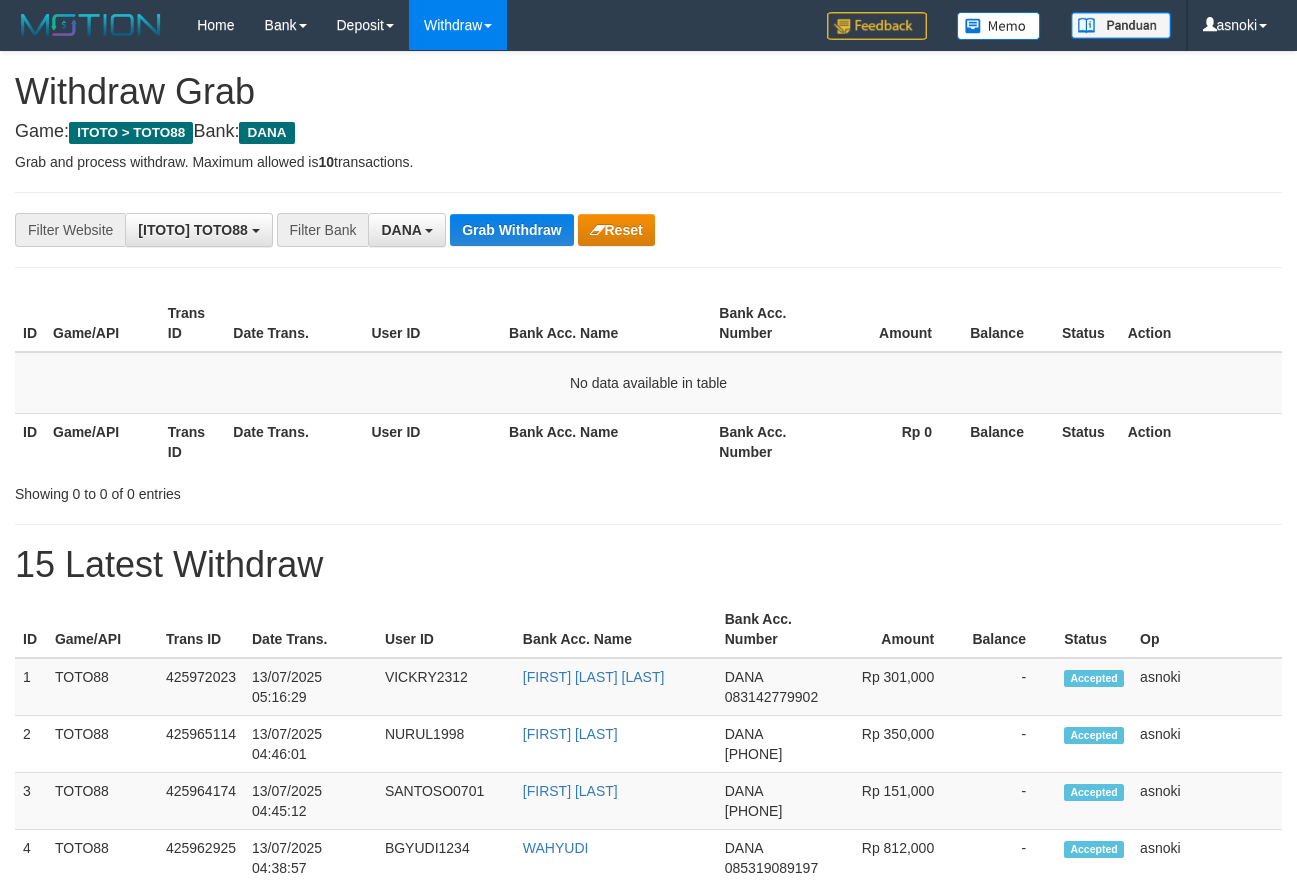 scroll, scrollTop: 0, scrollLeft: 0, axis: both 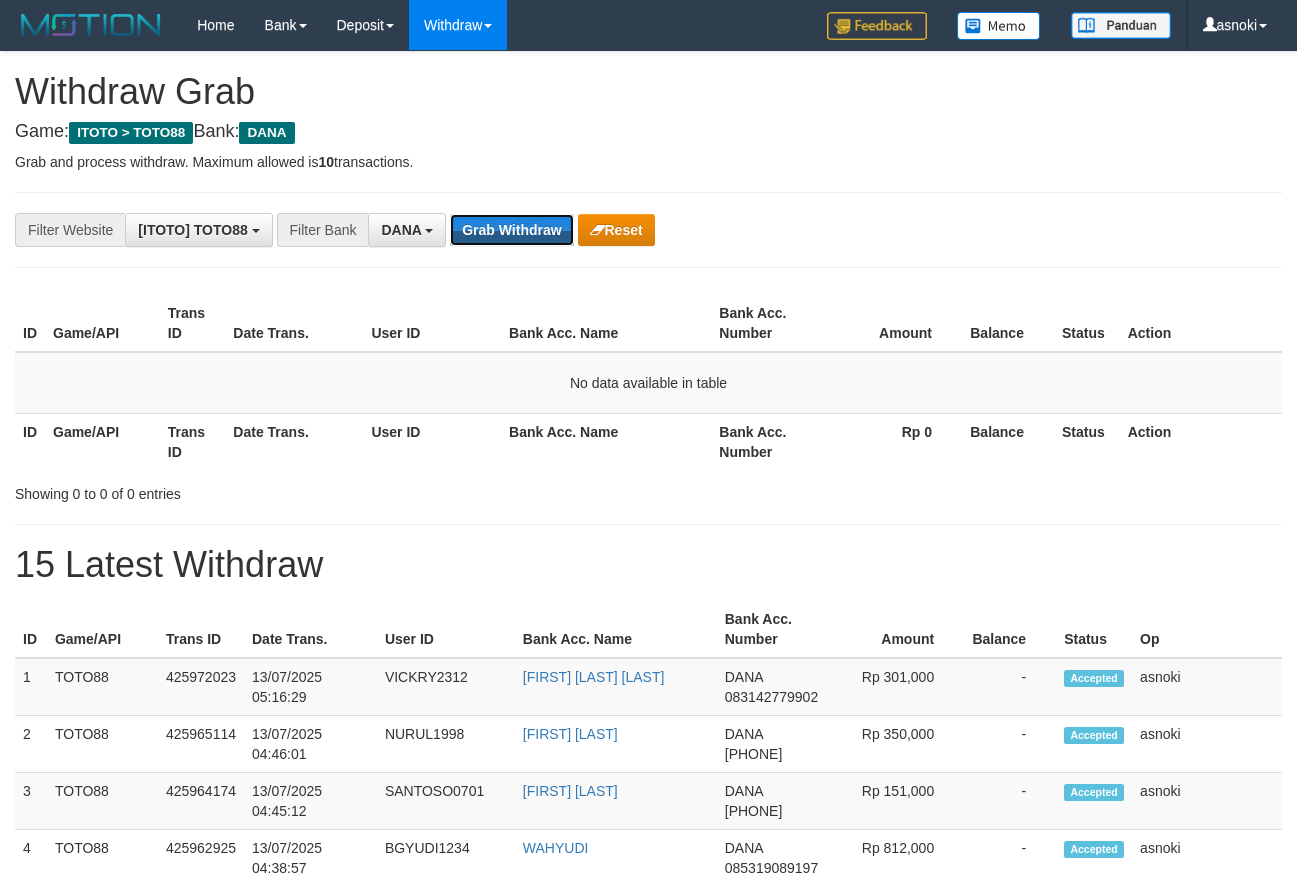 click on "Grab Withdraw" at bounding box center (511, 230) 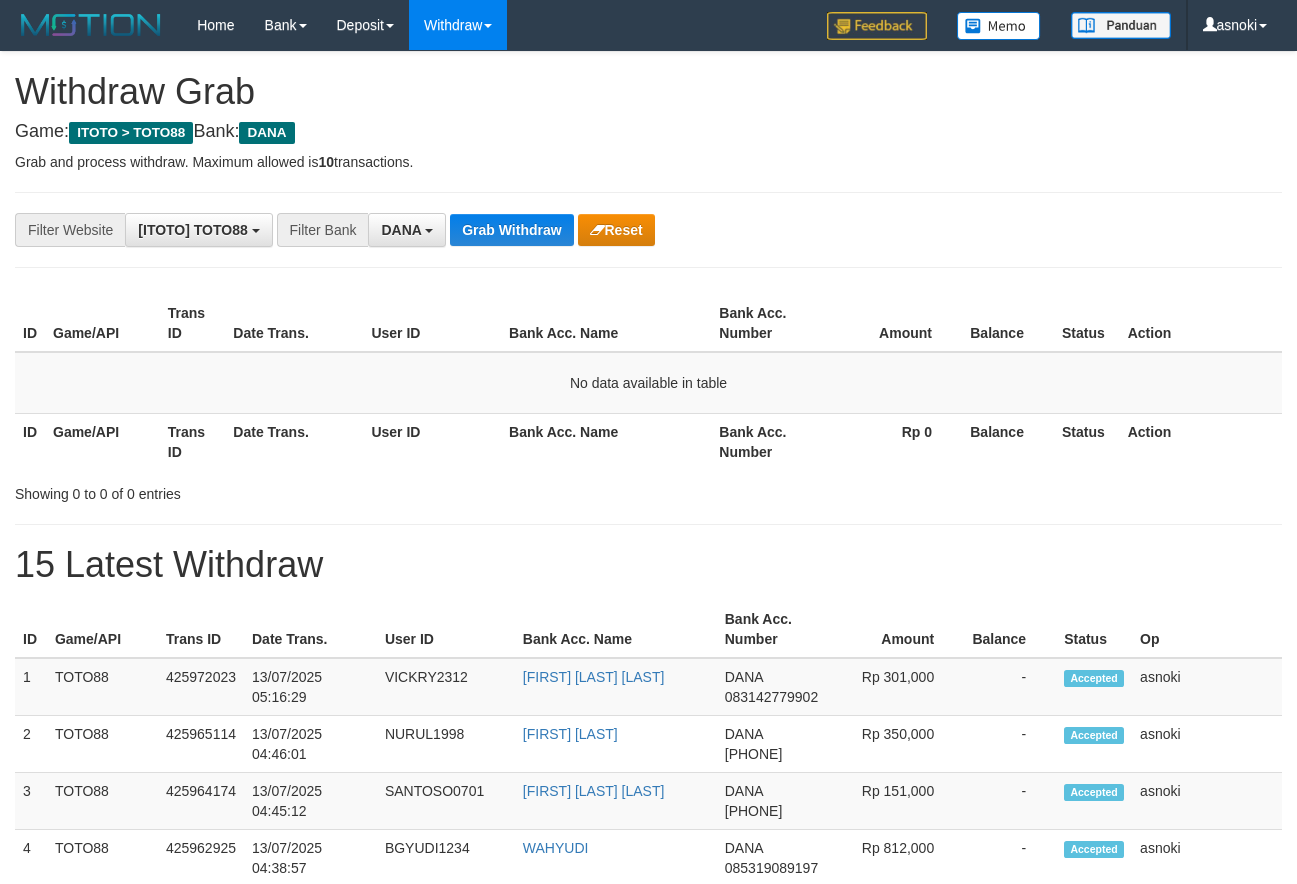 scroll, scrollTop: 0, scrollLeft: 0, axis: both 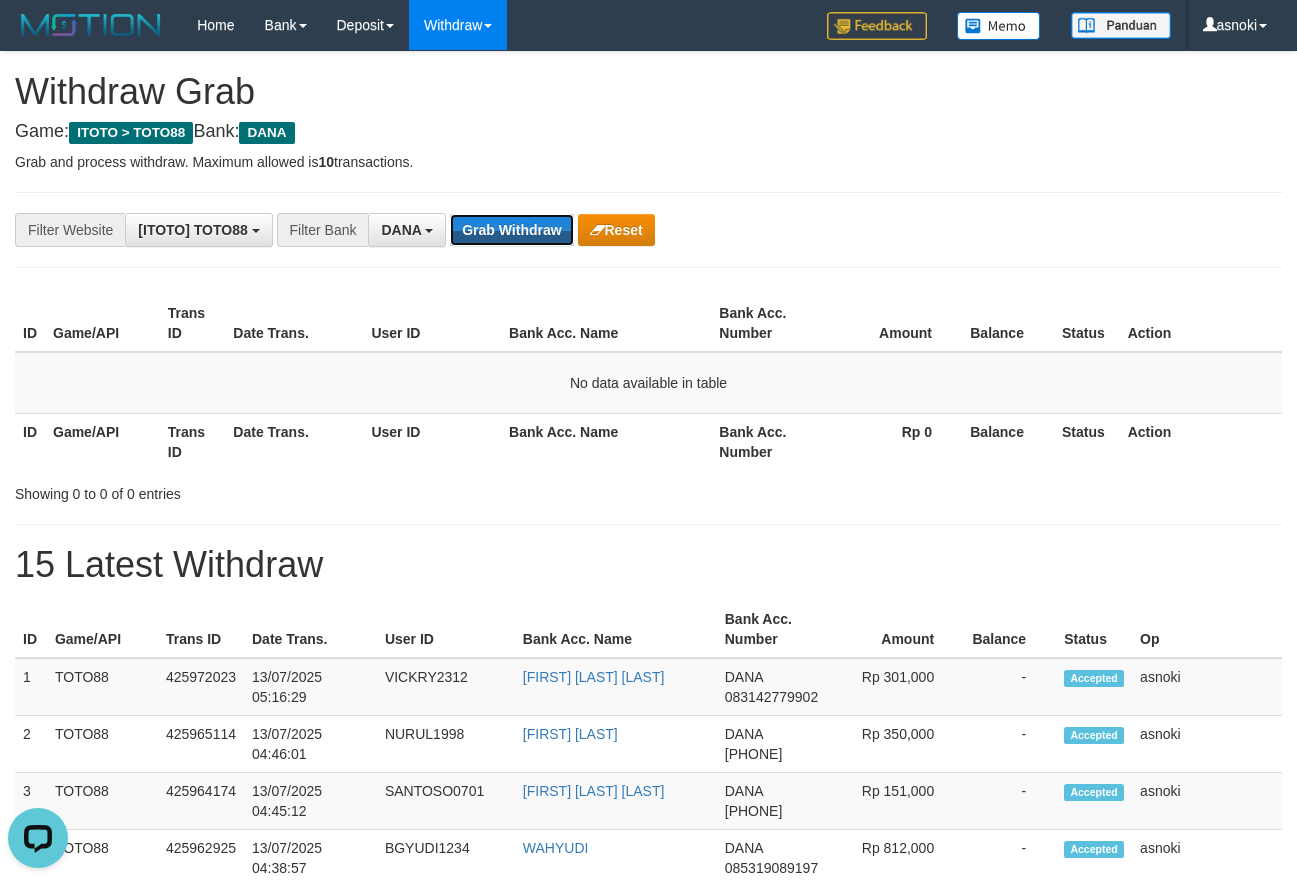 click on "Grab Withdraw" at bounding box center [511, 230] 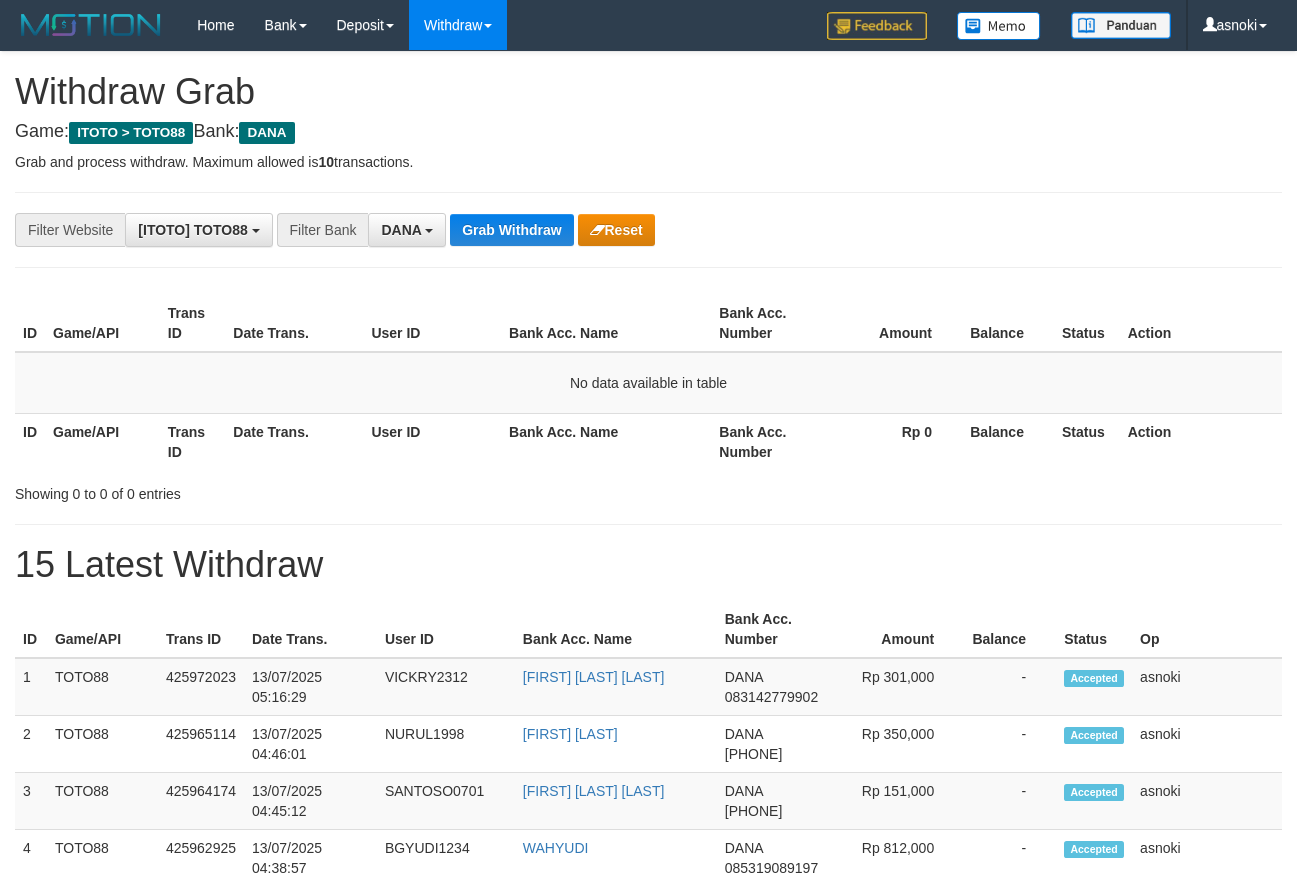 scroll, scrollTop: 0, scrollLeft: 0, axis: both 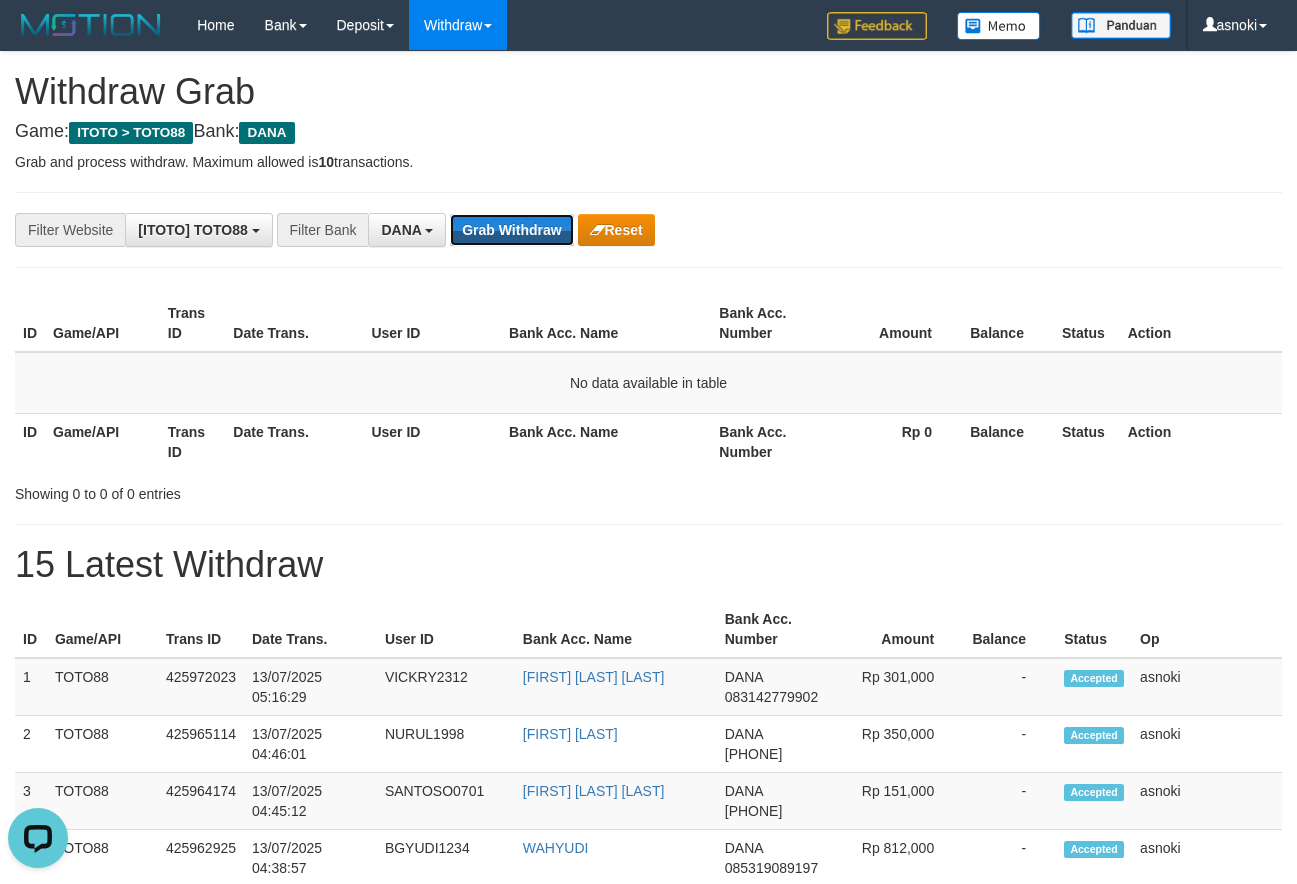 click on "Grab Withdraw" at bounding box center (511, 230) 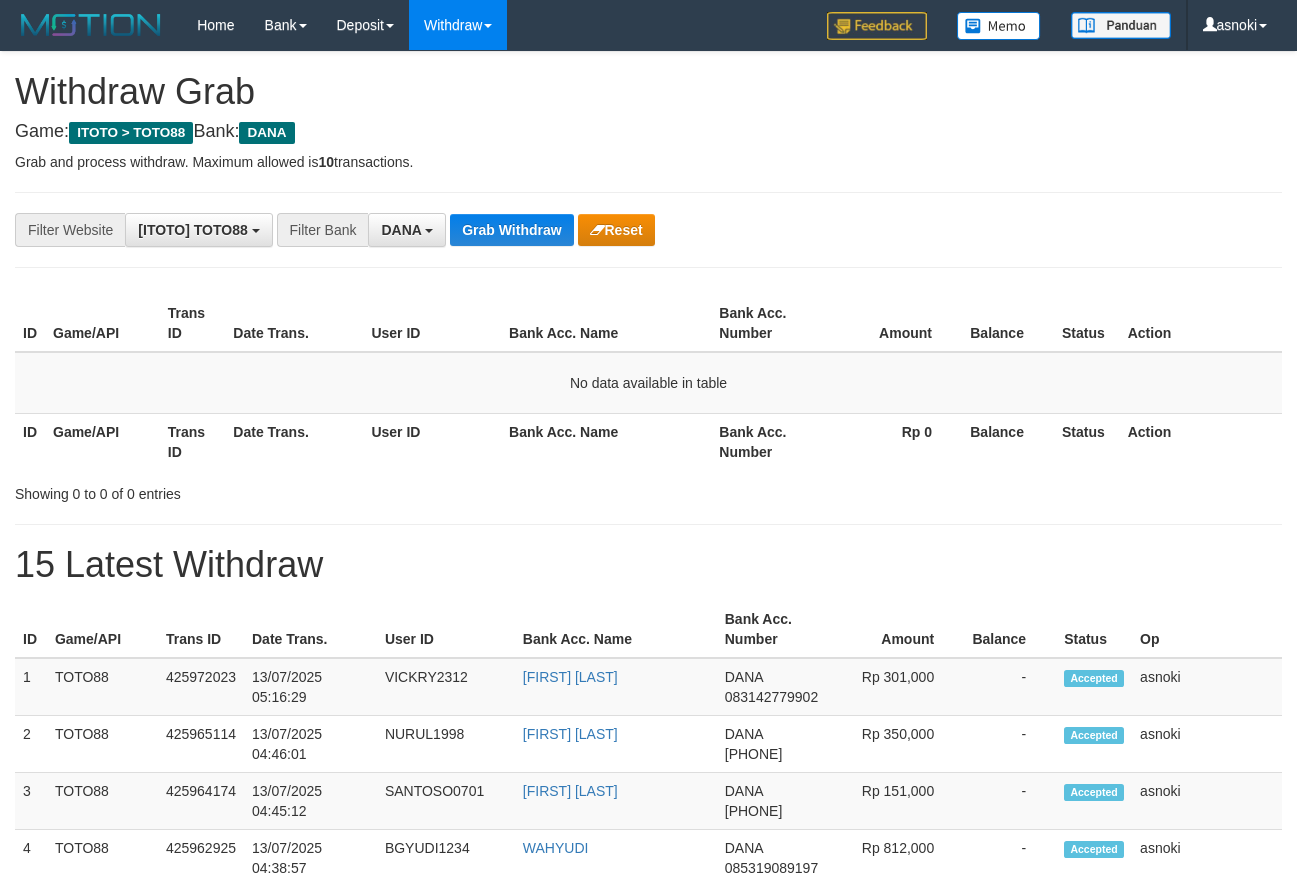 scroll, scrollTop: 0, scrollLeft: 0, axis: both 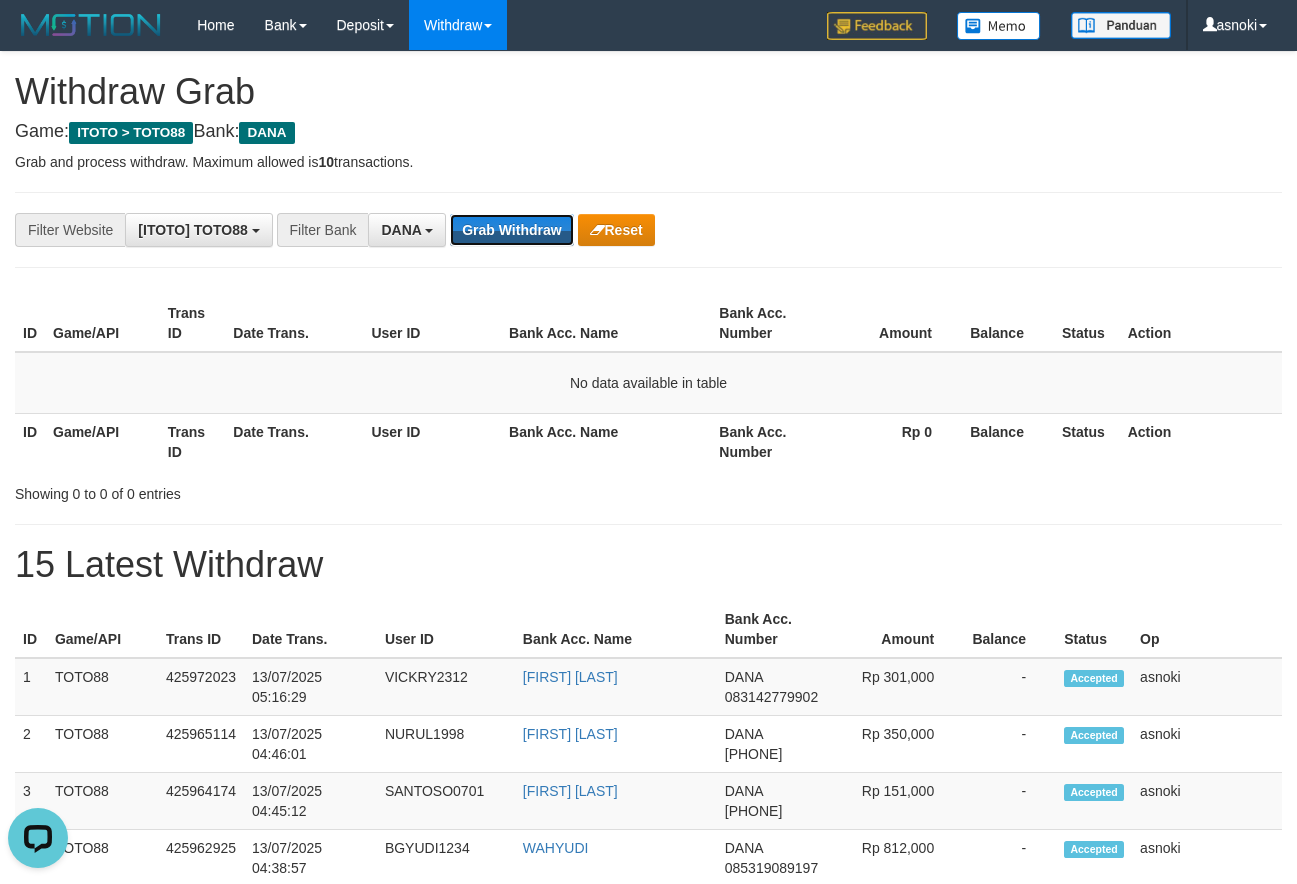 click on "Grab Withdraw" at bounding box center (511, 230) 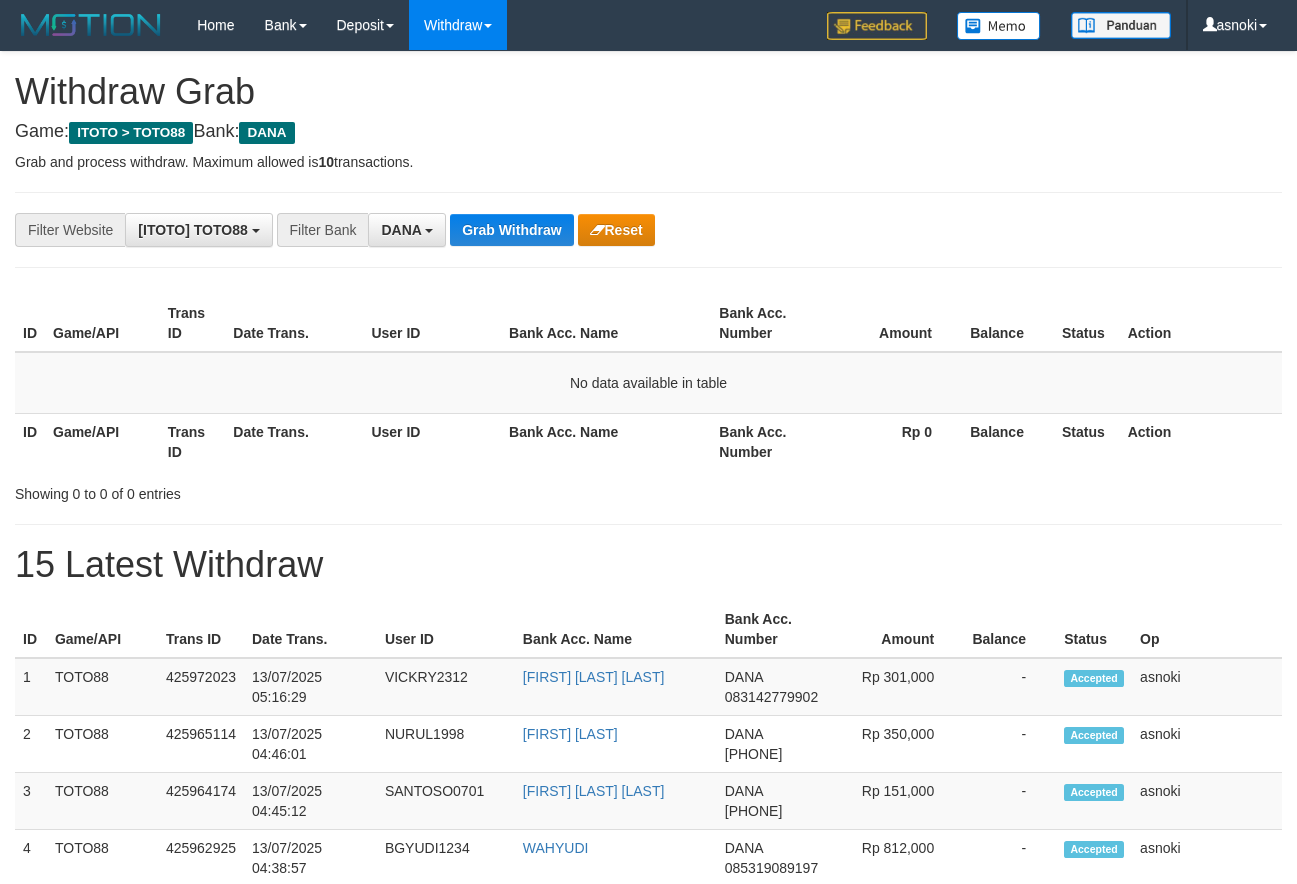 scroll, scrollTop: 0, scrollLeft: 0, axis: both 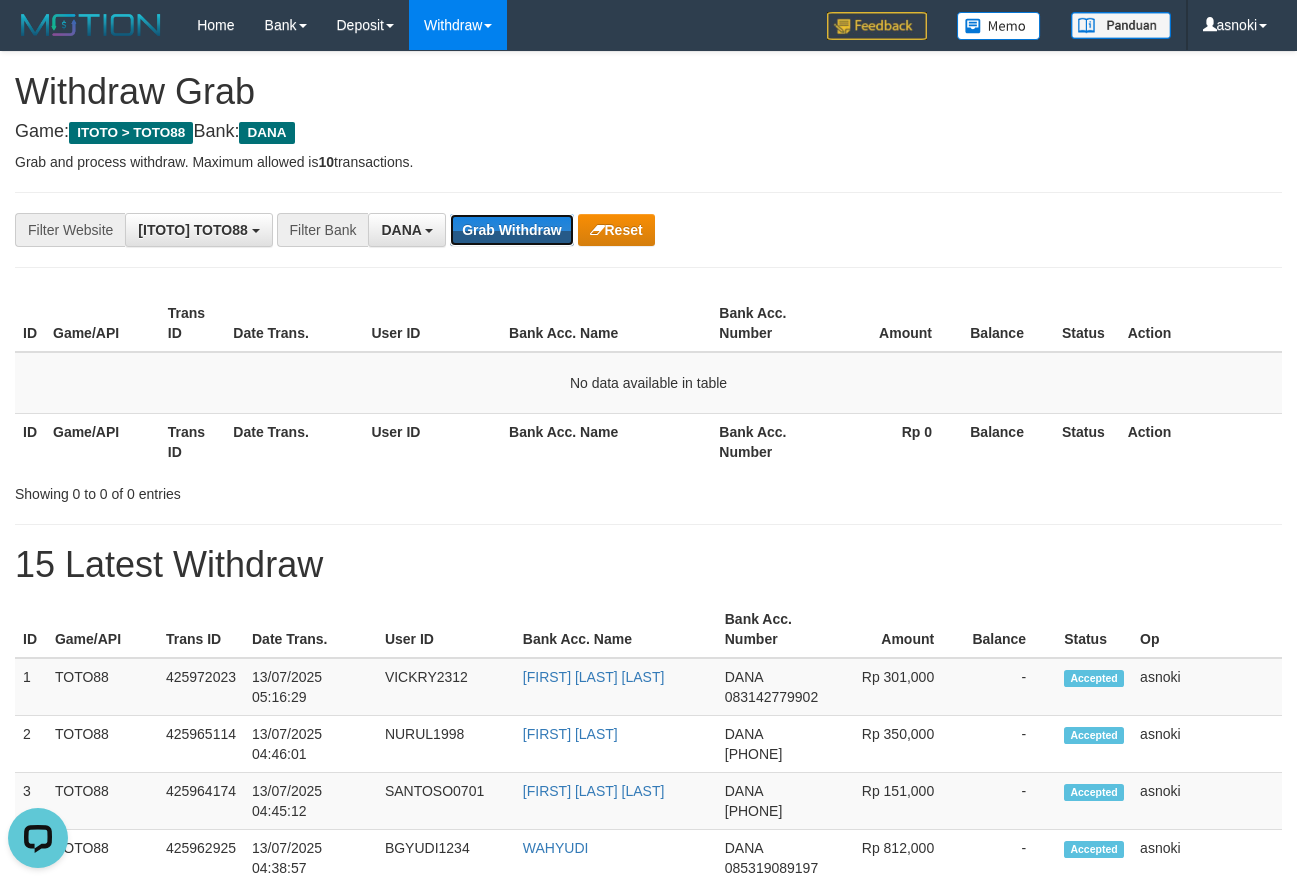 click on "Grab Withdraw" at bounding box center (511, 230) 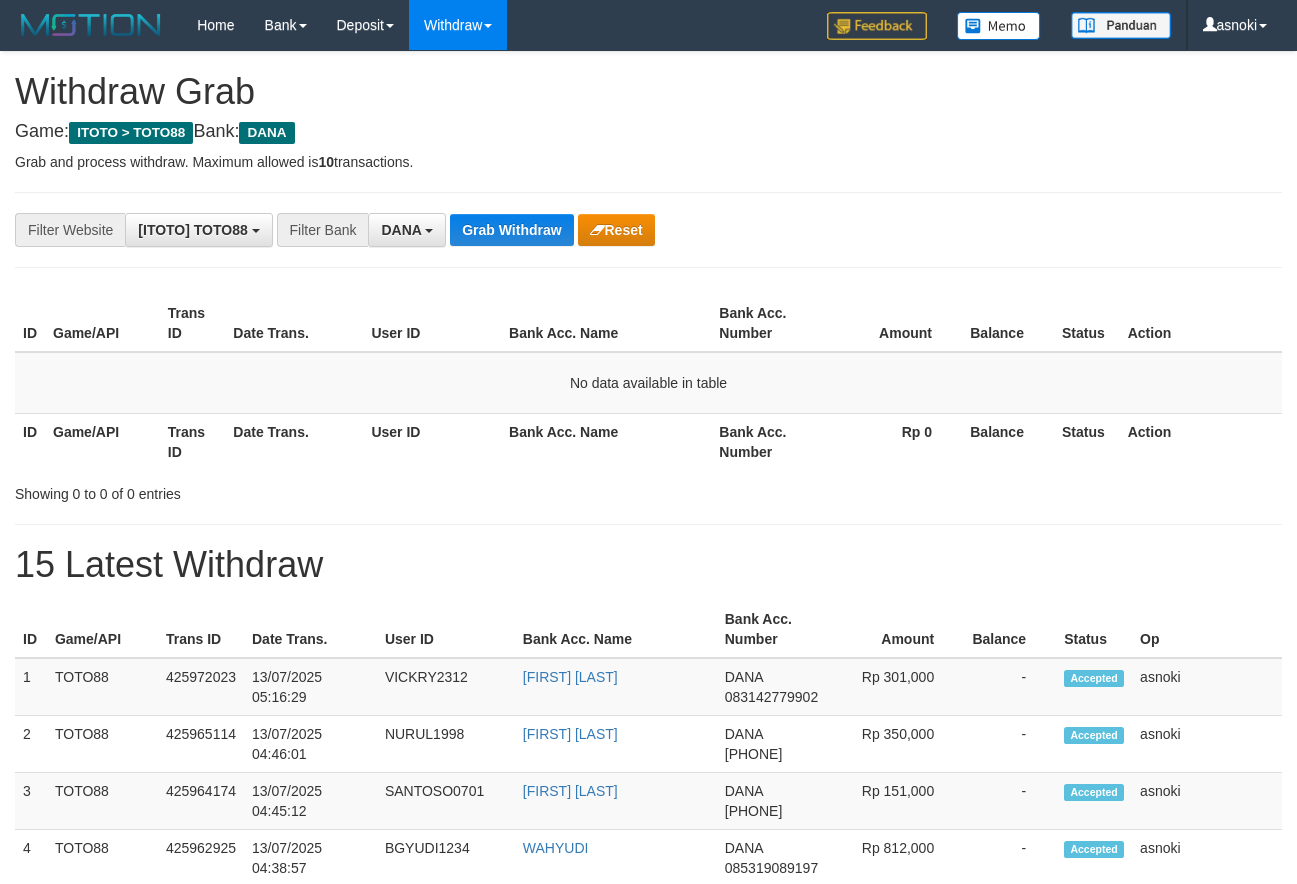 scroll, scrollTop: 0, scrollLeft: 0, axis: both 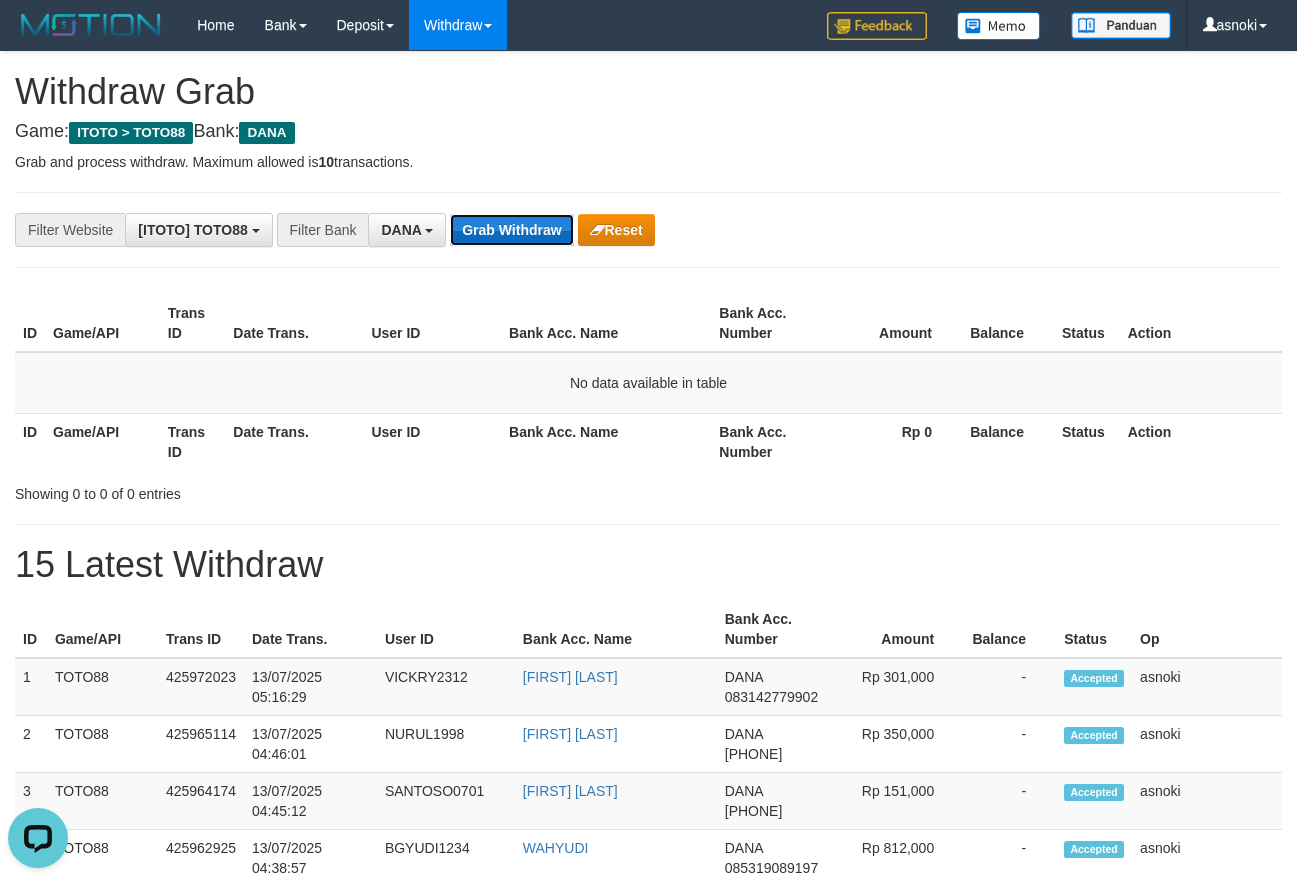 click on "Grab Withdraw" at bounding box center [511, 230] 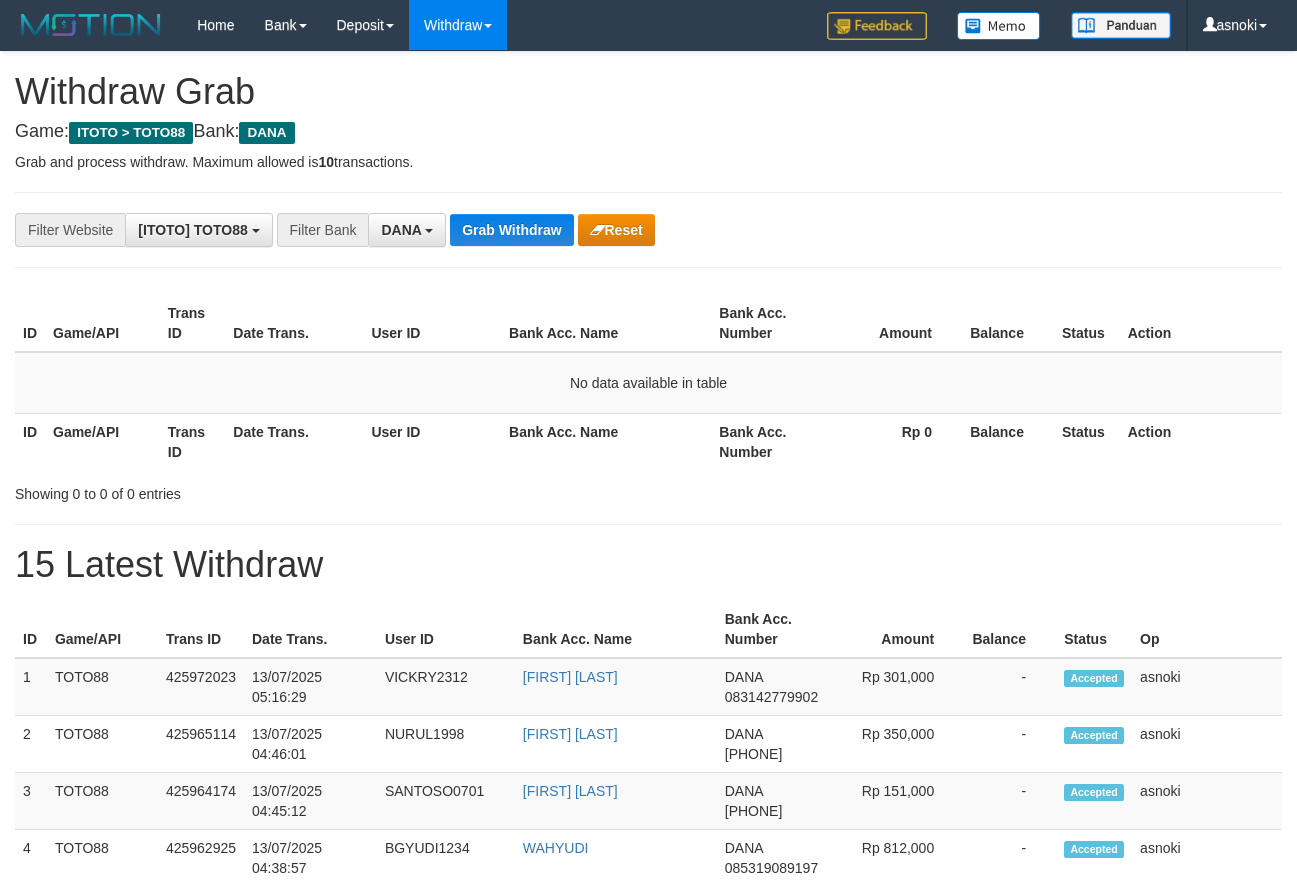 scroll, scrollTop: 0, scrollLeft: 0, axis: both 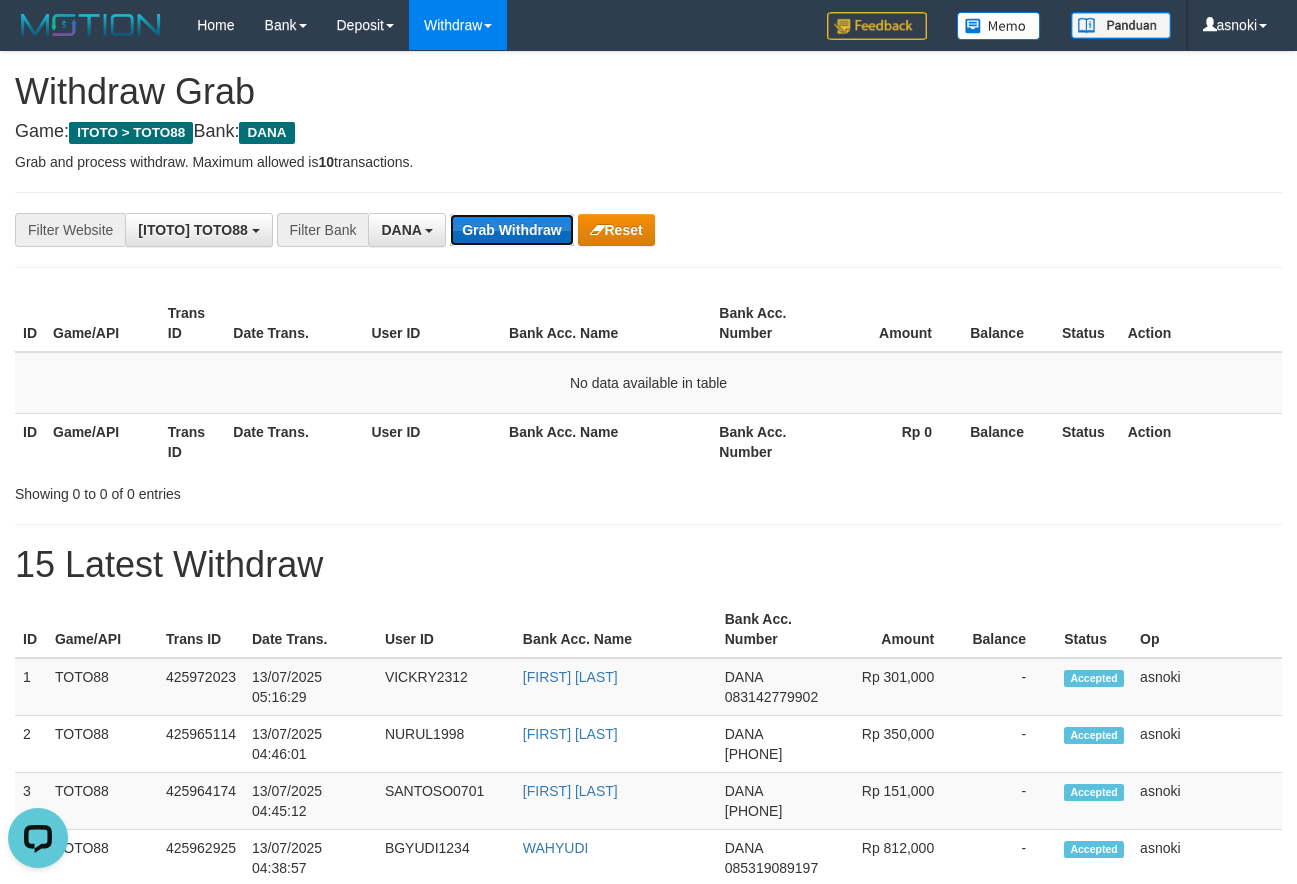 click on "Grab Withdraw" at bounding box center (511, 230) 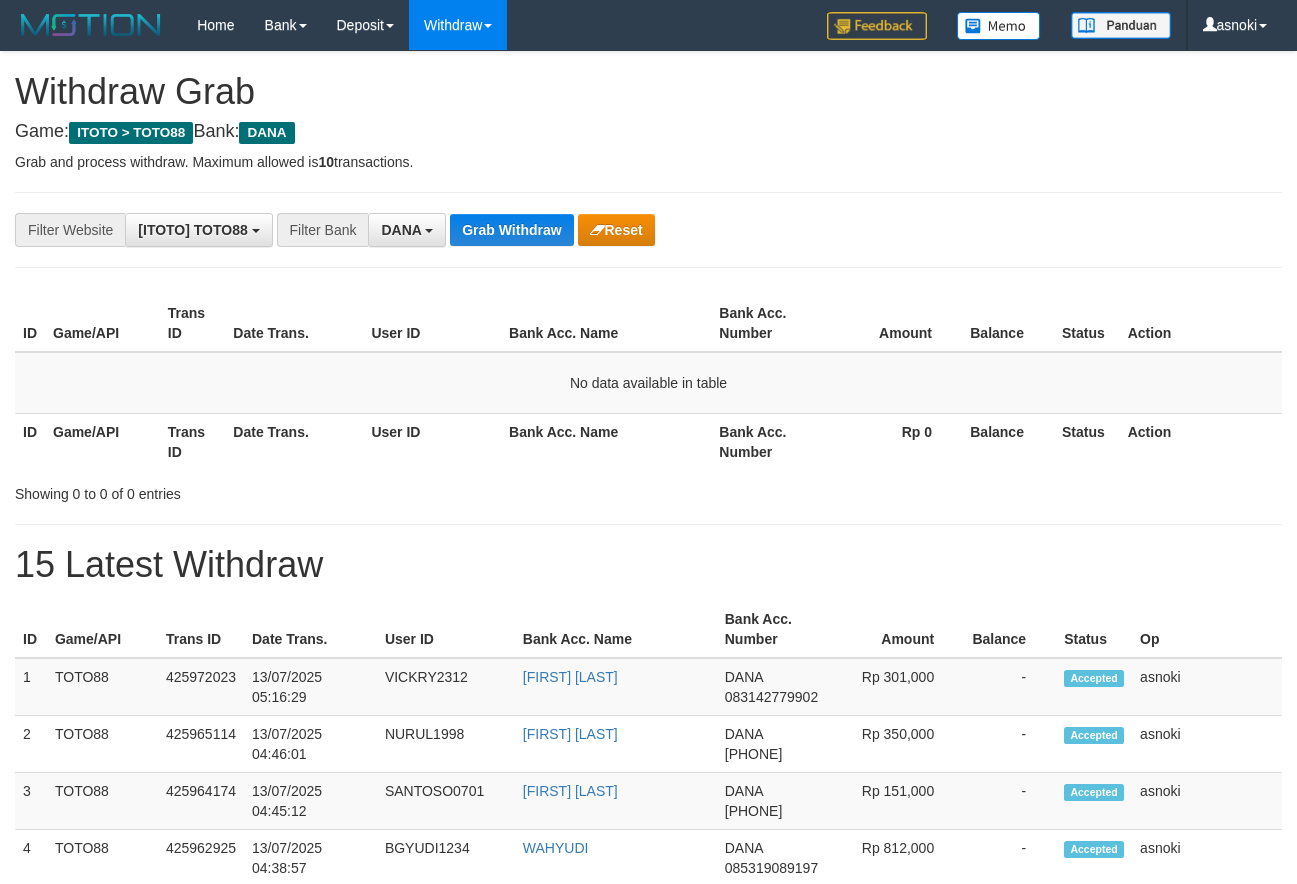 scroll, scrollTop: 0, scrollLeft: 0, axis: both 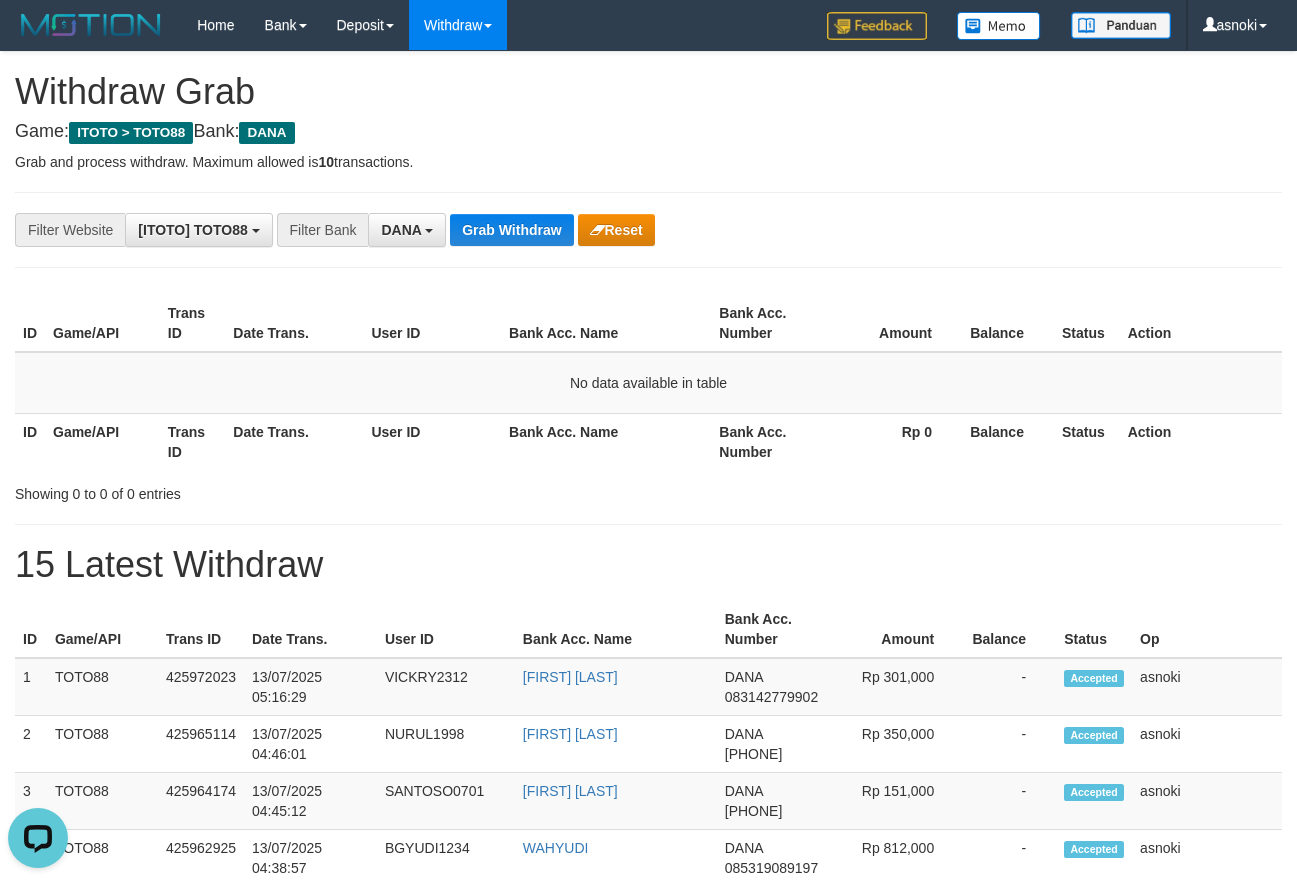 click on "Game:   ITOTO > TOTO88    		Bank:   DANA" at bounding box center (648, 132) 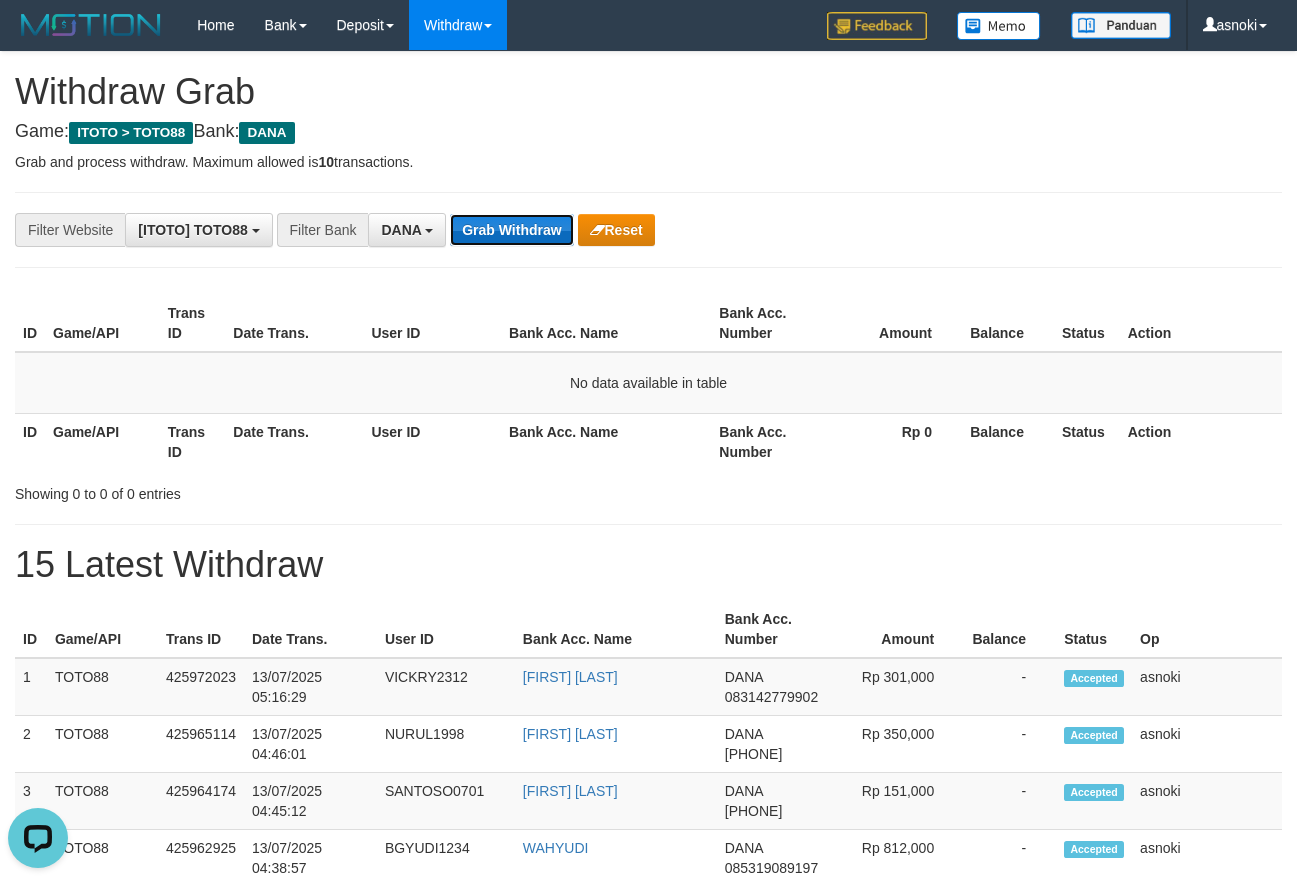 click on "Grab Withdraw" at bounding box center (511, 230) 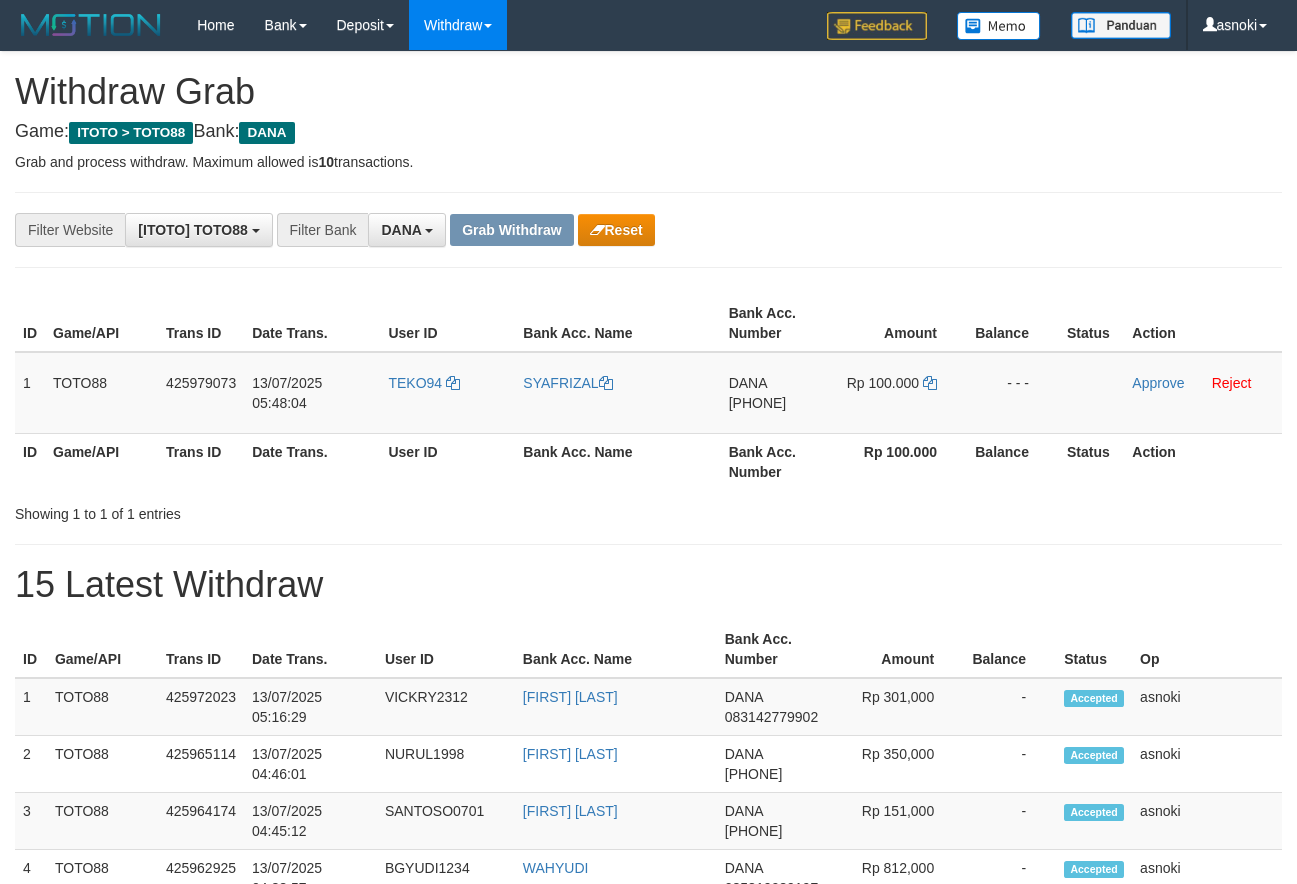 scroll, scrollTop: 0, scrollLeft: 0, axis: both 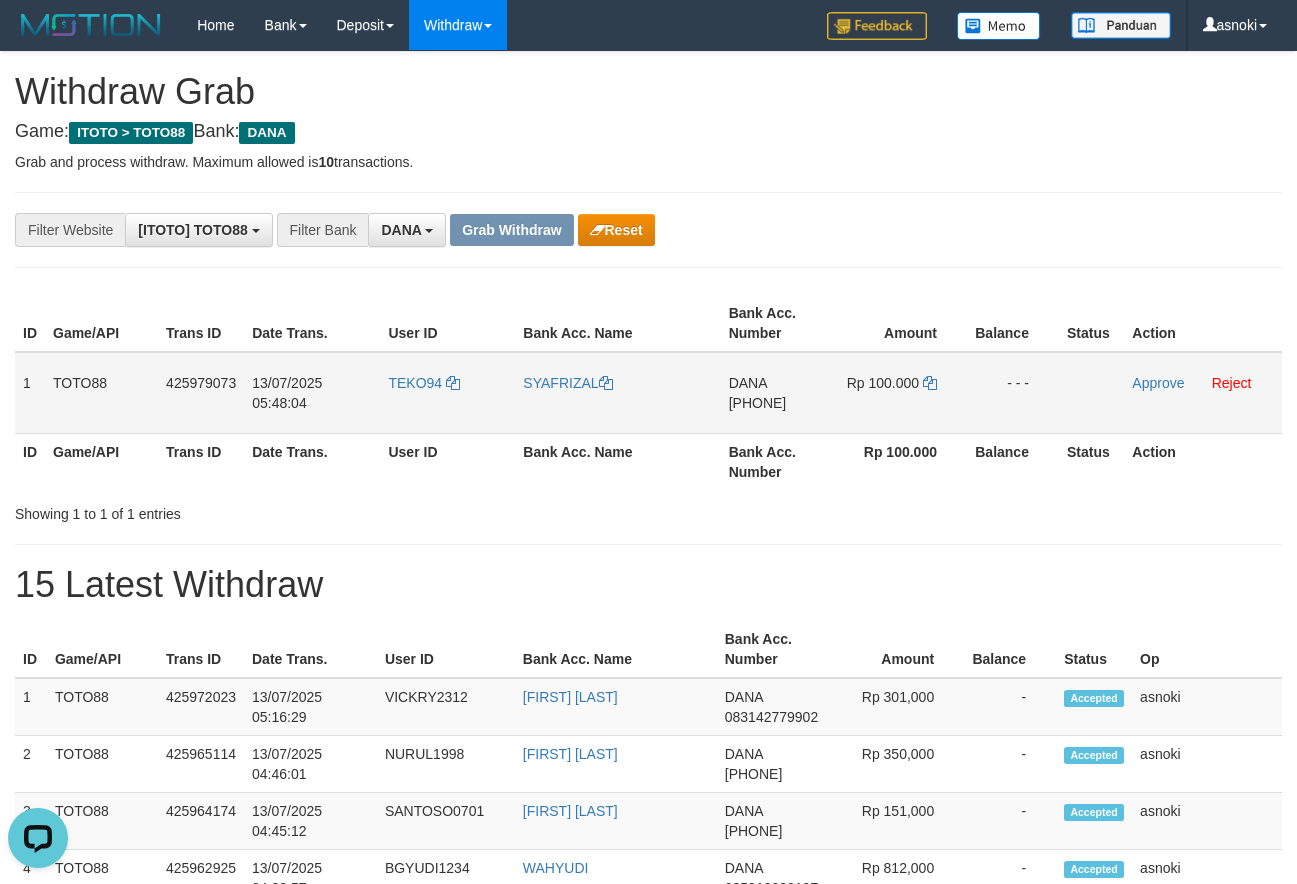 click on "[PHONE]" at bounding box center (758, 403) 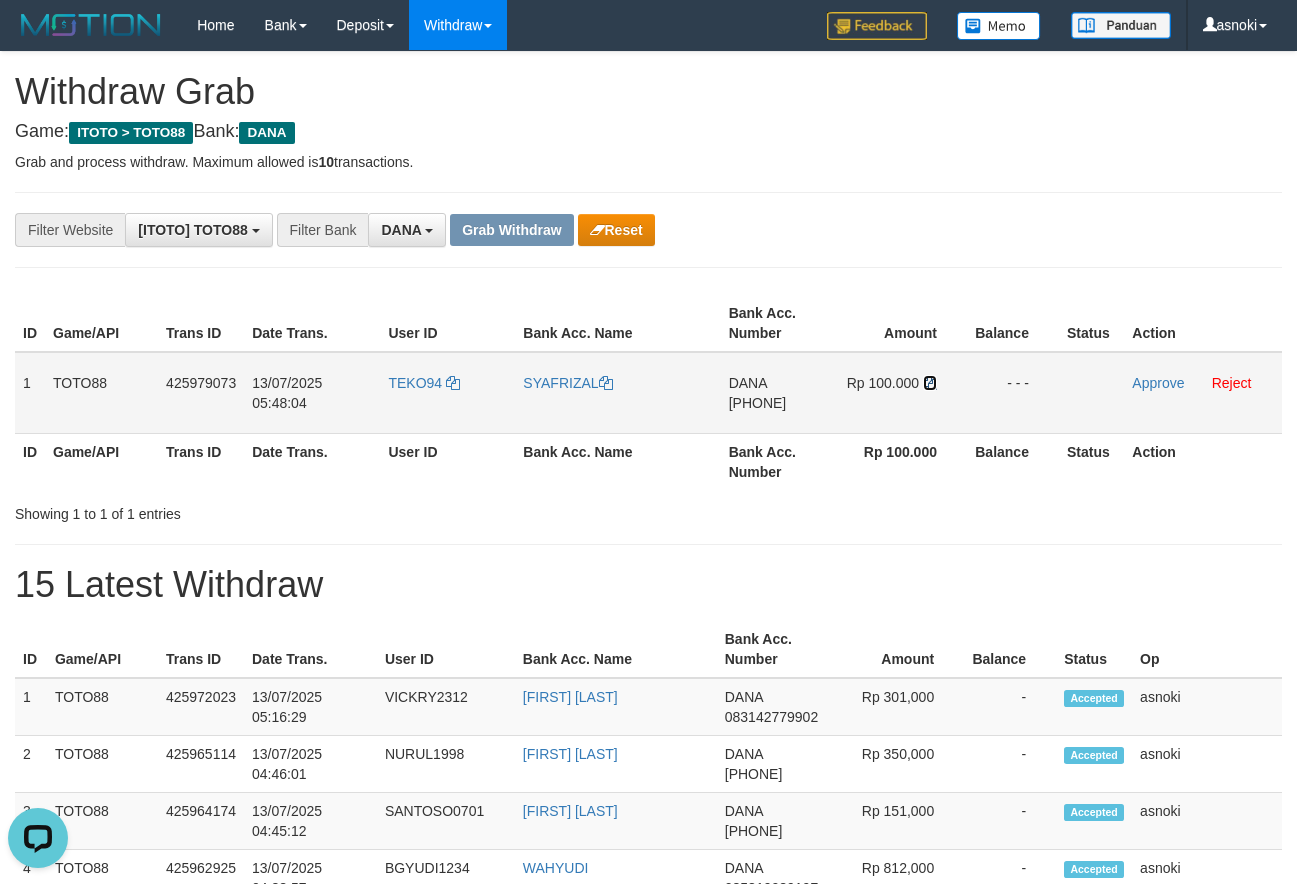click at bounding box center (930, 383) 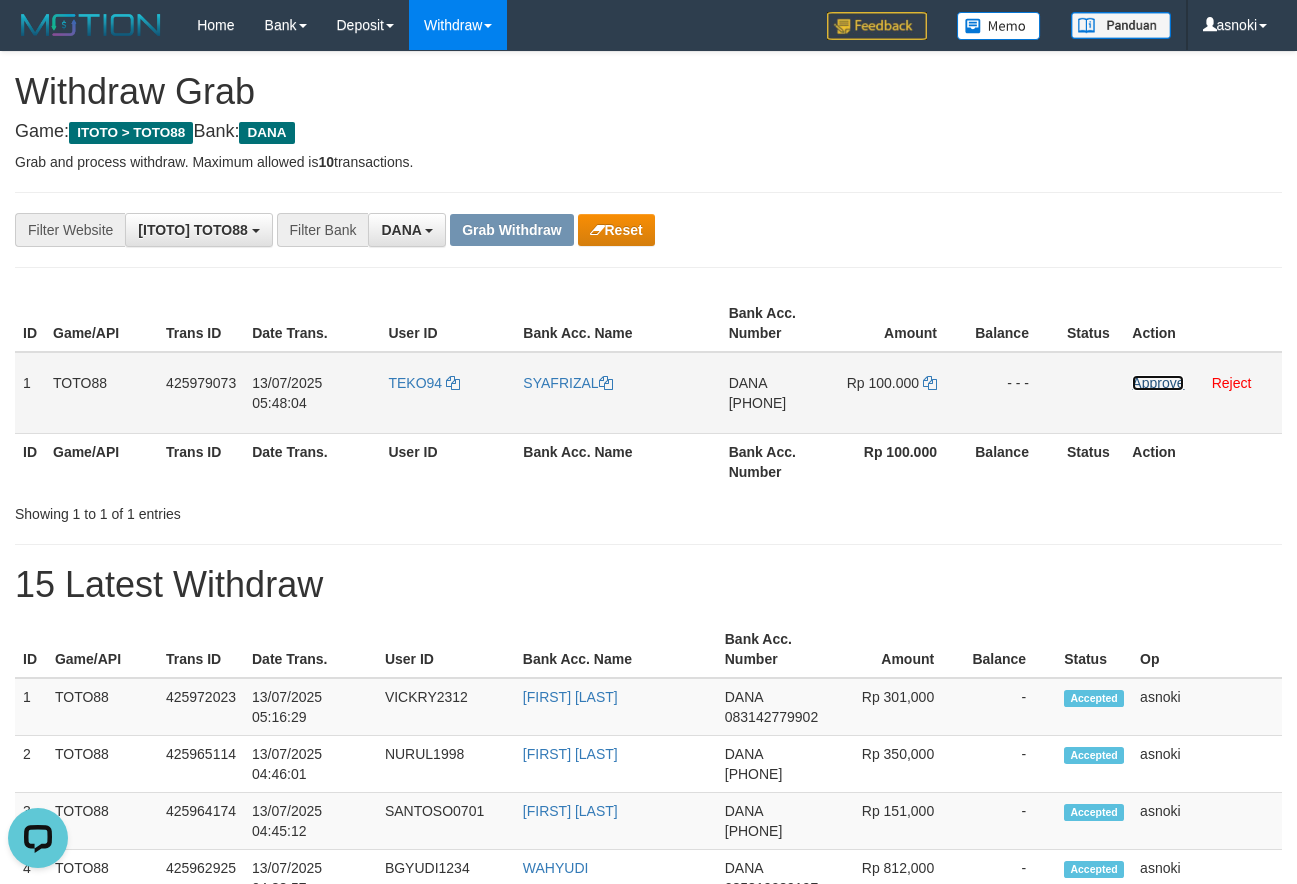 click on "Approve" at bounding box center [1158, 383] 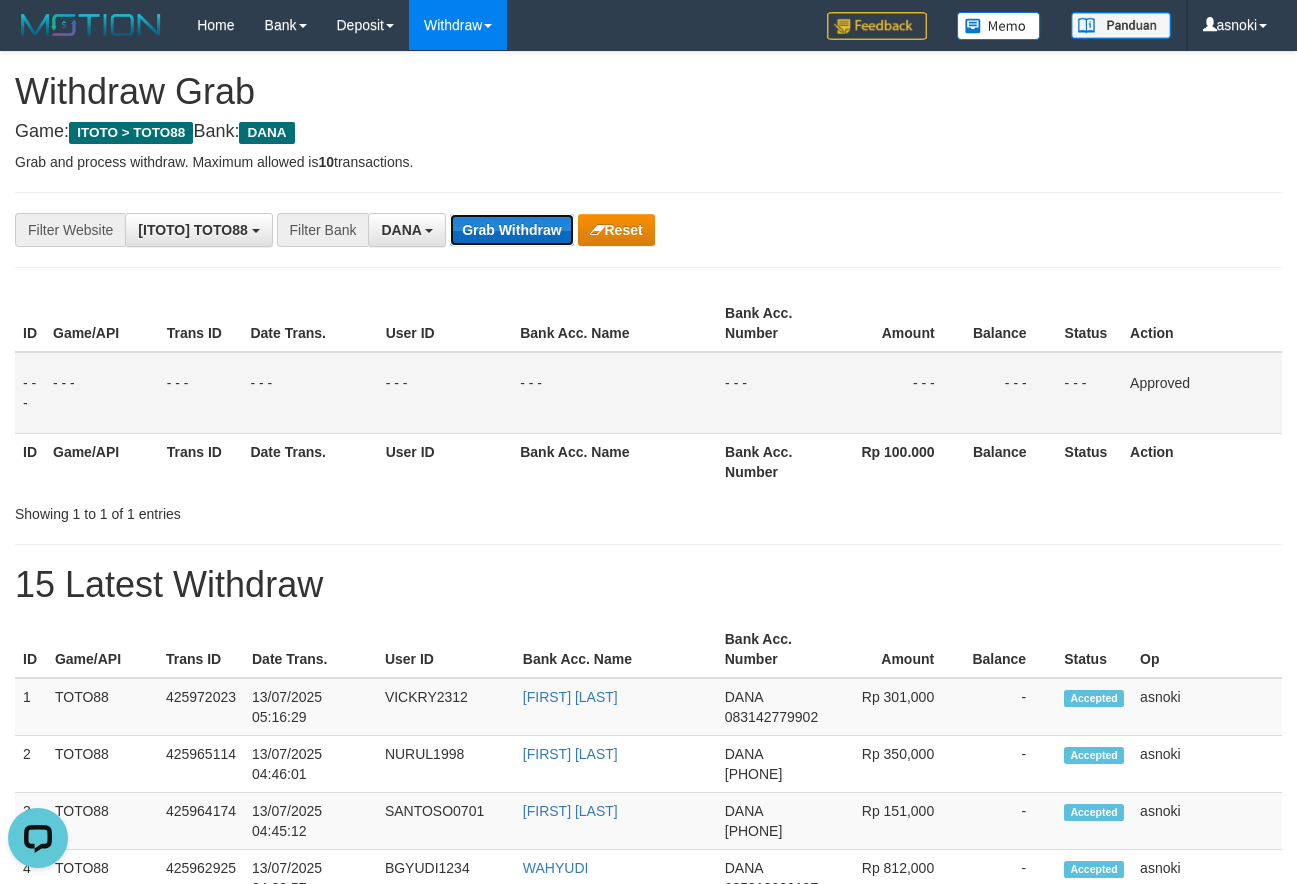 click on "Grab Withdraw" at bounding box center (511, 230) 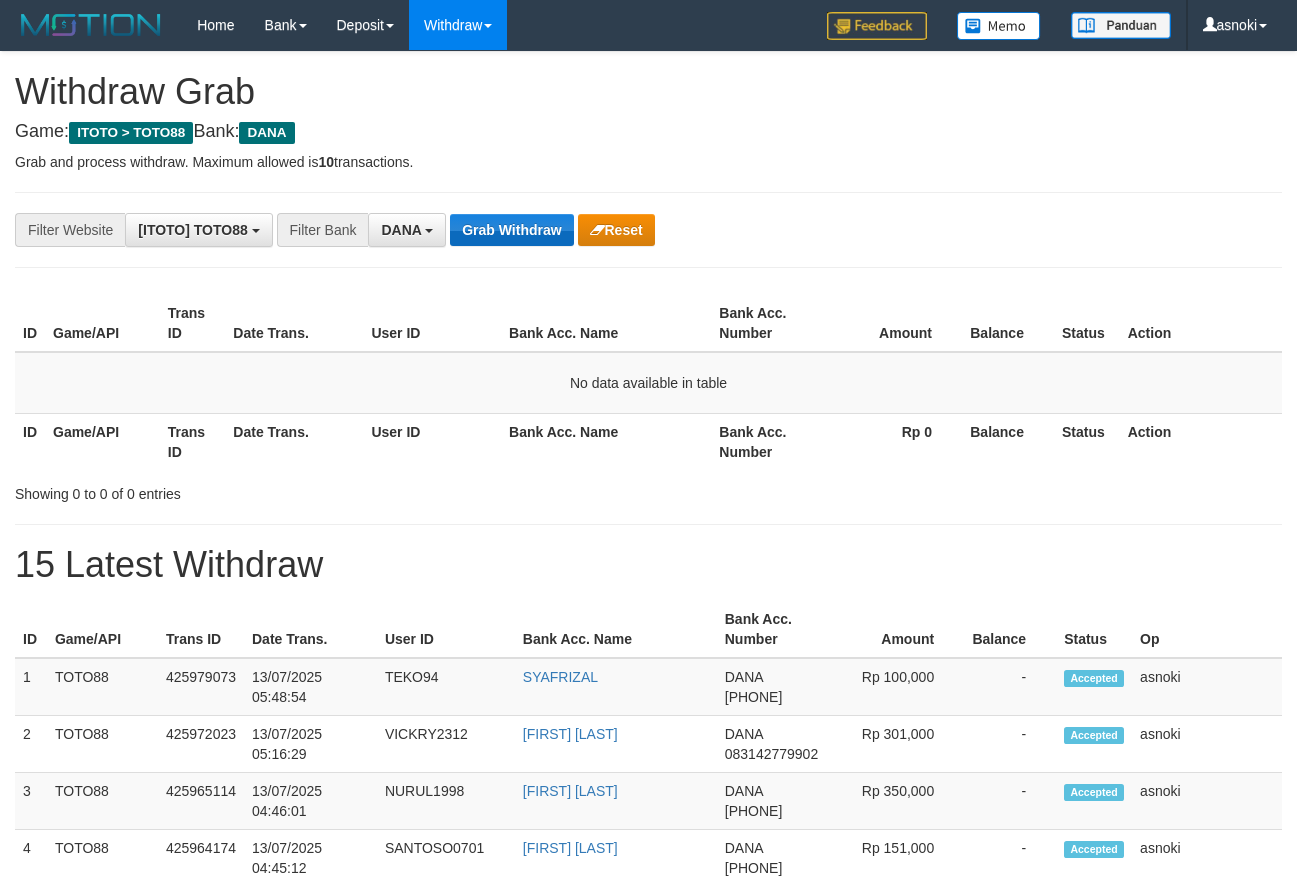 scroll, scrollTop: 0, scrollLeft: 0, axis: both 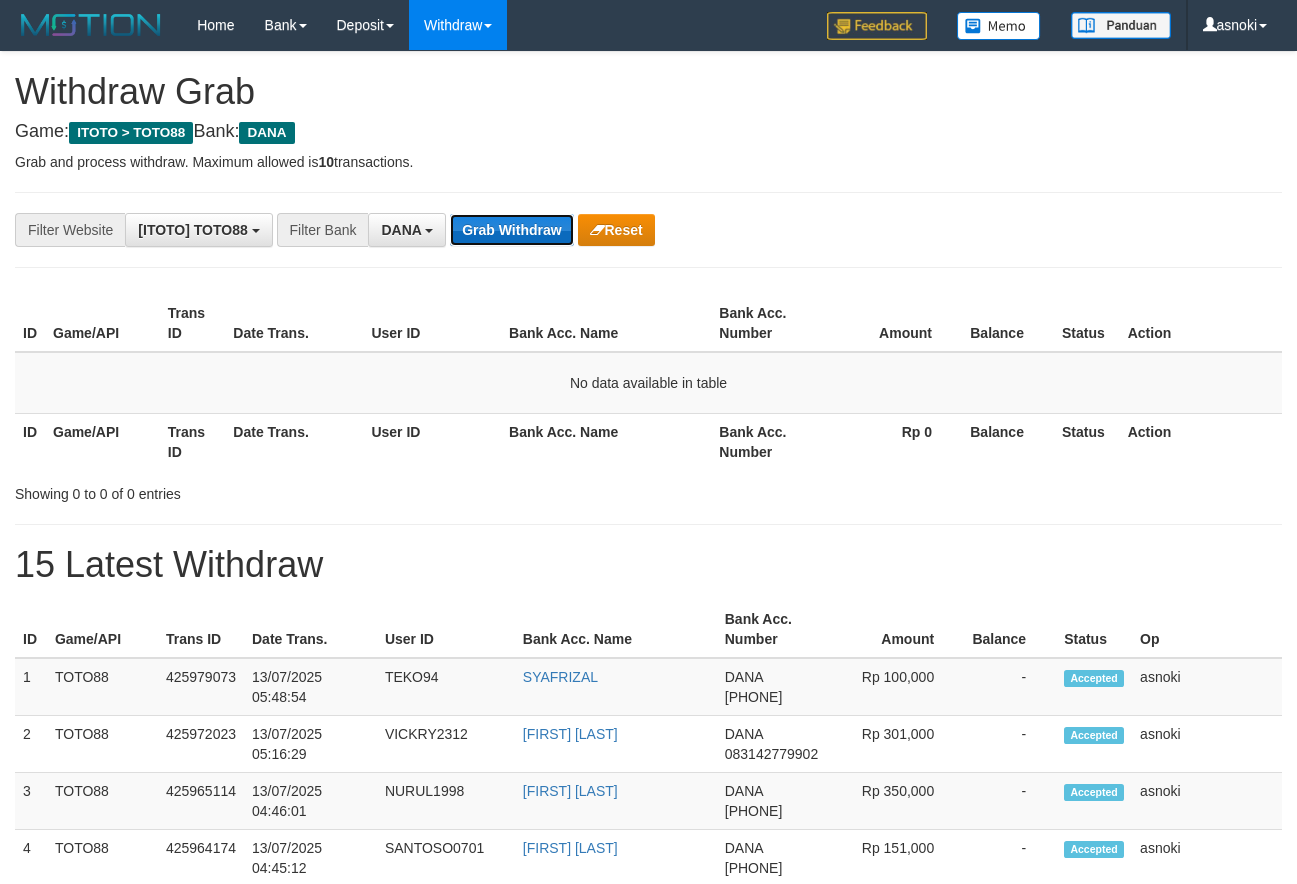 click on "Grab Withdraw" at bounding box center (511, 230) 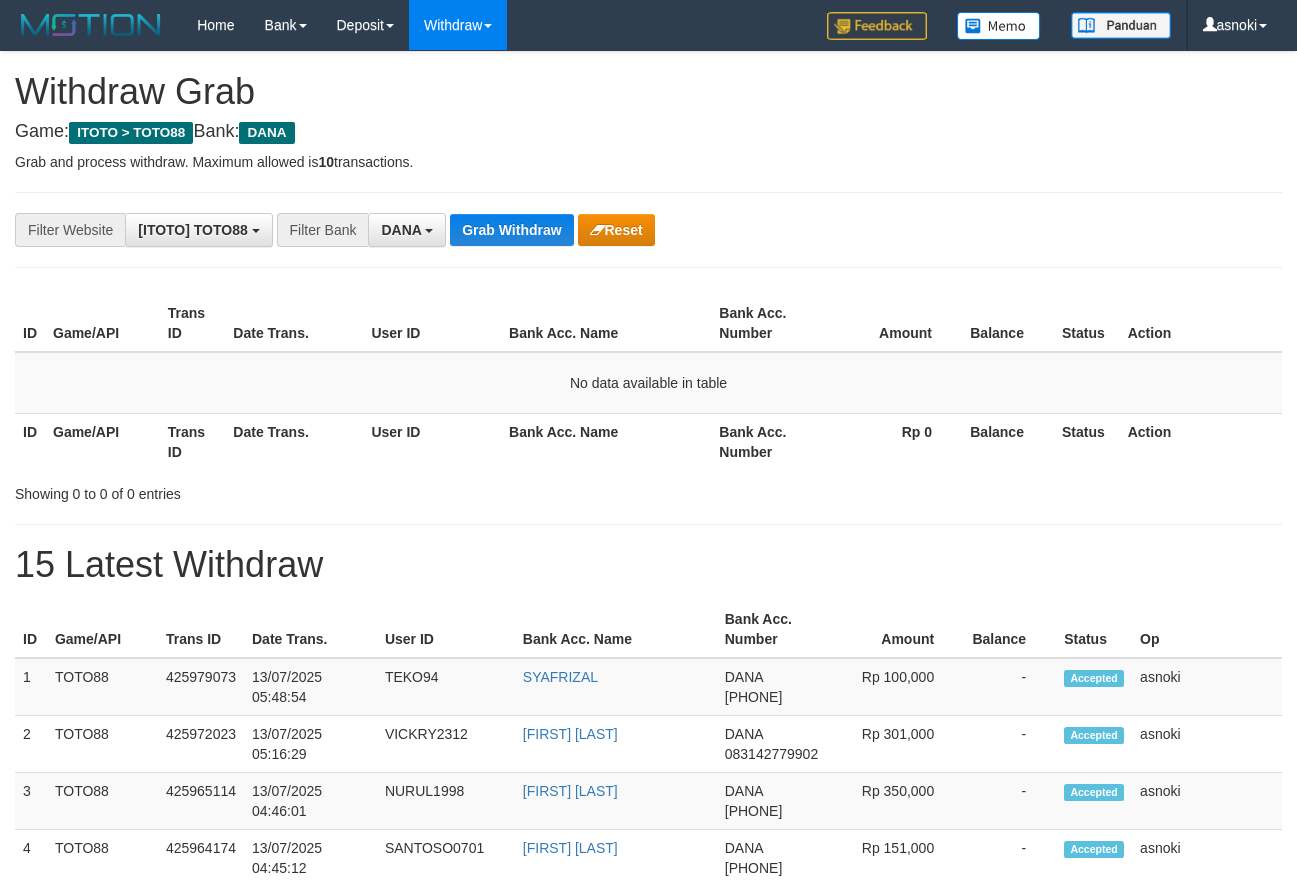 scroll, scrollTop: 0, scrollLeft: 0, axis: both 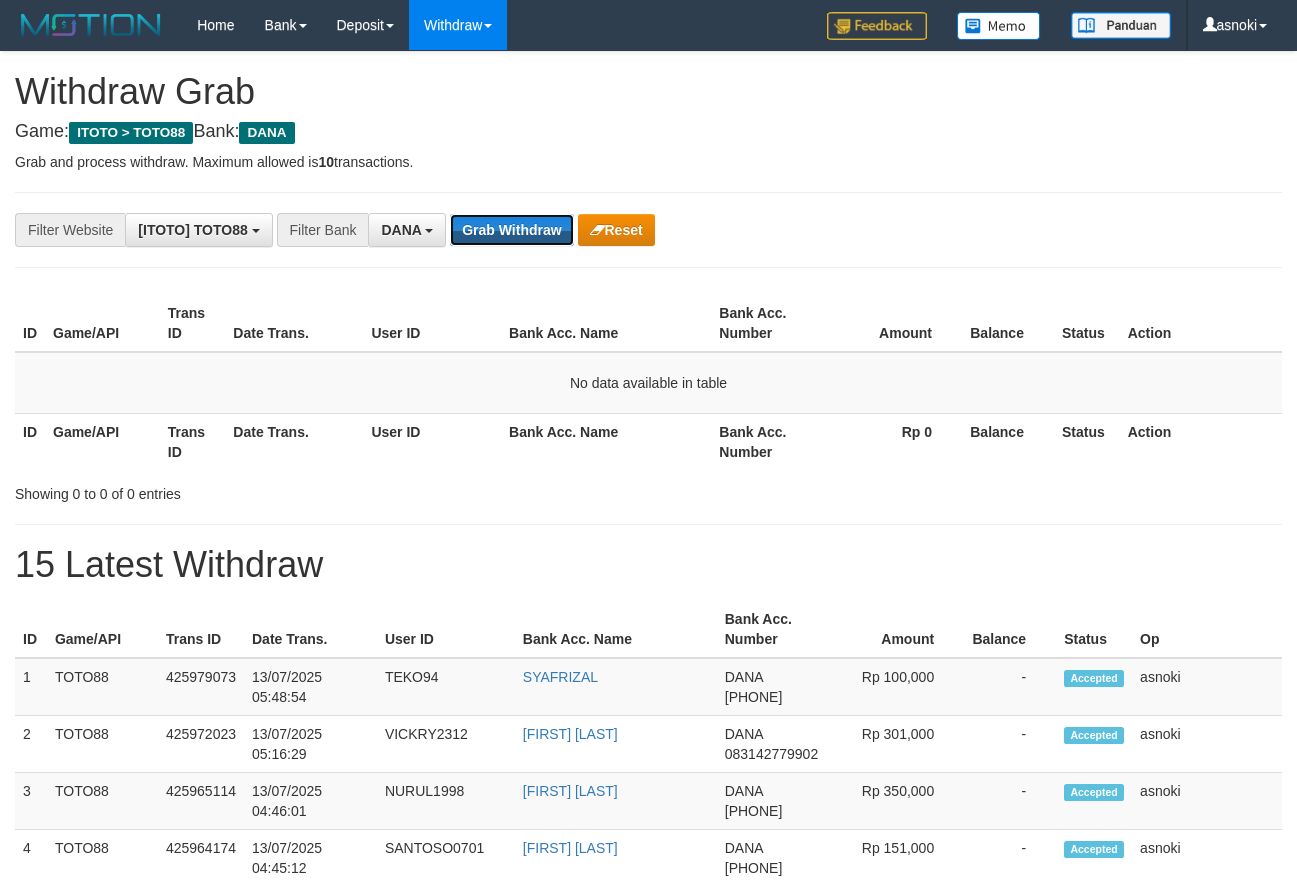 click on "Grab Withdraw" at bounding box center [511, 230] 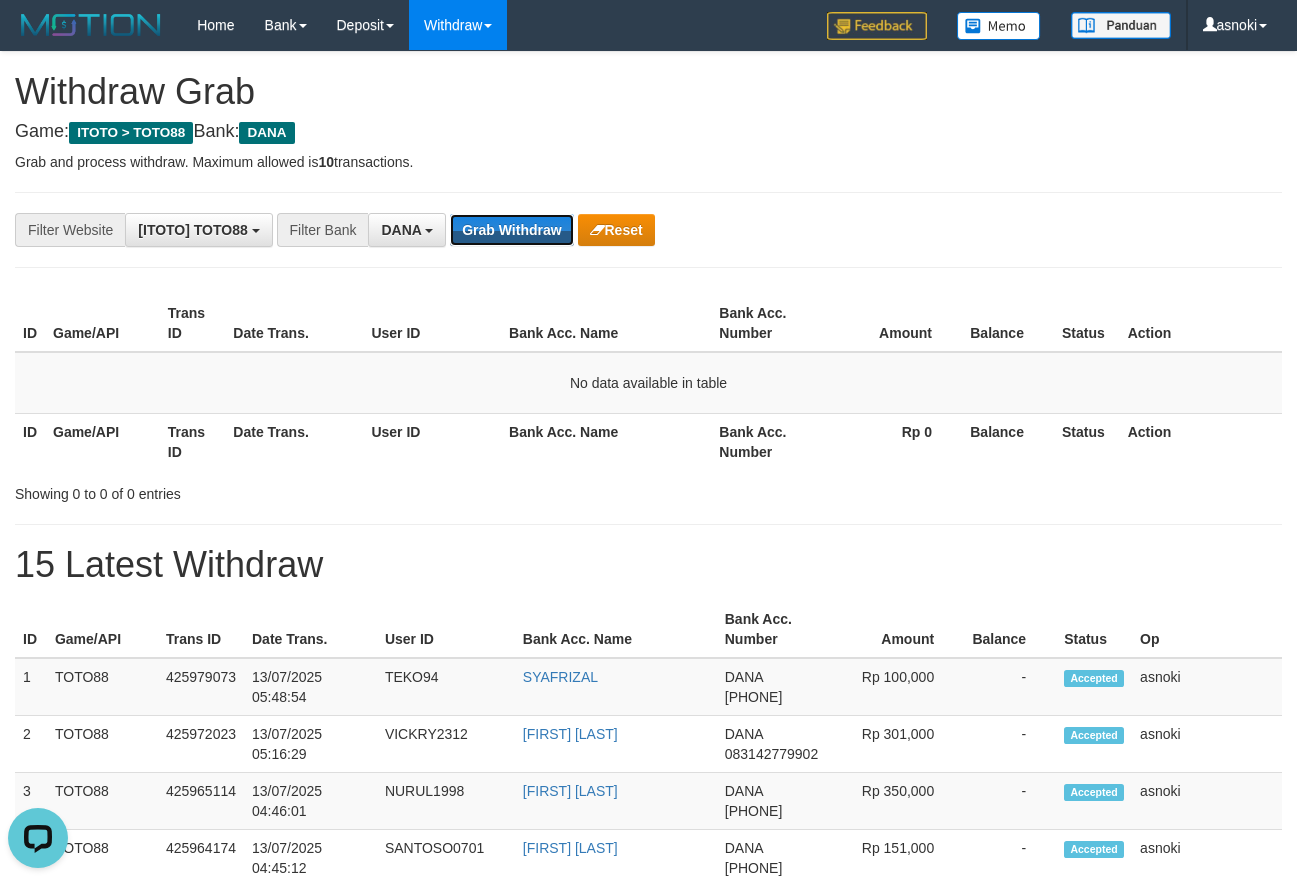 scroll, scrollTop: 0, scrollLeft: 0, axis: both 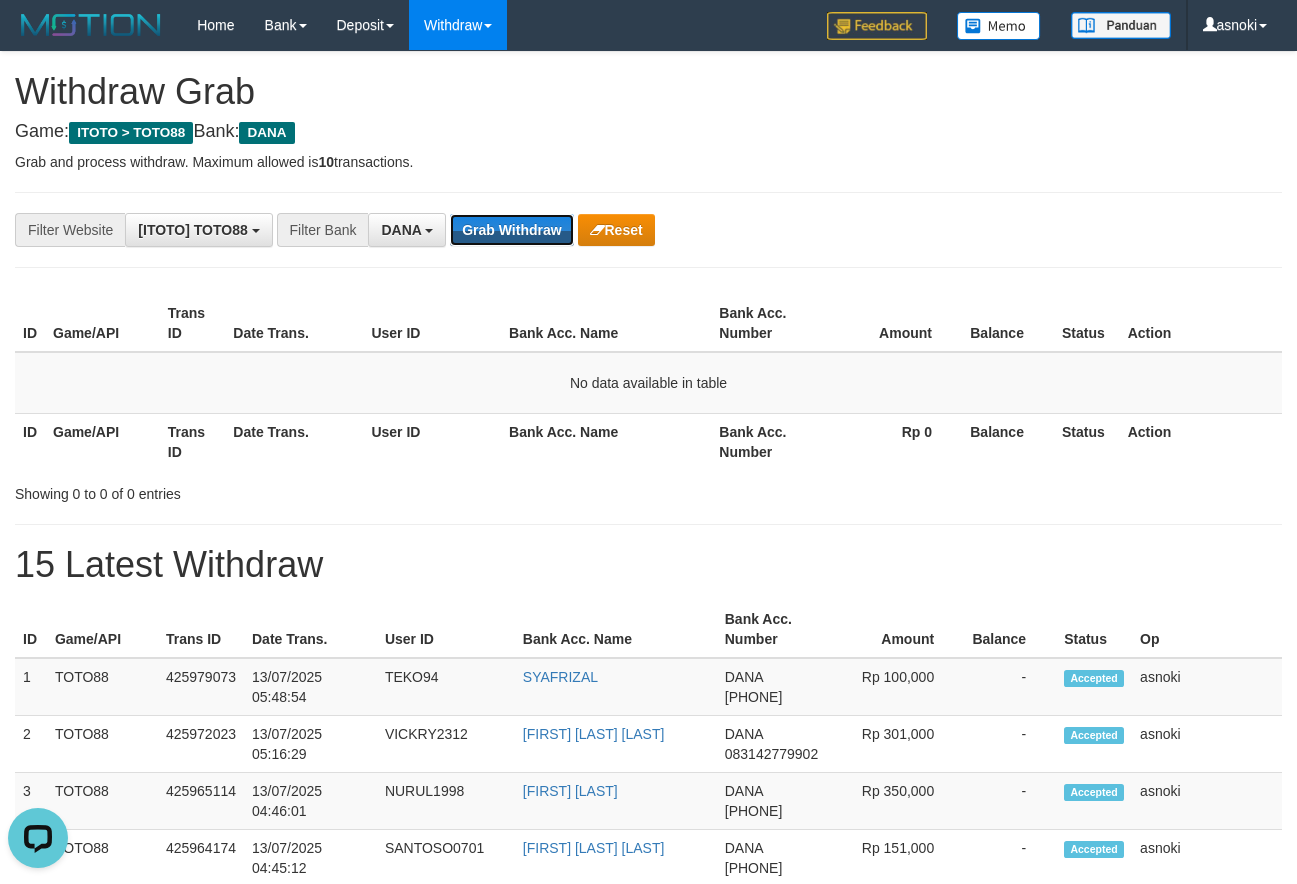 click on "Grab Withdraw" at bounding box center [511, 230] 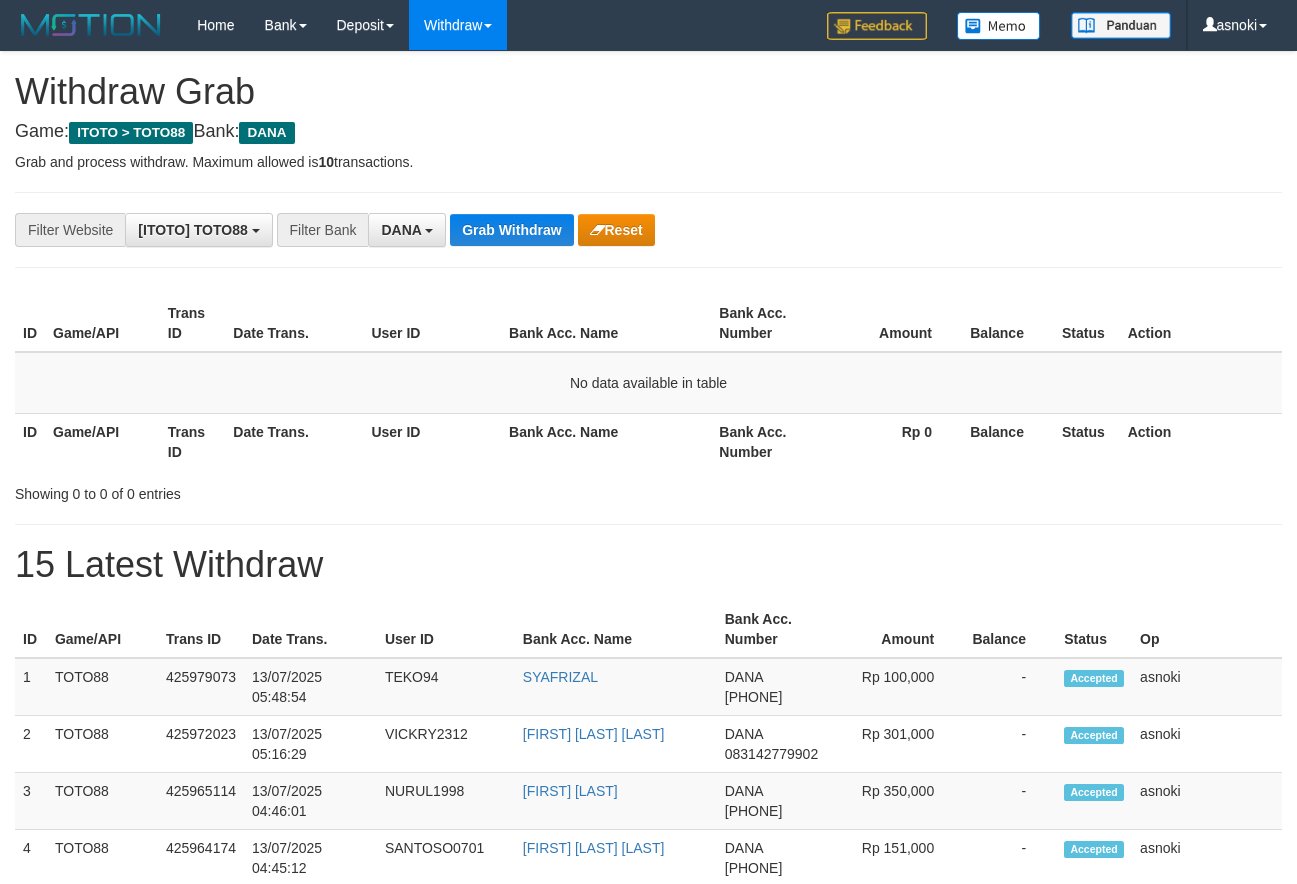 scroll, scrollTop: 0, scrollLeft: 0, axis: both 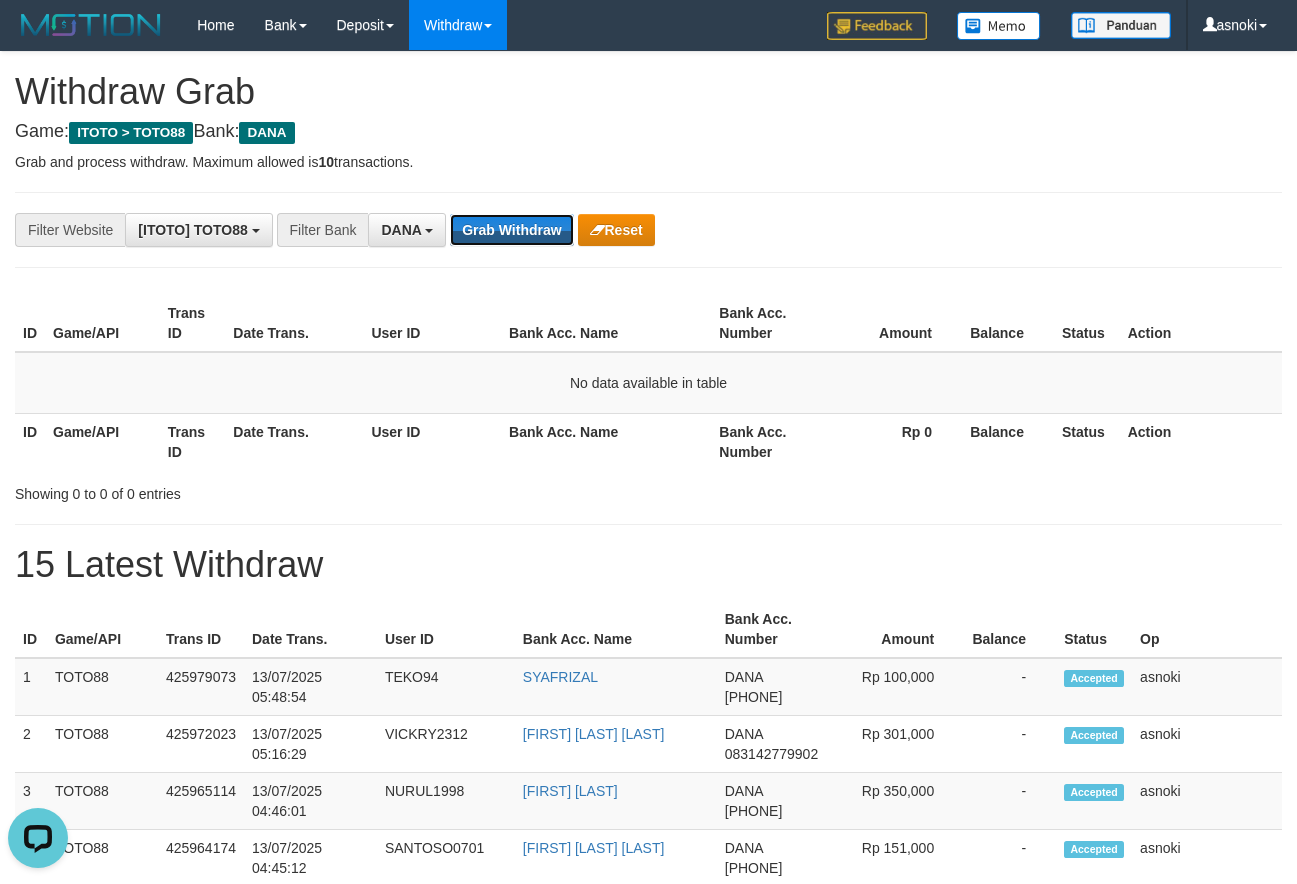 click on "Grab Withdraw" at bounding box center [511, 230] 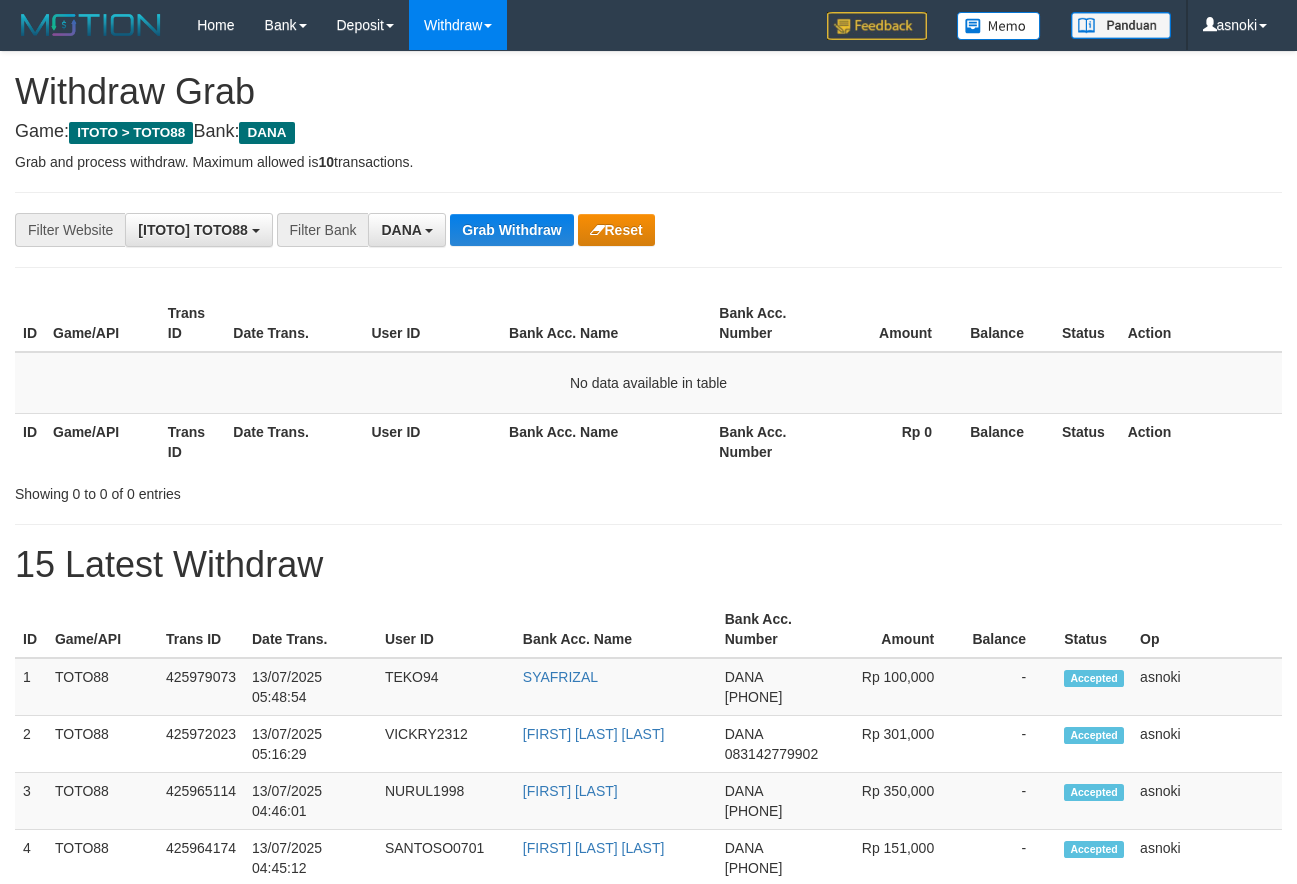 scroll, scrollTop: 0, scrollLeft: 0, axis: both 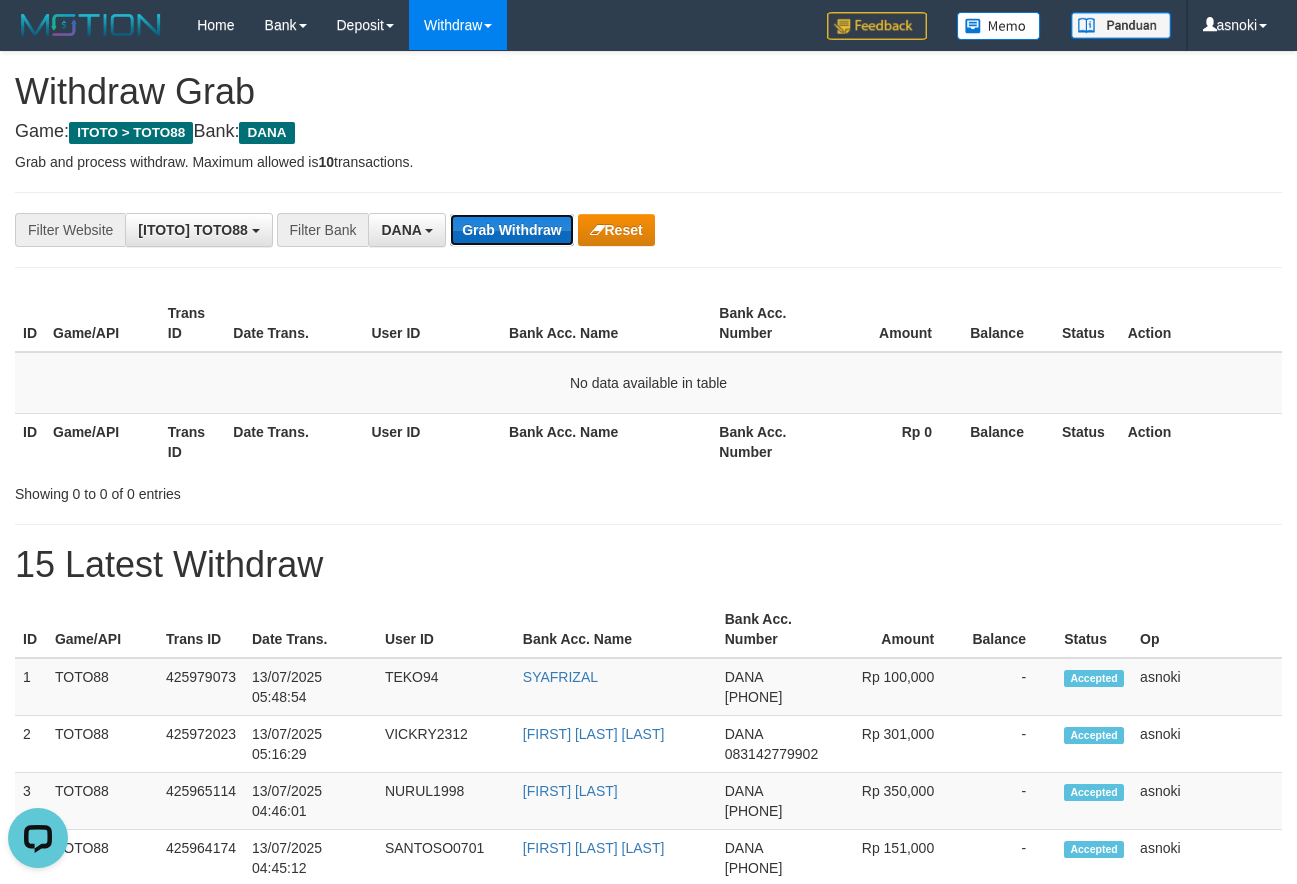 click on "Grab Withdraw" at bounding box center (511, 230) 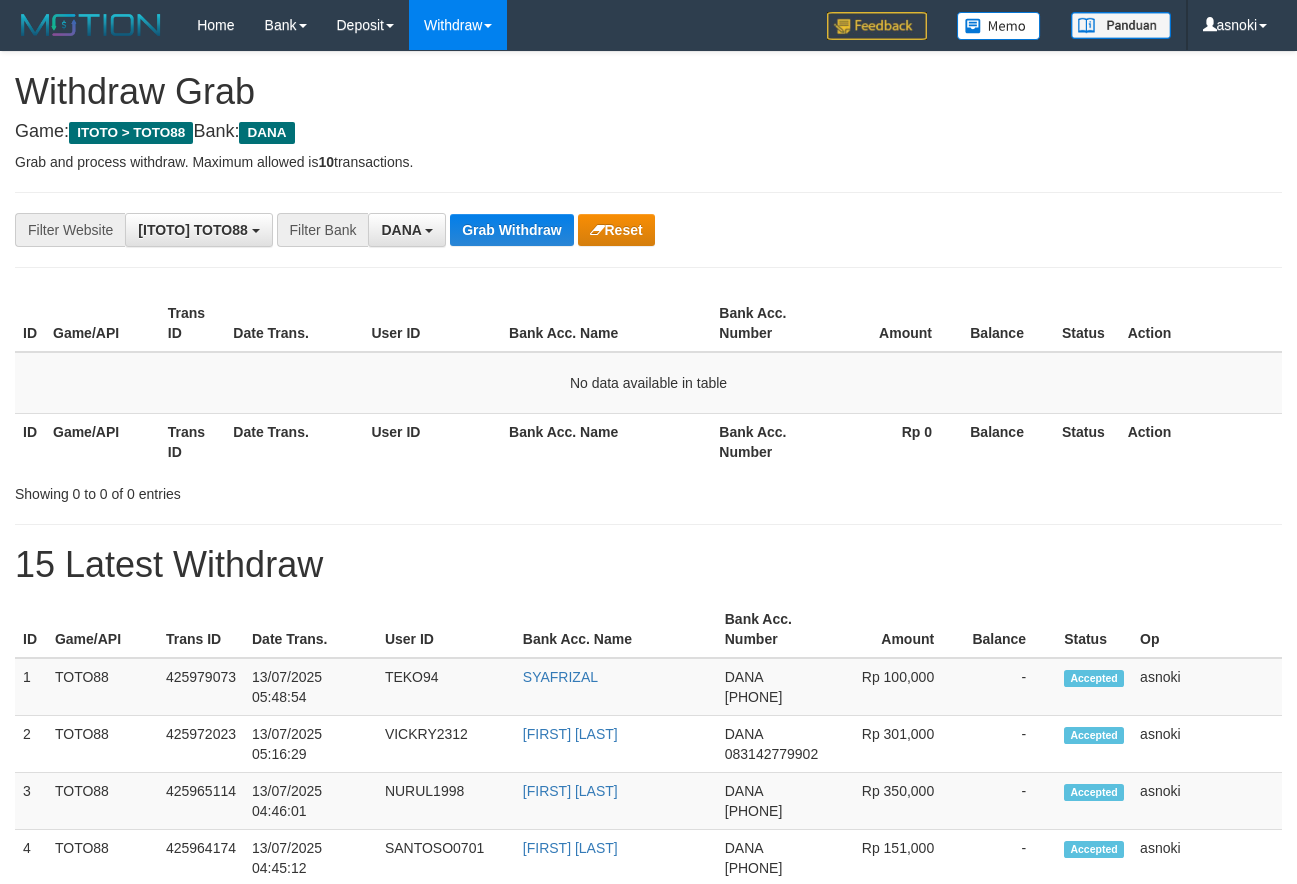 scroll, scrollTop: 0, scrollLeft: 0, axis: both 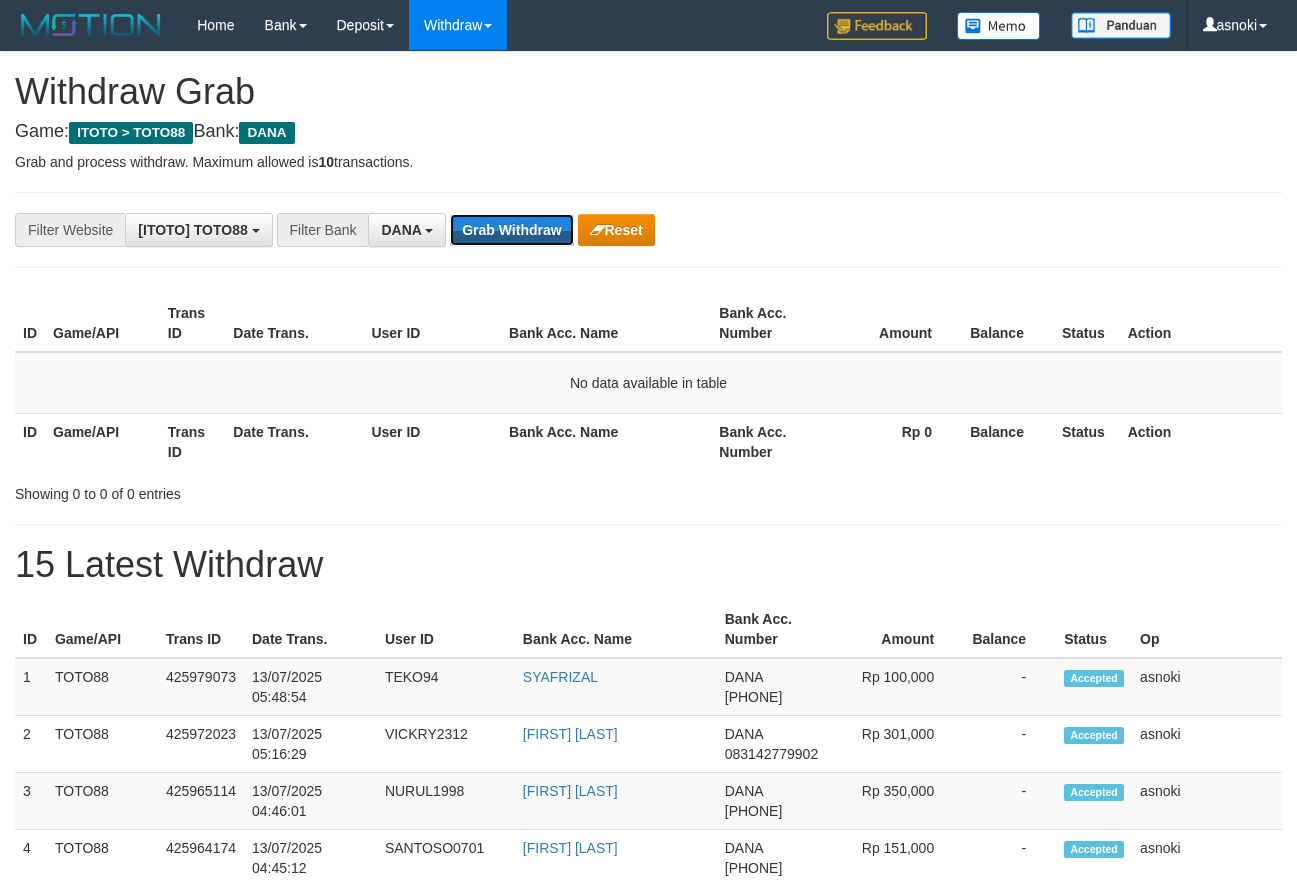 click on "Grab Withdraw" at bounding box center (511, 230) 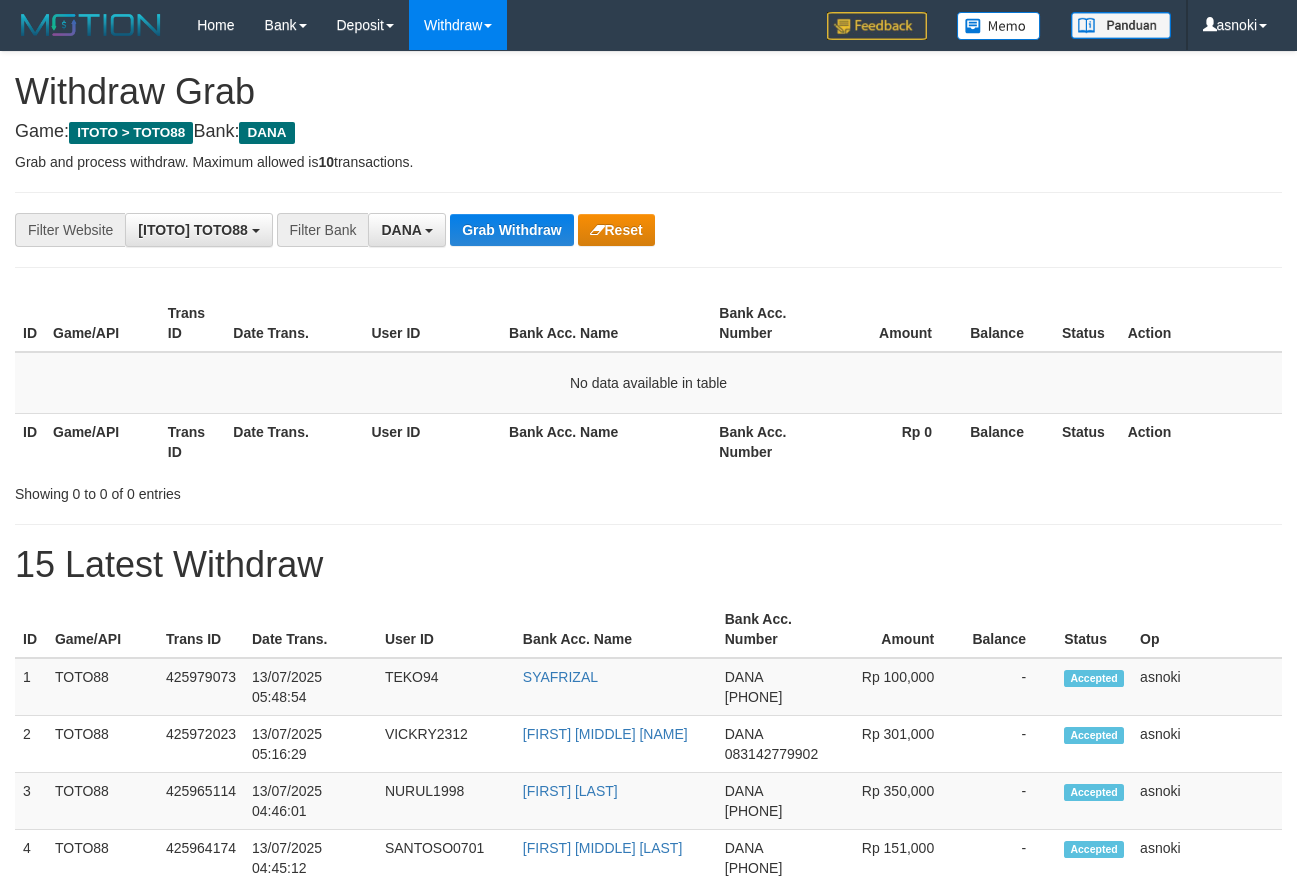 scroll, scrollTop: 0, scrollLeft: 0, axis: both 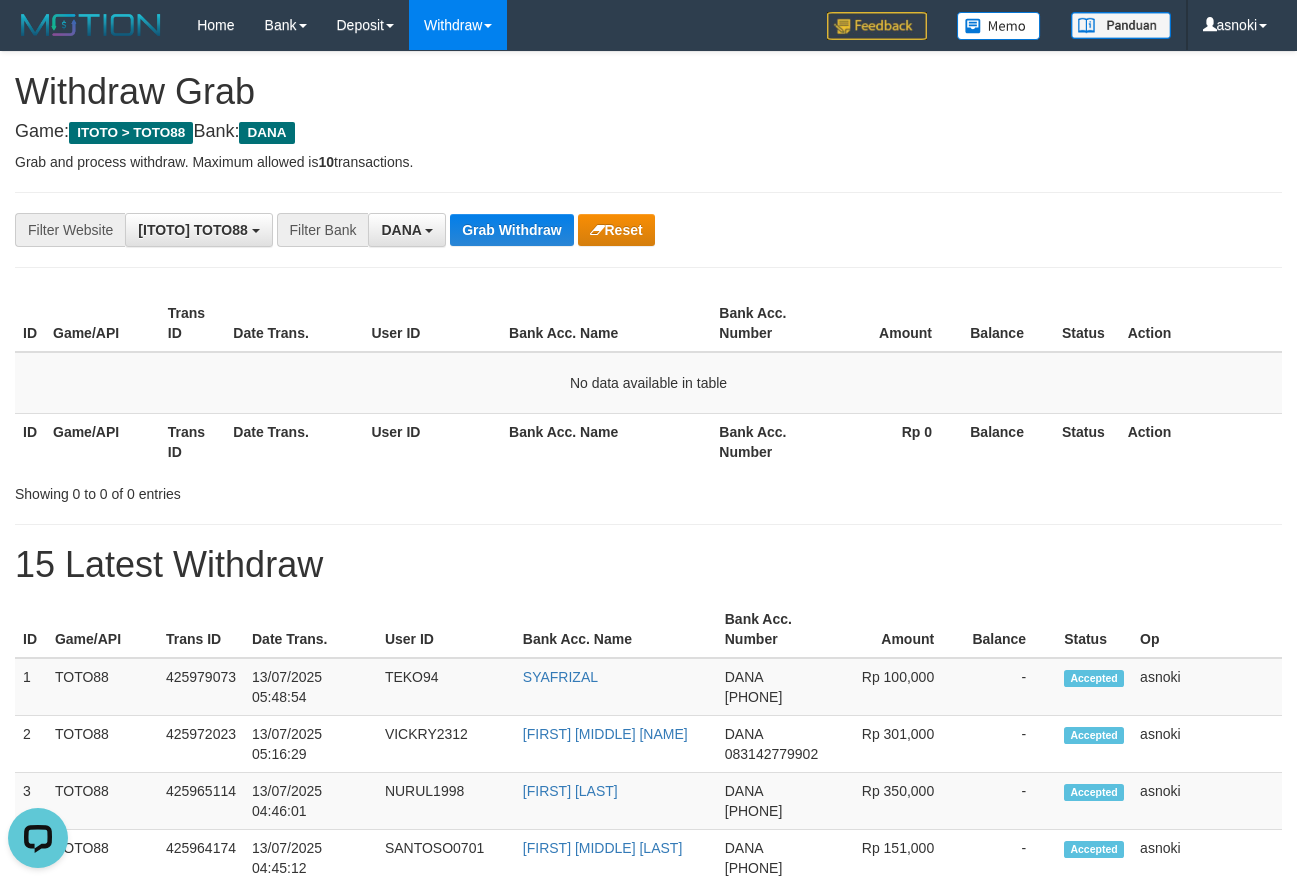 click on "15 Latest Withdraw" at bounding box center [648, 565] 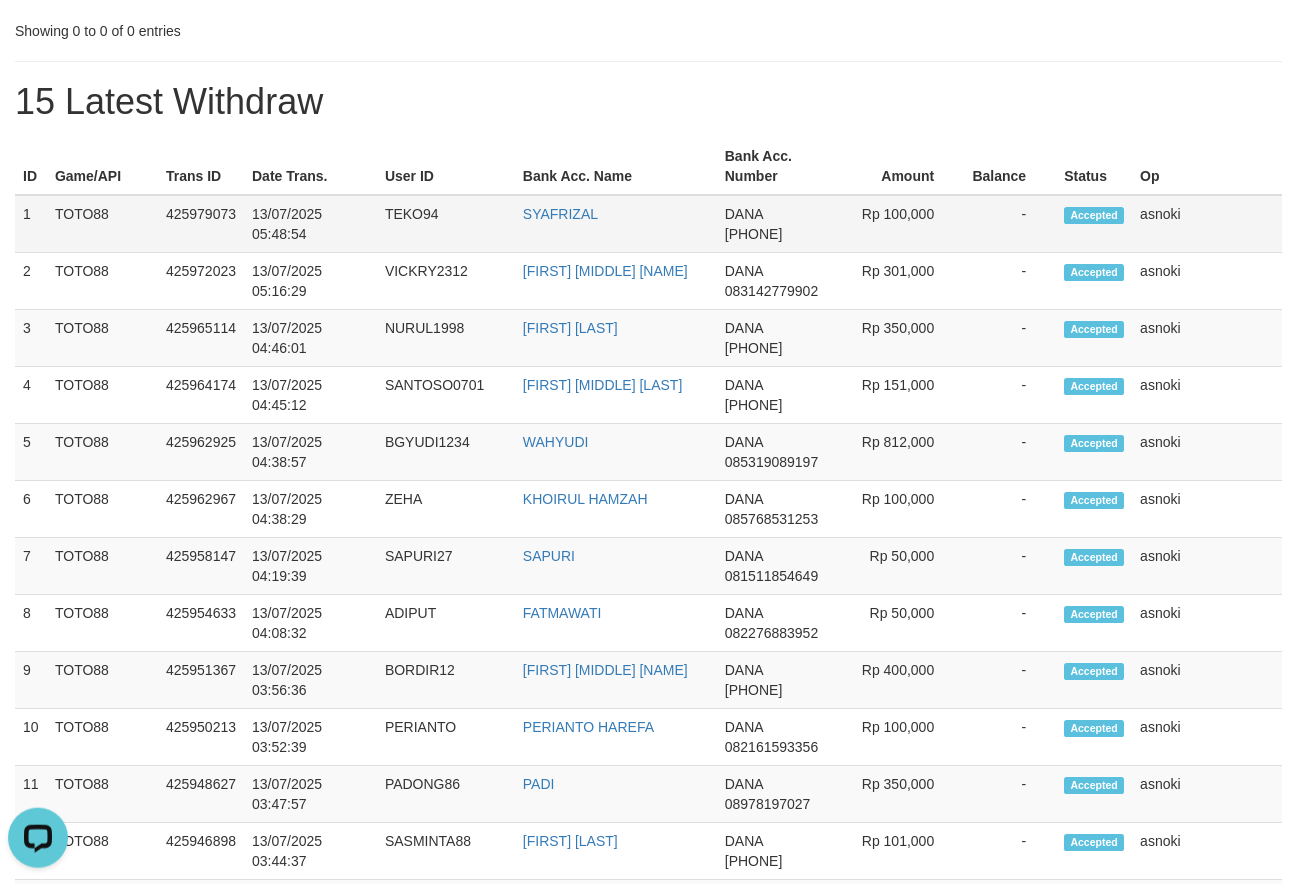 click on "1" at bounding box center [31, 224] 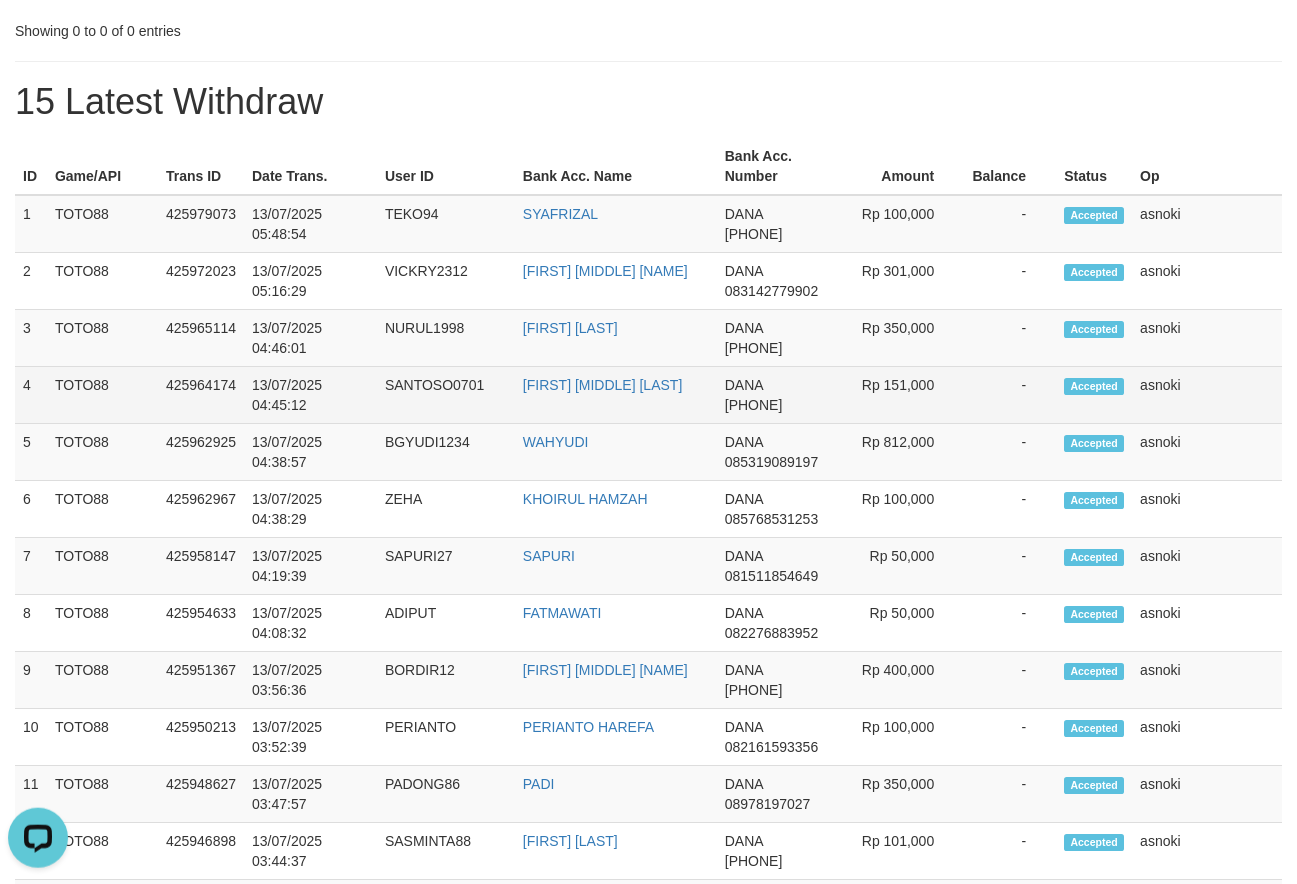 drag, startPoint x: 25, startPoint y: 214, endPoint x: 1233, endPoint y: 387, distance: 1220.325 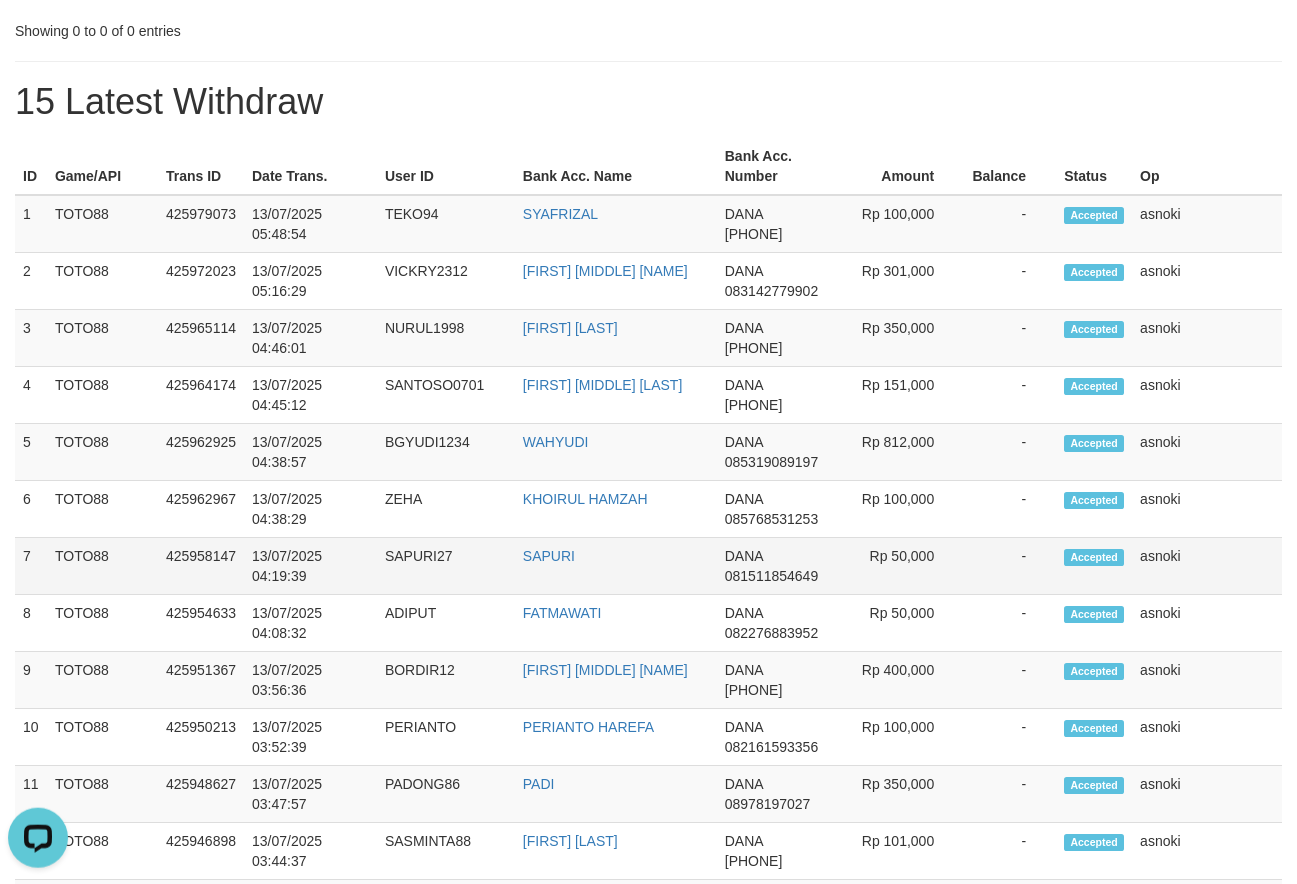scroll, scrollTop: 0, scrollLeft: 0, axis: both 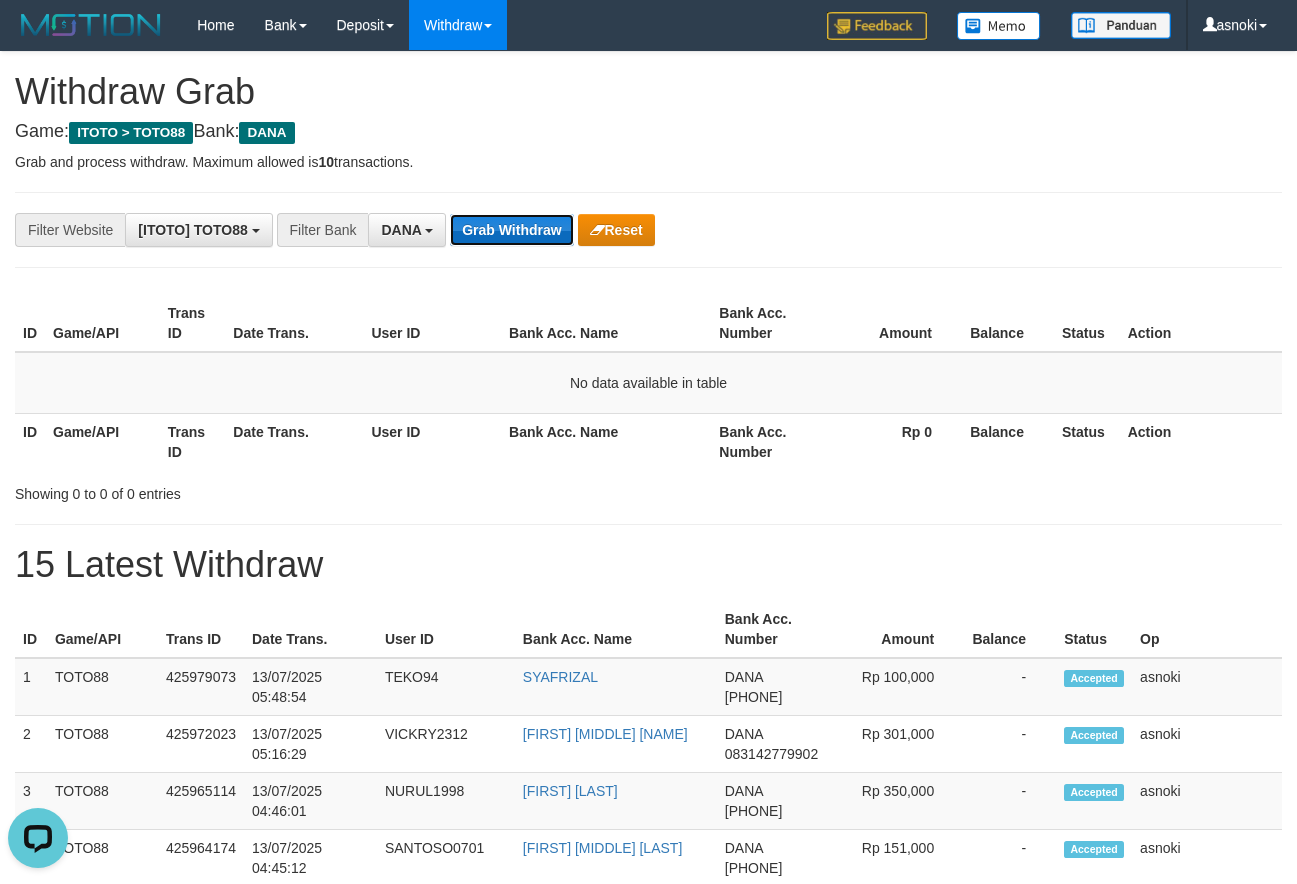click on "Grab Withdraw" at bounding box center (511, 230) 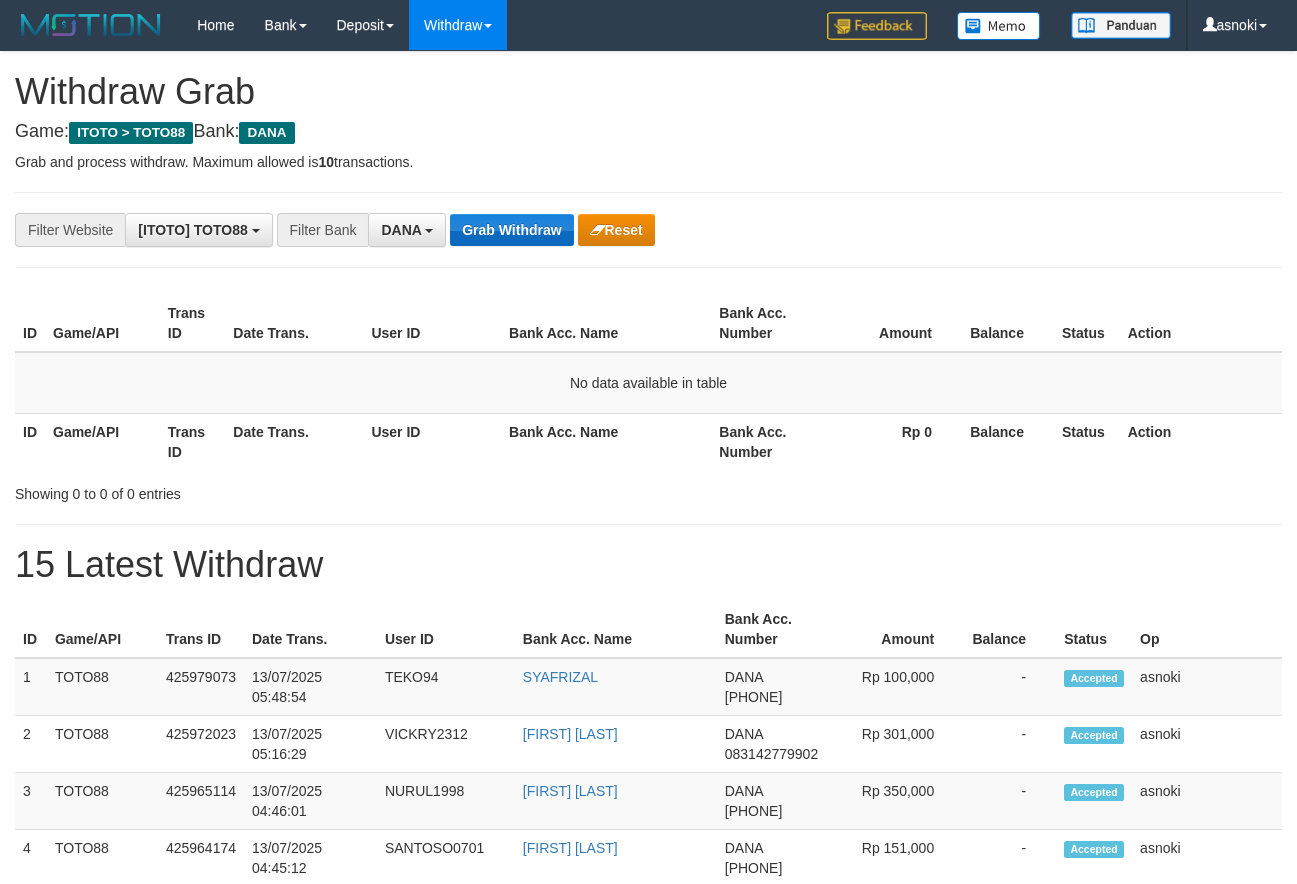 scroll, scrollTop: 0, scrollLeft: 0, axis: both 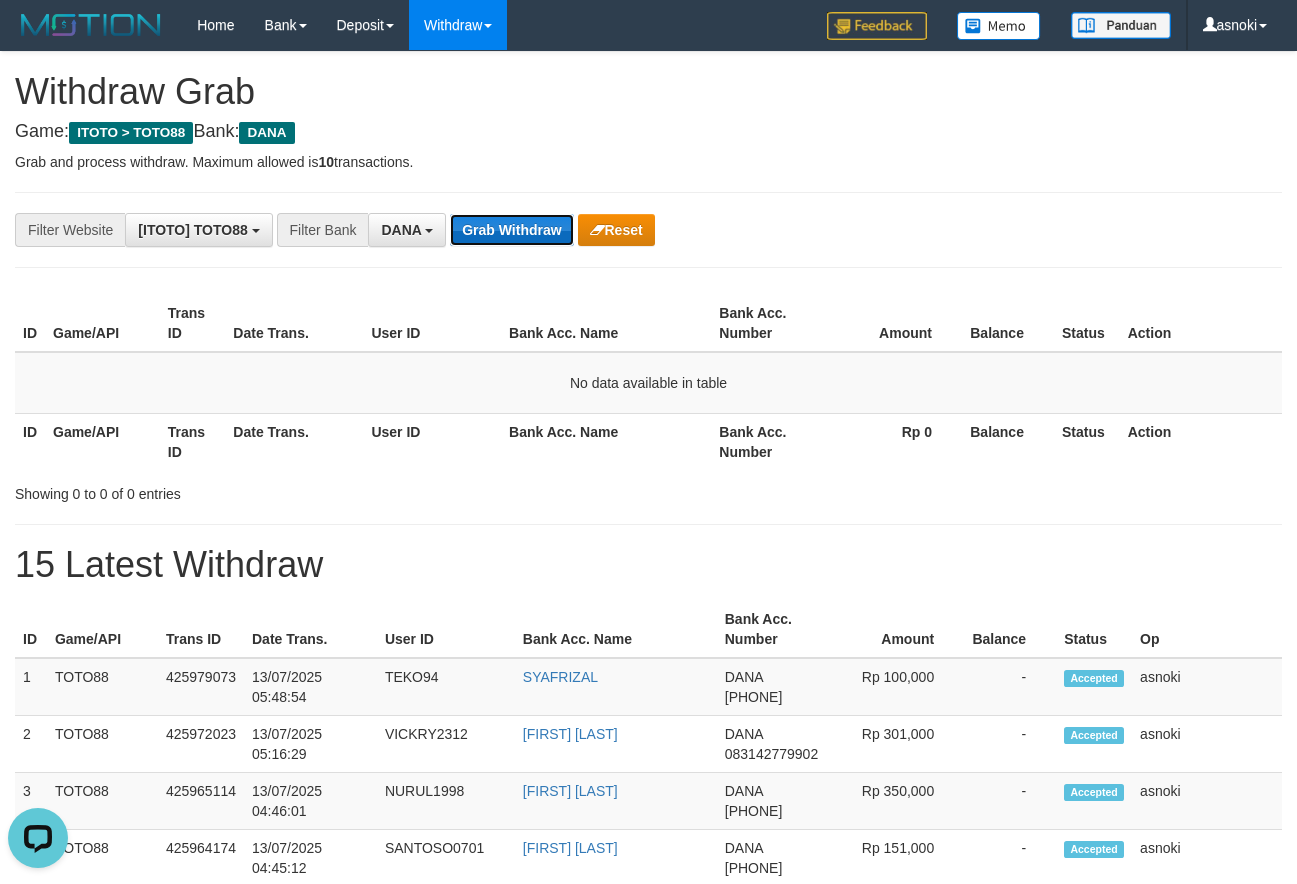 click on "Grab Withdraw" at bounding box center [511, 230] 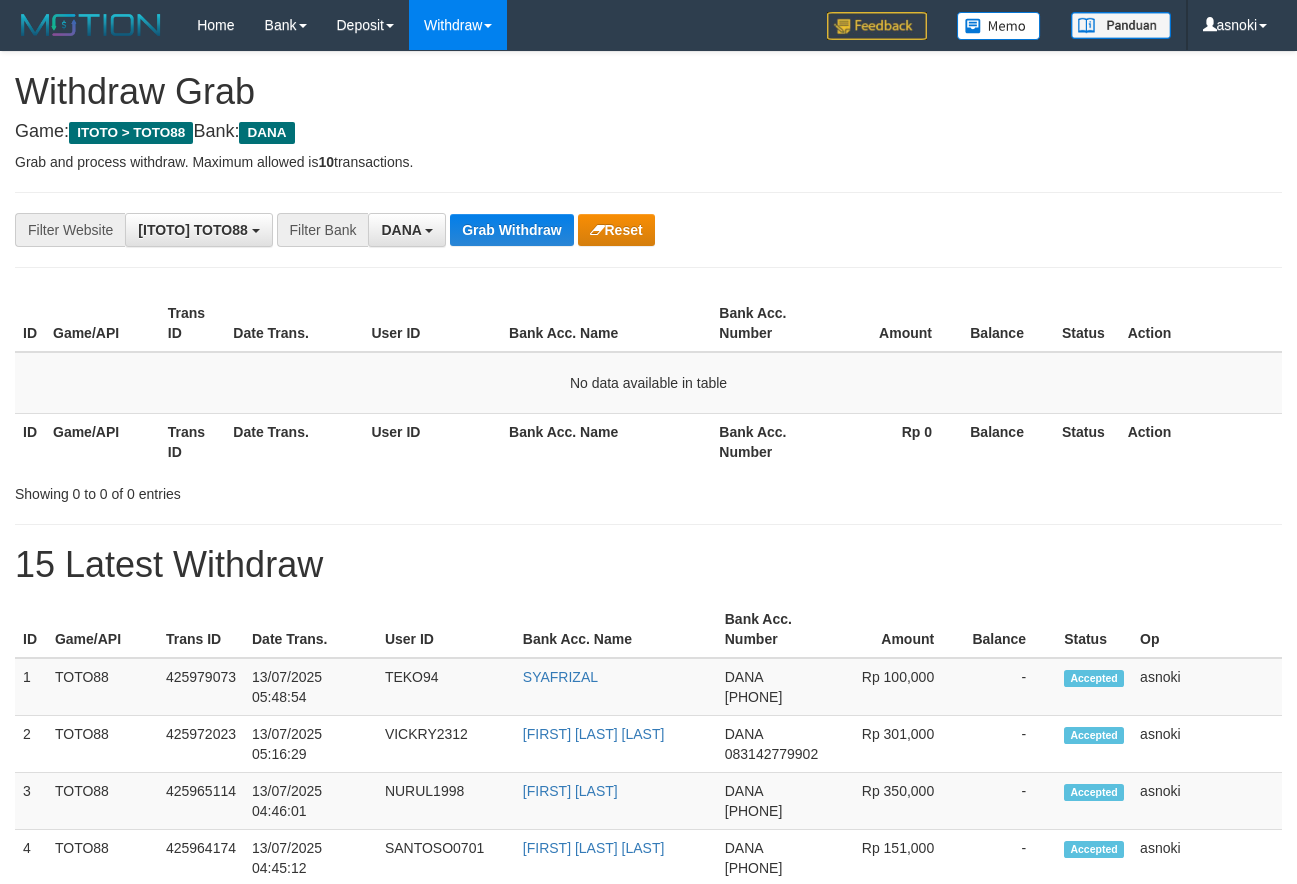 scroll, scrollTop: 0, scrollLeft: 0, axis: both 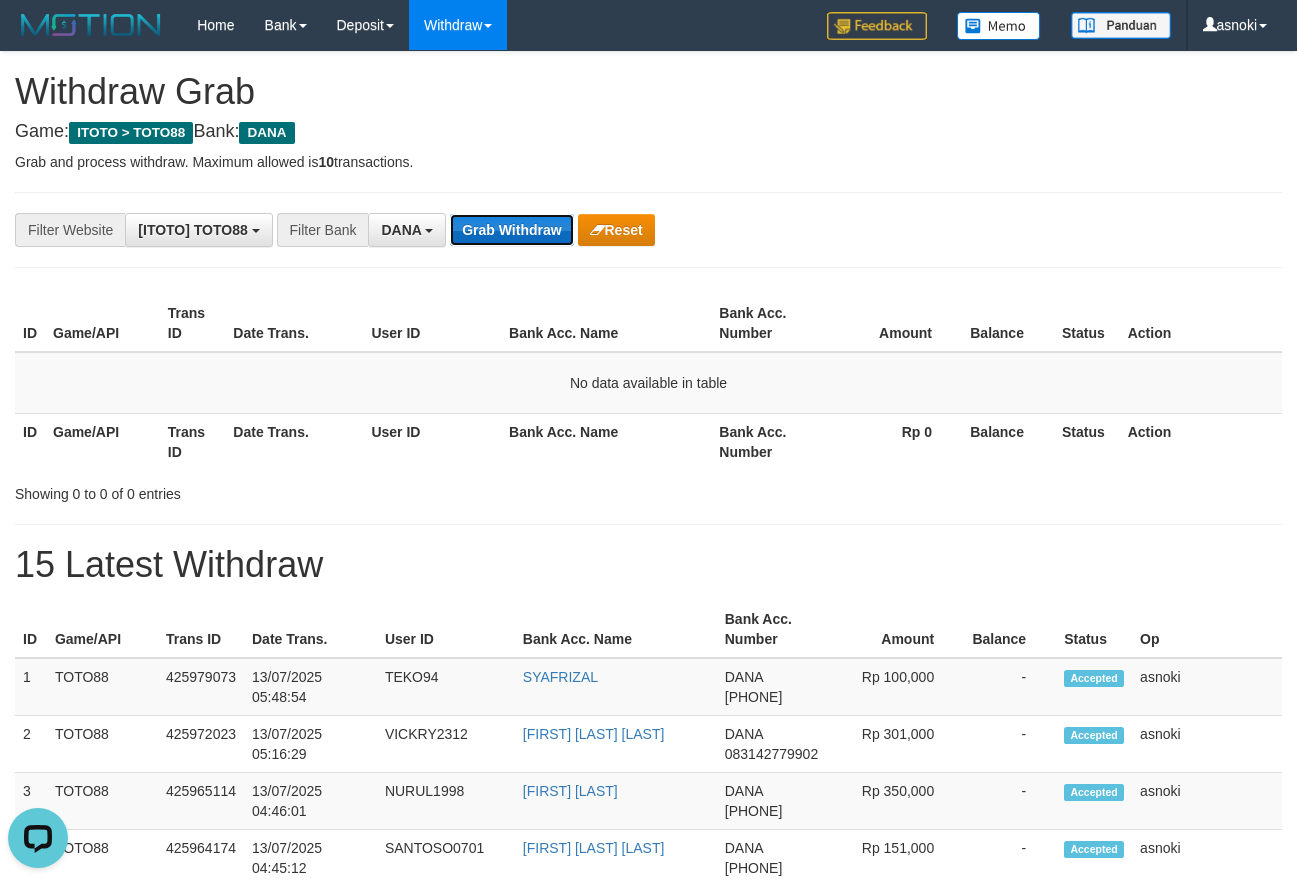 click on "Grab Withdraw" at bounding box center (511, 230) 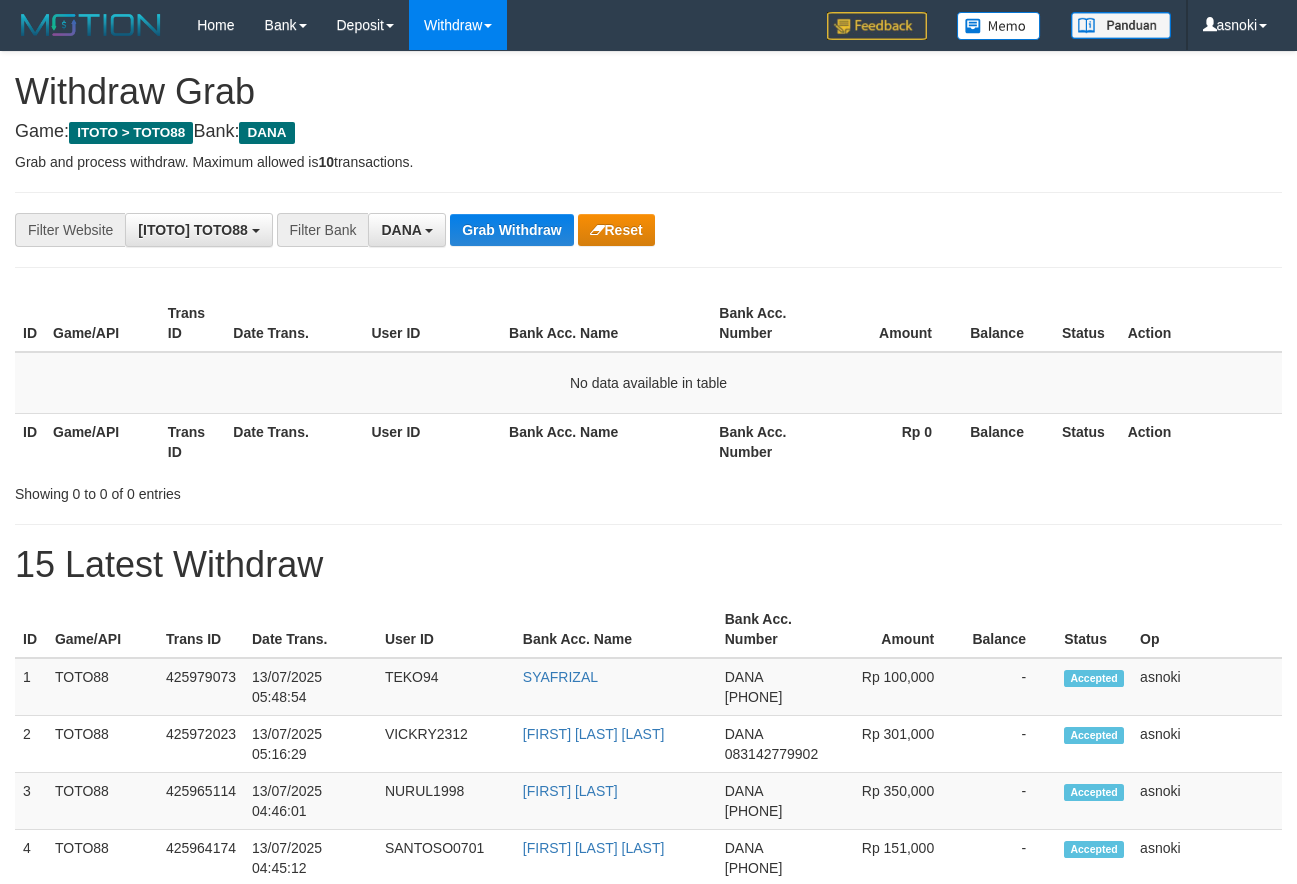 scroll, scrollTop: 0, scrollLeft: 0, axis: both 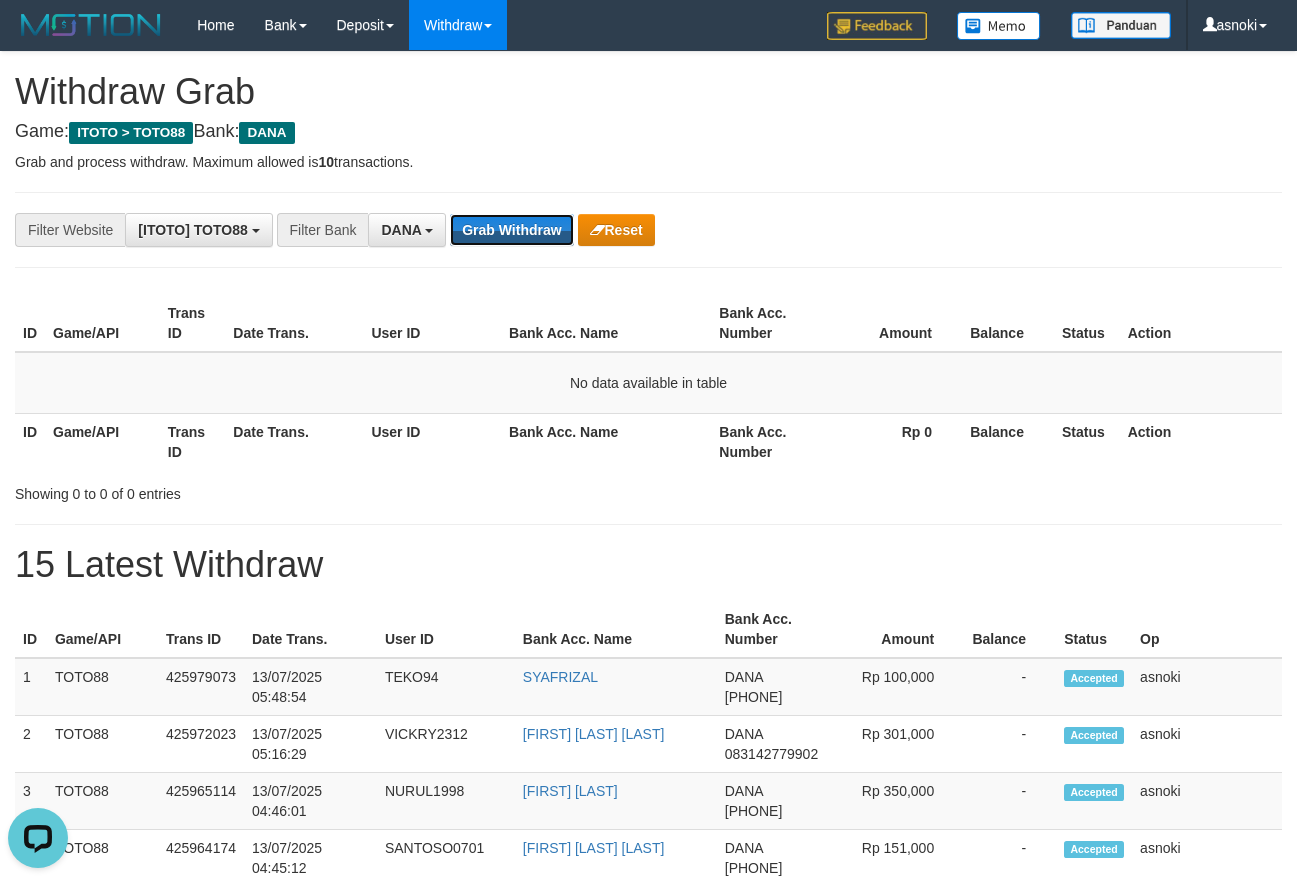 click on "Grab Withdraw" at bounding box center (511, 230) 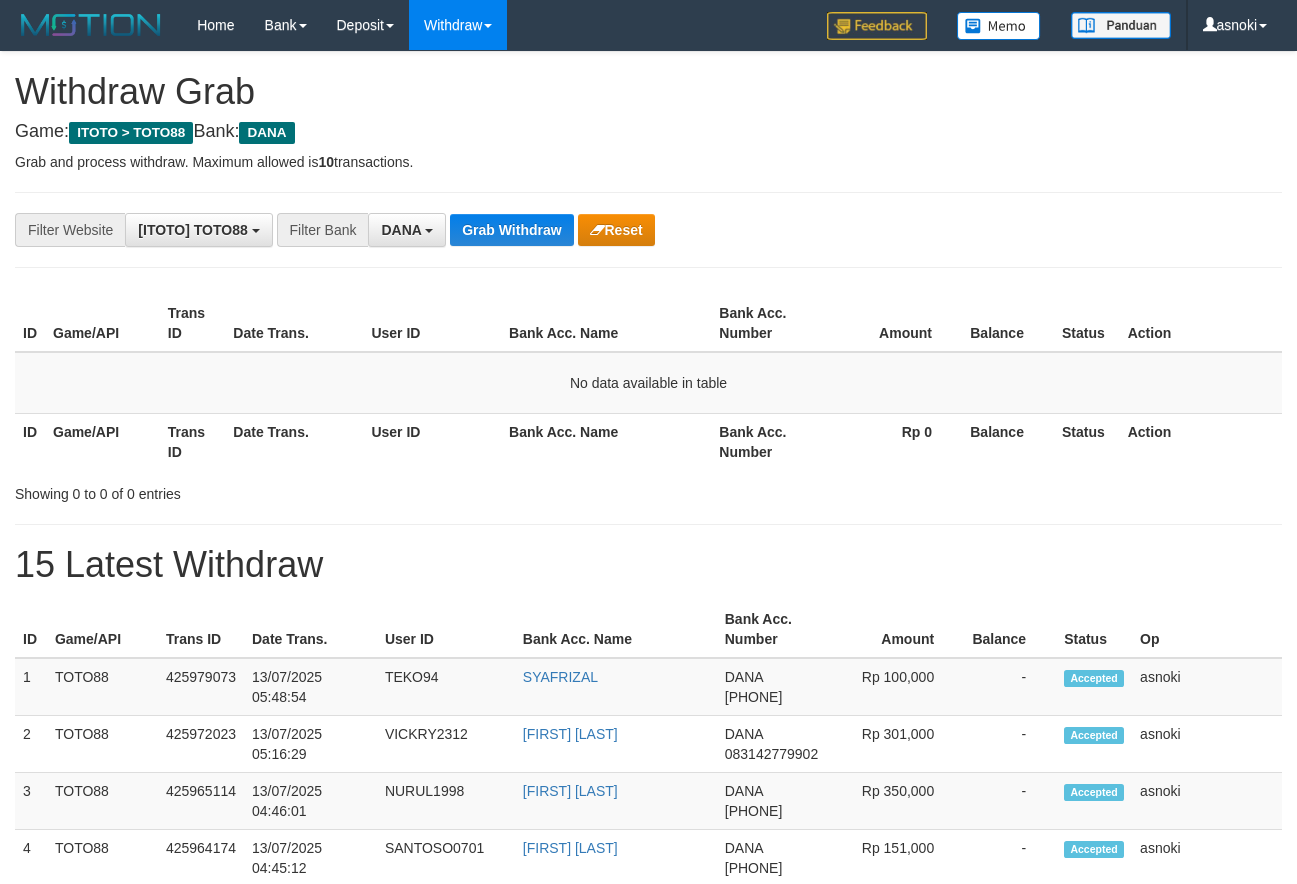 scroll, scrollTop: 0, scrollLeft: 0, axis: both 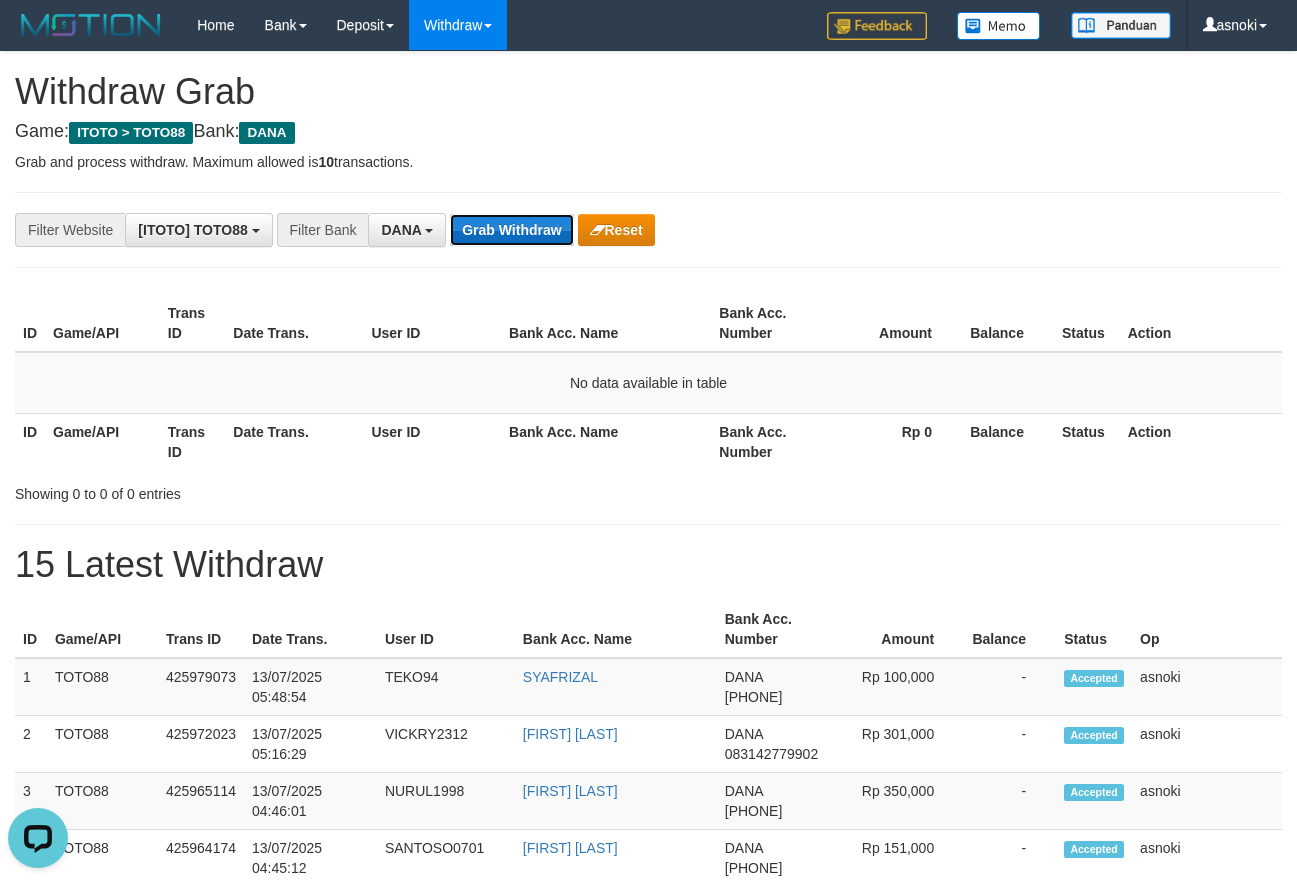 click on "Grab Withdraw" at bounding box center (511, 230) 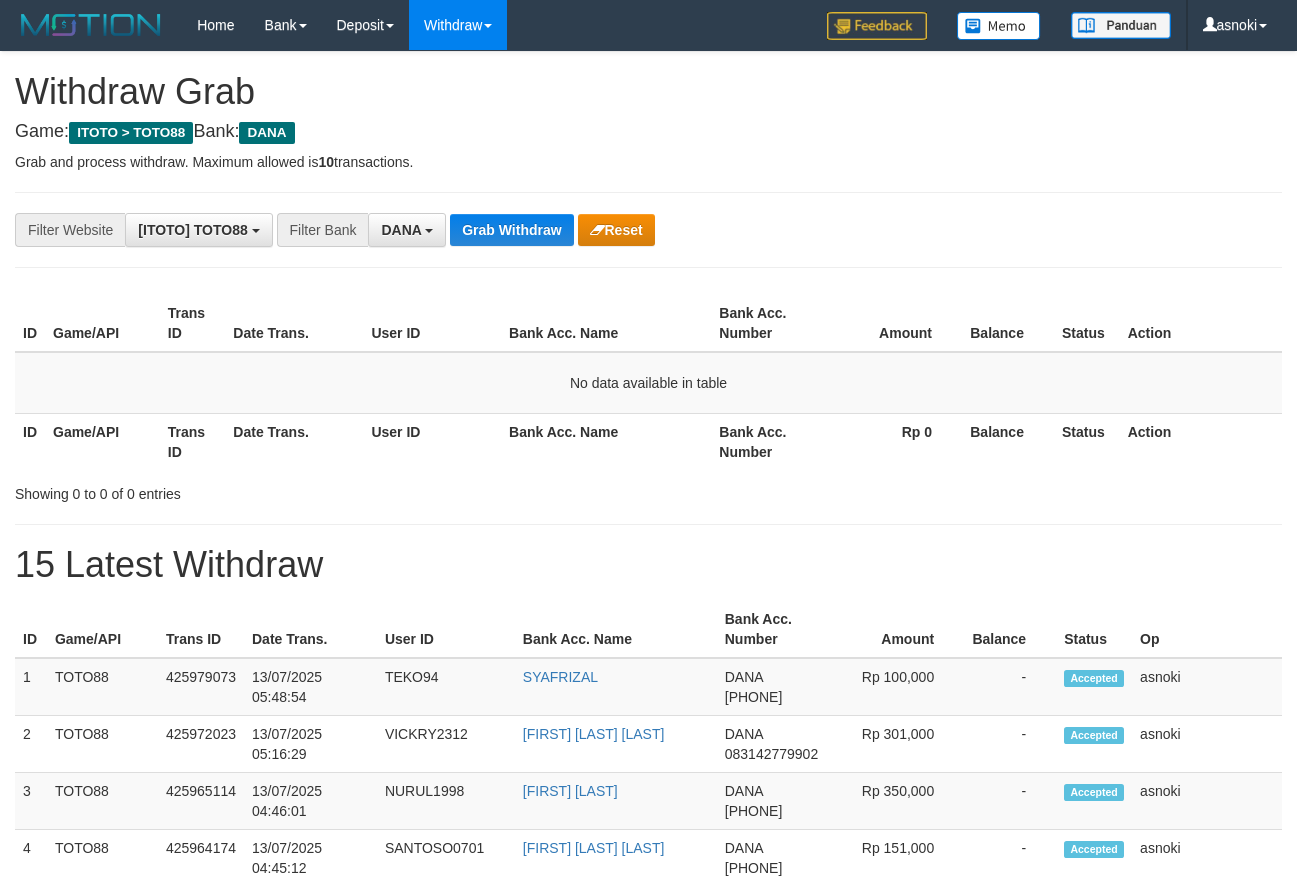 scroll, scrollTop: 0, scrollLeft: 0, axis: both 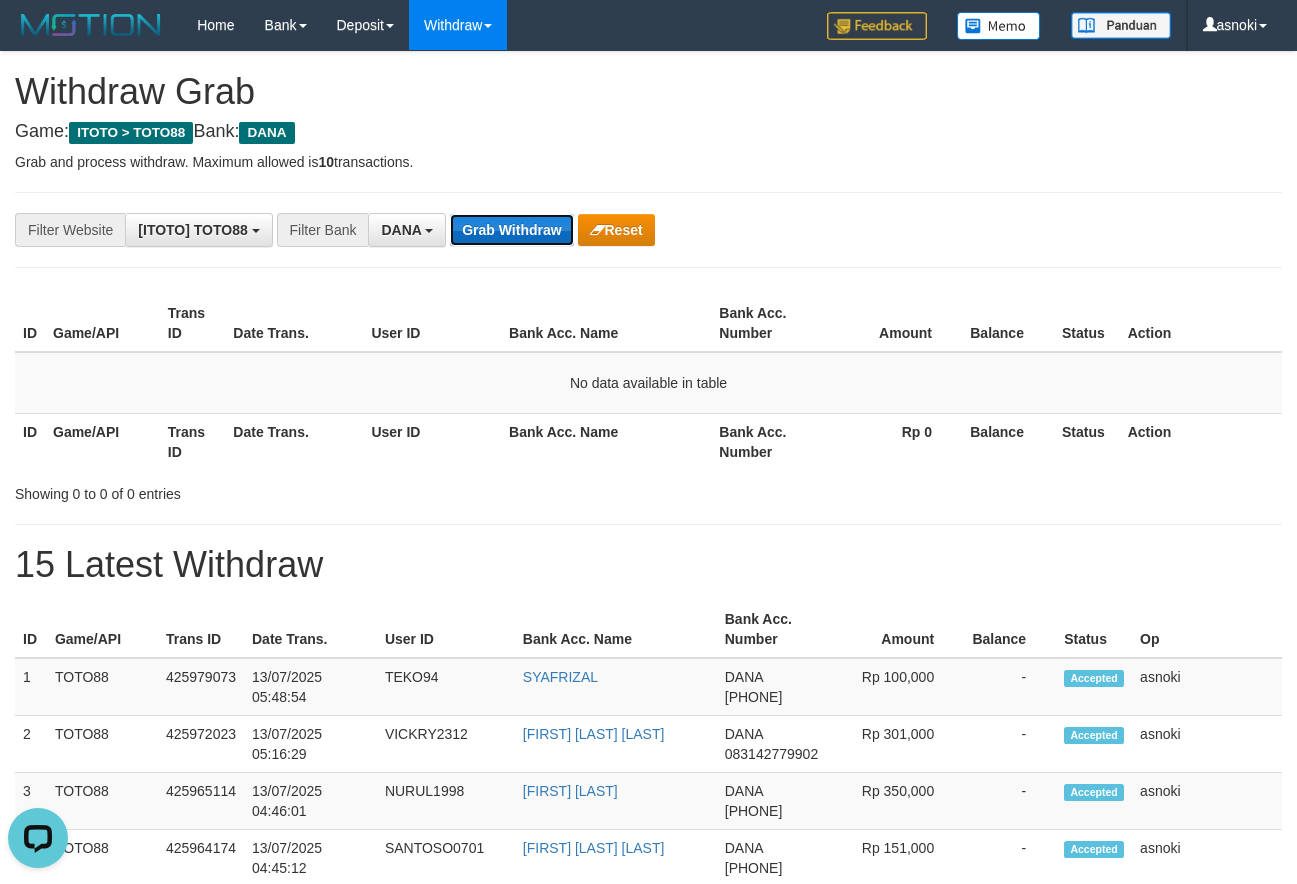 click on "Grab Withdraw" at bounding box center [511, 230] 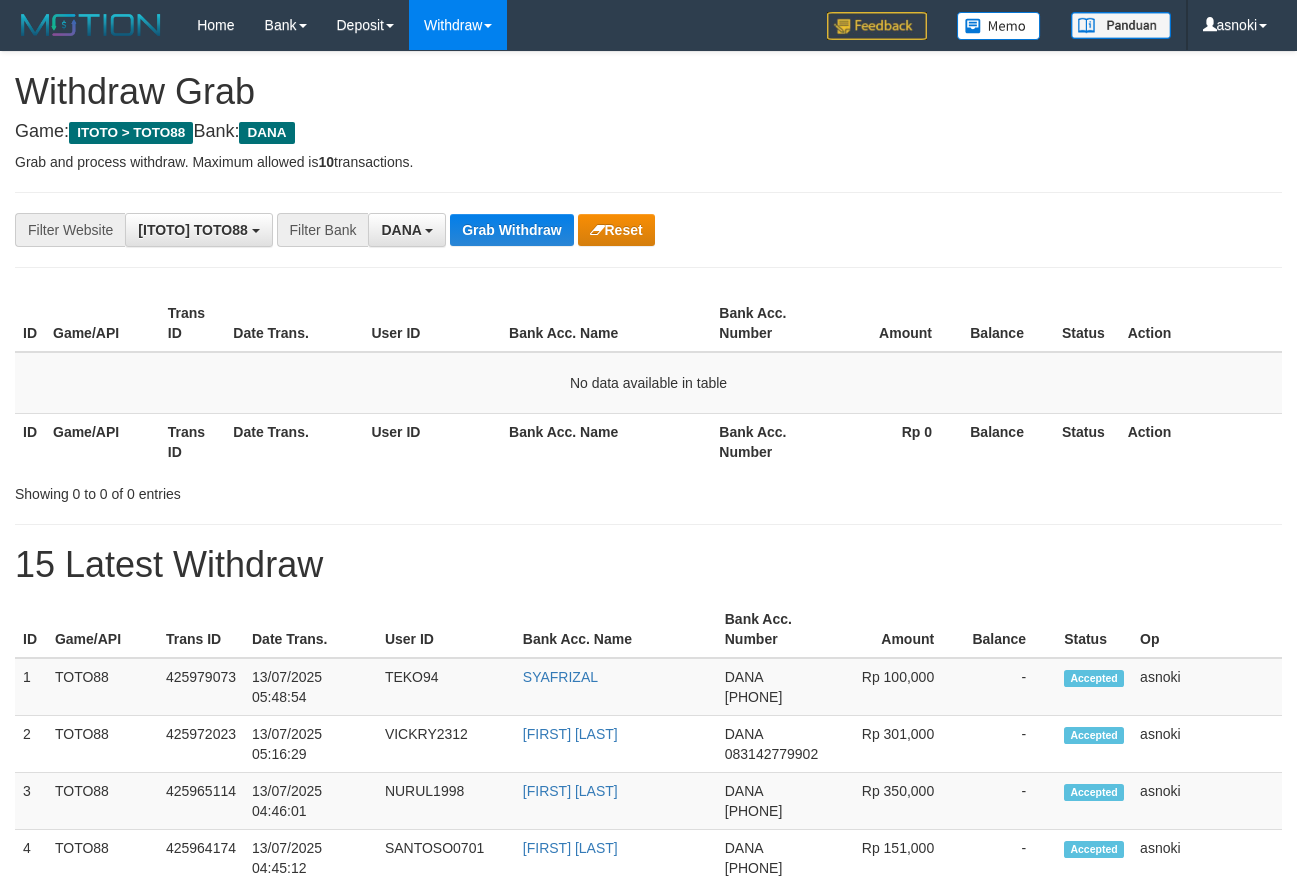 scroll, scrollTop: 0, scrollLeft: 0, axis: both 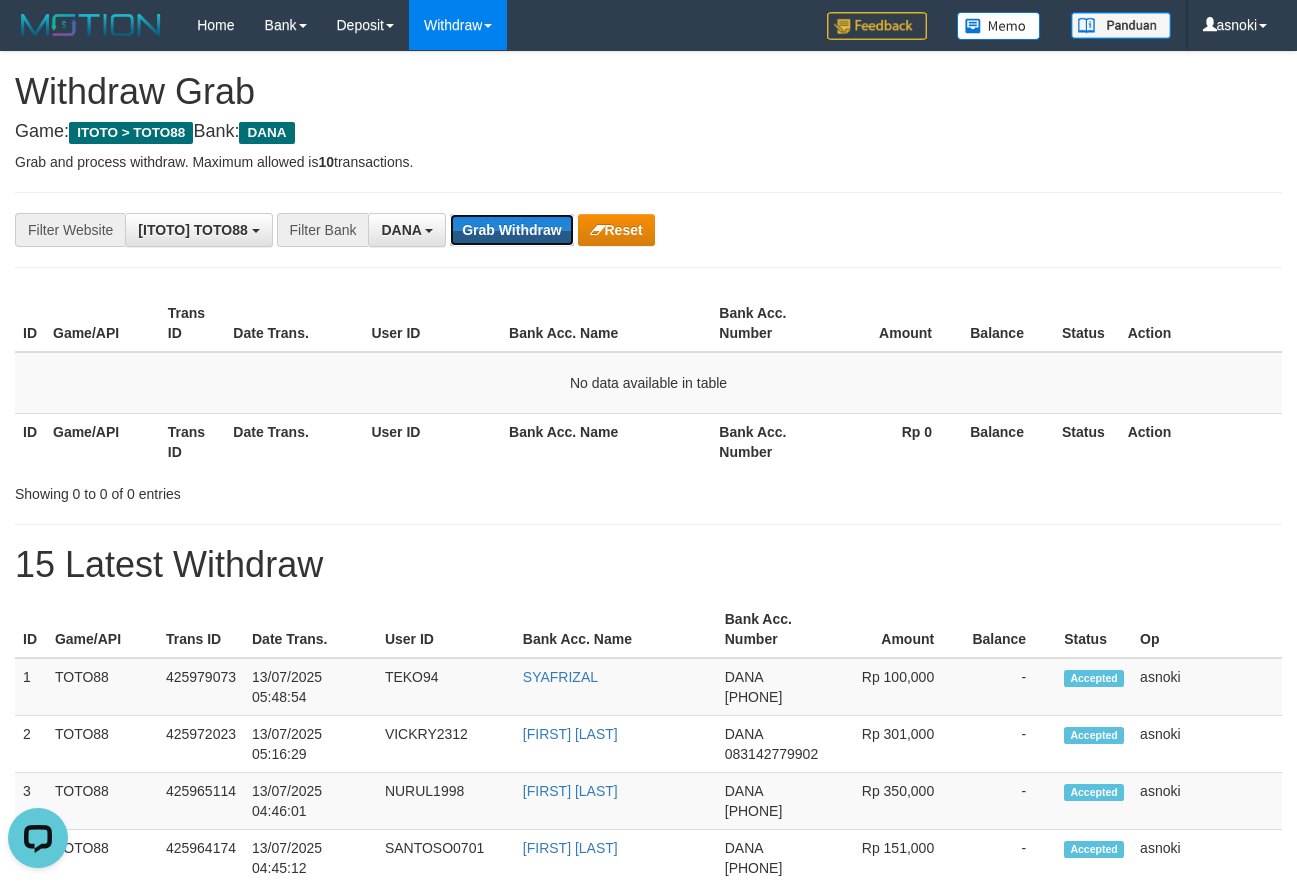 click on "Grab Withdraw" at bounding box center [511, 230] 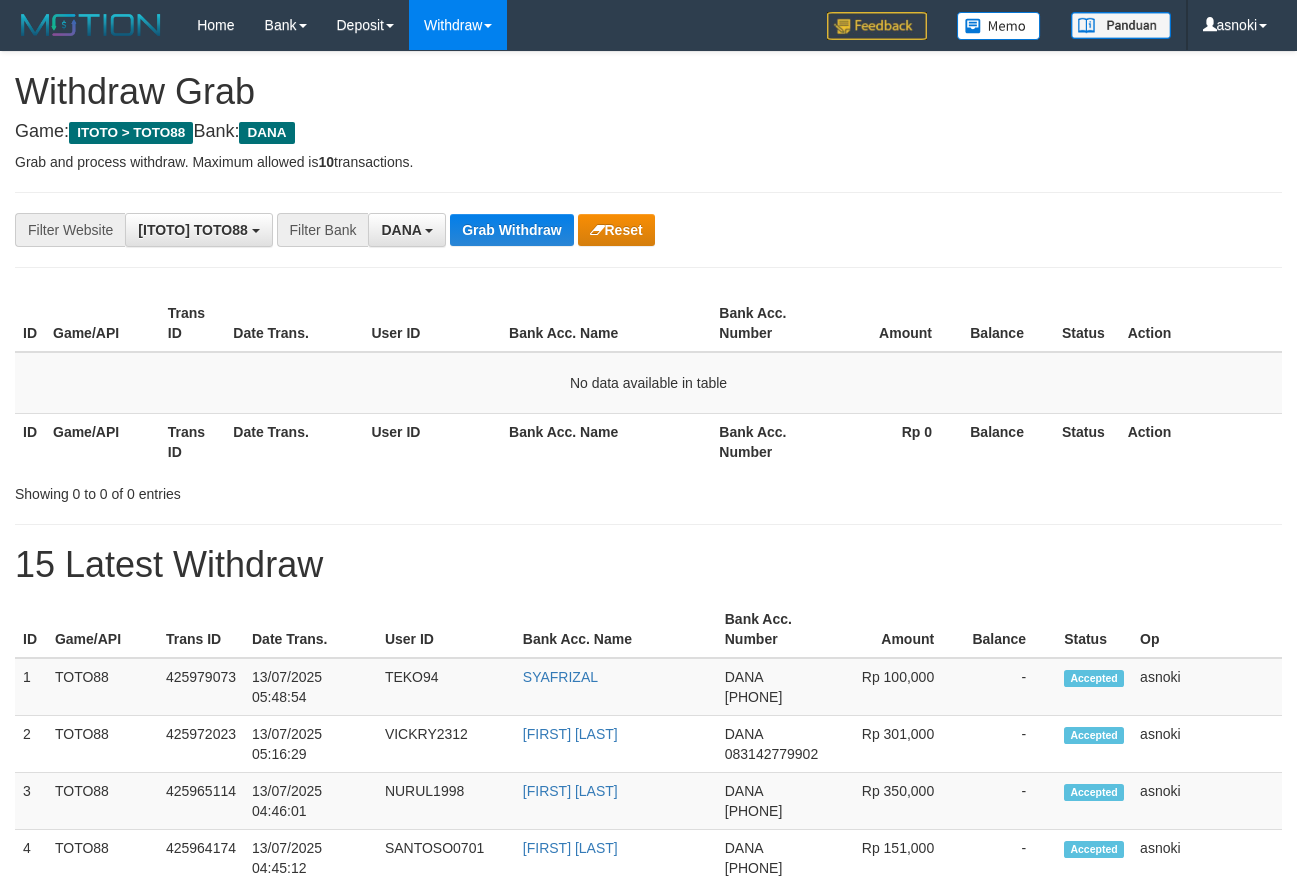 scroll, scrollTop: 0, scrollLeft: 0, axis: both 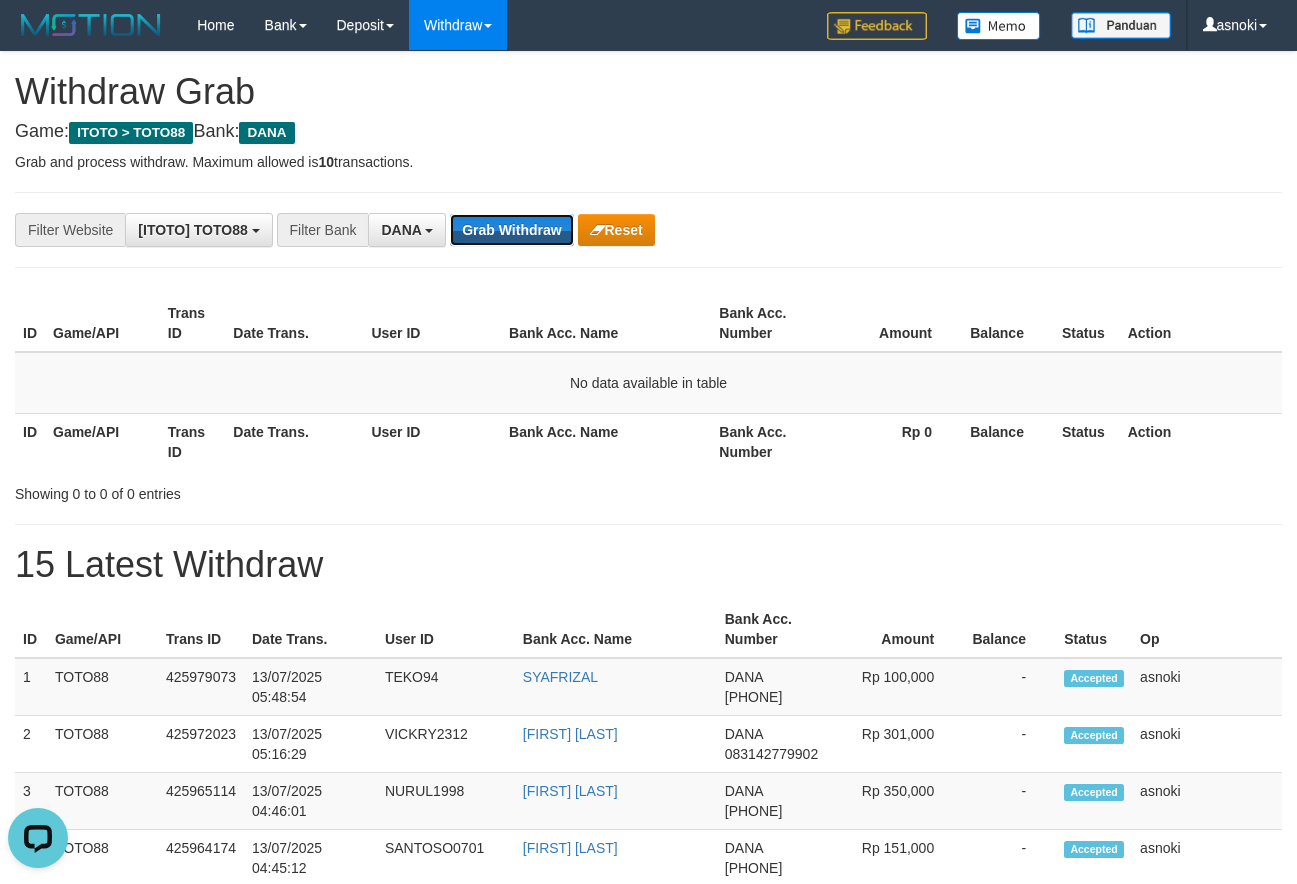 click on "Grab Withdraw" at bounding box center [511, 230] 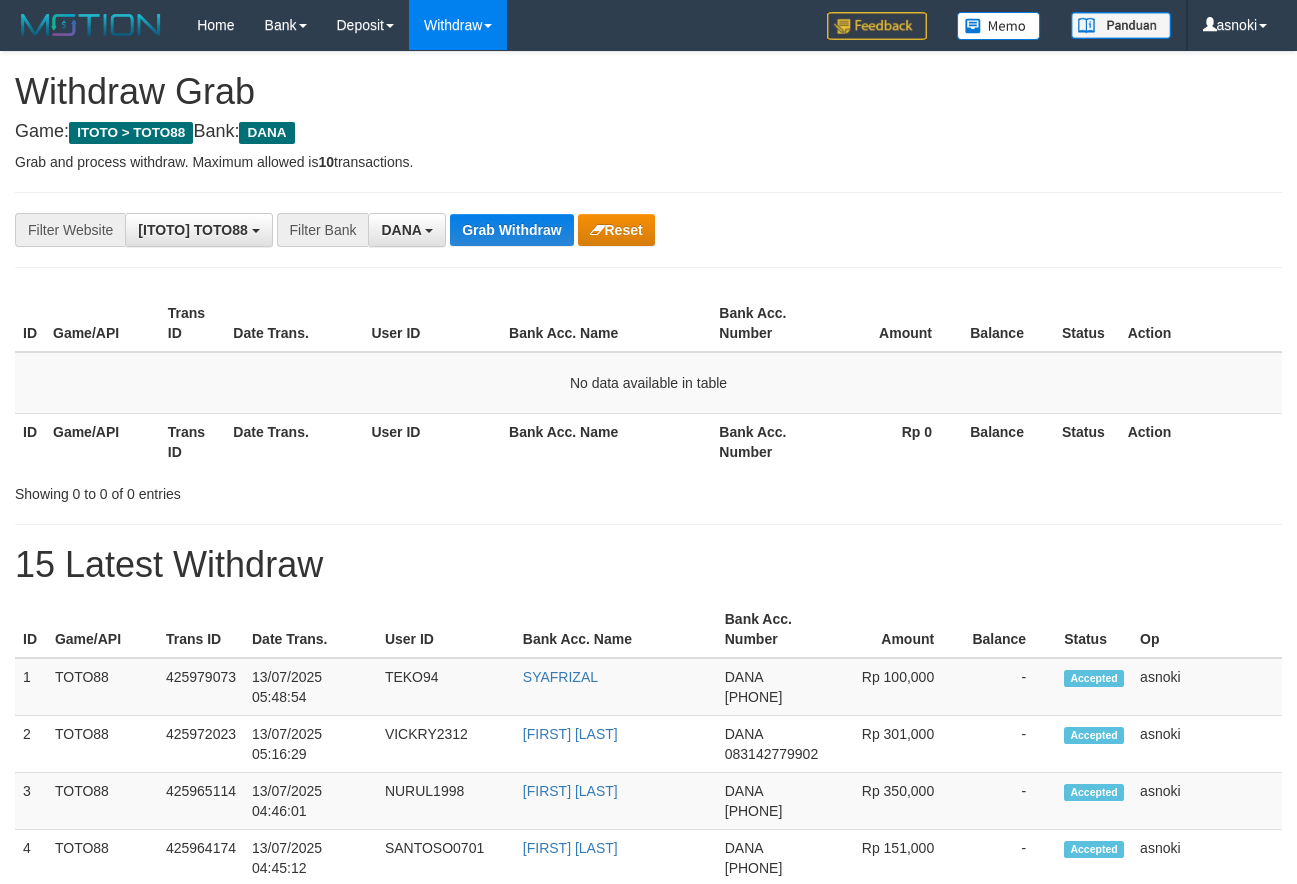 scroll, scrollTop: 0, scrollLeft: 0, axis: both 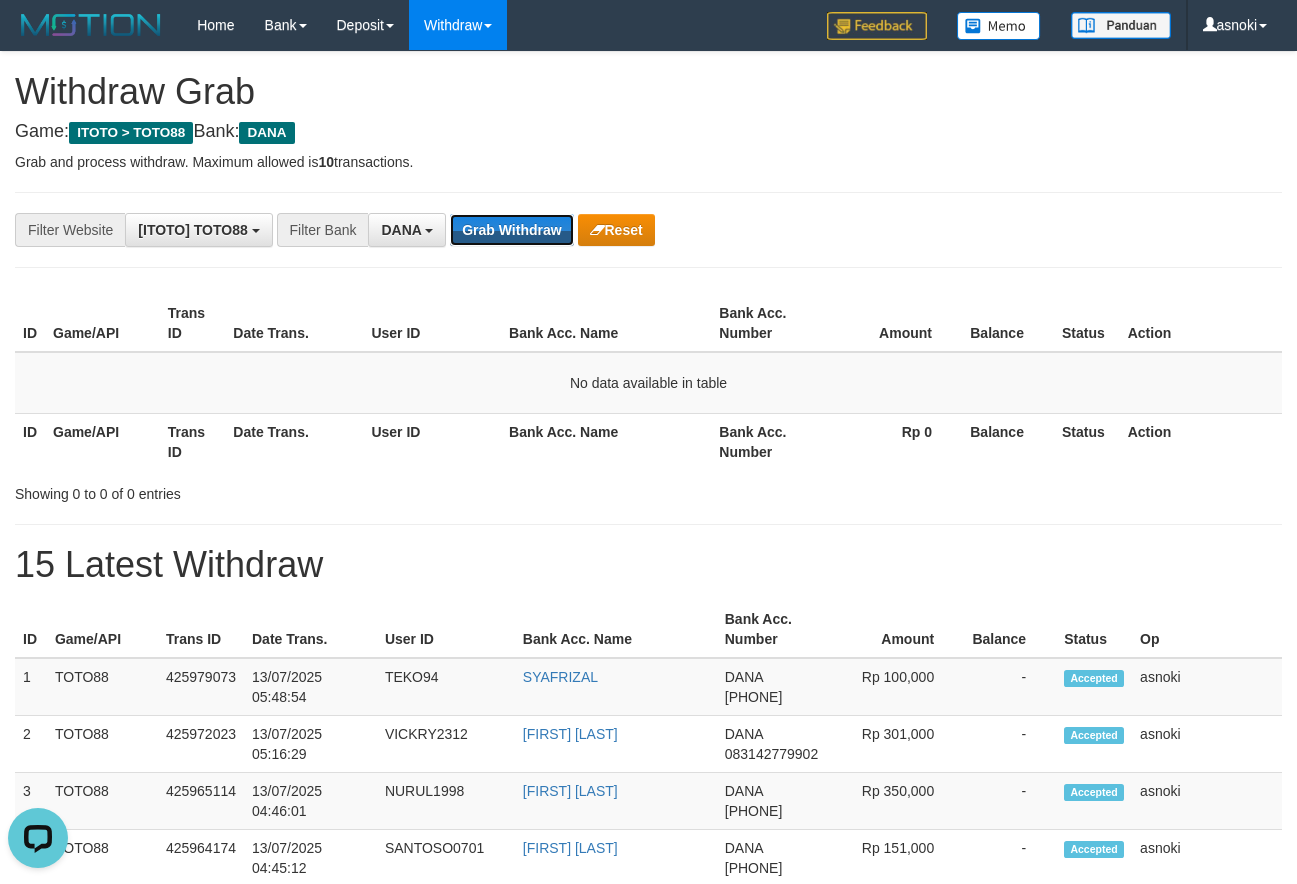 click on "Grab Withdraw" at bounding box center (511, 230) 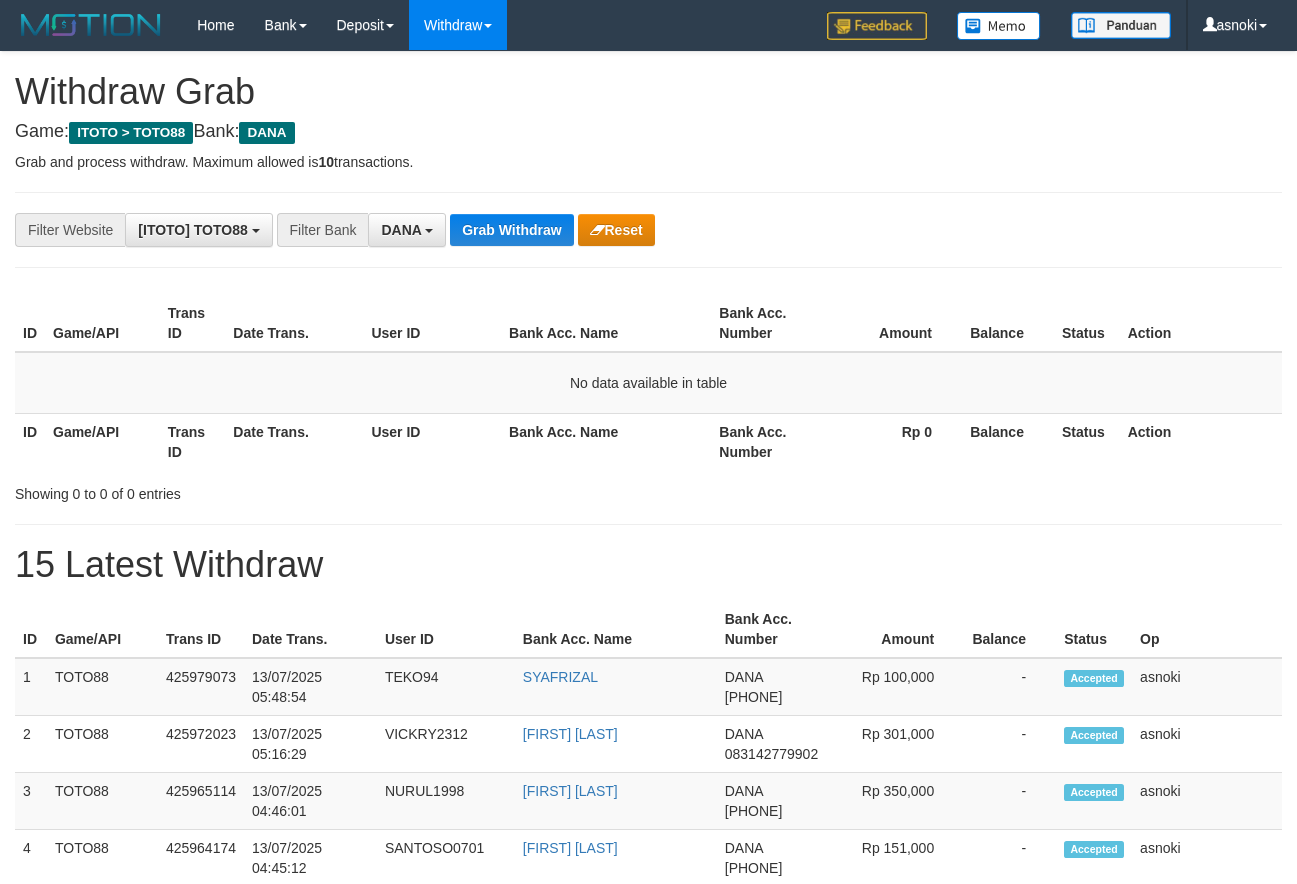 scroll, scrollTop: 0, scrollLeft: 0, axis: both 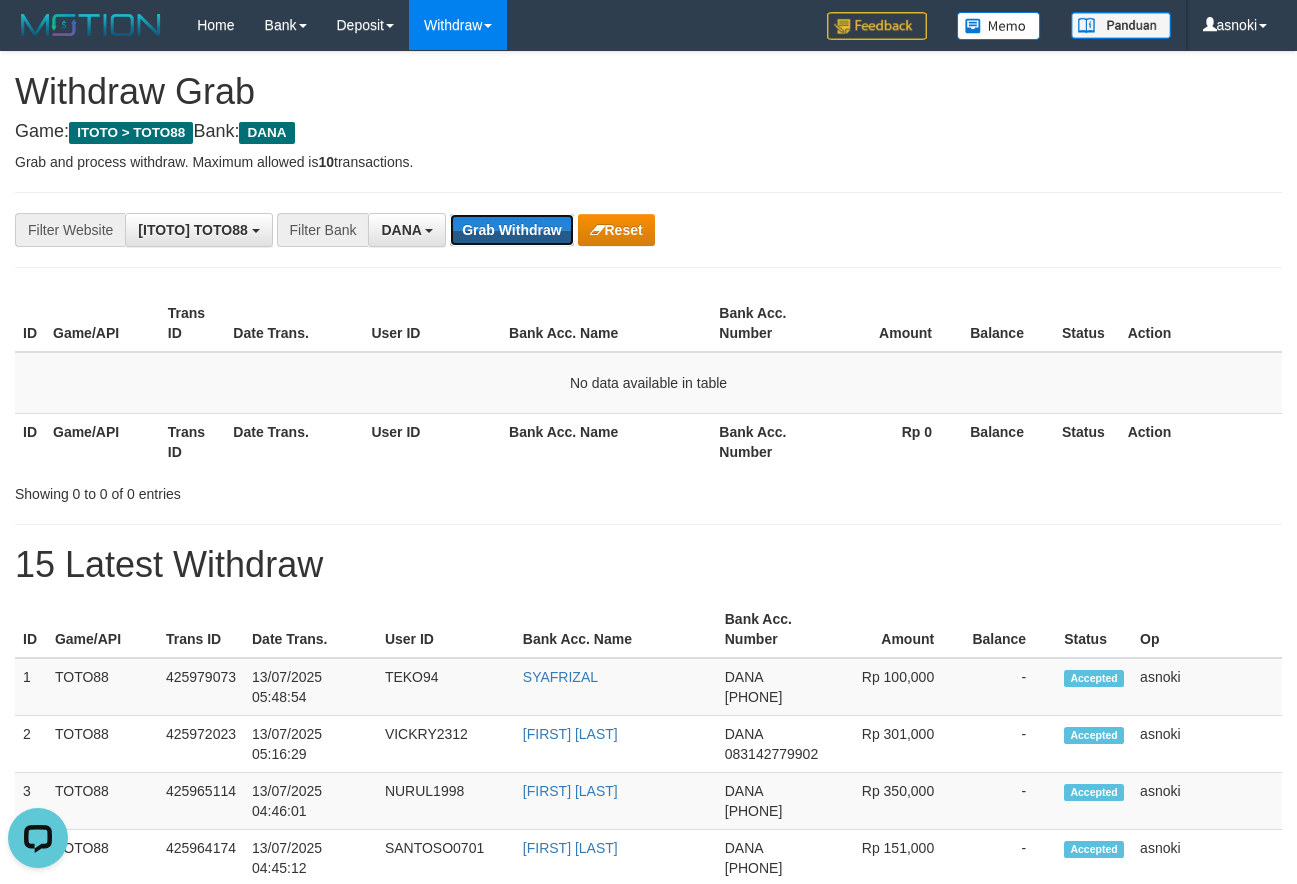 click on "Grab Withdraw" at bounding box center [511, 230] 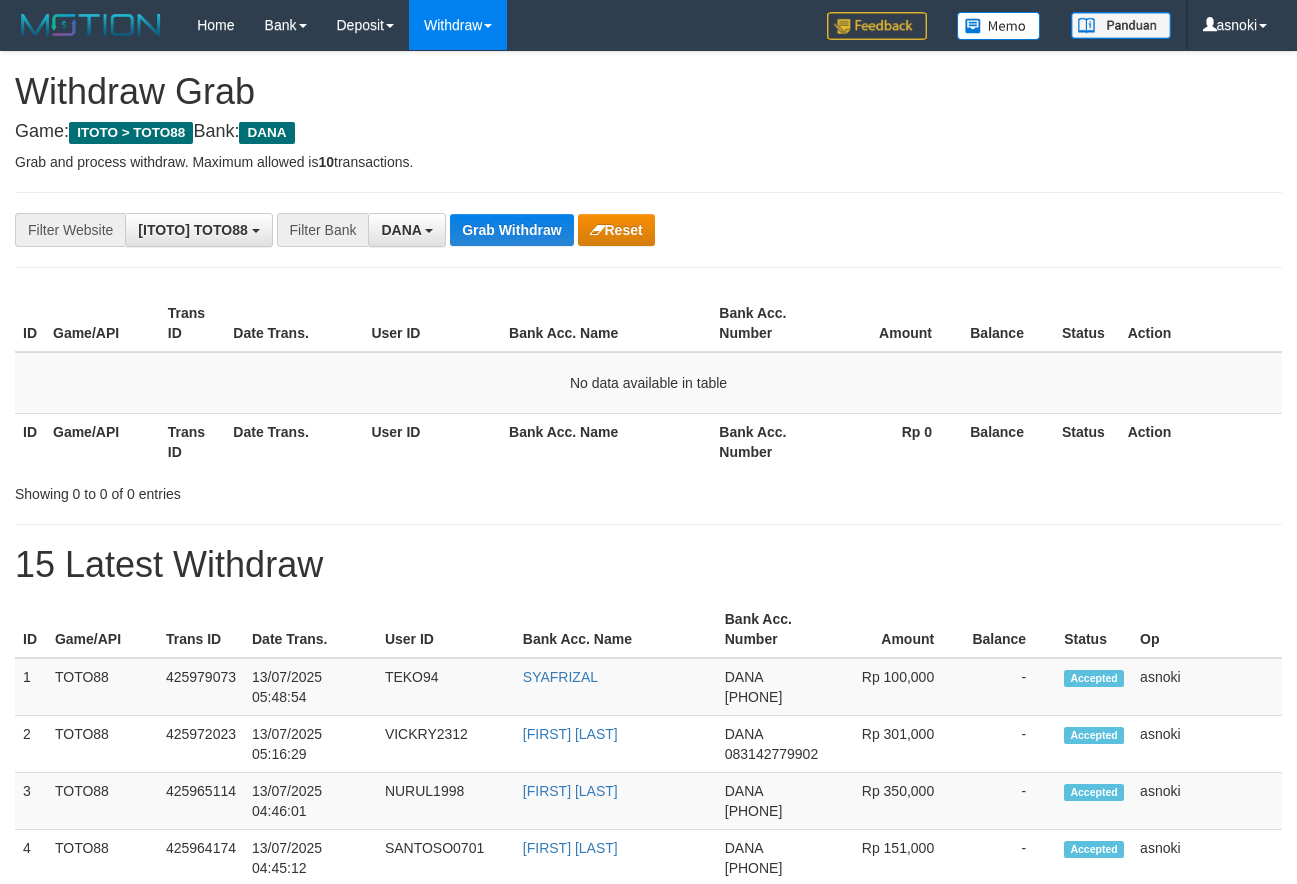 scroll, scrollTop: 0, scrollLeft: 0, axis: both 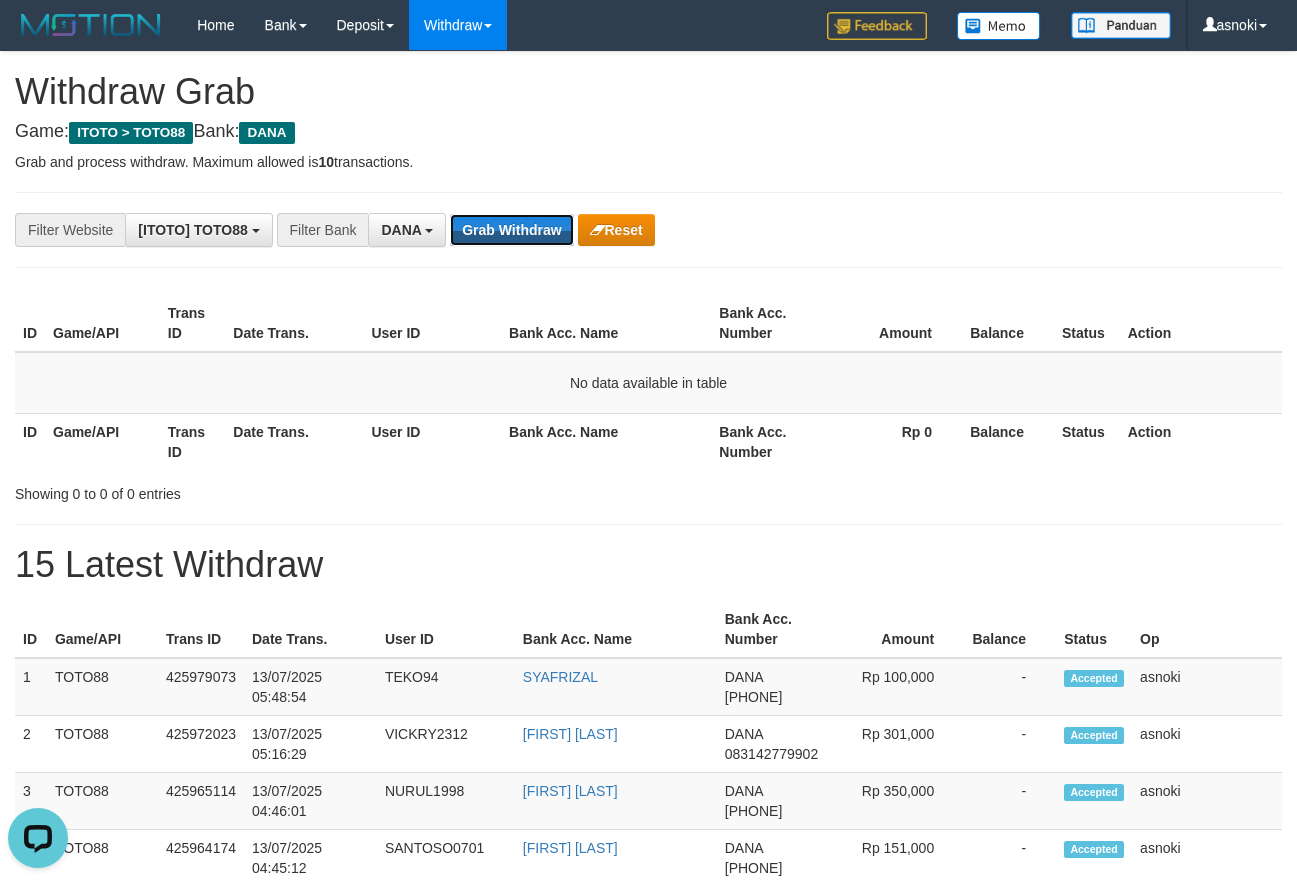 click on "Grab Withdraw" at bounding box center (511, 230) 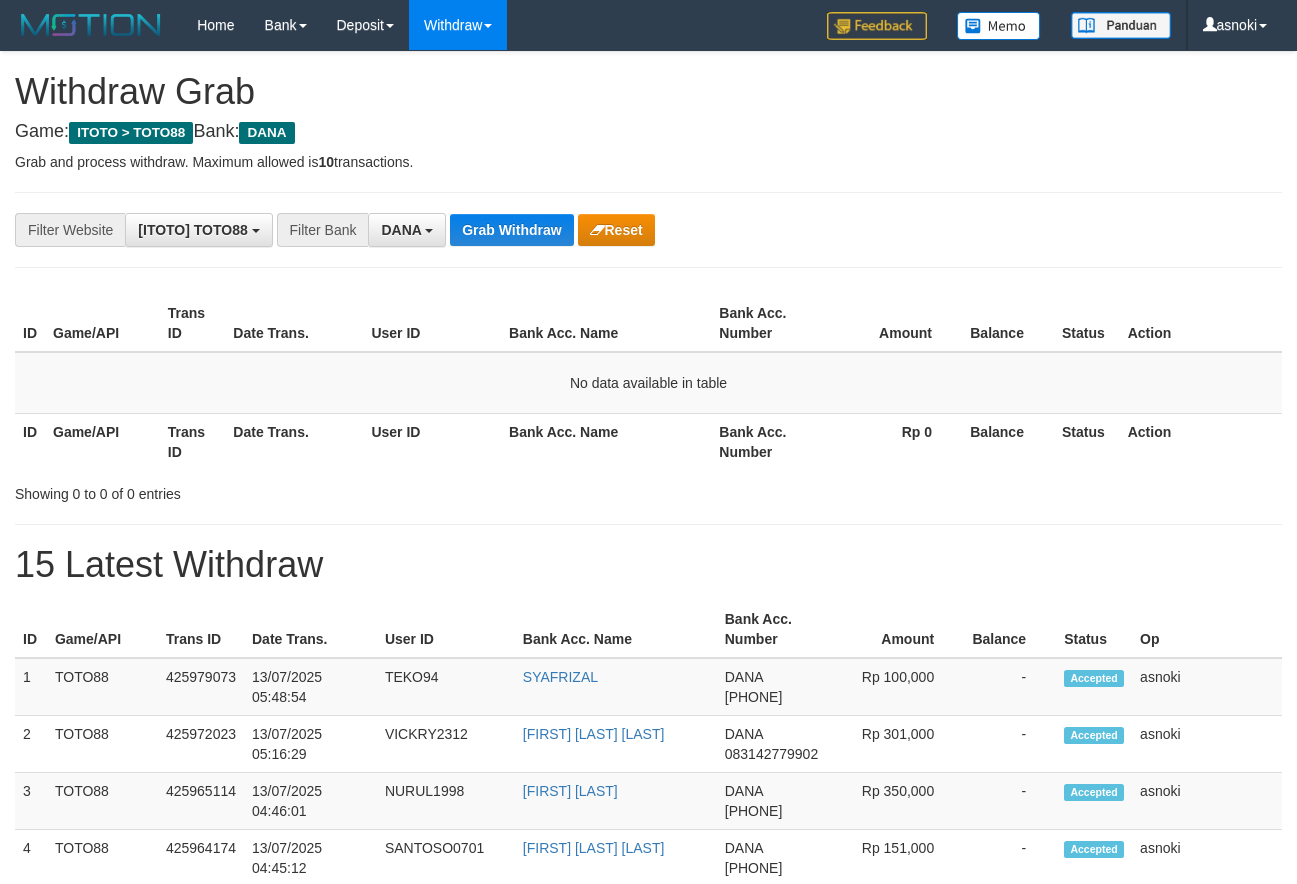 scroll, scrollTop: 0, scrollLeft: 0, axis: both 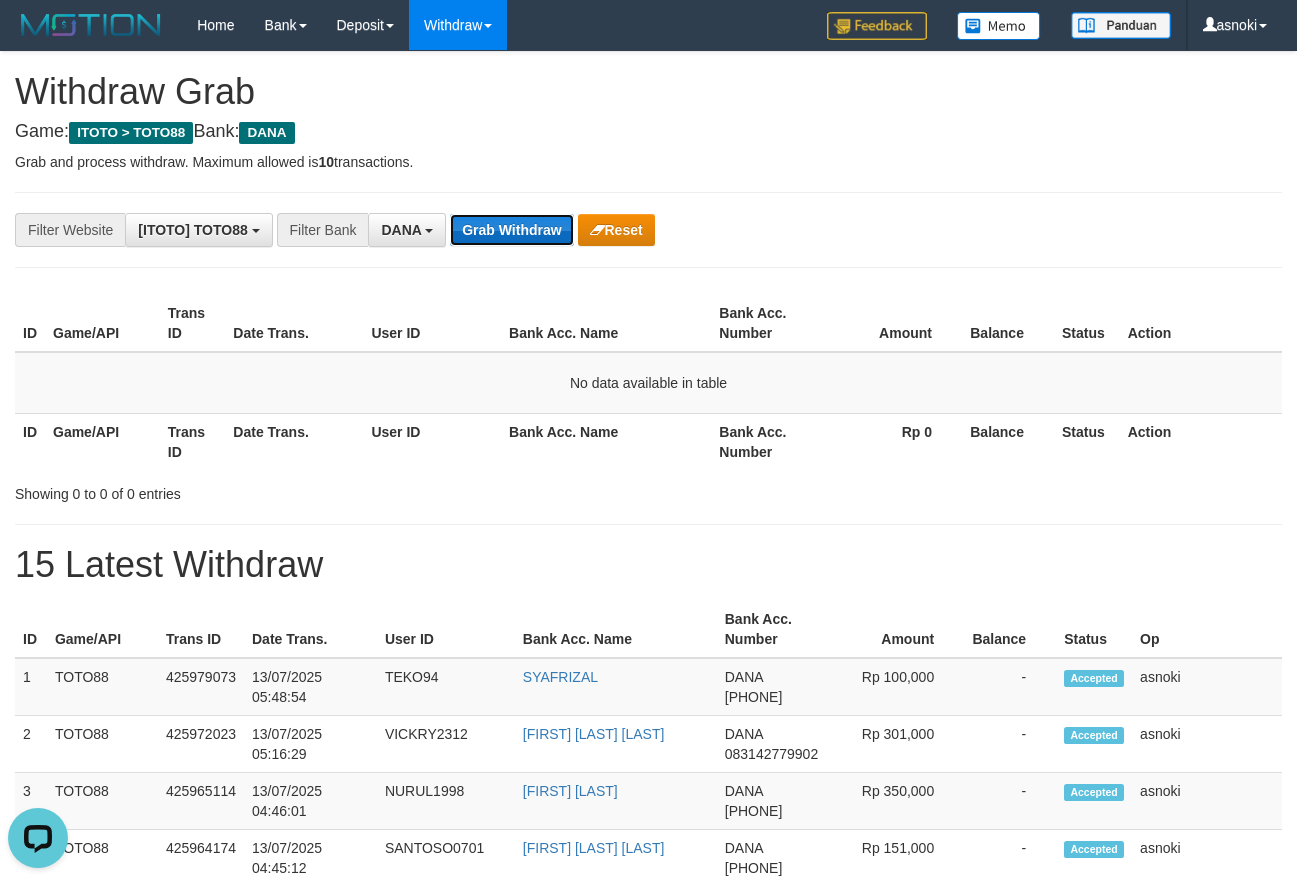 click on "Grab Withdraw" at bounding box center (511, 230) 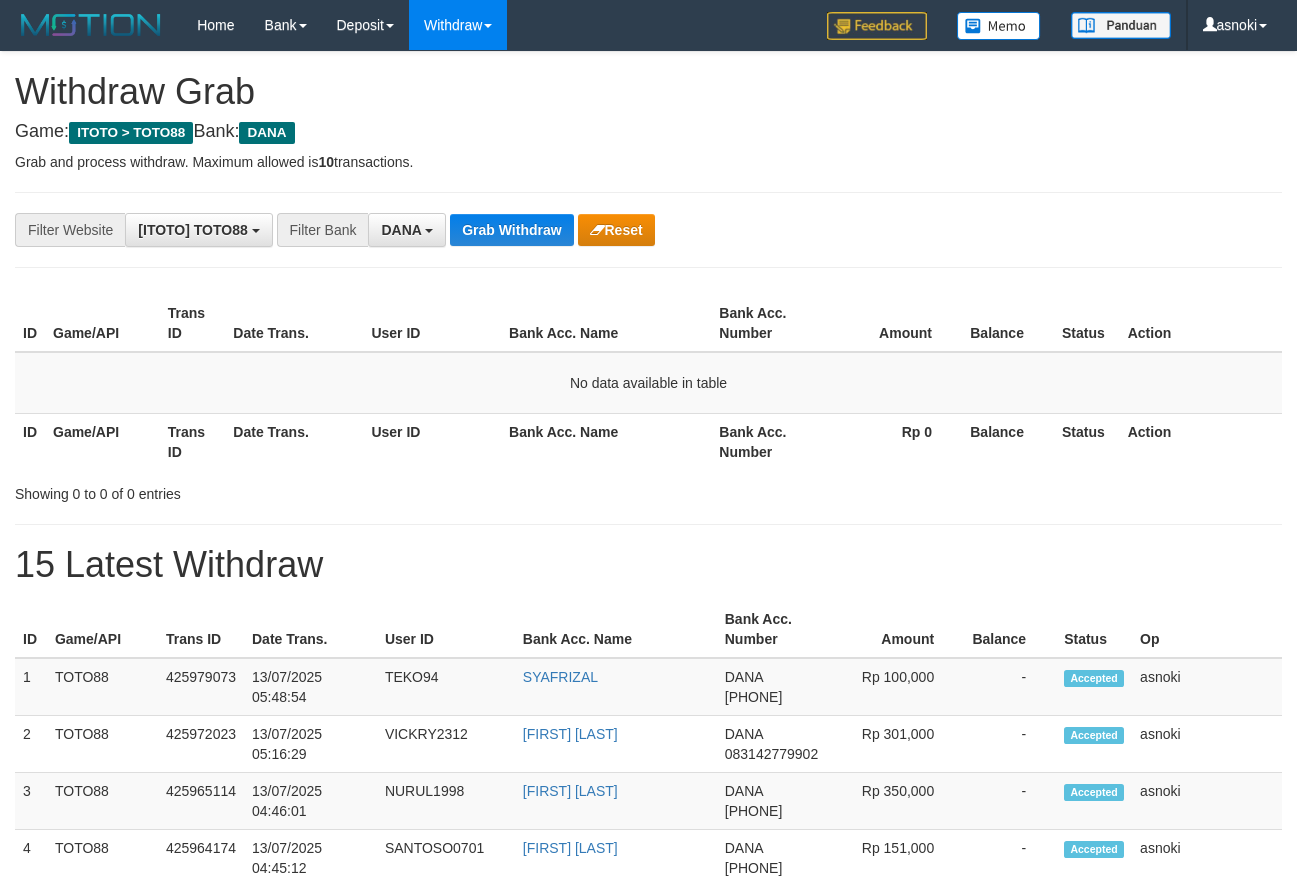 scroll, scrollTop: 0, scrollLeft: 0, axis: both 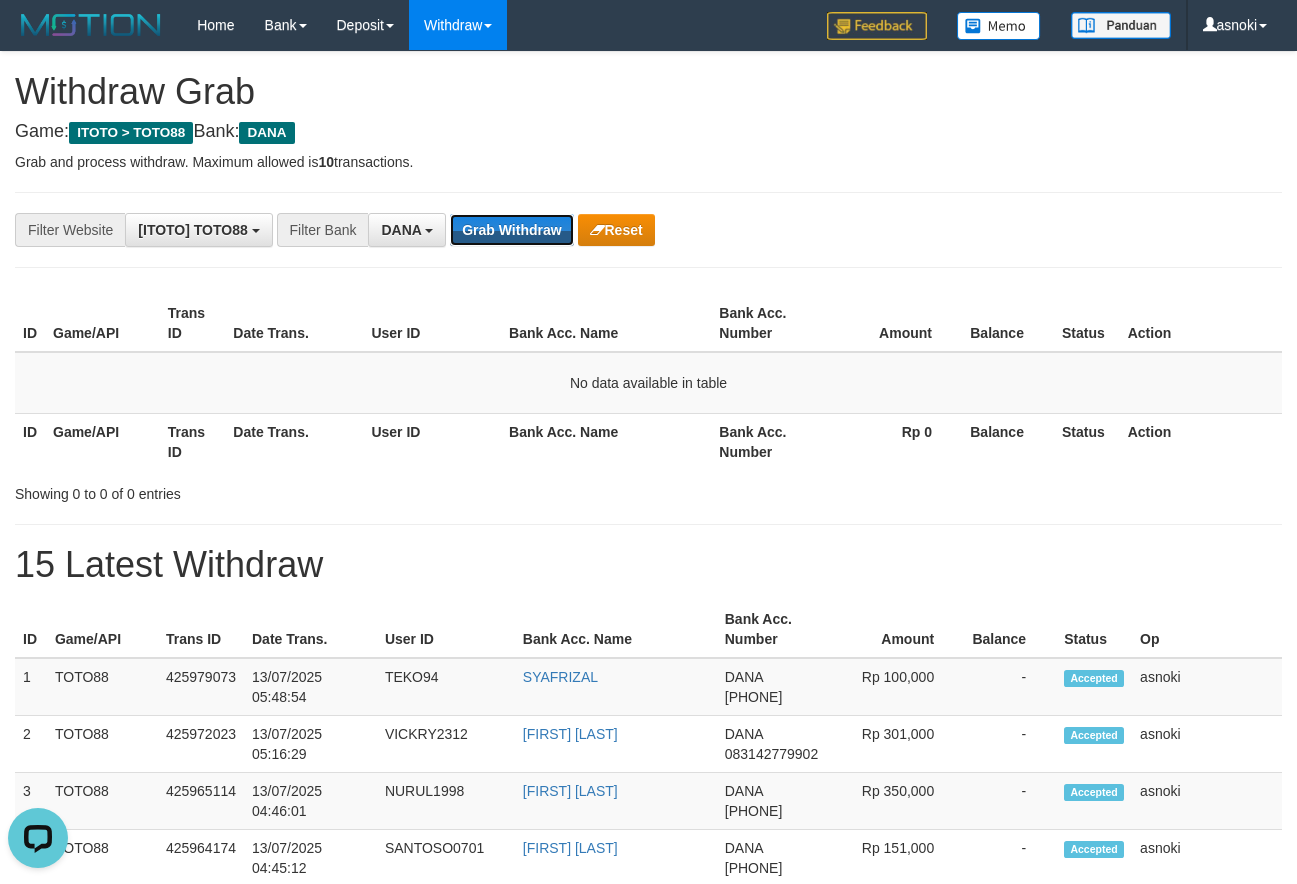 click on "Grab Withdraw" at bounding box center [511, 230] 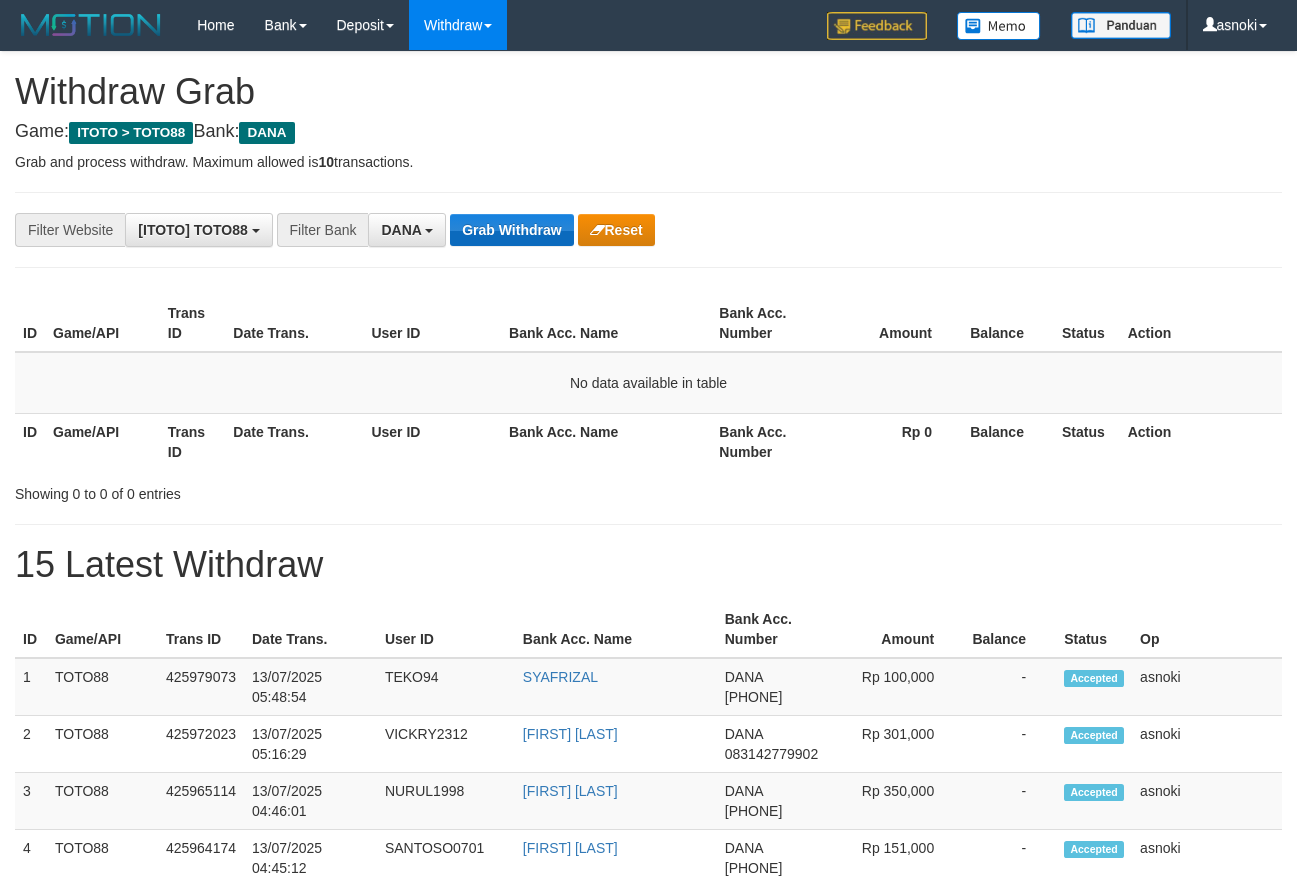 scroll, scrollTop: 0, scrollLeft: 0, axis: both 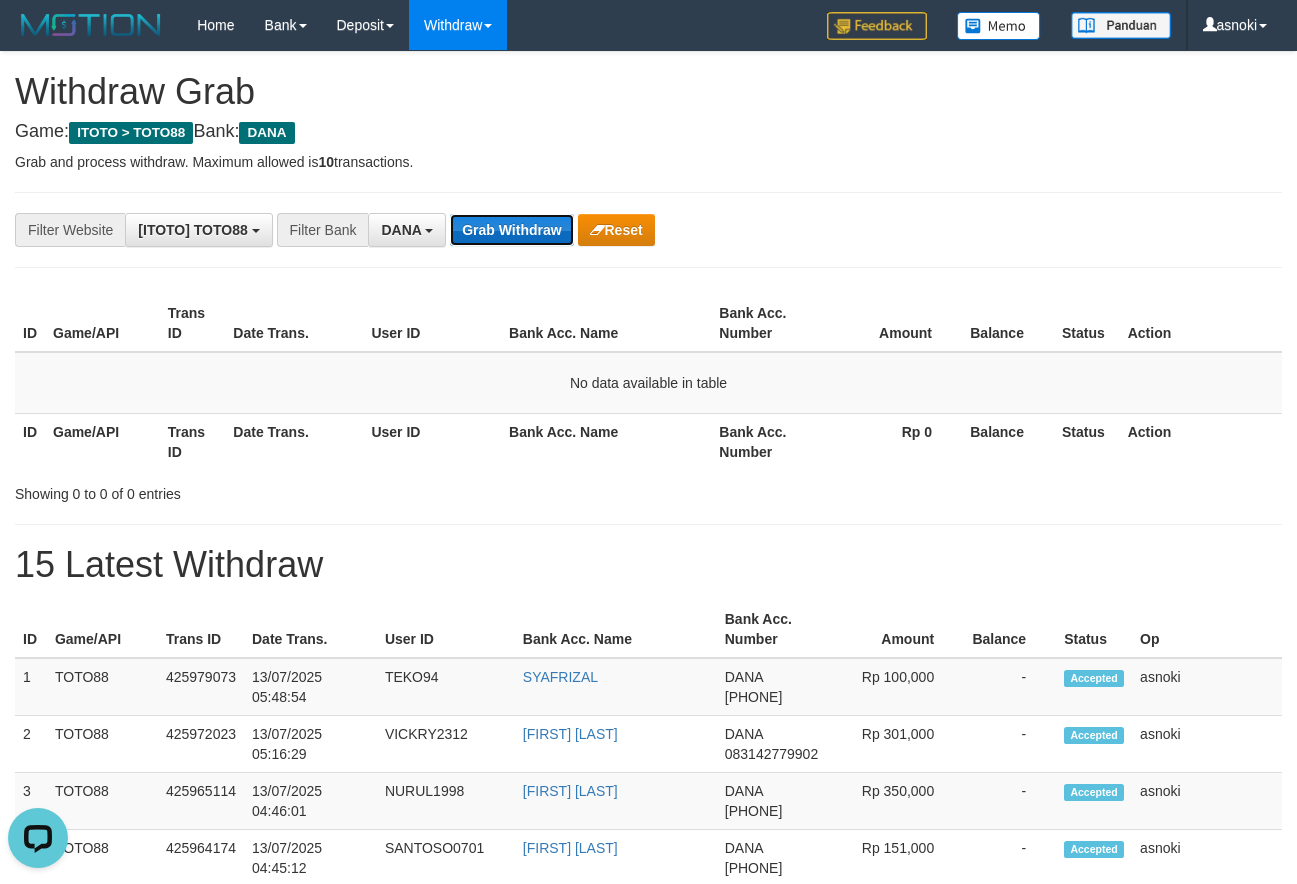 click on "Grab Withdraw" at bounding box center [511, 230] 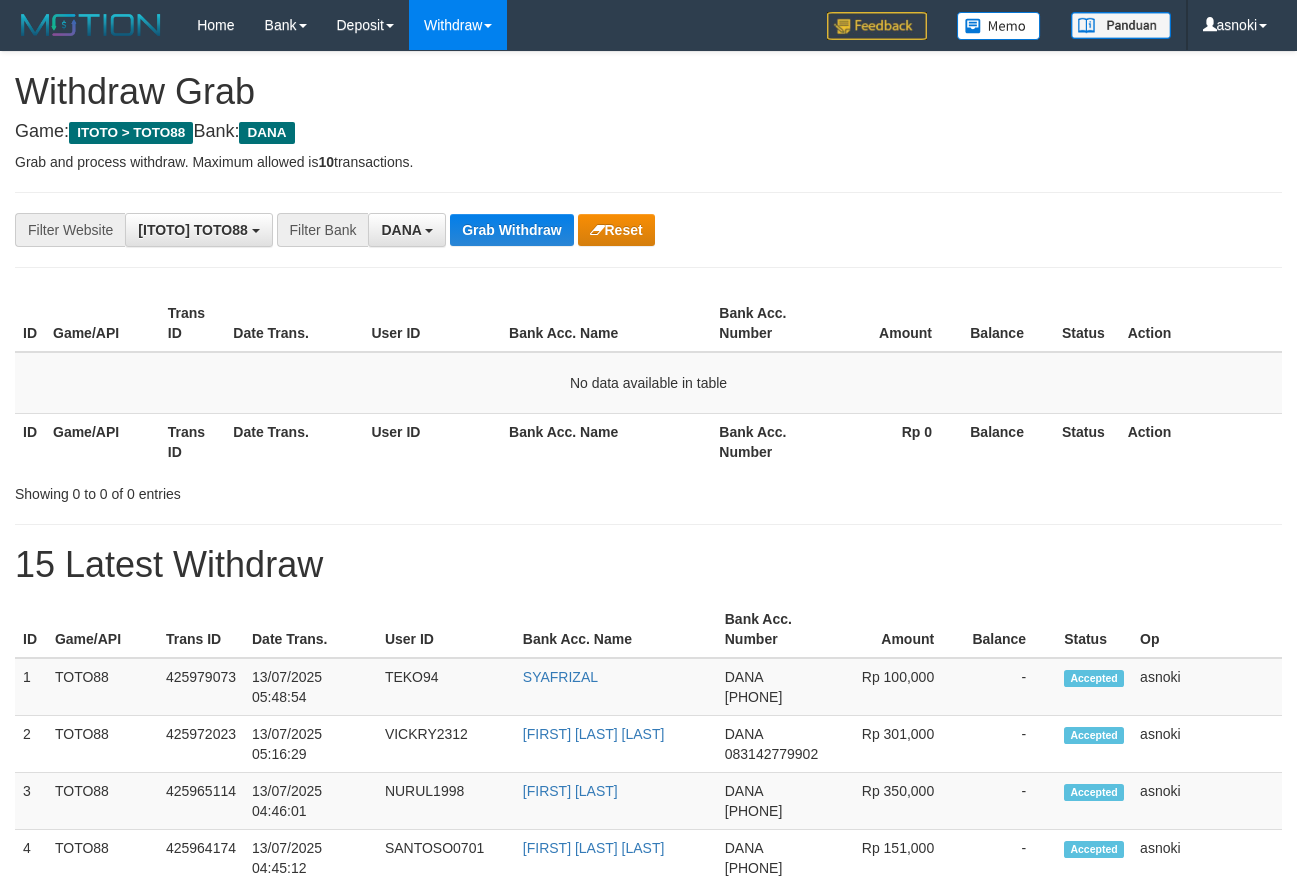 scroll, scrollTop: 0, scrollLeft: 0, axis: both 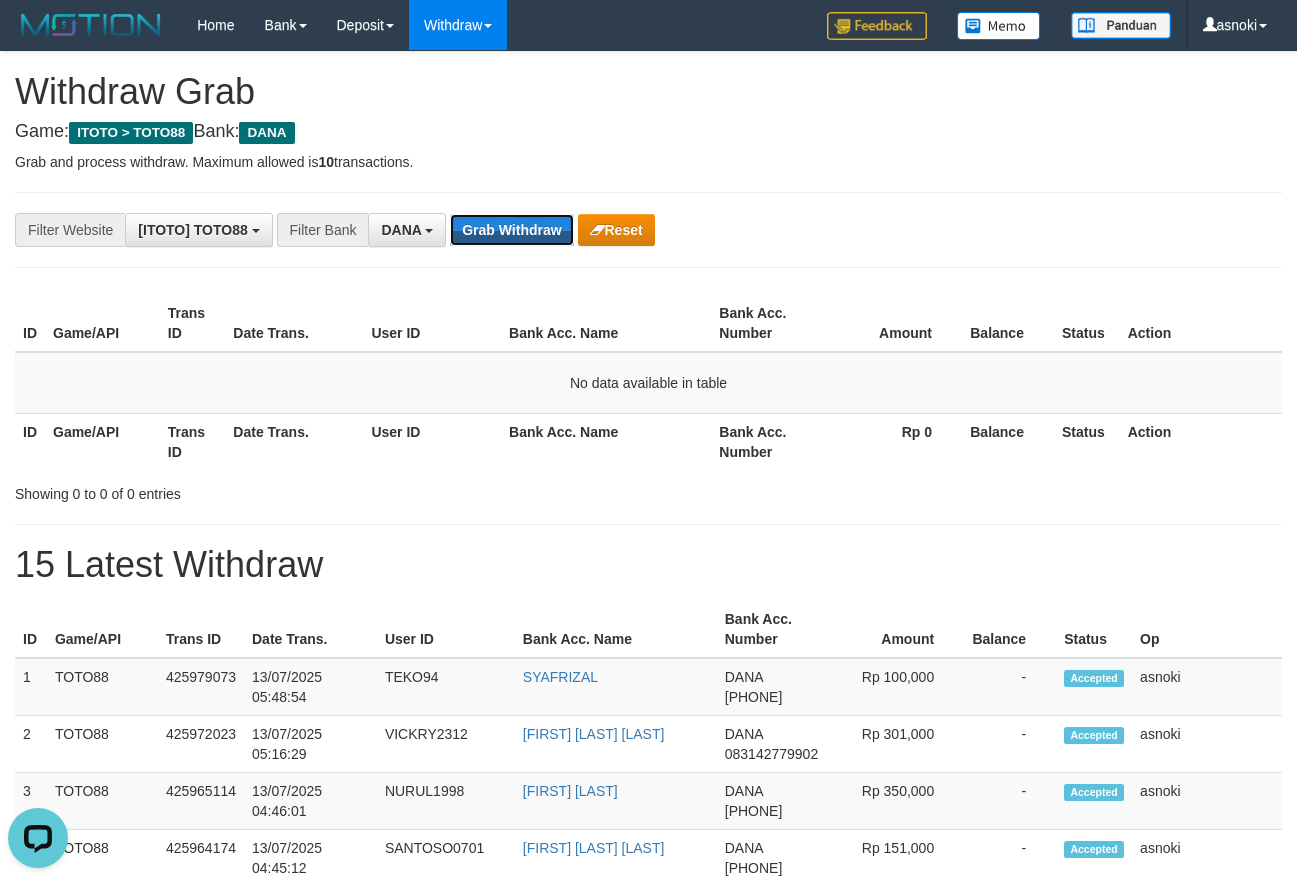 click on "Grab Withdraw" at bounding box center [511, 230] 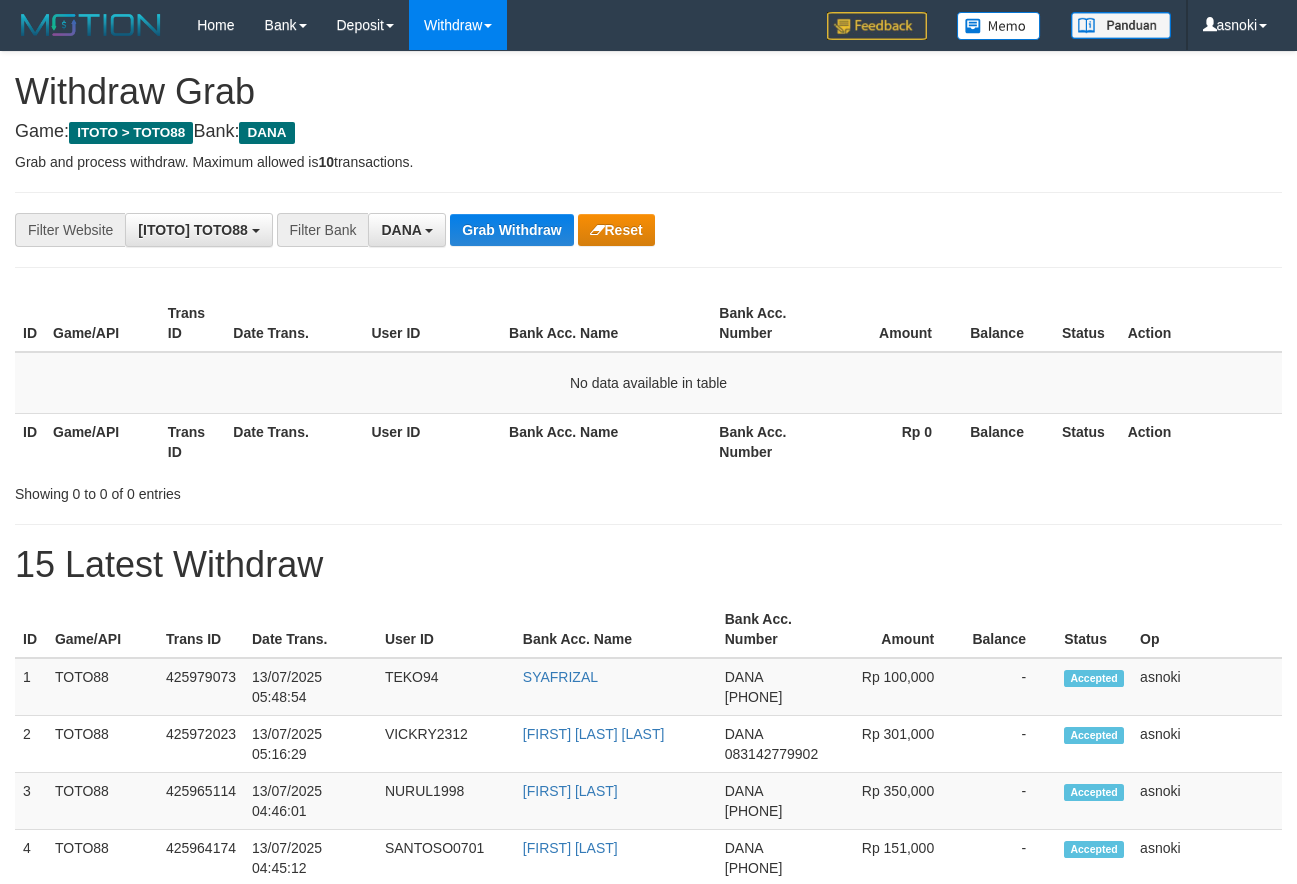 scroll, scrollTop: 0, scrollLeft: 0, axis: both 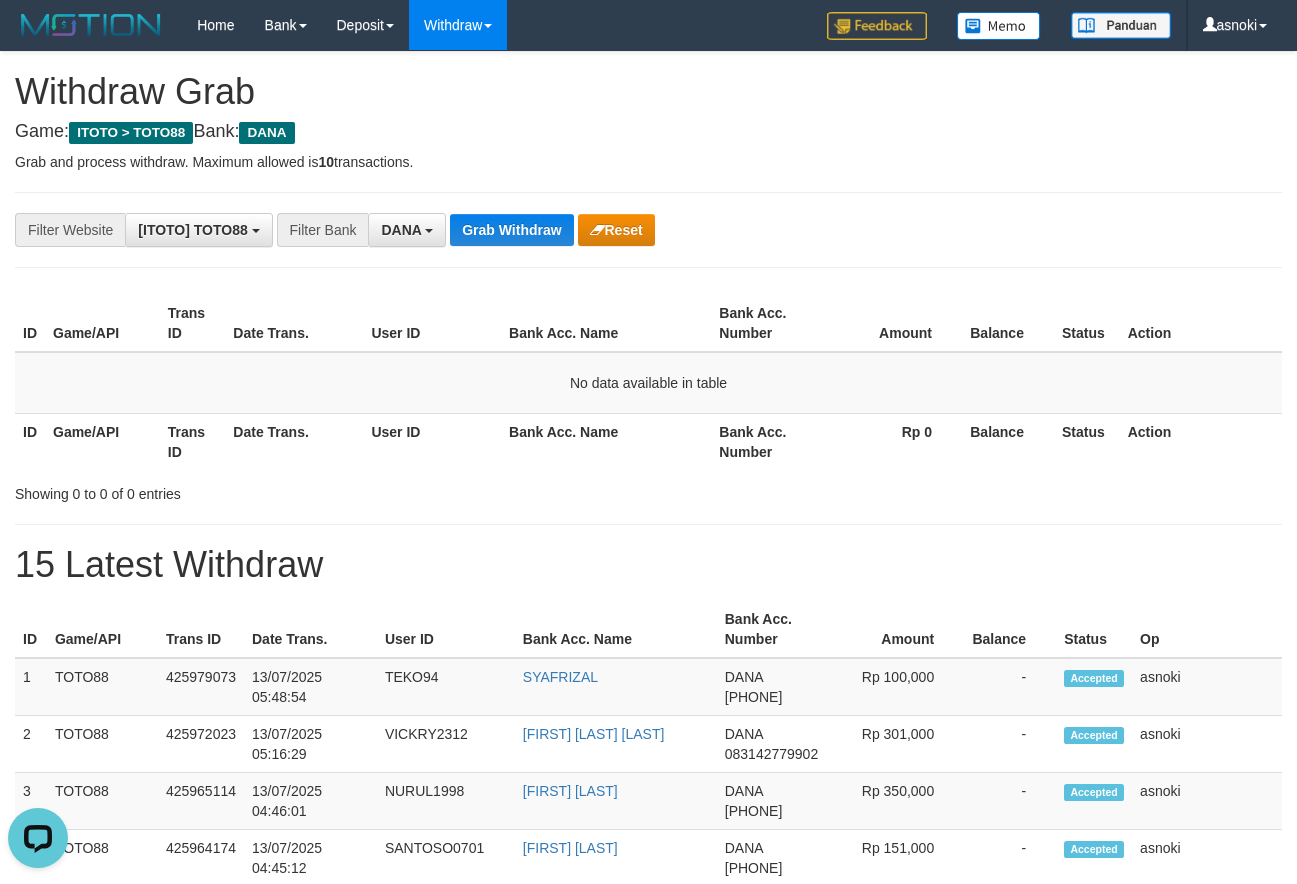 click on "**********" at bounding box center [648, 1113] 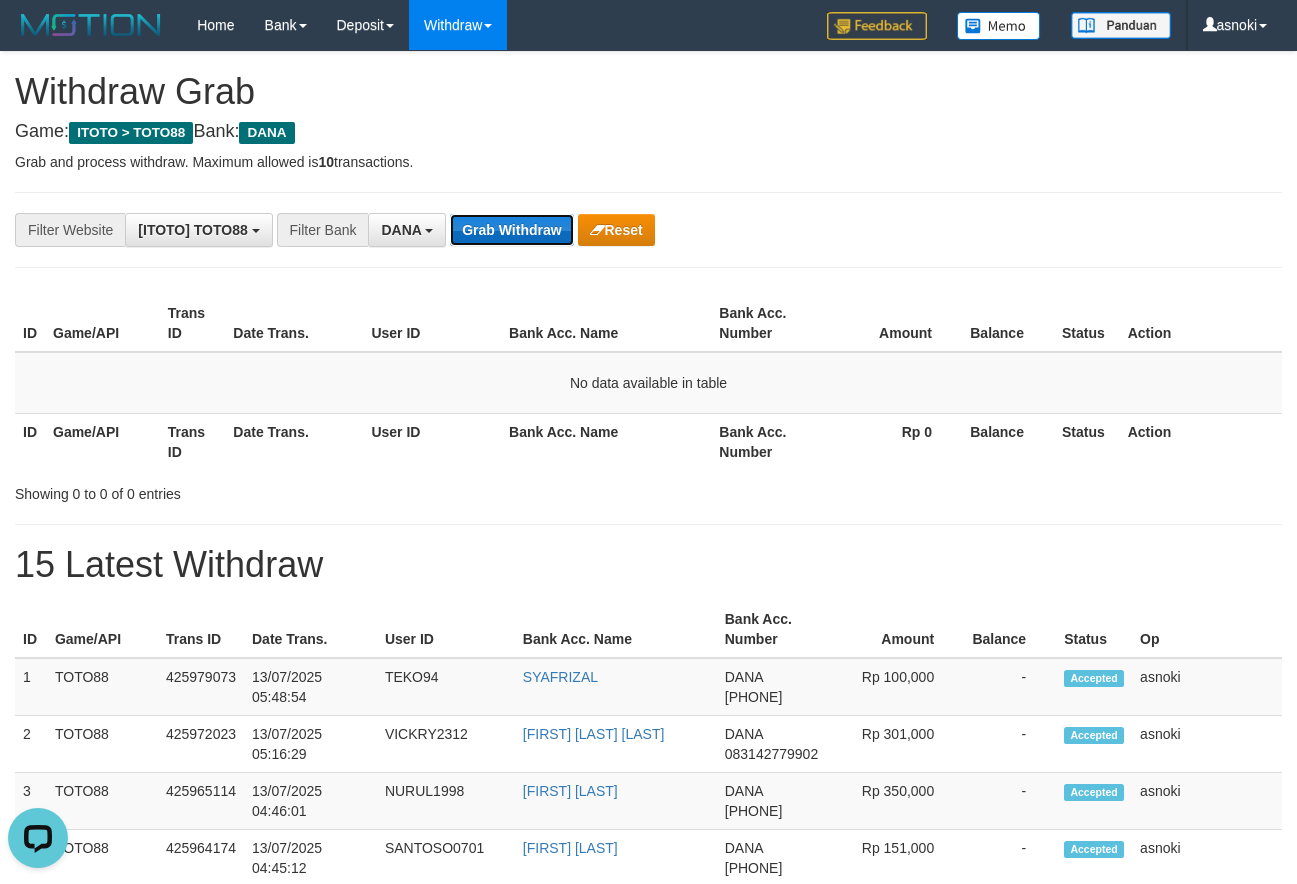 click on "Grab Withdraw" at bounding box center [511, 230] 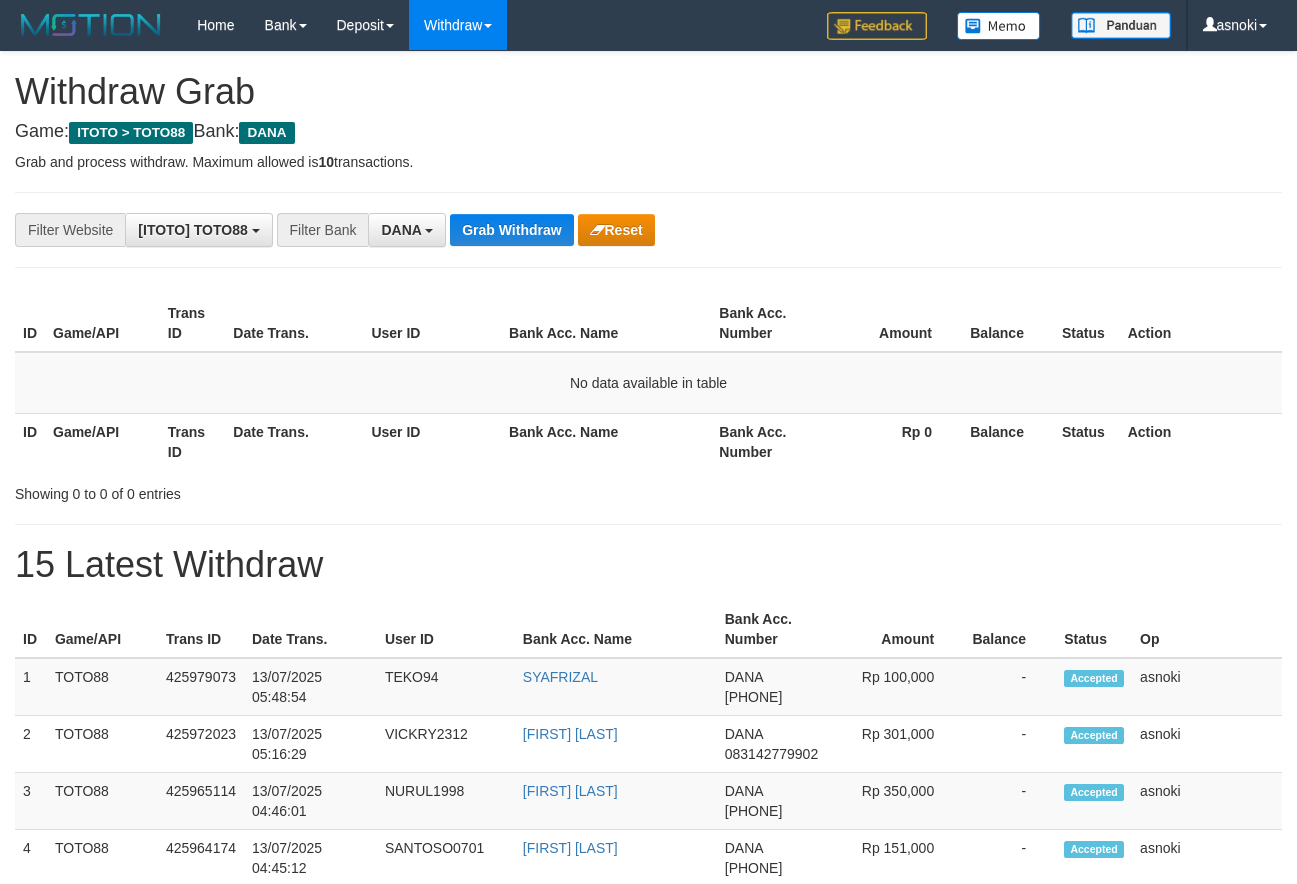 scroll, scrollTop: 0, scrollLeft: 0, axis: both 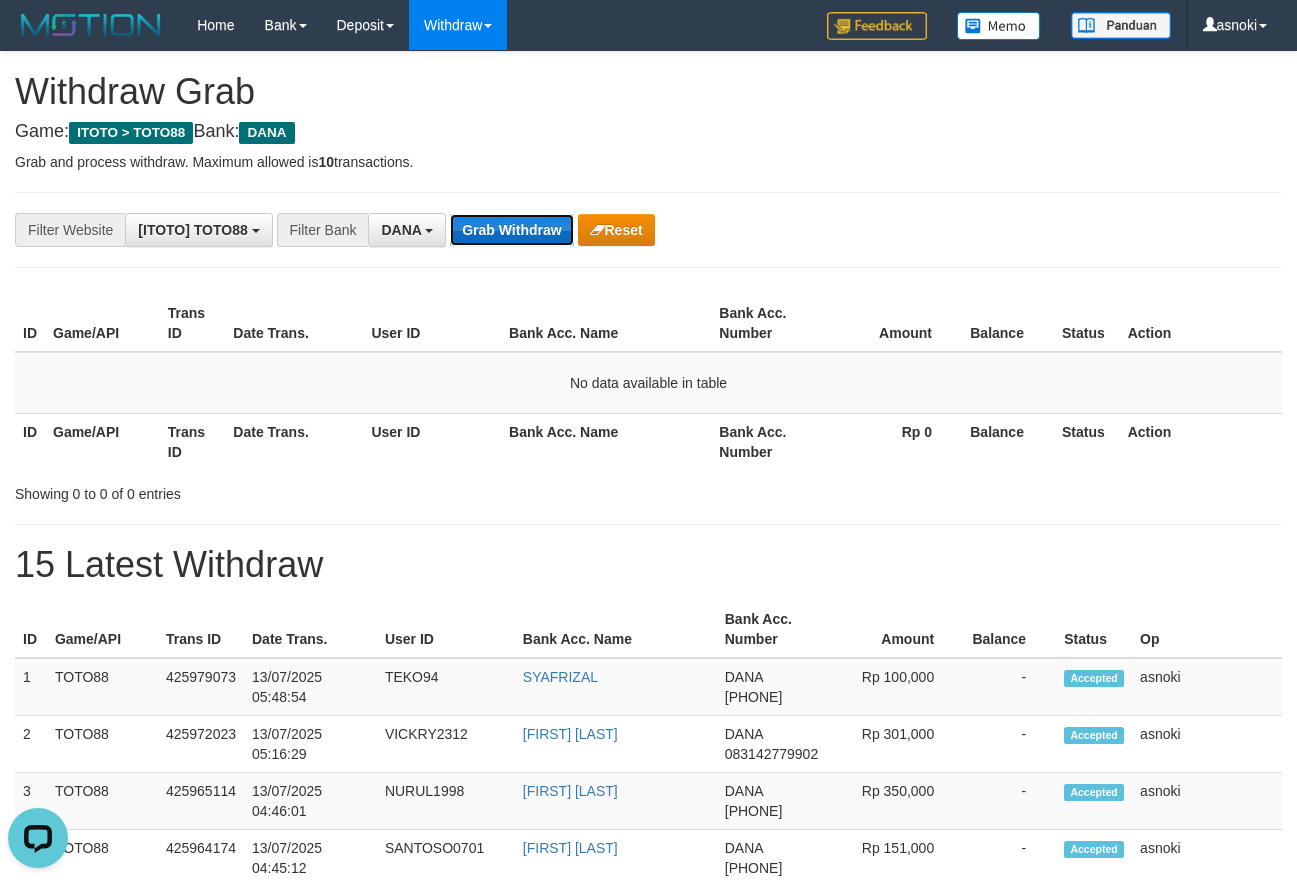 click on "Grab Withdraw" at bounding box center [511, 230] 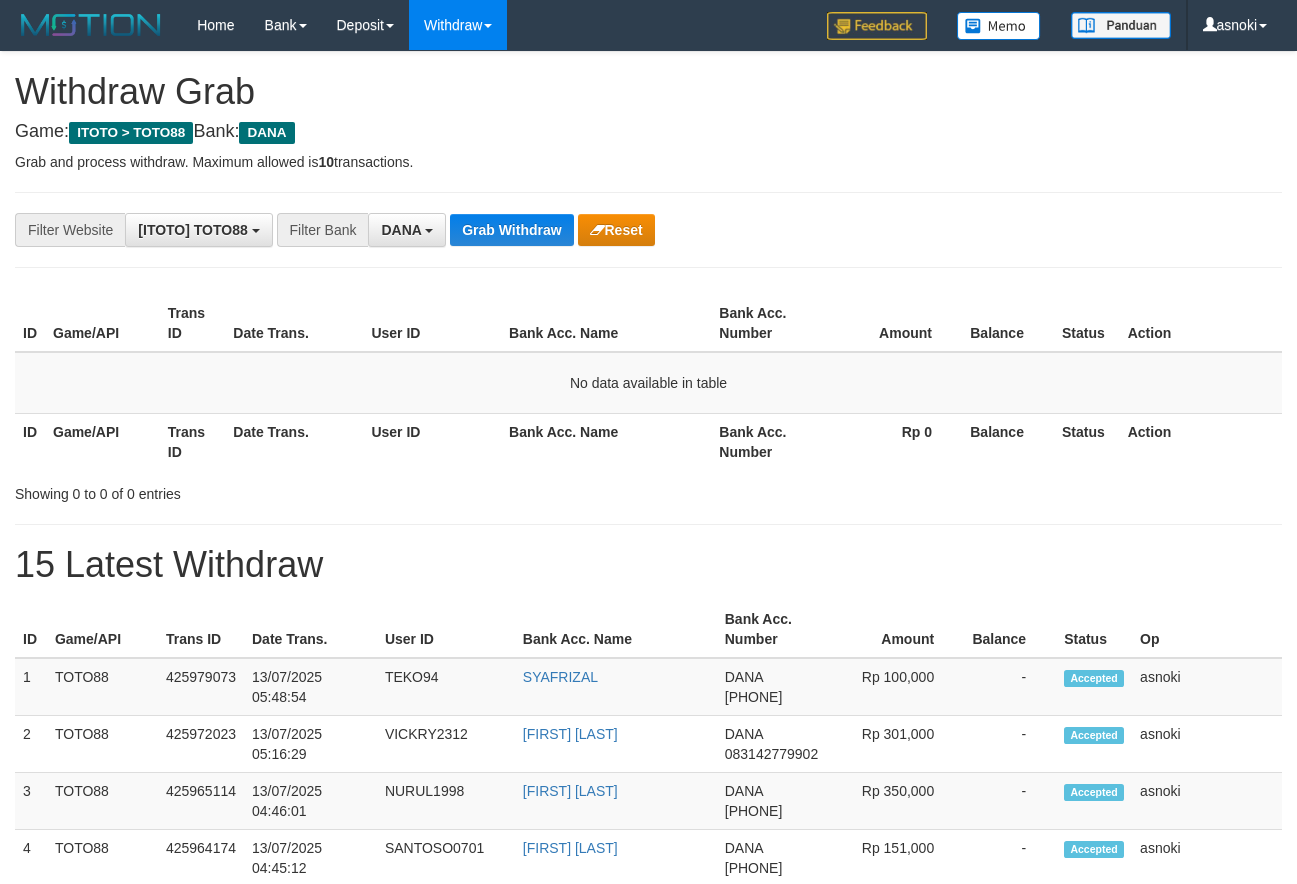scroll, scrollTop: 0, scrollLeft: 0, axis: both 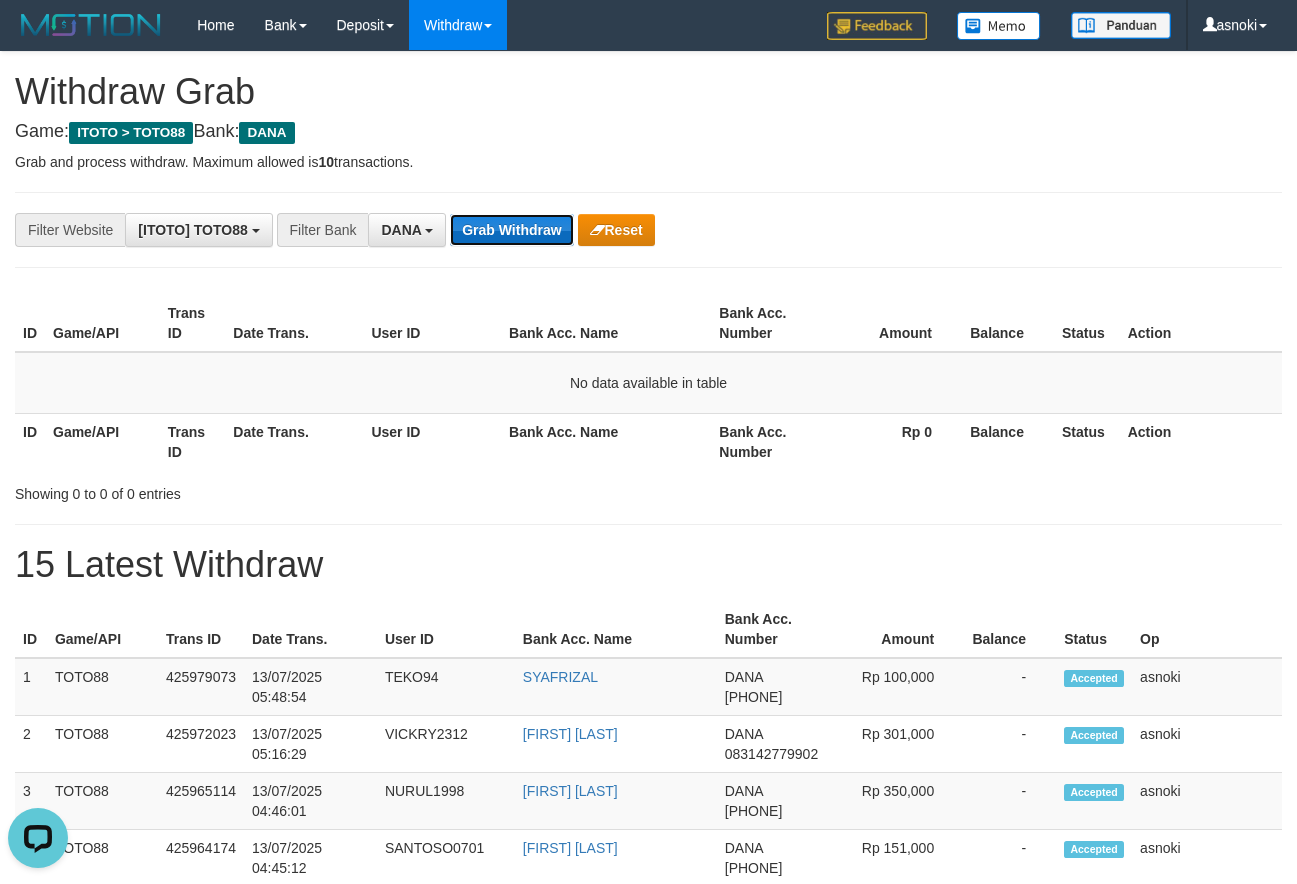 click on "Grab Withdraw" at bounding box center (511, 230) 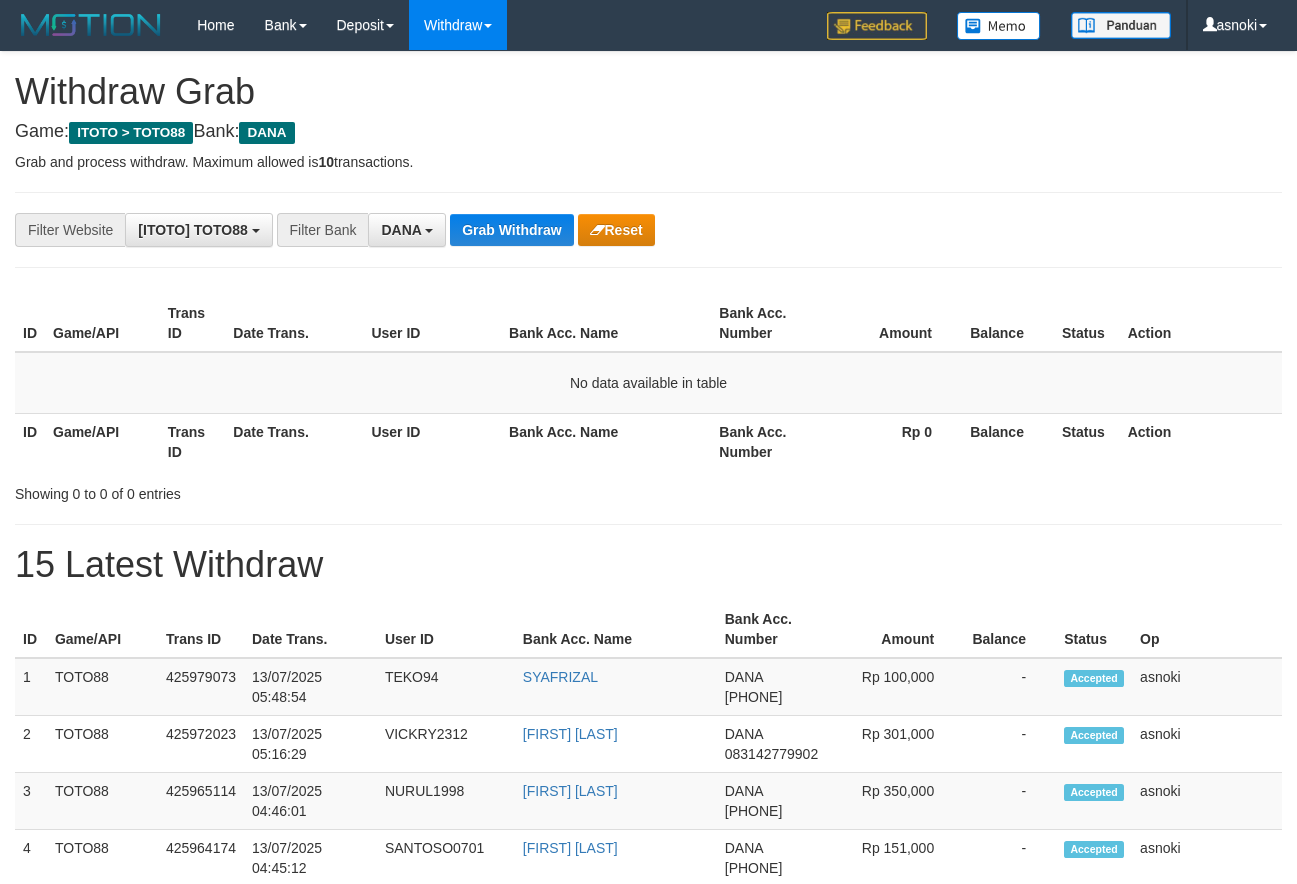 scroll, scrollTop: 0, scrollLeft: 0, axis: both 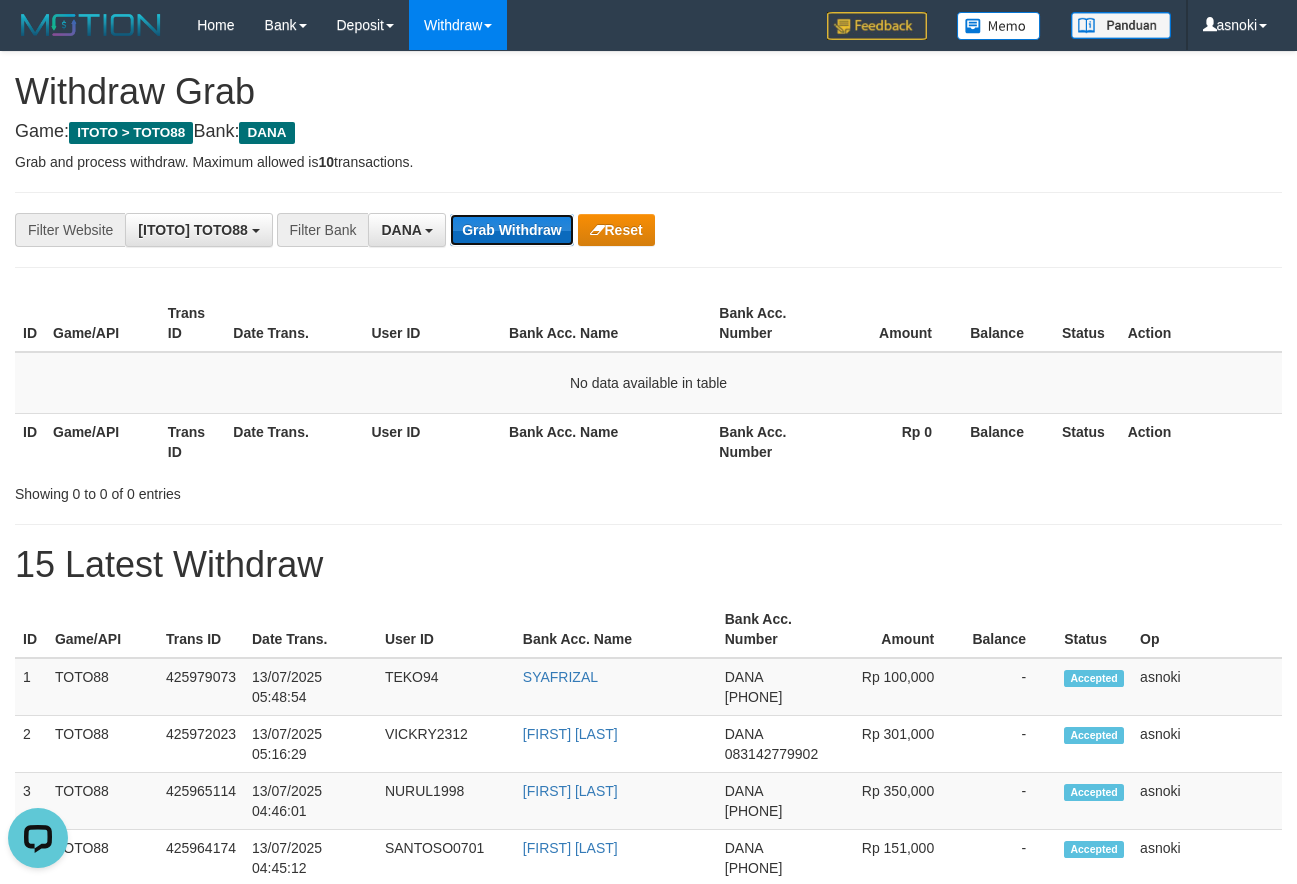 click on "Grab Withdraw" at bounding box center [511, 230] 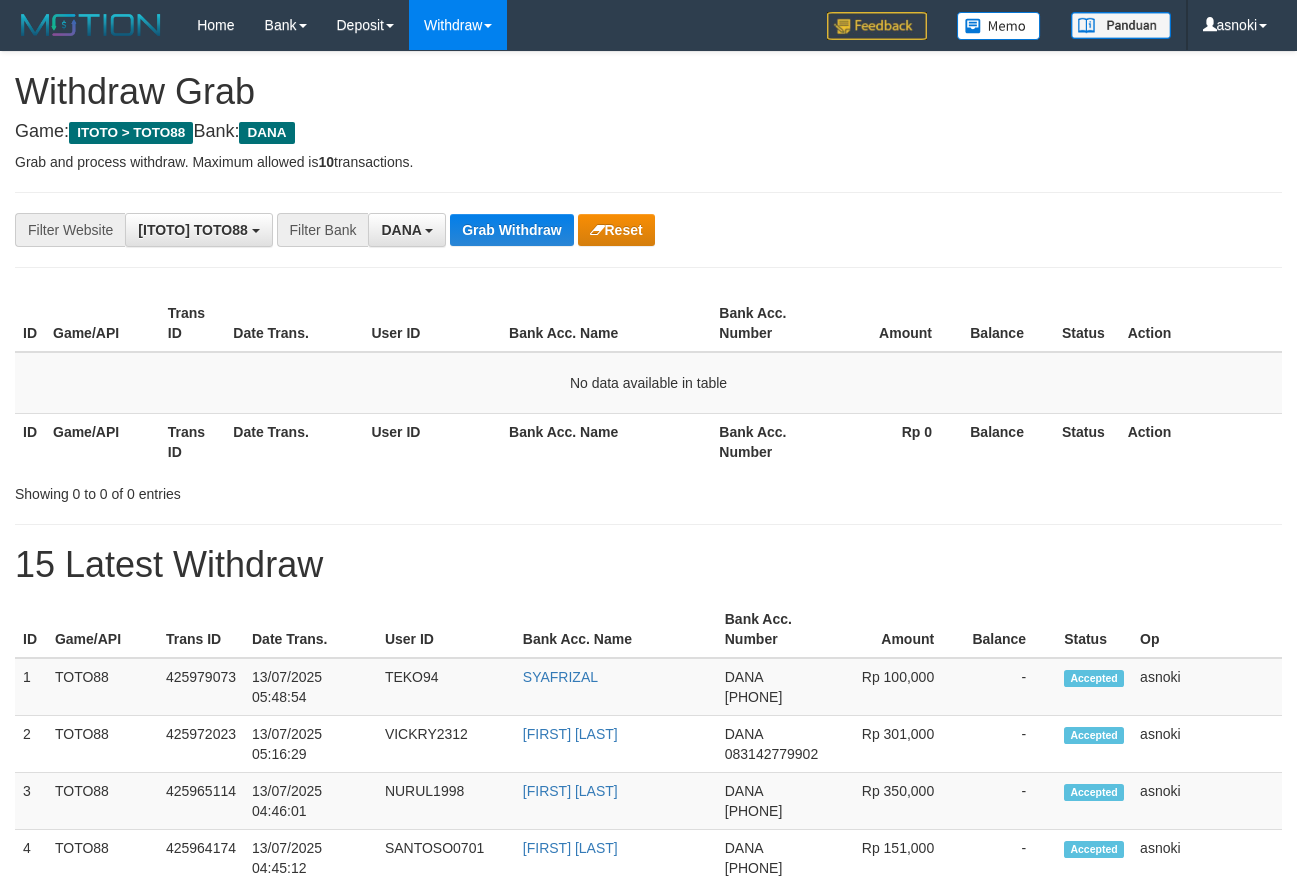 scroll, scrollTop: 0, scrollLeft: 0, axis: both 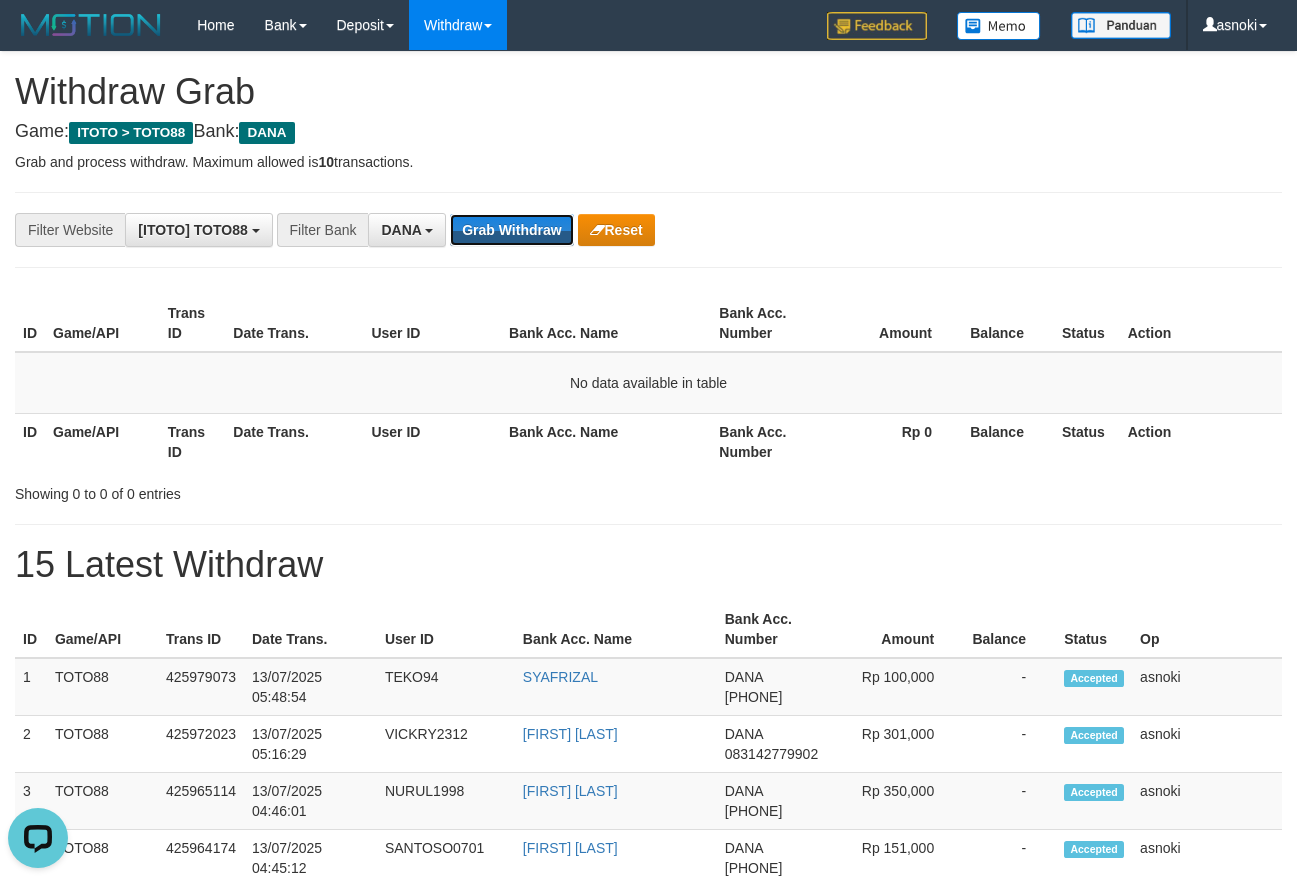 click on "Grab Withdraw" at bounding box center (511, 230) 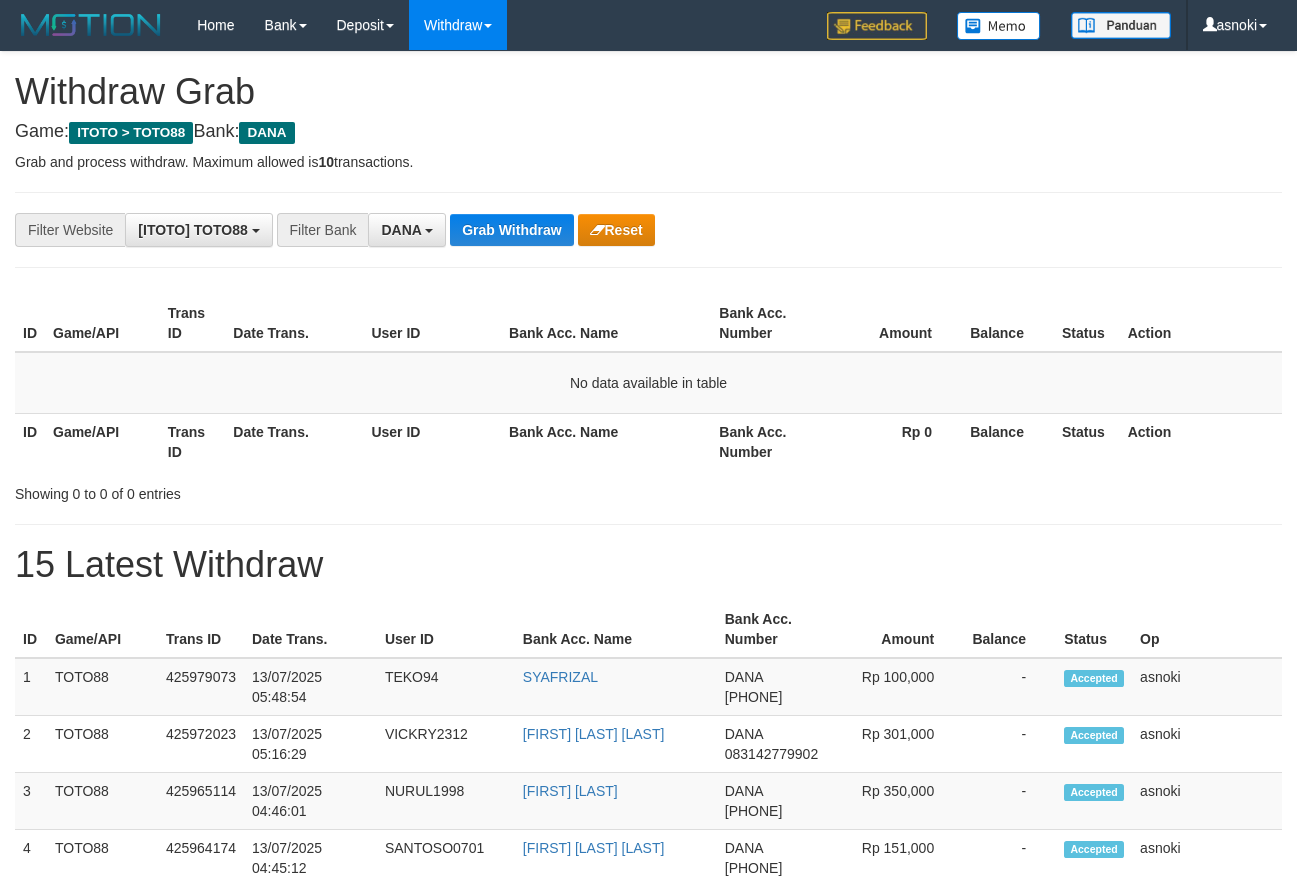 scroll, scrollTop: 0, scrollLeft: 0, axis: both 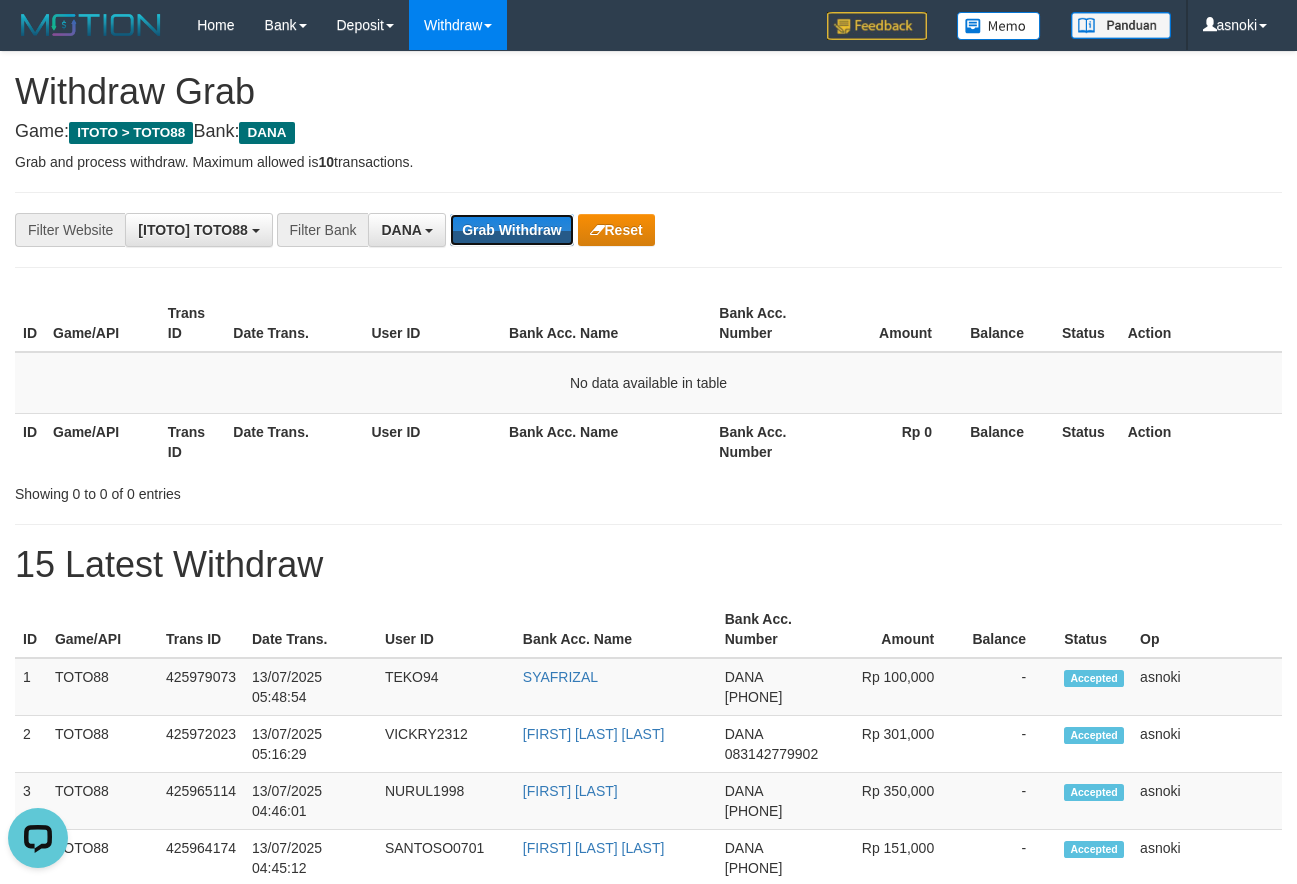 click on "Grab Withdraw" at bounding box center [511, 230] 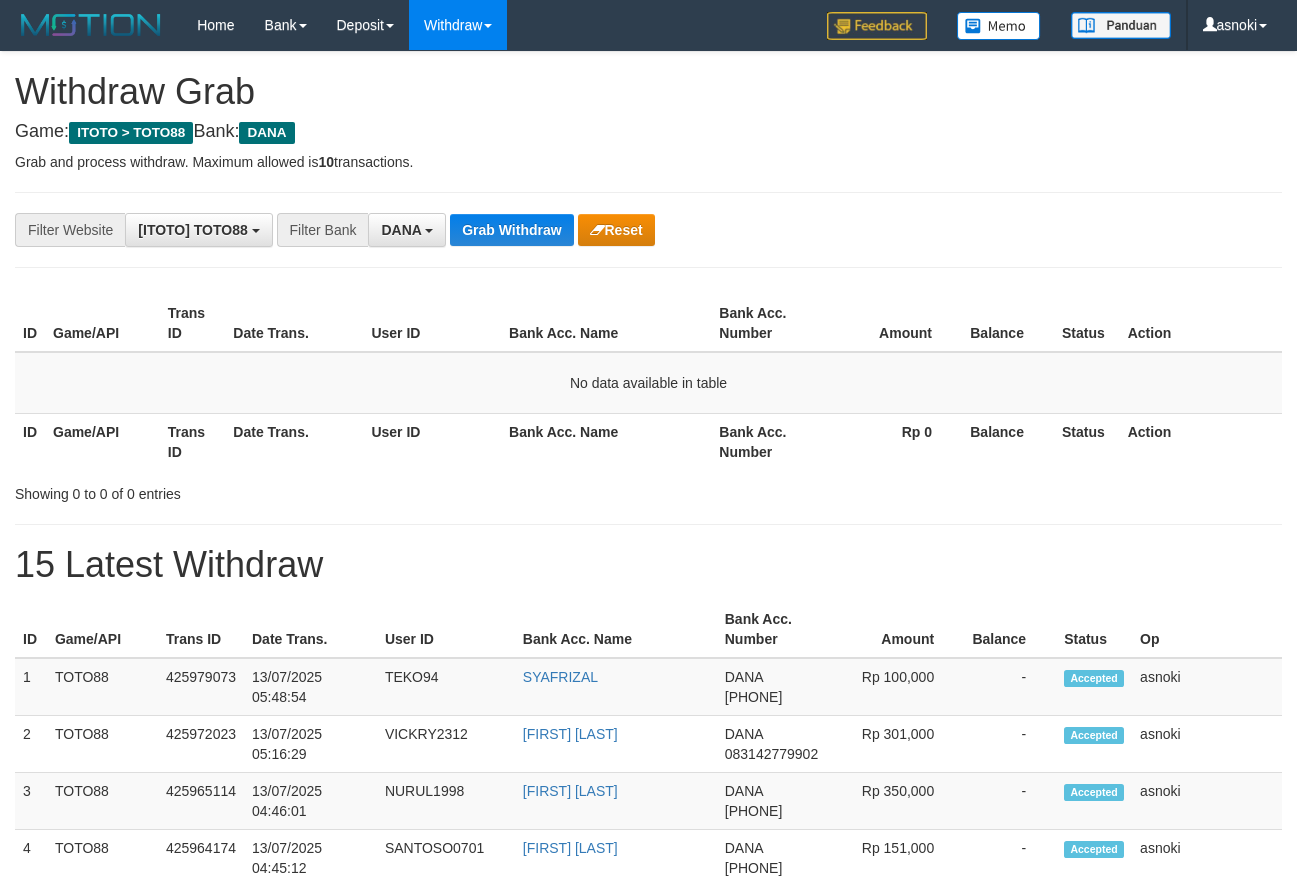 scroll, scrollTop: 0, scrollLeft: 0, axis: both 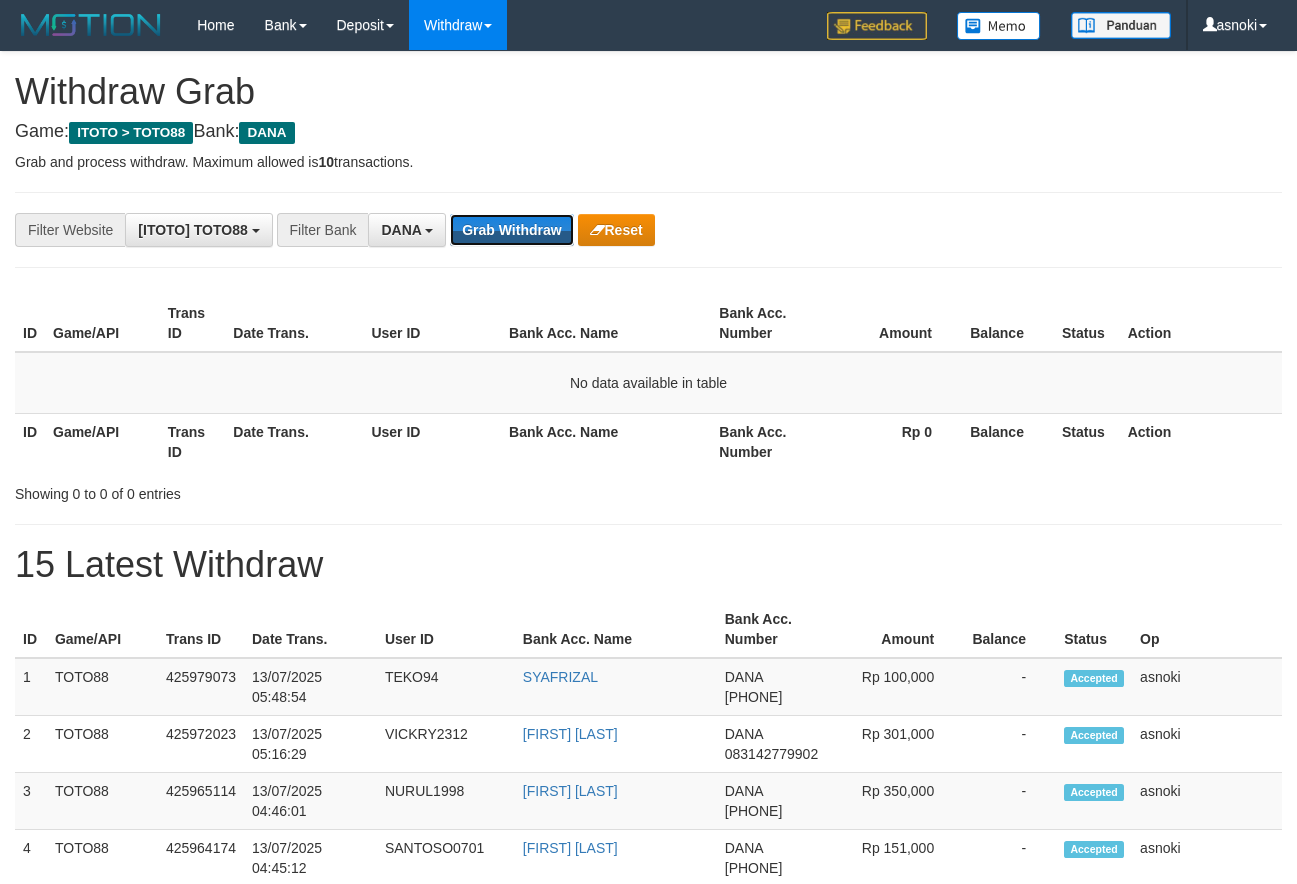 click on "Grab Withdraw" at bounding box center (511, 230) 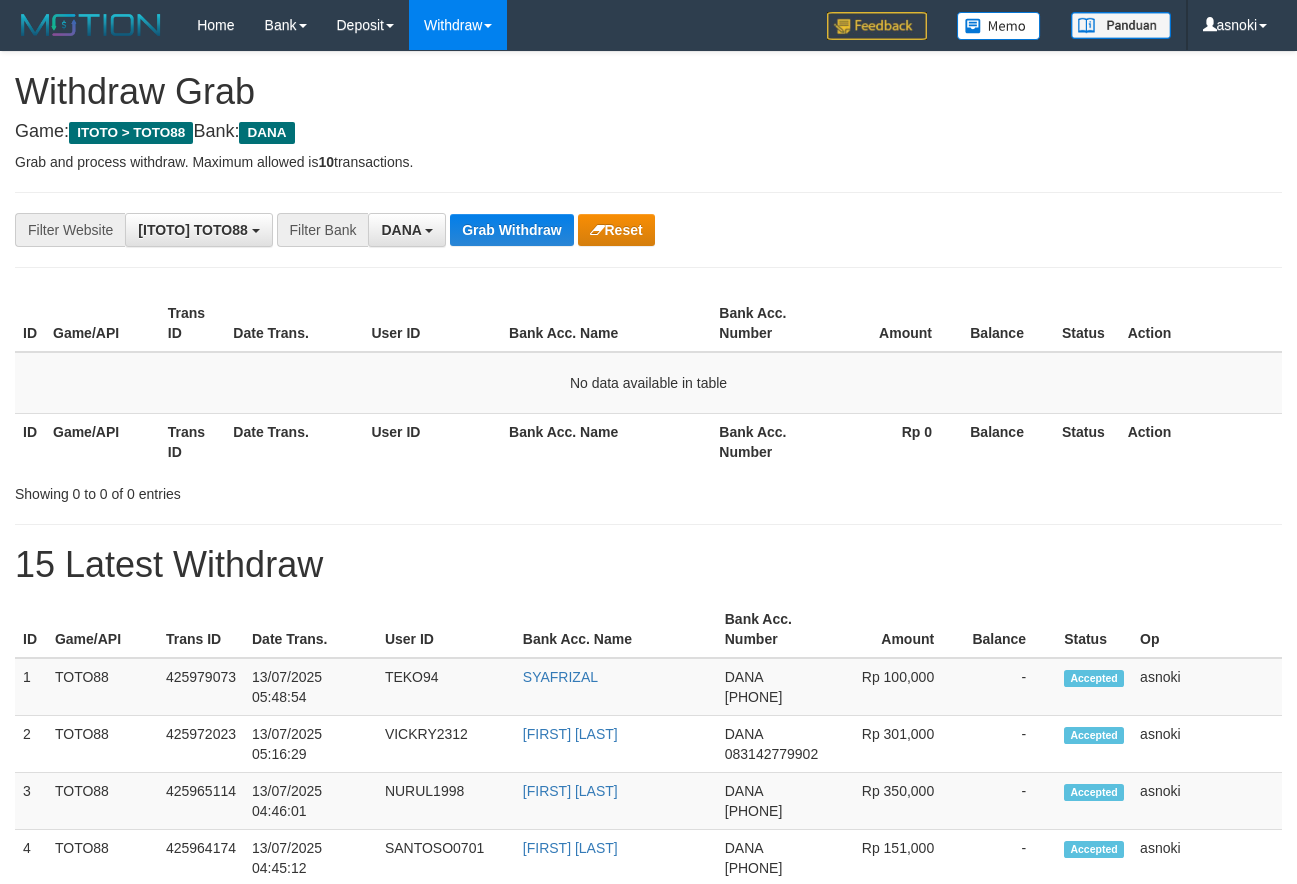 scroll, scrollTop: 0, scrollLeft: 0, axis: both 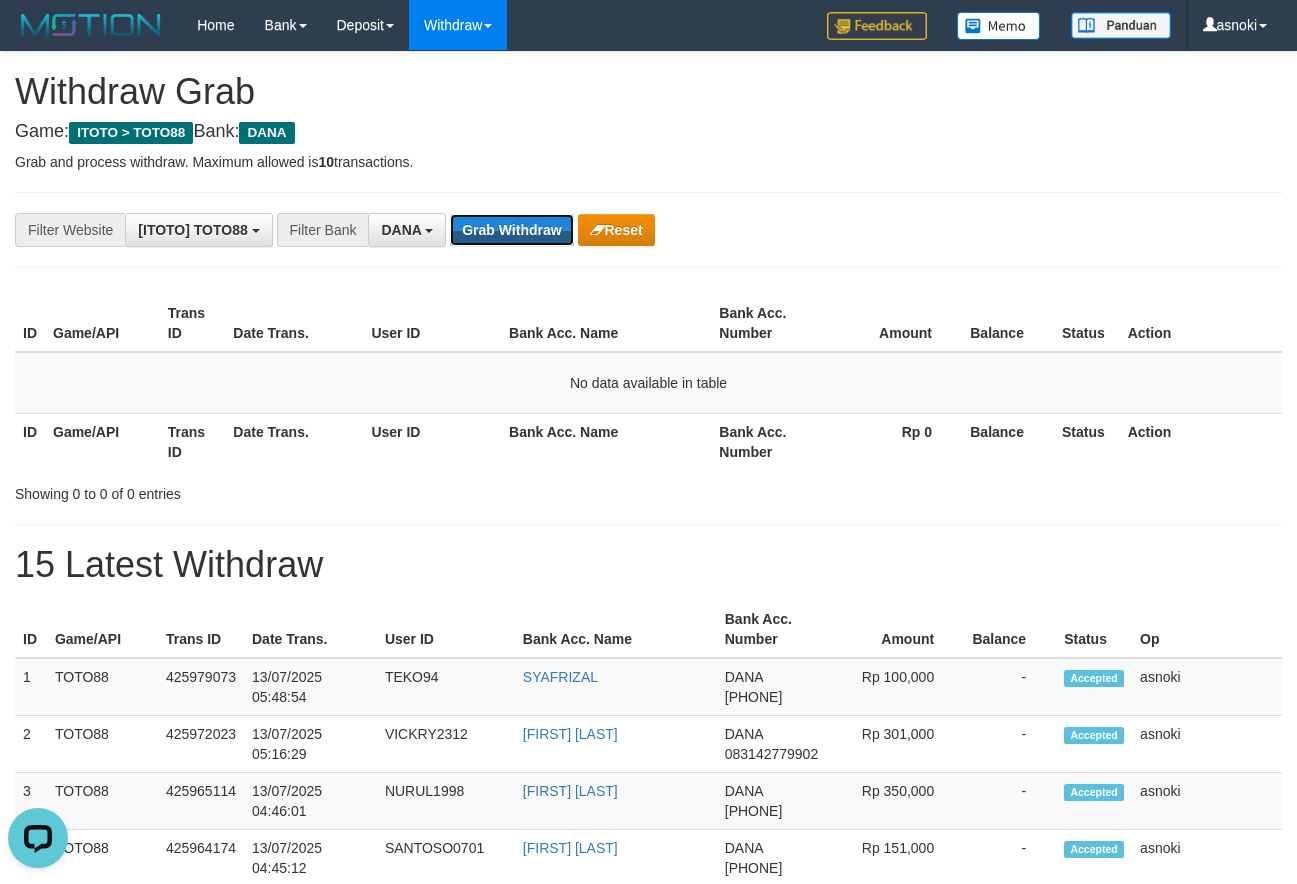 click on "Grab Withdraw" at bounding box center (511, 230) 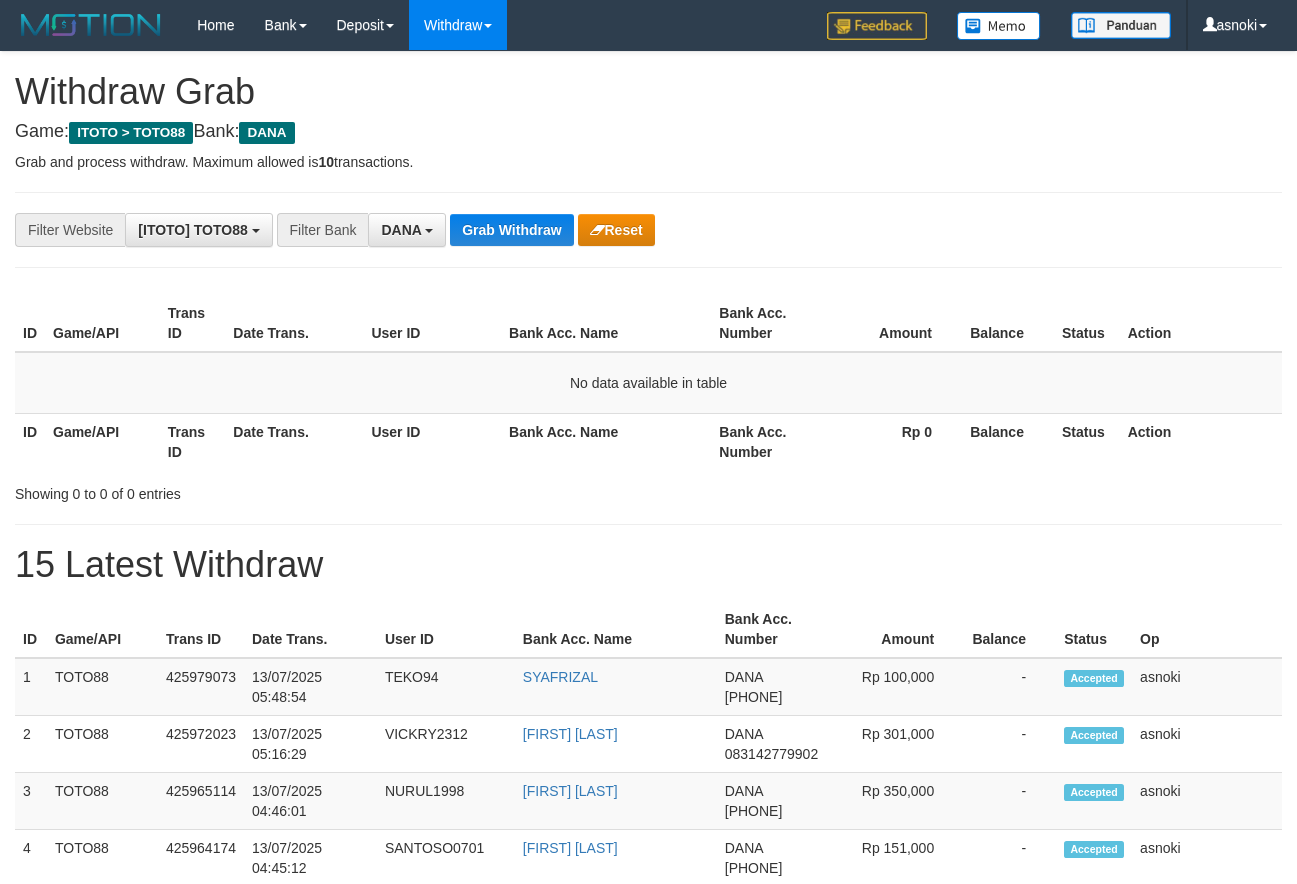 scroll, scrollTop: 0, scrollLeft: 0, axis: both 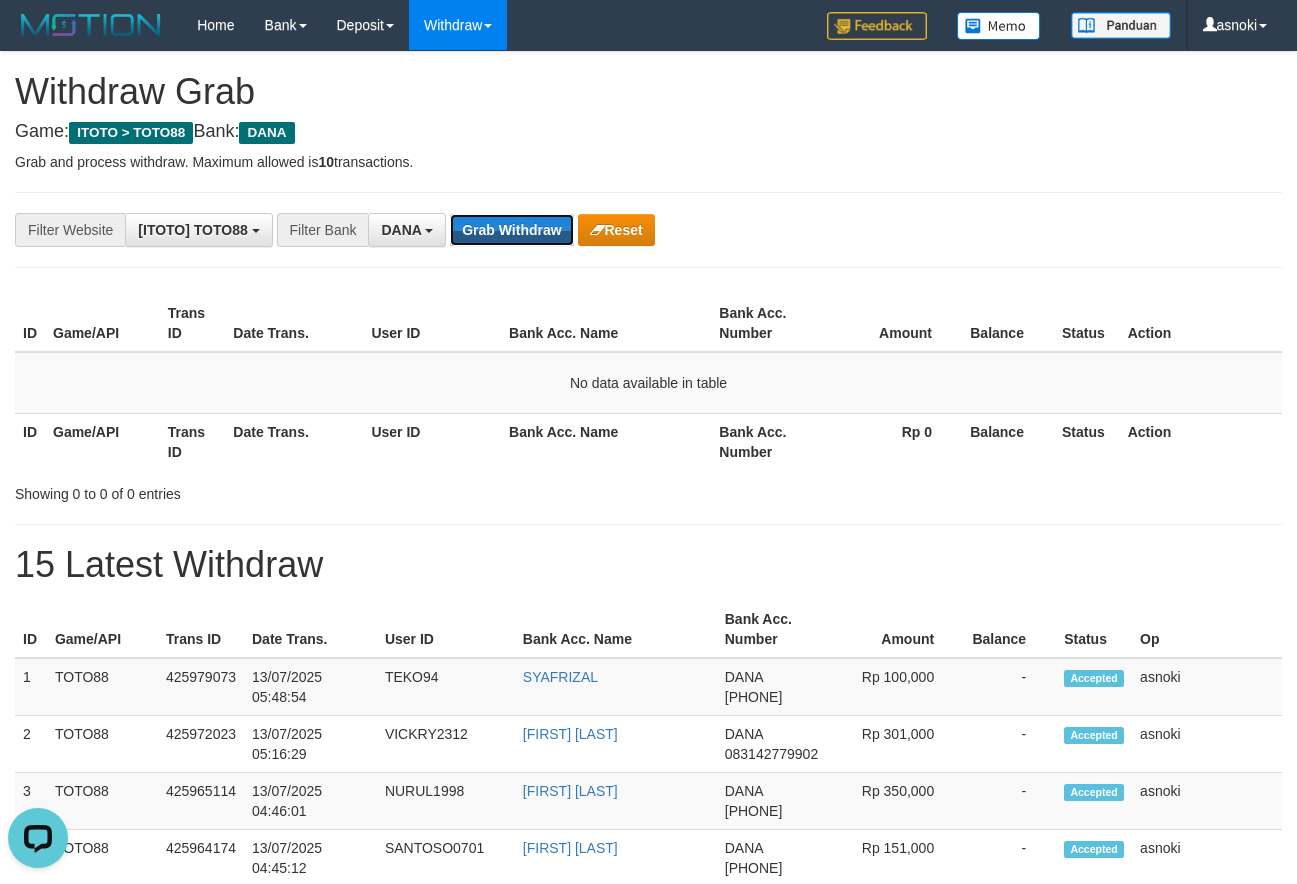 click on "Grab Withdraw" at bounding box center [511, 230] 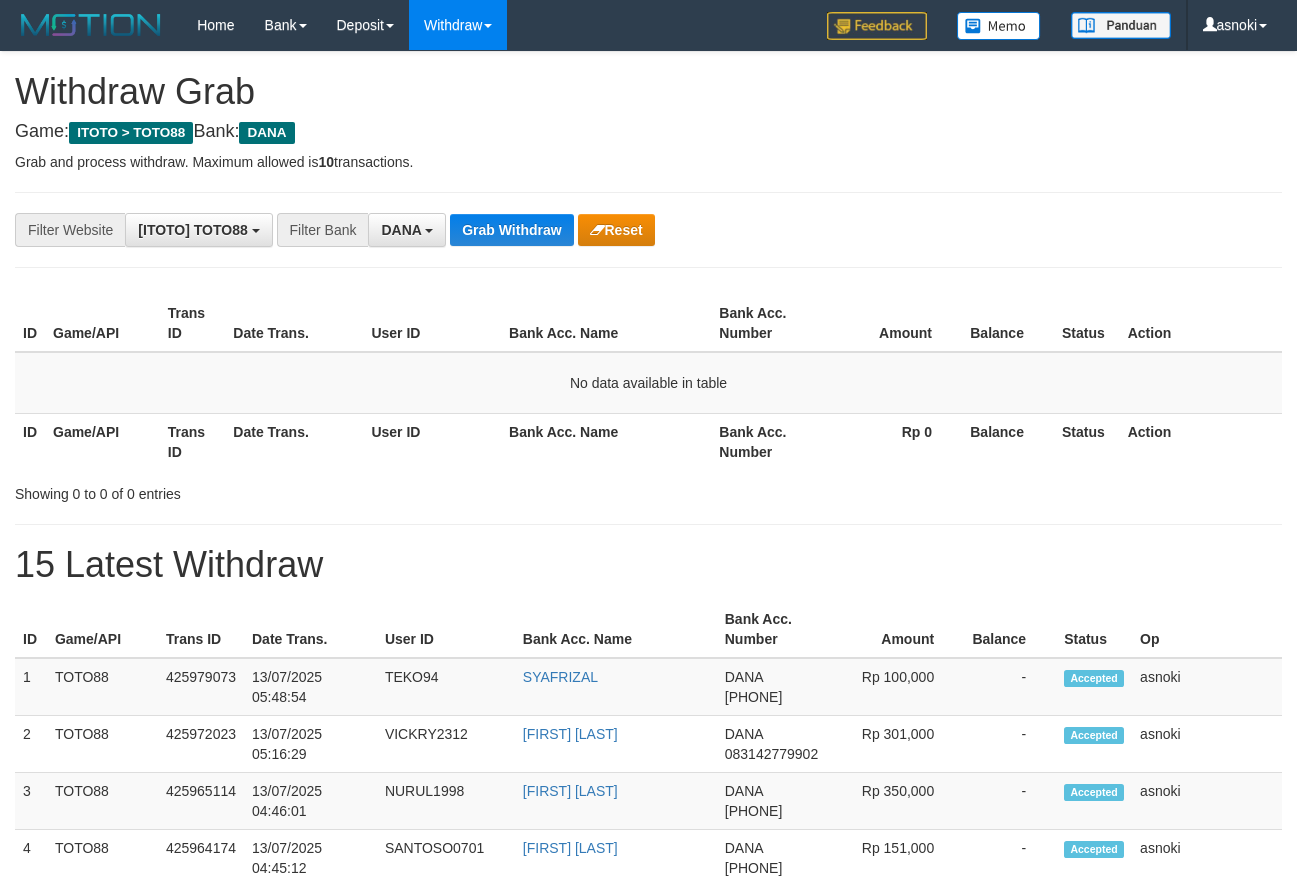 scroll, scrollTop: 0, scrollLeft: 0, axis: both 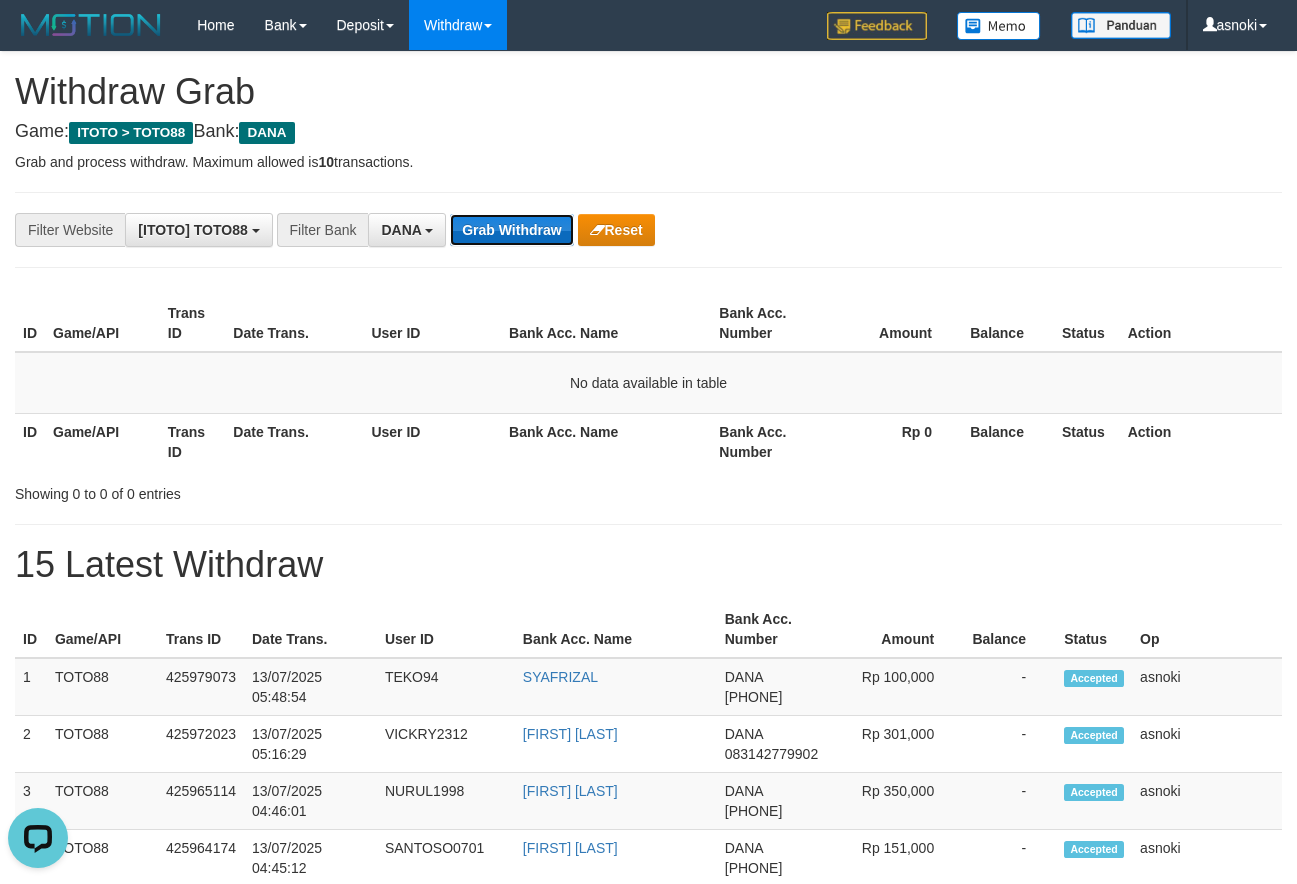 click on "Grab Withdraw" at bounding box center [511, 230] 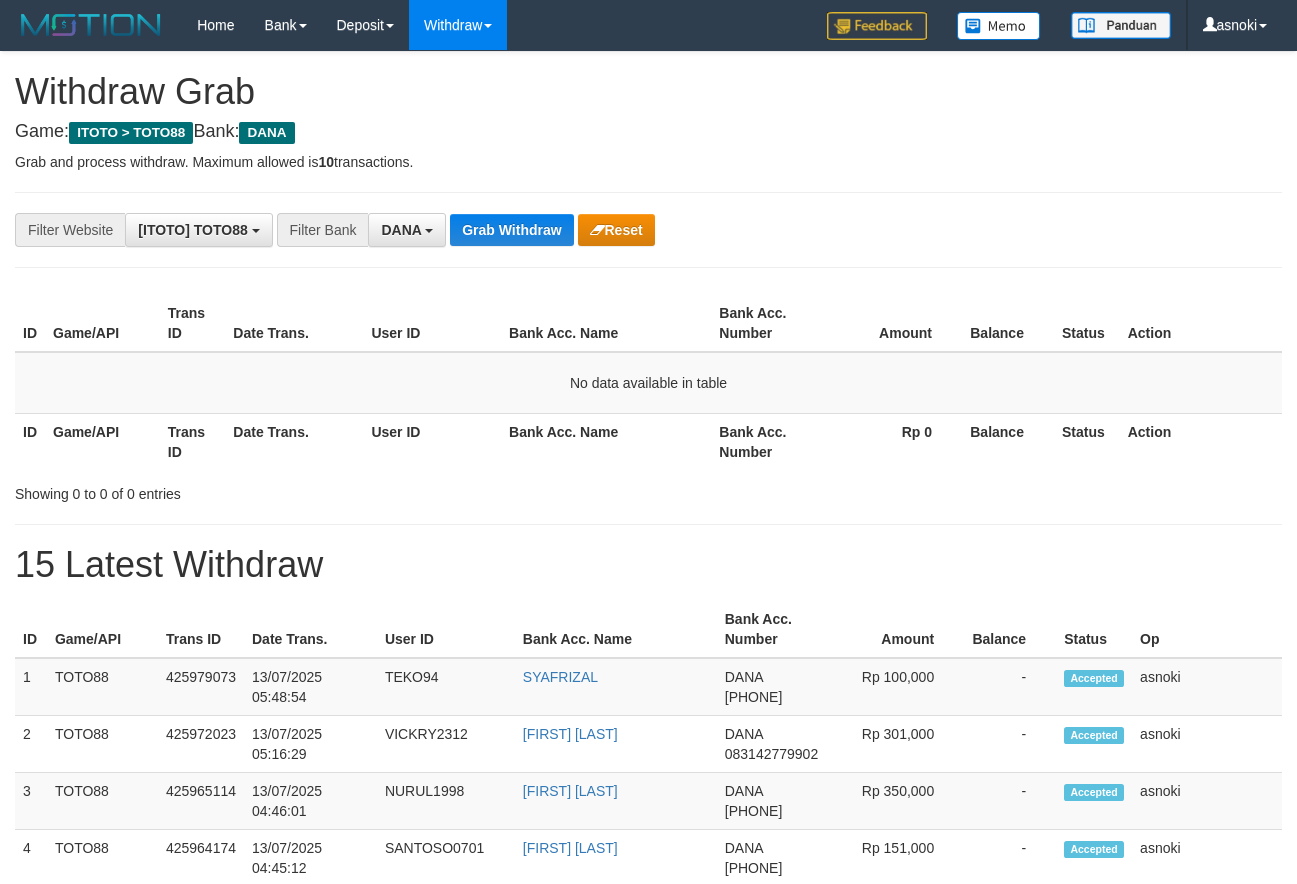 scroll, scrollTop: 0, scrollLeft: 0, axis: both 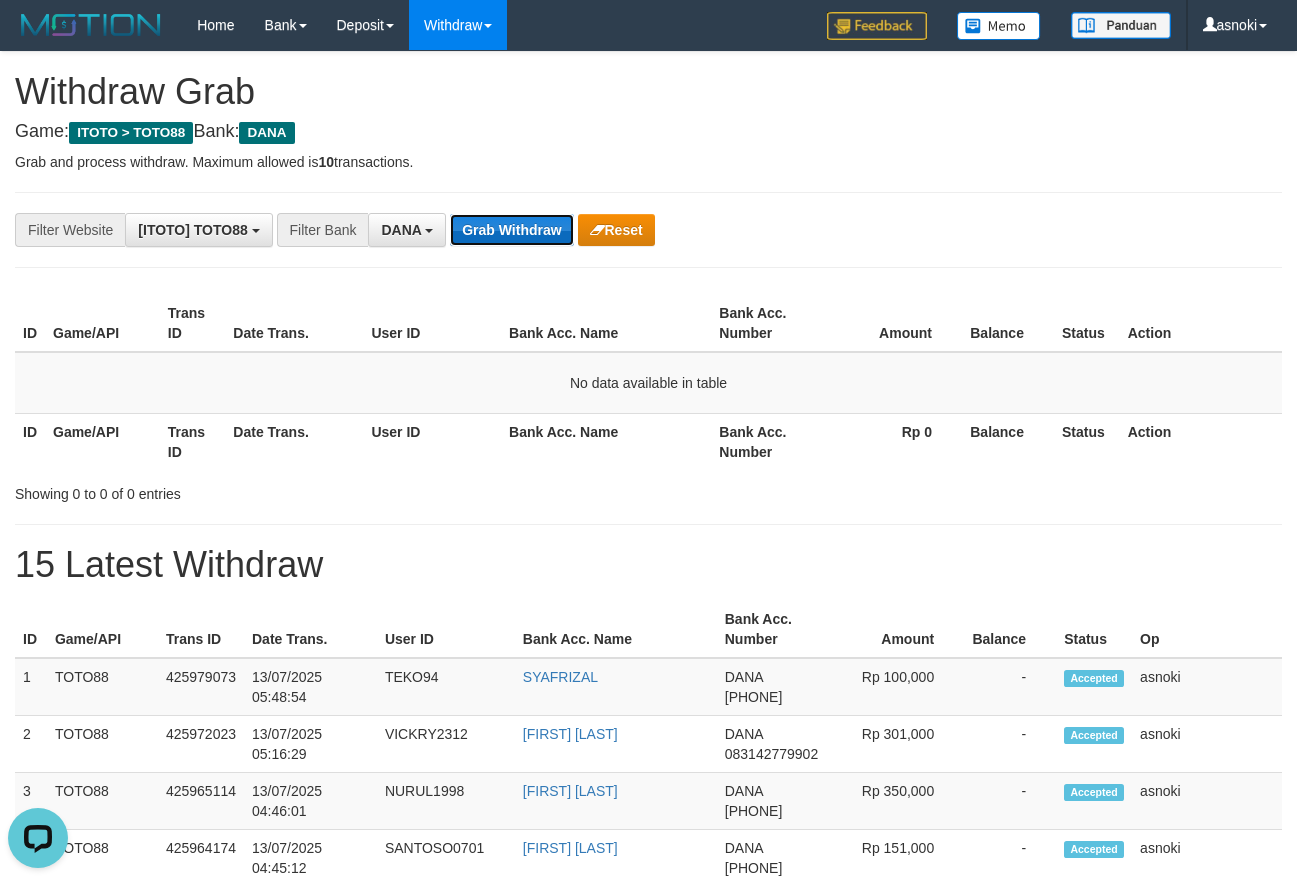 click on "Grab Withdraw" at bounding box center [511, 230] 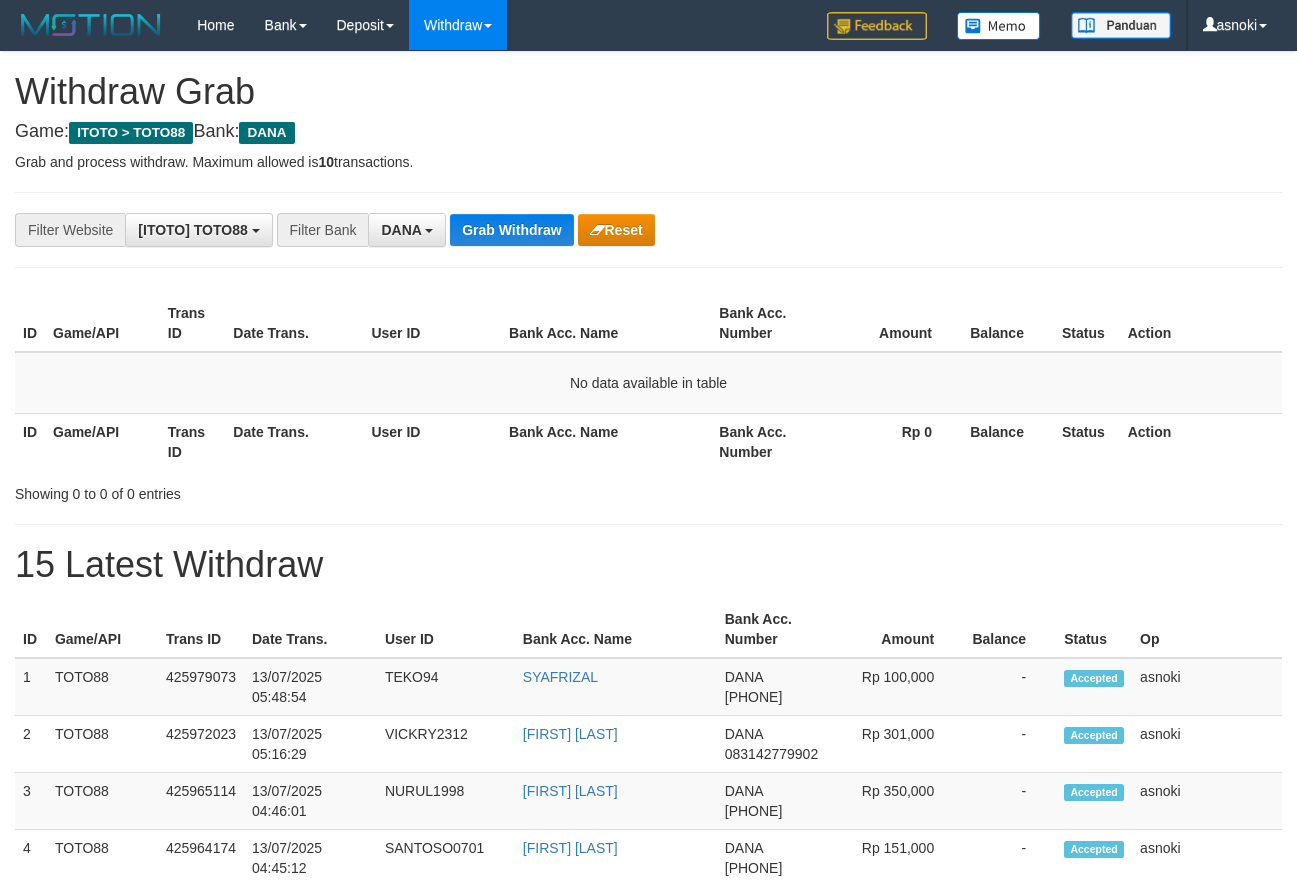 scroll, scrollTop: 0, scrollLeft: 0, axis: both 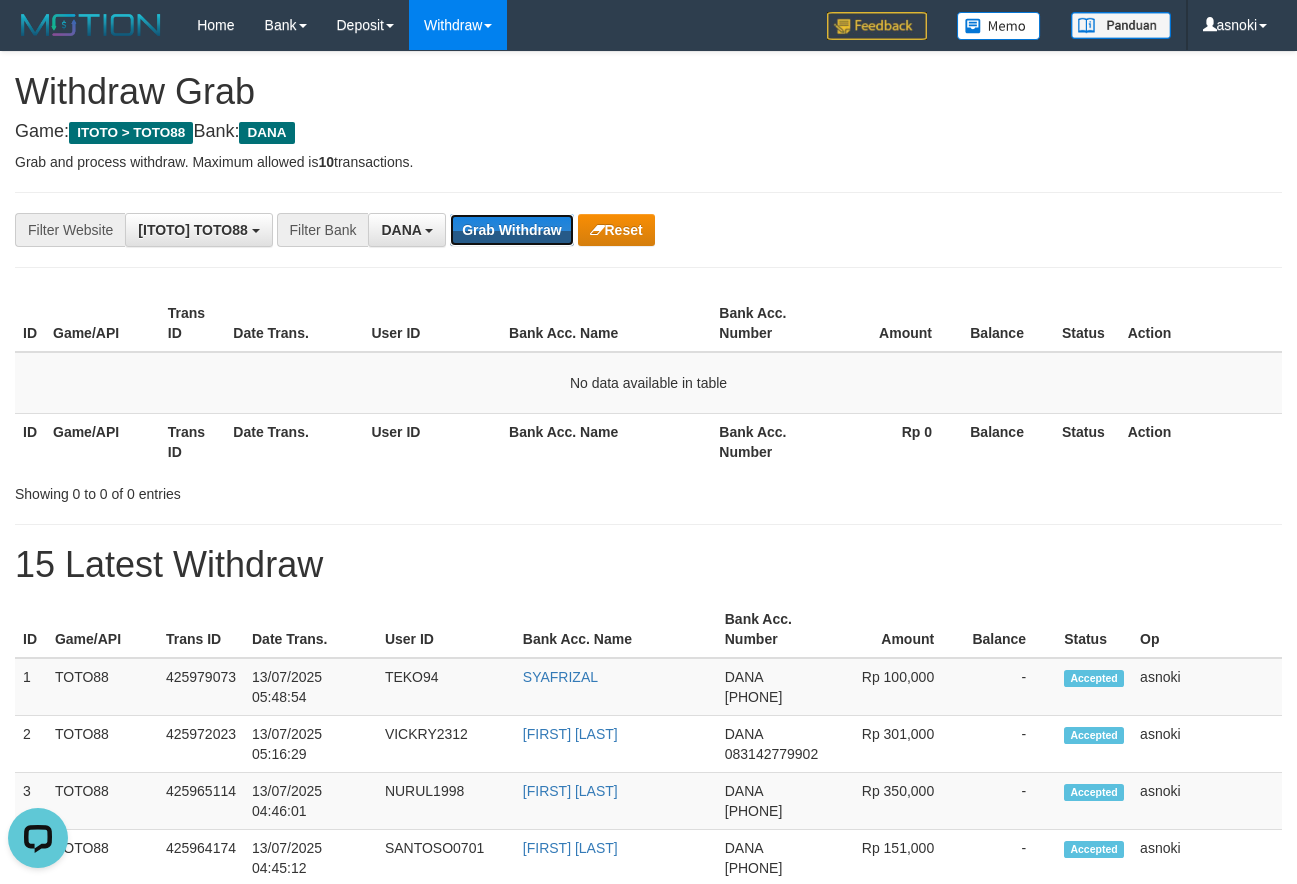click on "Grab Withdraw" at bounding box center (511, 230) 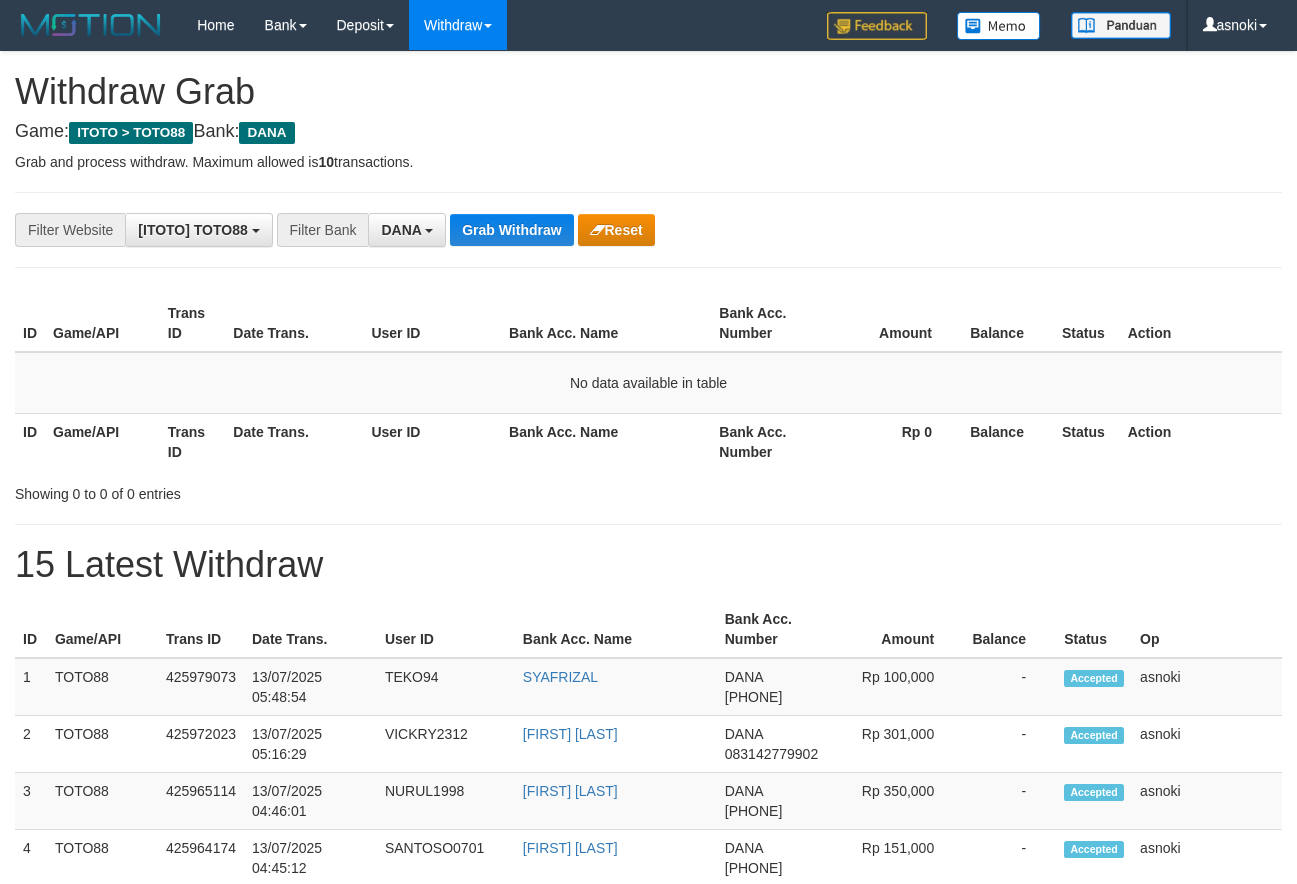 scroll, scrollTop: 0, scrollLeft: 0, axis: both 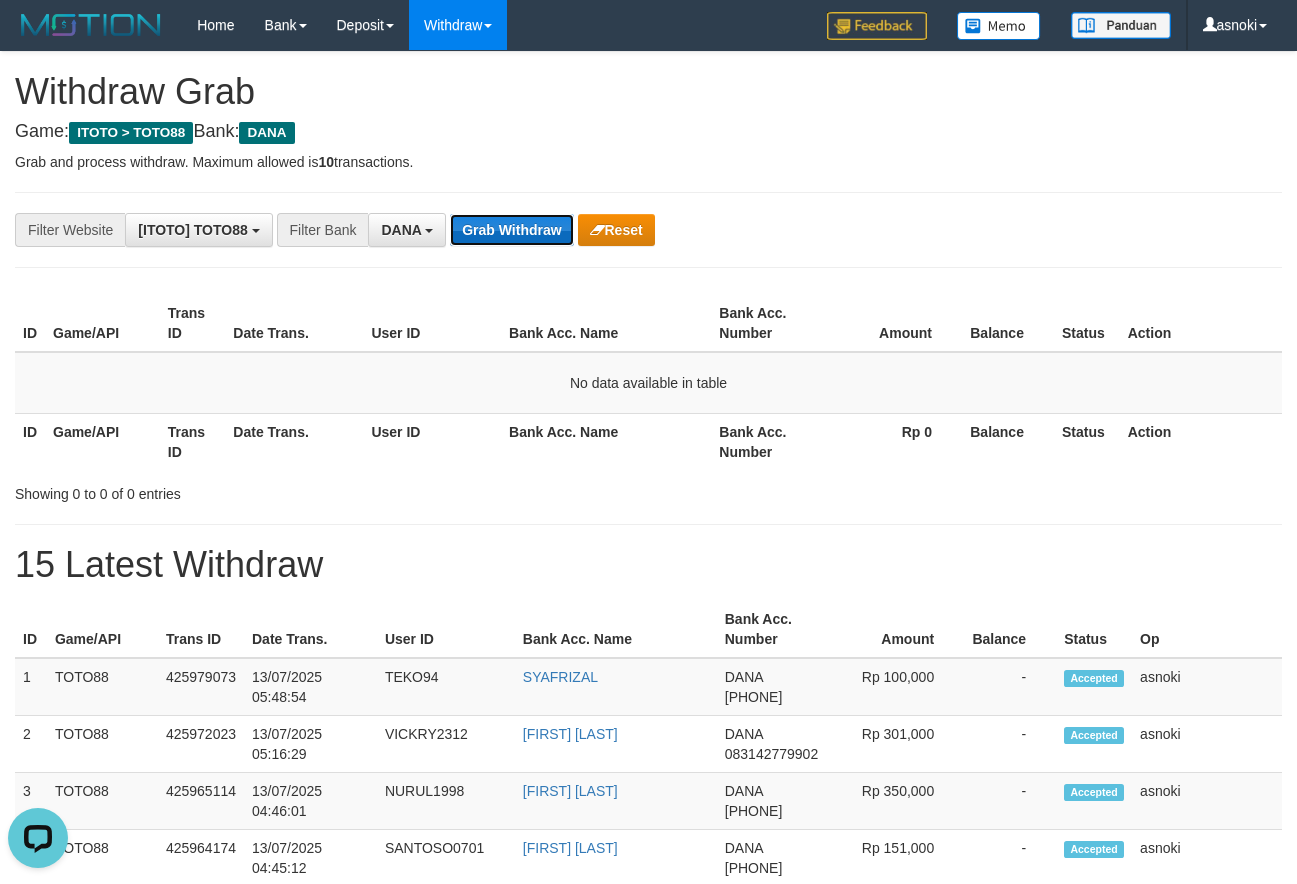 click on "Grab Withdraw" at bounding box center (511, 230) 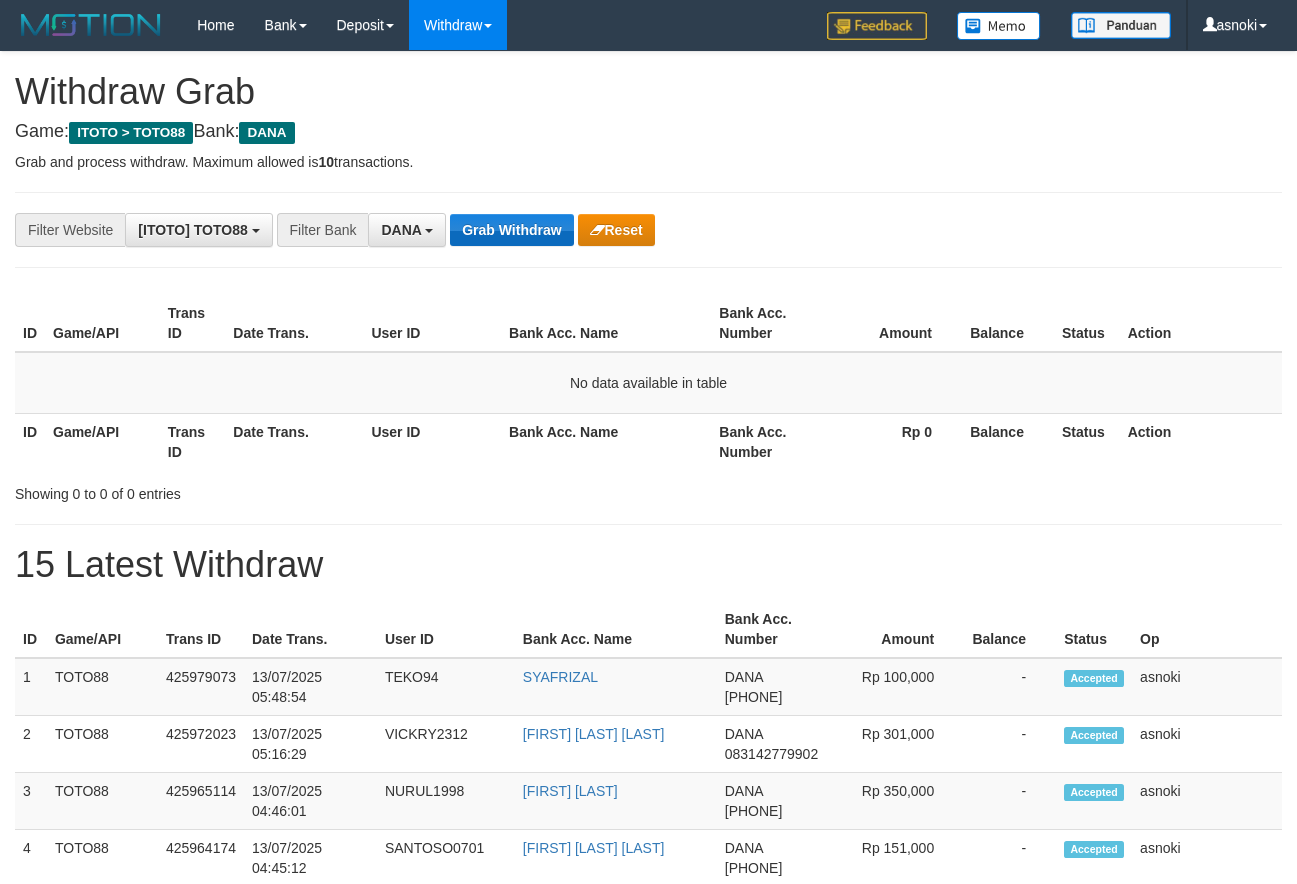 scroll, scrollTop: 0, scrollLeft: 0, axis: both 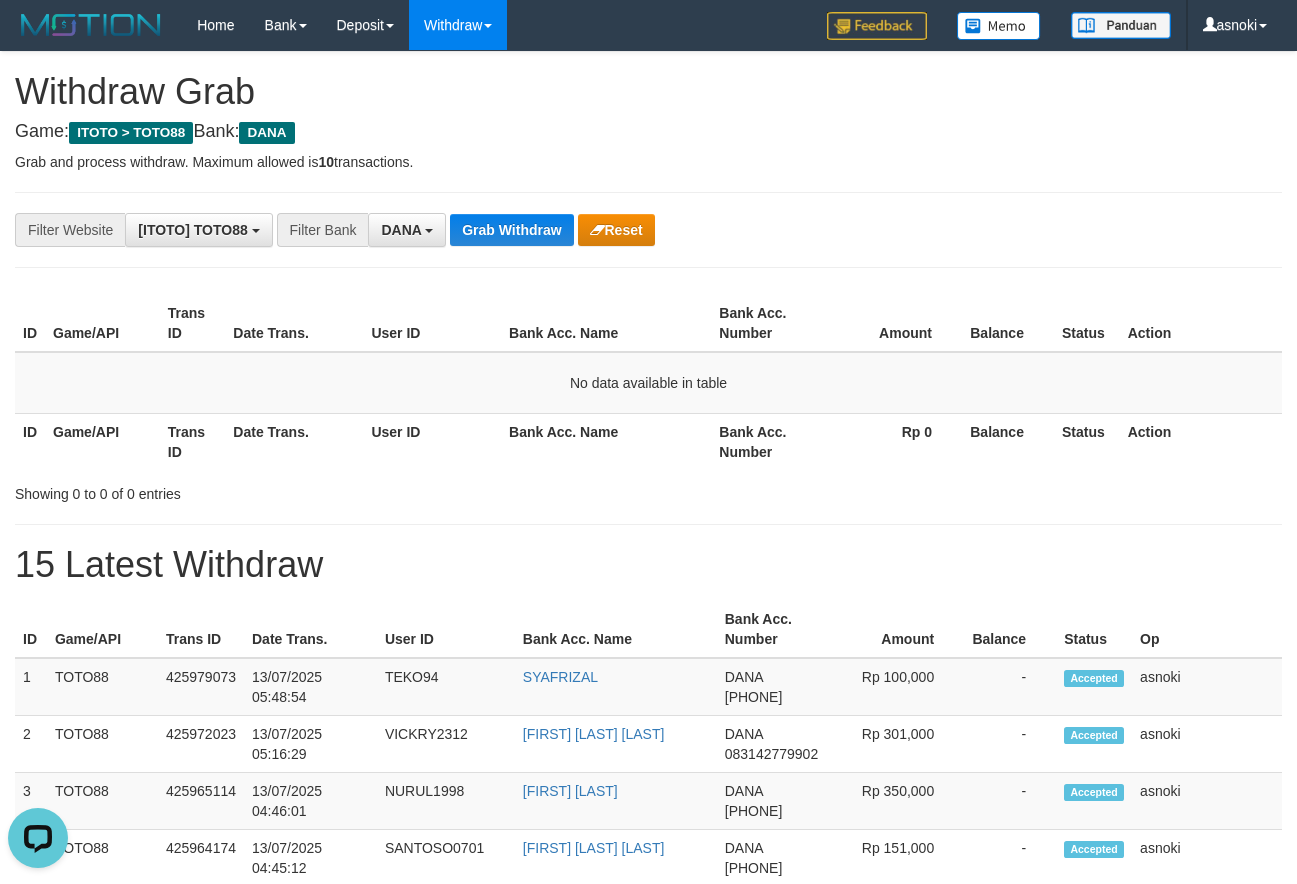 click on "**********" at bounding box center (648, 1113) 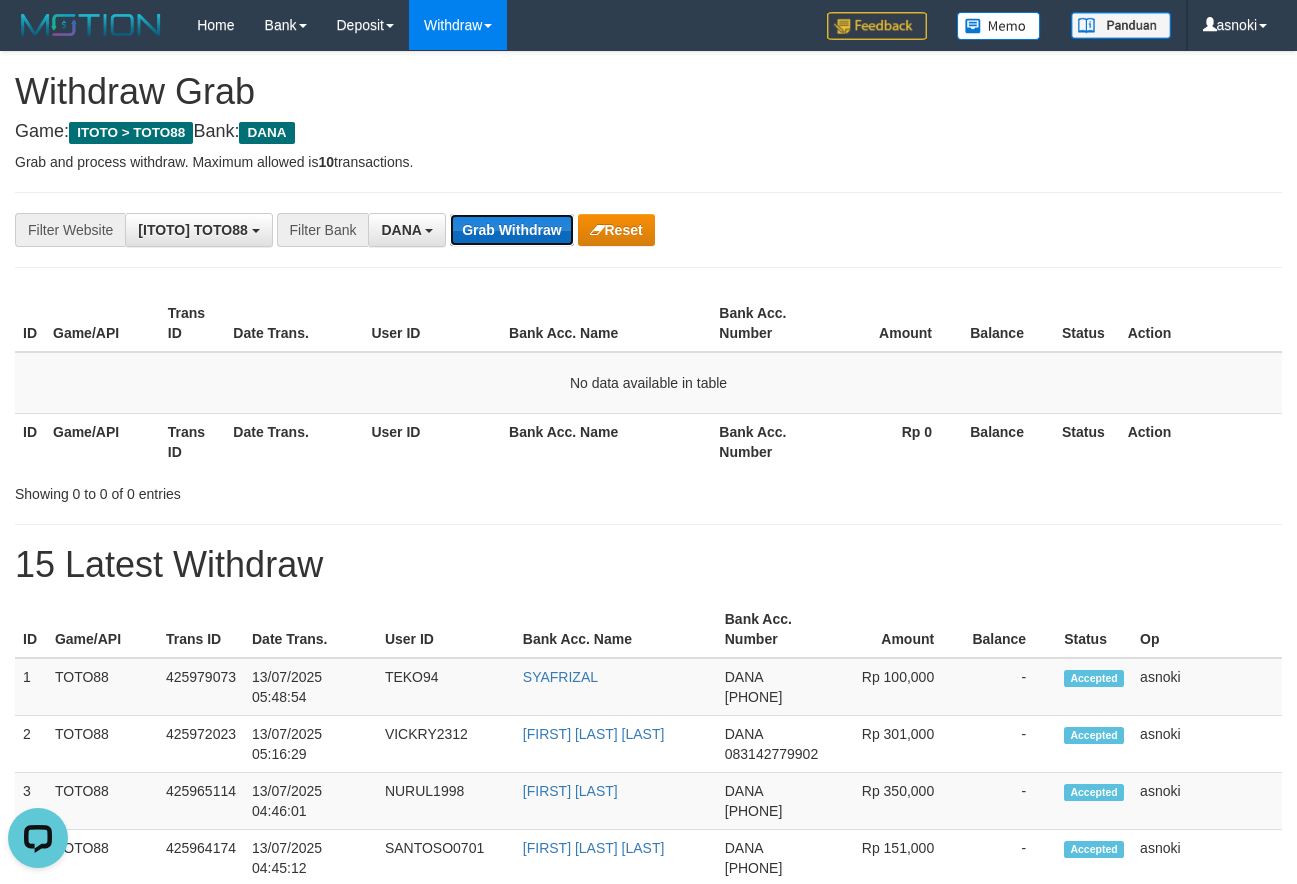 click on "Grab Withdraw" at bounding box center (511, 230) 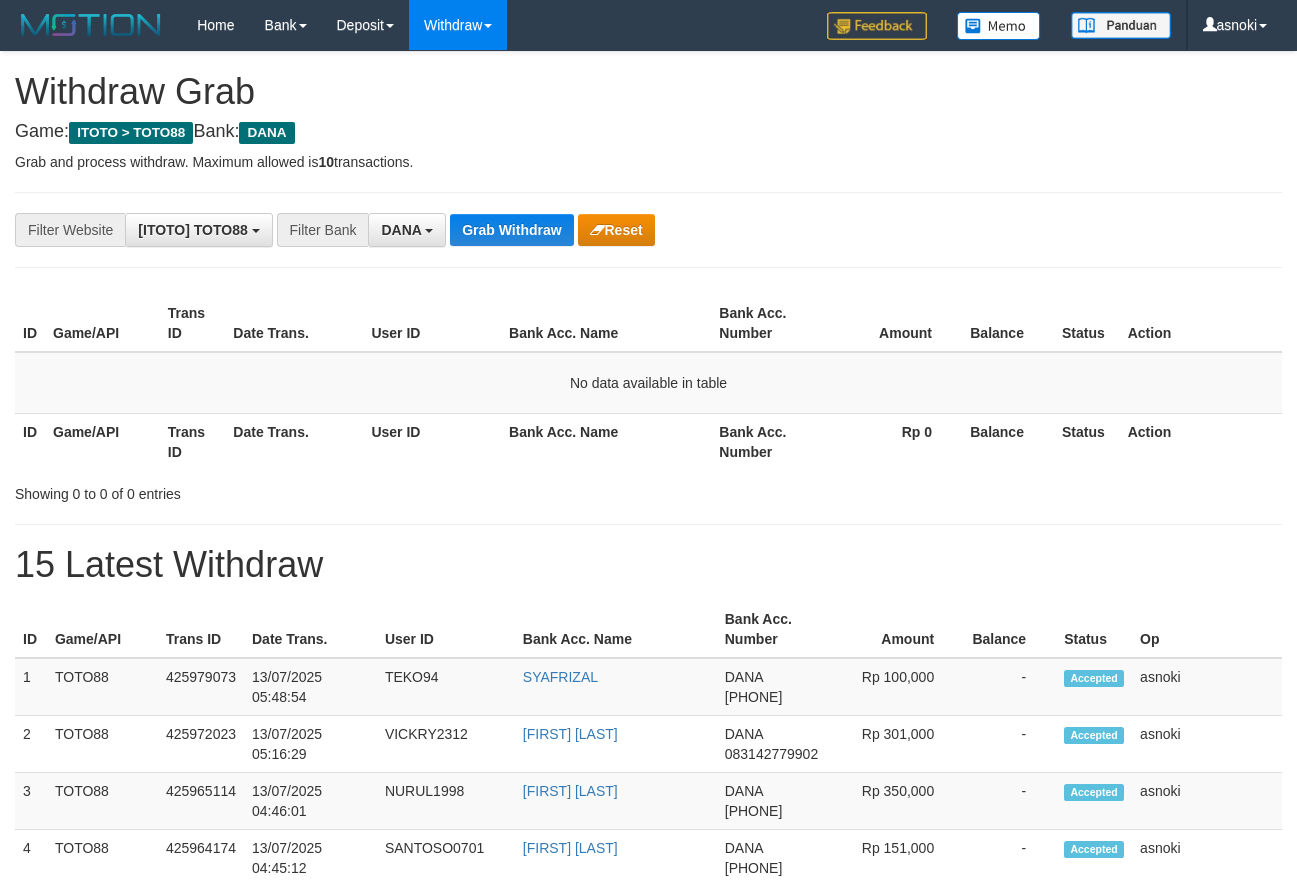scroll, scrollTop: 0, scrollLeft: 0, axis: both 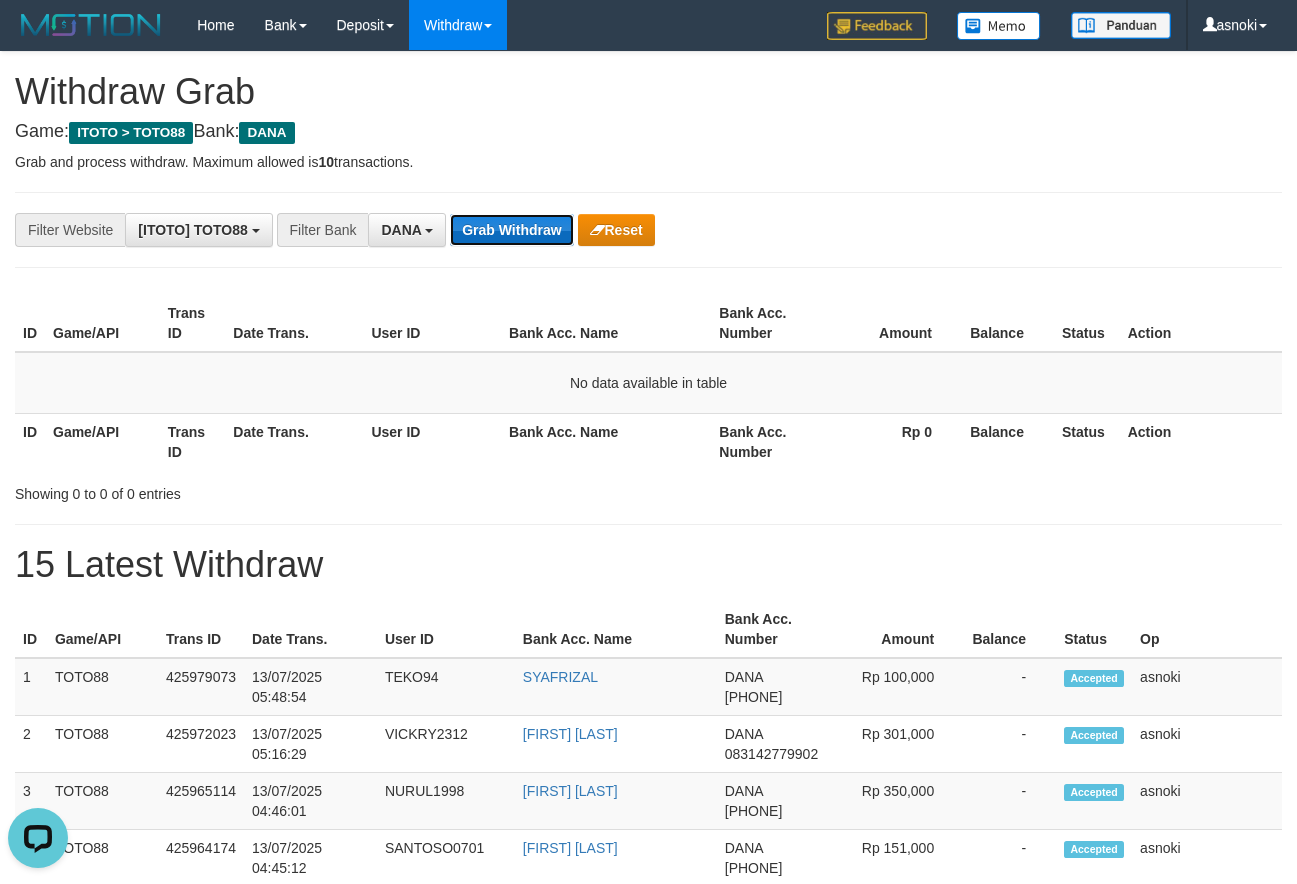 click on "Grab Withdraw" at bounding box center (511, 230) 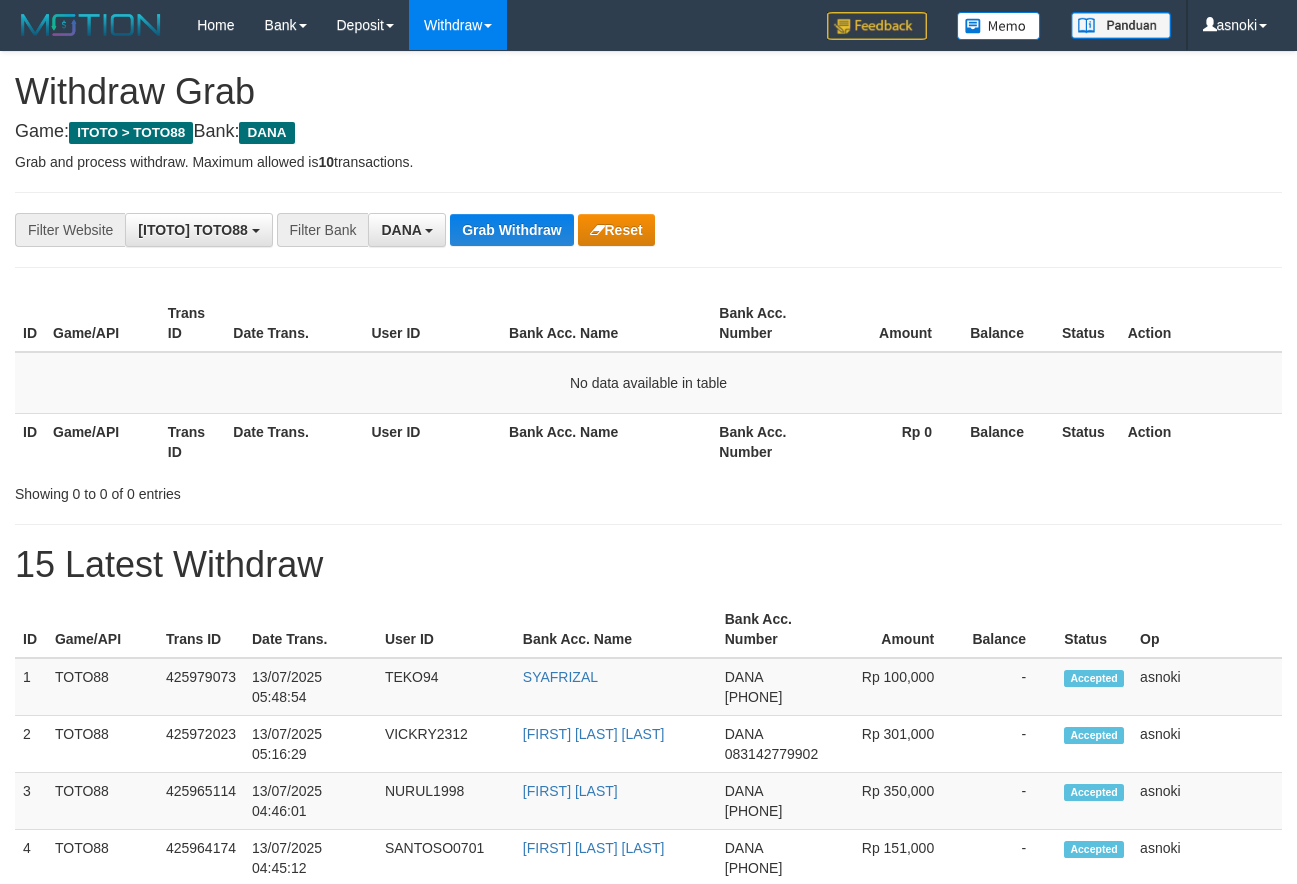 scroll, scrollTop: 0, scrollLeft: 0, axis: both 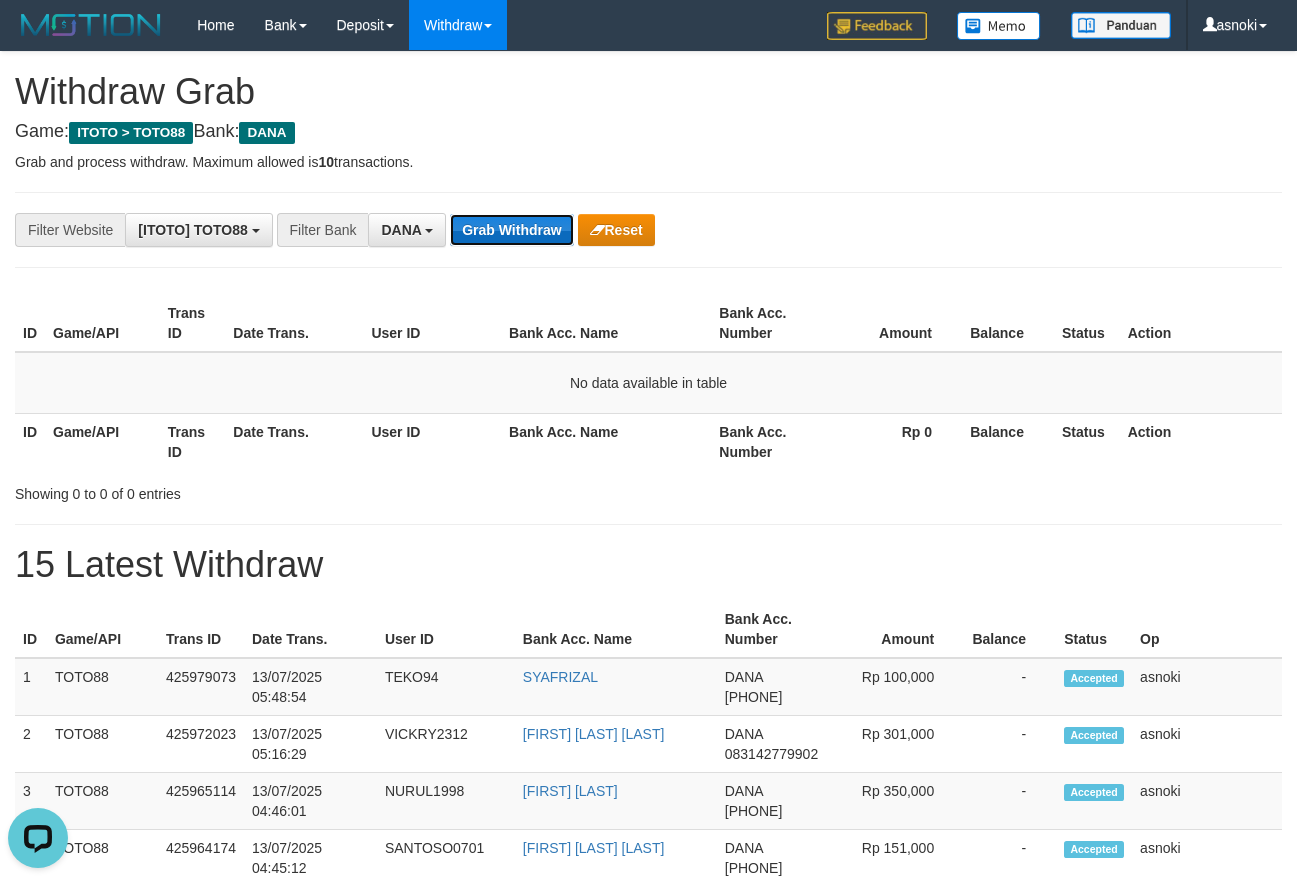 click on "Grab Withdraw" at bounding box center (511, 230) 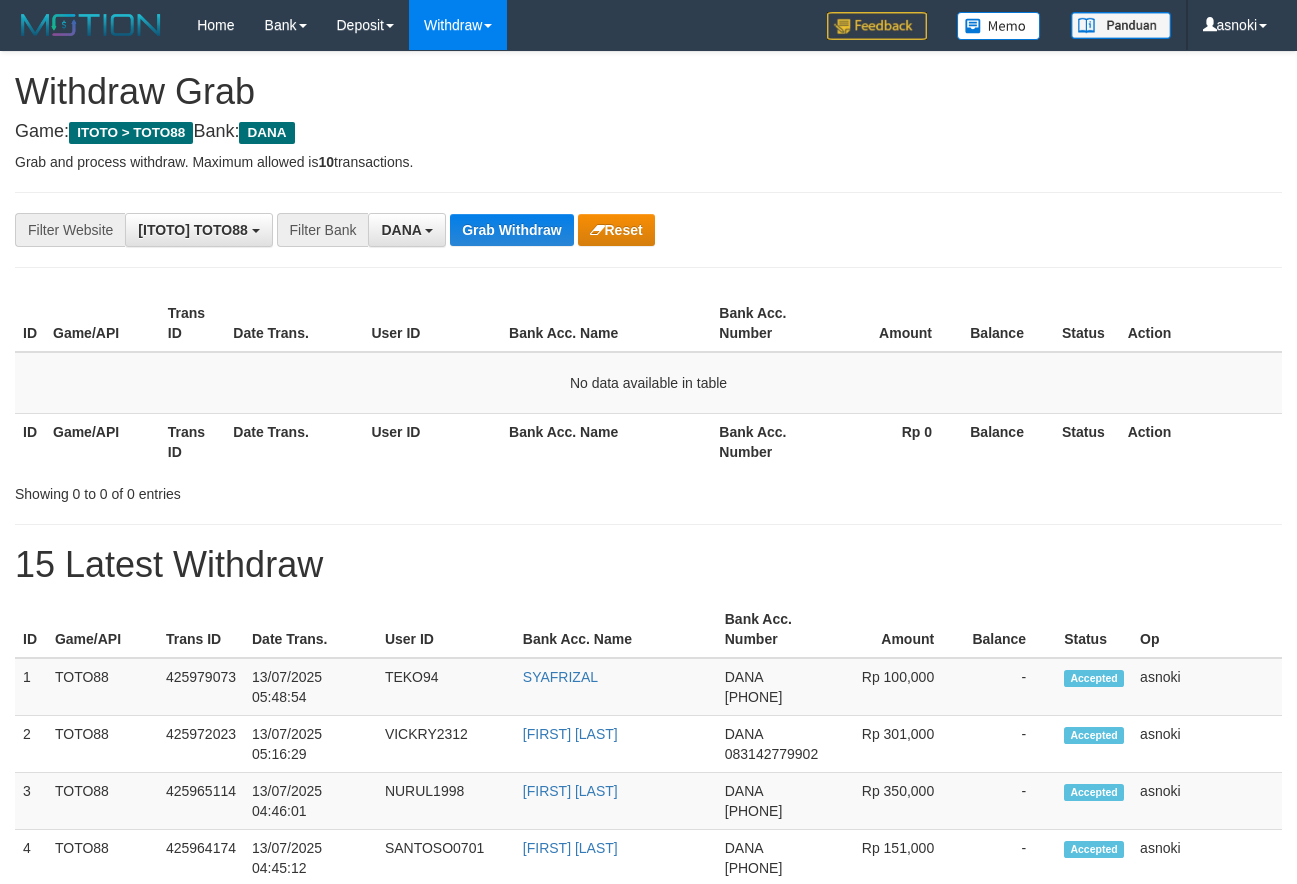scroll, scrollTop: 0, scrollLeft: 0, axis: both 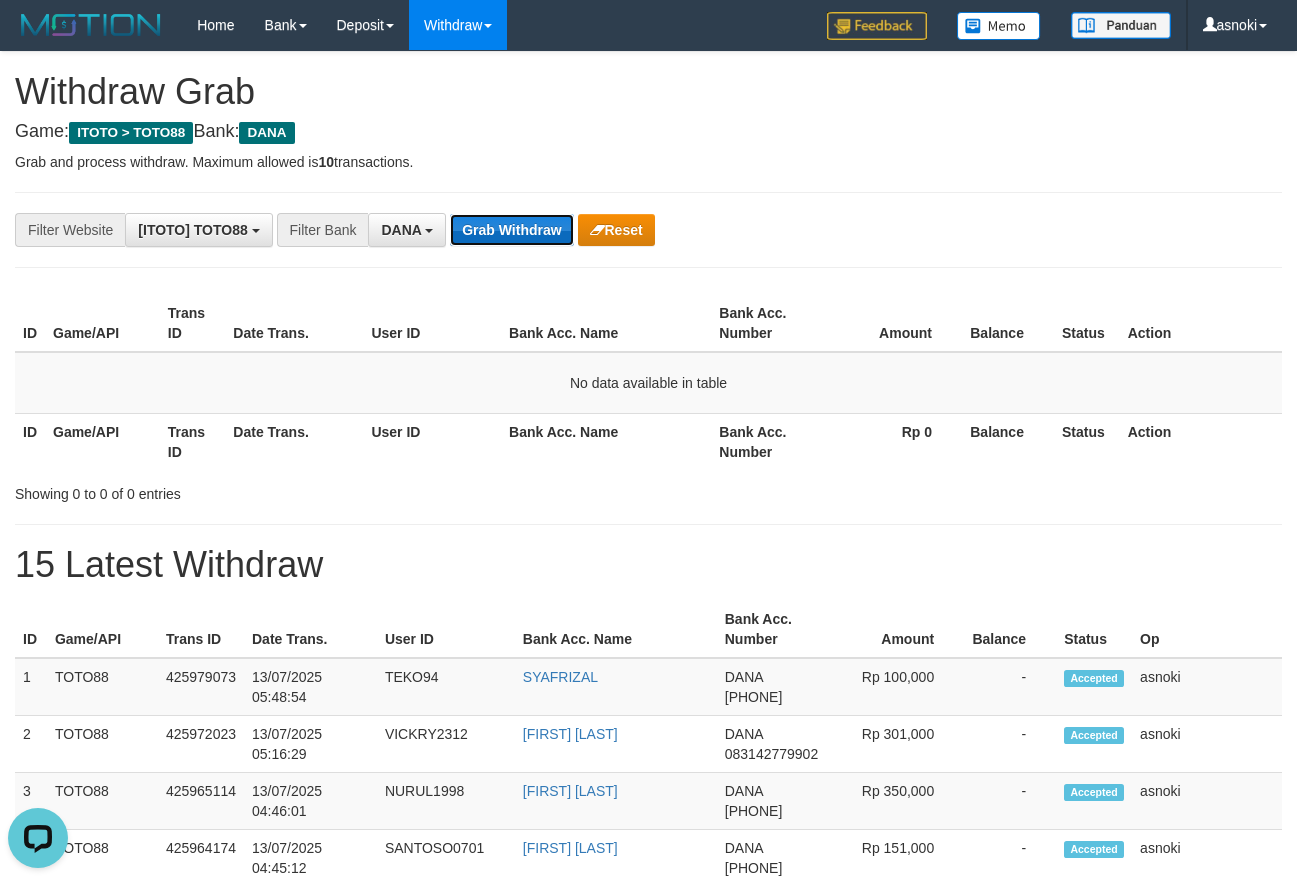 click on "Grab Withdraw" at bounding box center (511, 230) 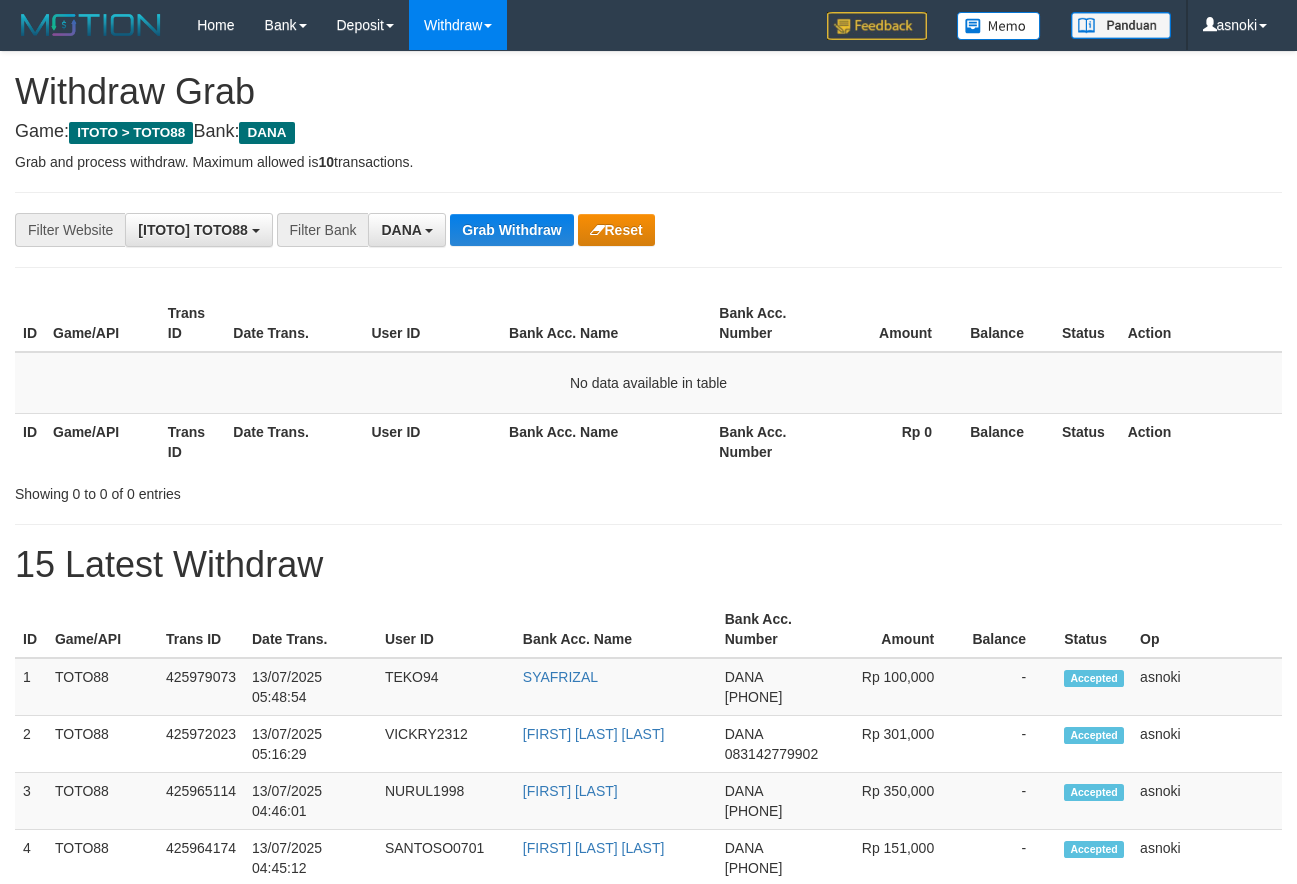scroll, scrollTop: 0, scrollLeft: 0, axis: both 